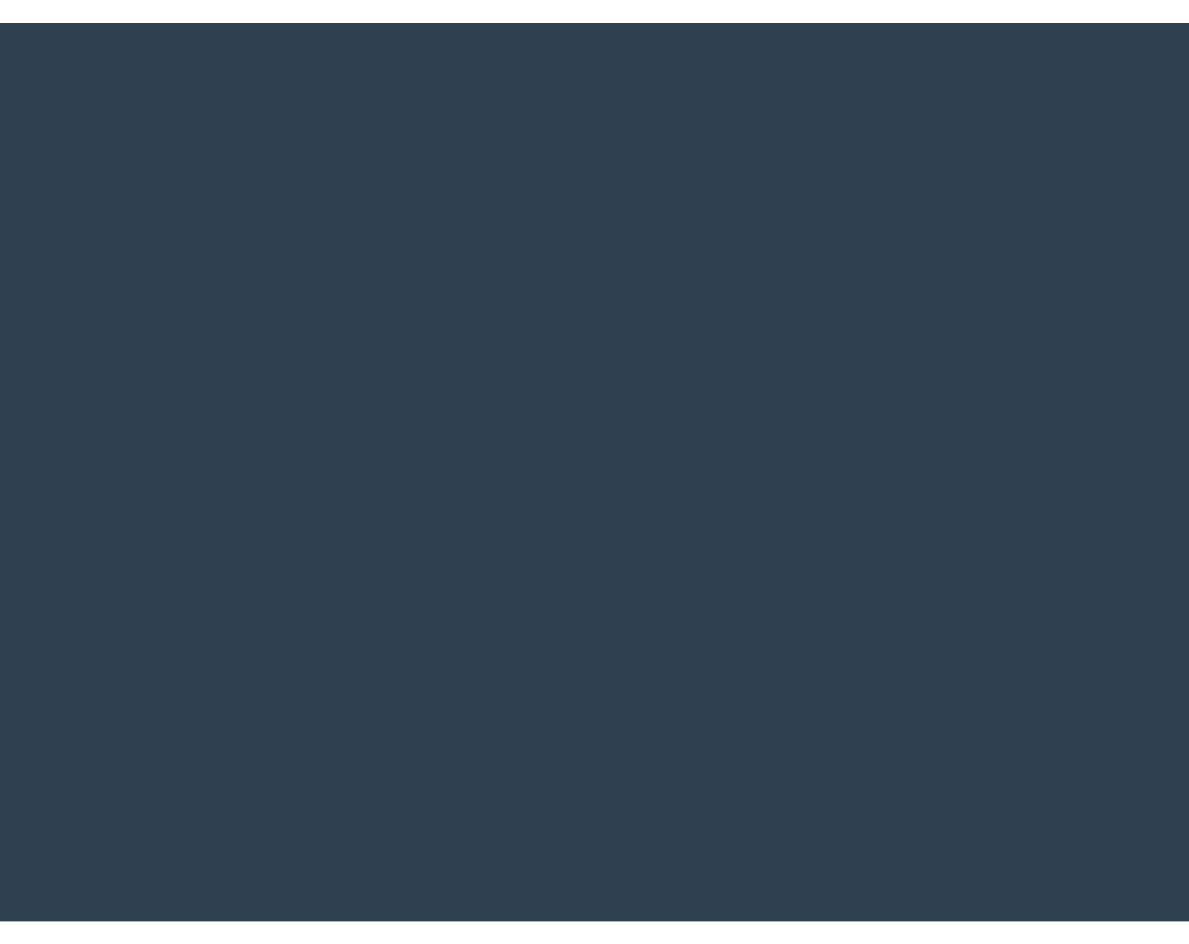 scroll, scrollTop: 0, scrollLeft: 0, axis: both 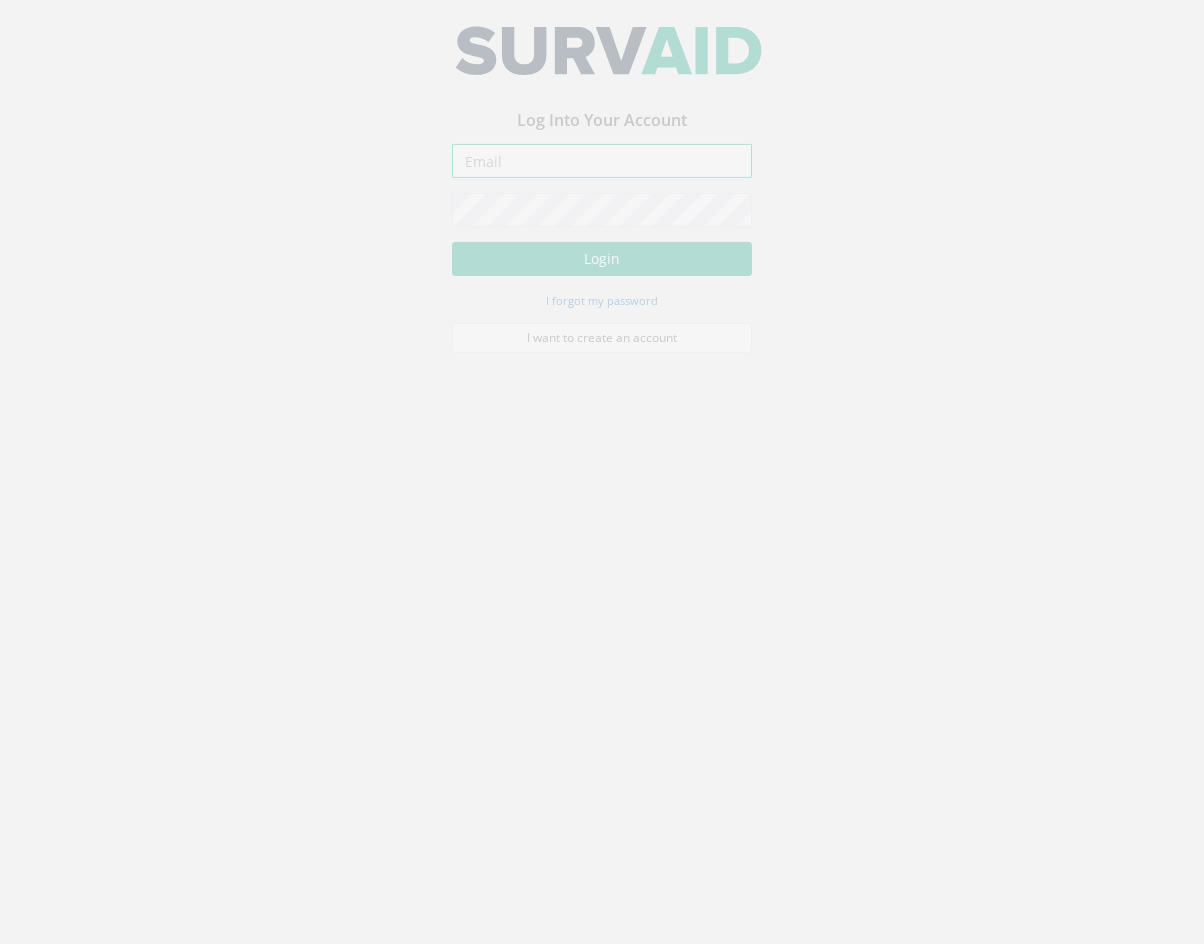 type on "[EMAIL_ADDRESS][DOMAIN_NAME]" 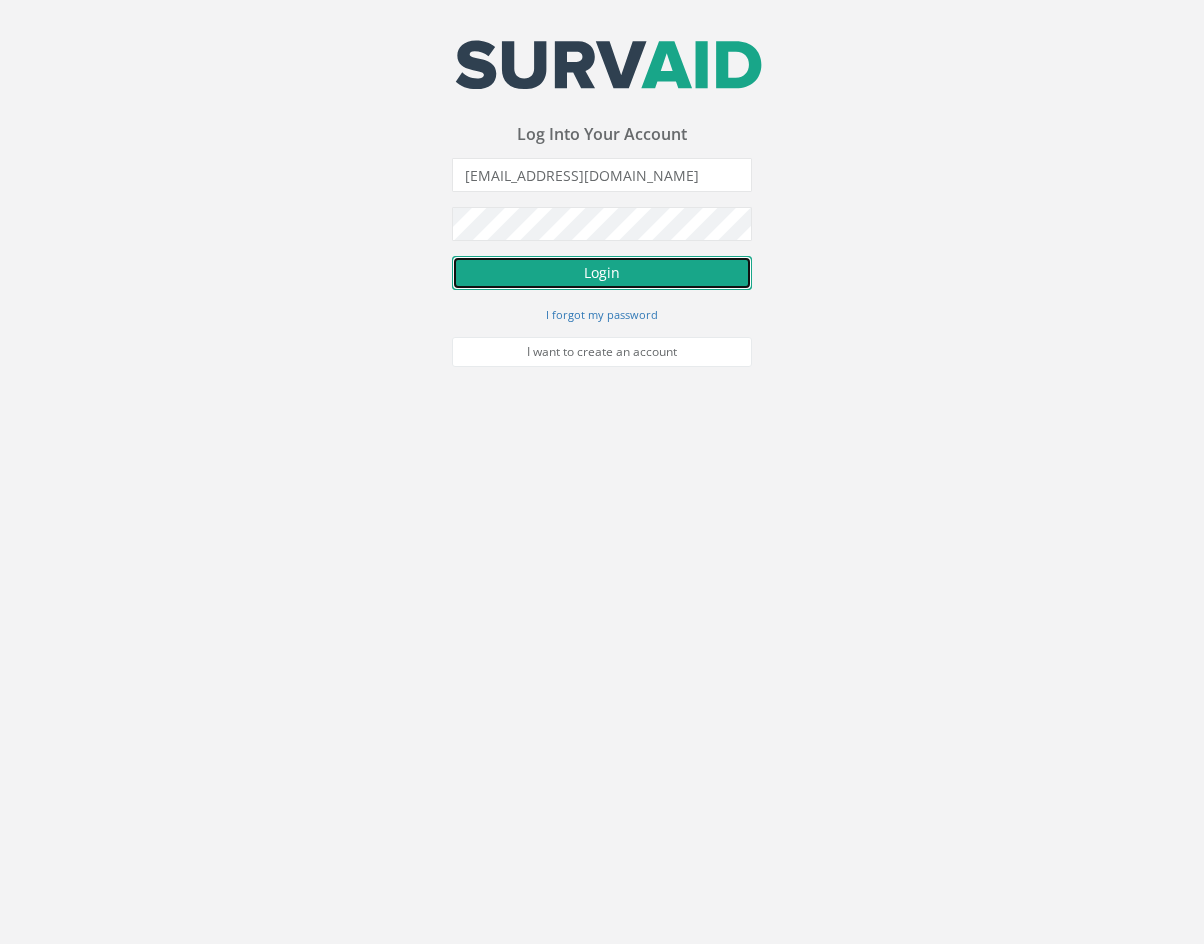 click on "Login" at bounding box center [602, 273] 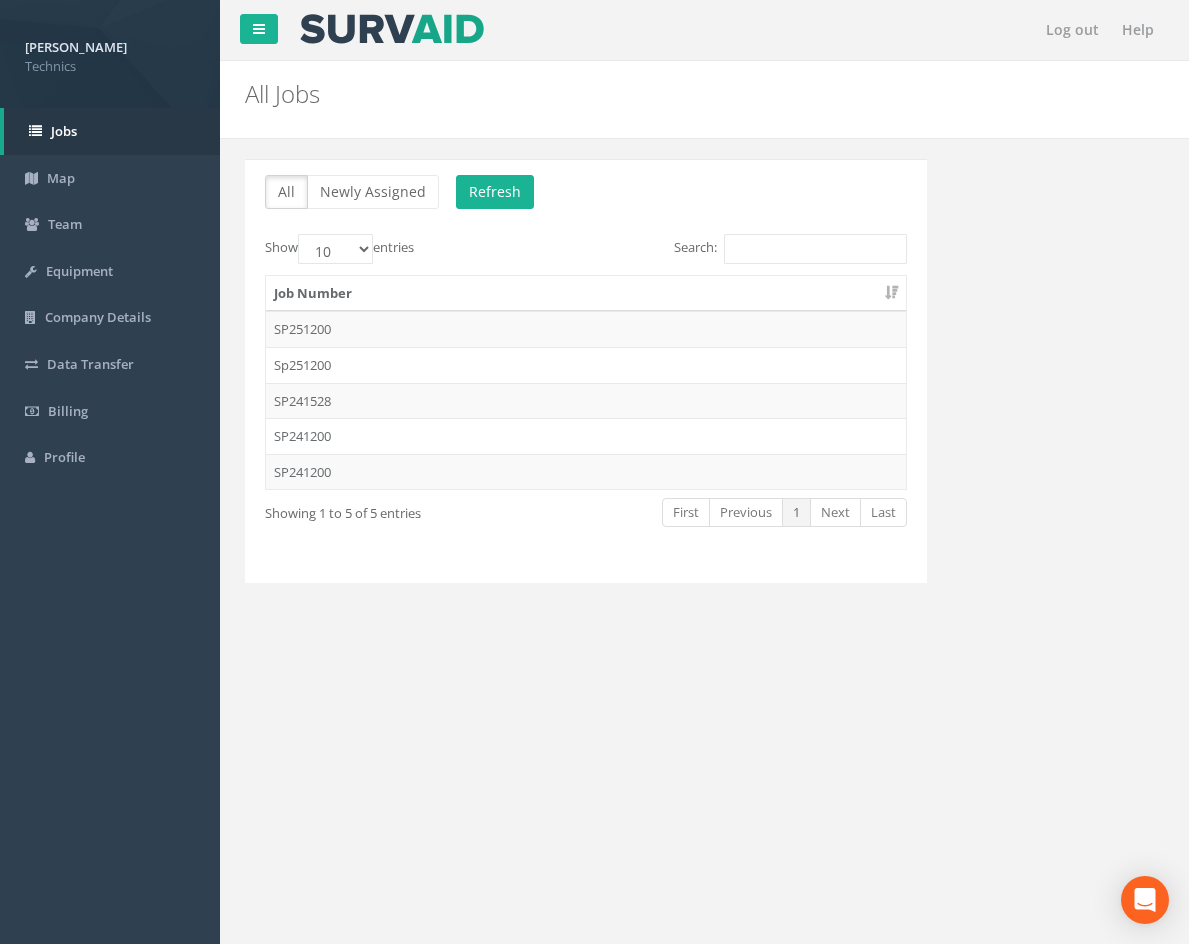 click on "Log out       Help                 All Jobs       PGMs for Job               ×  There was an error fetching the Manhole data                            All   Newly Assigned        Refresh            Show  10 25 50 100  entries Search:   Job Number SP251200 Sp251200 SP241528 SP241200  SP241200 Showing 1 to 5 of 5 entries First Previous 1 Next Last                                Delete     Refresh         Back to Job Numbers        Asset Data           PGM               Manhole               Service Avoidance               Permit to Dig                         PAS 128 Reports       Show  10 25 50 100  entries Search:   Project There are no PAS 128 reports for this job Showing 0 to 0 of 0 entries First Previous Next Last                   Shift Reports       Show  10 25 50 100  entries Search:   Dates Number of Shift Reports There are no shift reports for this job Showing 0 to 0 of 0 entries First Previous Next Last                        Back to Dates        Show  10 25 50 100   Date" at bounding box center [704, 600] 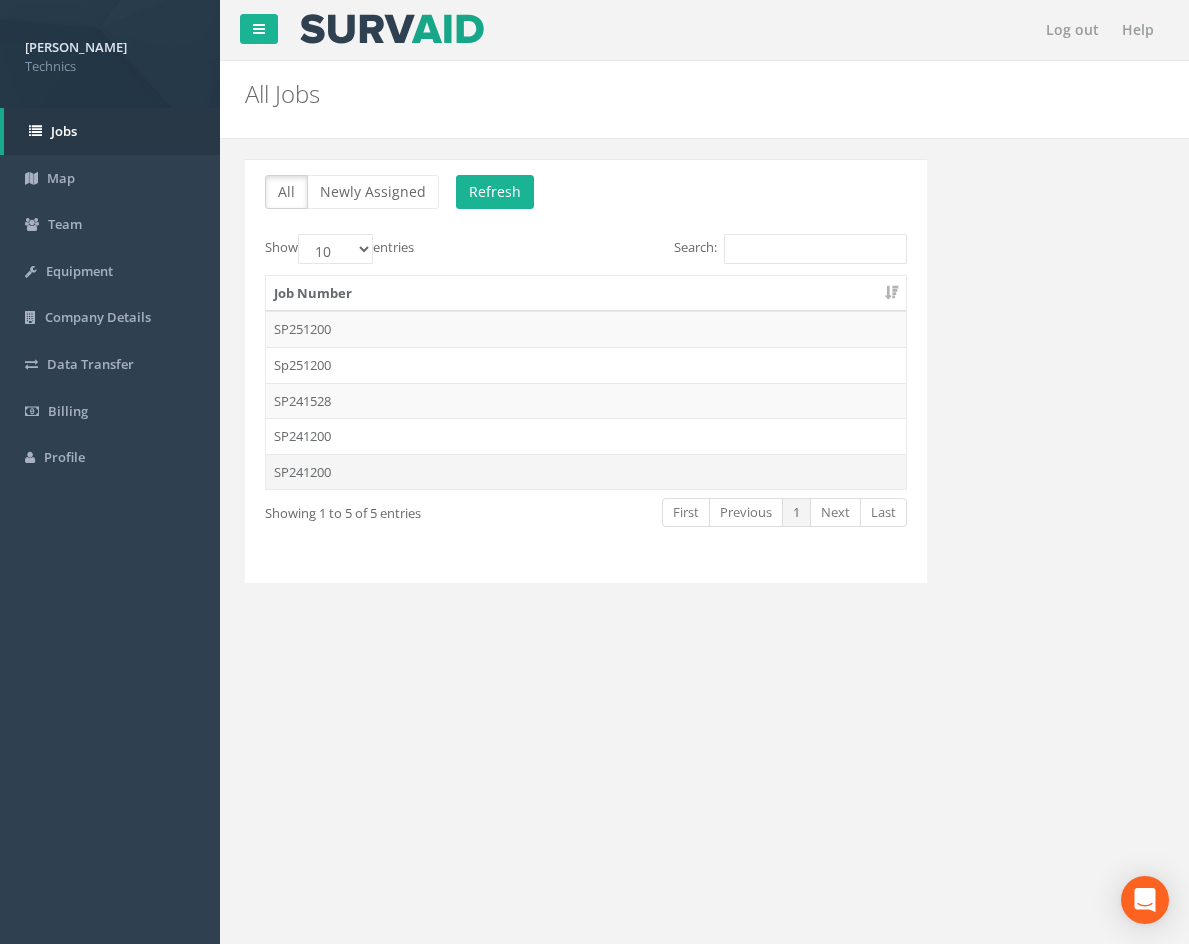 click on "SP241200" at bounding box center [586, 472] 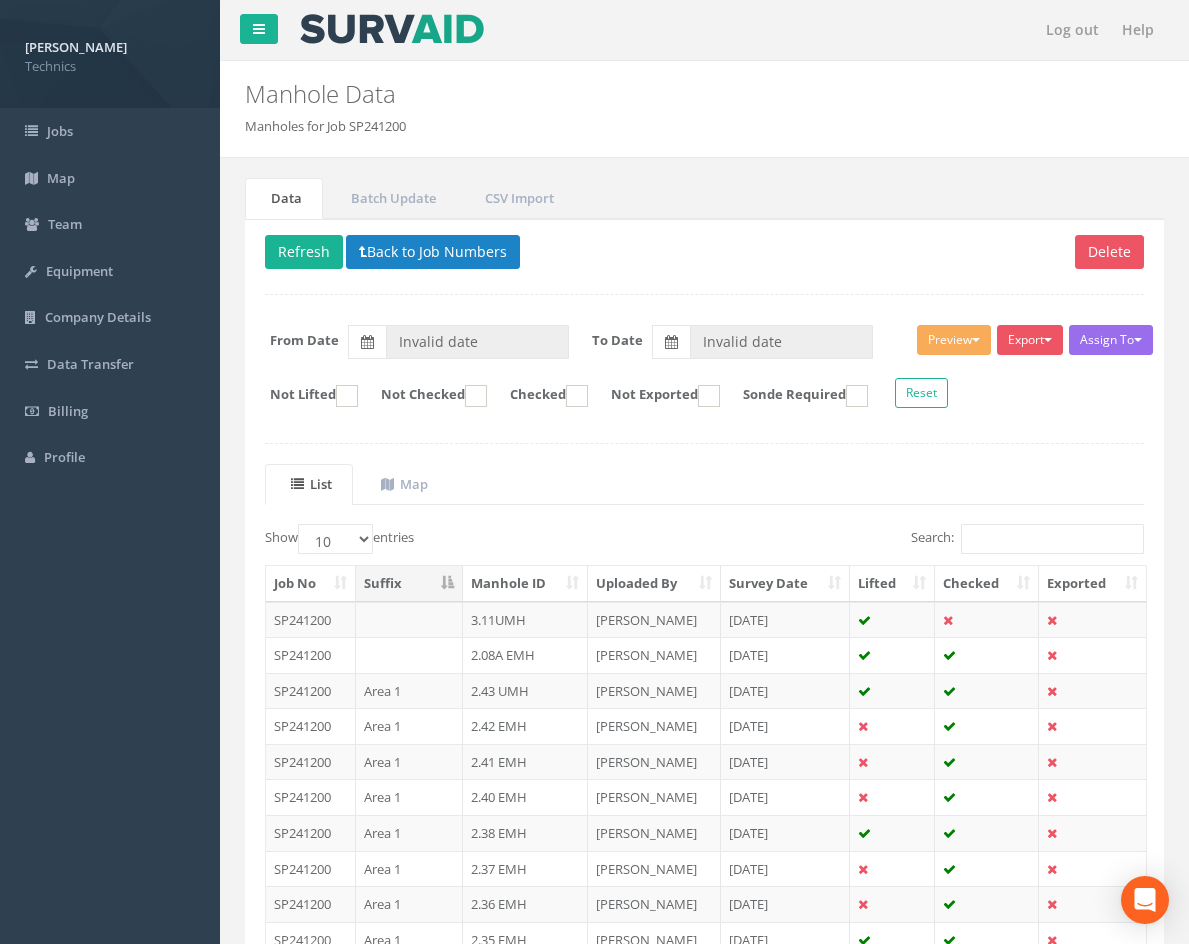 type on "[DATE]" 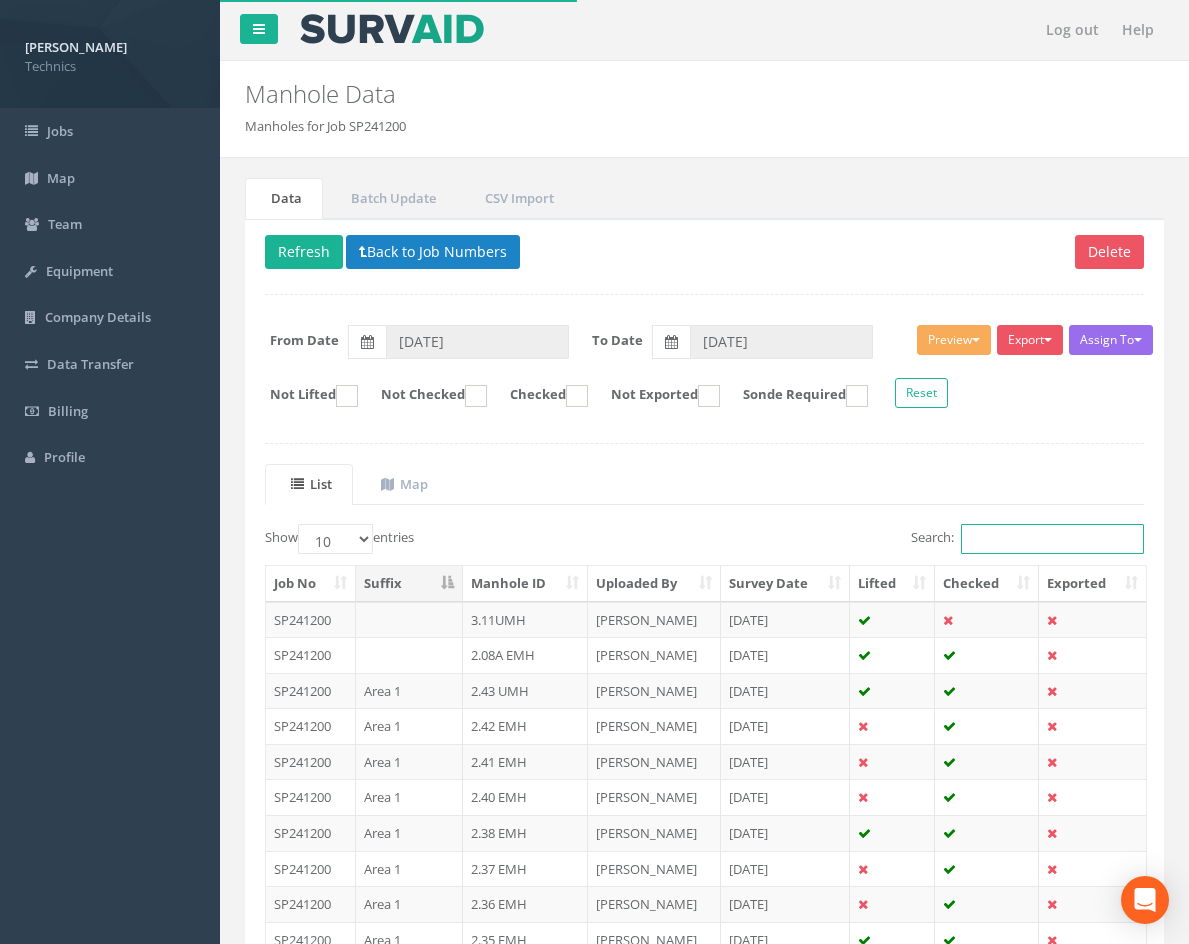 click on "Search:" at bounding box center (1052, 539) 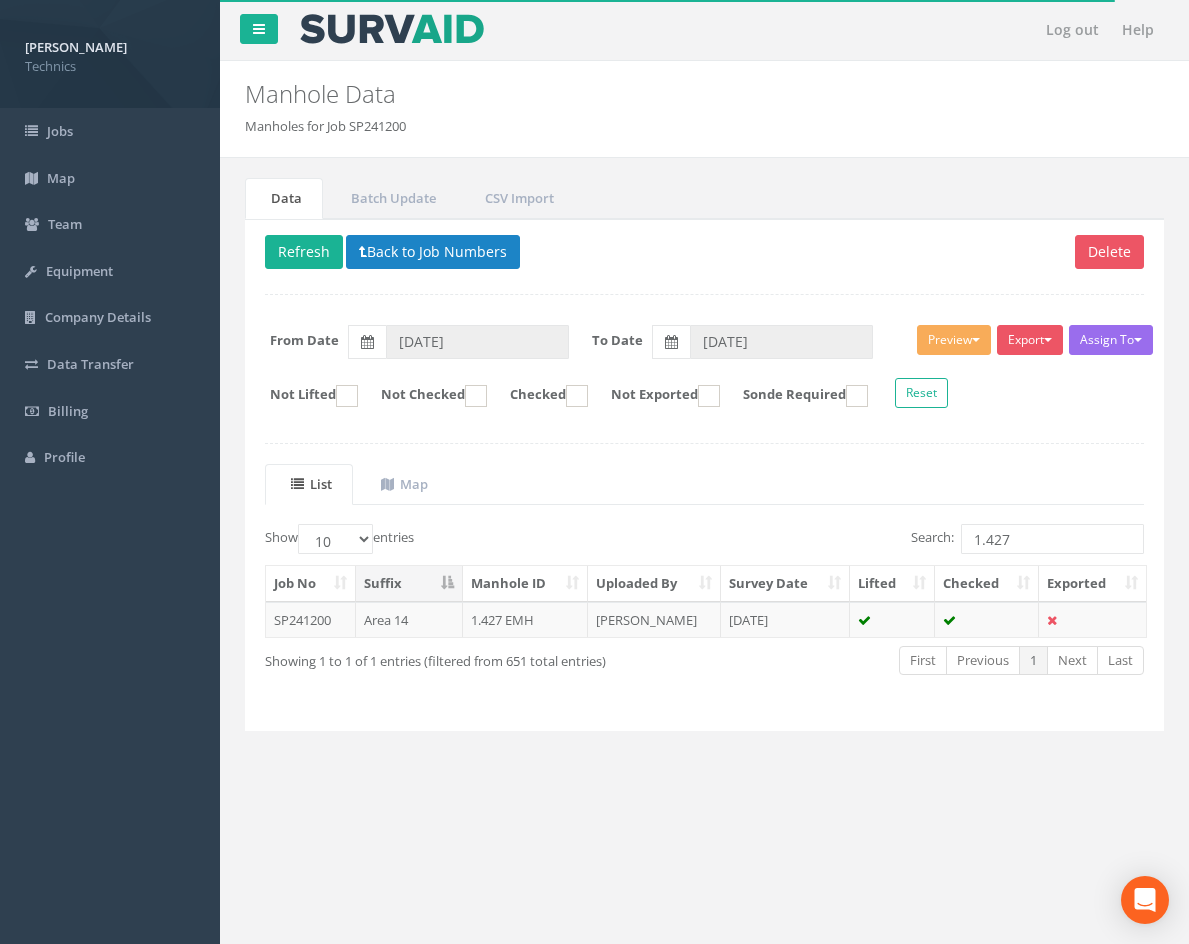 click on "[PERSON_NAME]" at bounding box center [654, 620] 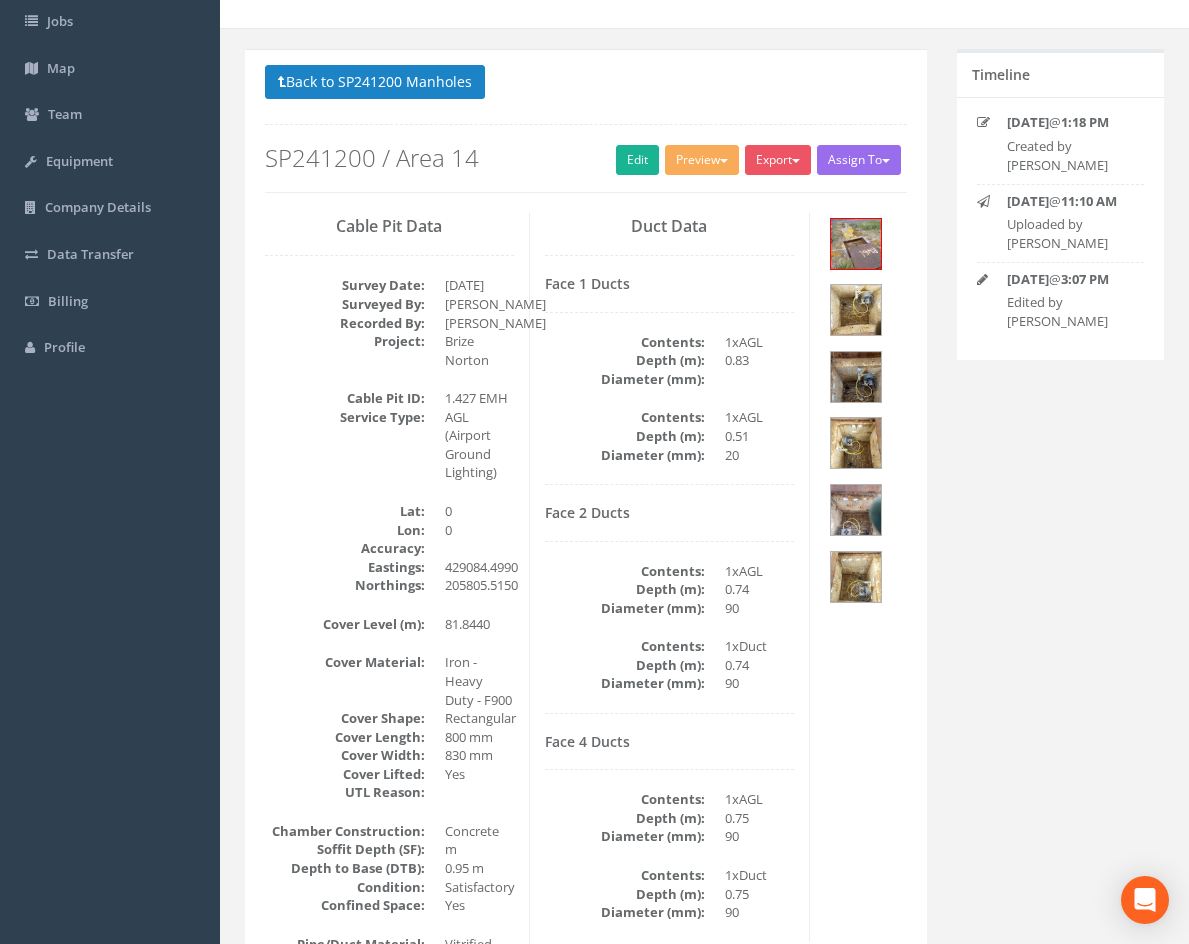 scroll, scrollTop: 100, scrollLeft: 0, axis: vertical 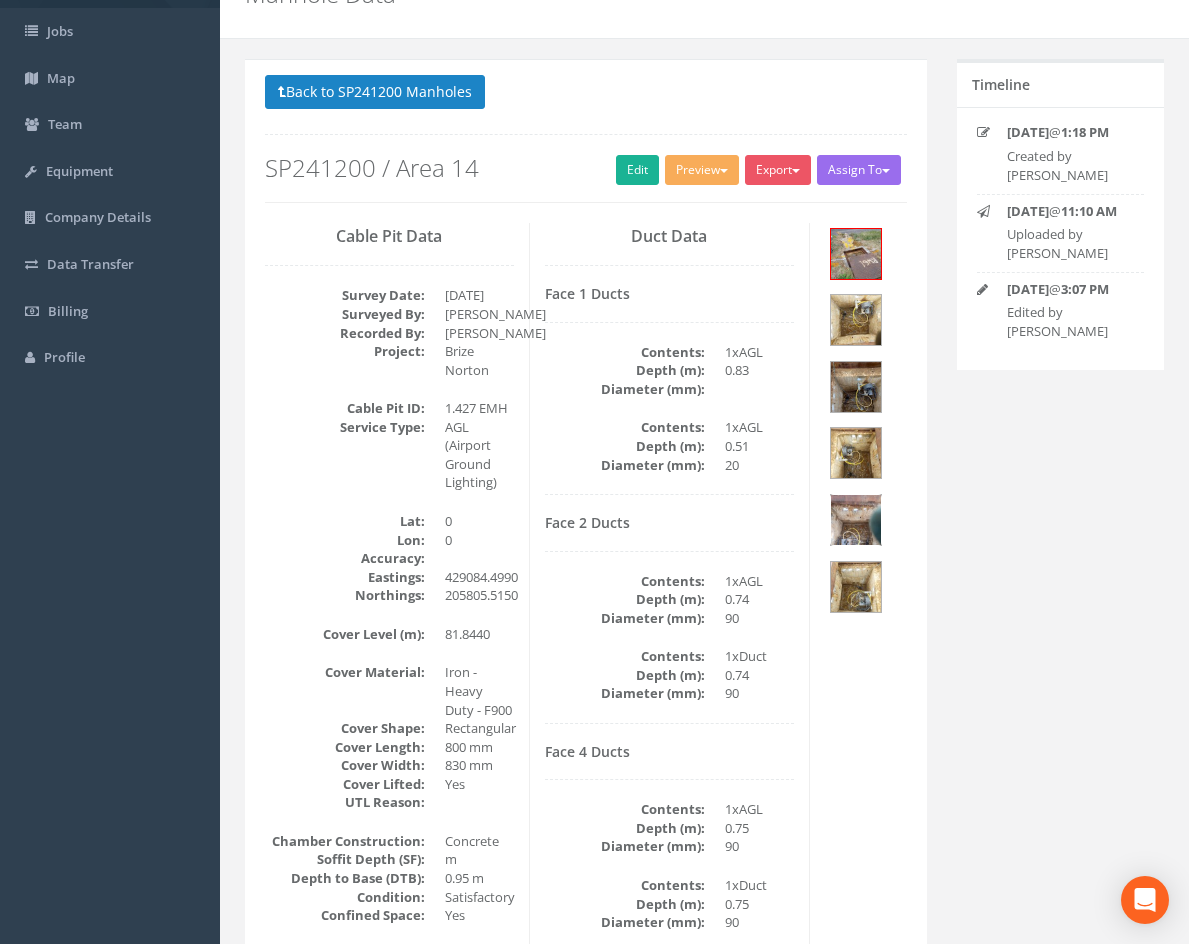 click at bounding box center (856, 520) 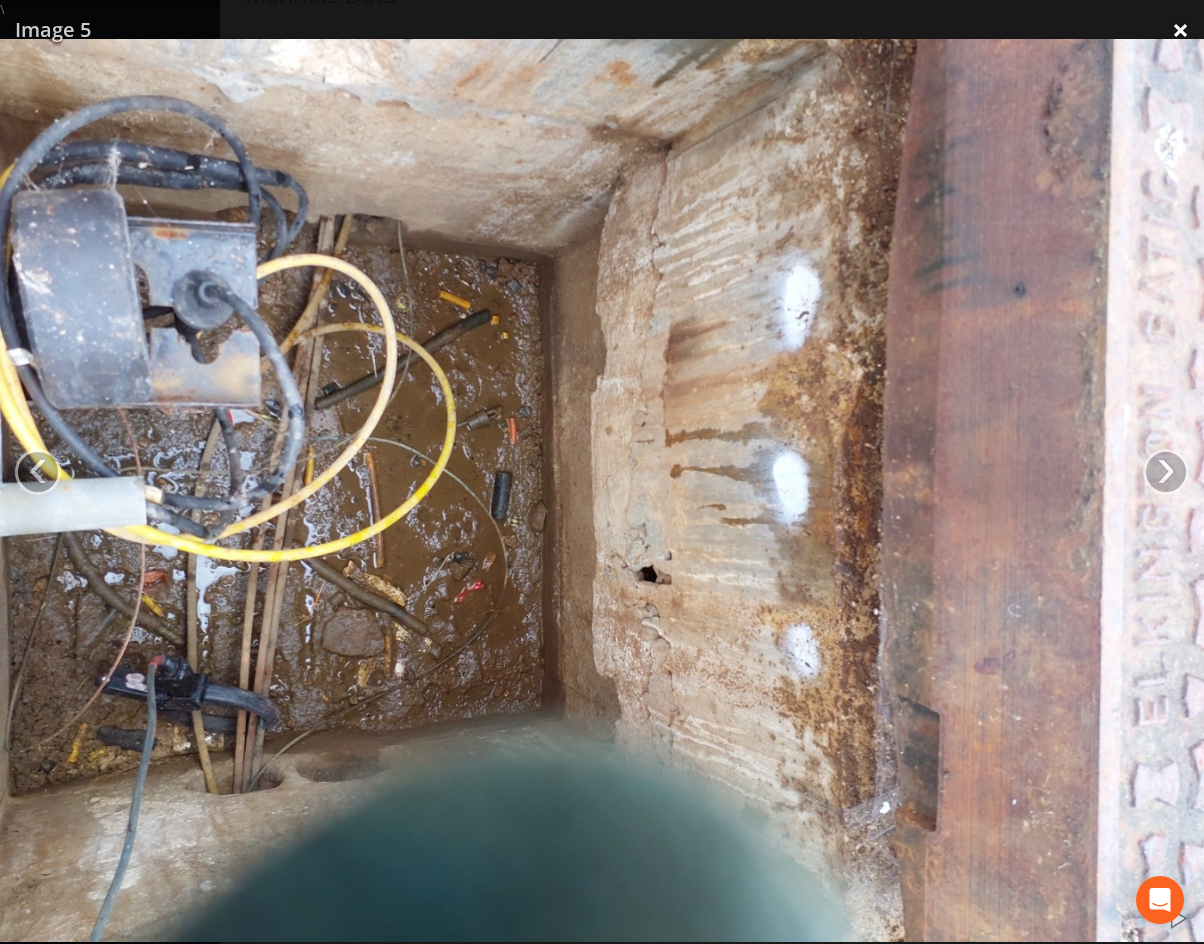 click on "×" at bounding box center (1180, 30) 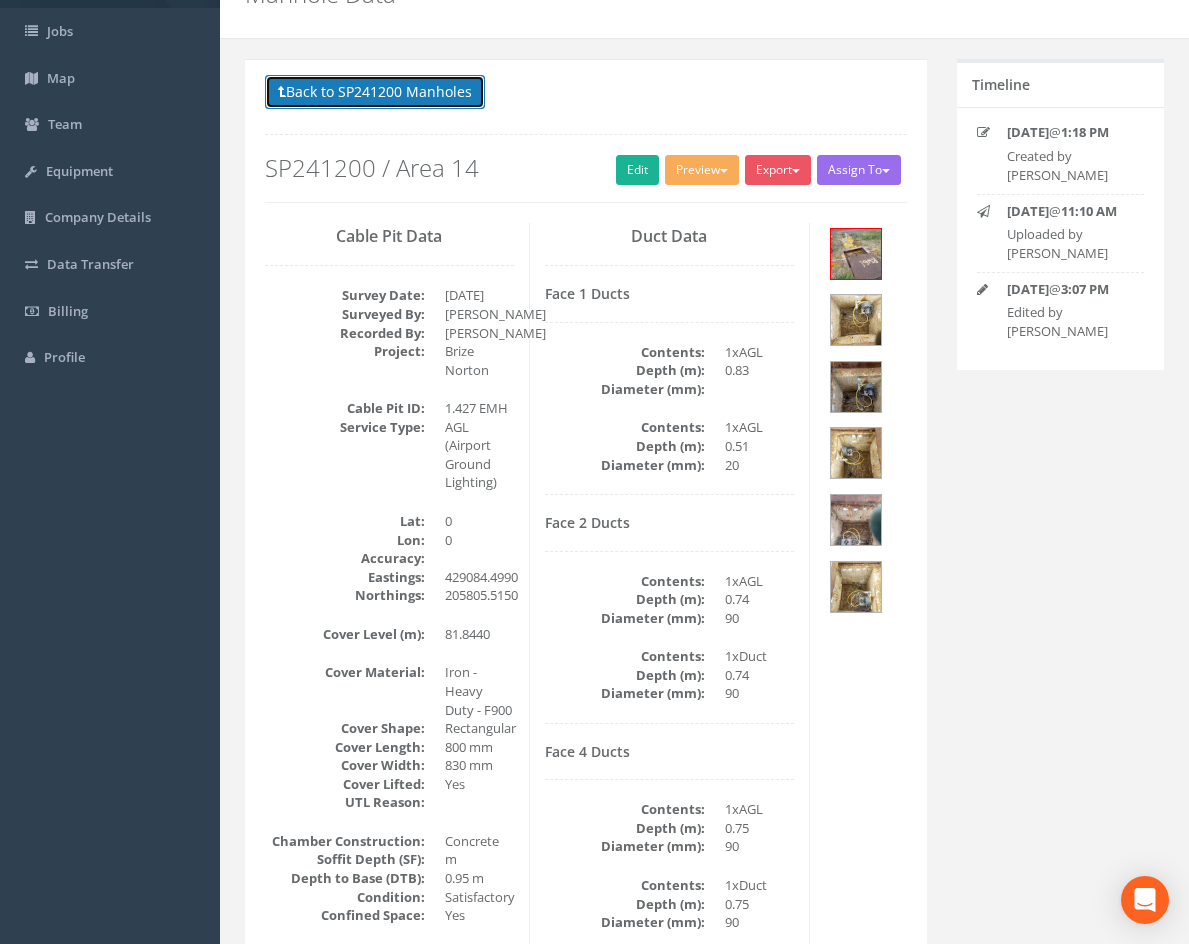 click on "Back to SP241200 Manholes" at bounding box center (375, 92) 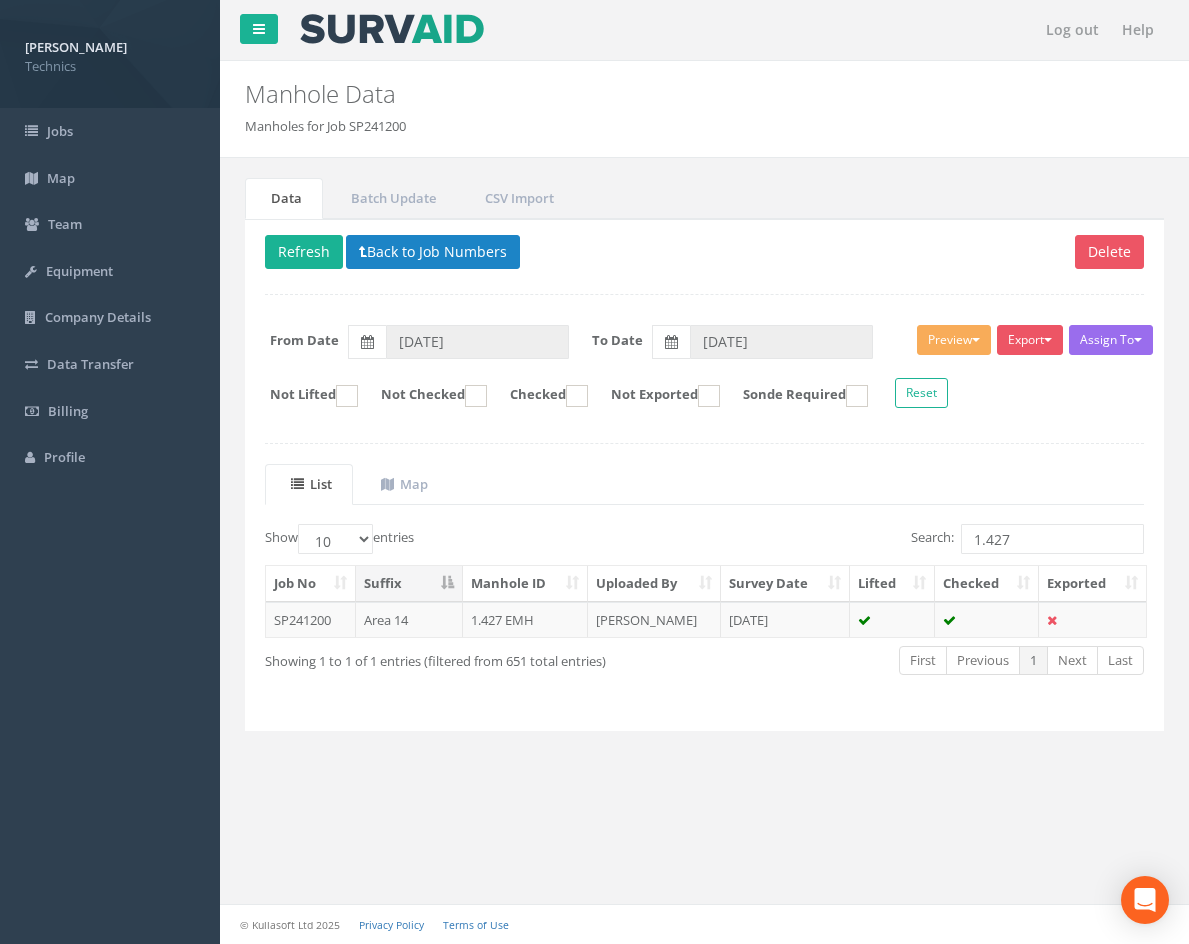 scroll, scrollTop: 0, scrollLeft: 0, axis: both 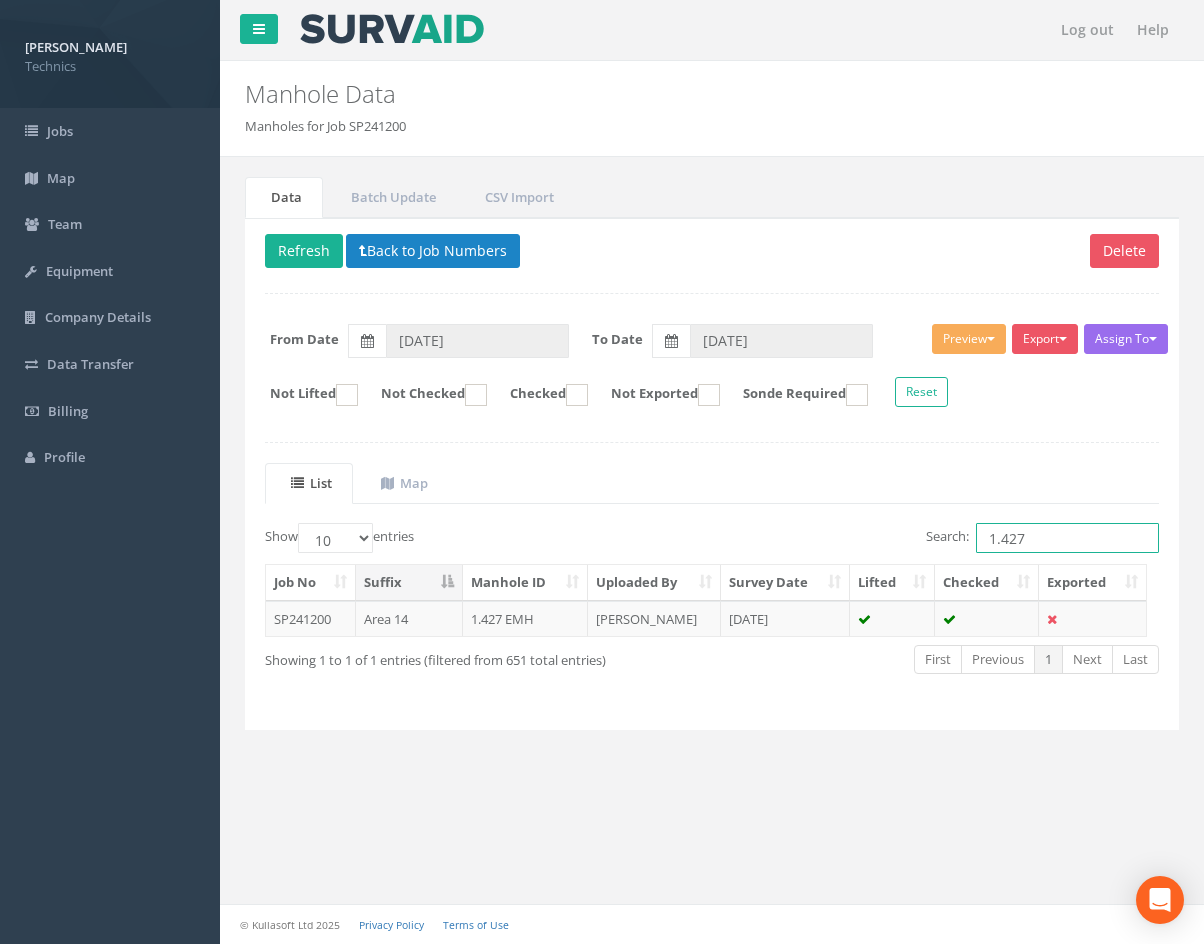 click on "1.427" at bounding box center (1067, 538) 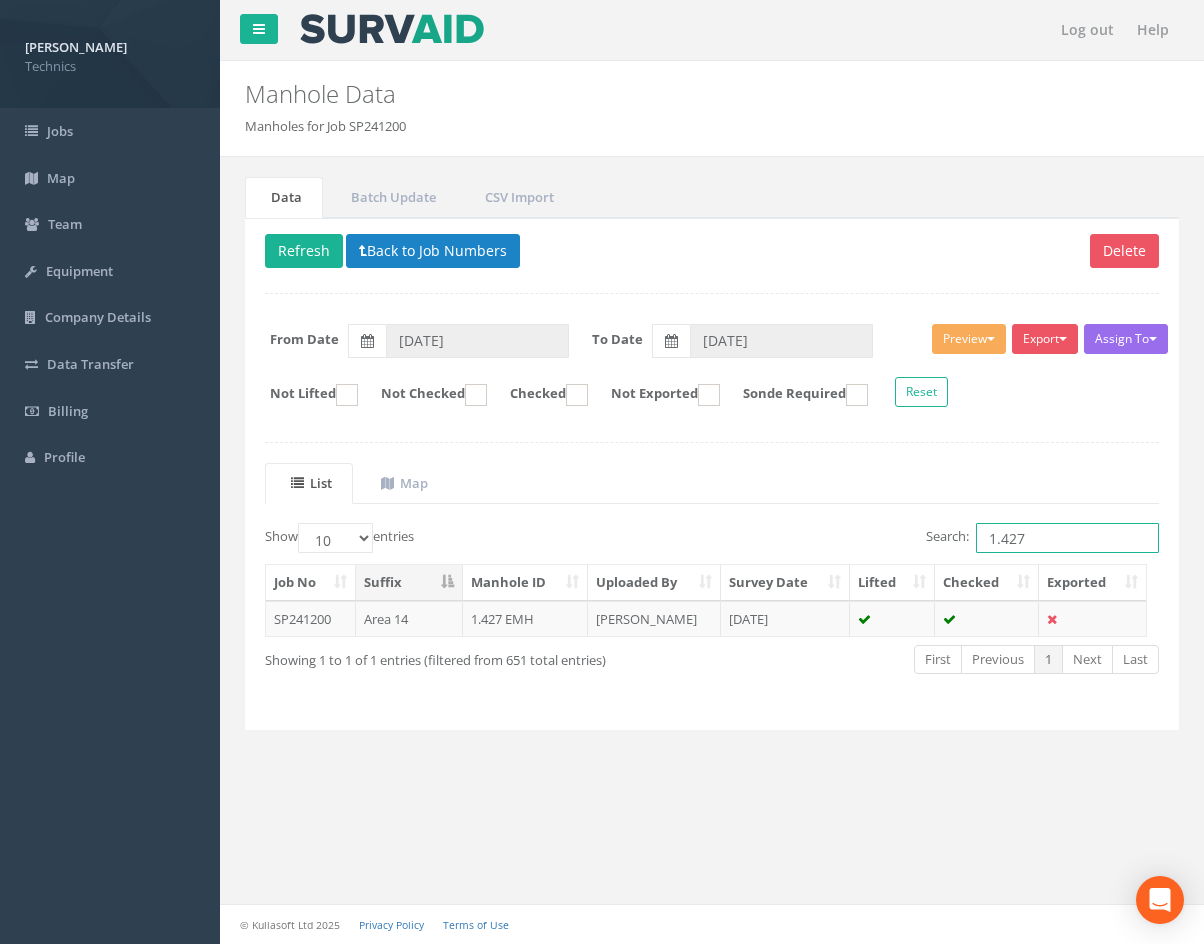 click on "1.427" at bounding box center [1067, 538] 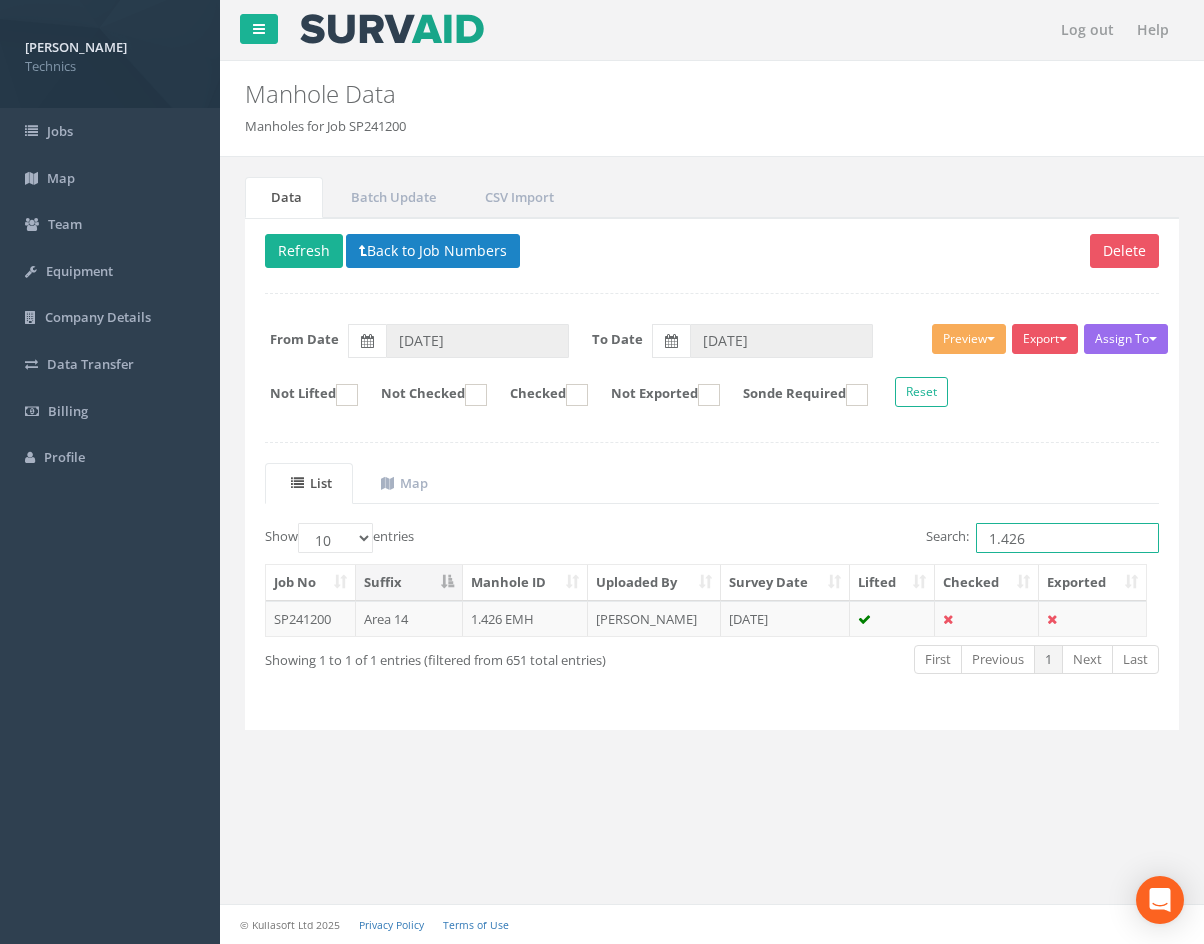 type on "1.426" 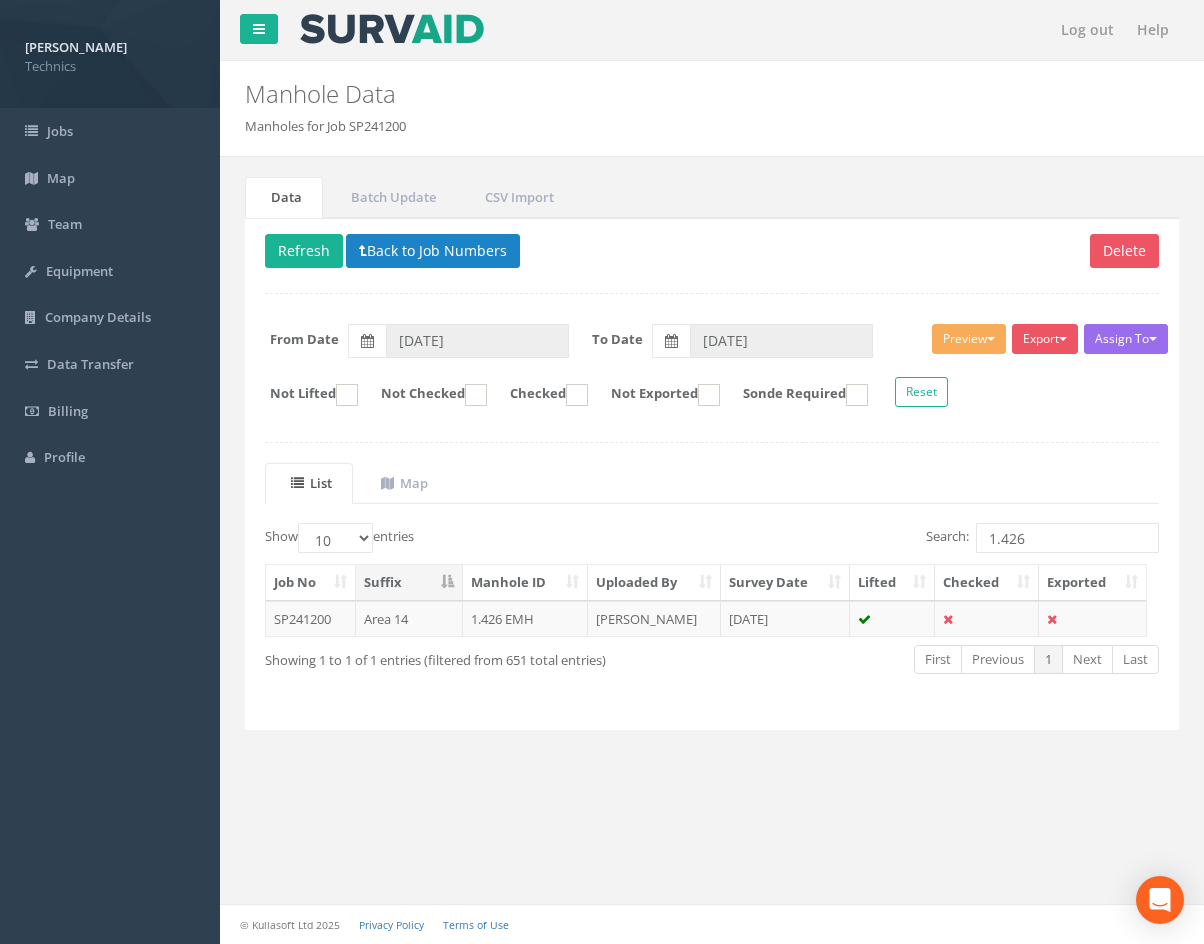 click on "Job No Suffix Manhole ID Uploaded By Survey Date Lifted Checked Exported SP241200 Area 14 1.426 EMH  [PERSON_NAME] [DATE]" at bounding box center (706, 600) 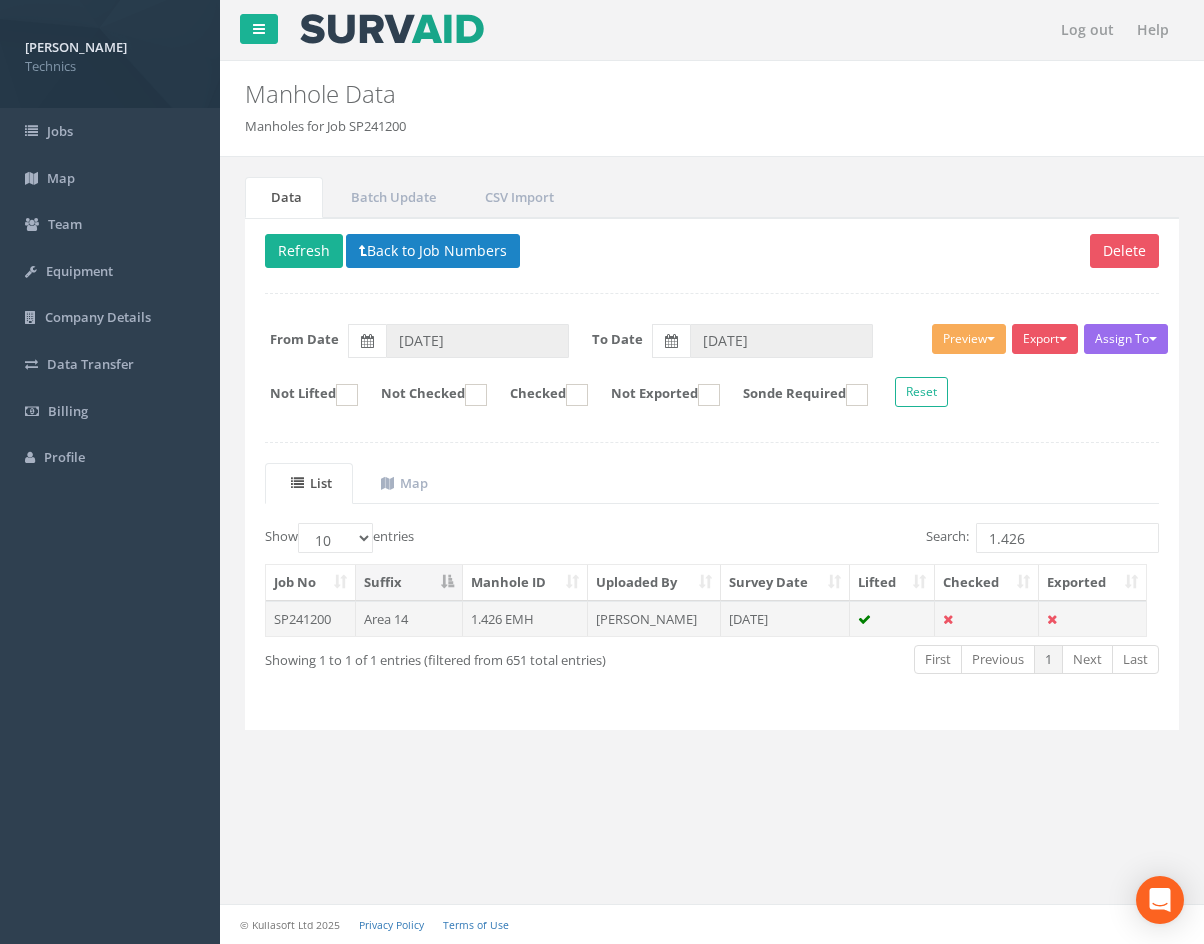 click on "[PERSON_NAME]" at bounding box center (654, 619) 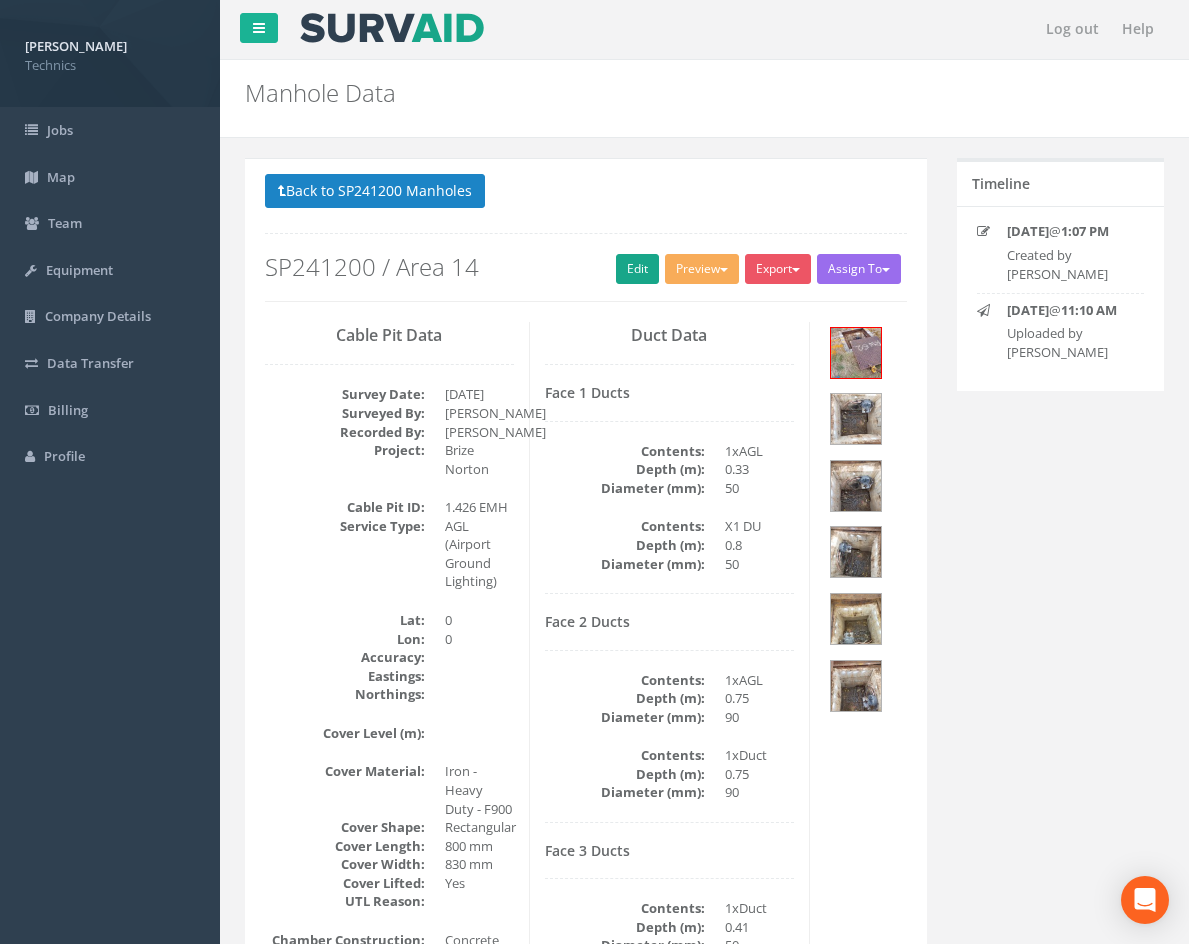 scroll, scrollTop: 0, scrollLeft: 0, axis: both 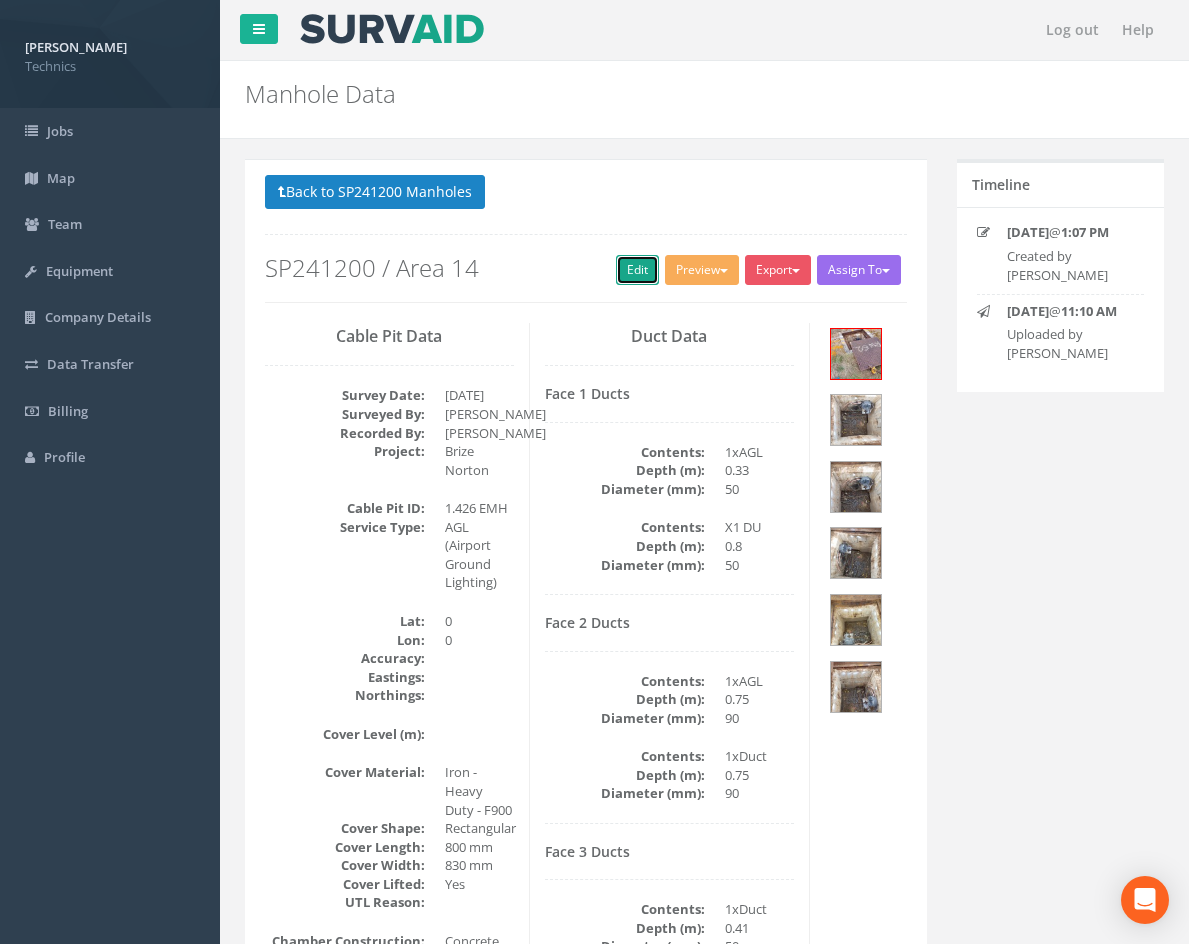 click on "Edit" at bounding box center (637, 270) 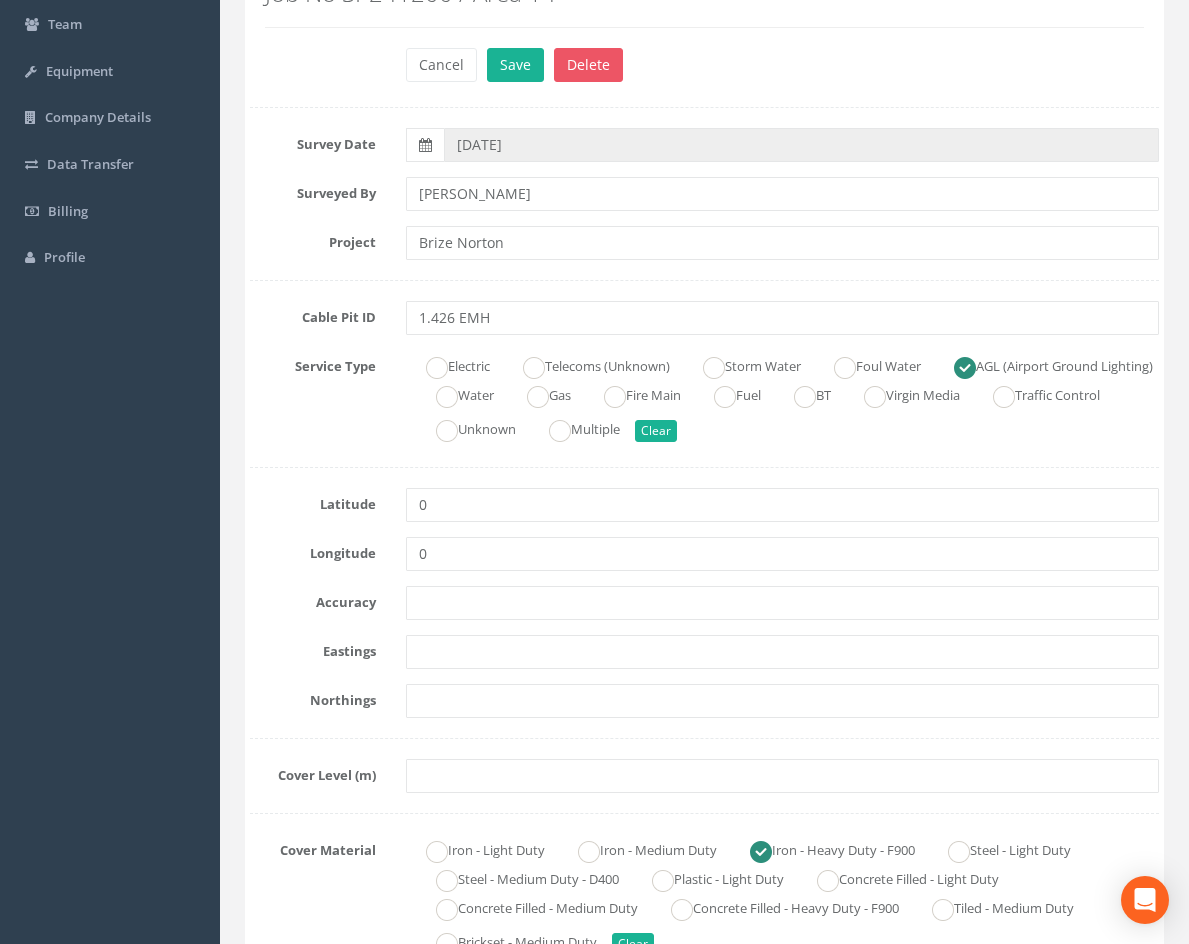 scroll, scrollTop: 400, scrollLeft: 0, axis: vertical 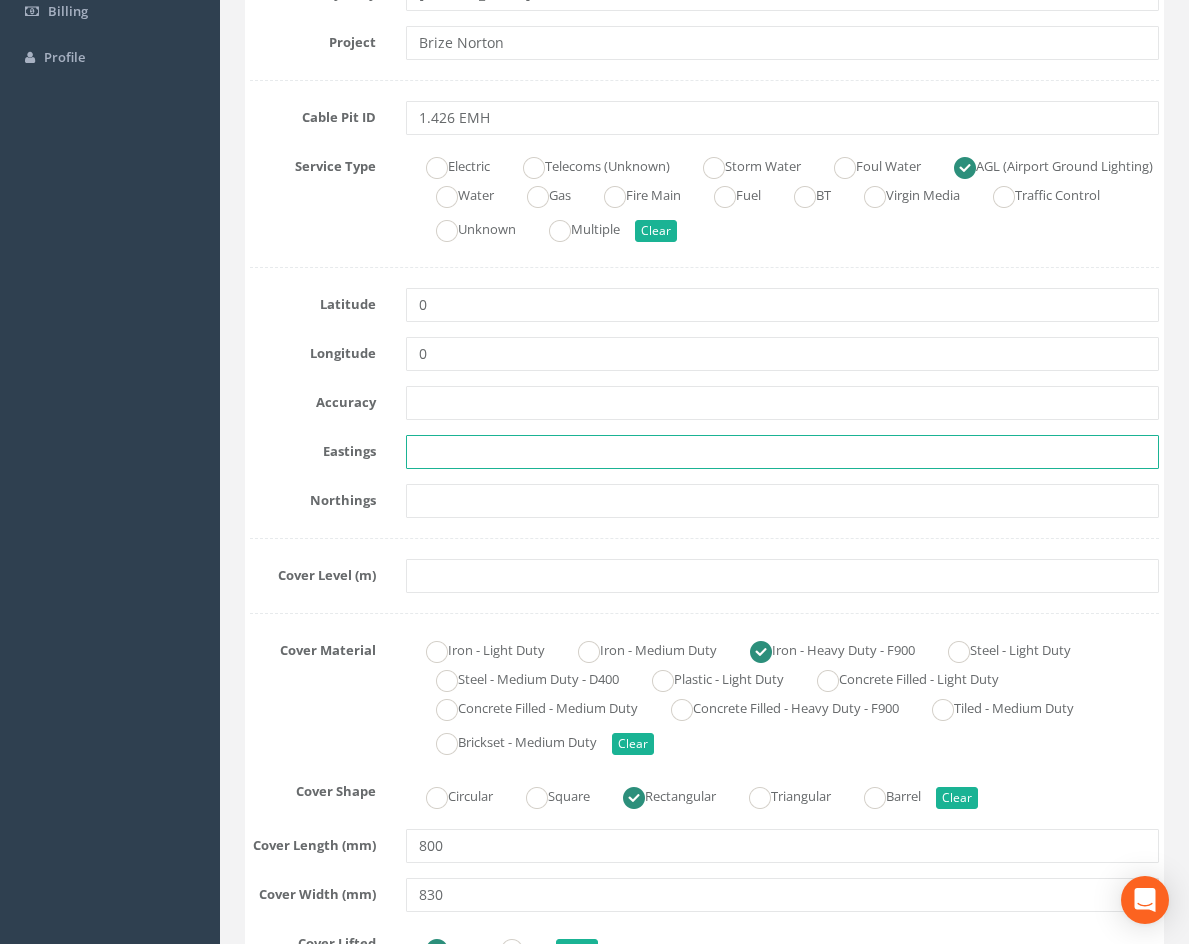 click at bounding box center [782, 452] 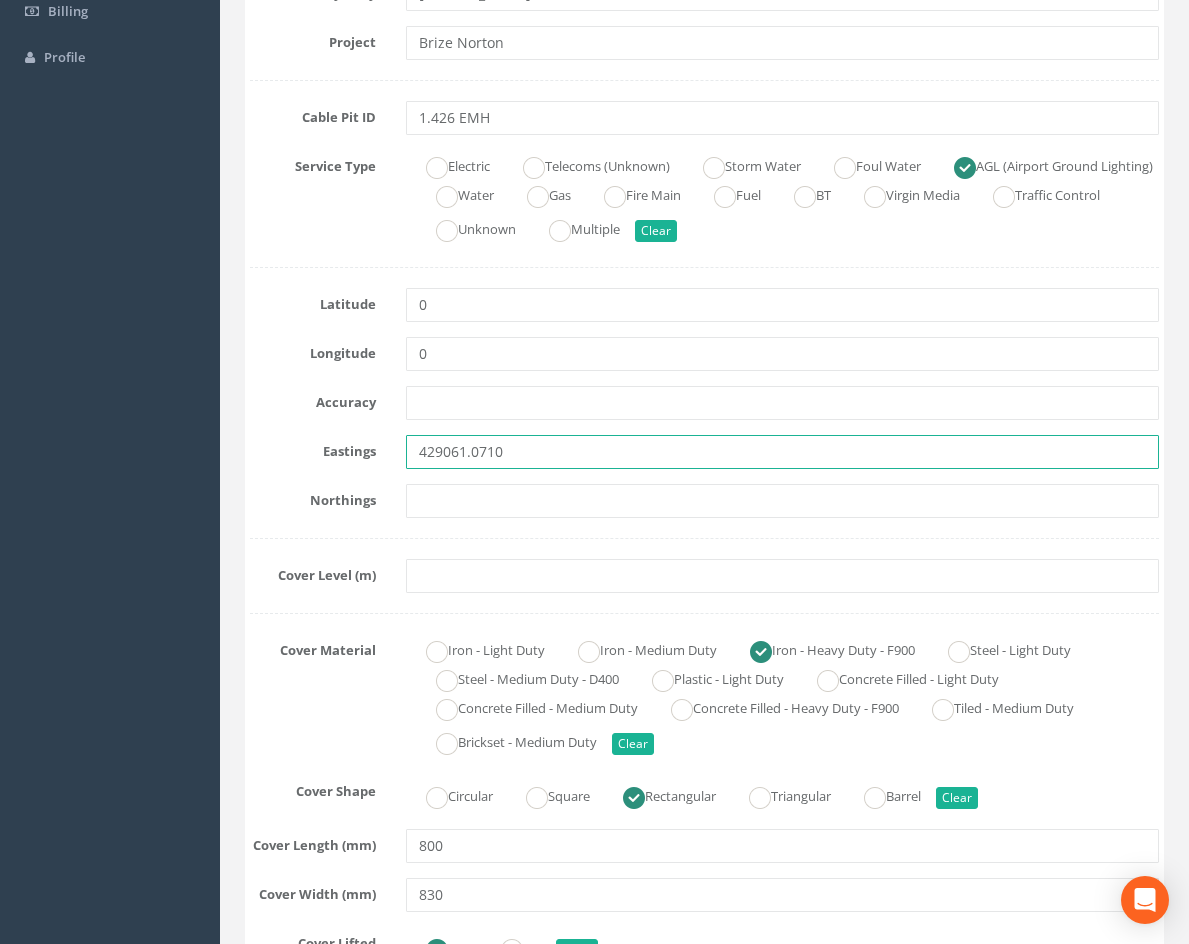 type on "429061.0710" 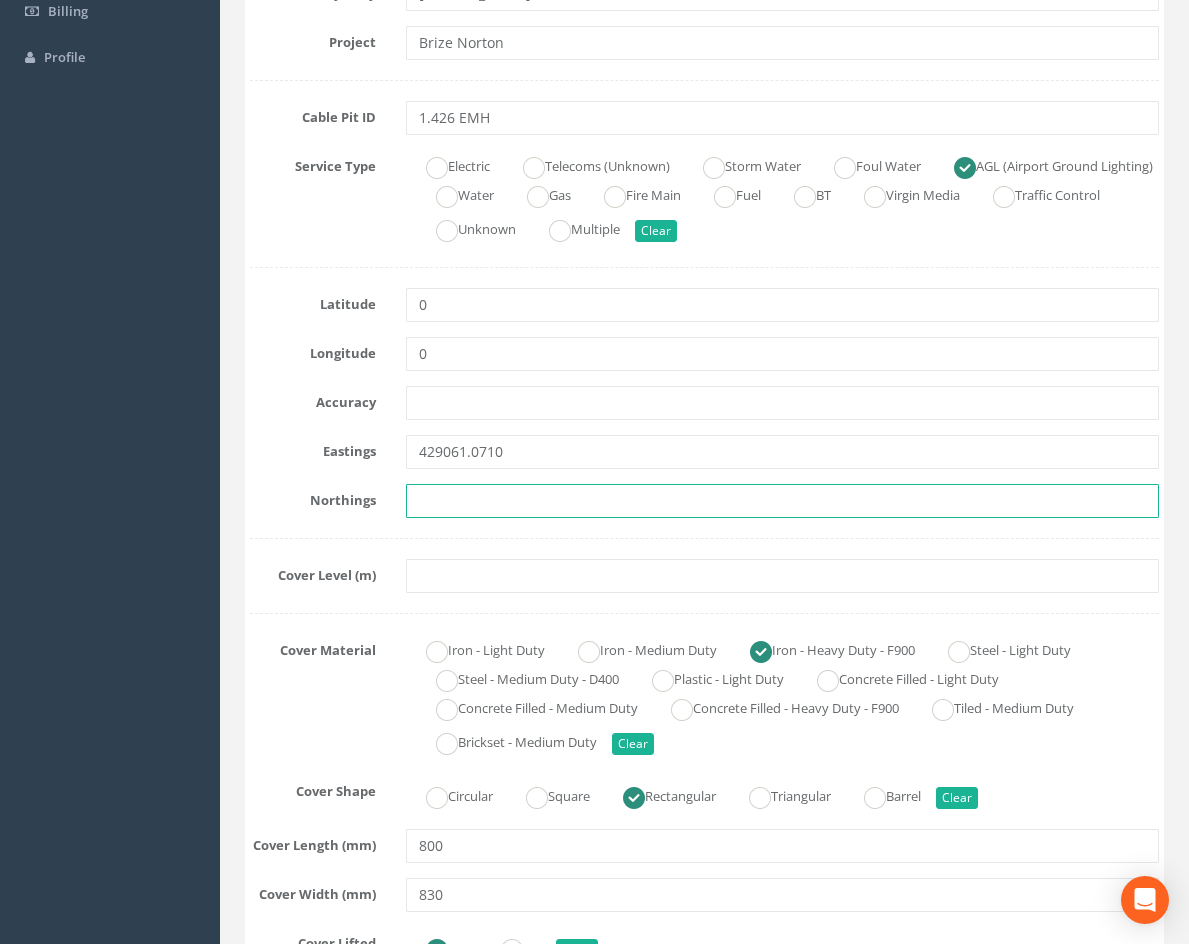 click at bounding box center (782, 501) 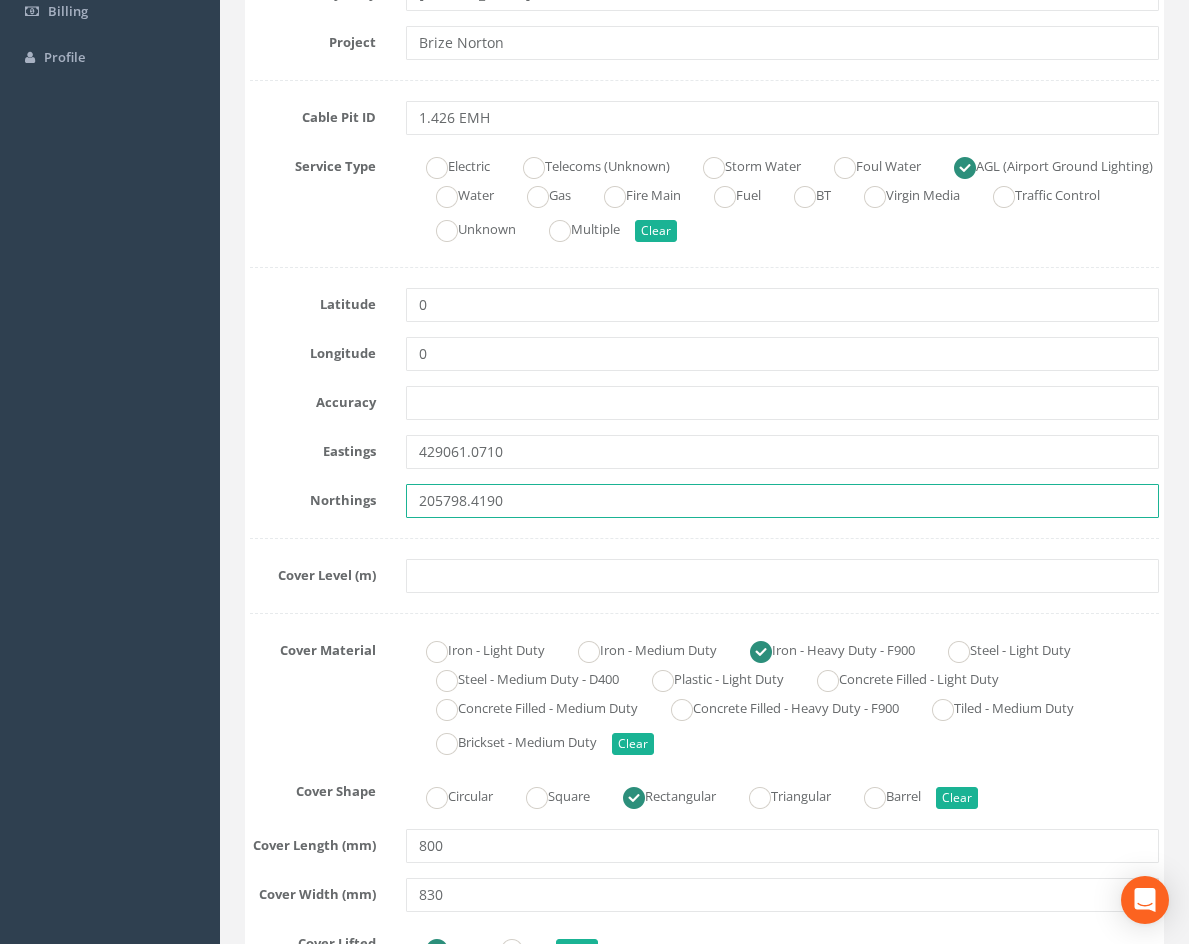 type on "205798.4190" 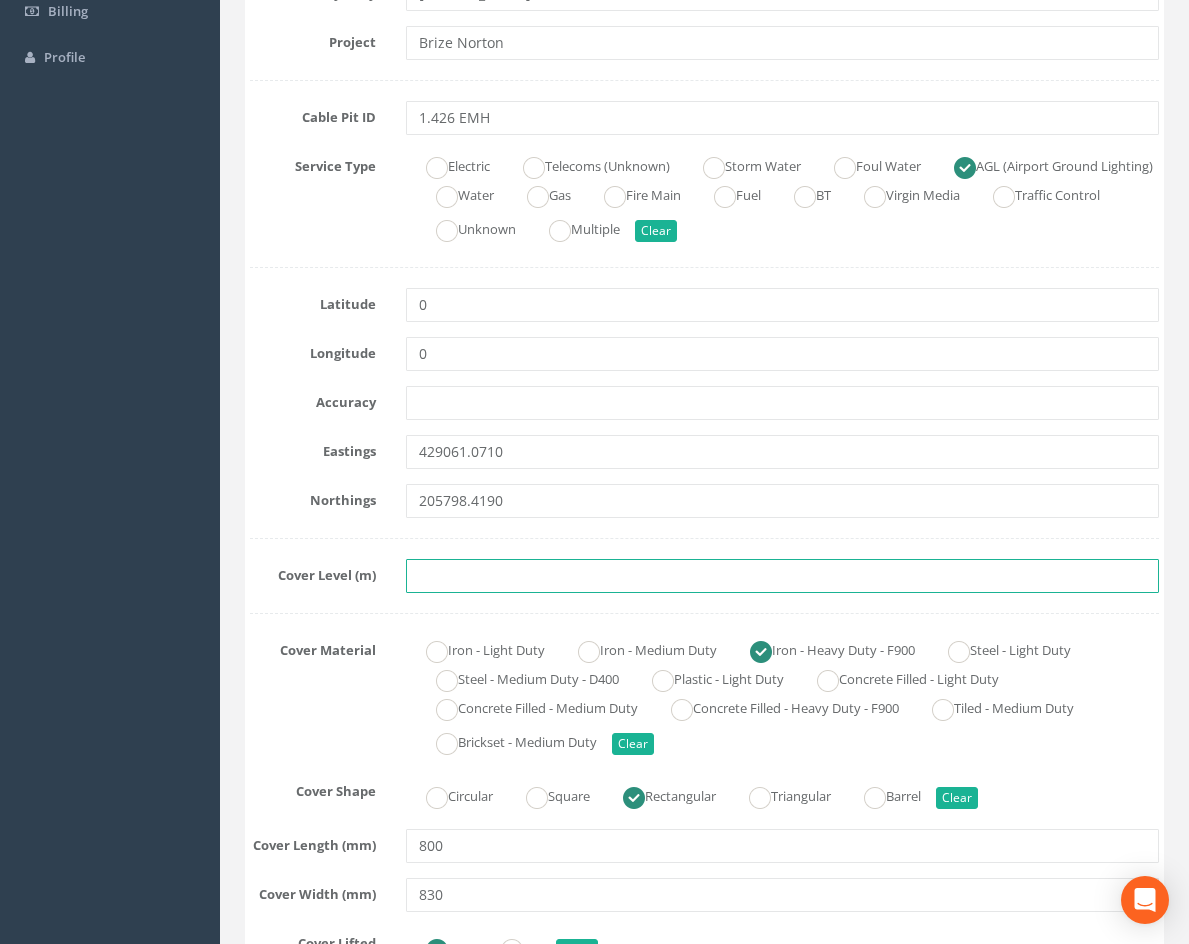 click at bounding box center (782, 576) 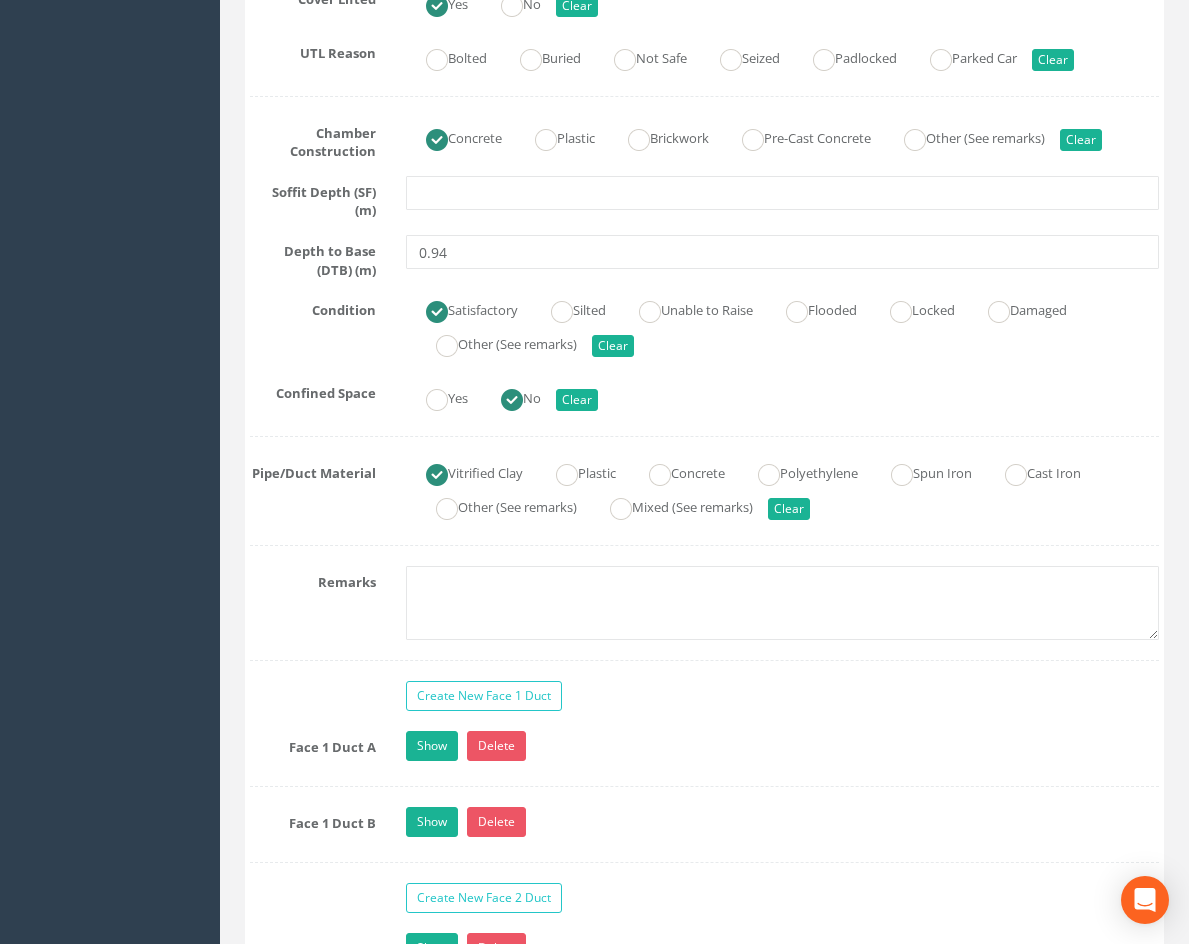 scroll, scrollTop: 1500, scrollLeft: 0, axis: vertical 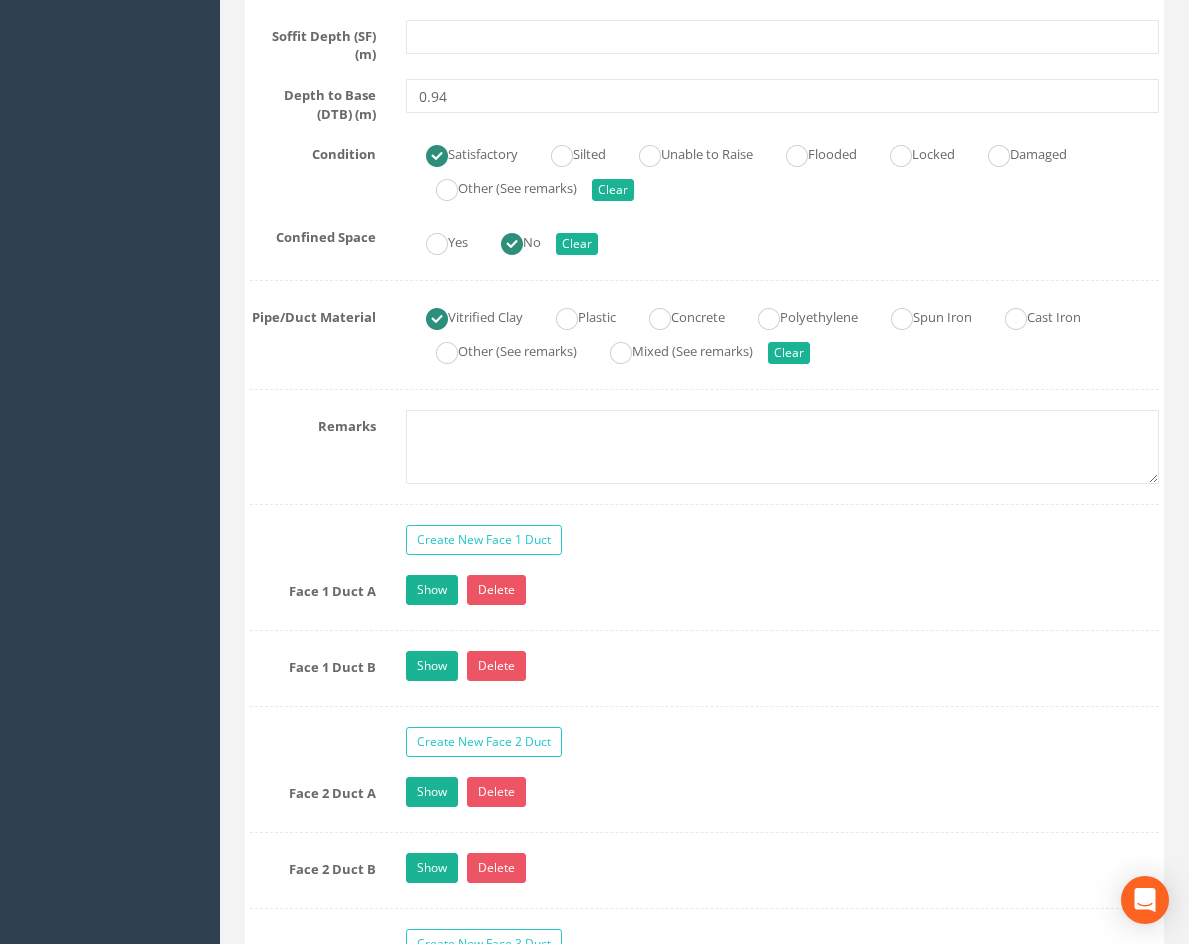type on "81.7940" 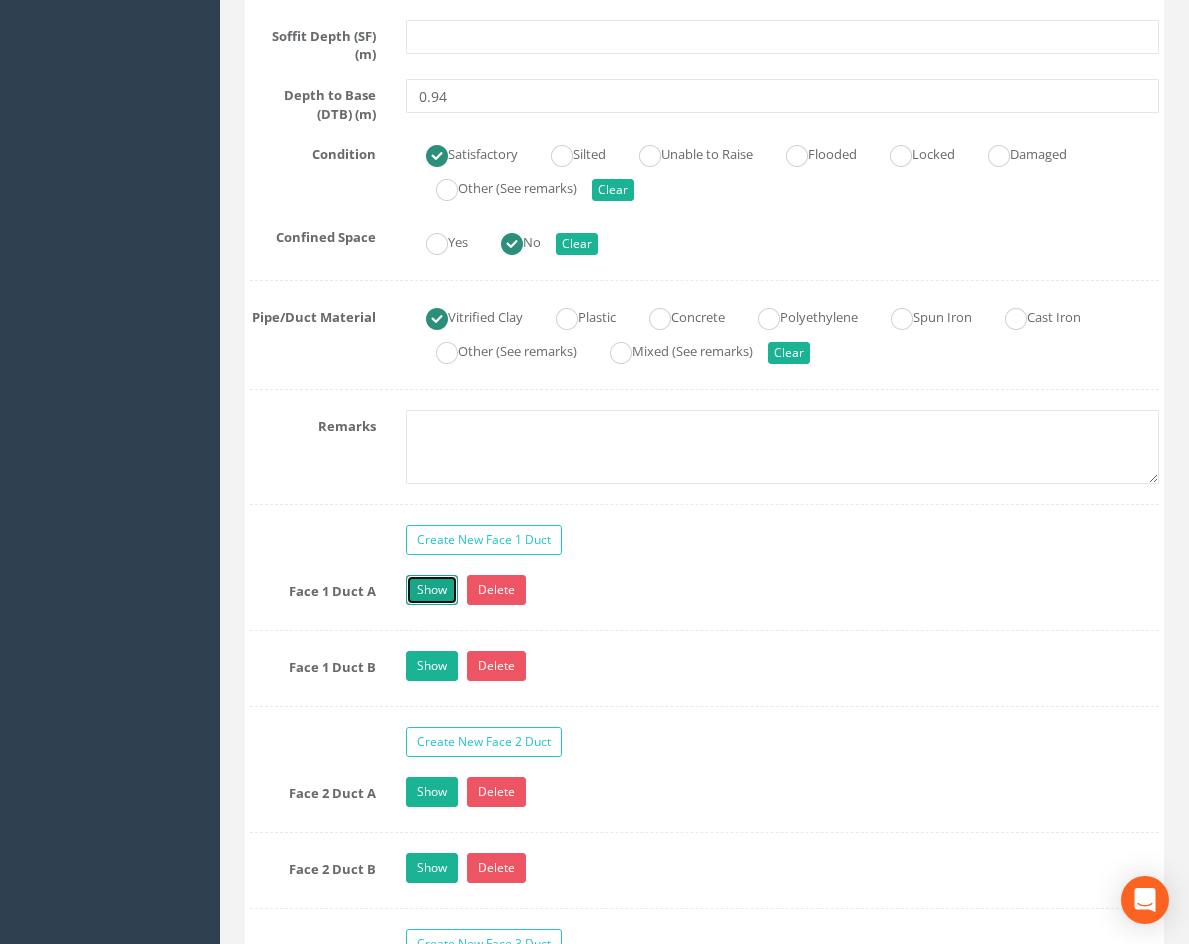 click on "Show" at bounding box center (432, 590) 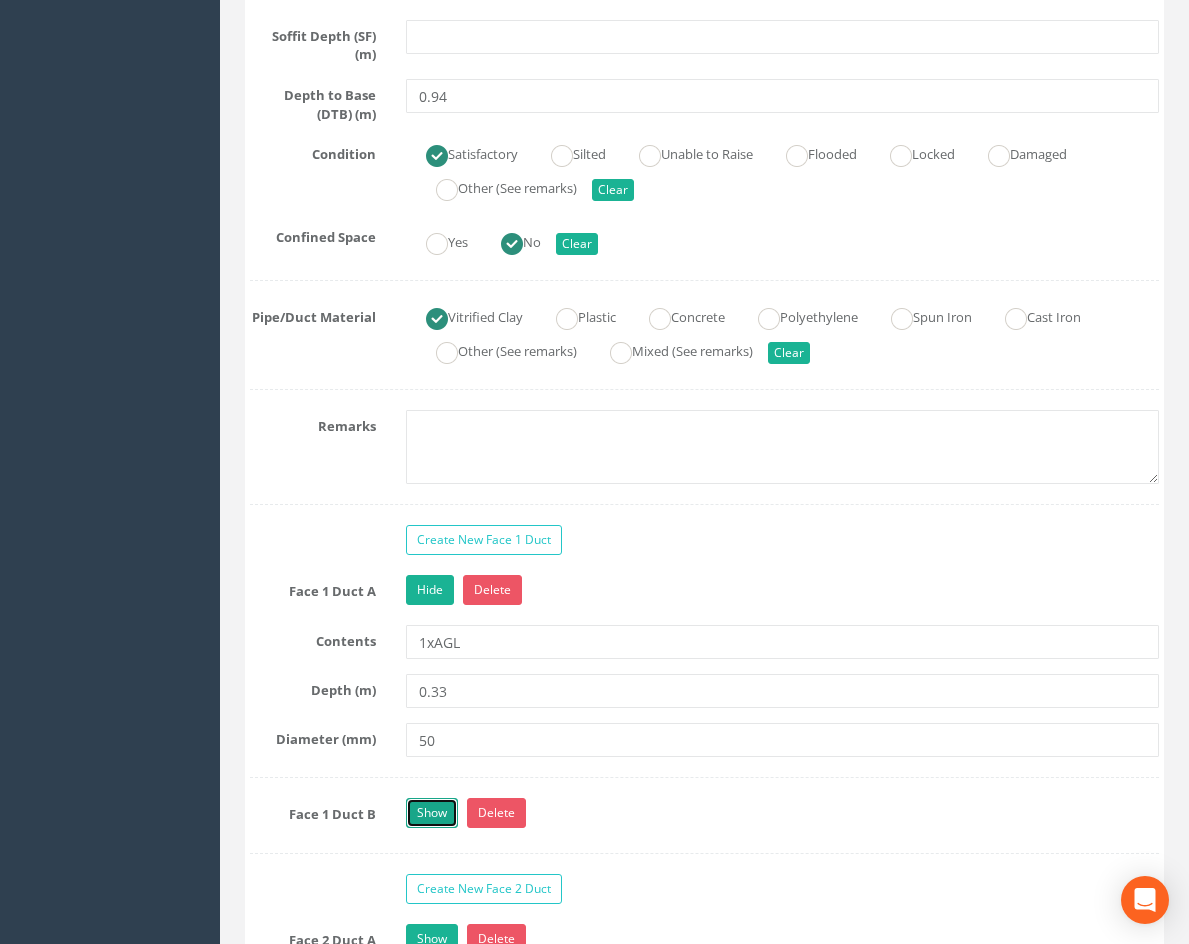 click on "Show" at bounding box center [432, 813] 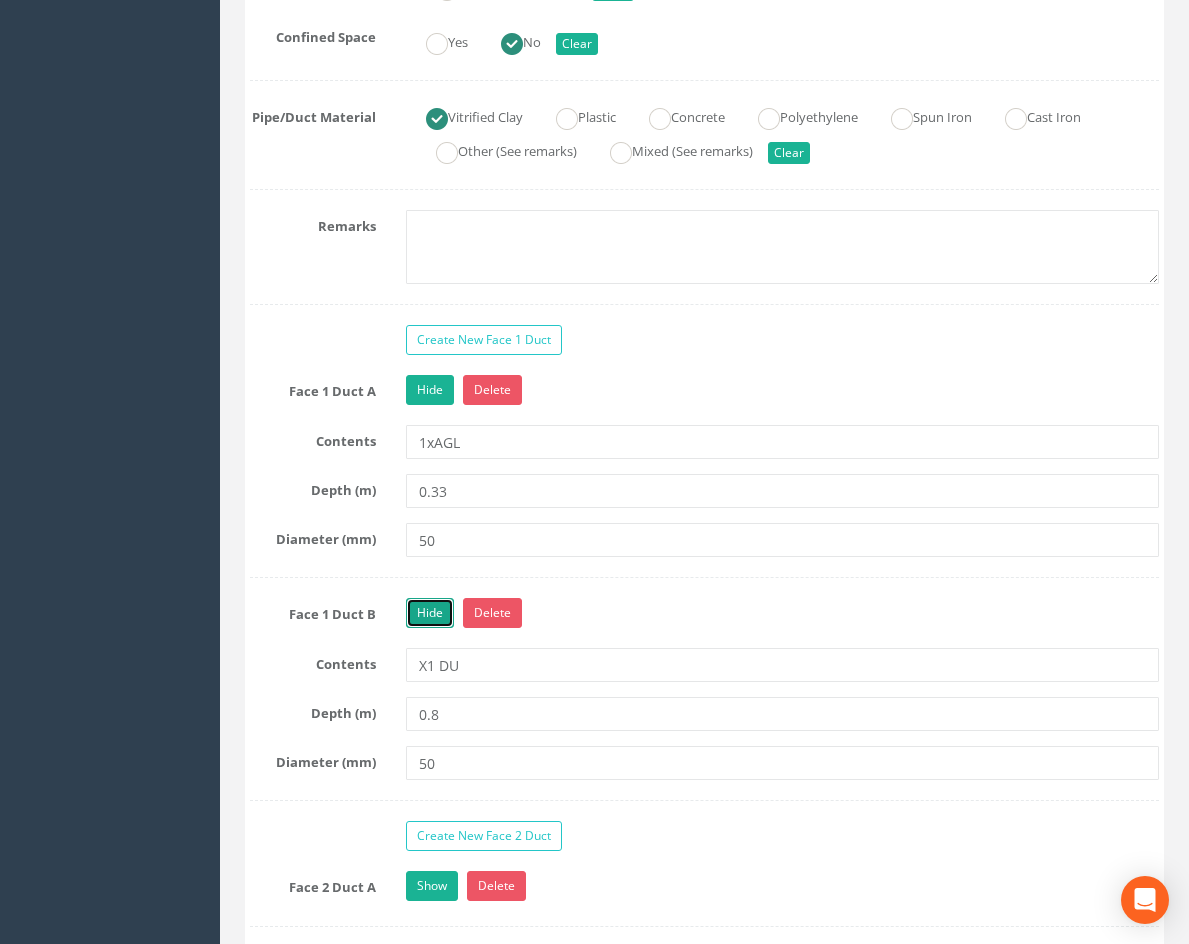 scroll, scrollTop: 1800, scrollLeft: 0, axis: vertical 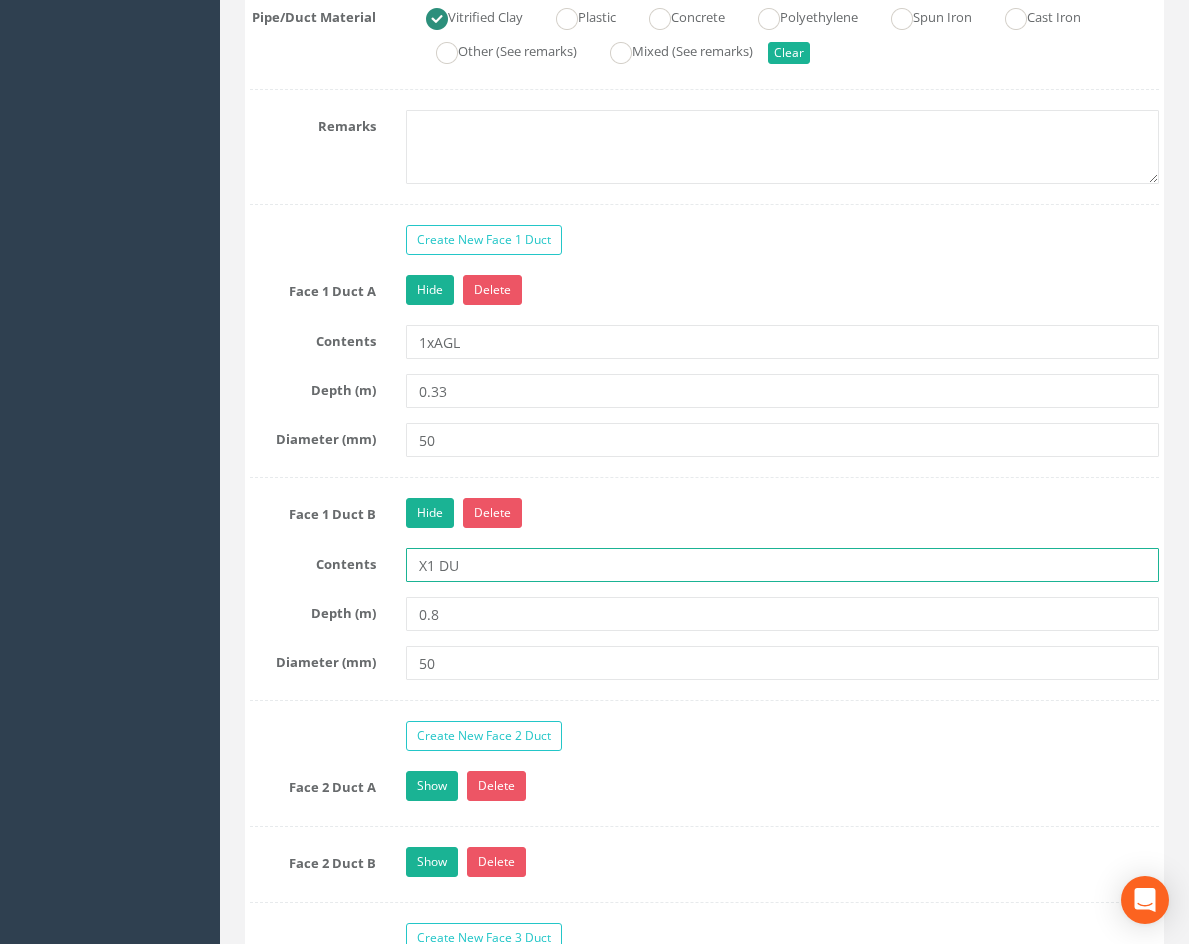 click on "X1 DU" at bounding box center [782, 565] 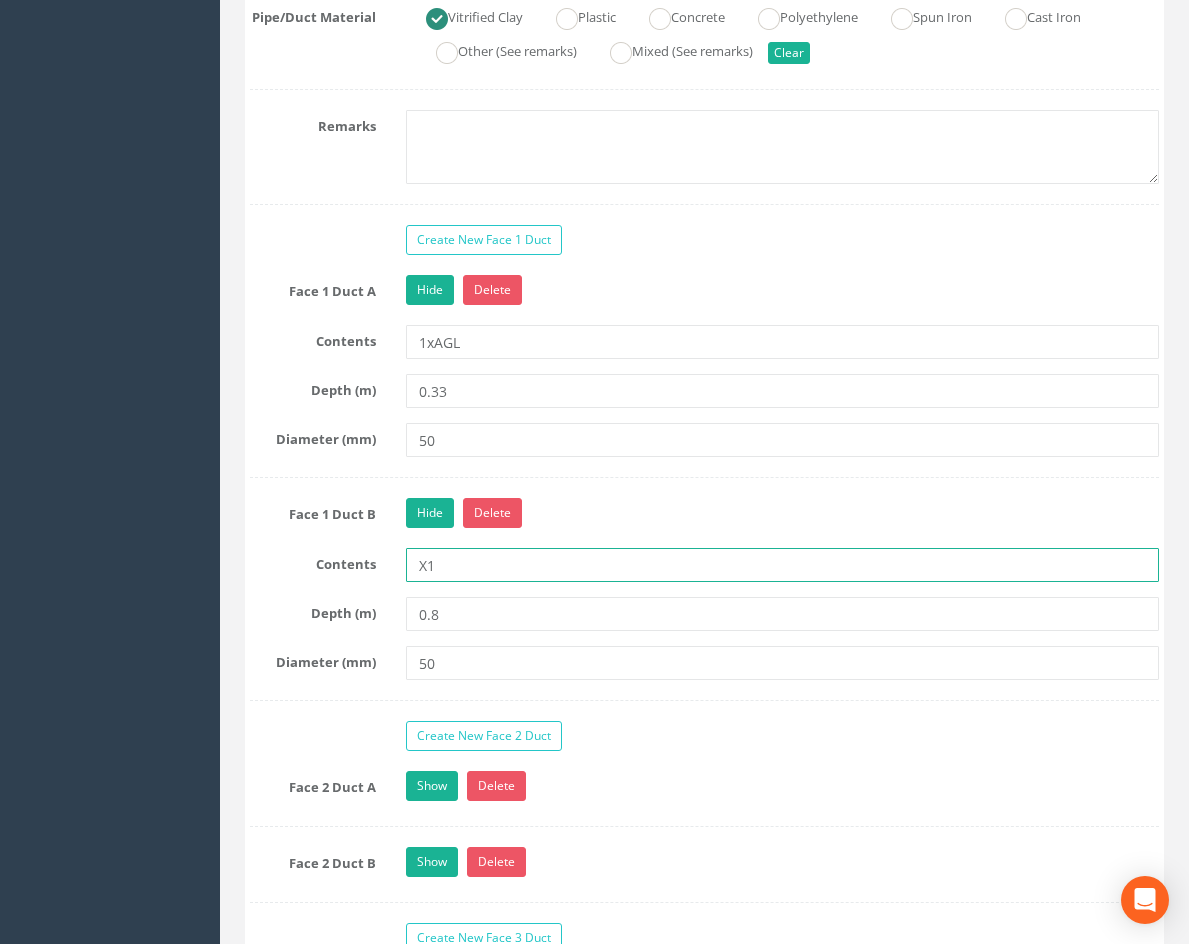 type on "X" 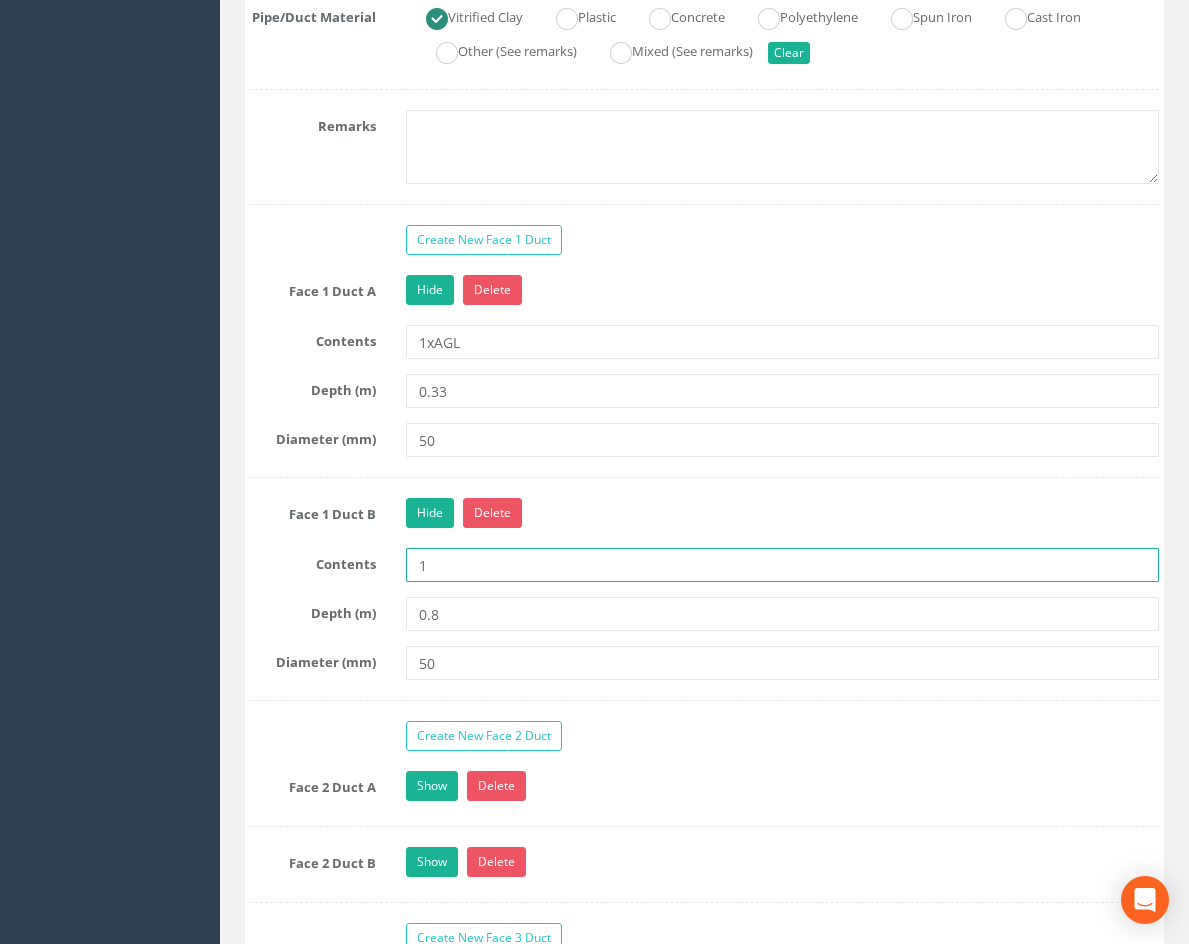 type on "1 x Duct" 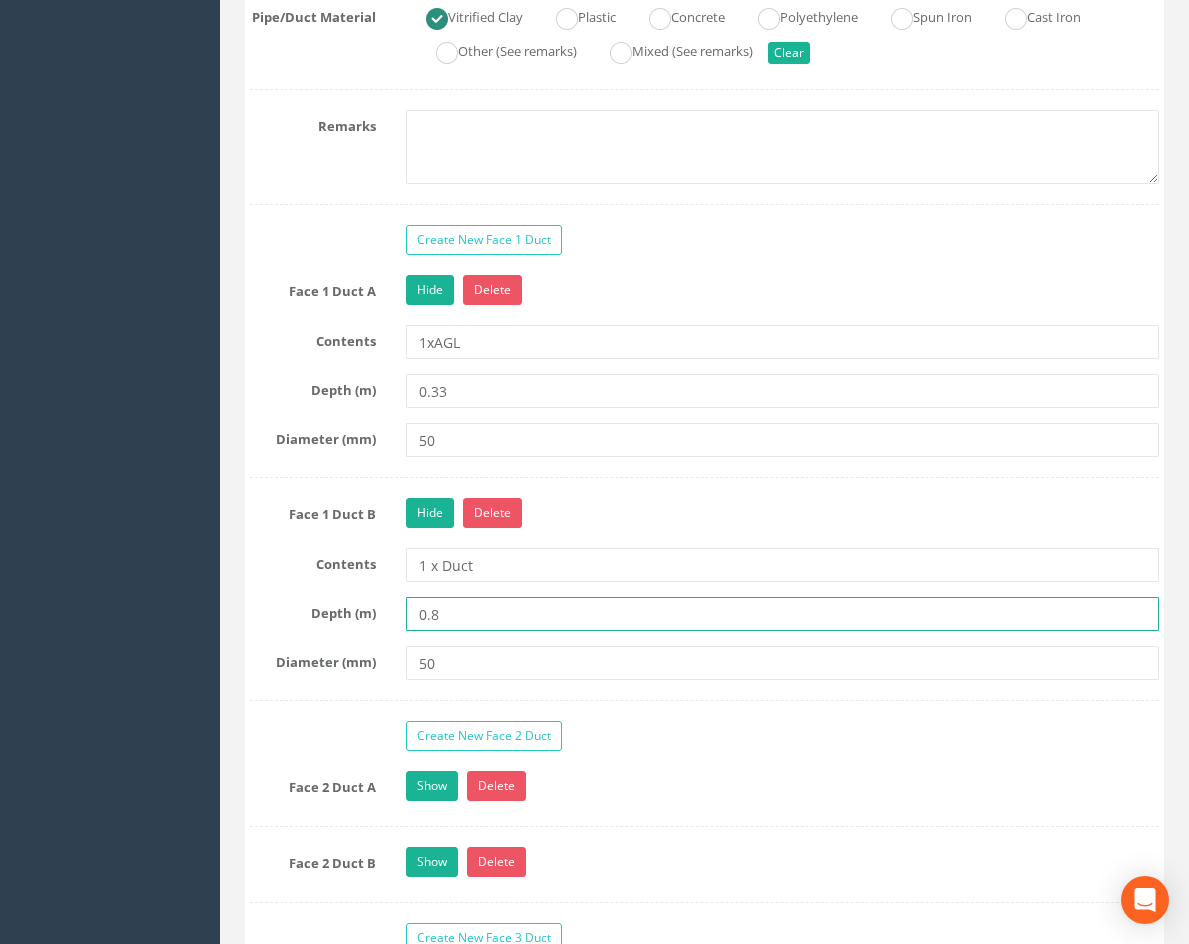 click on "0.8" at bounding box center (782, 614) 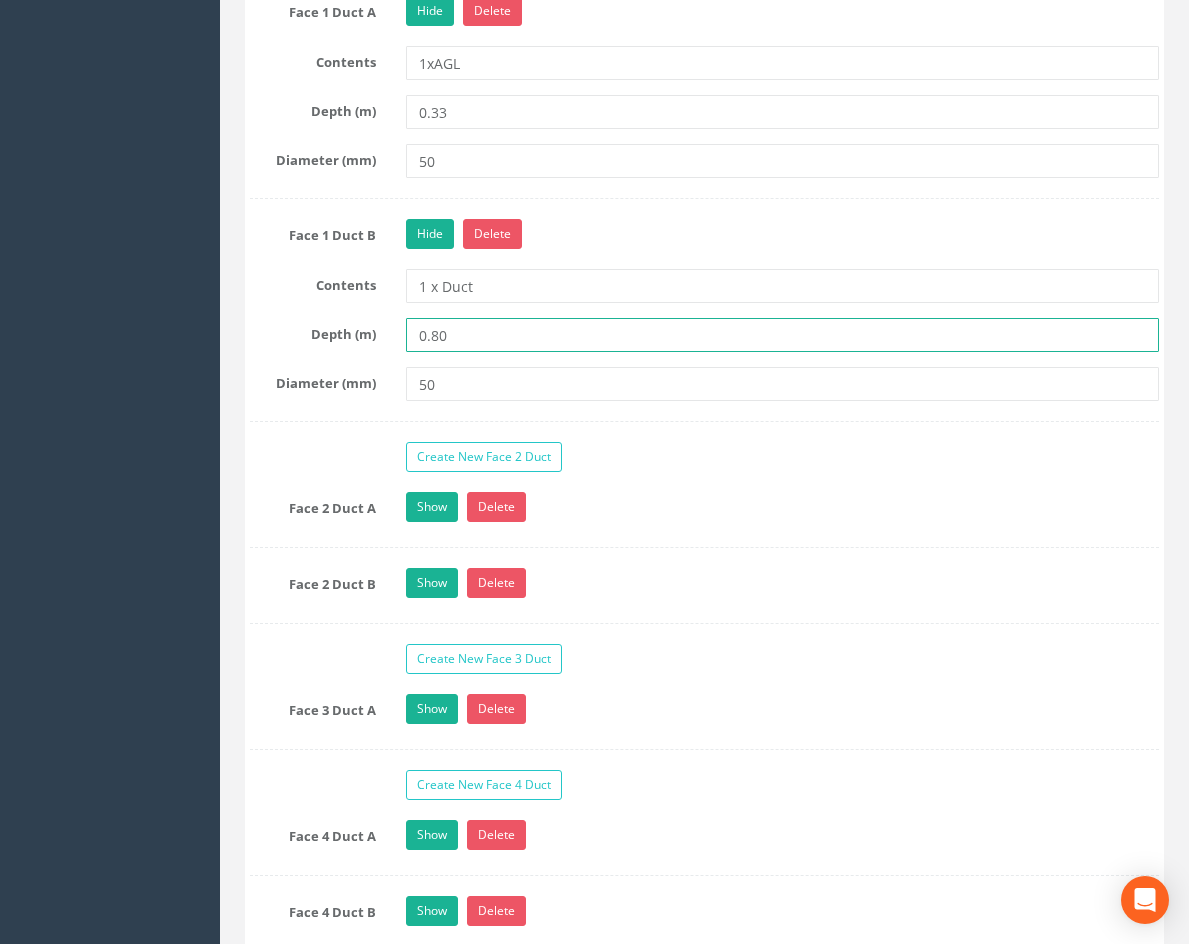 scroll, scrollTop: 2100, scrollLeft: 0, axis: vertical 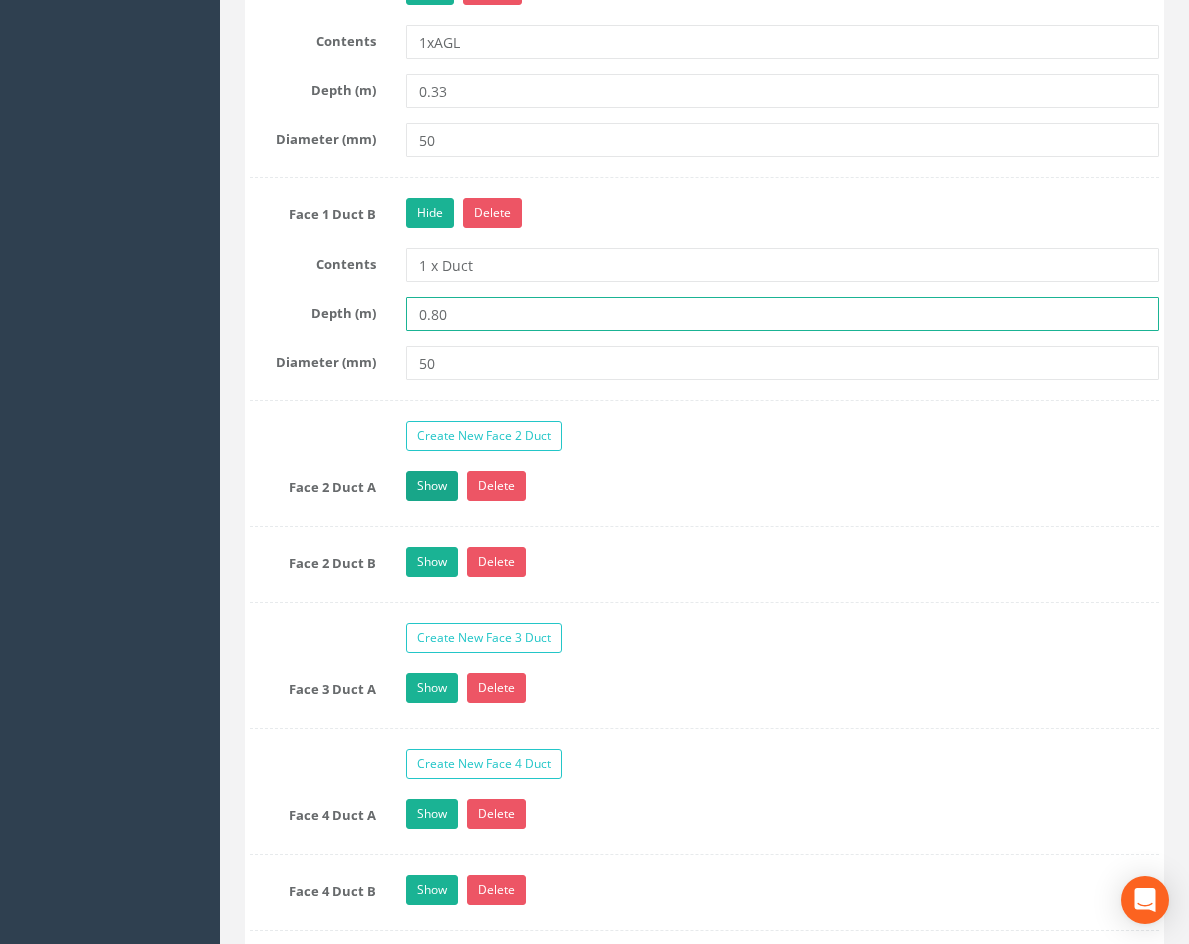 type on "0.80" 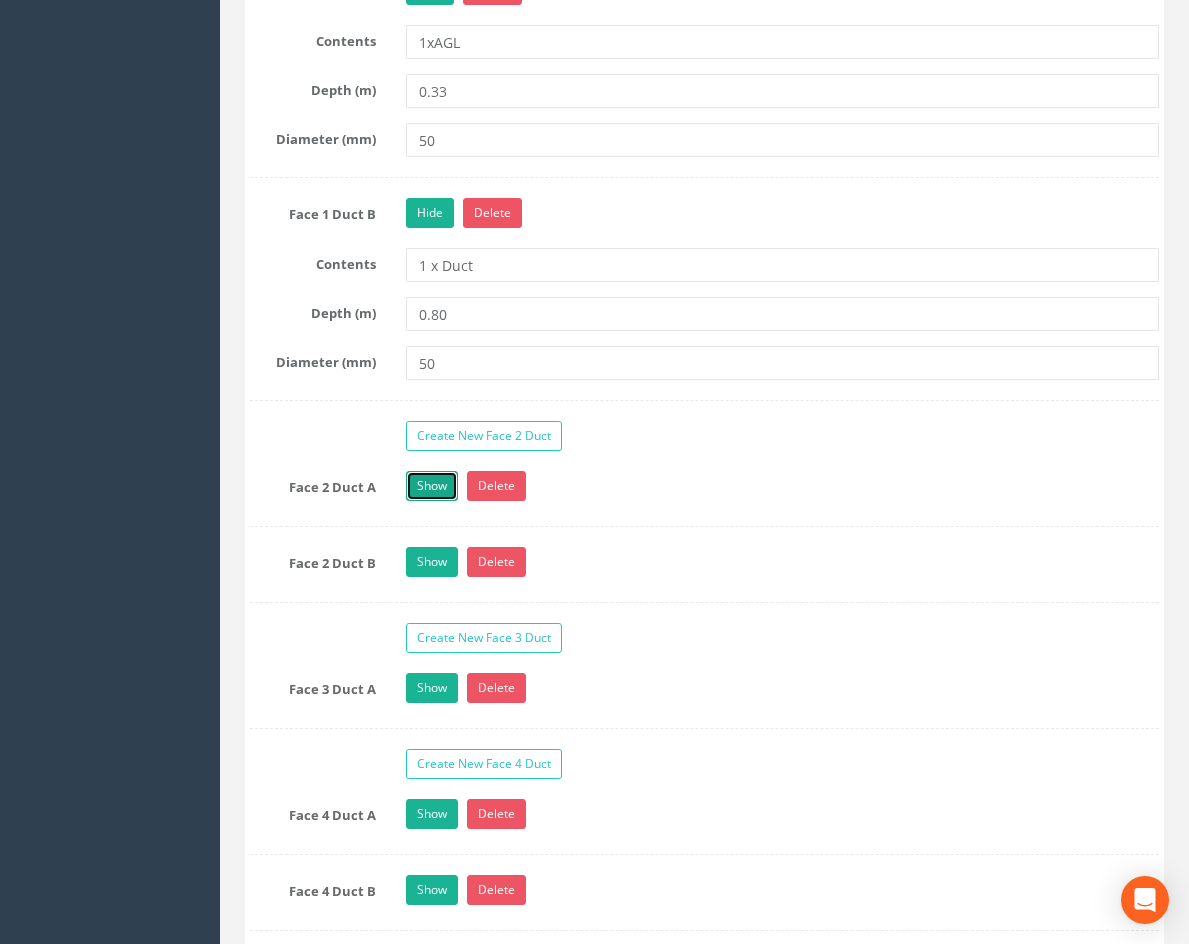 click on "Show" at bounding box center [432, 486] 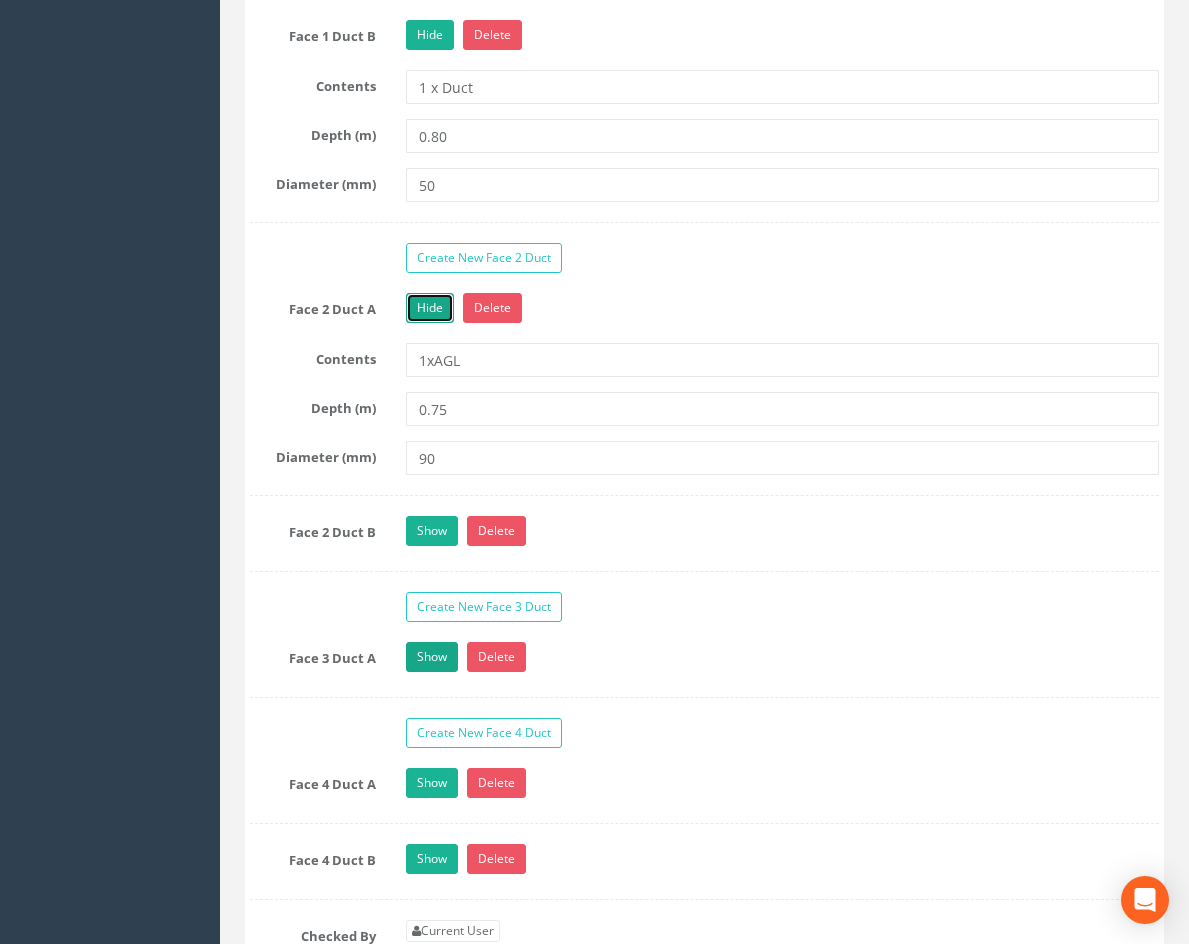 scroll, scrollTop: 2300, scrollLeft: 0, axis: vertical 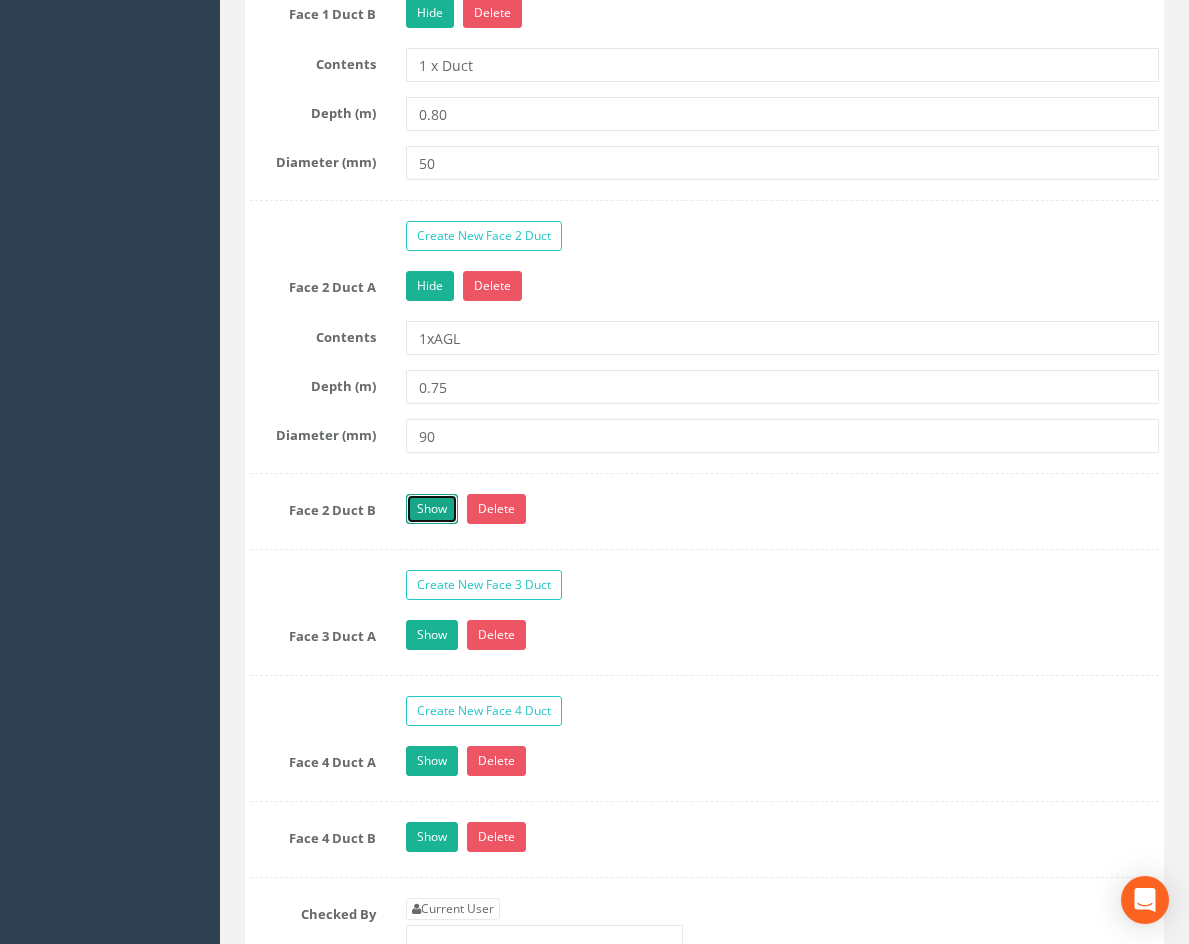 click on "Show" at bounding box center (432, 509) 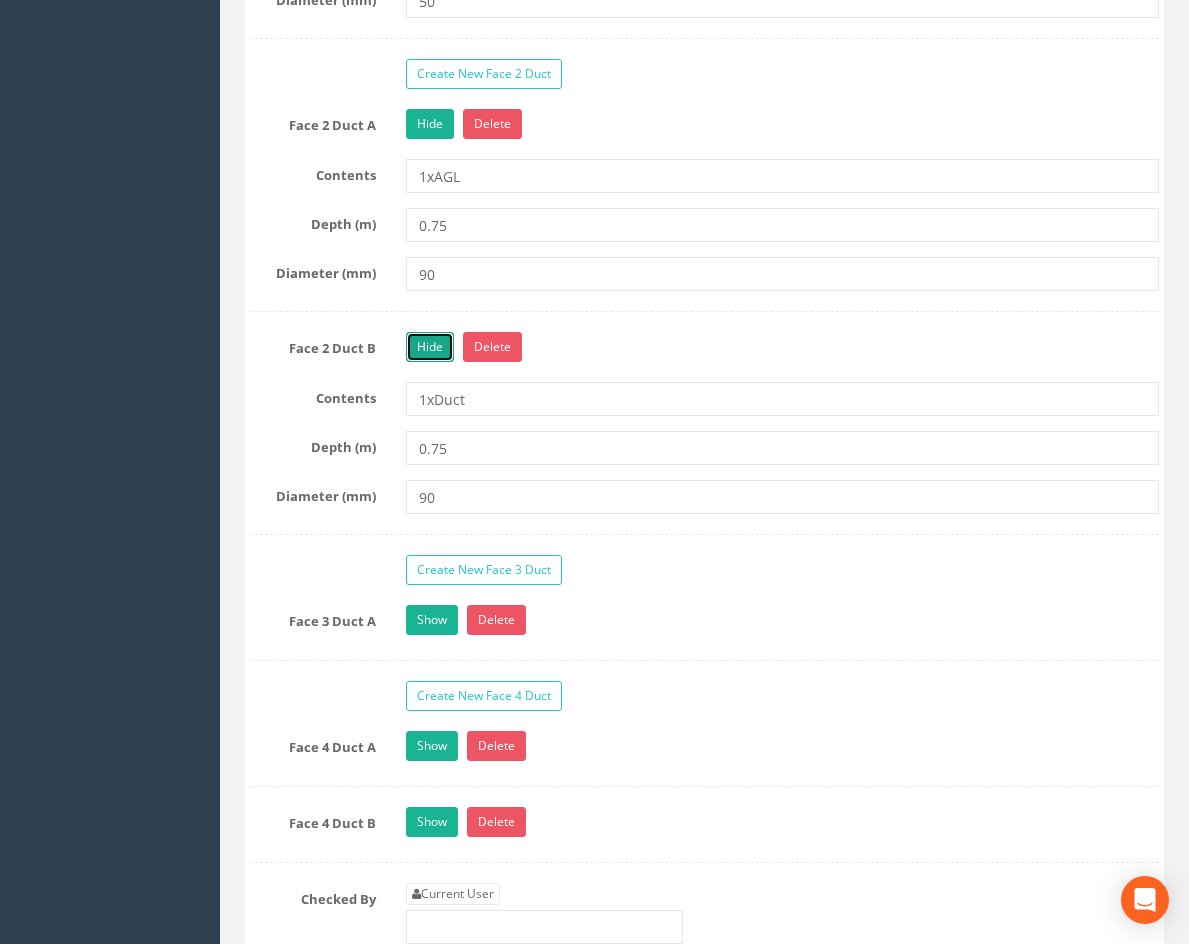 scroll, scrollTop: 2500, scrollLeft: 0, axis: vertical 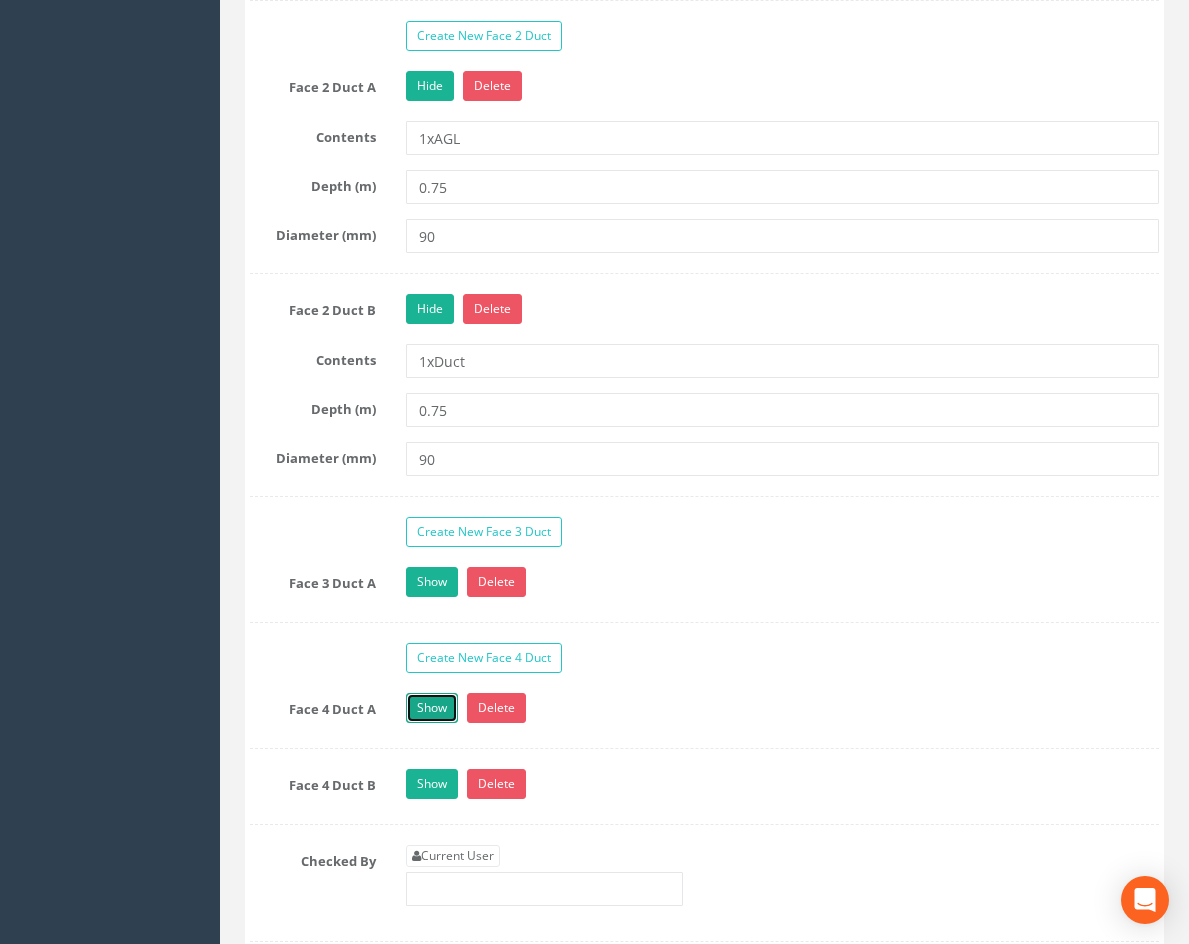 click on "Show" at bounding box center (432, 708) 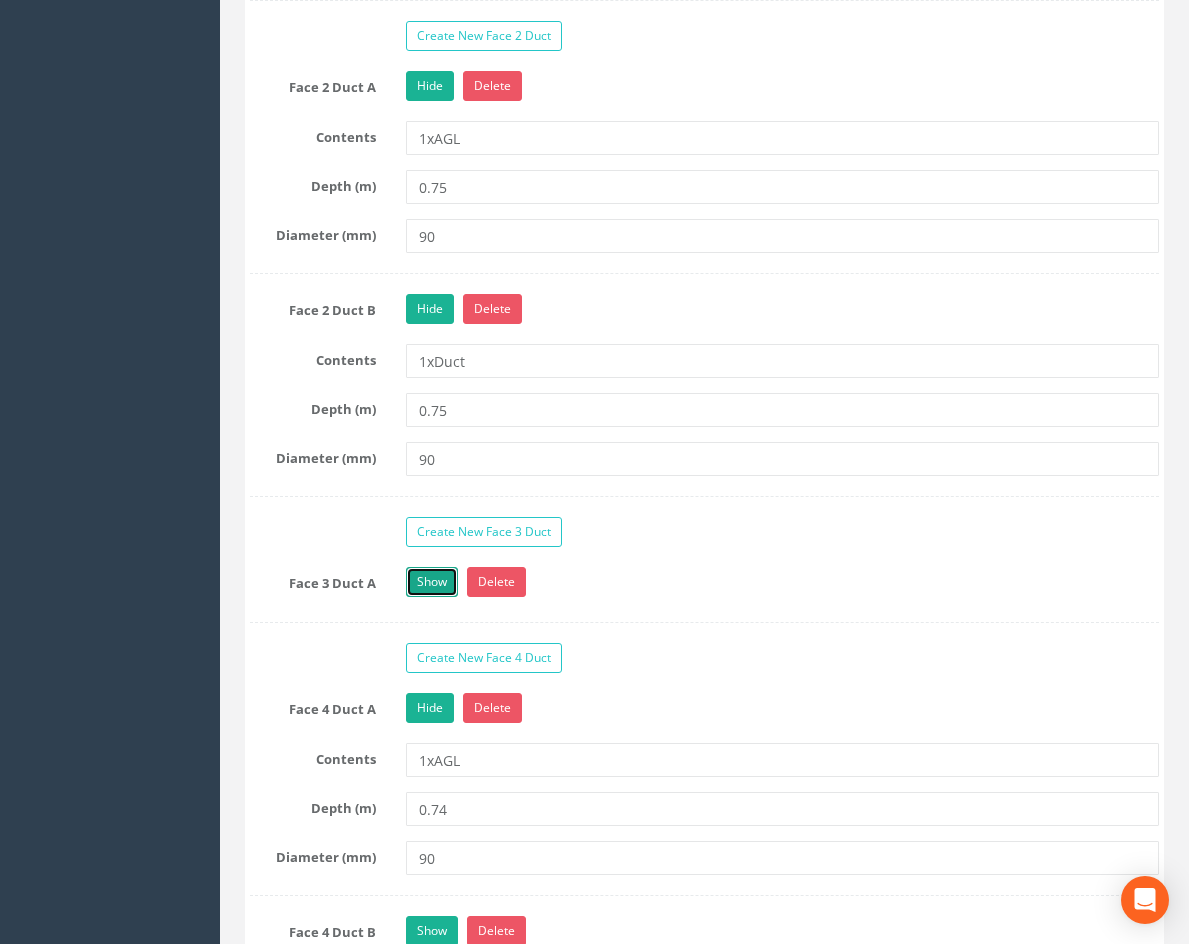click on "Show" at bounding box center [432, 582] 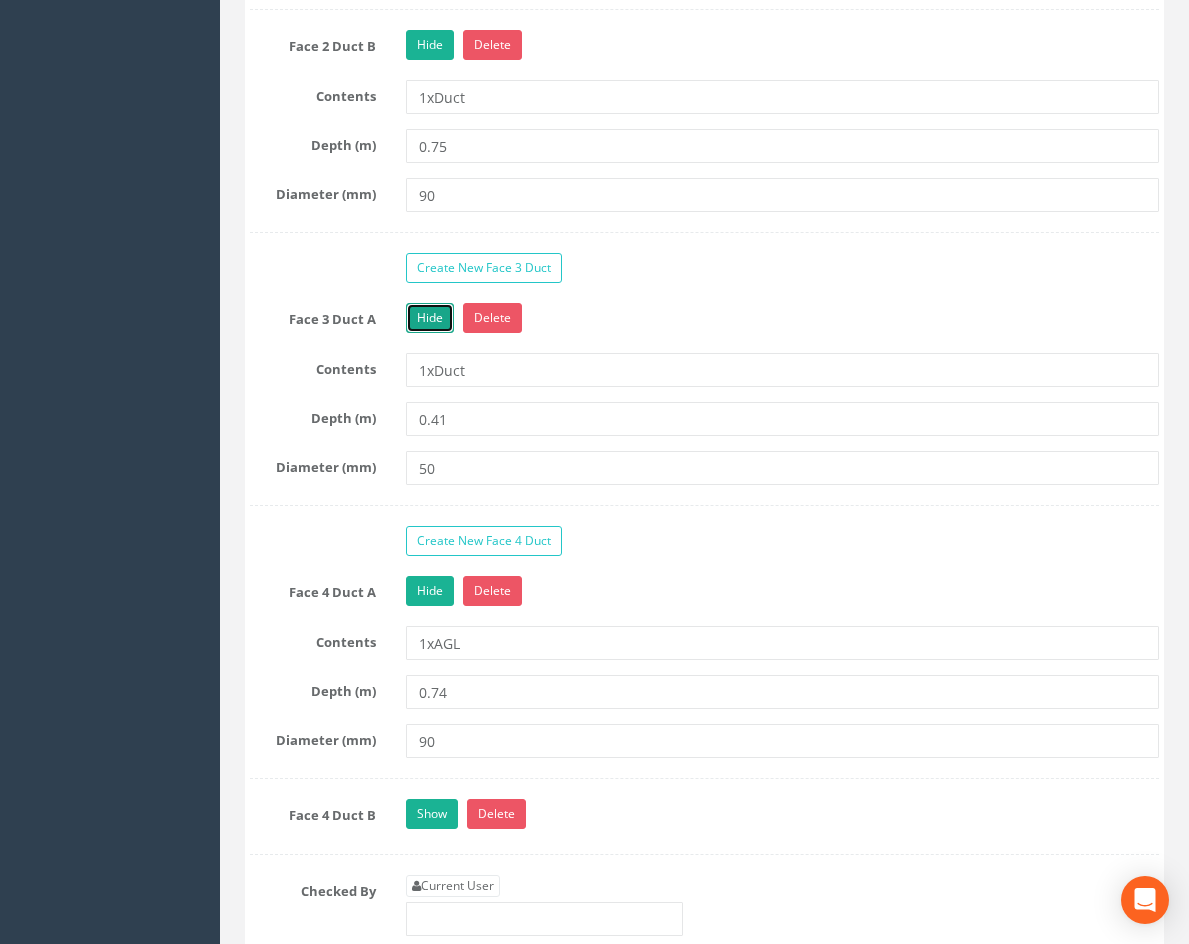 scroll, scrollTop: 2800, scrollLeft: 0, axis: vertical 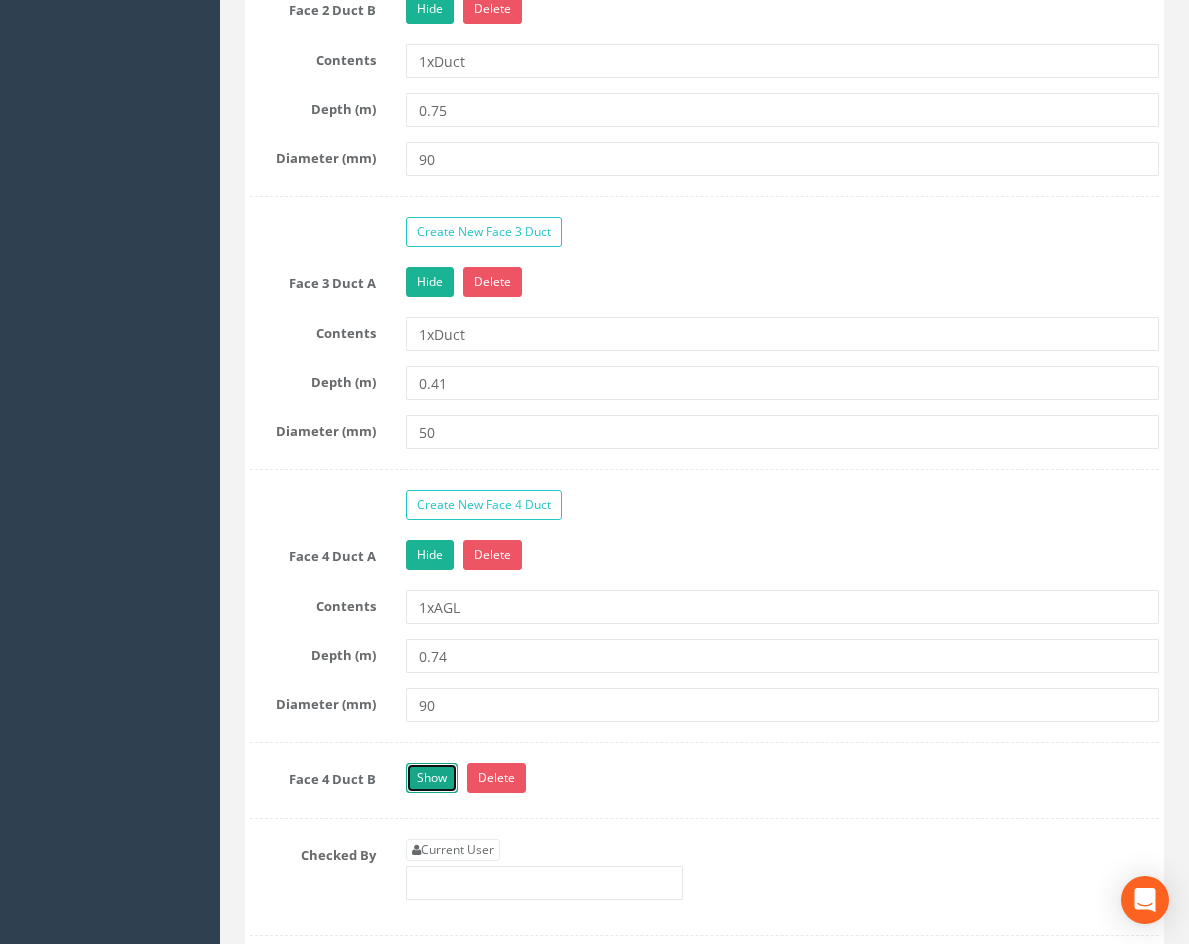 click on "Show" at bounding box center [432, 778] 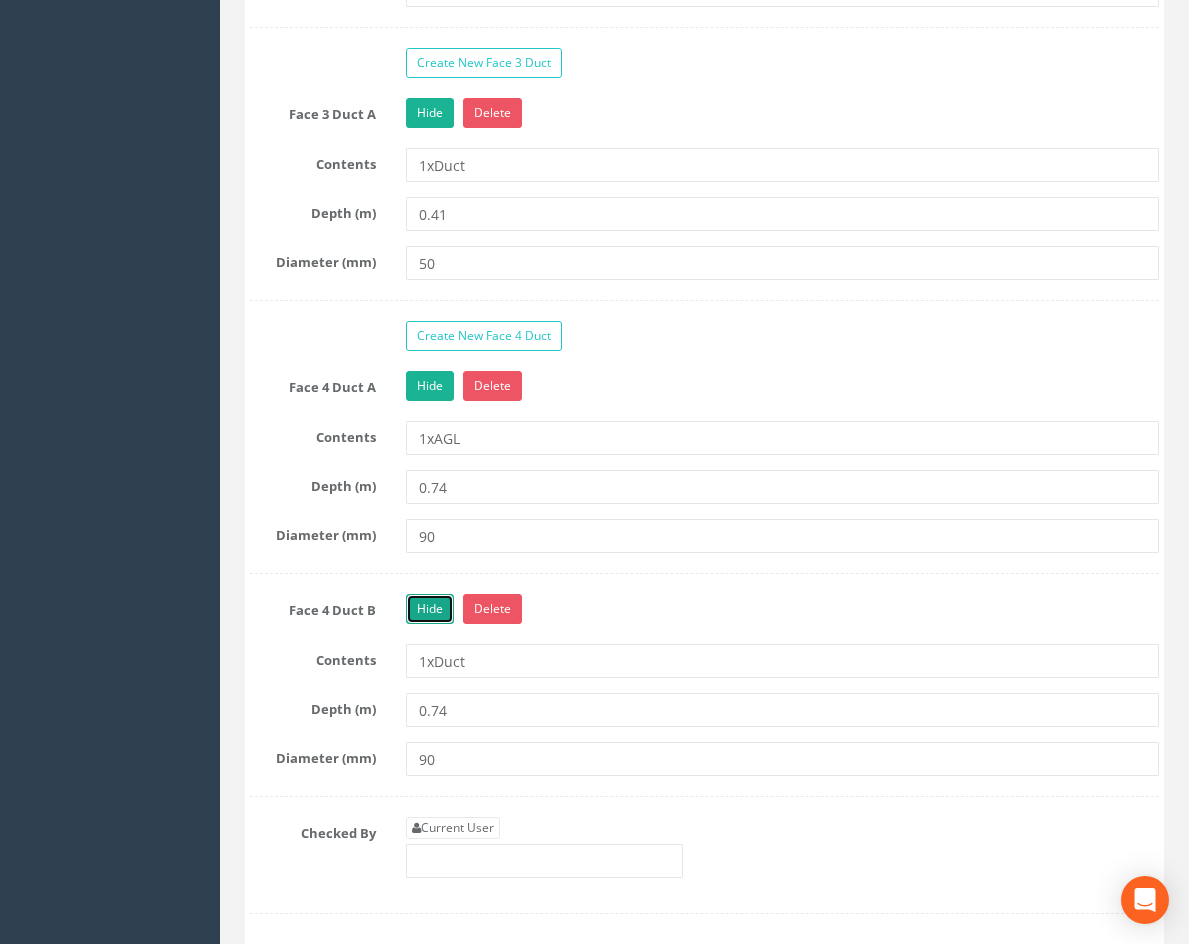 scroll, scrollTop: 3000, scrollLeft: 0, axis: vertical 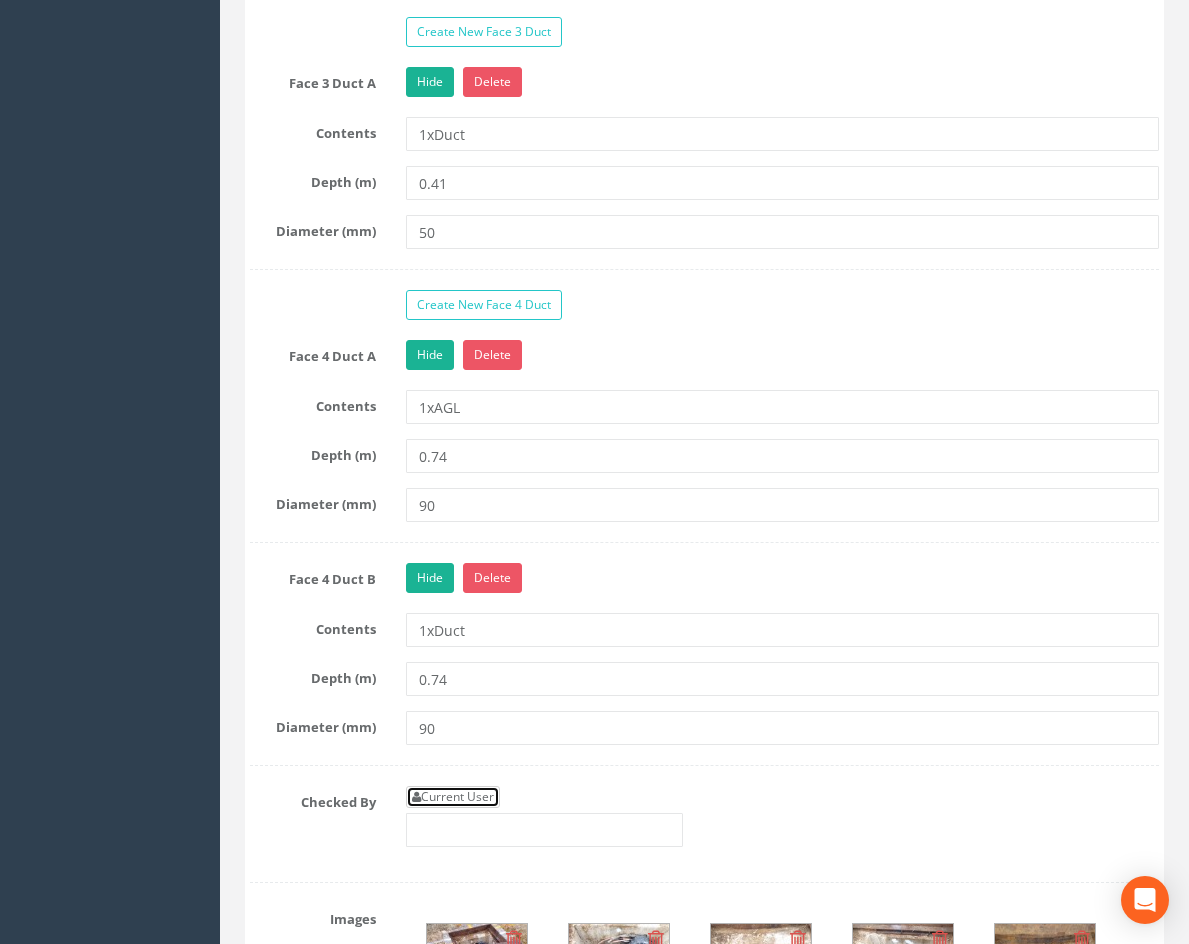 click on "Current User" at bounding box center (453, 797) 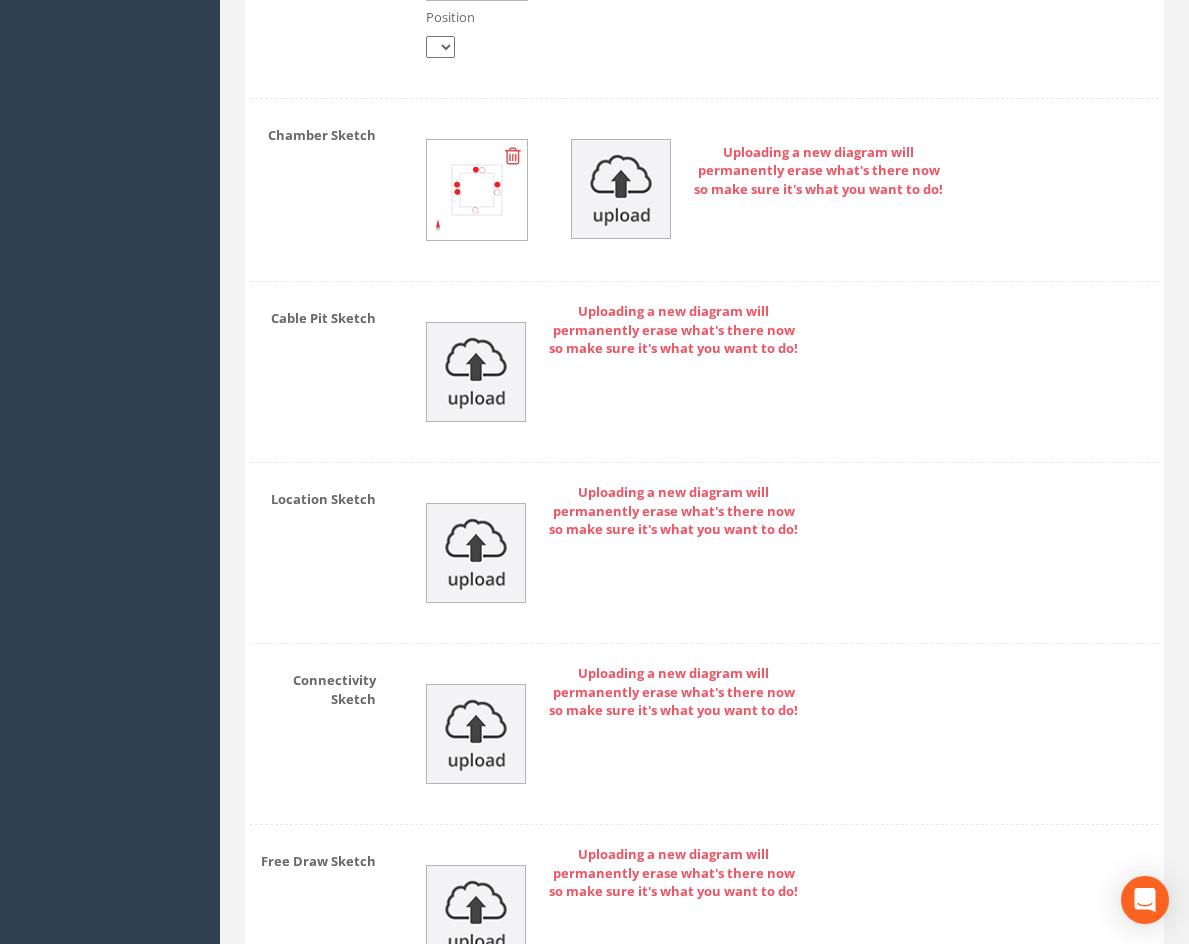 scroll, scrollTop: 4443, scrollLeft: 0, axis: vertical 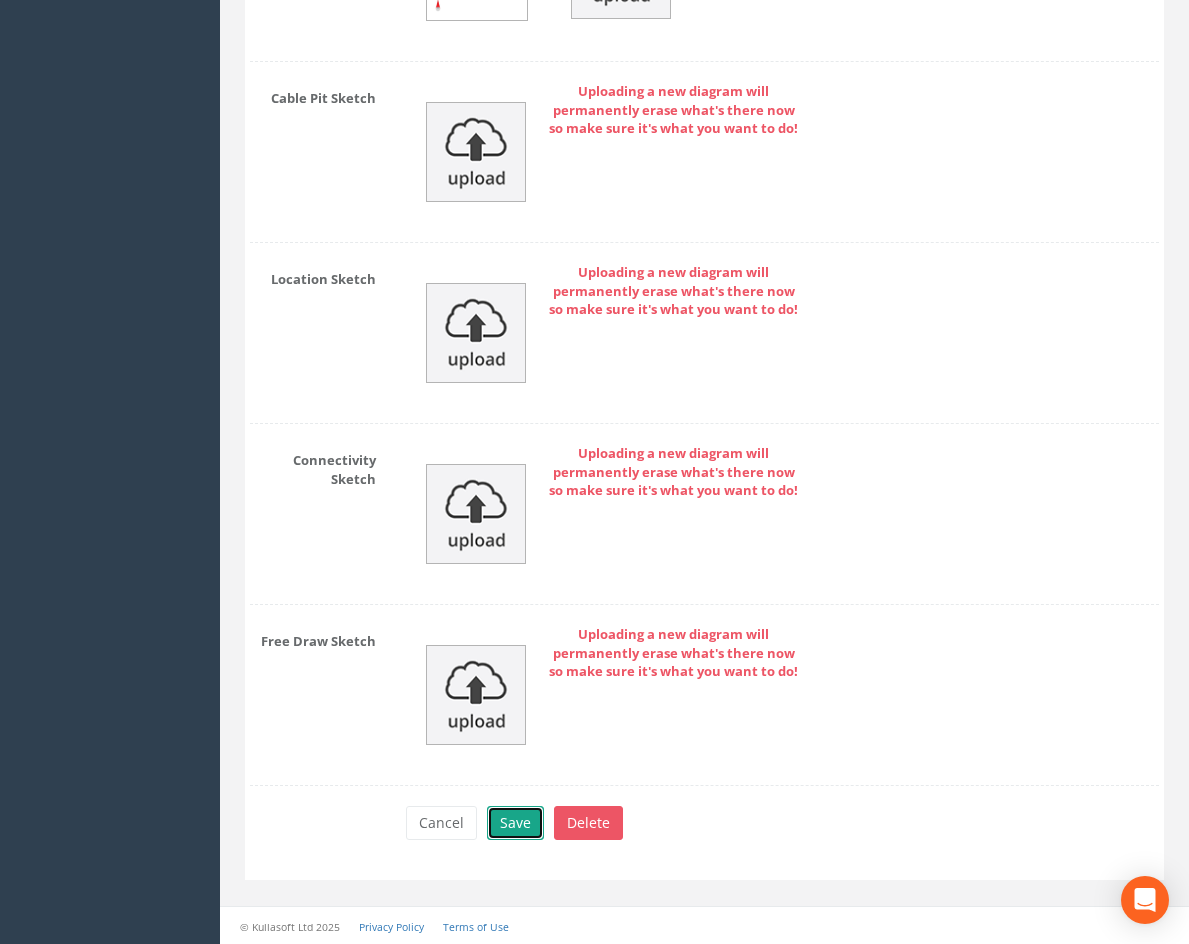 click on "Save" at bounding box center [515, 823] 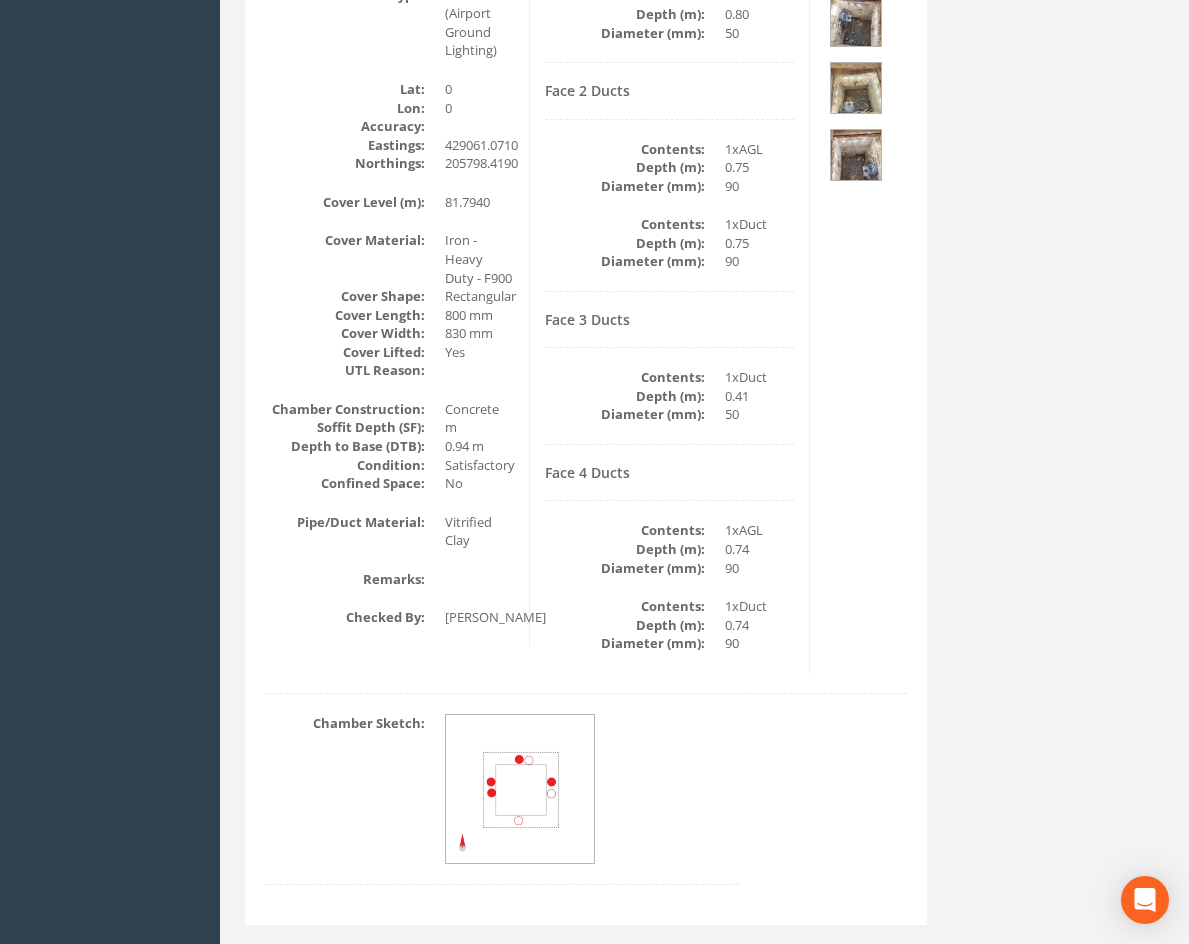 scroll, scrollTop: 407, scrollLeft: 0, axis: vertical 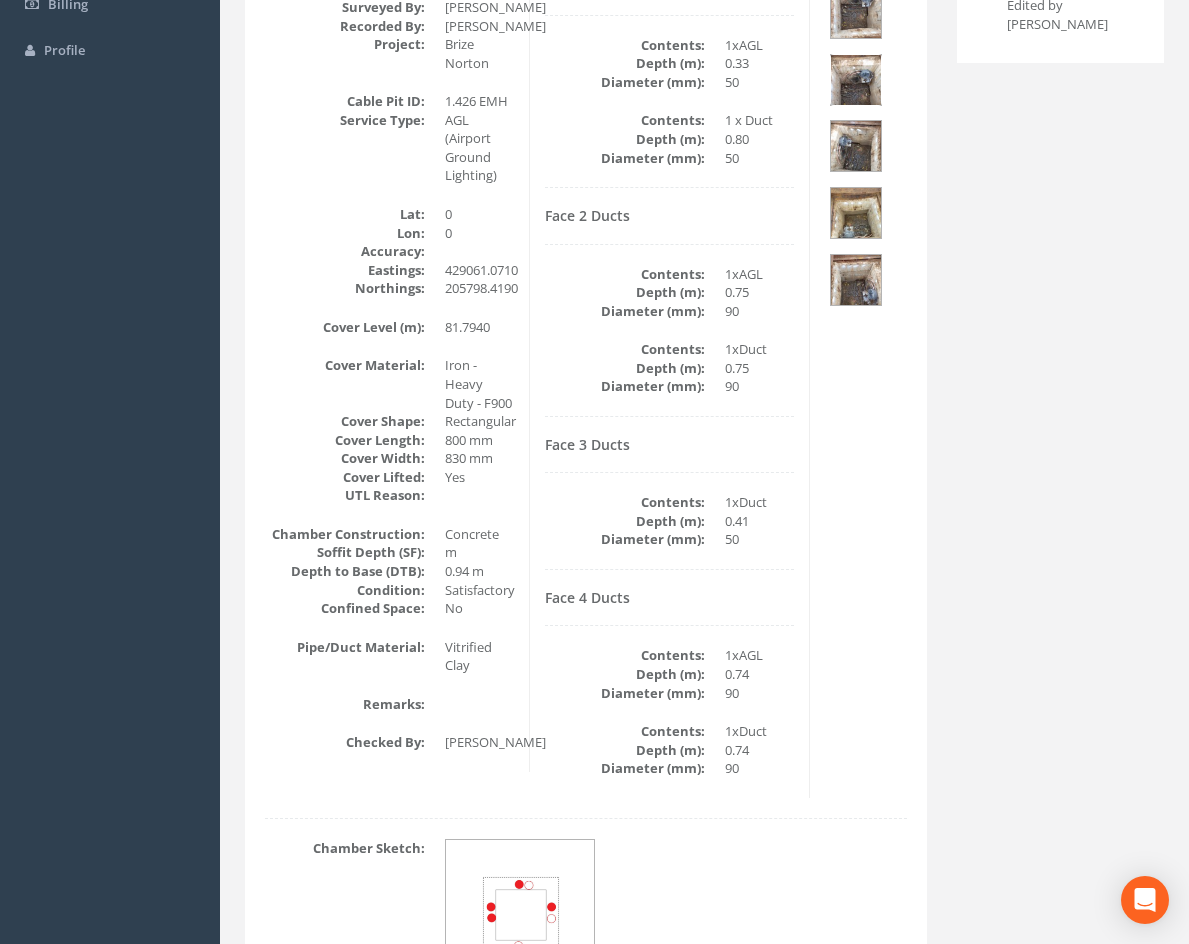 click at bounding box center [856, 80] 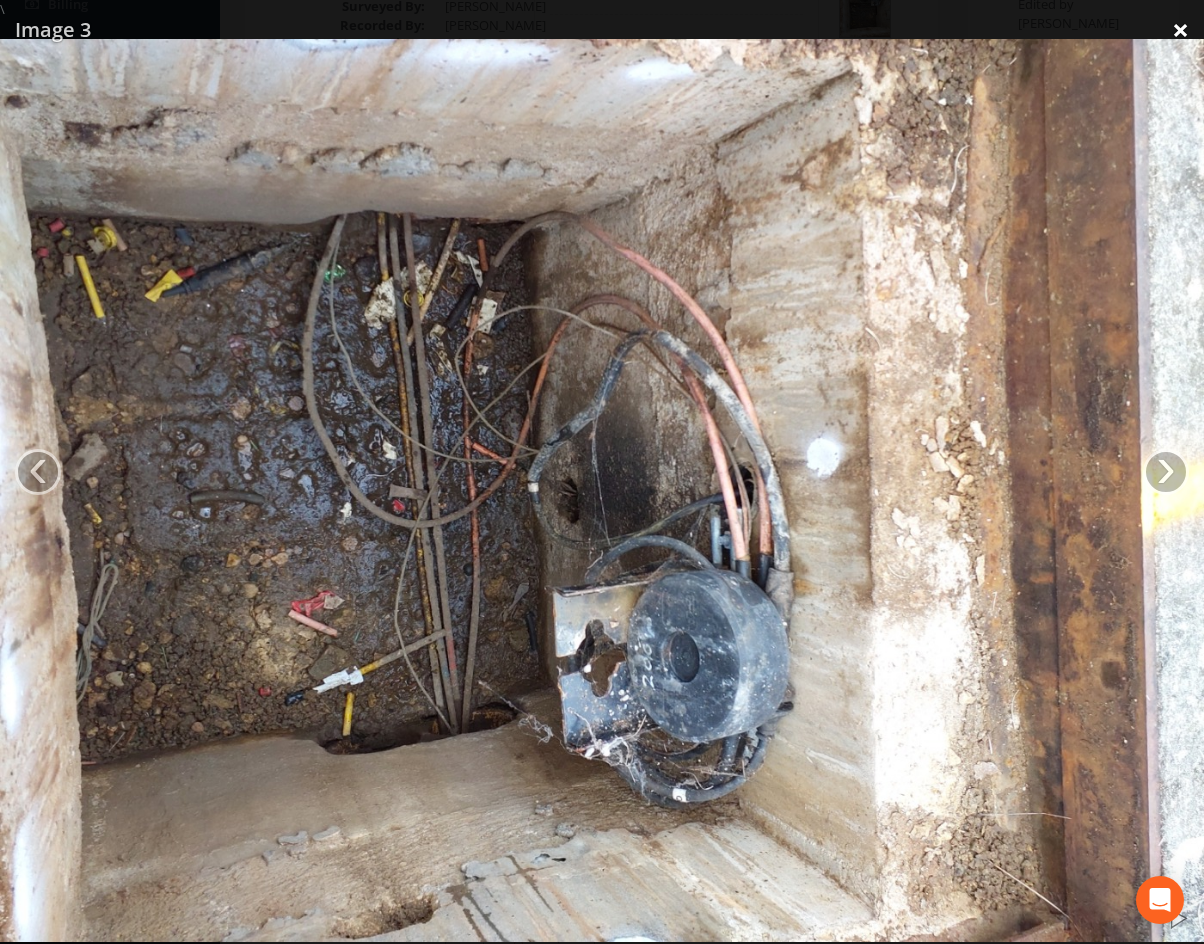 click on "×" at bounding box center [1180, 30] 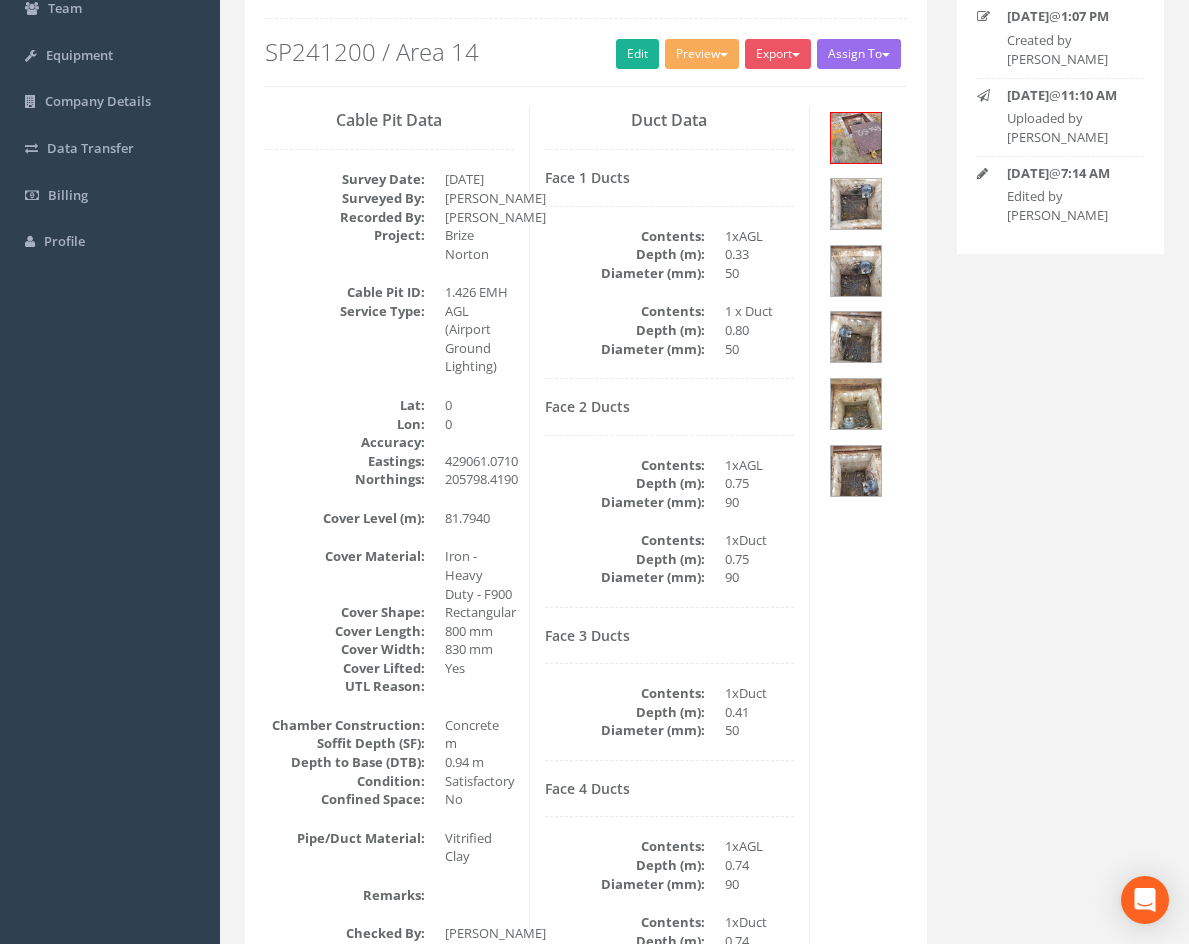 scroll, scrollTop: 207, scrollLeft: 0, axis: vertical 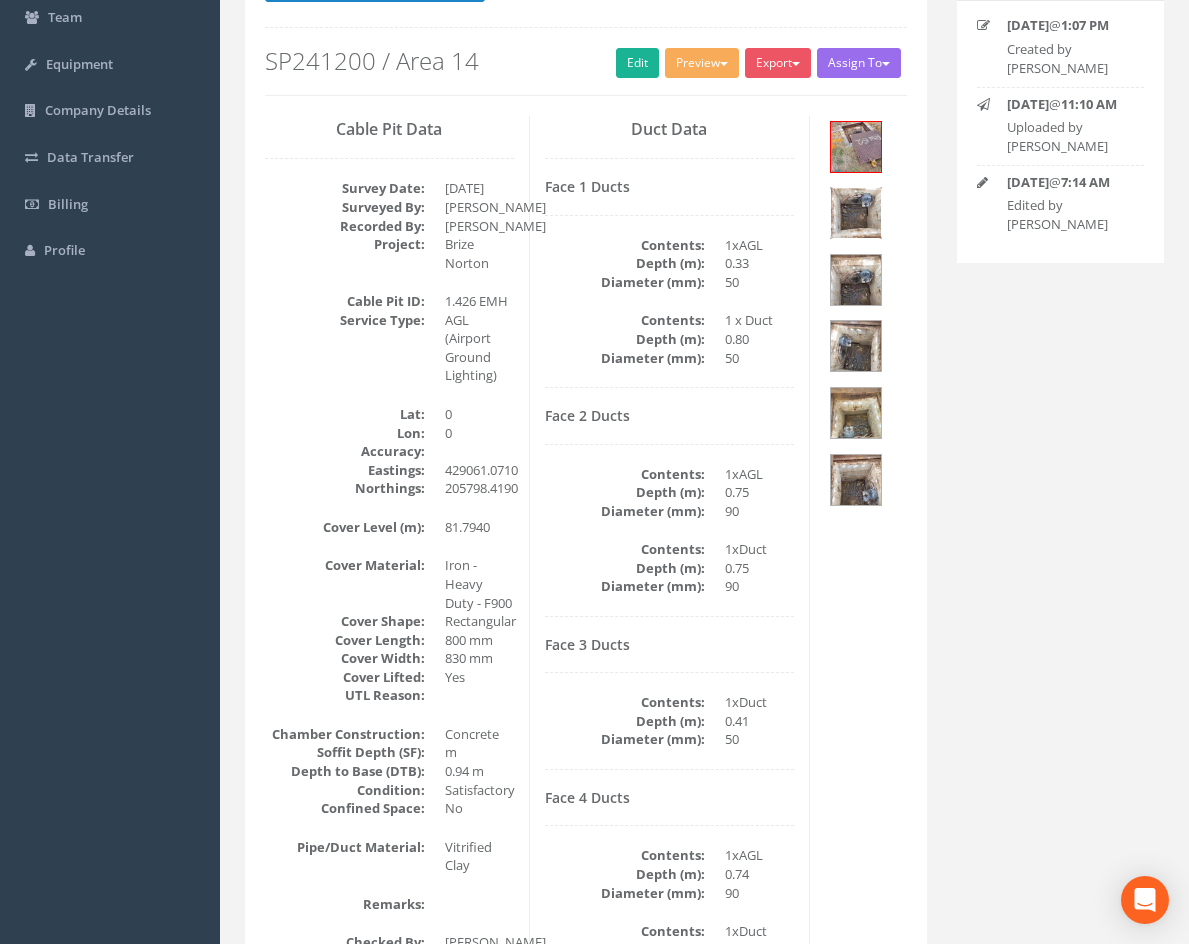 click at bounding box center (856, 213) 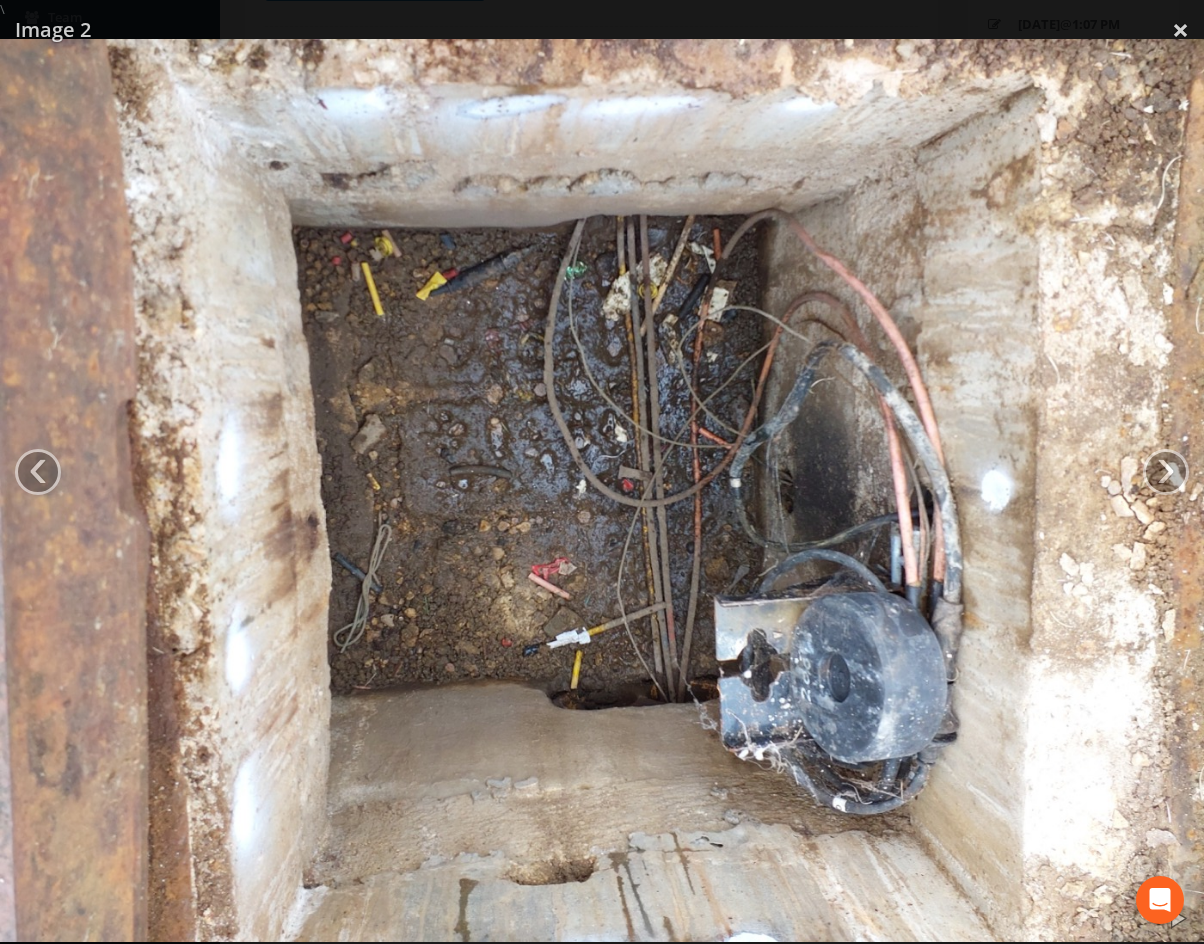 click at bounding box center [602, 490] 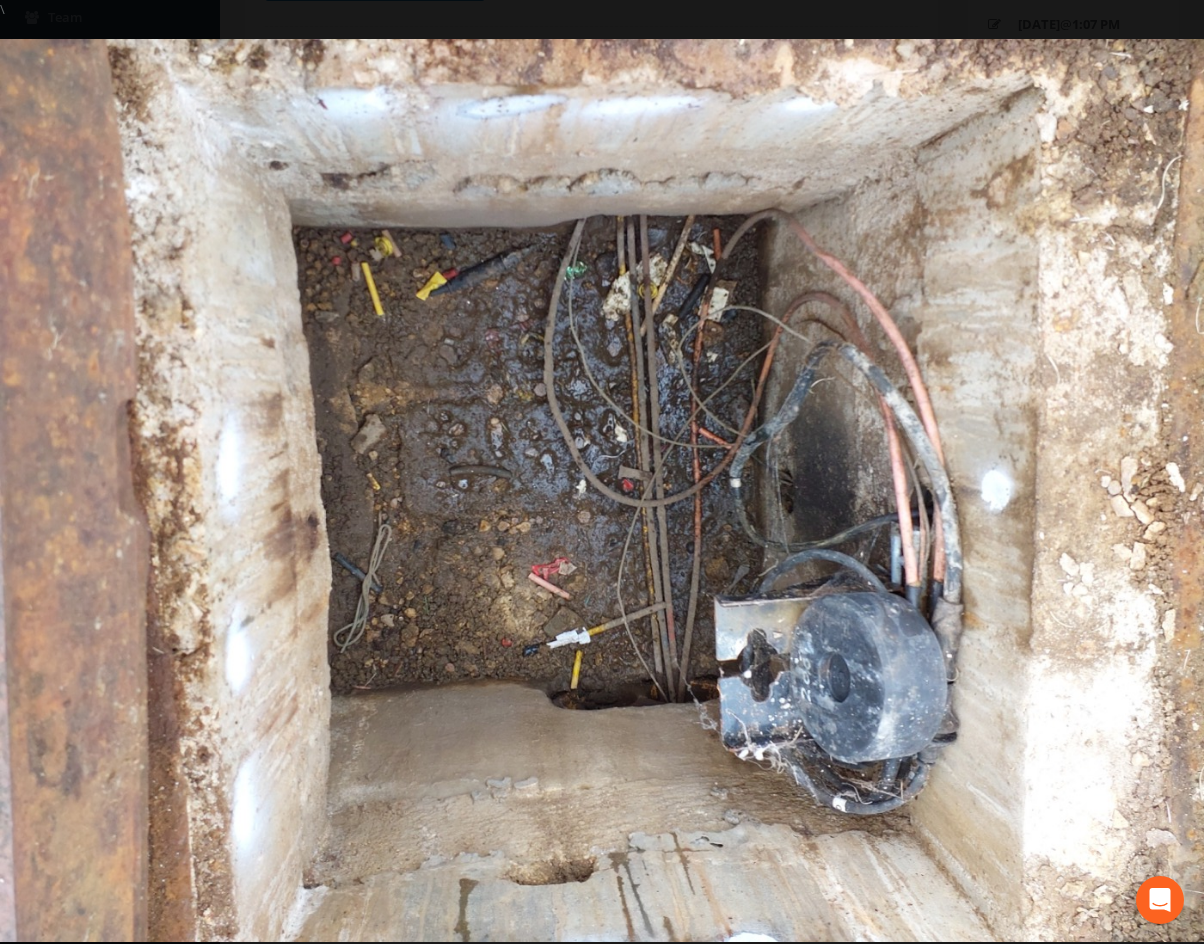 click at bounding box center (602, 490) 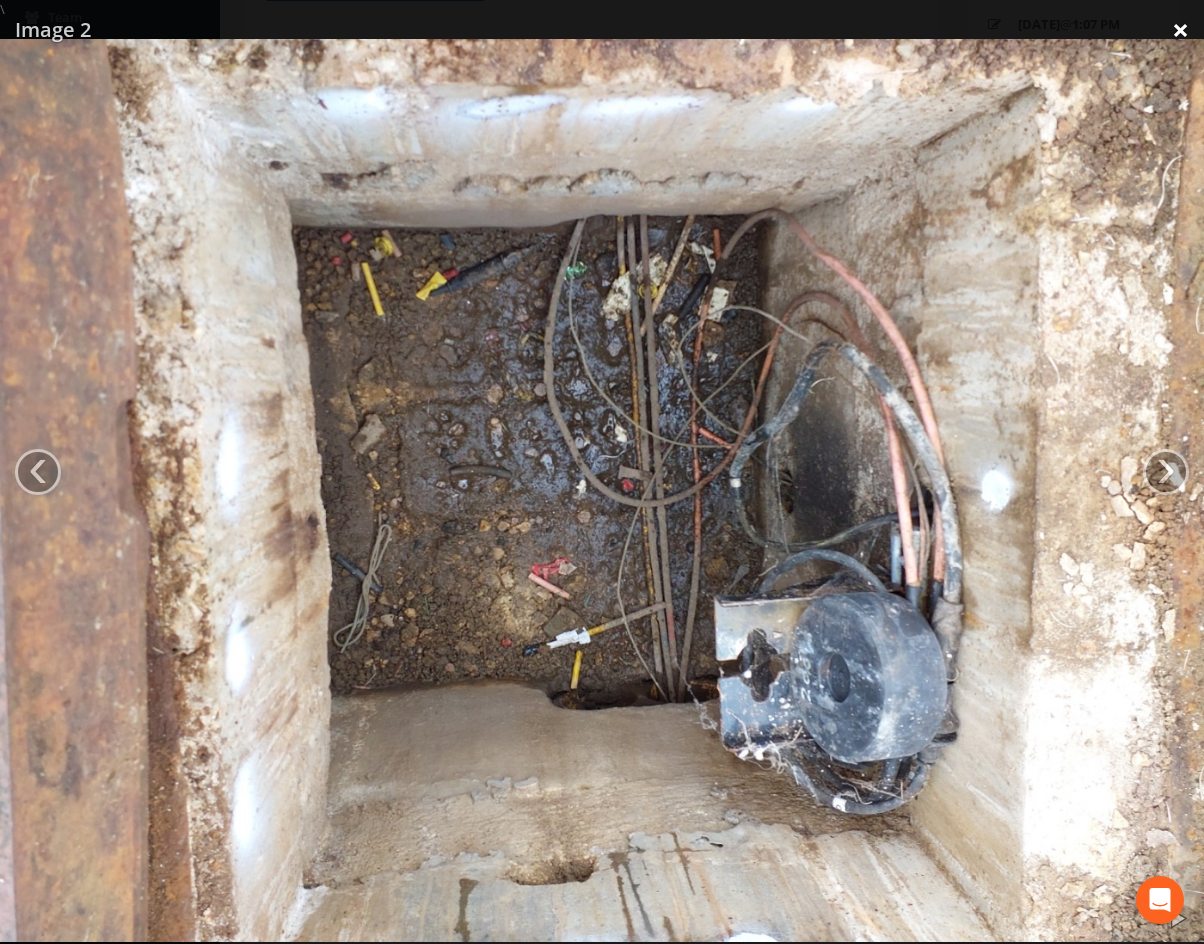 click on "×" at bounding box center (1180, 30) 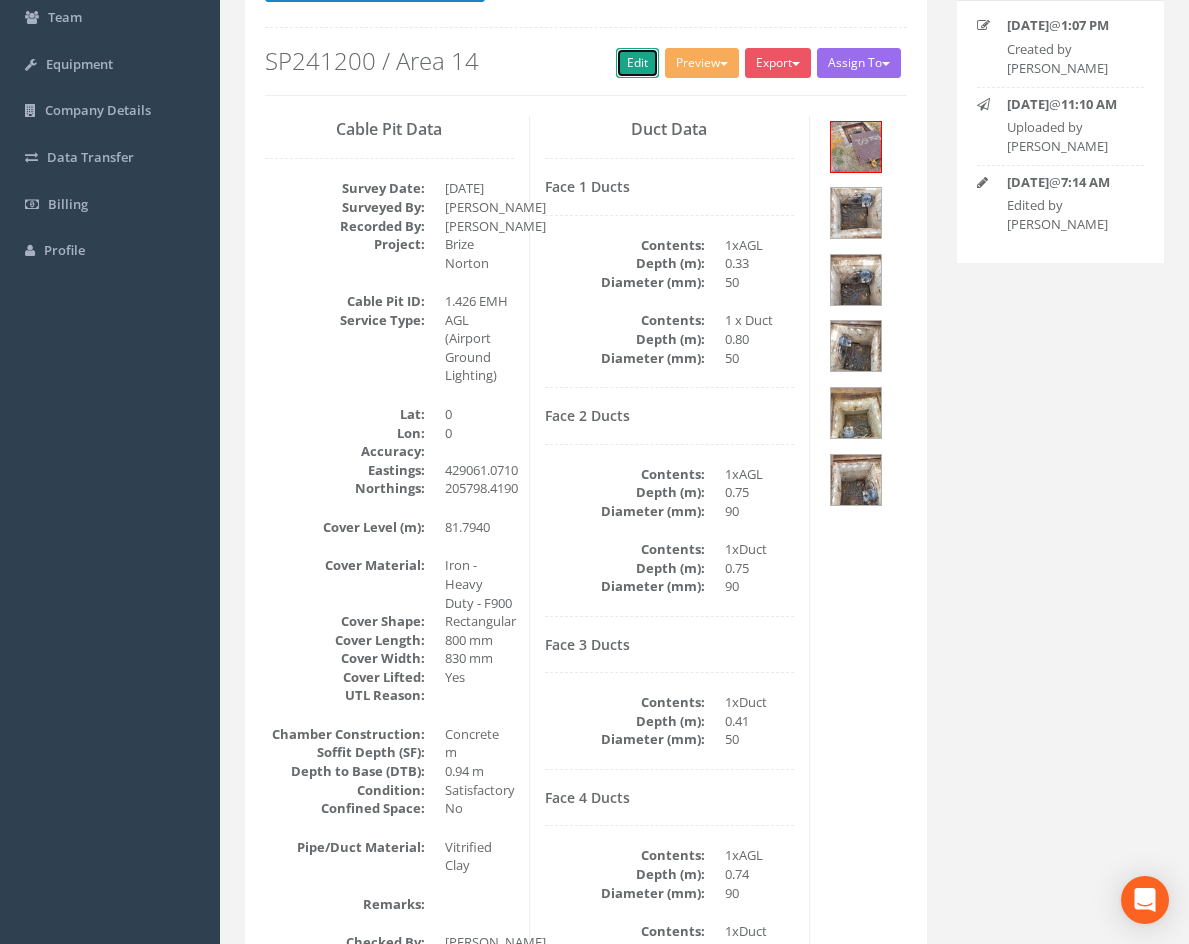 click on "Edit" at bounding box center [637, 63] 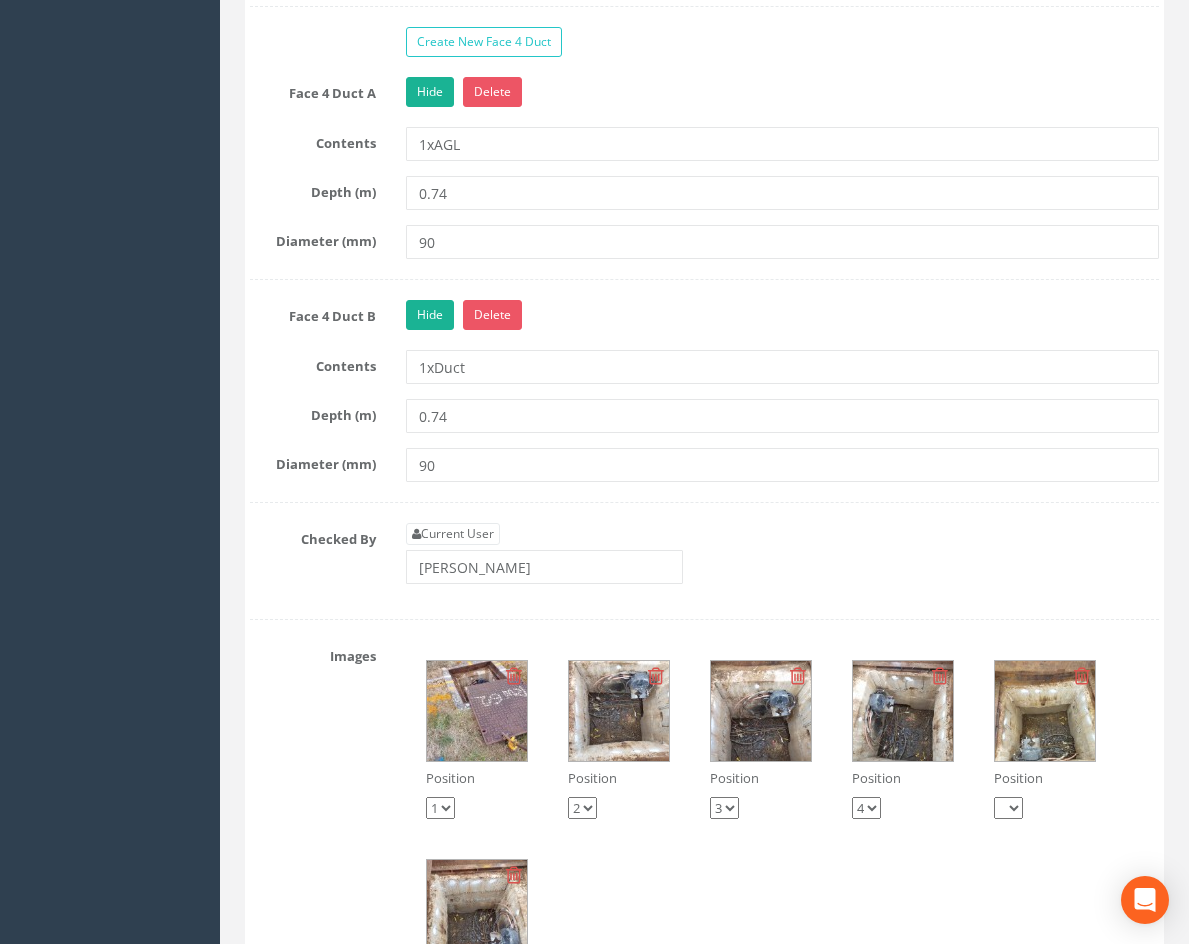 scroll, scrollTop: 3407, scrollLeft: 0, axis: vertical 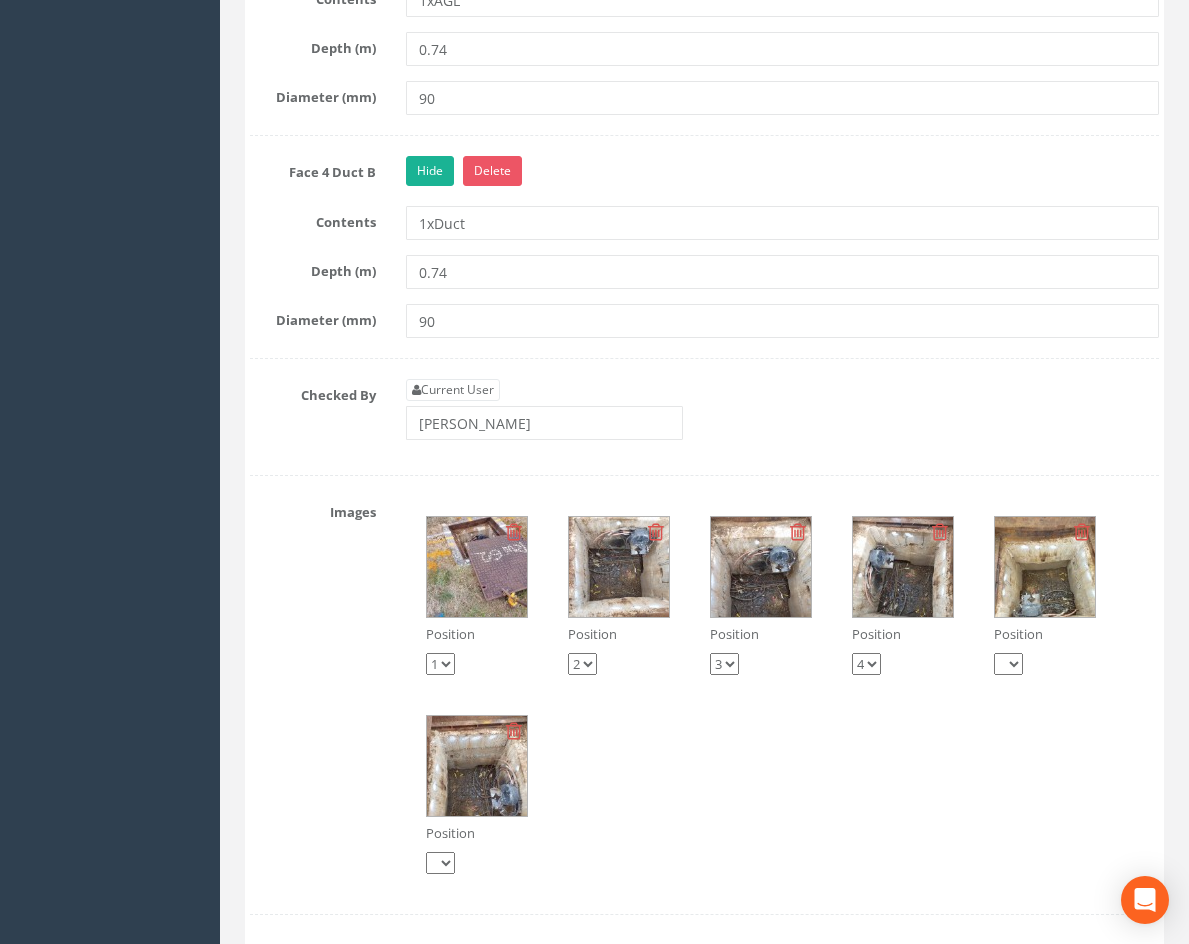 click at bounding box center (619, 567) 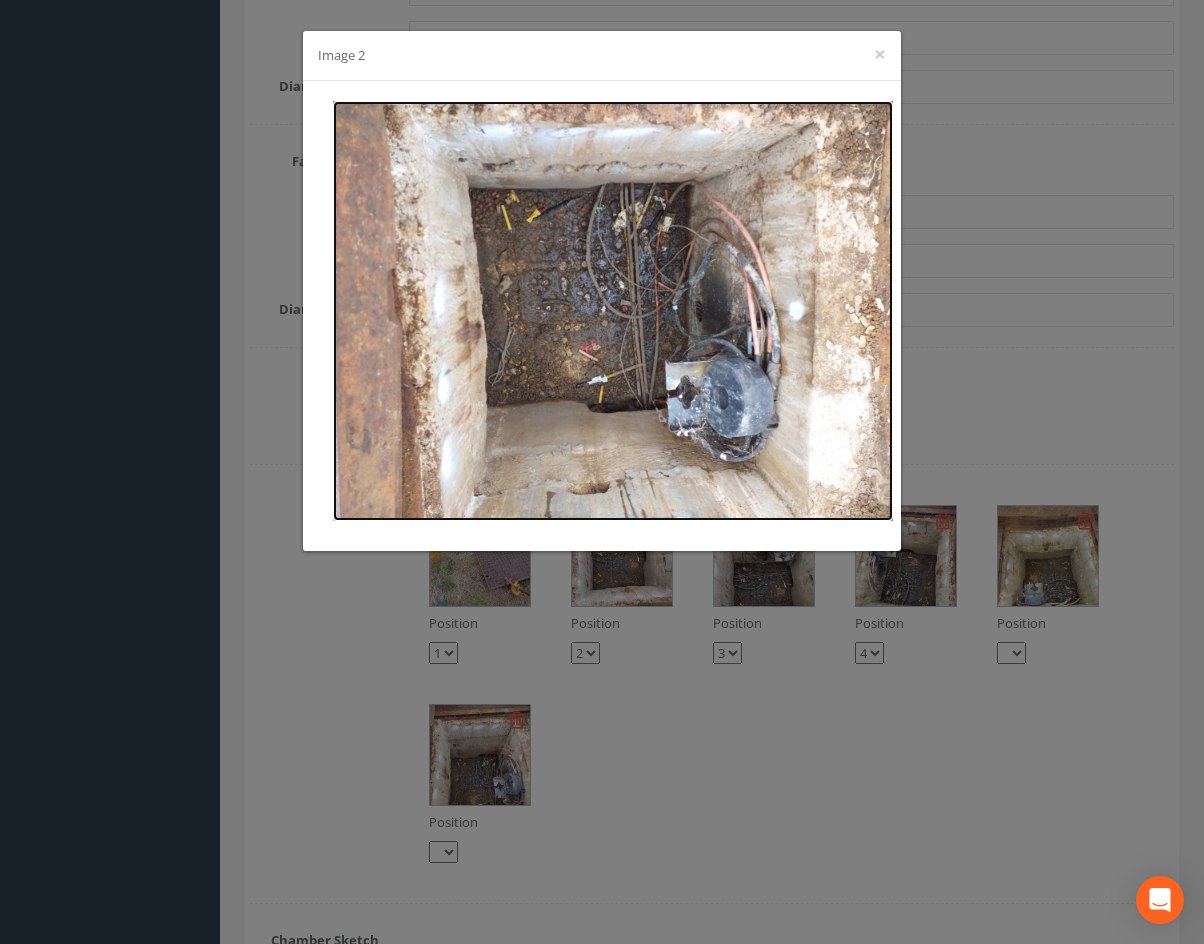 click at bounding box center (613, 311) 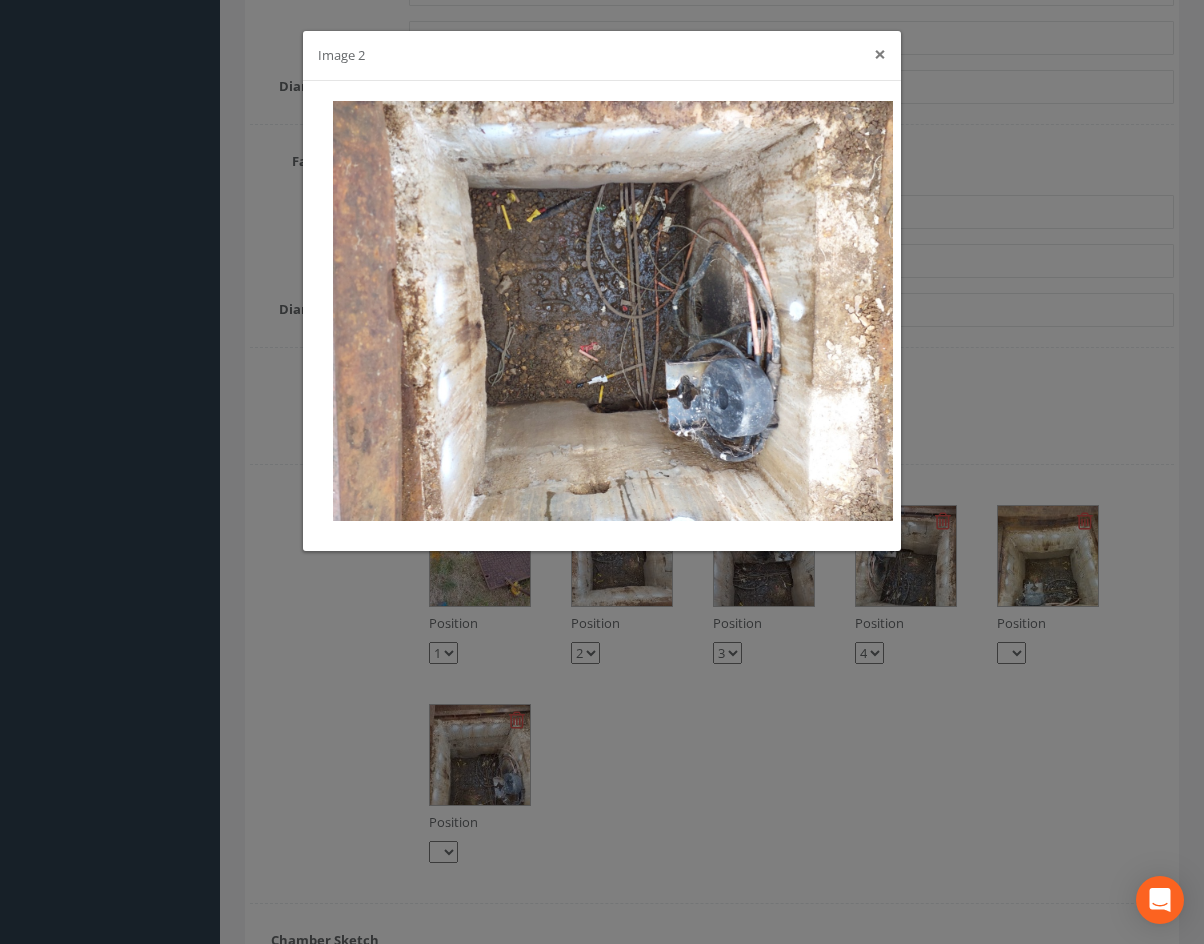 click on "×" at bounding box center [880, 54] 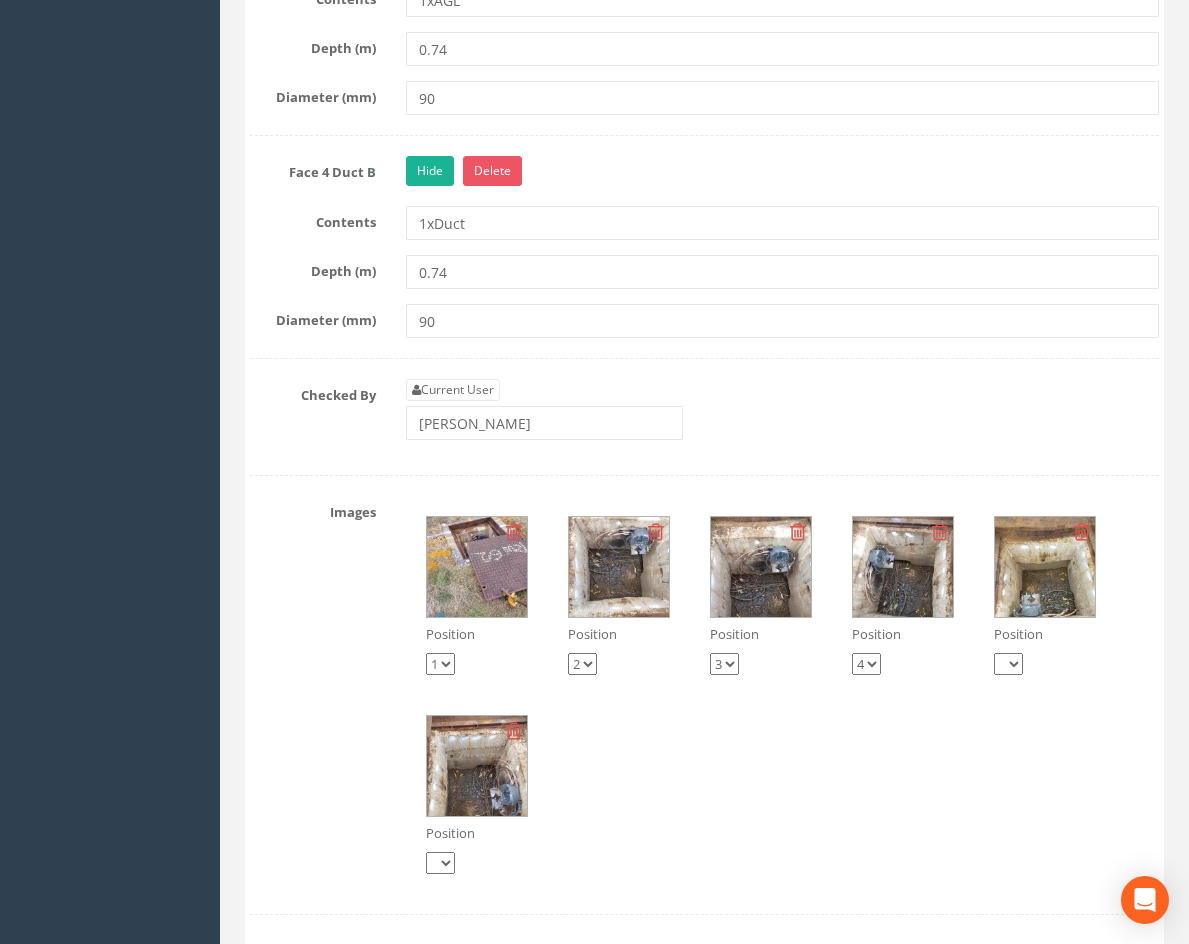 click at bounding box center (477, 766) 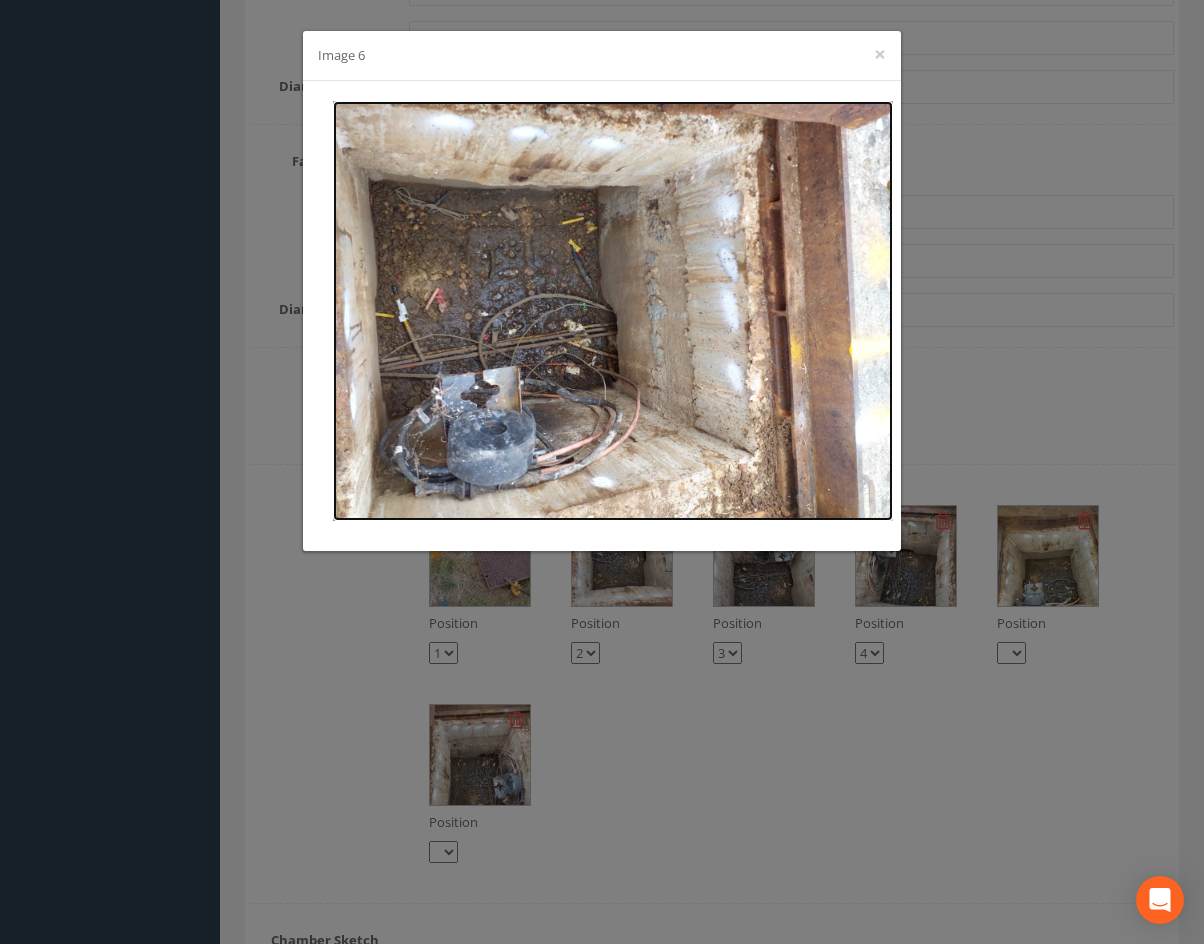 click at bounding box center (613, 311) 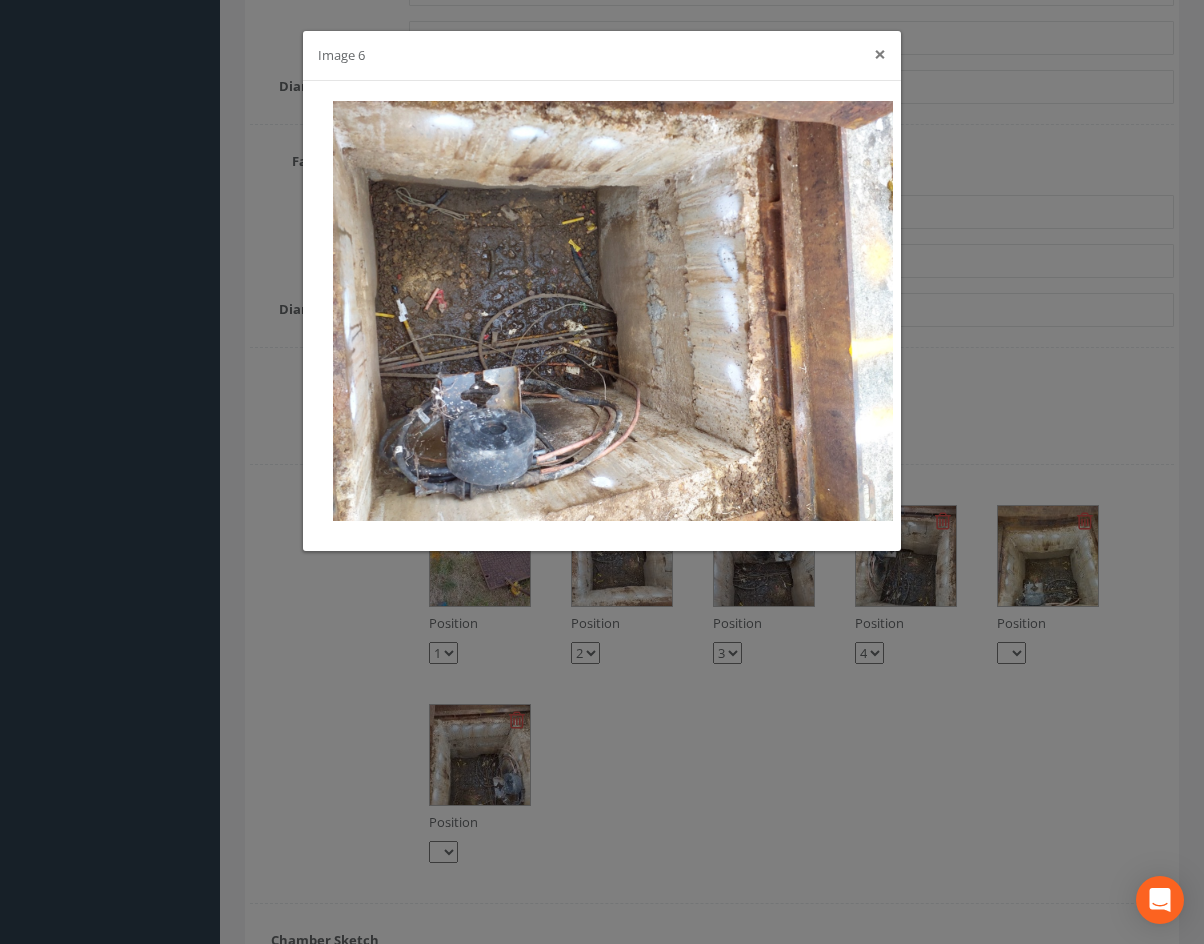 click on "×" at bounding box center (880, 54) 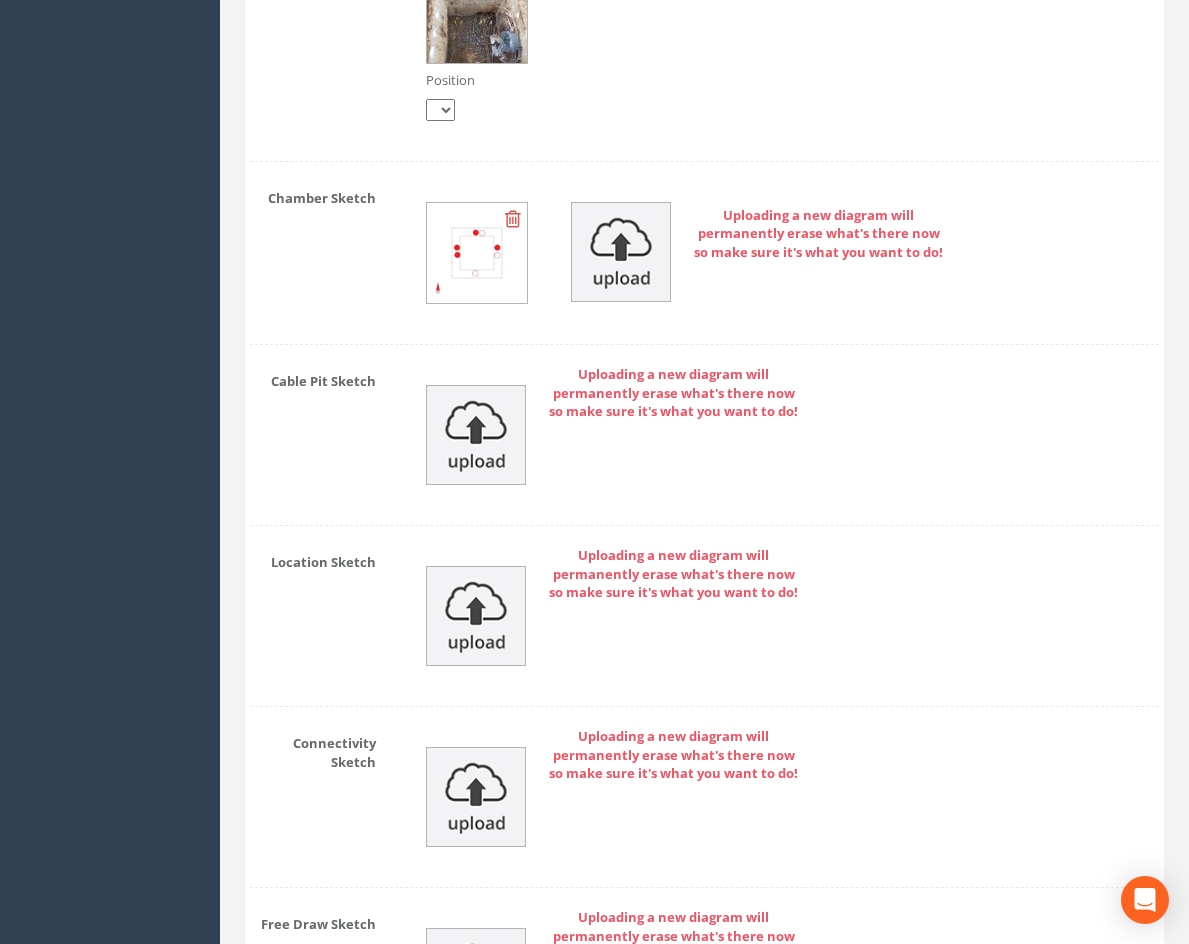 scroll, scrollTop: 4443, scrollLeft: 0, axis: vertical 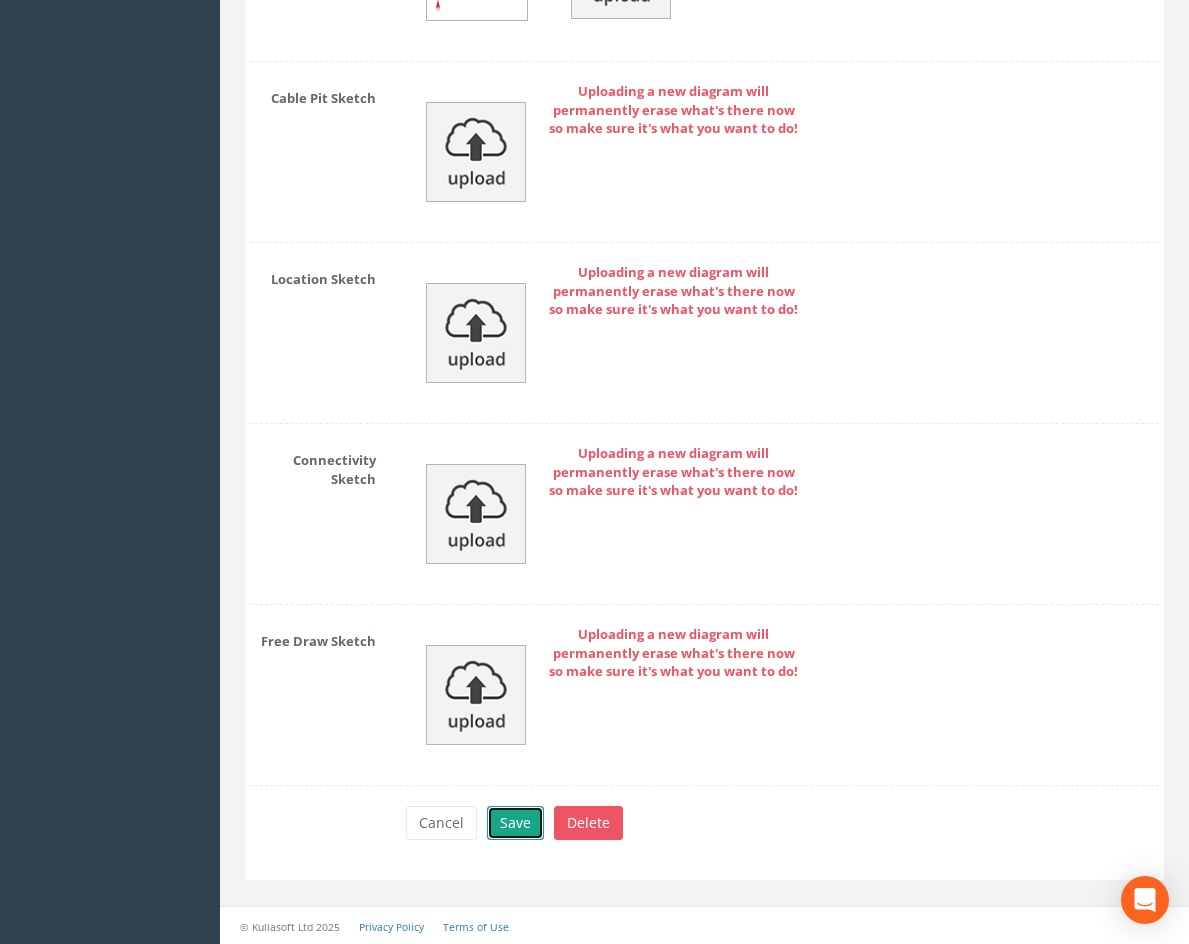 click on "Save" at bounding box center (515, 823) 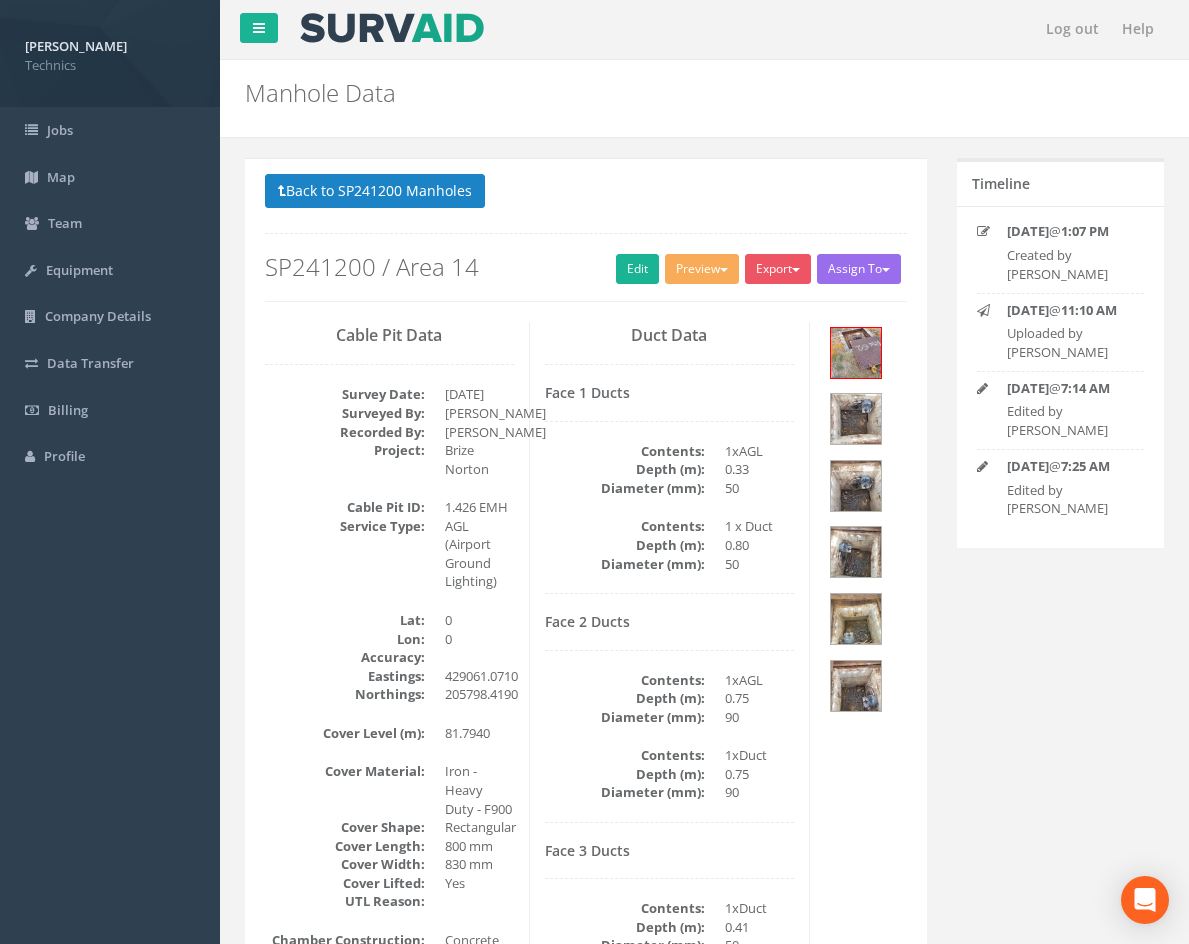 scroll, scrollTop: 0, scrollLeft: 0, axis: both 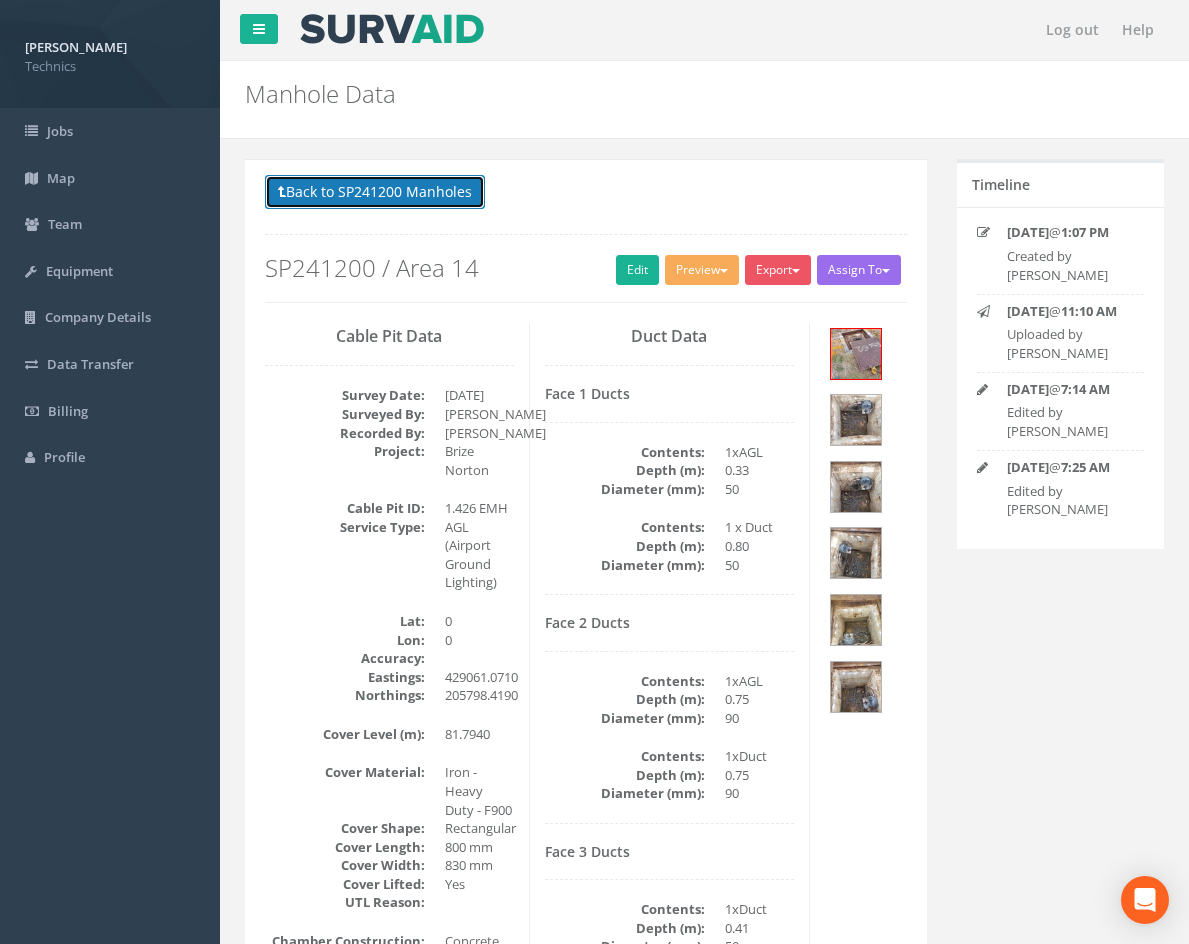 click on "Back to SP241200 Manholes" at bounding box center (375, 192) 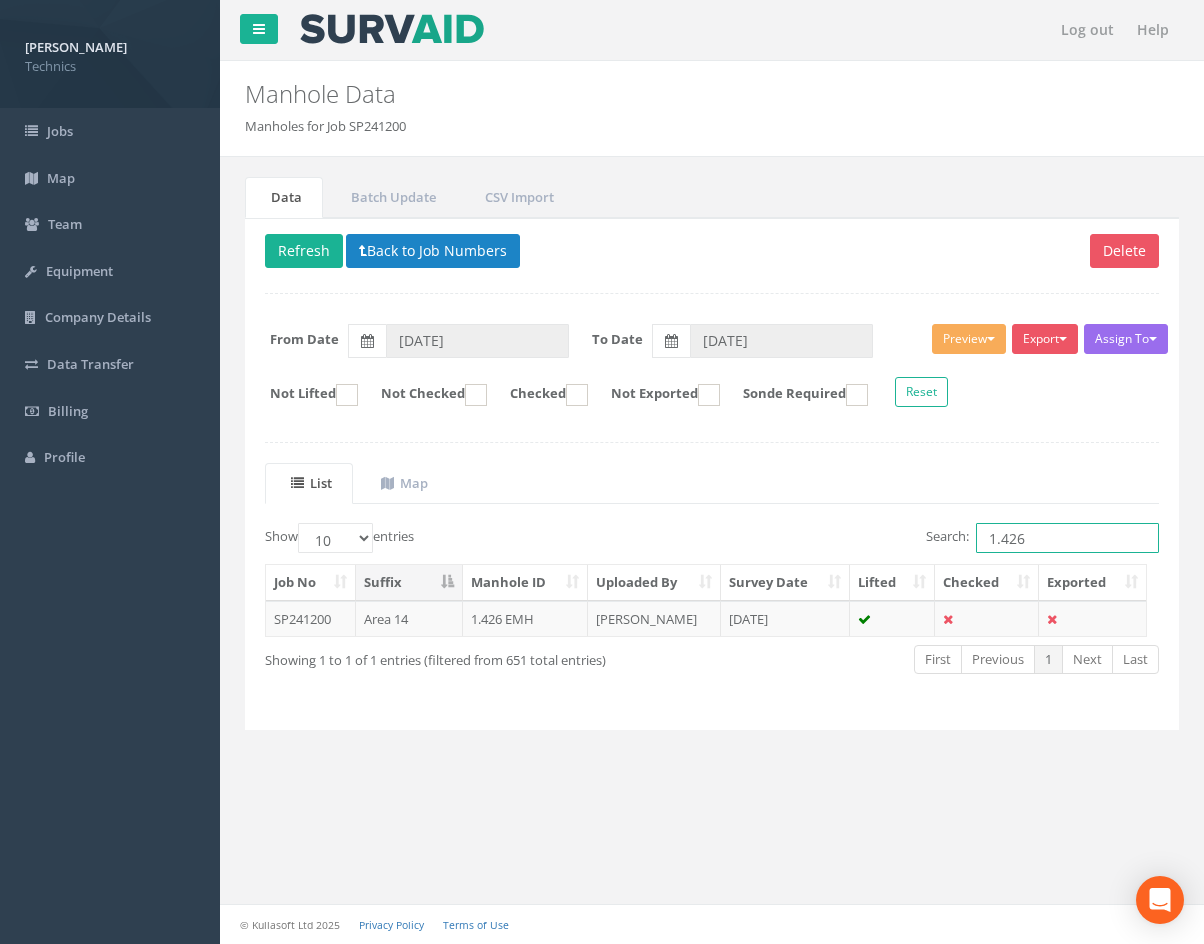 click on "1.426" at bounding box center (1067, 538) 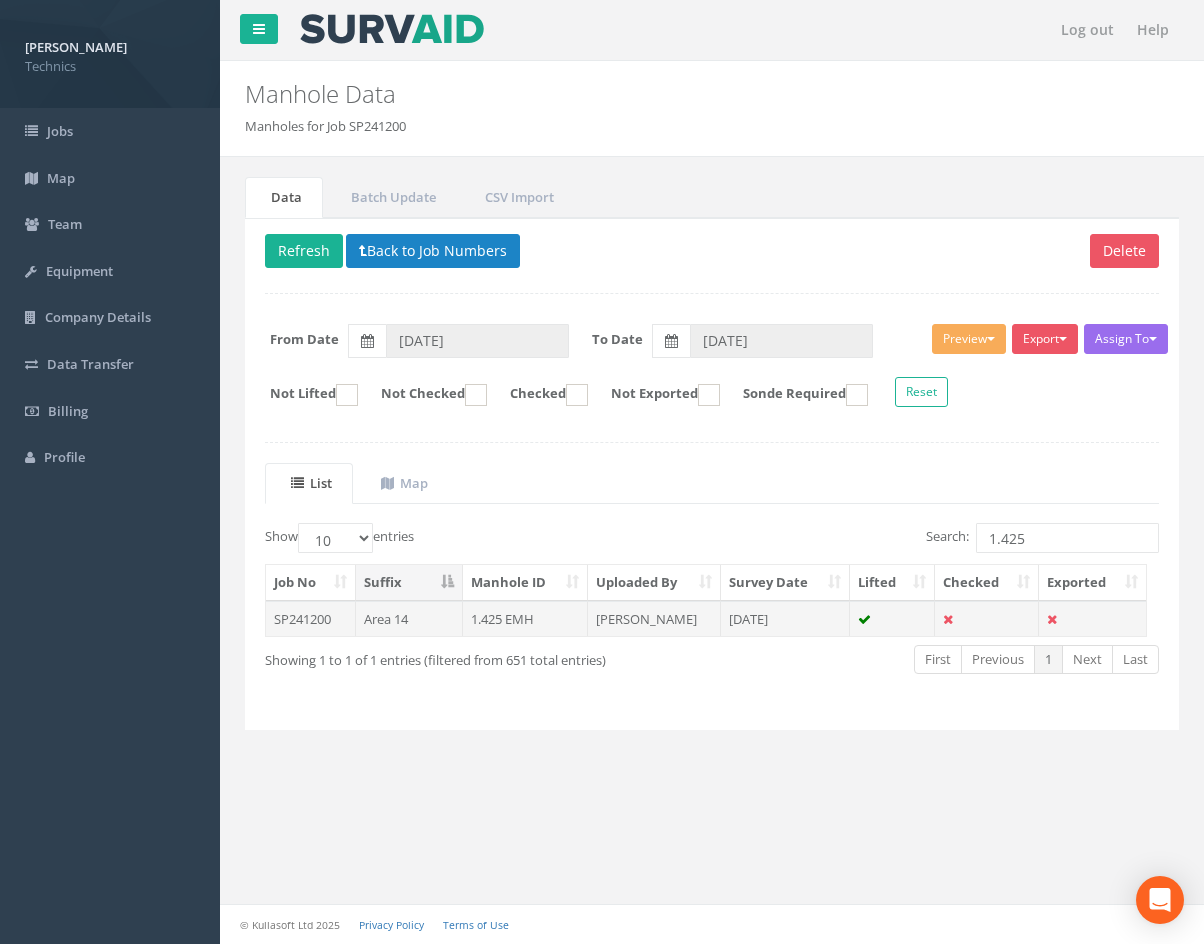 click on "[DATE]" at bounding box center (785, 619) 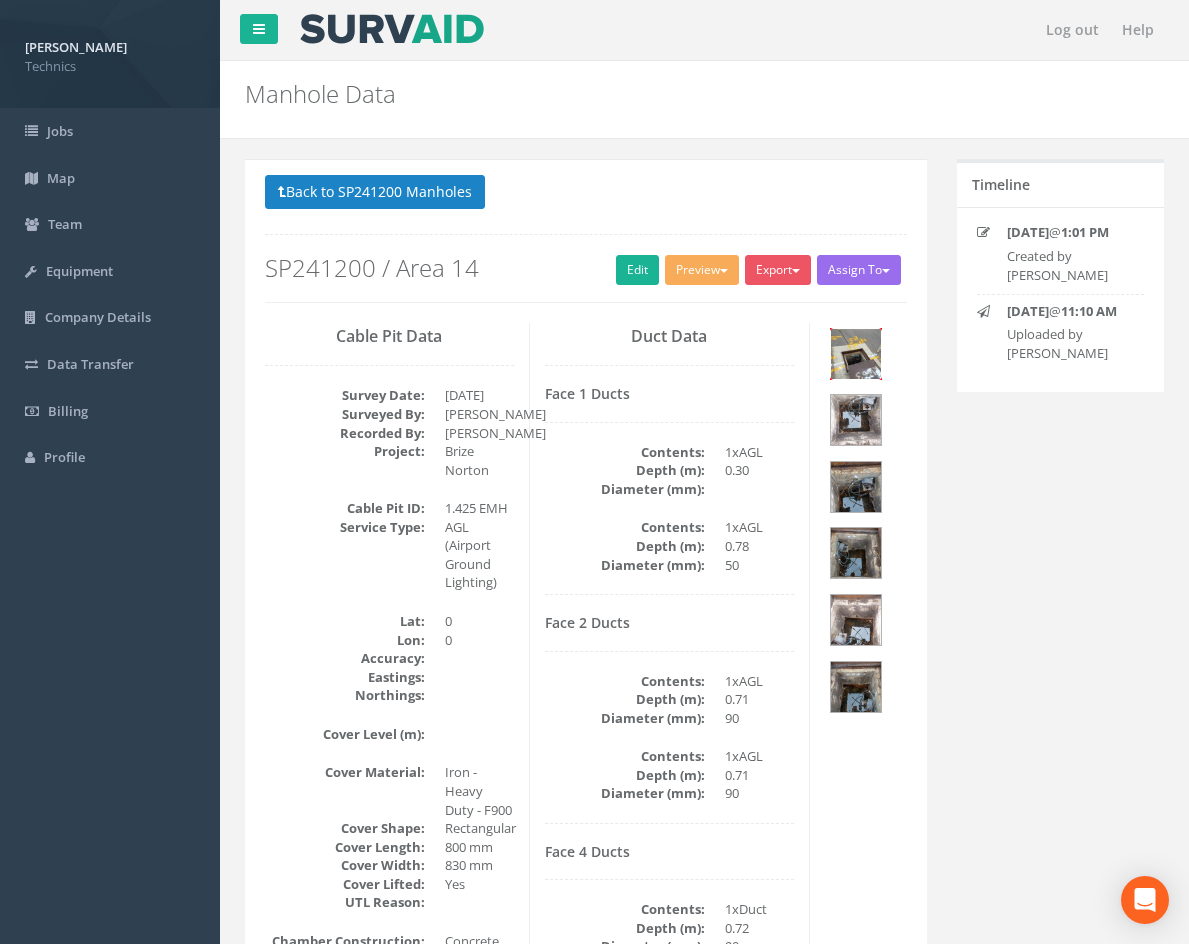 click at bounding box center (856, 354) 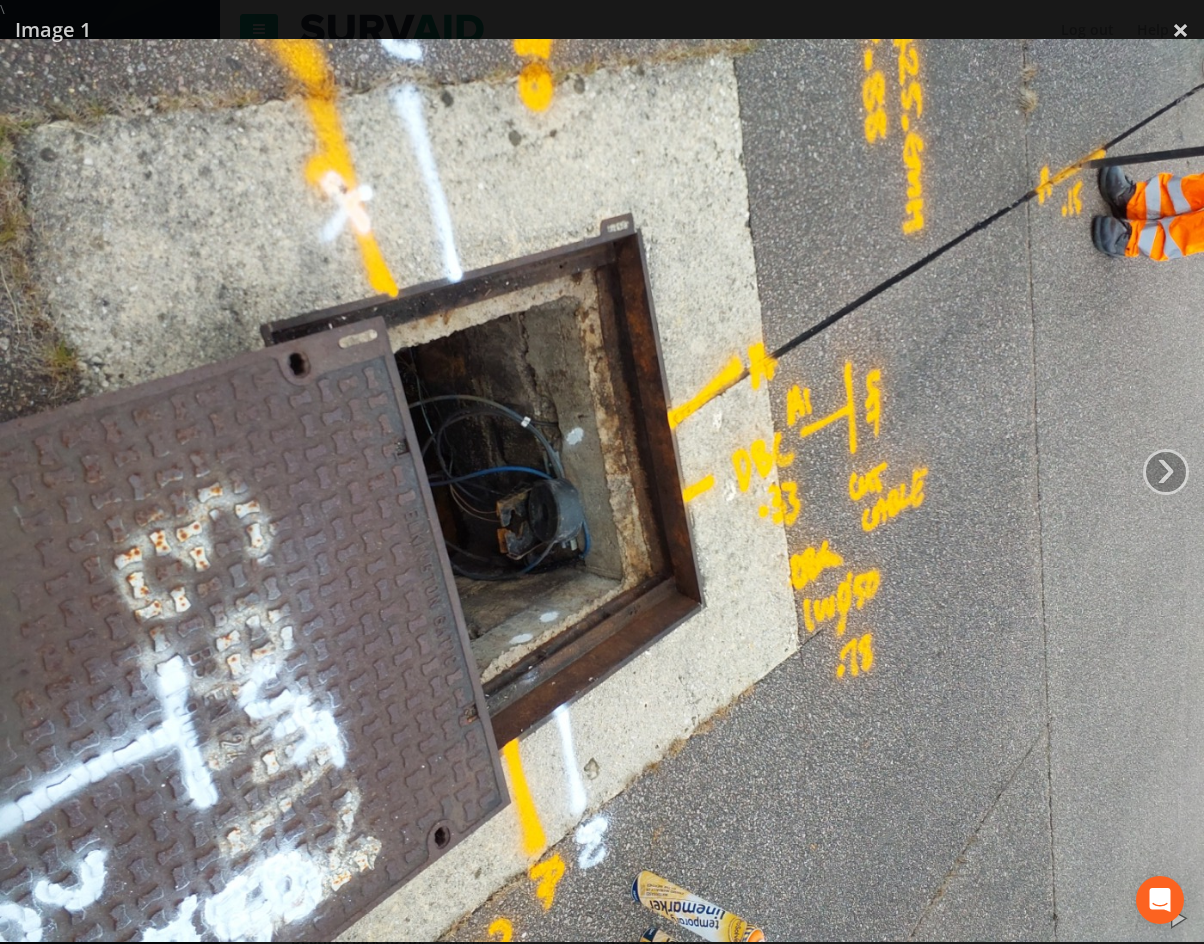 drag, startPoint x: 743, startPoint y: 557, endPoint x: 736, endPoint y: 573, distance: 17.464249 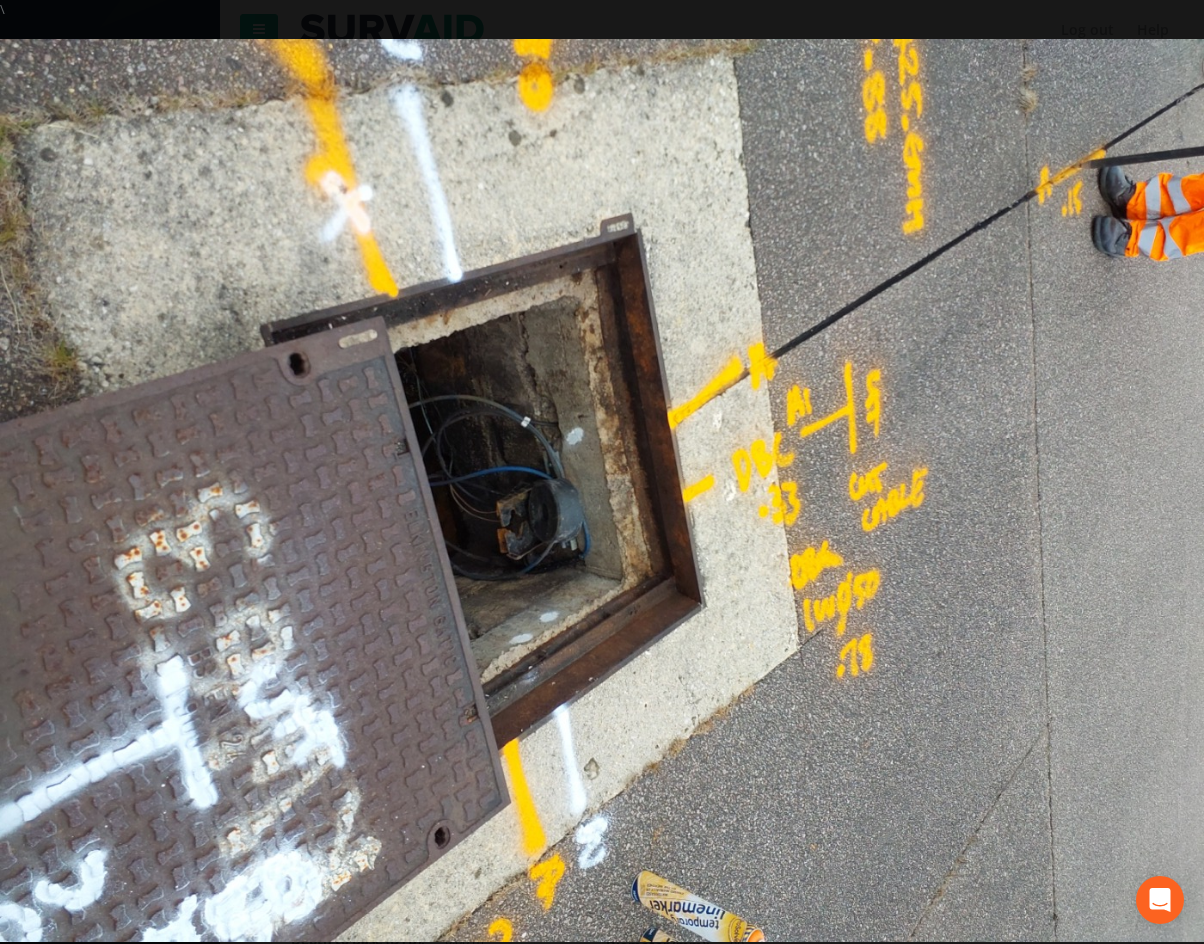 click at bounding box center [602, 490] 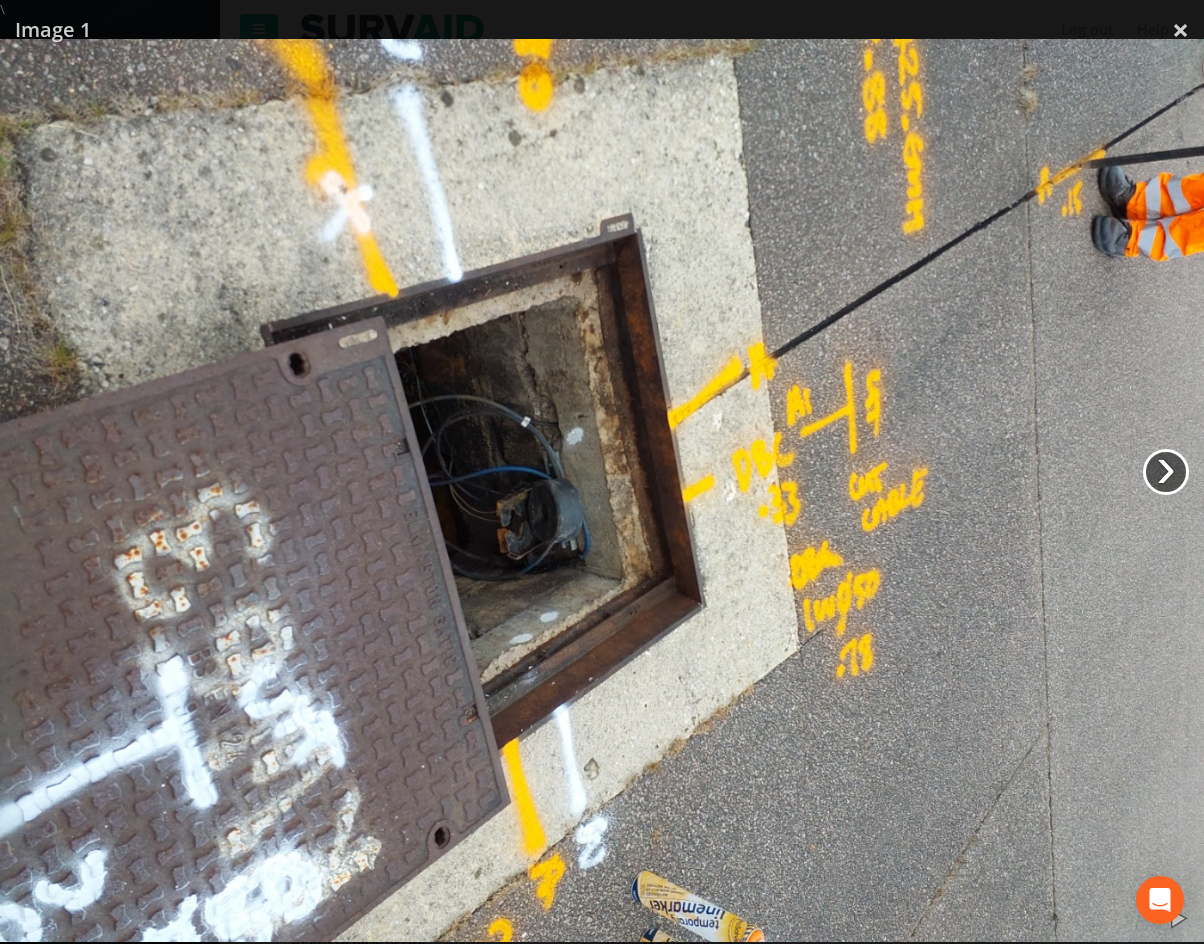 click on "›" at bounding box center (1166, 472) 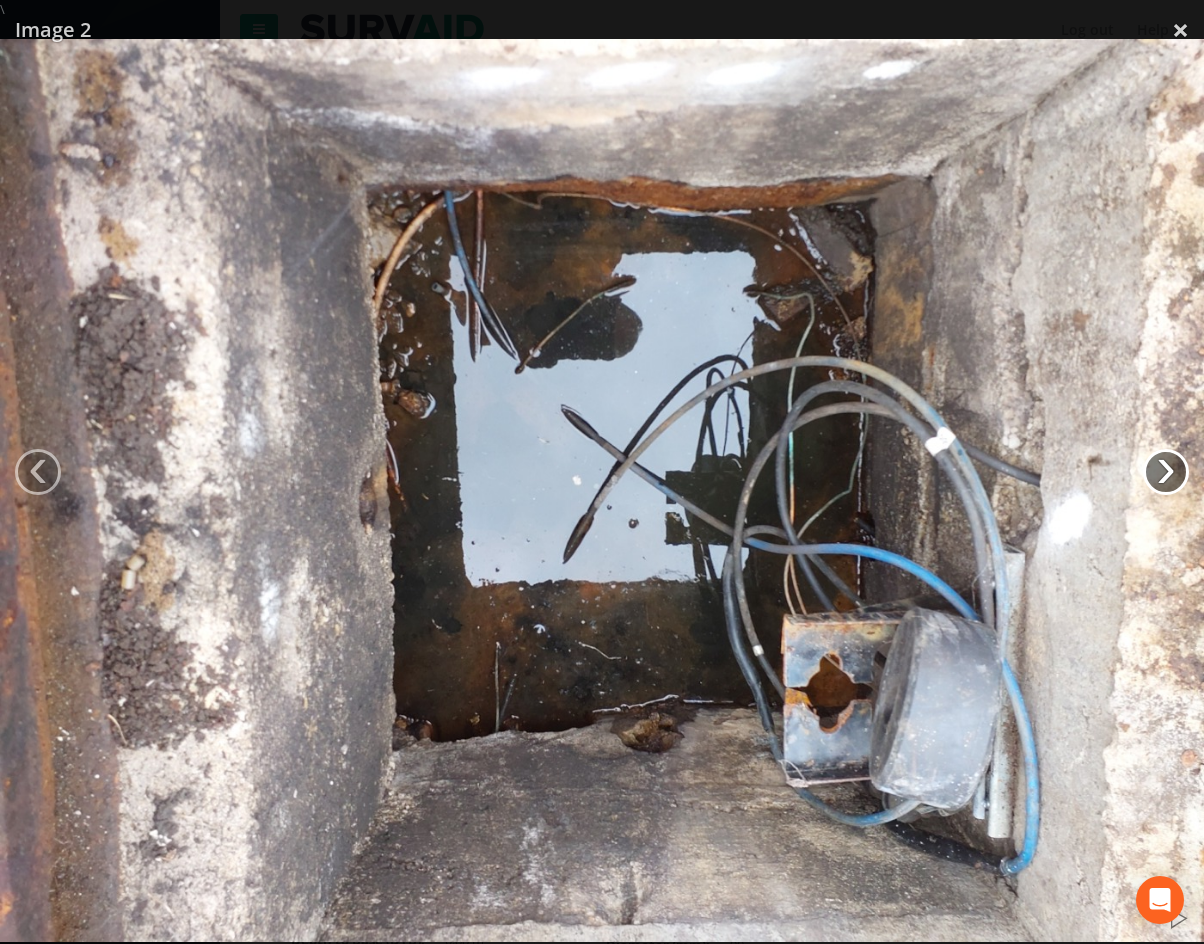 click on "›" at bounding box center [1166, 472] 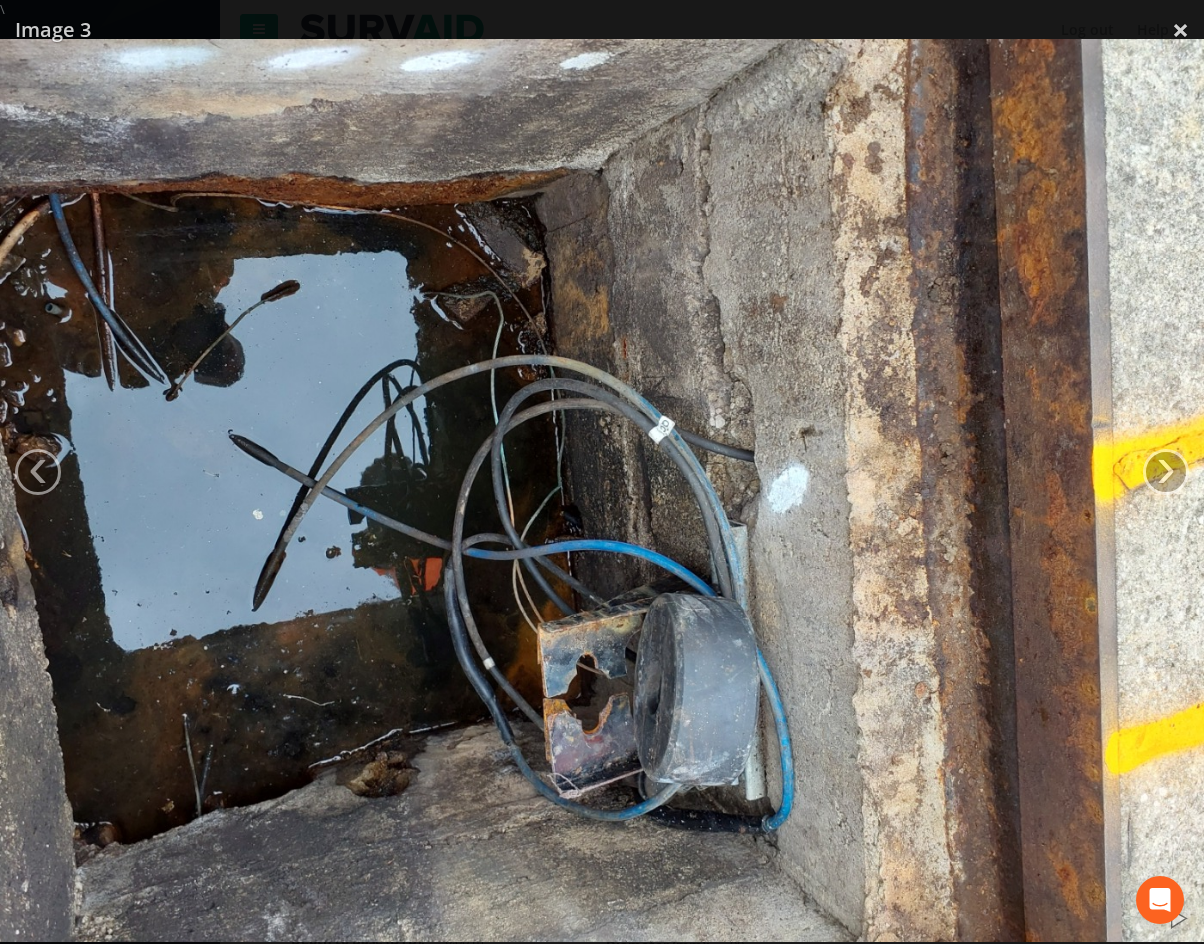 drag, startPoint x: 575, startPoint y: 500, endPoint x: 602, endPoint y: 545, distance: 52.478565 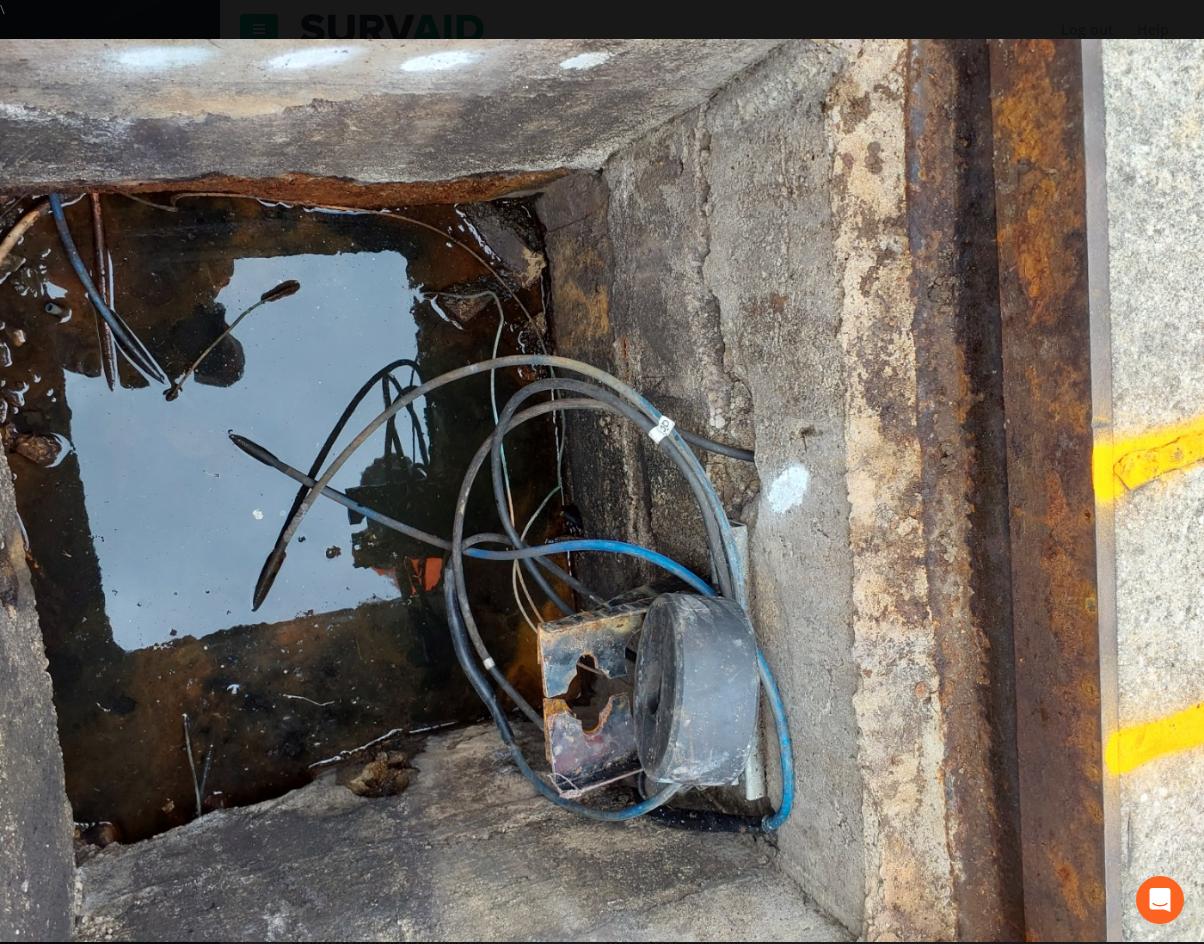 click at bounding box center [602, 490] 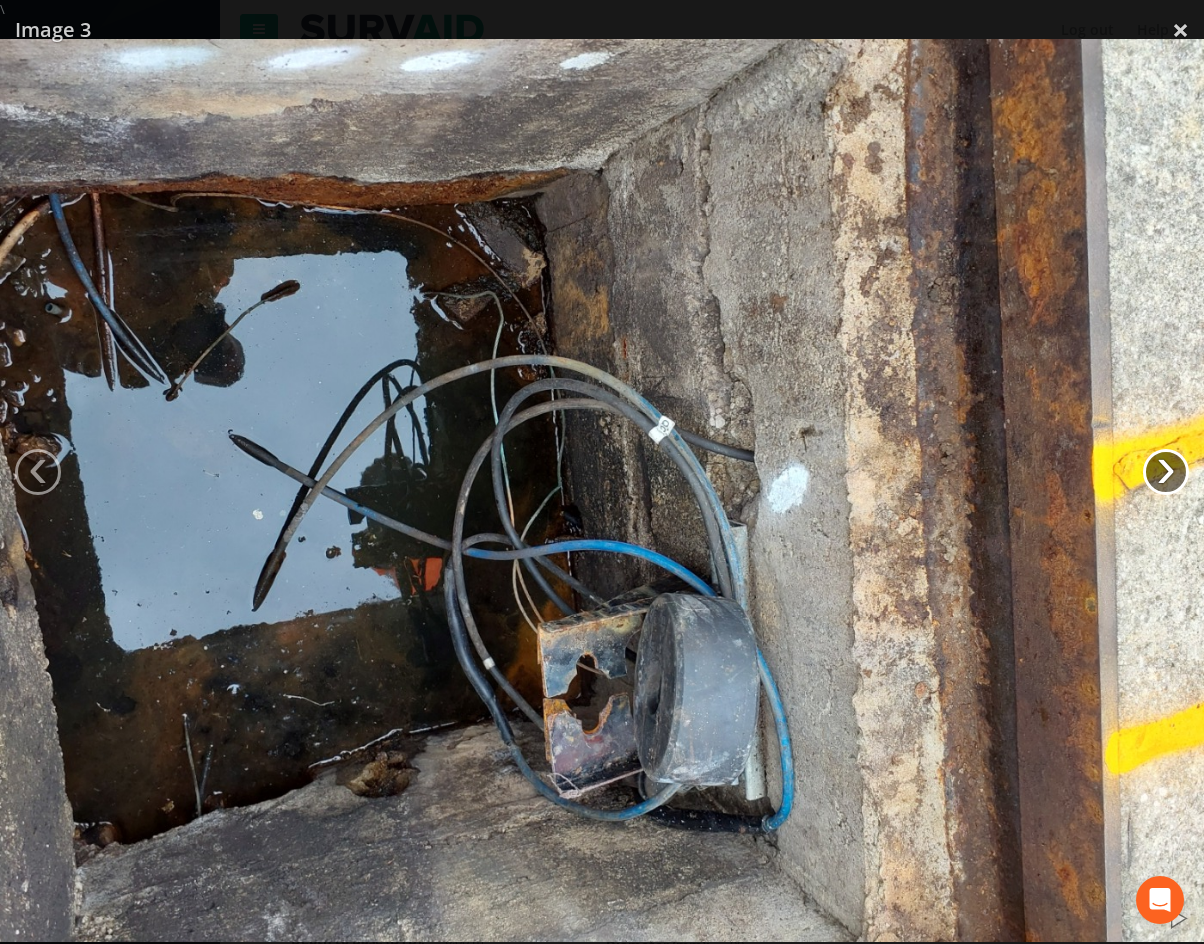 click on "›" at bounding box center (1166, 472) 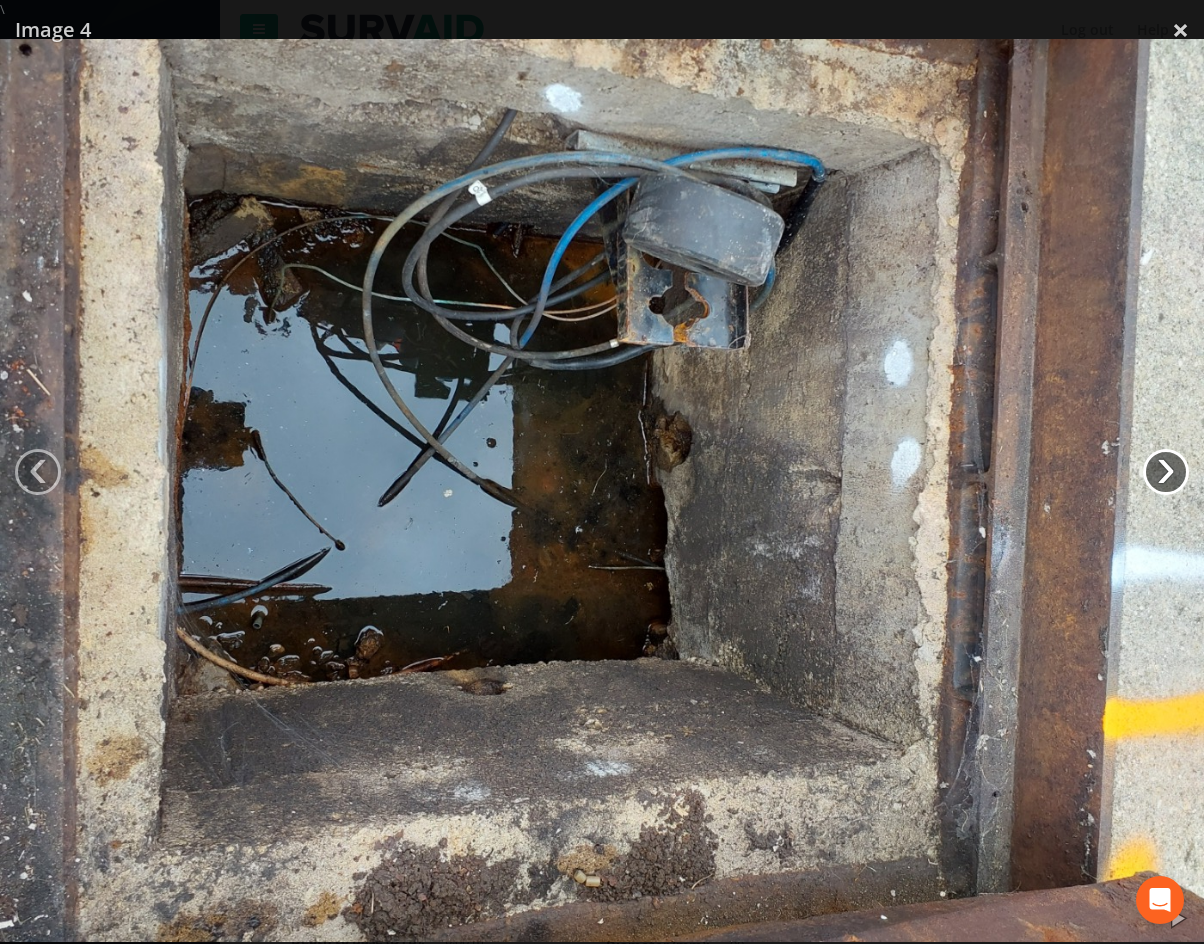 click on "›" at bounding box center (1166, 472) 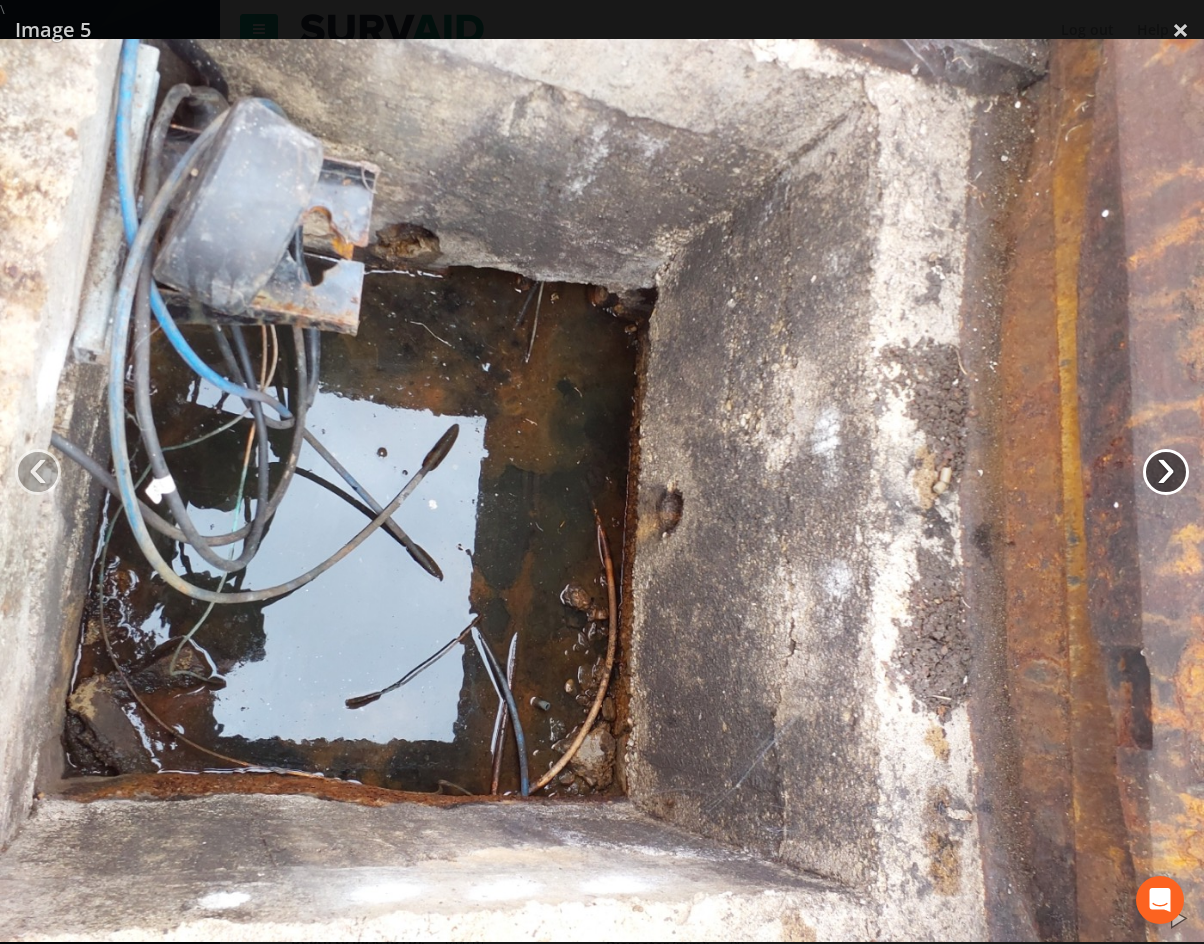 click on "›" at bounding box center [1166, 472] 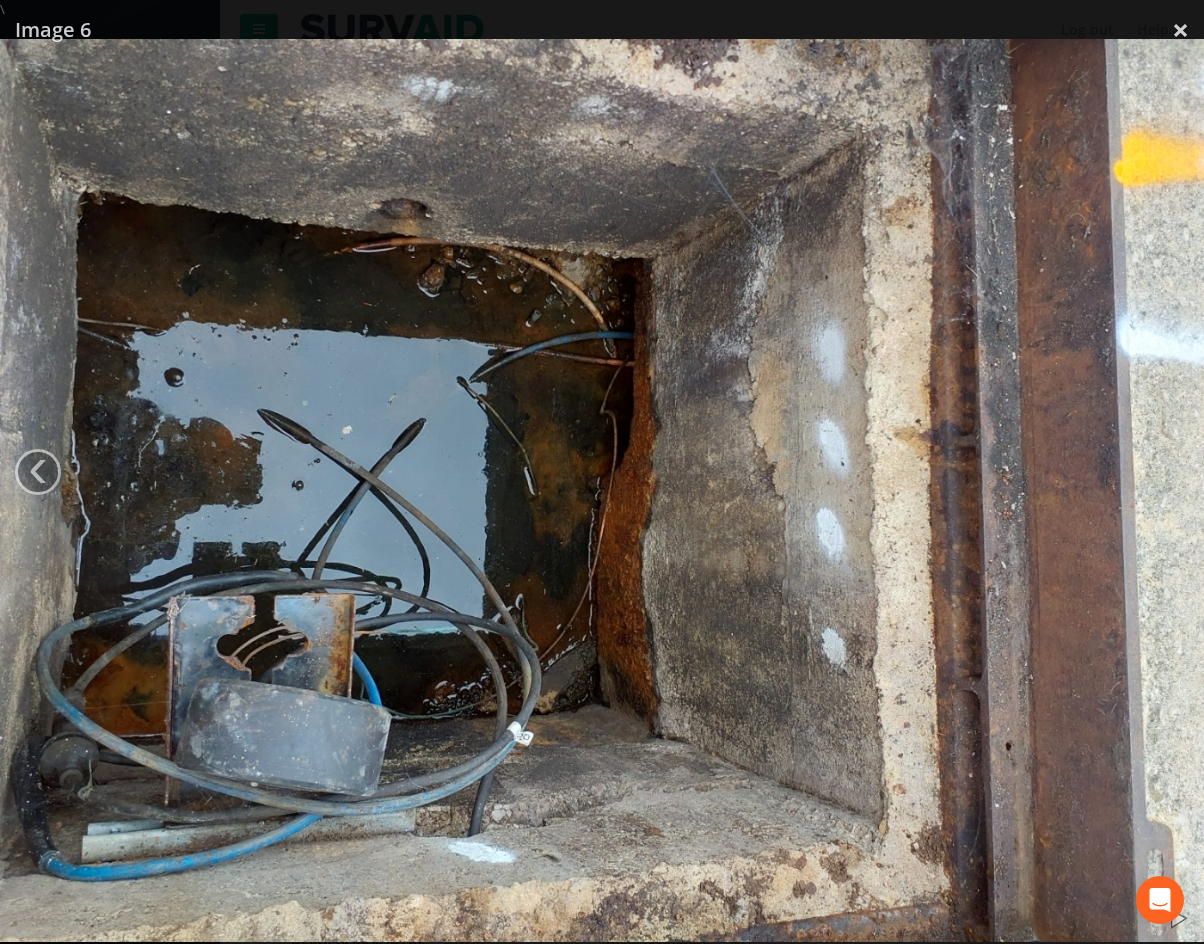 click at bounding box center (602, 490) 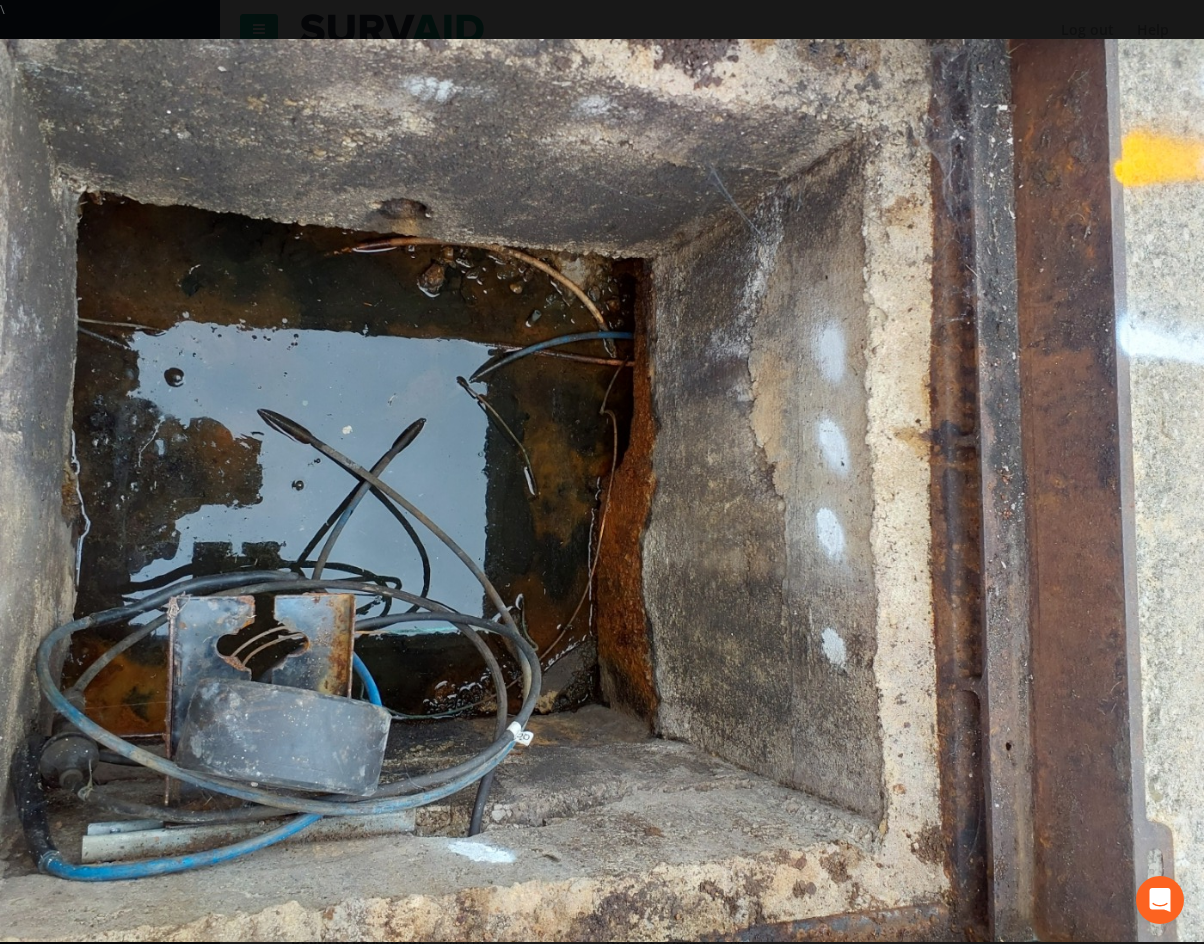 click at bounding box center (602, 490) 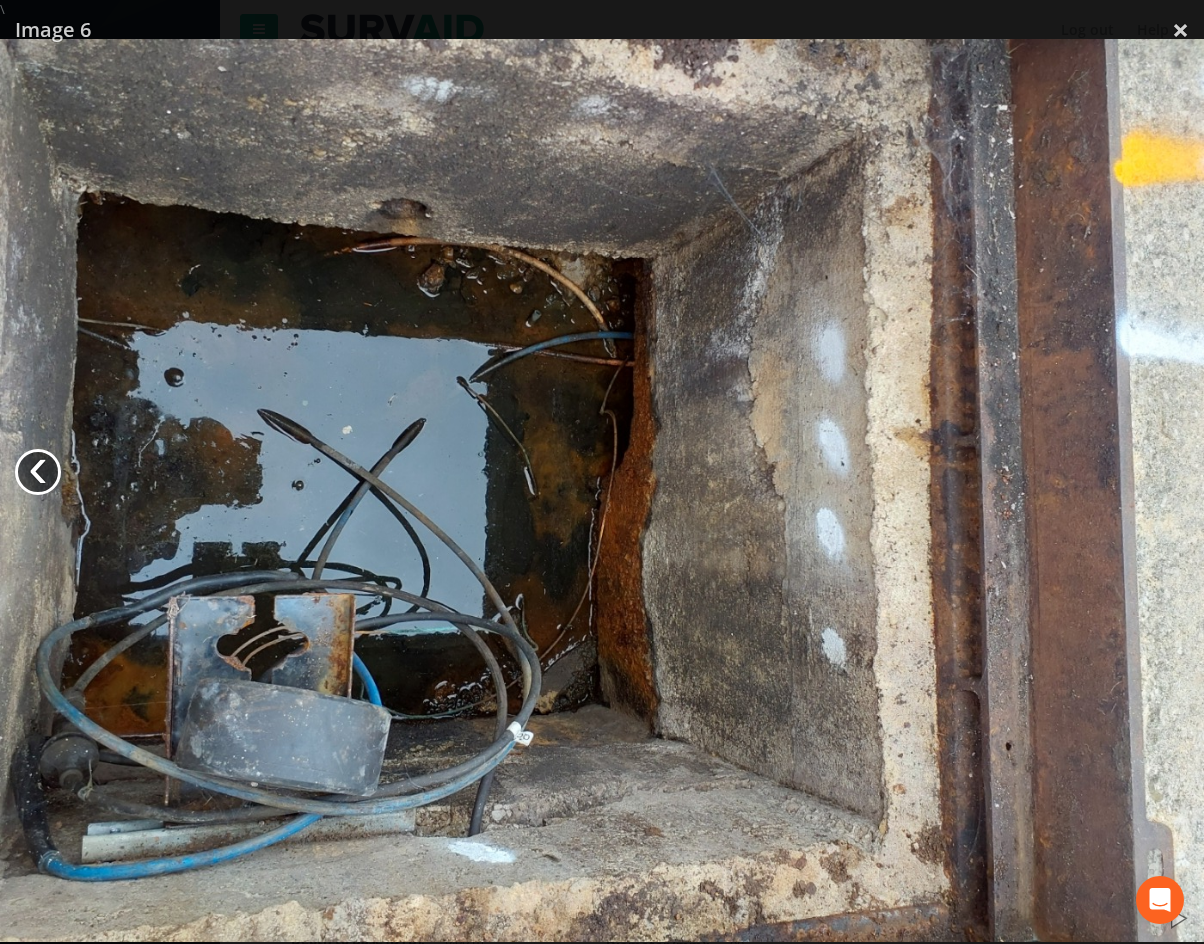 click on "‹" at bounding box center [38, 472] 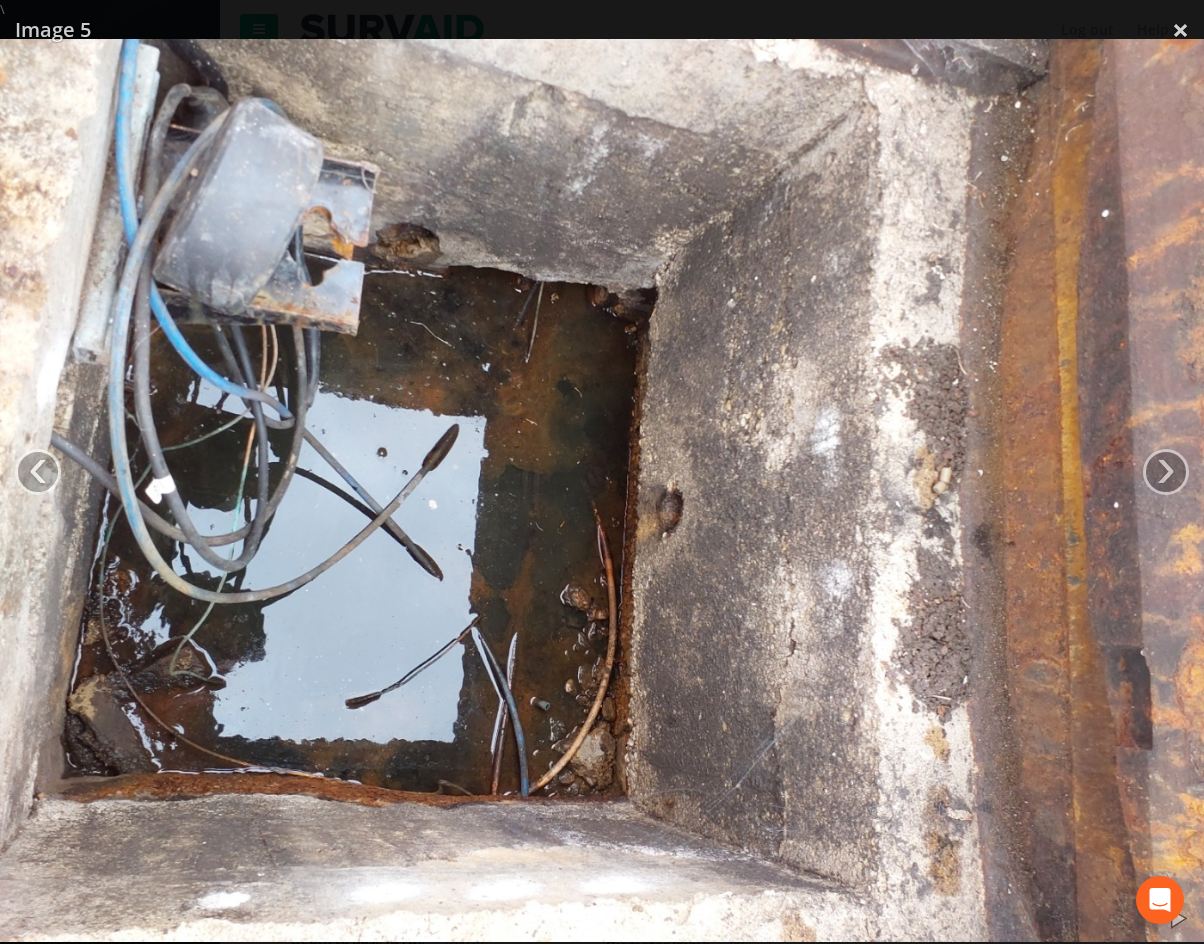 click at bounding box center [602, 490] 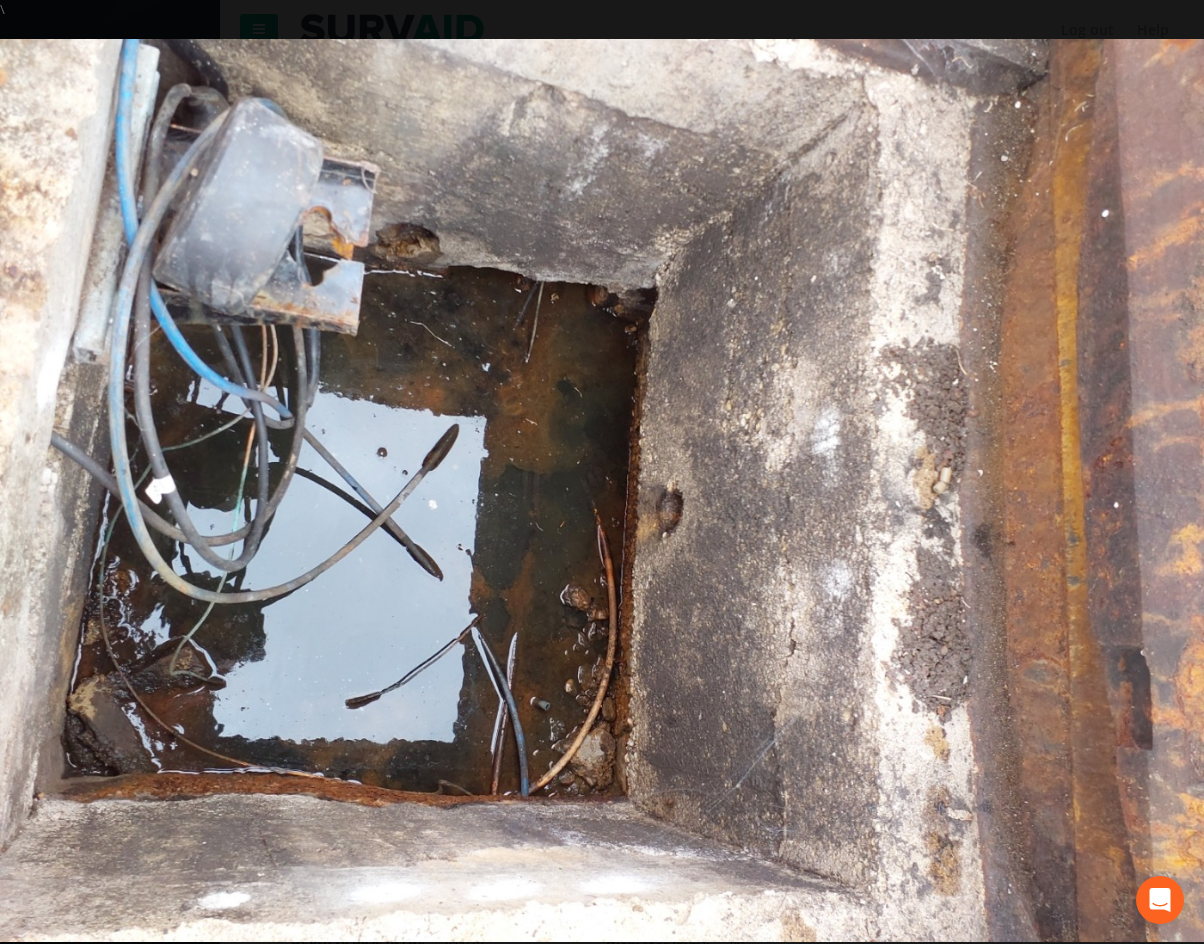 click at bounding box center [602, 490] 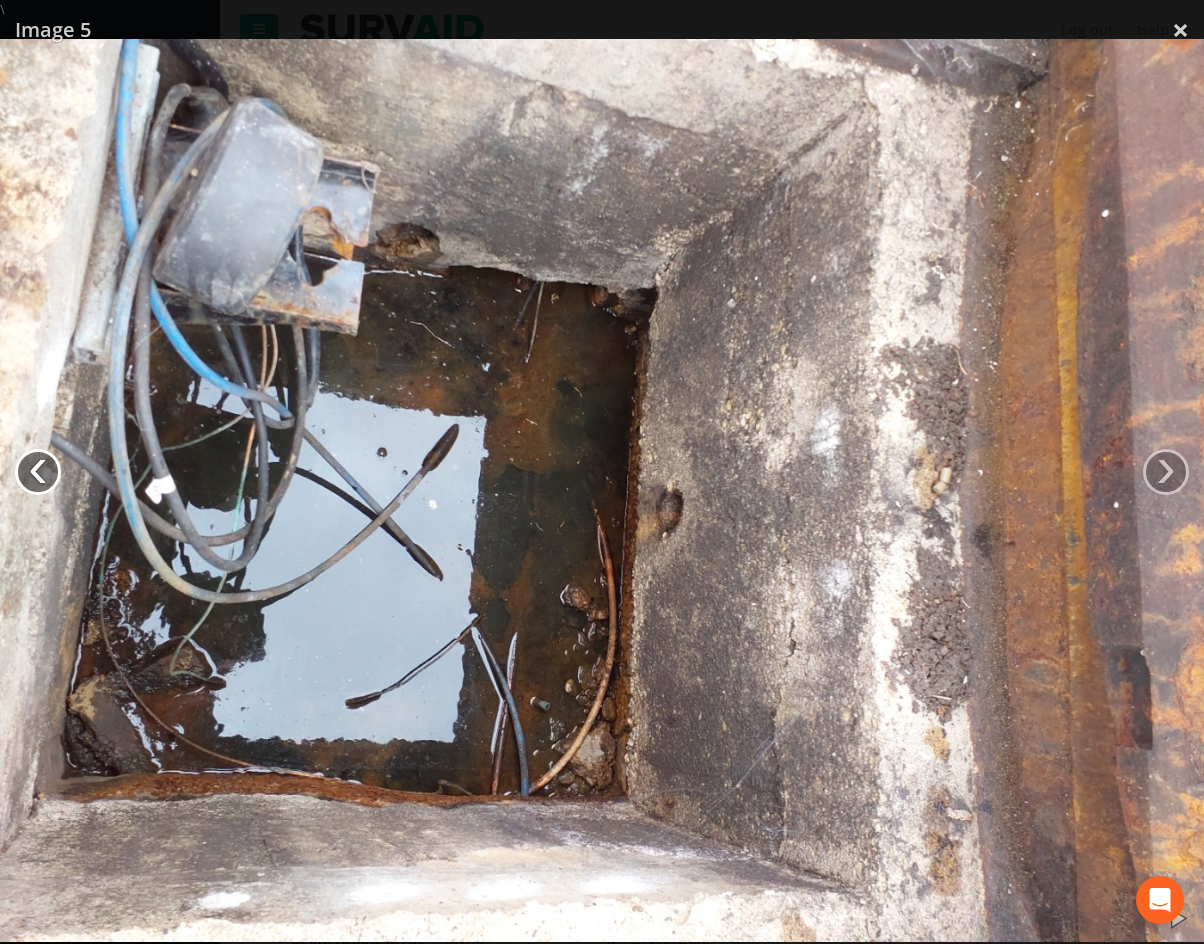 click on "‹" at bounding box center (38, 472) 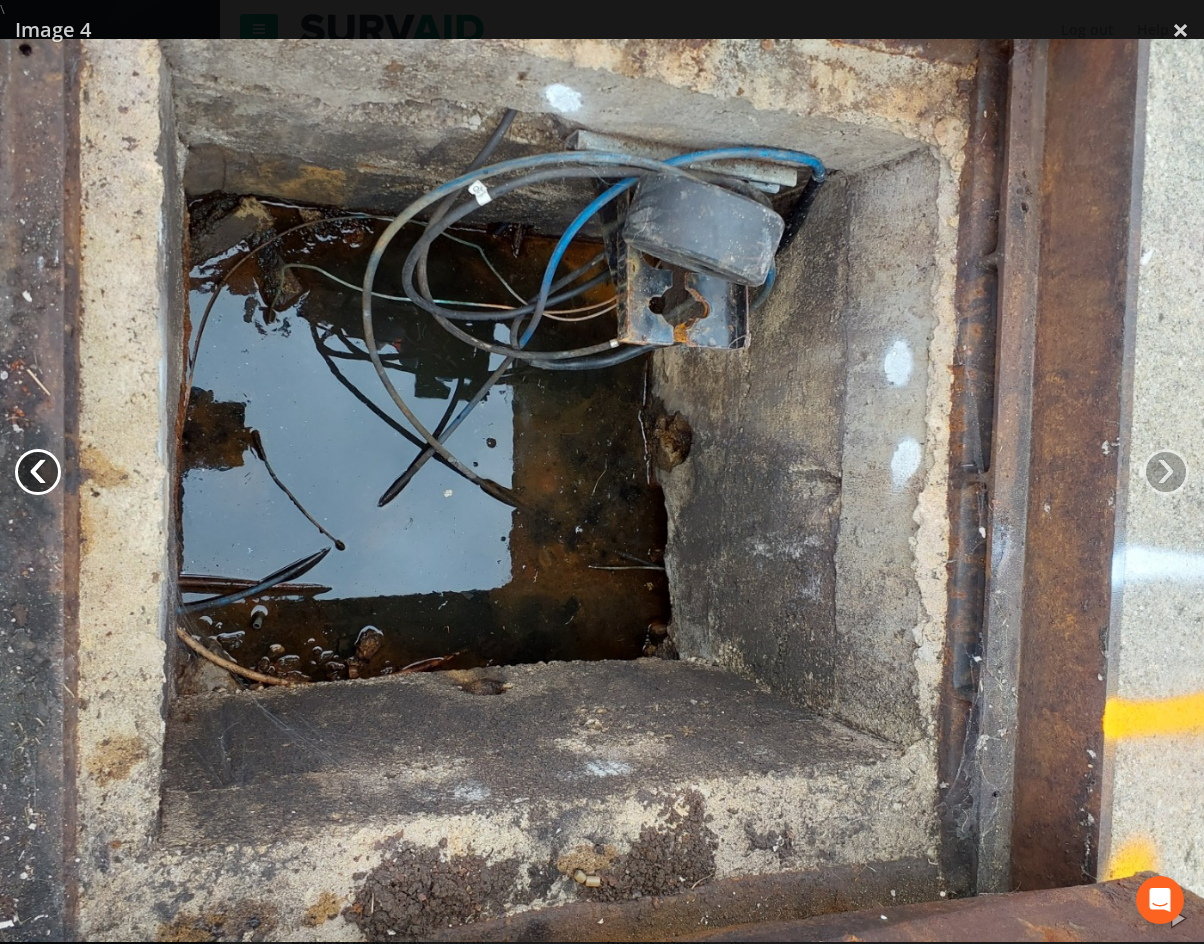 click on "‹" at bounding box center (38, 472) 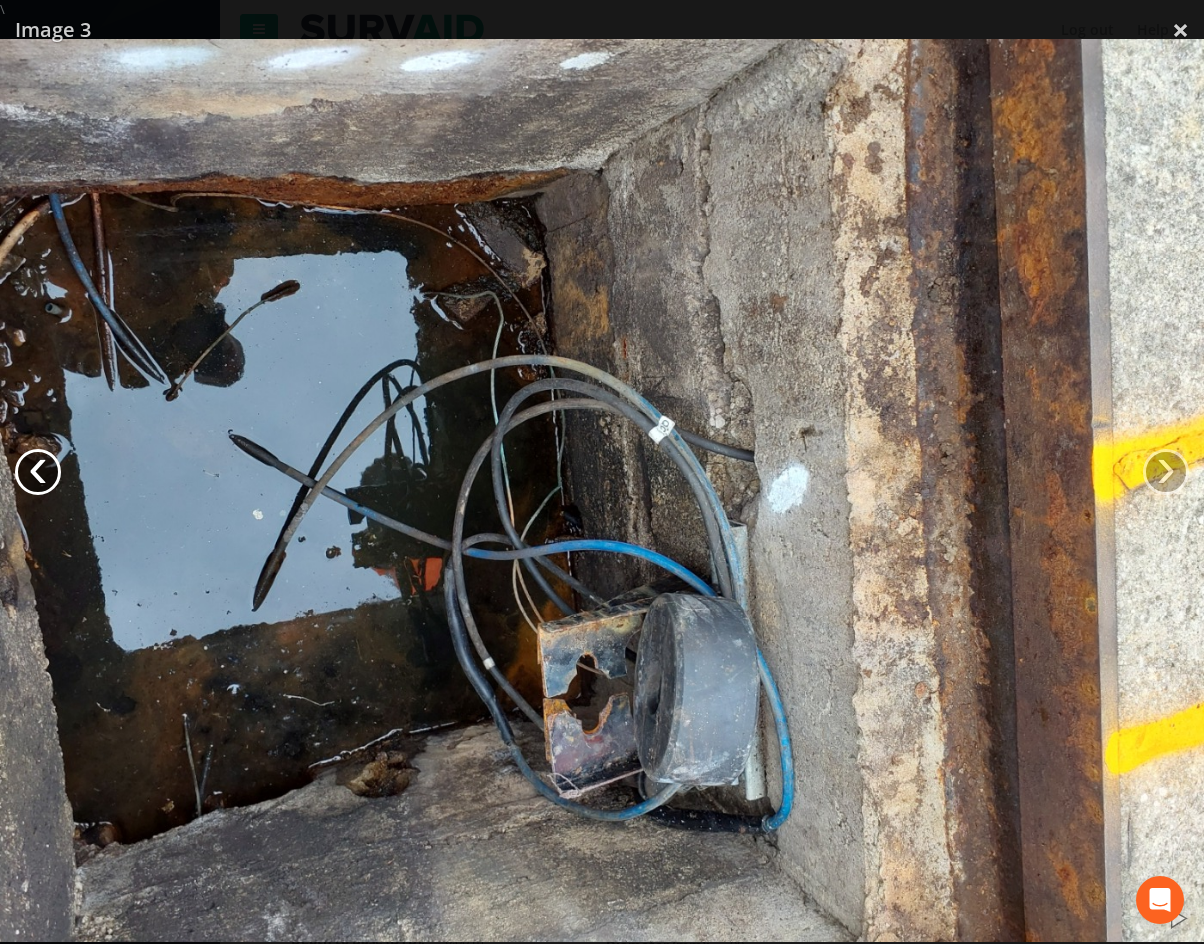click on "‹" at bounding box center (38, 472) 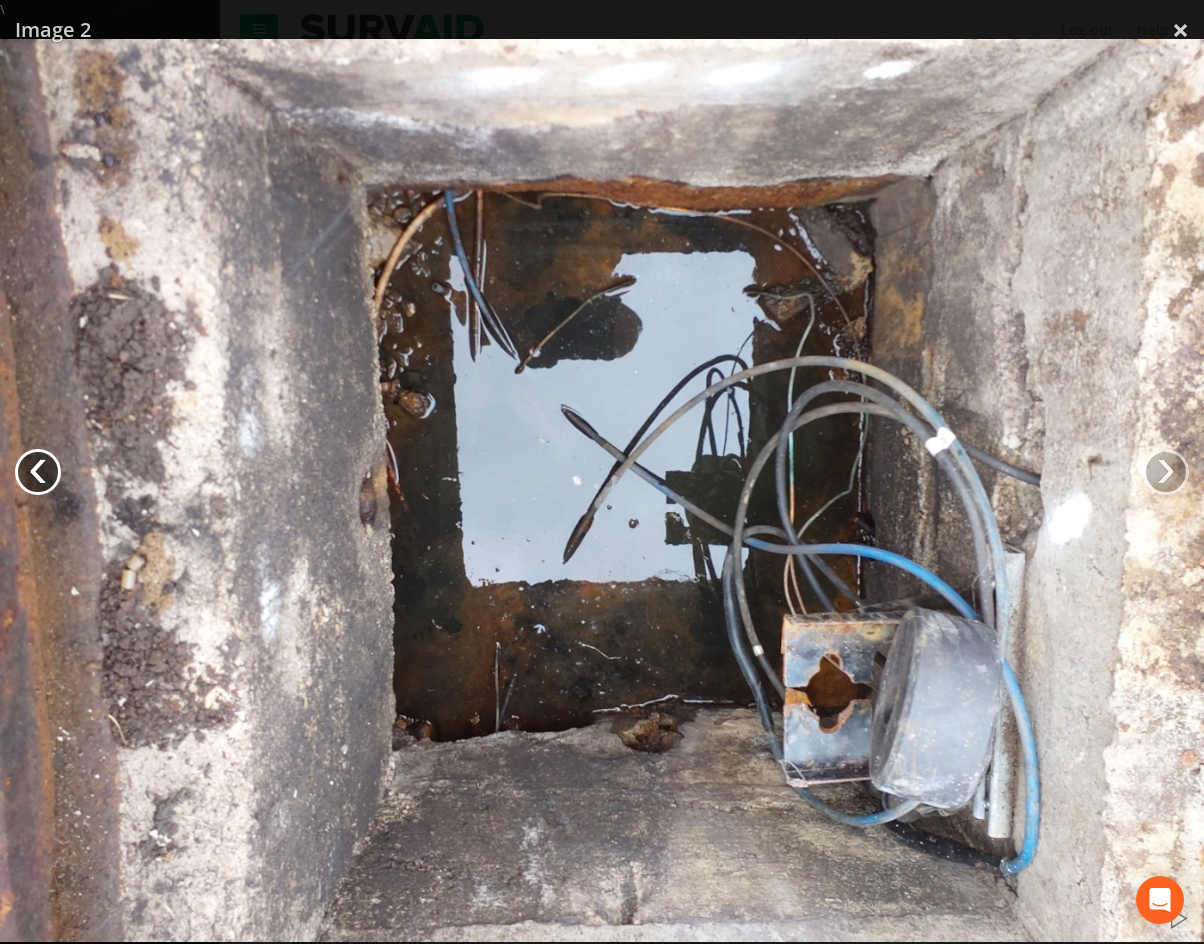 click on "‹" at bounding box center (38, 472) 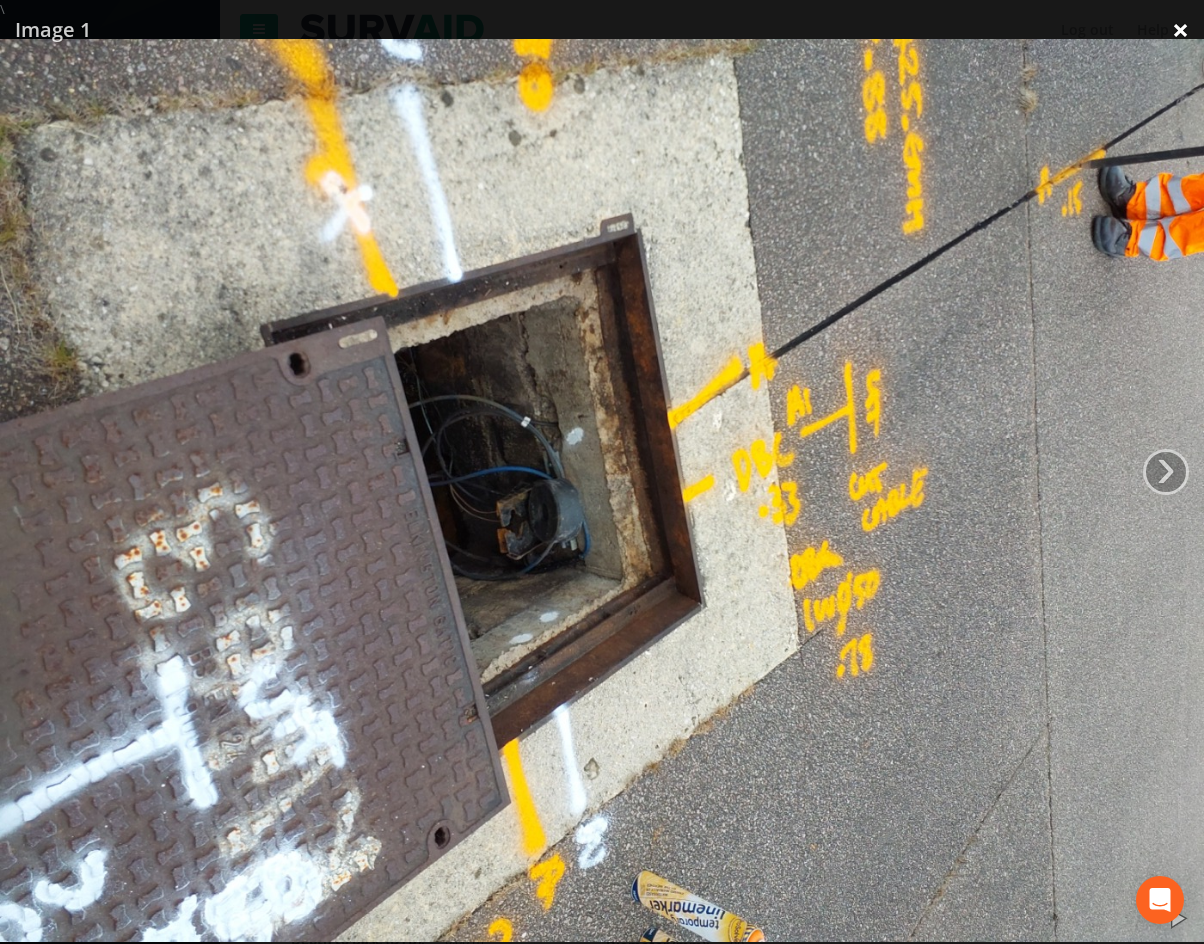 drag, startPoint x: 1181, startPoint y: 35, endPoint x: 1171, endPoint y: 34, distance: 10.049875 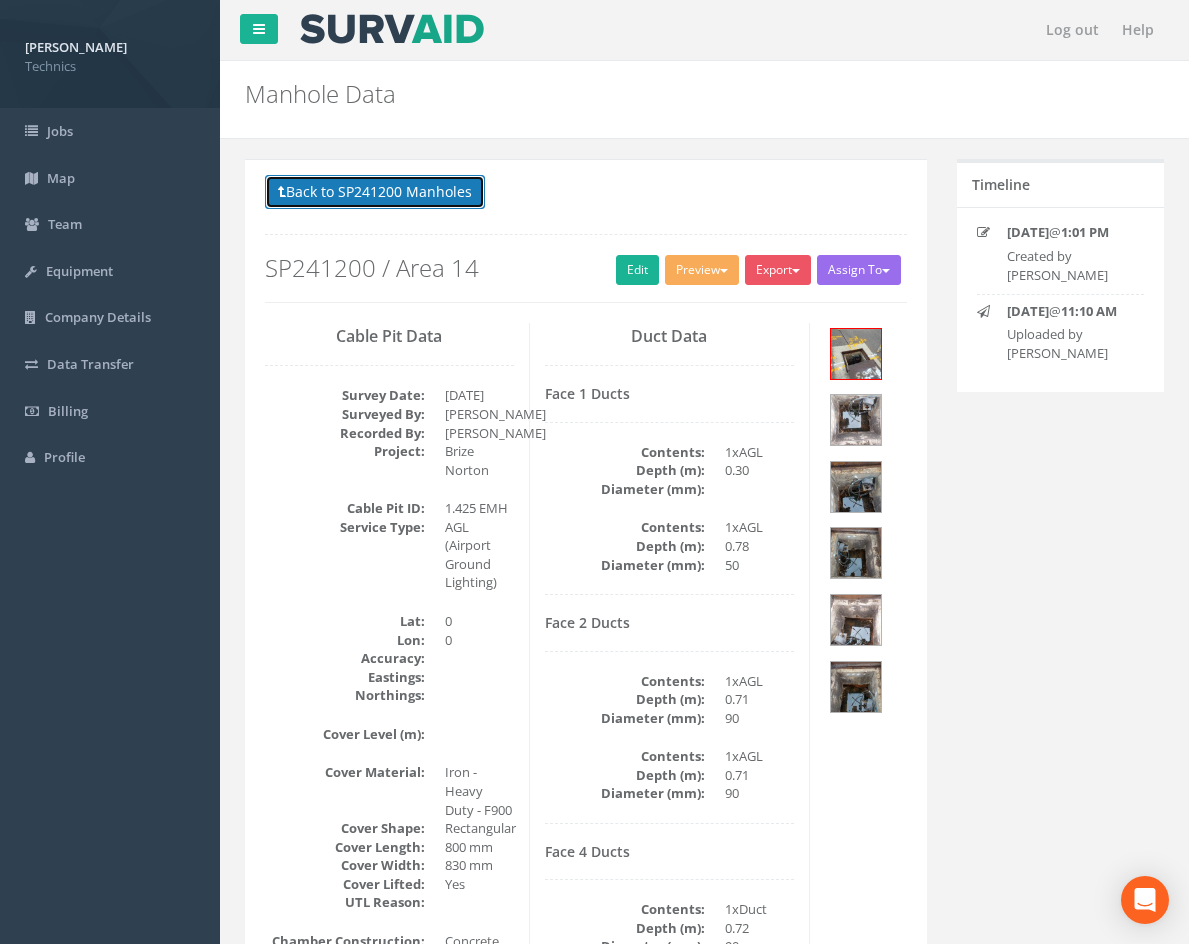 click on "Back to SP241200 Manholes" at bounding box center (375, 192) 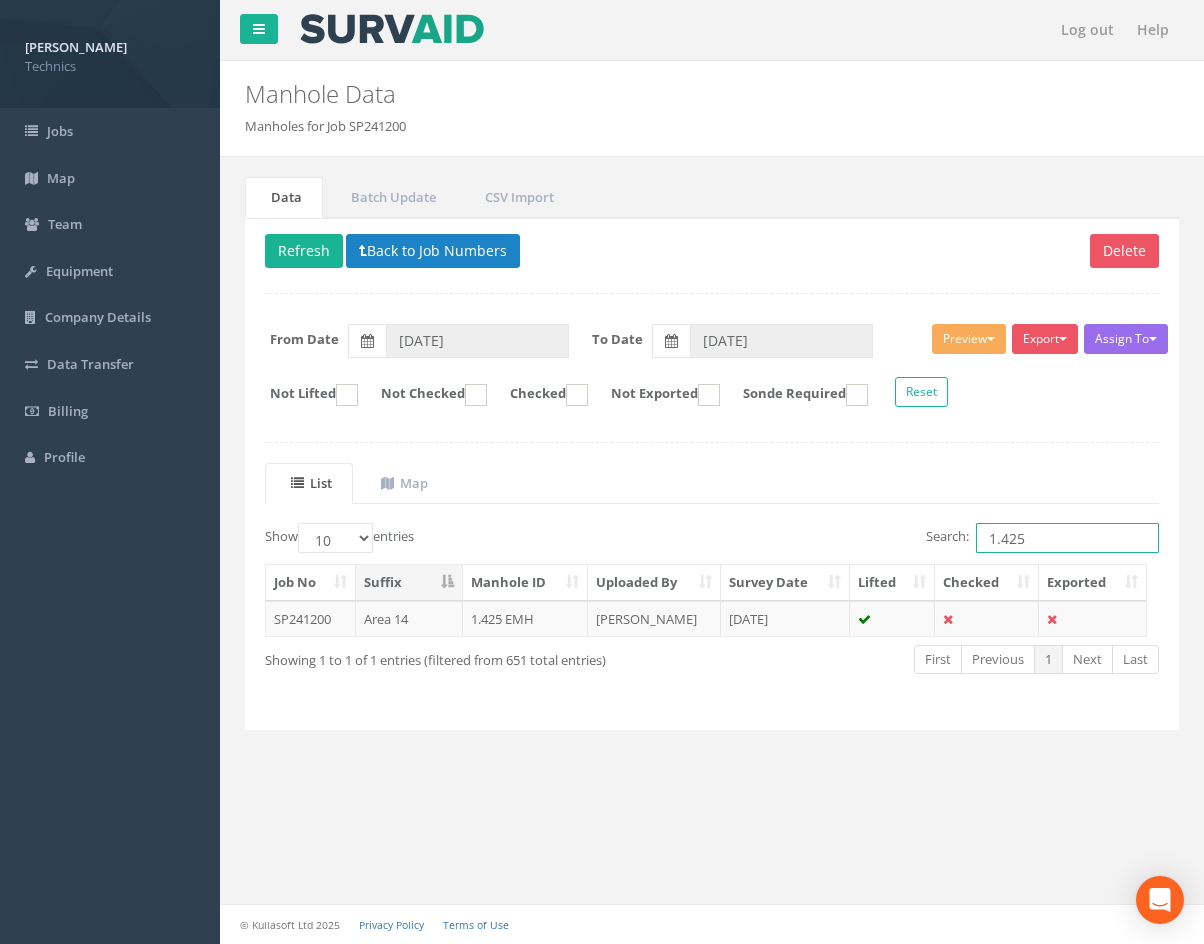 click on "1.425" at bounding box center (1067, 538) 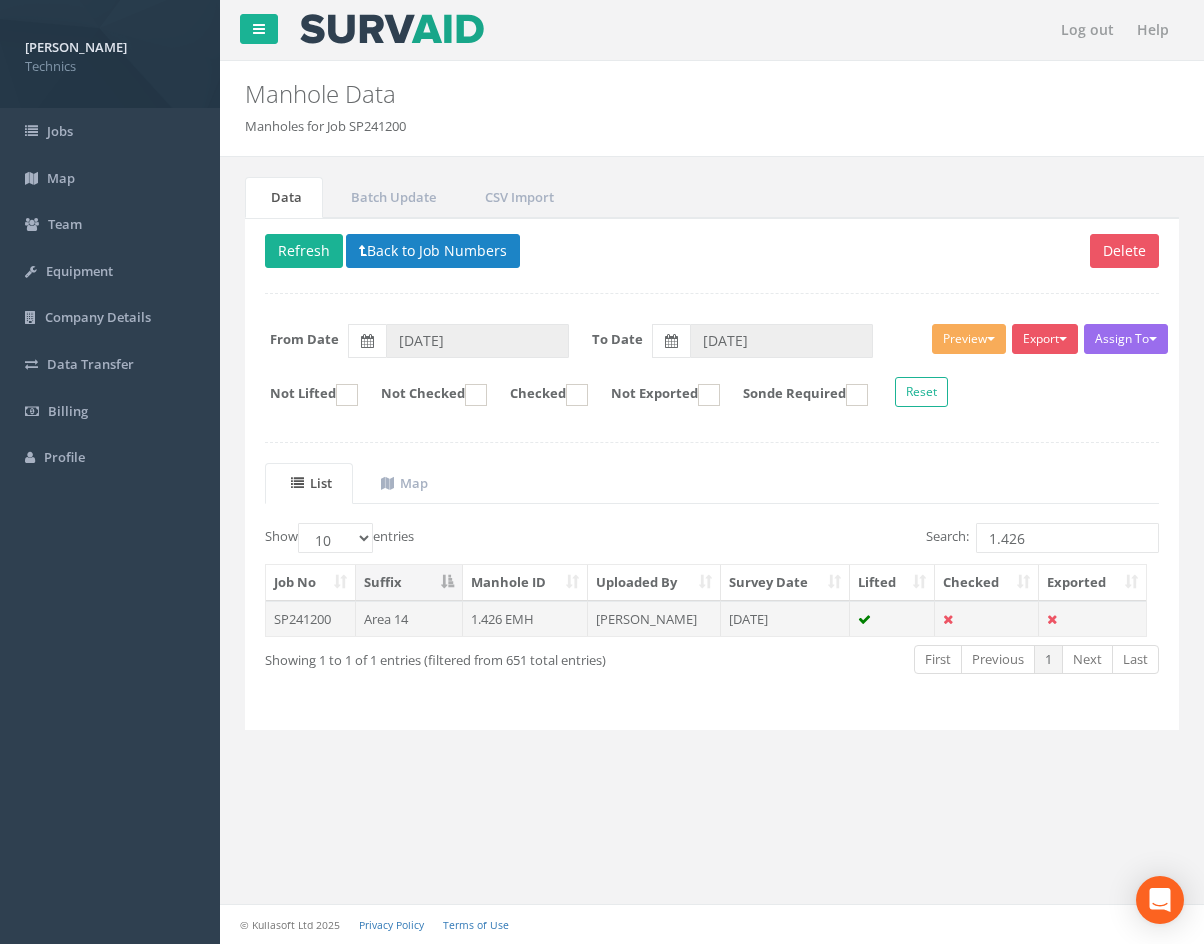 click on "[DATE]" at bounding box center (785, 619) 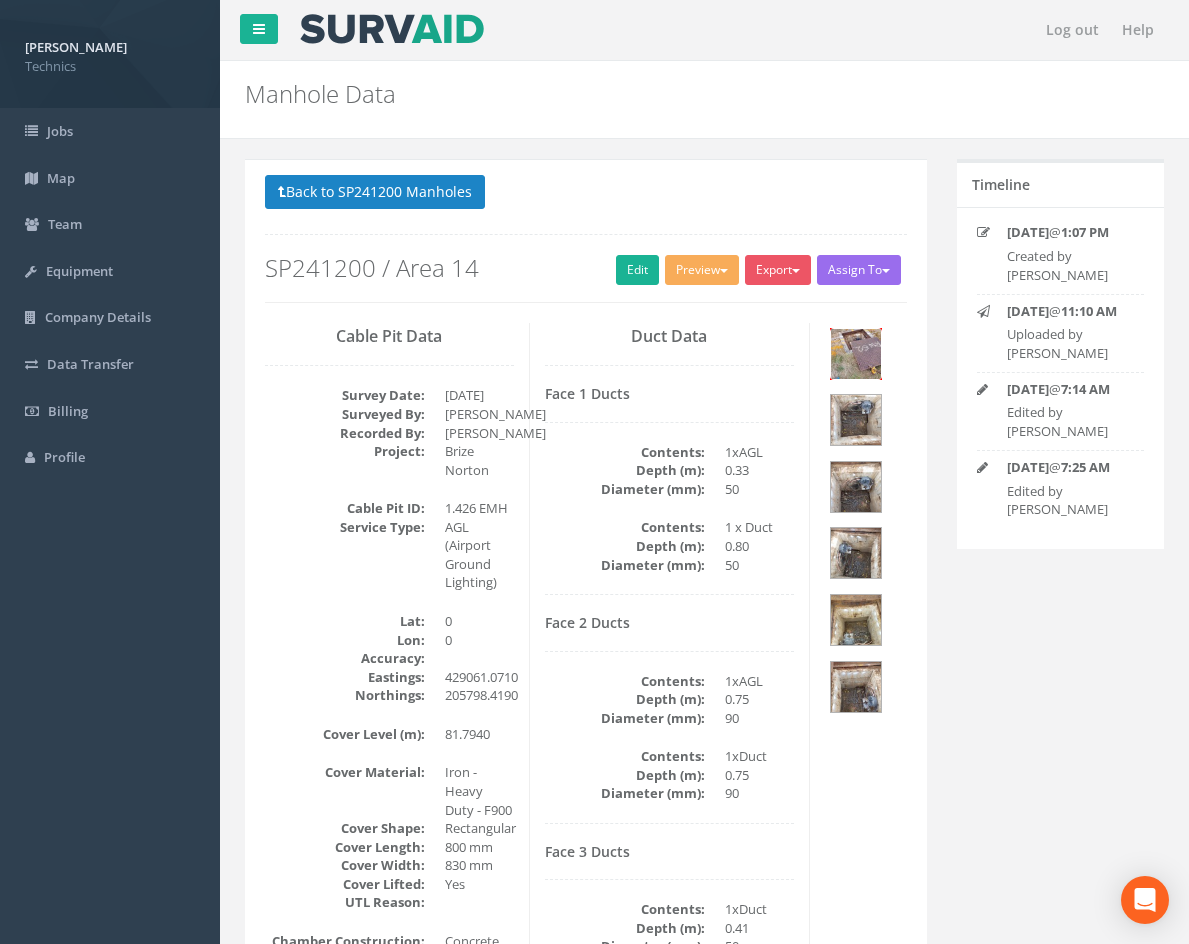 click at bounding box center [856, 354] 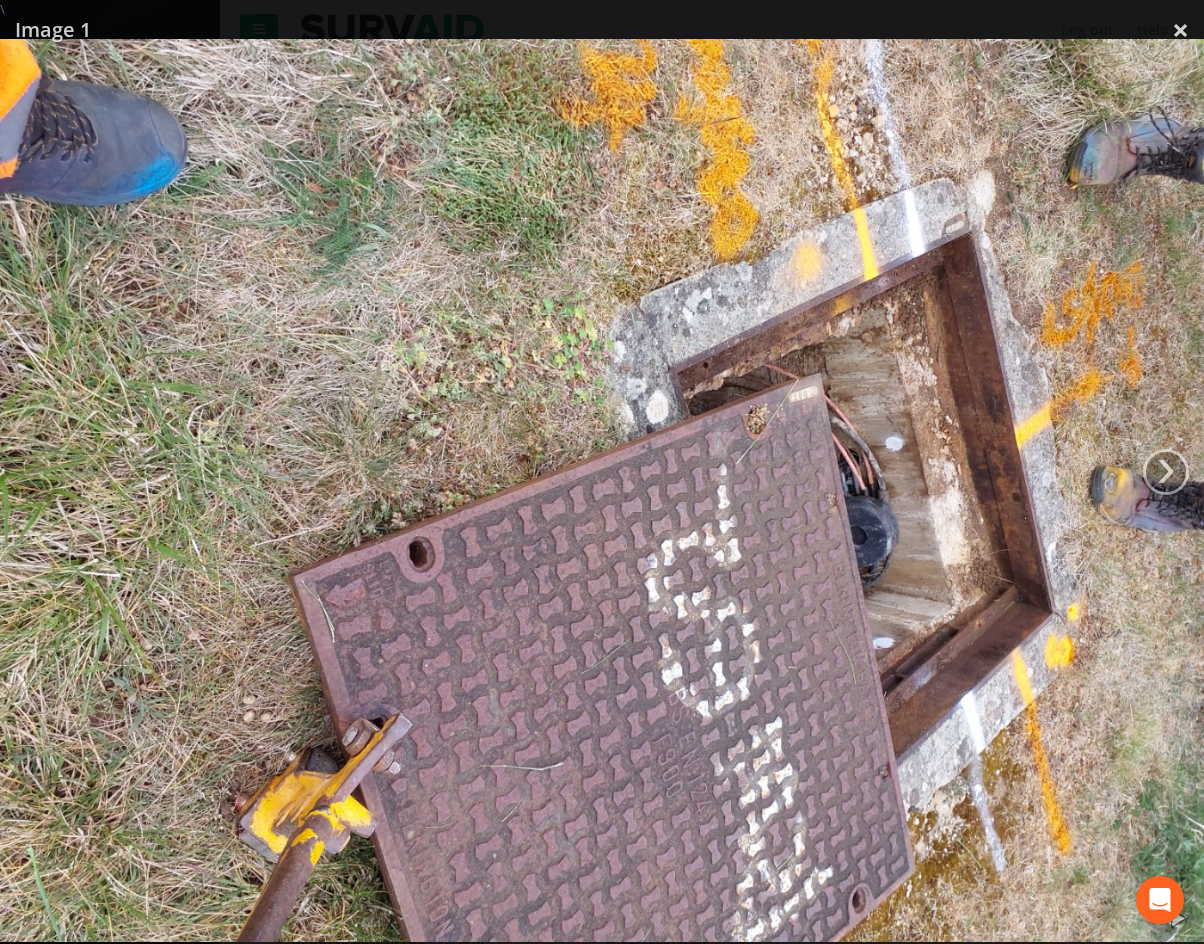 drag, startPoint x: 1191, startPoint y: 30, endPoint x: 1086, endPoint y: 46, distance: 106.21205 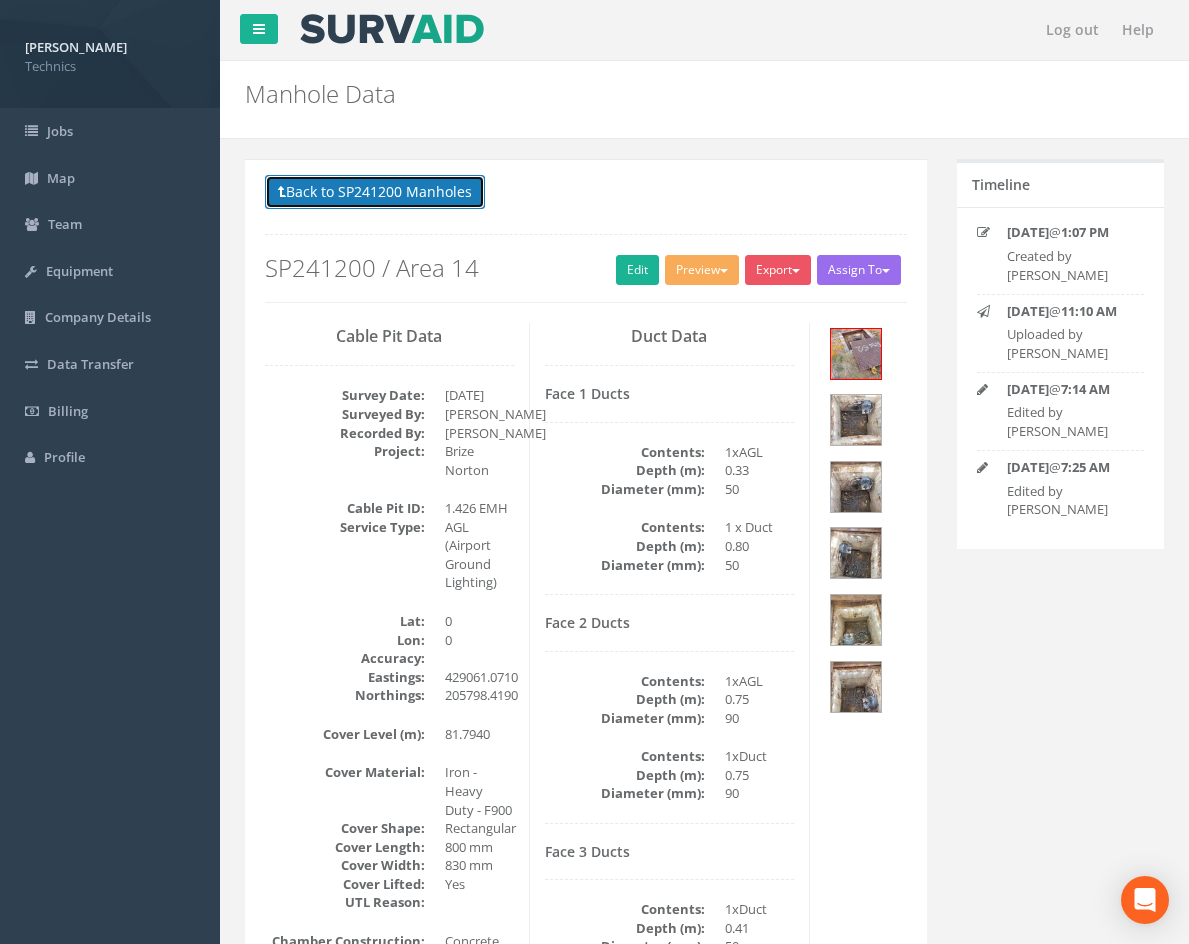 click on "Back to SP241200 Manholes" at bounding box center [375, 192] 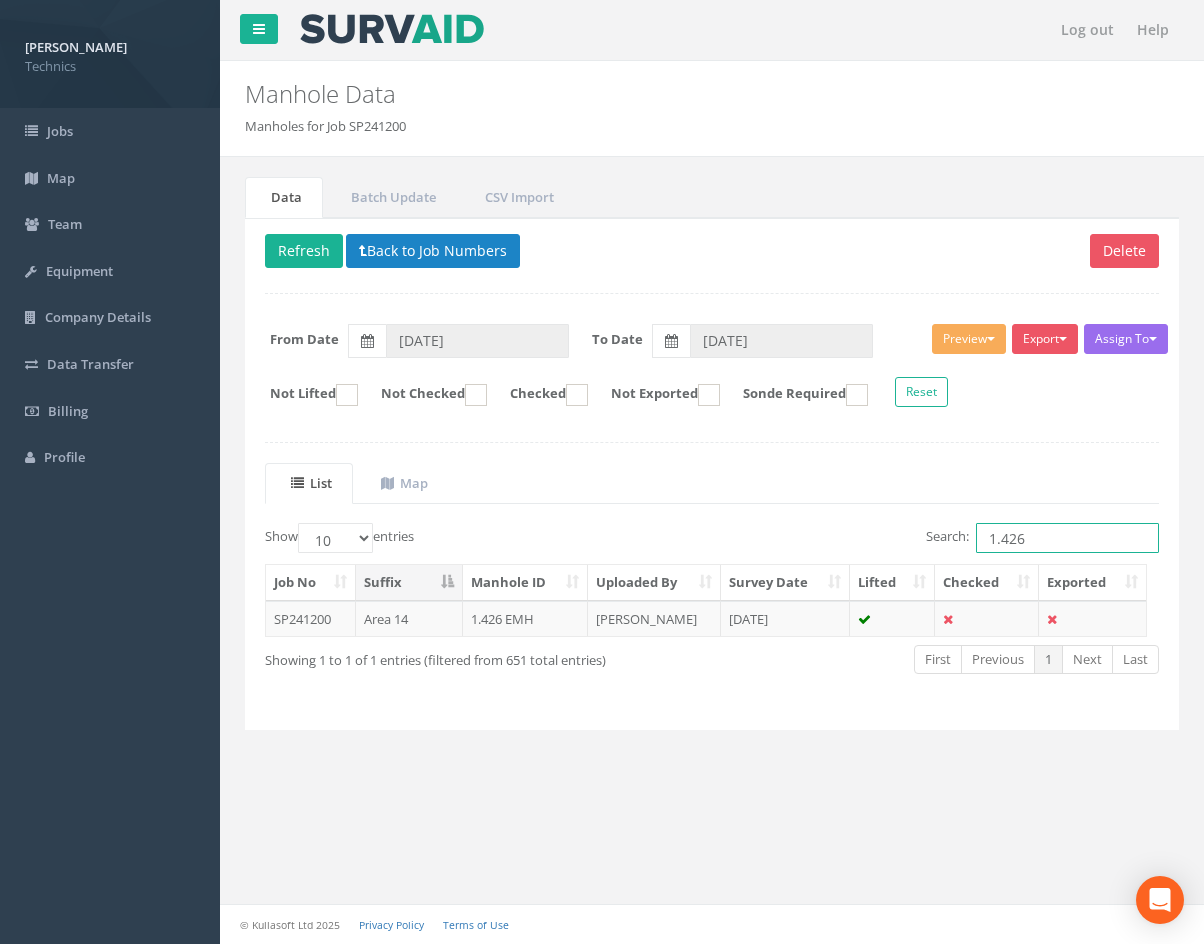 click on "1.426" at bounding box center [1067, 538] 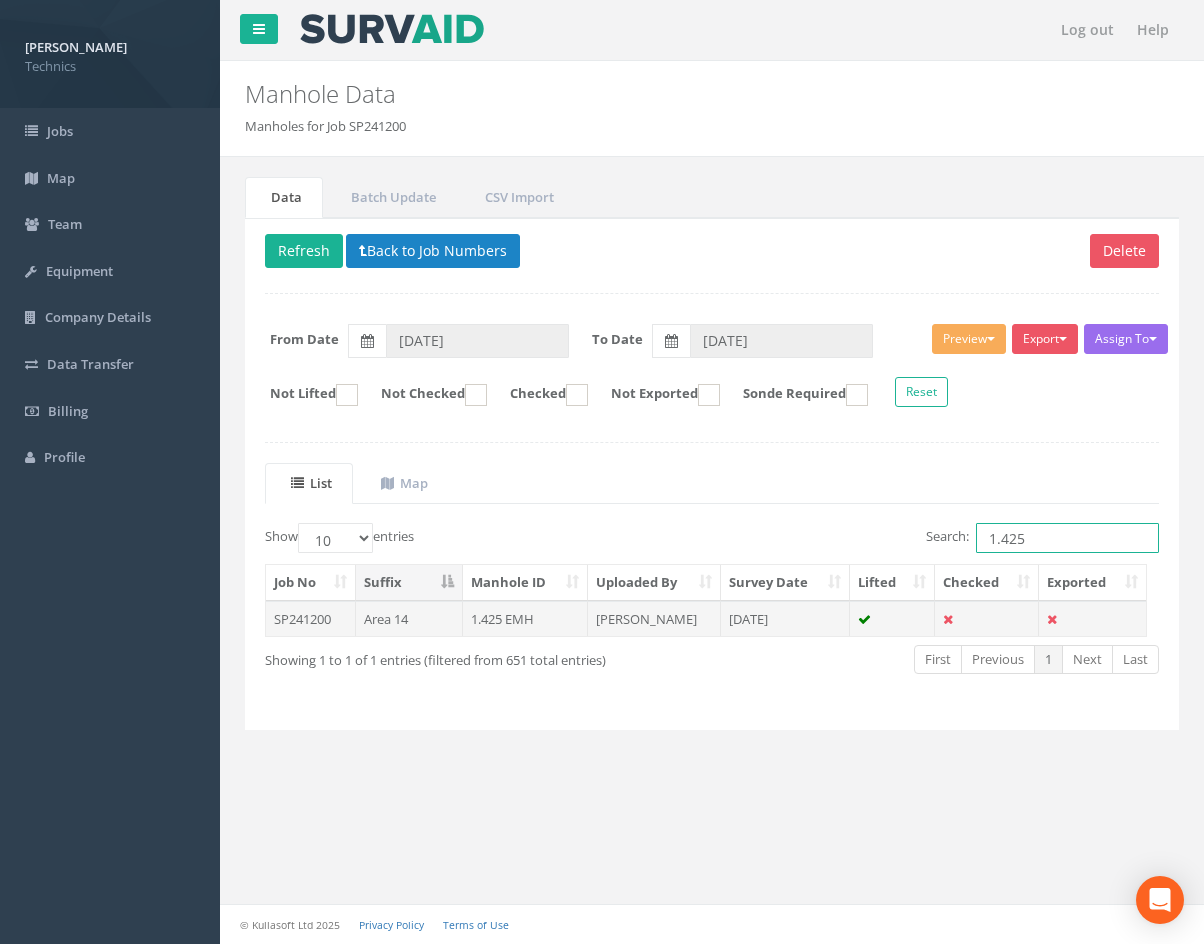 type on "1.425" 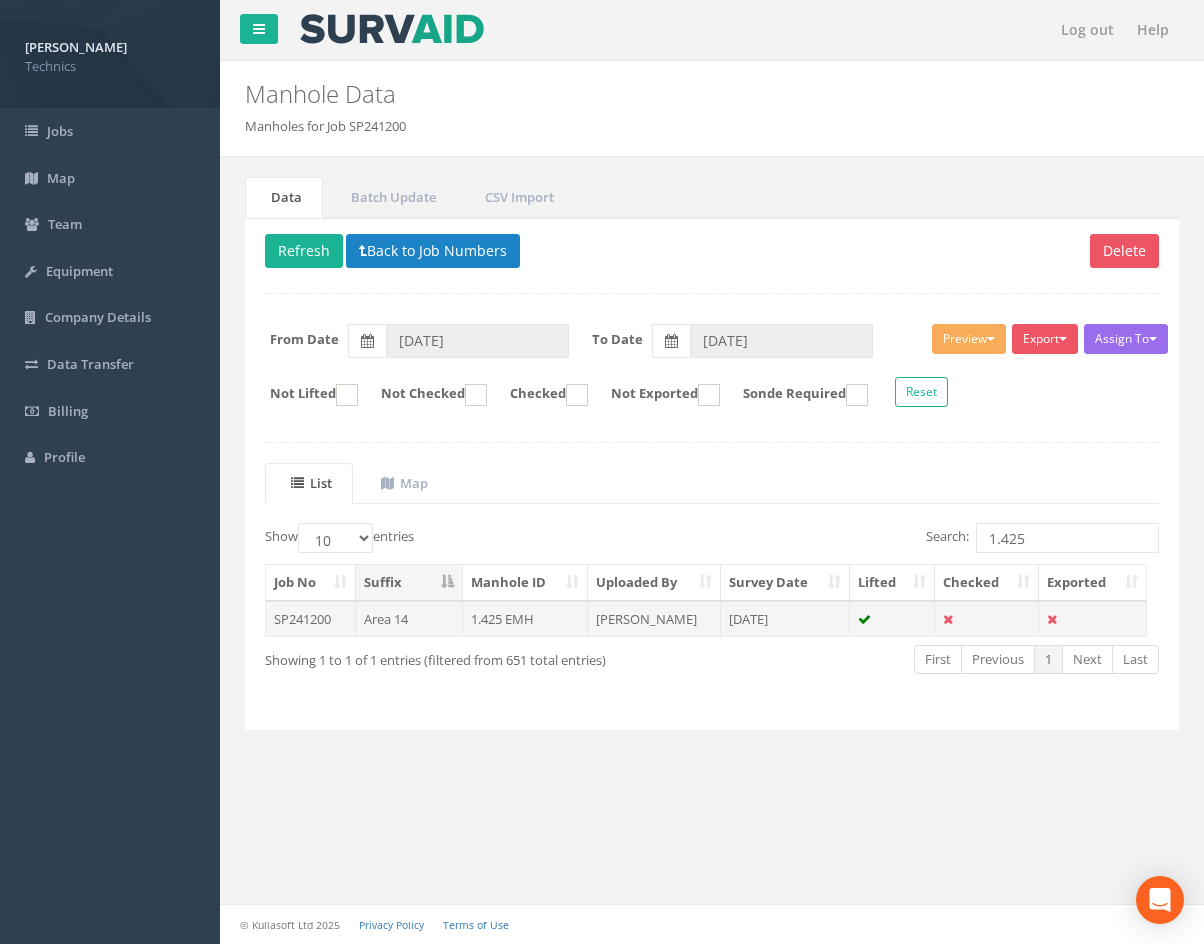 click on "[PERSON_NAME]" at bounding box center (654, 619) 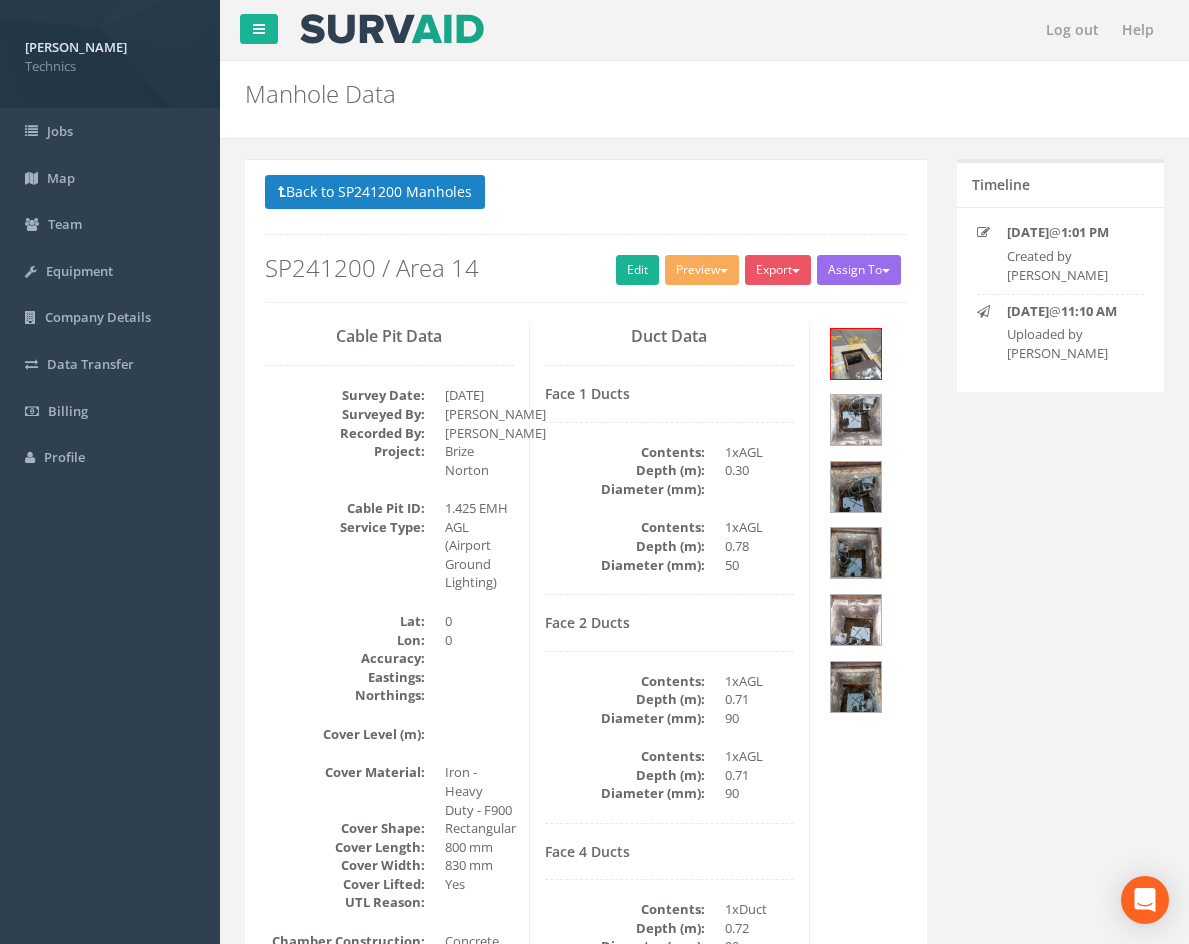 click on "Back to SP241200 Manholes       Back to Map           Assign To            No Companies Added          Export        Technics Brize Norton   Technics Heathrow   Technics IC   Technics Manhole   Technics Unbranded       Heathrow   United Utilities       SurvAid IC   SurvAid Manhole            Preview        Technics Brize Norton   Technics Heathrow   Technics IC   Technics Manhole   Technics Unbranded       Heathrow   United Utilities       SurvAid IC   SurvAid Manhole         Edit   SP241200 / Area 14" at bounding box center [586, 238] 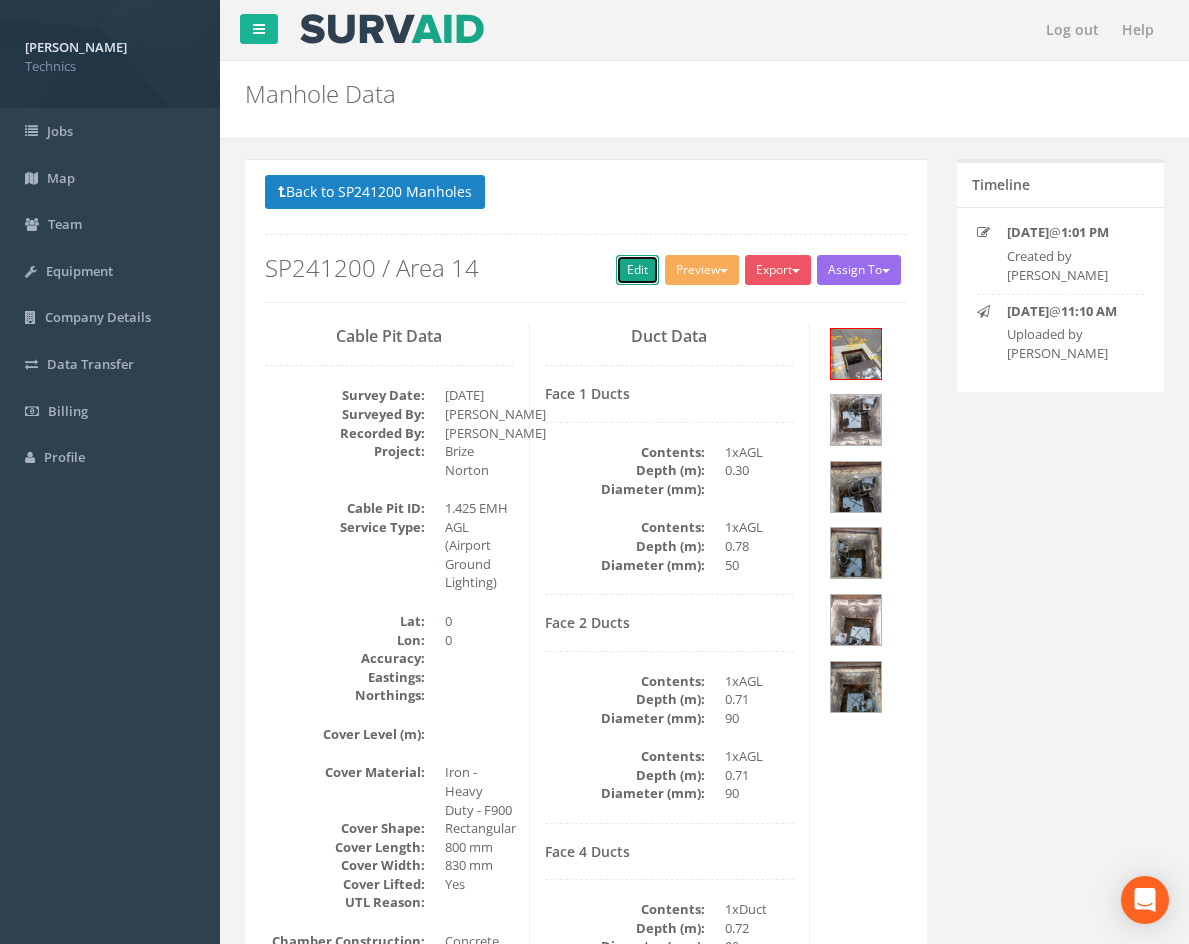 click on "Edit" at bounding box center [637, 270] 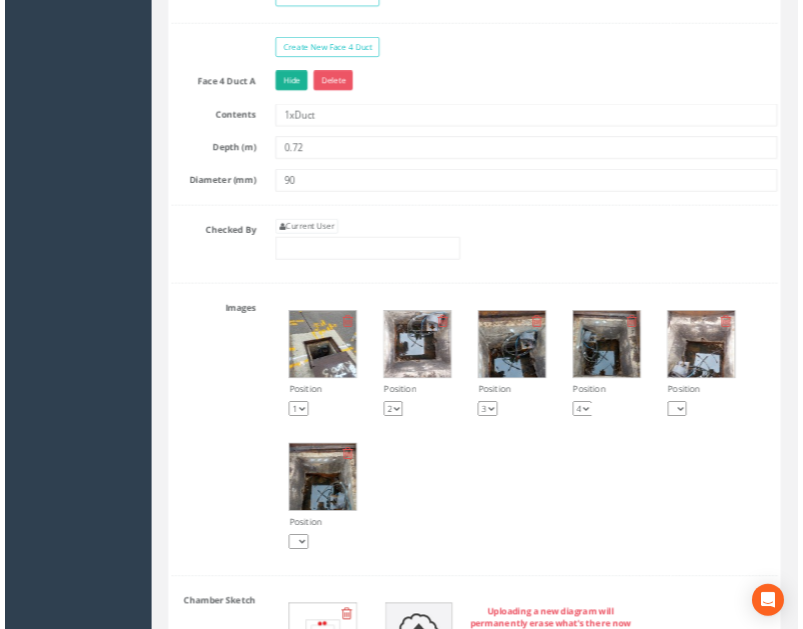 scroll, scrollTop: 3300, scrollLeft: 0, axis: vertical 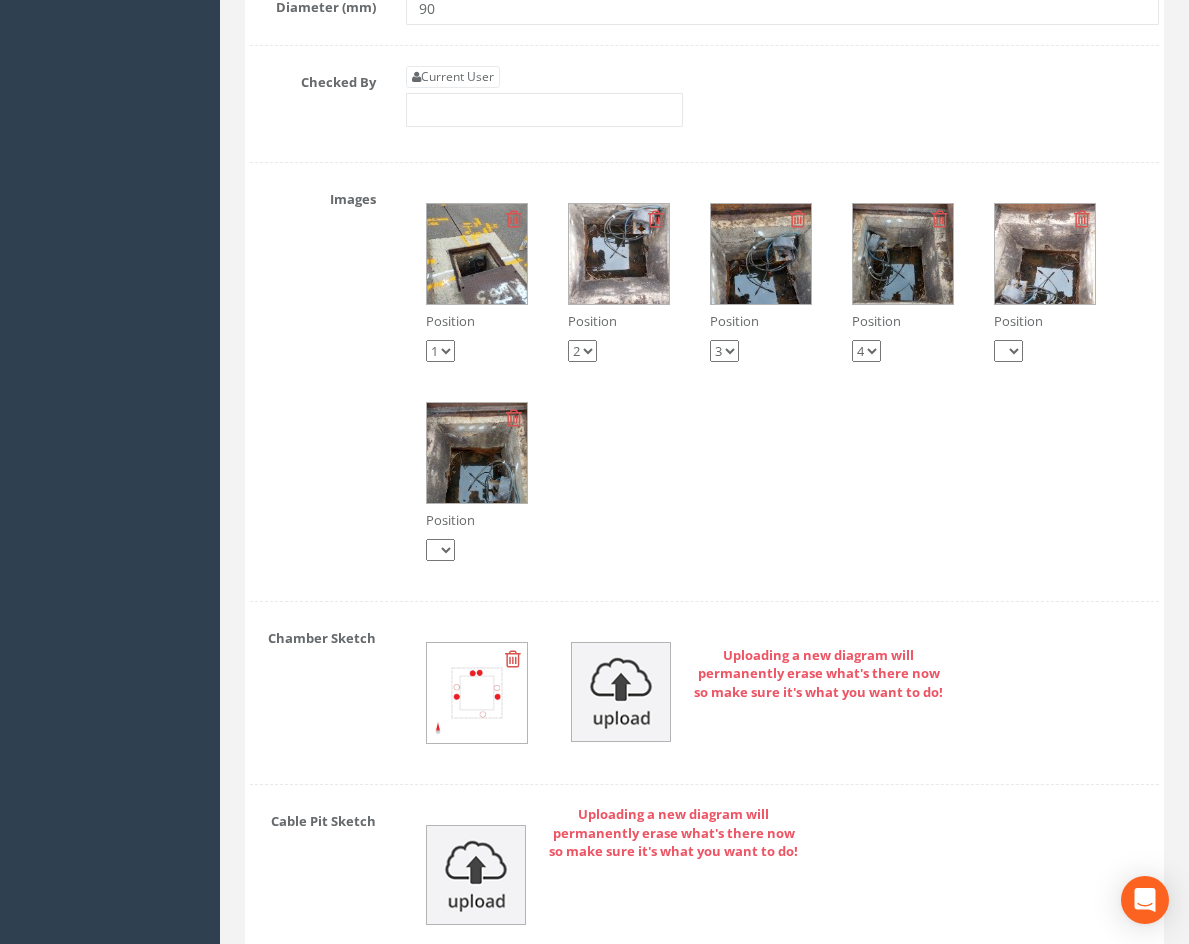 click at bounding box center [761, 254] 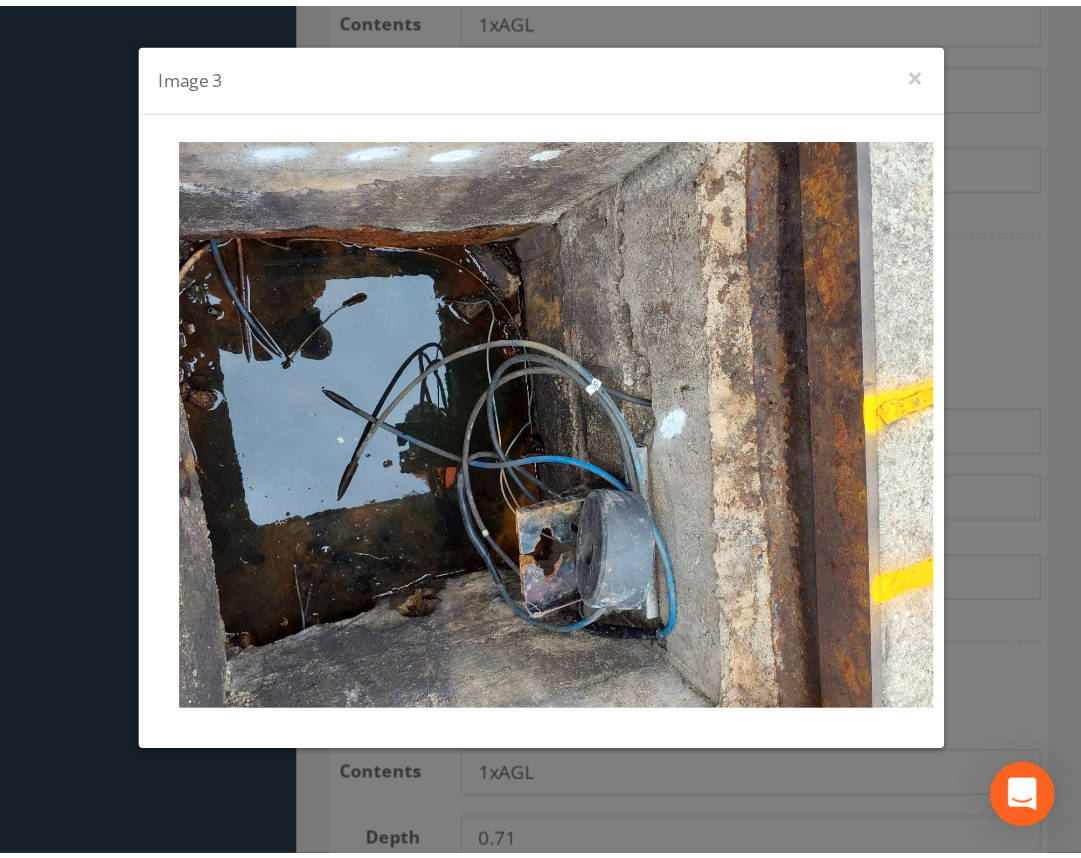 scroll, scrollTop: 2820, scrollLeft: 0, axis: vertical 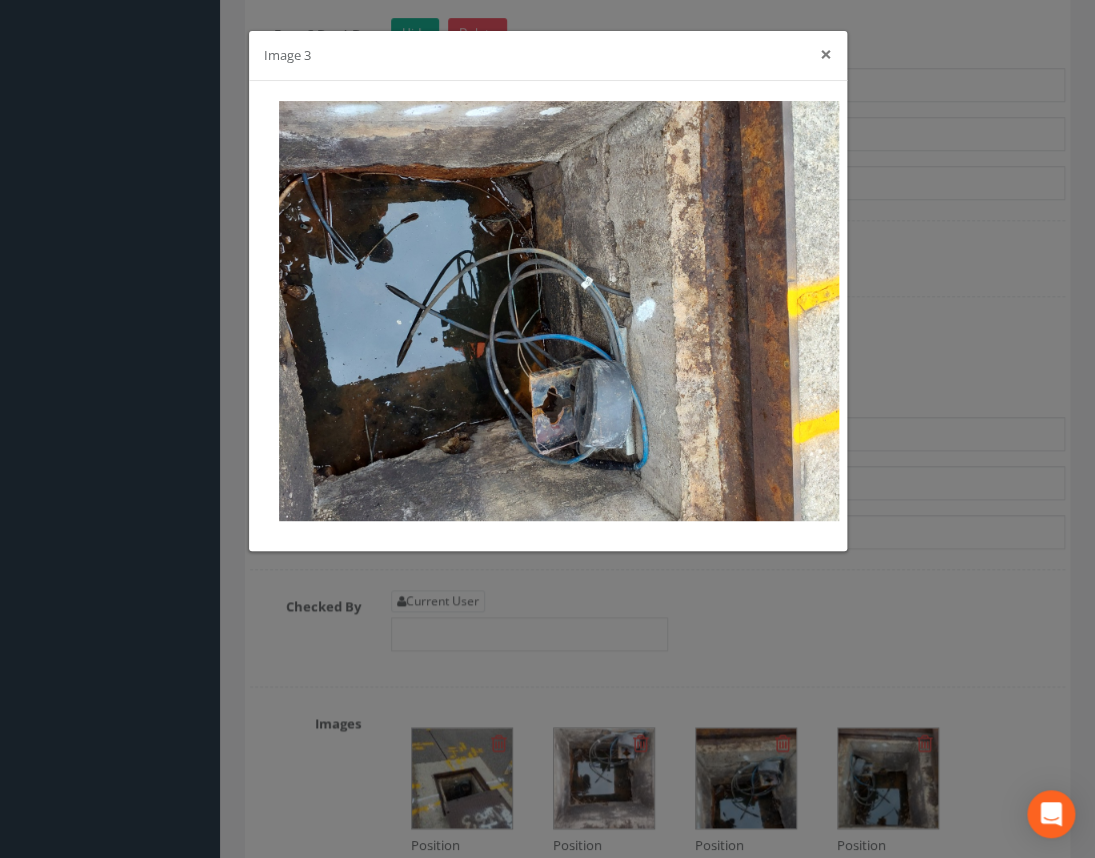 click on "×" at bounding box center (826, 54) 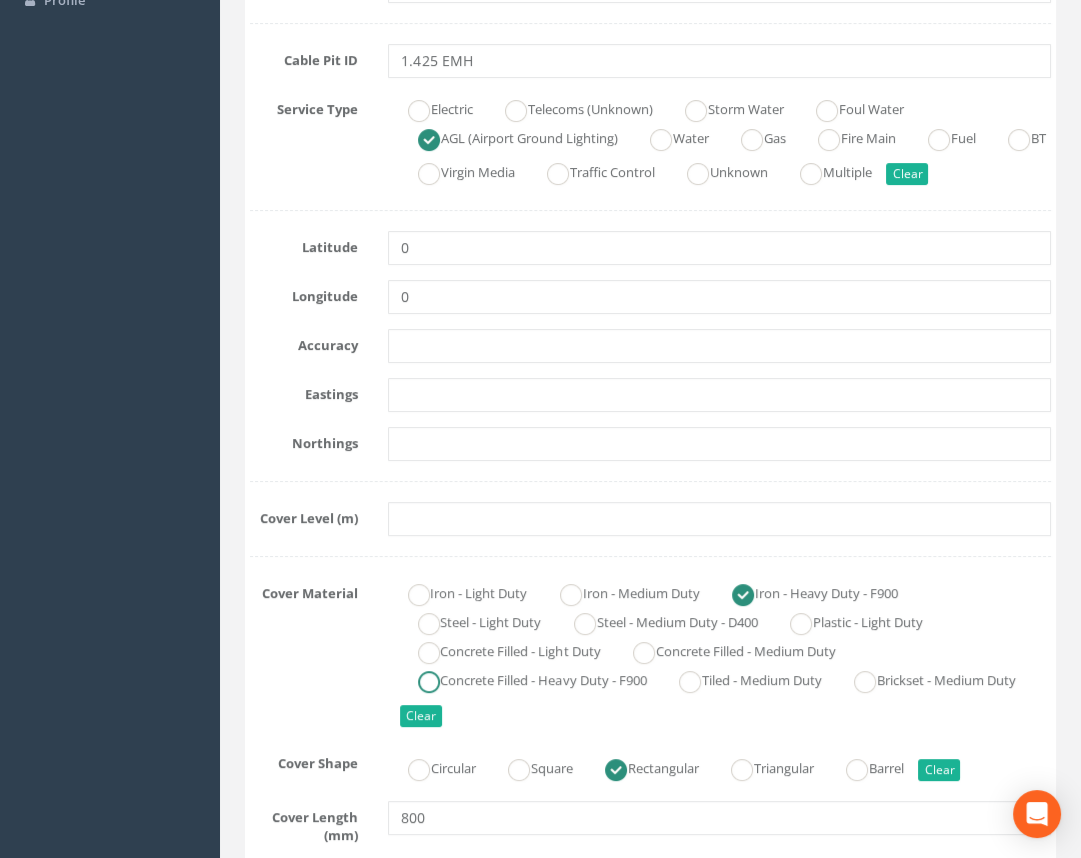 scroll, scrollTop: 275, scrollLeft: 0, axis: vertical 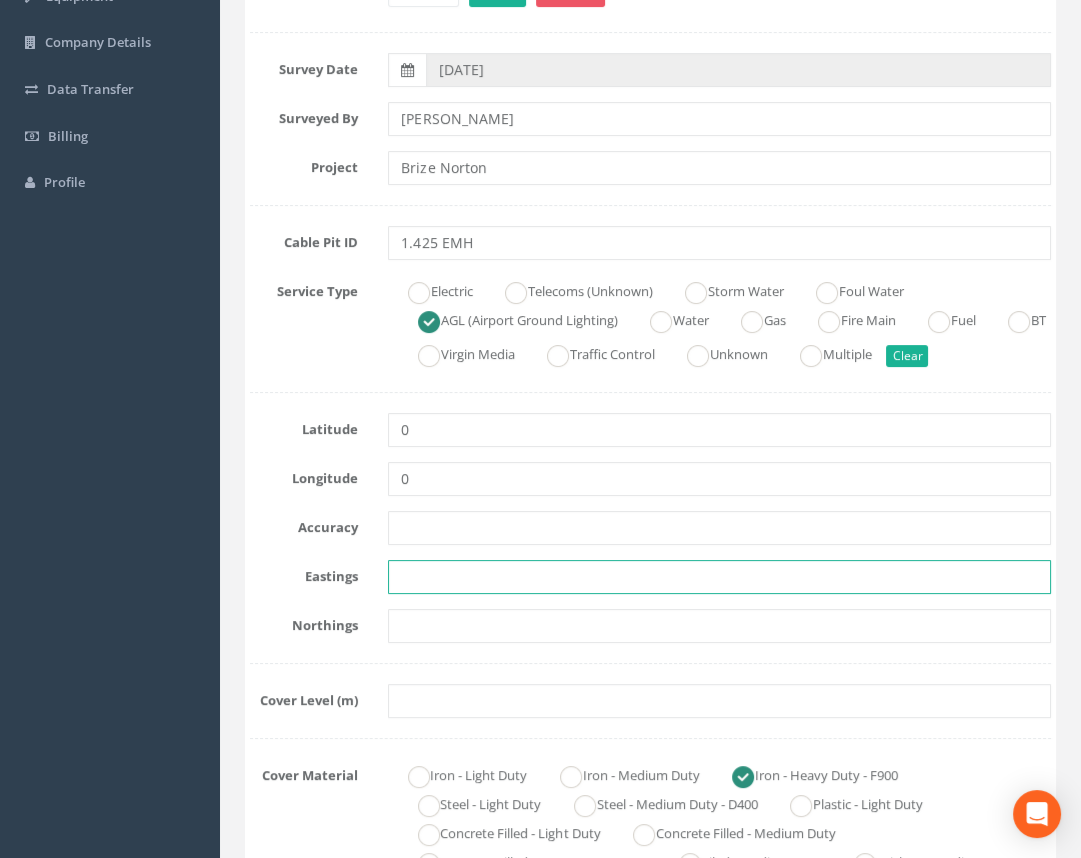 click at bounding box center [719, 577] 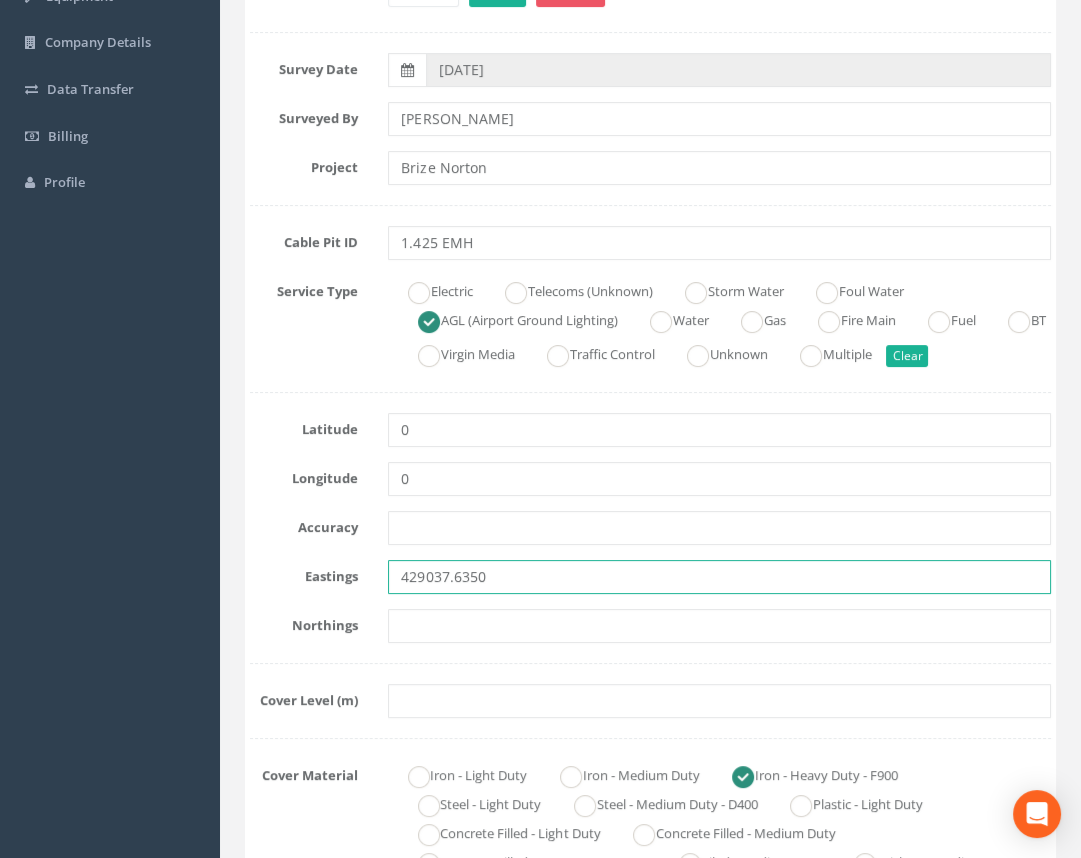 type on "429037.6350" 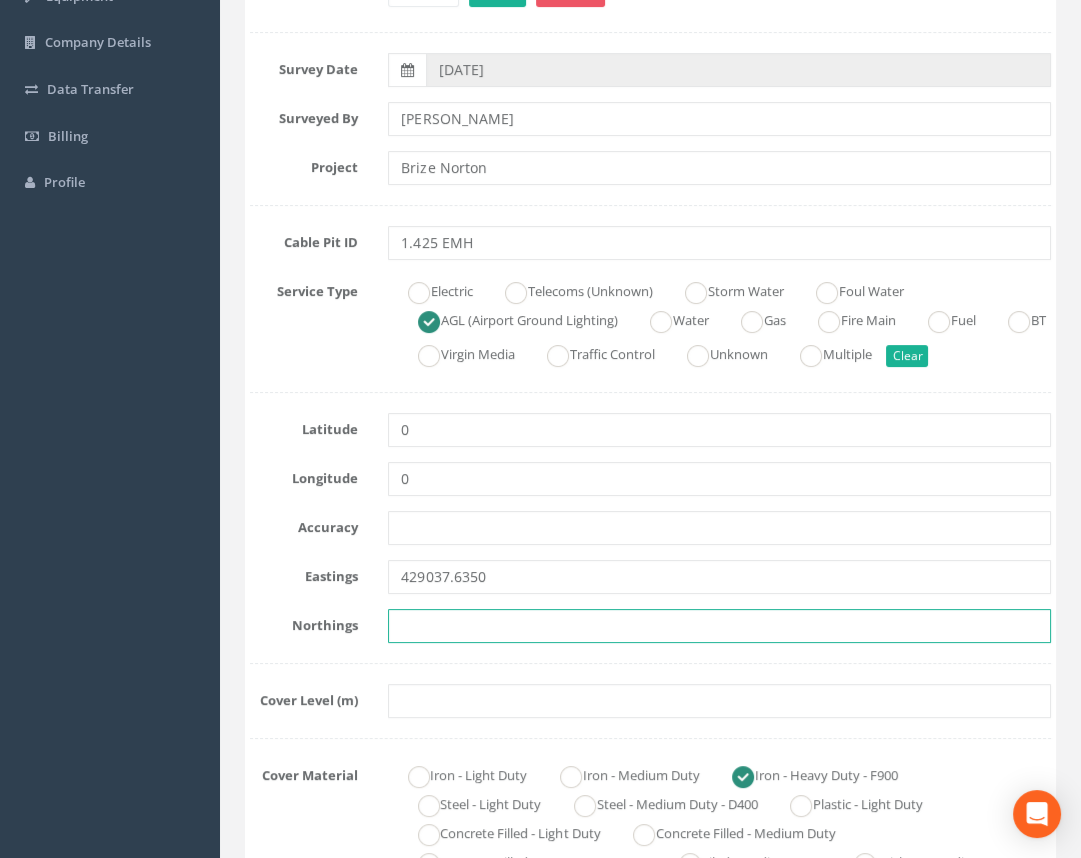 click at bounding box center [719, 626] 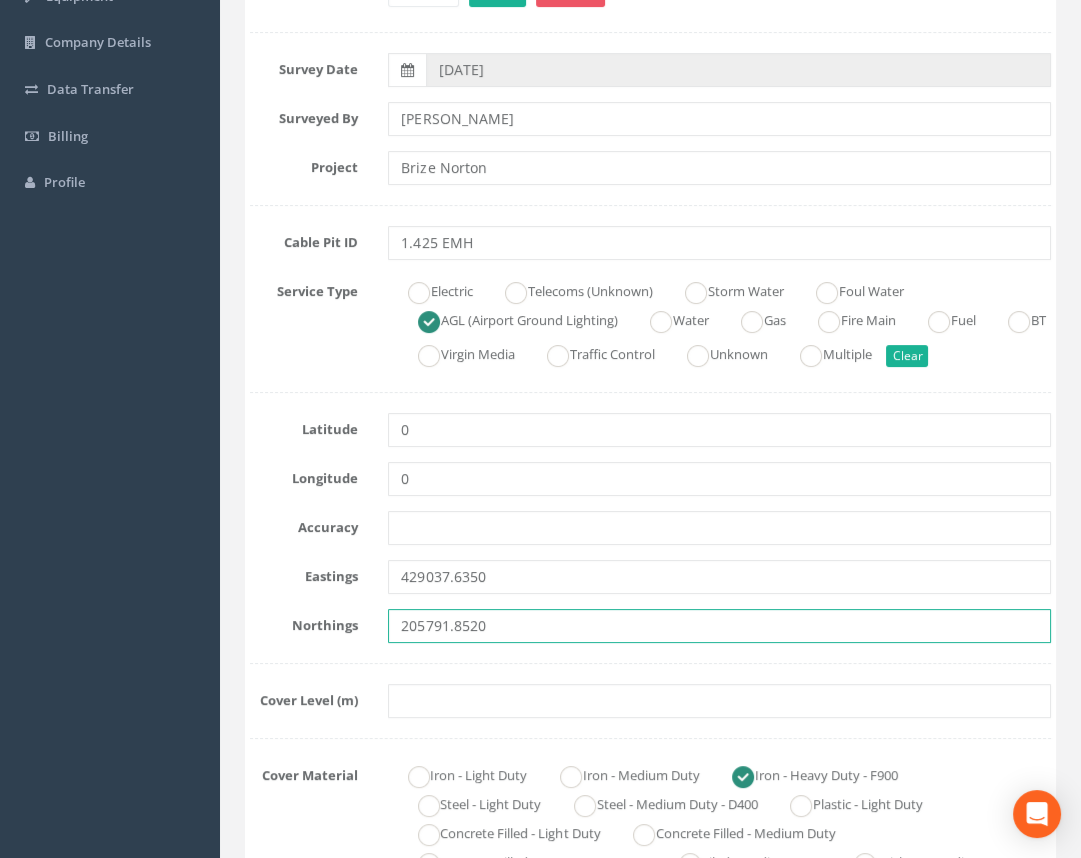 type on "205791.8520" 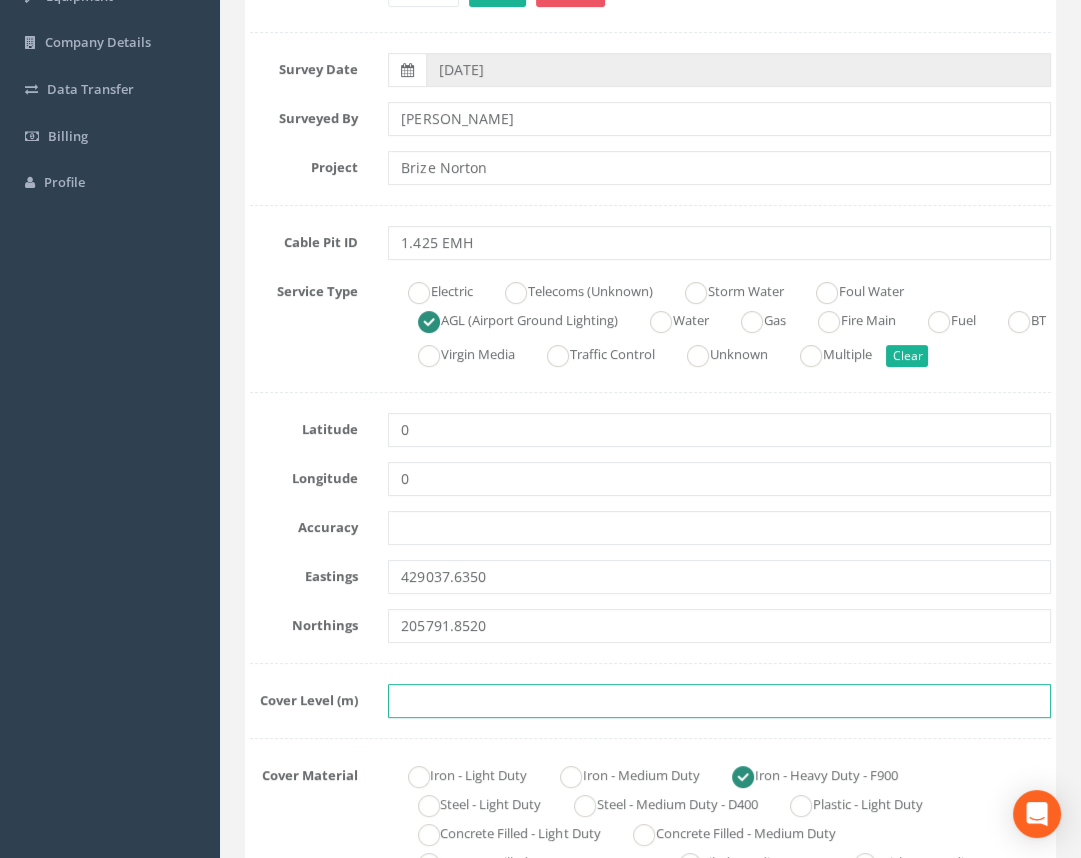 click at bounding box center (719, 701) 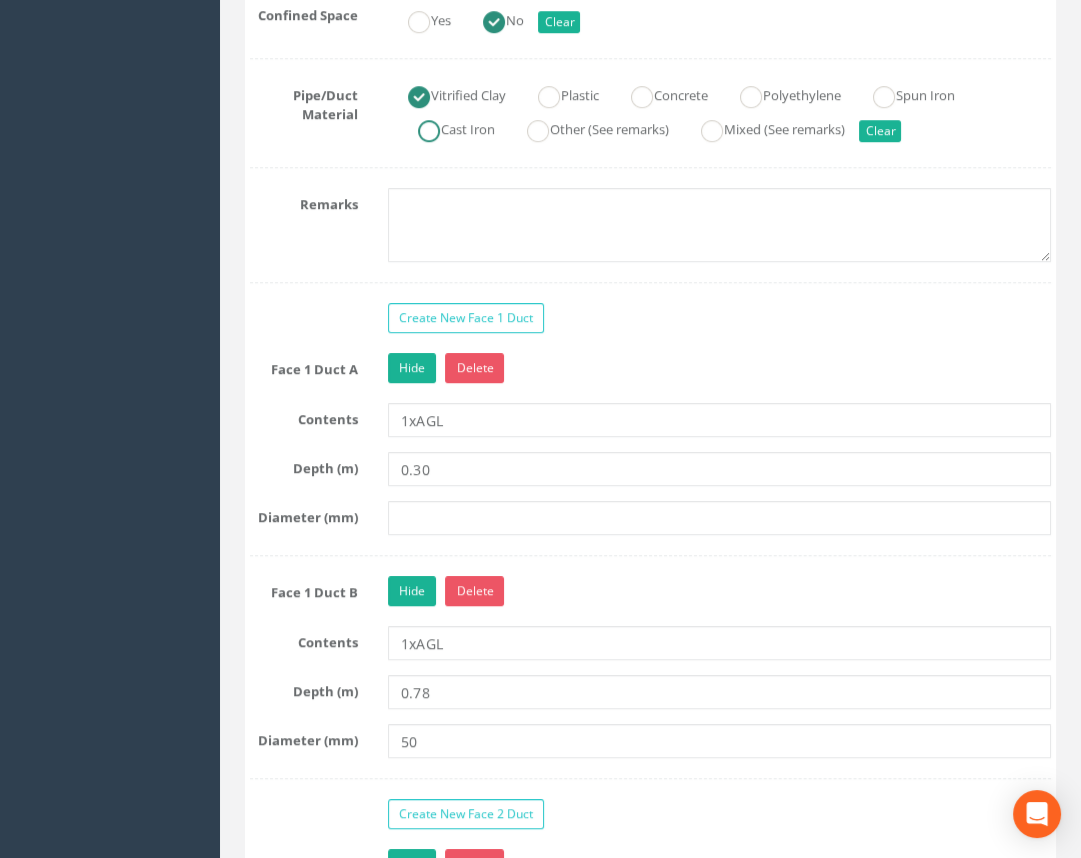 scroll, scrollTop: 1911, scrollLeft: 0, axis: vertical 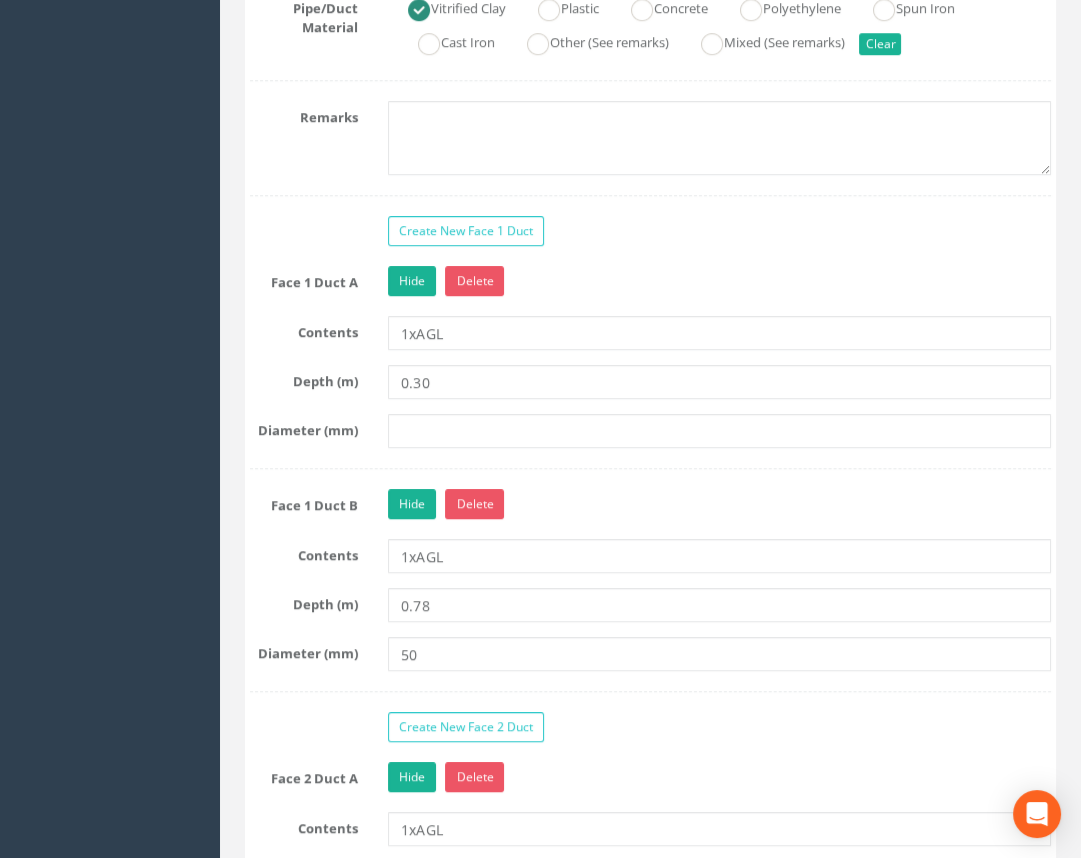 type on "81.7100" 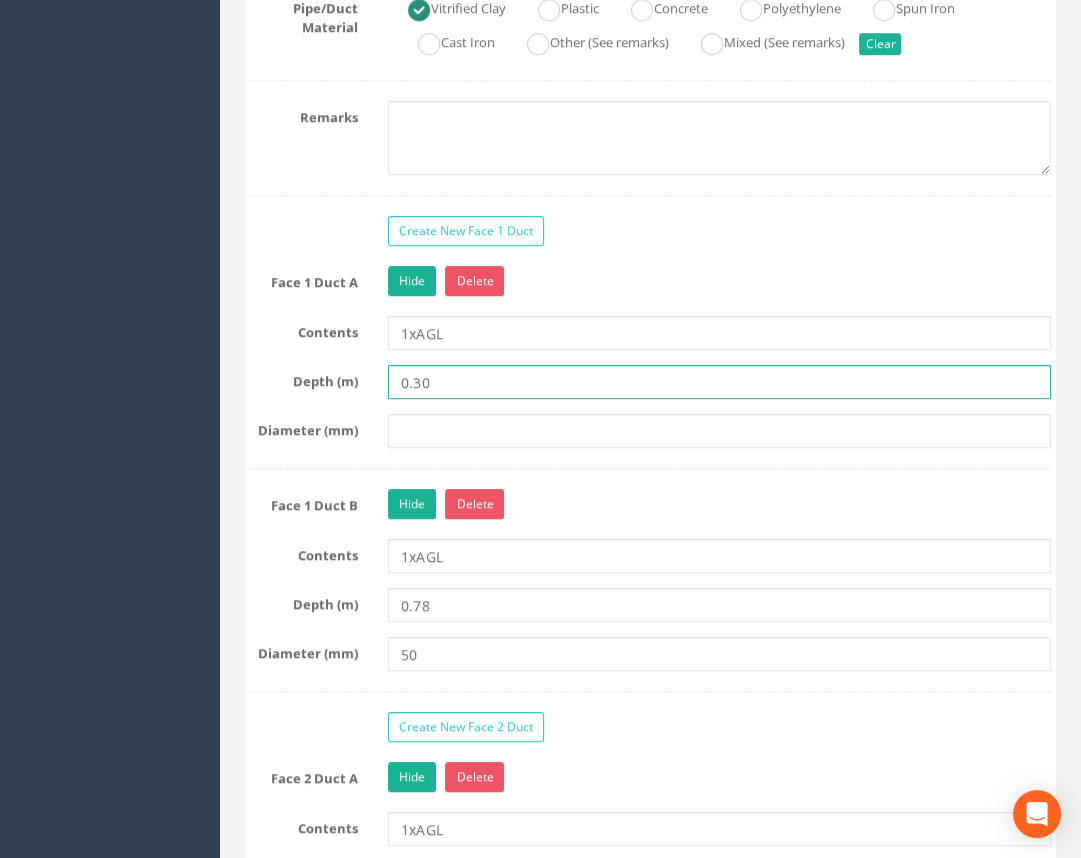 click on "0.30" at bounding box center [719, 382] 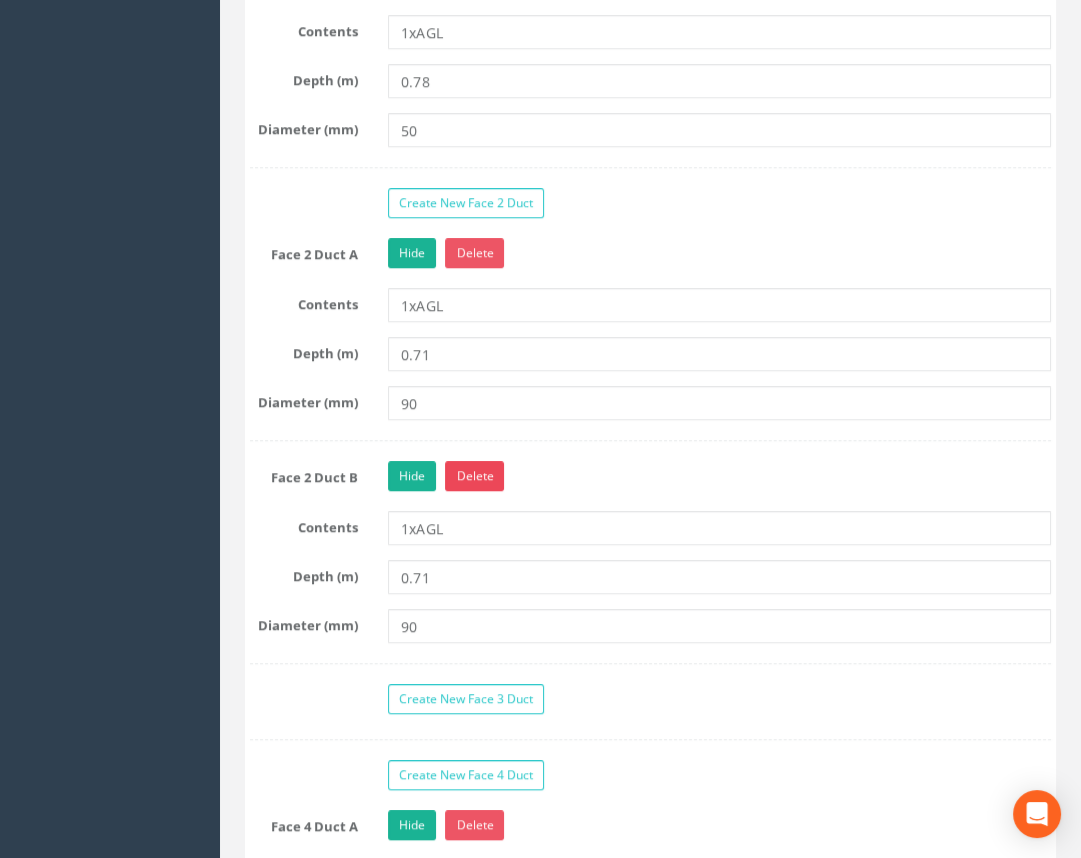 scroll, scrollTop: 2457, scrollLeft: 0, axis: vertical 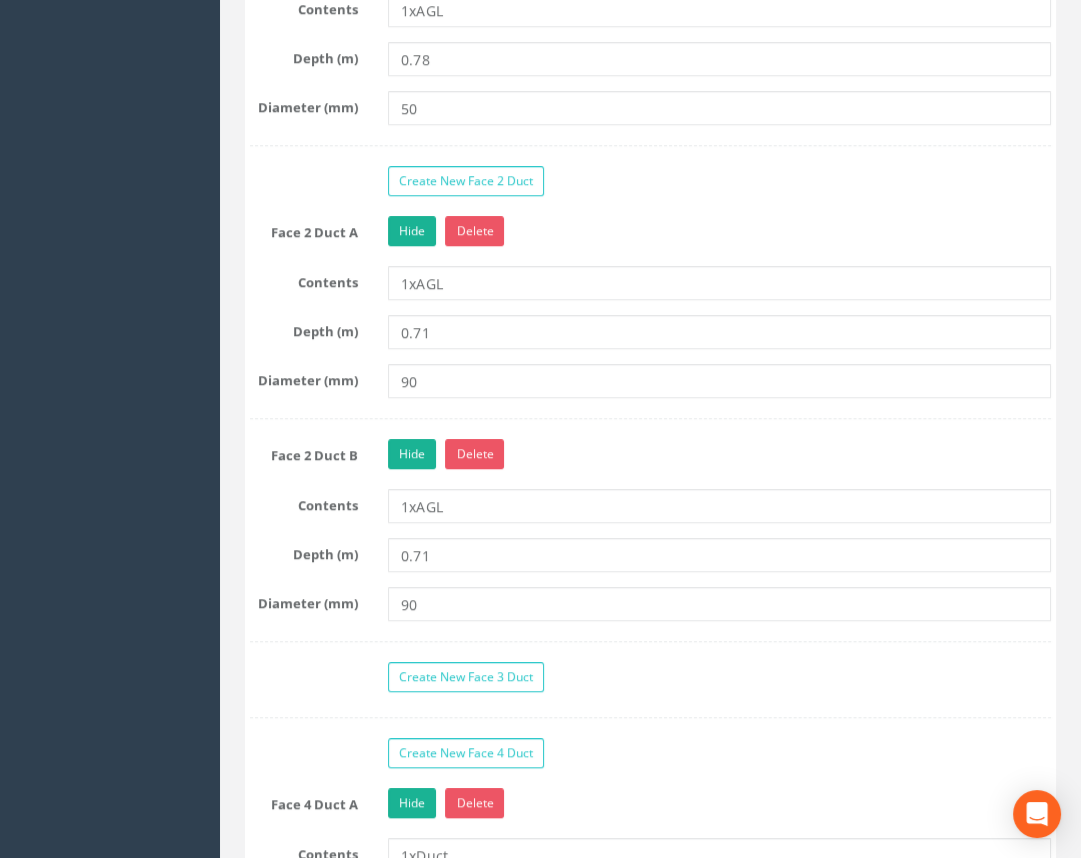 type on "0.33" 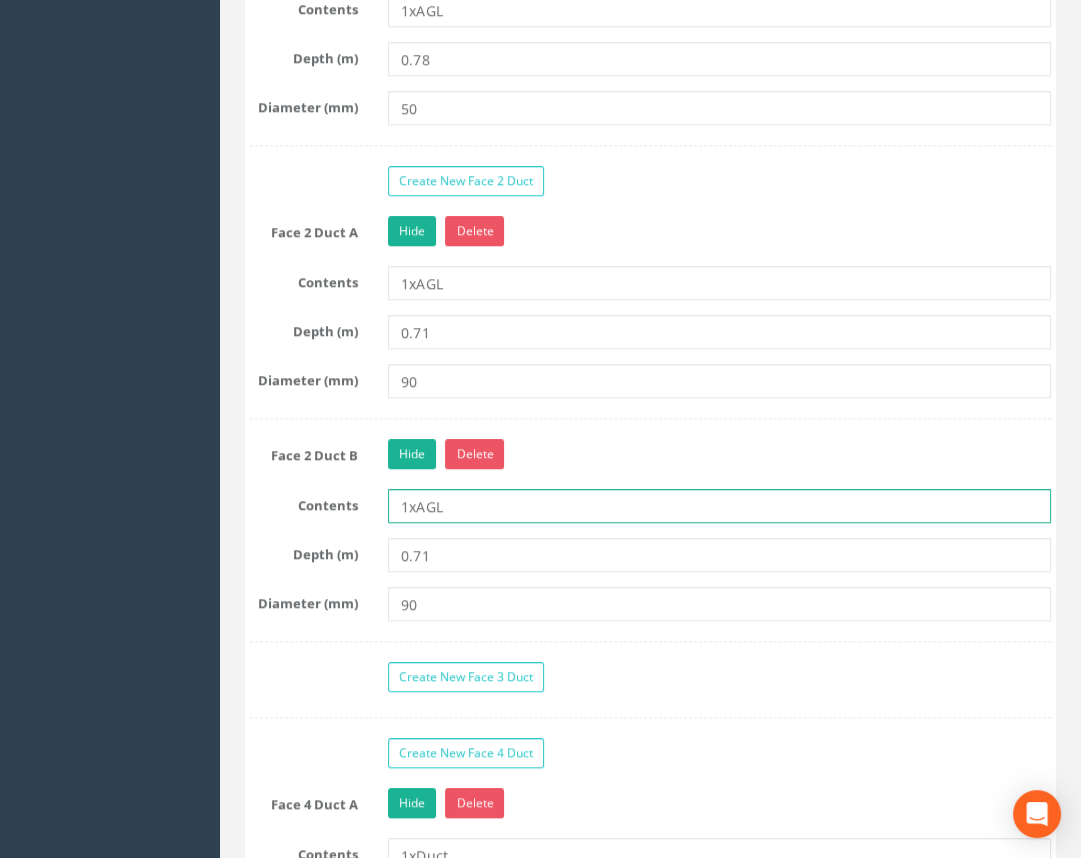 click on "1xAGL" at bounding box center (719, 506) 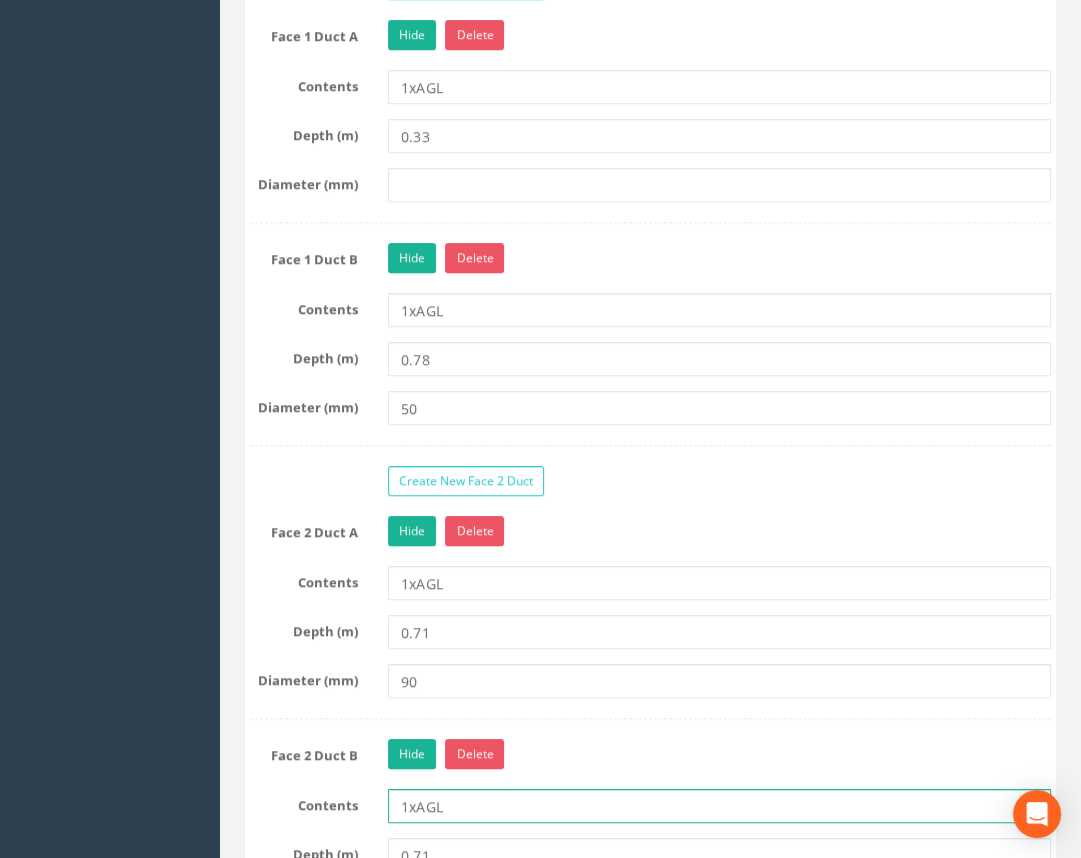scroll, scrollTop: 2275, scrollLeft: 0, axis: vertical 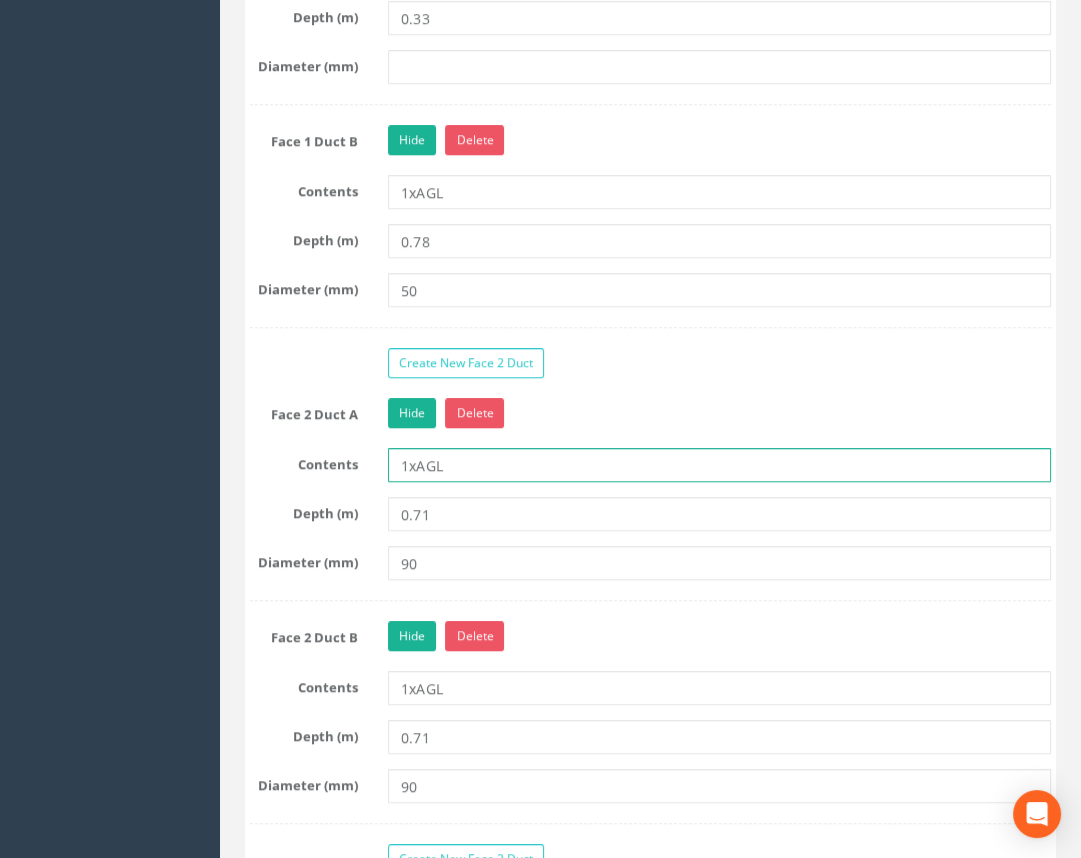 click on "1xAGL" at bounding box center (719, 465) 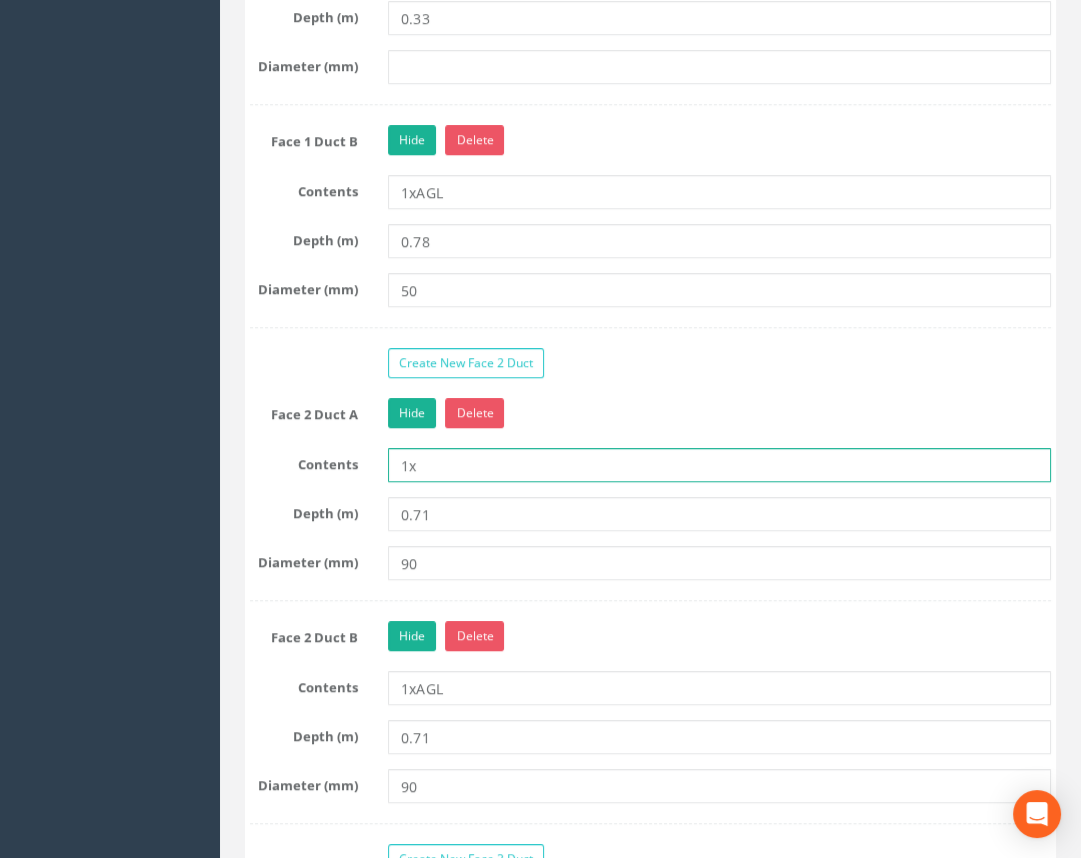 type on "1xDuct" 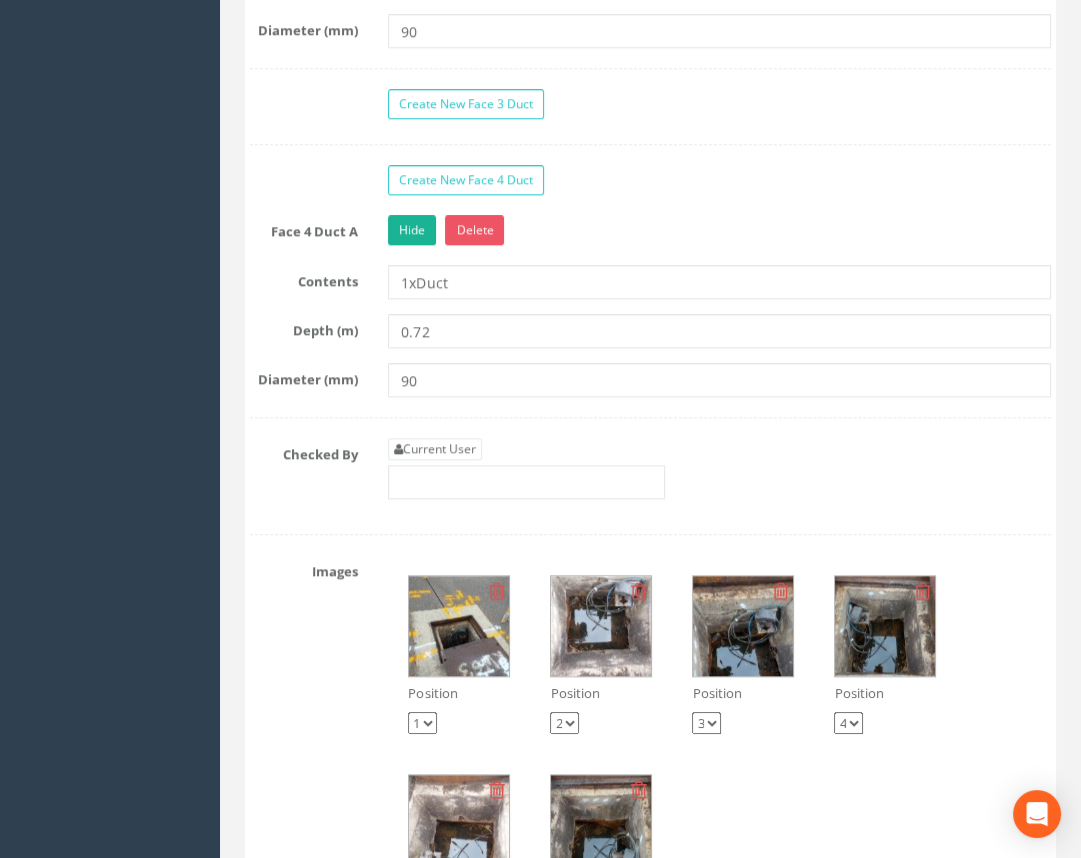 scroll, scrollTop: 3002, scrollLeft: 0, axis: vertical 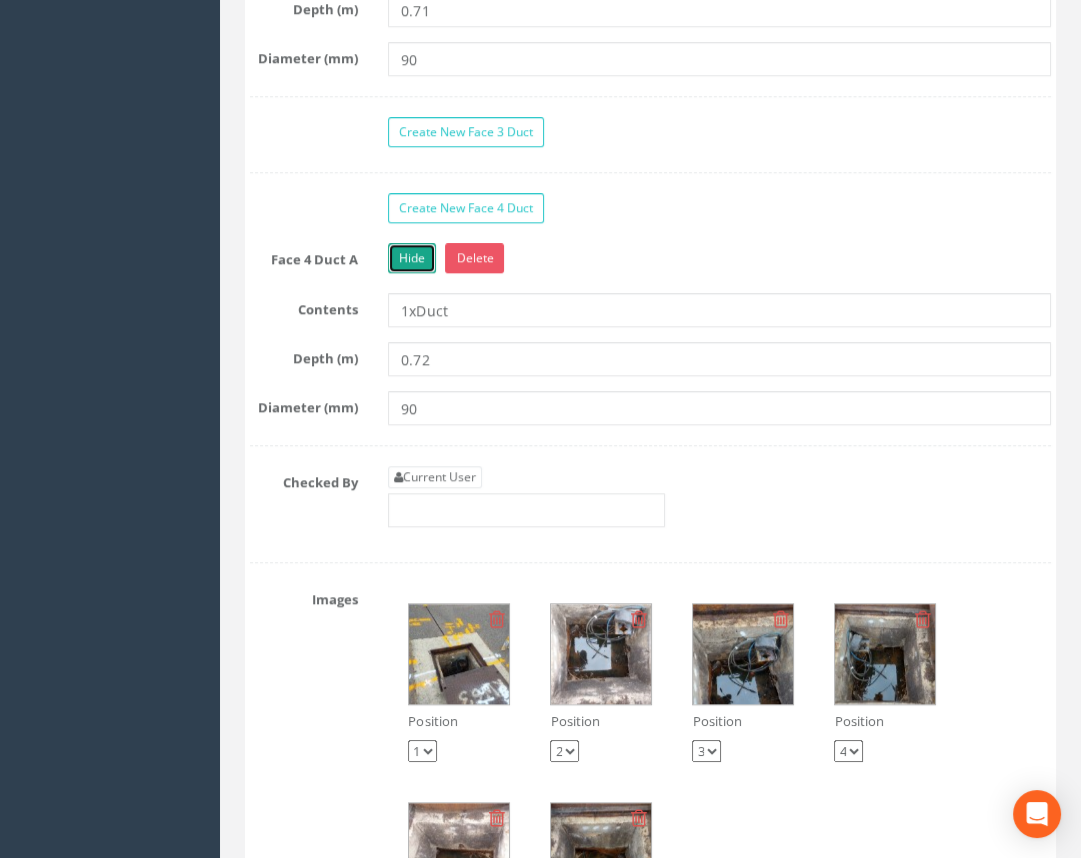 click on "Hide" at bounding box center (412, 258) 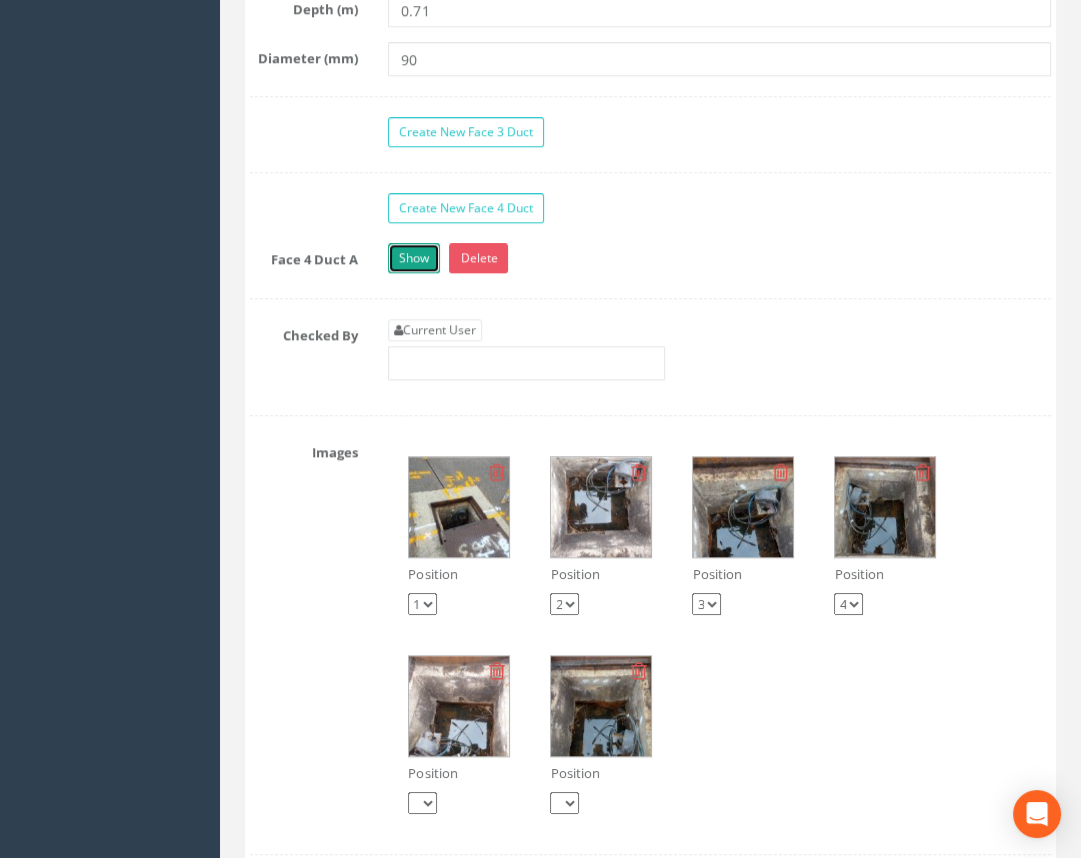 click on "Show" at bounding box center (414, 258) 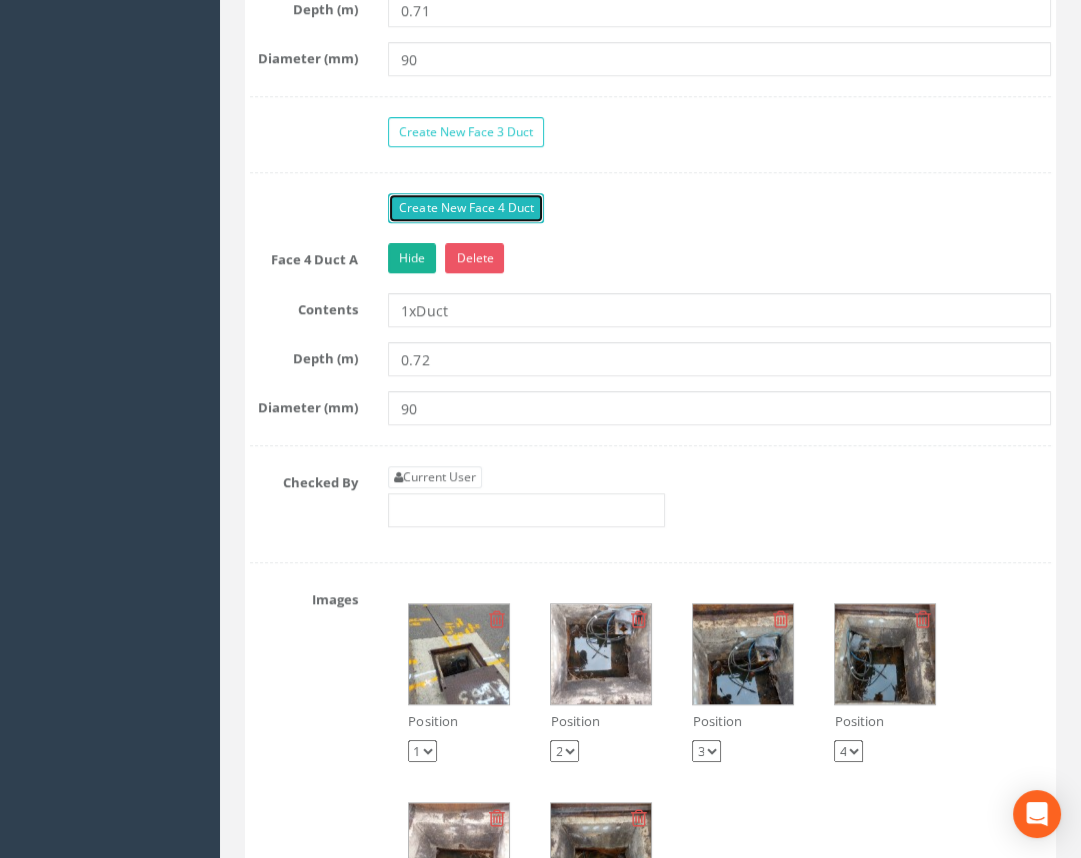 click on "Create New Face 4 Duct" at bounding box center (466, 208) 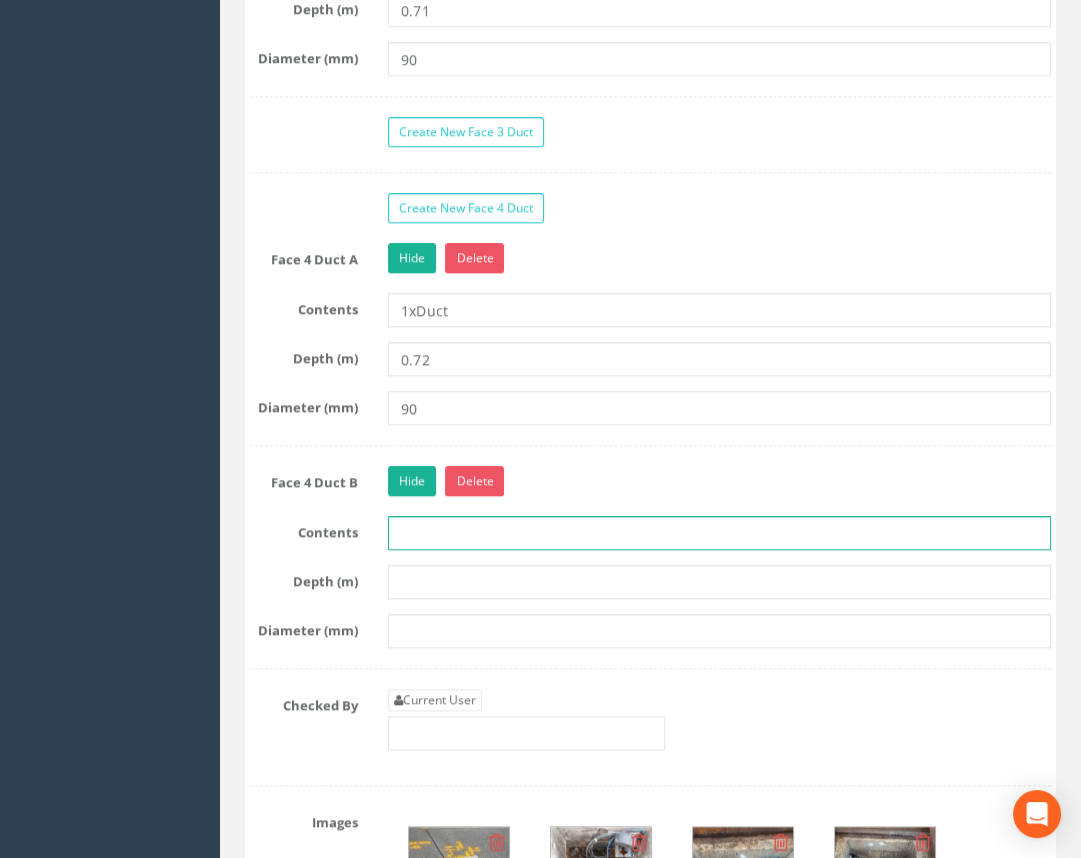 click at bounding box center [719, 533] 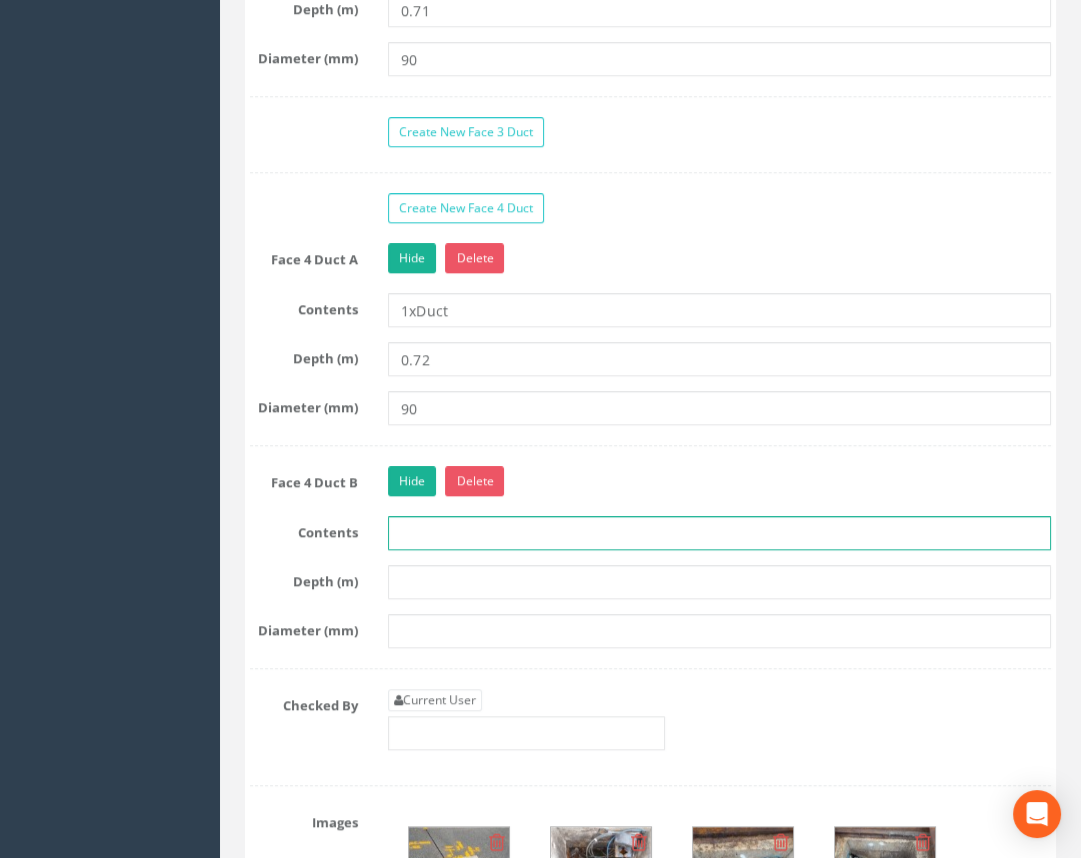 type on "1 x AGL" 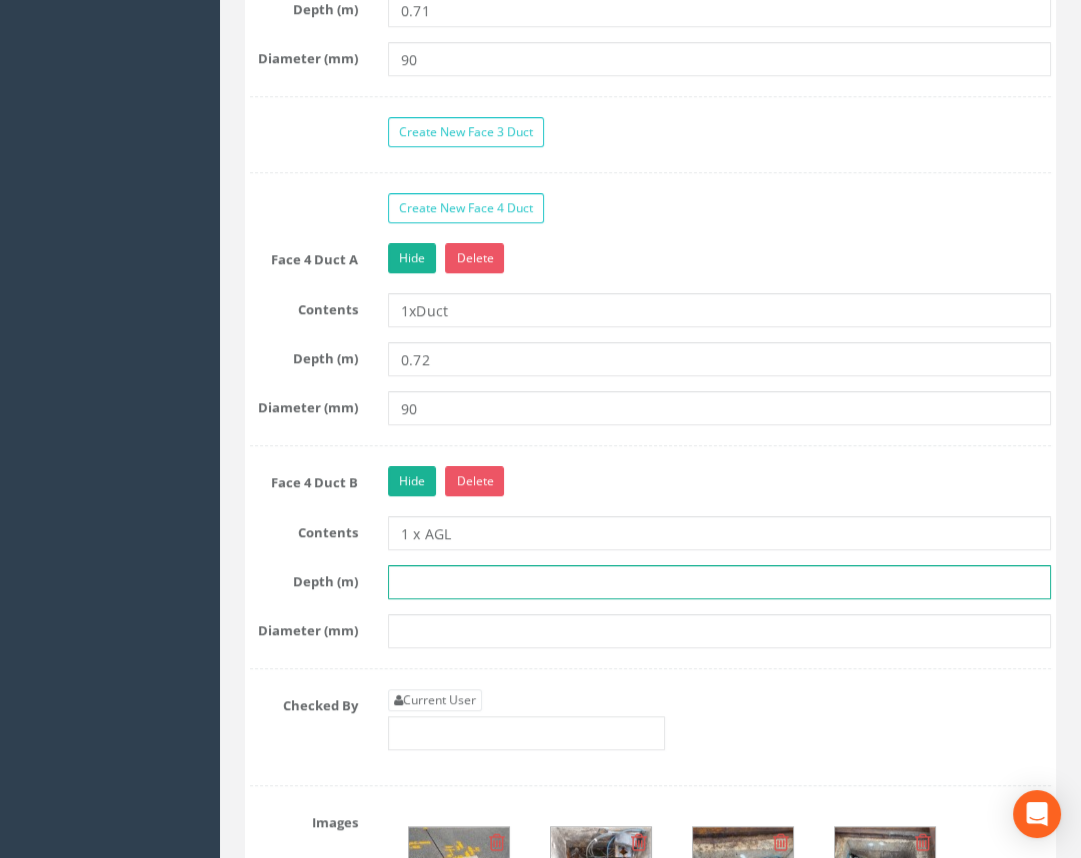 click at bounding box center (719, 582) 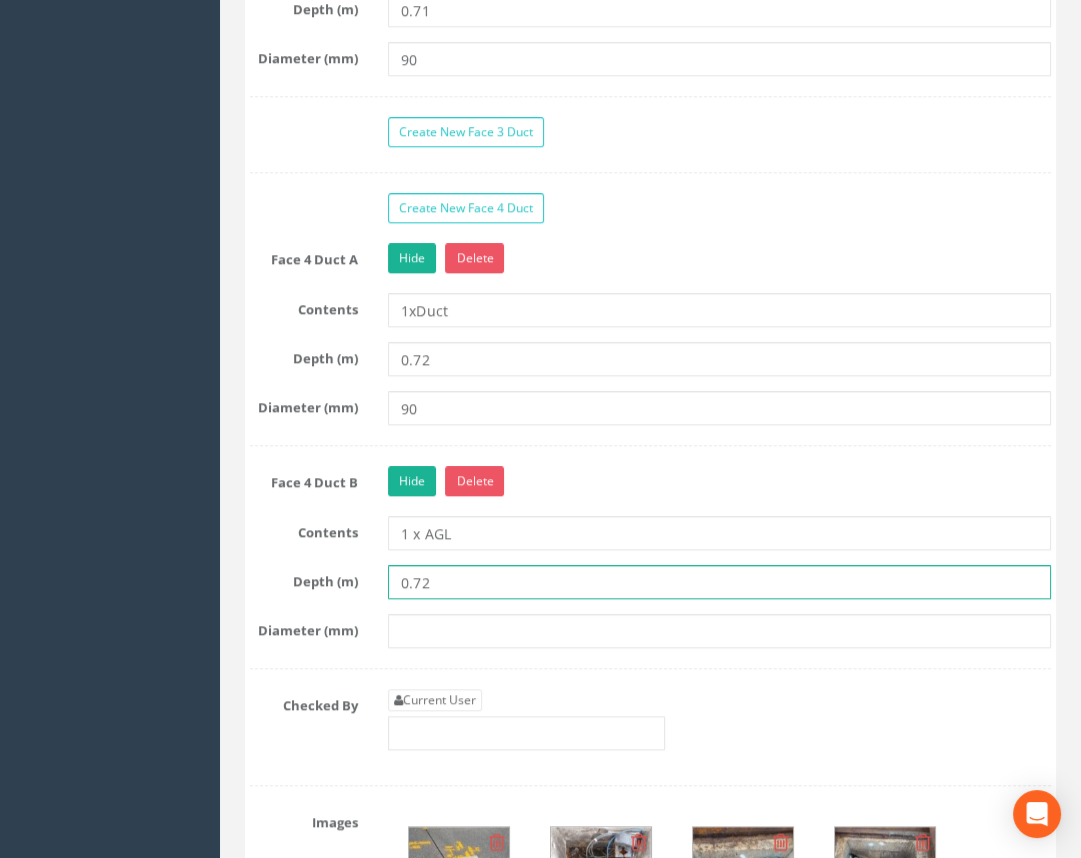 type on "0.72" 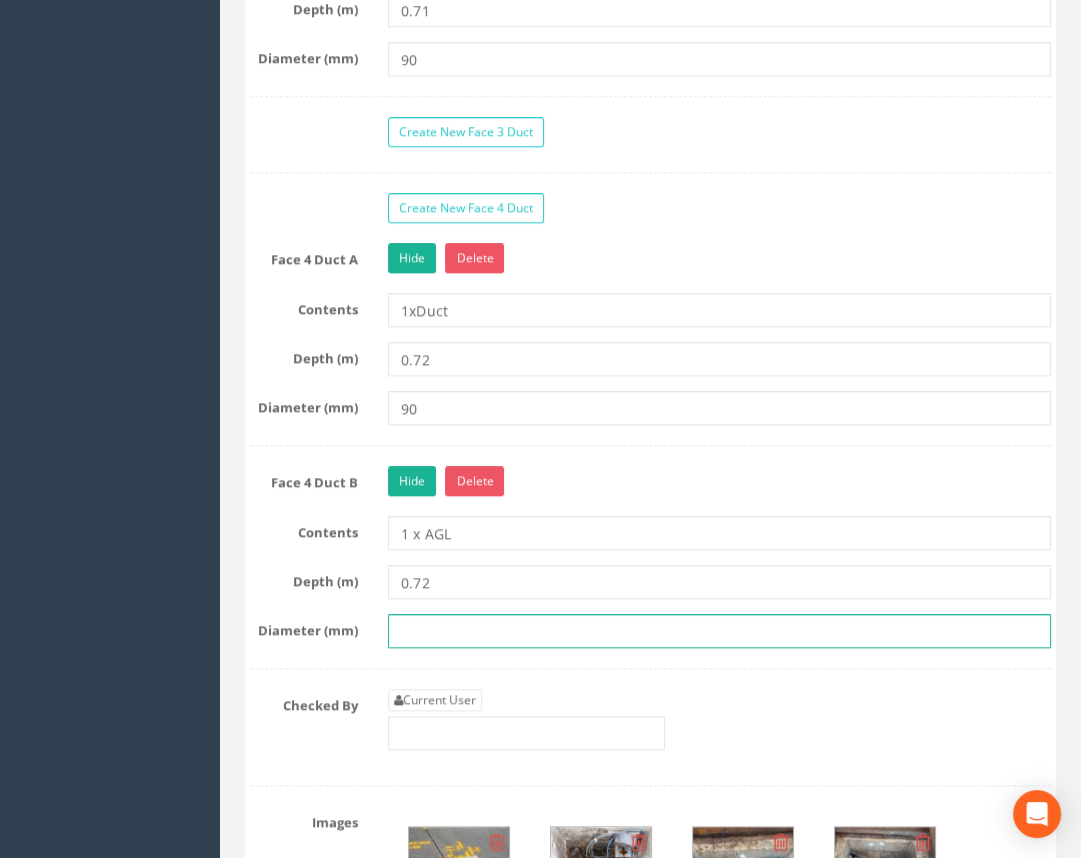click at bounding box center (719, 631) 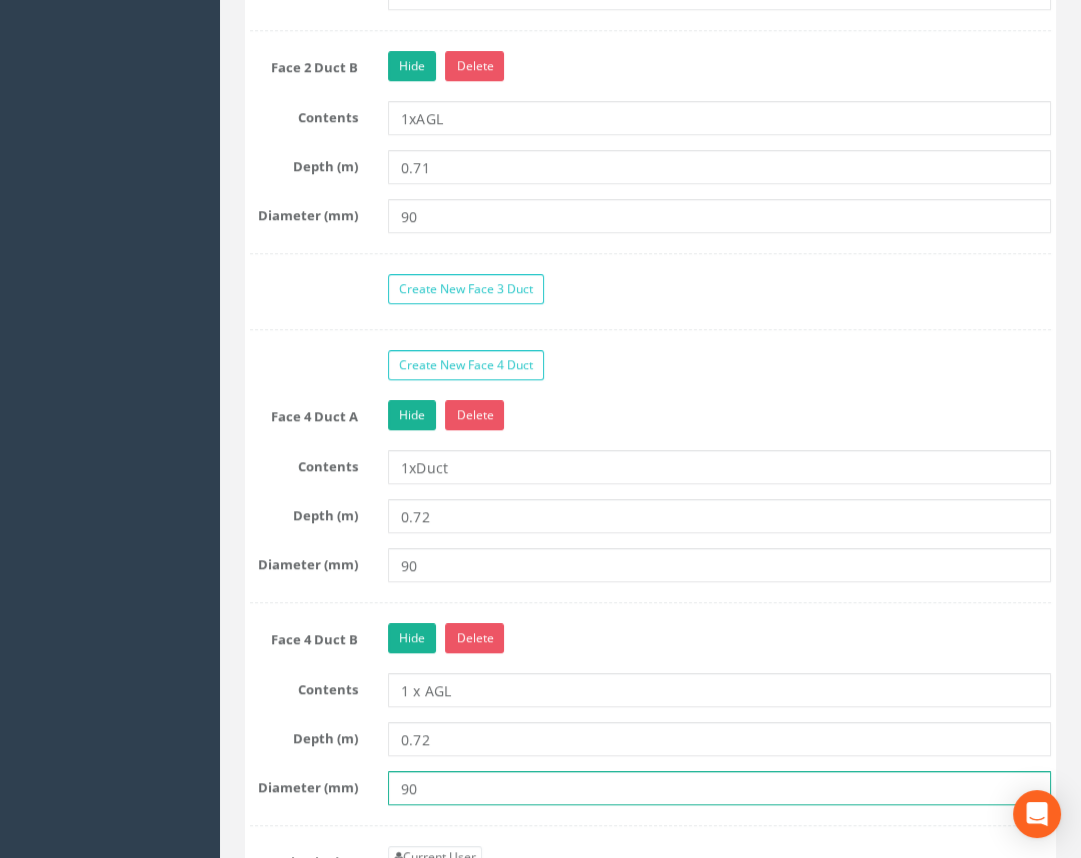scroll, scrollTop: 2820, scrollLeft: 0, axis: vertical 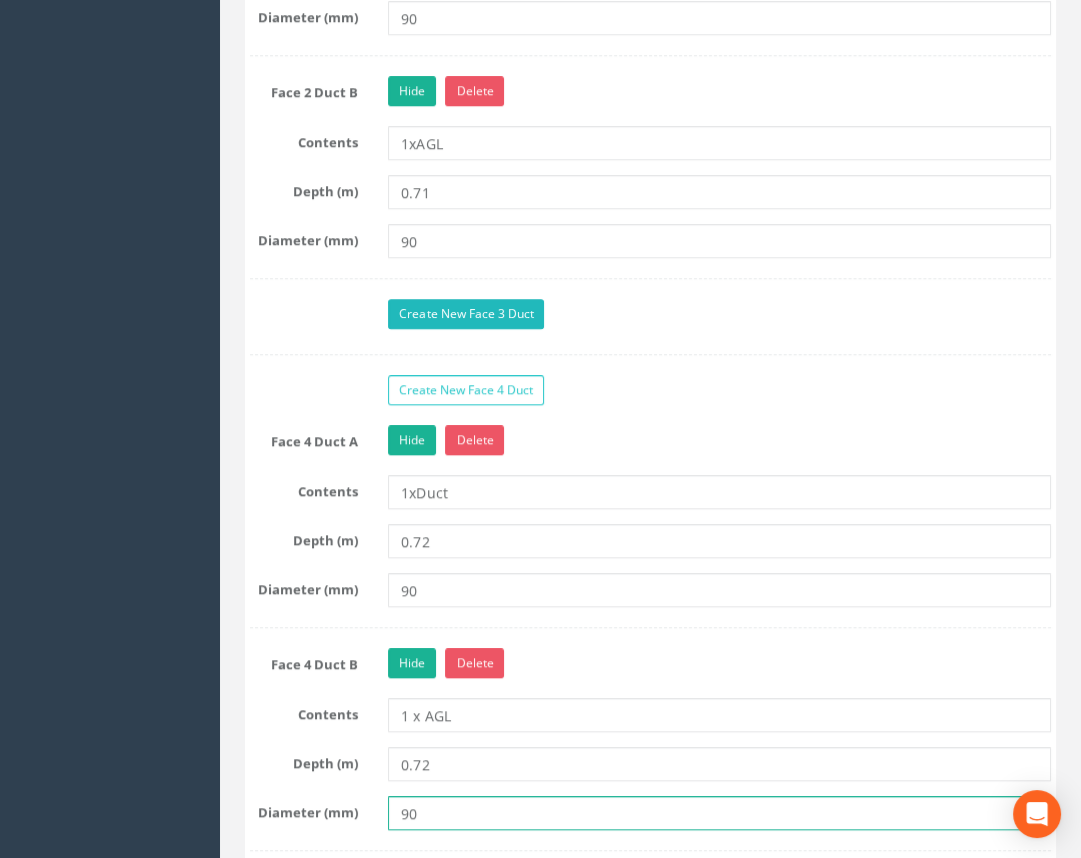 type on "90" 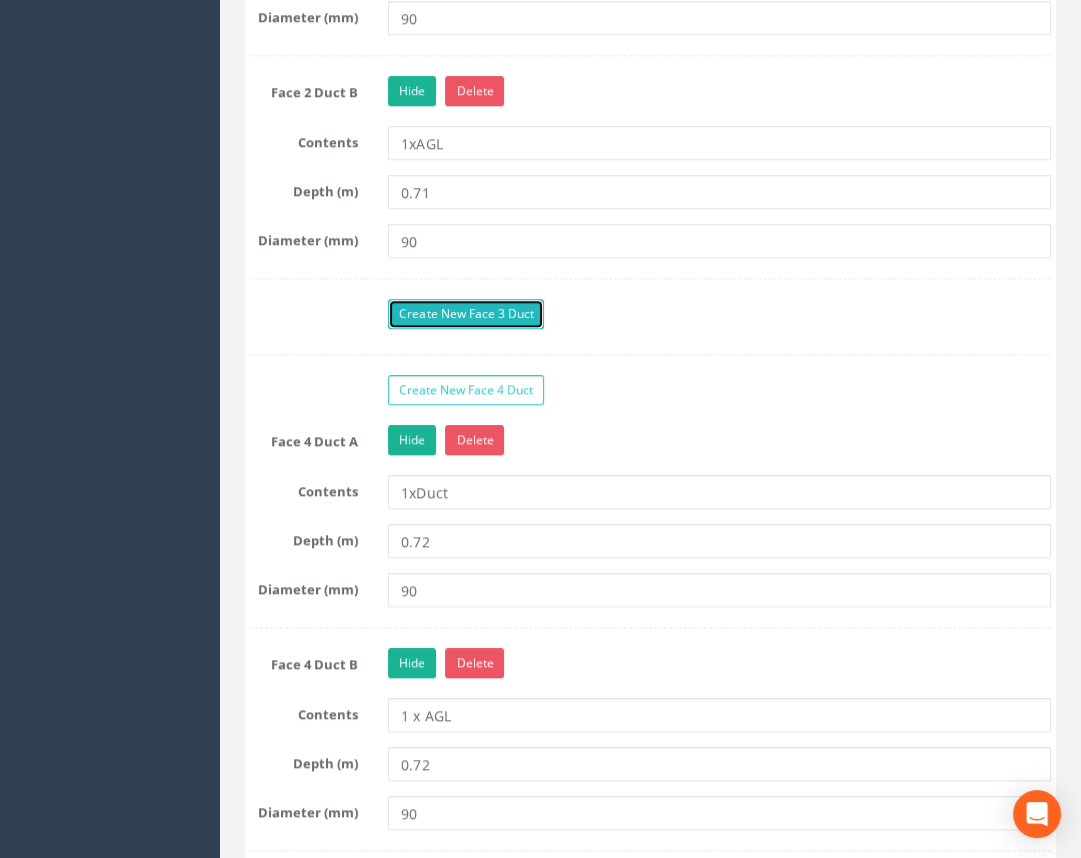 click on "Create New Face 3 Duct" at bounding box center (466, 314) 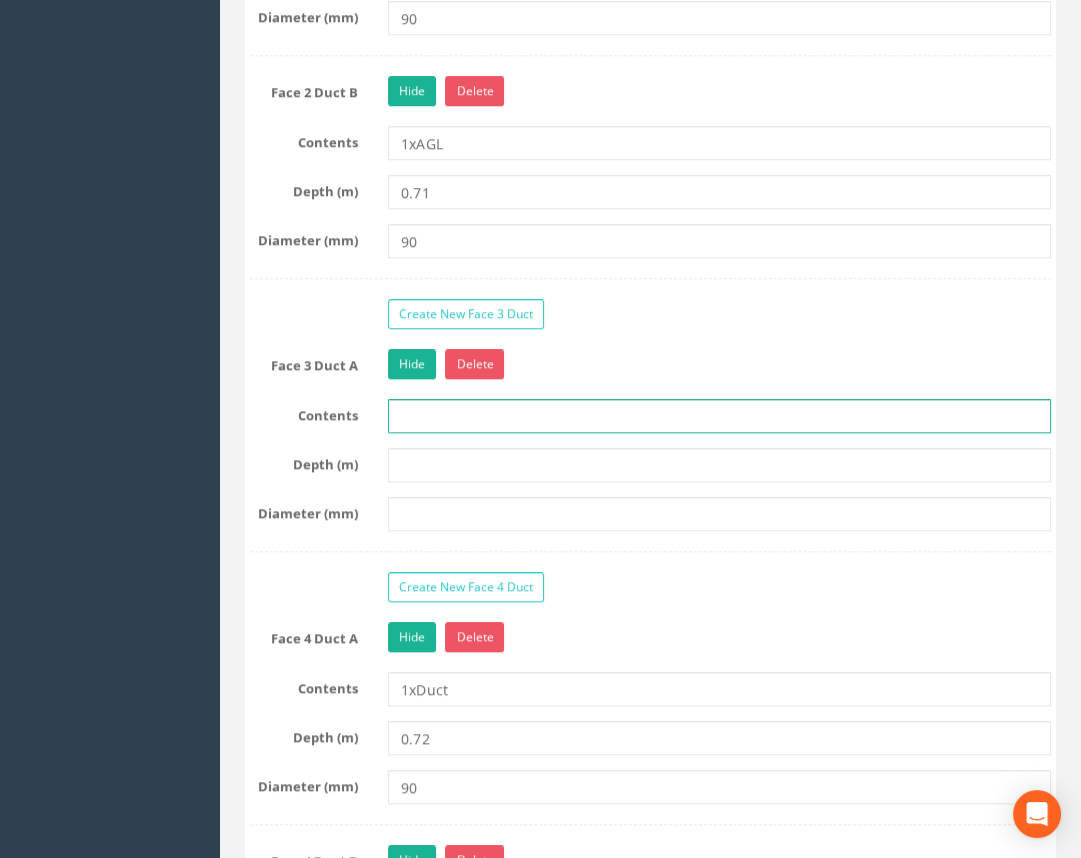 click at bounding box center (719, 416) 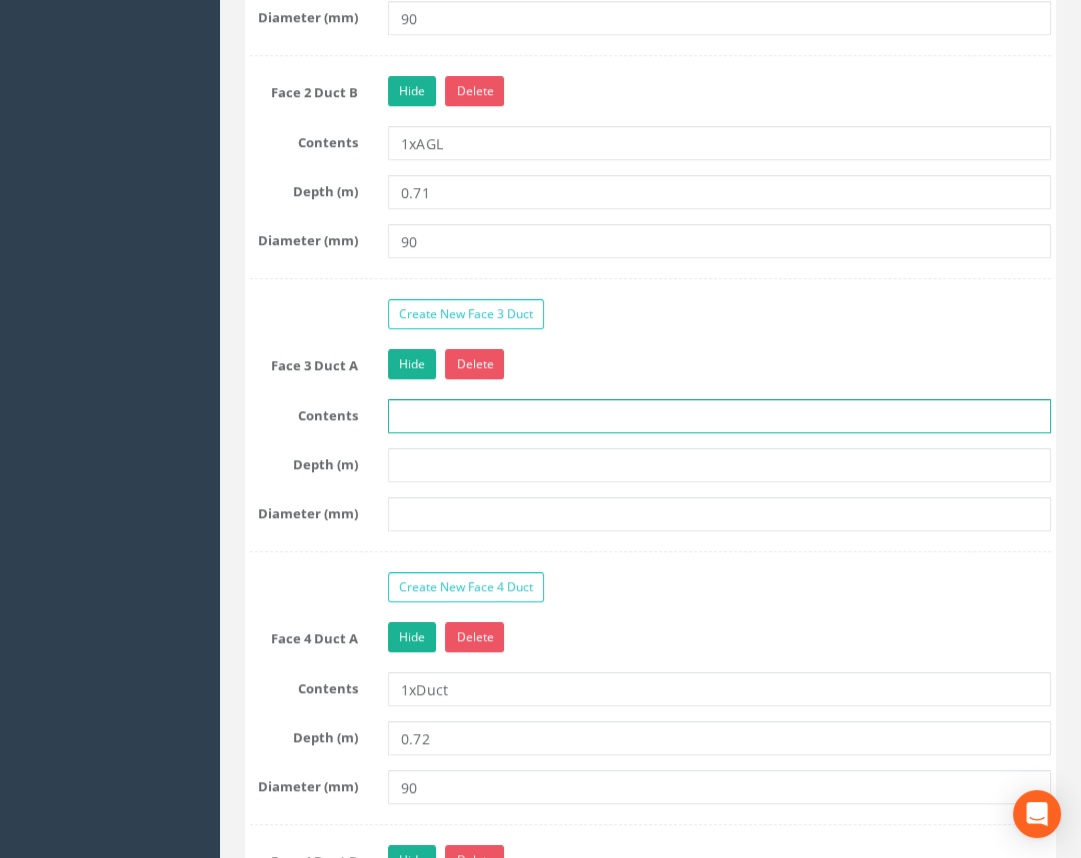 type on "1 x Duct" 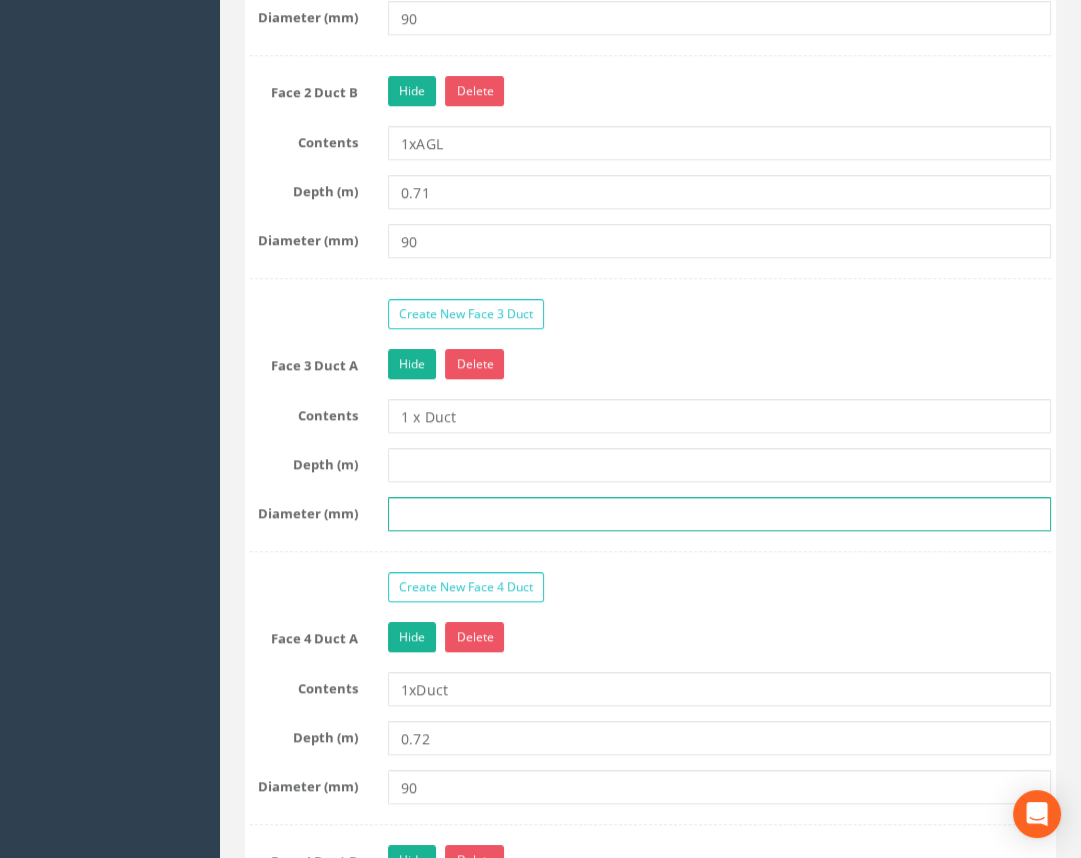 click at bounding box center (719, 514) 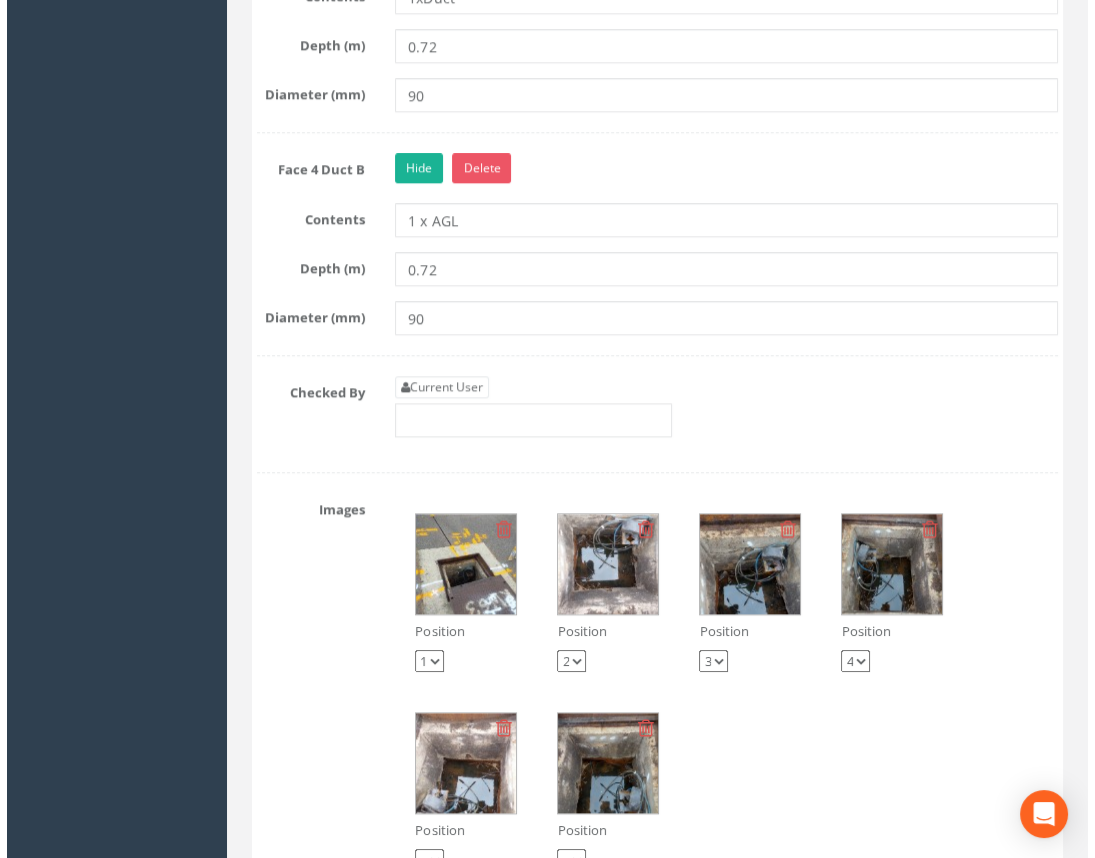 scroll, scrollTop: 3639, scrollLeft: 0, axis: vertical 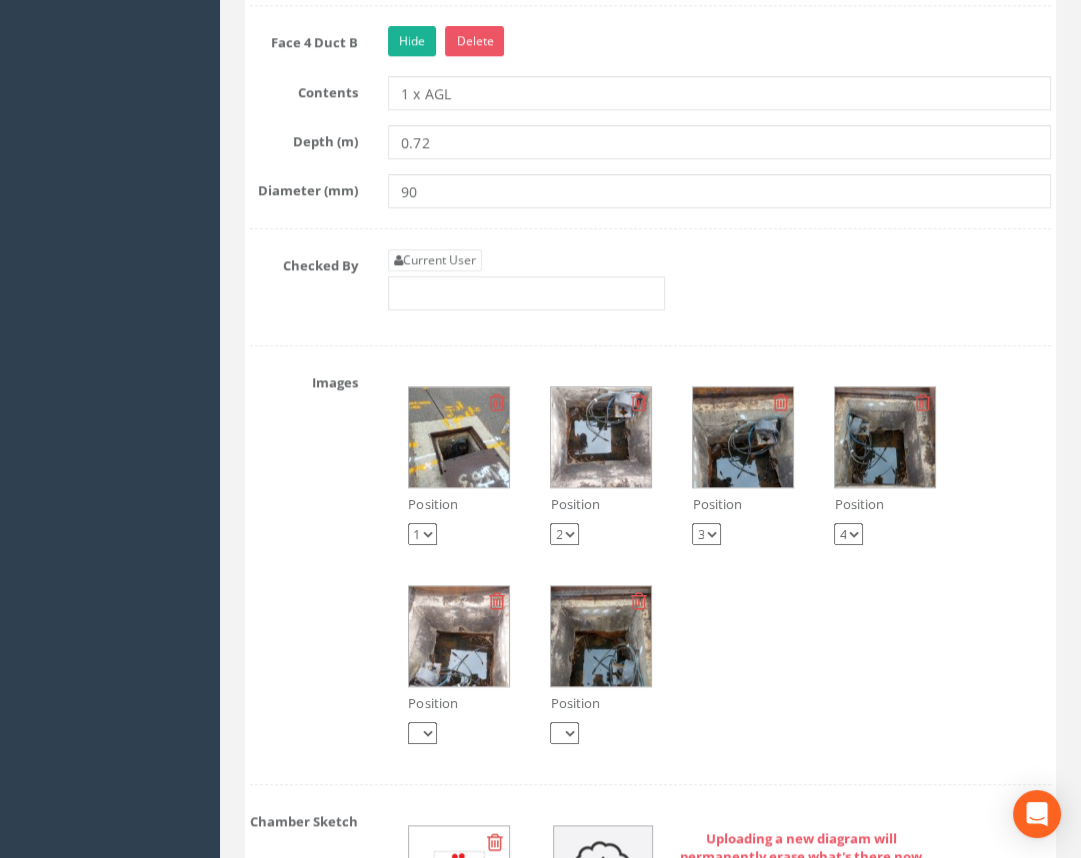 type on "50" 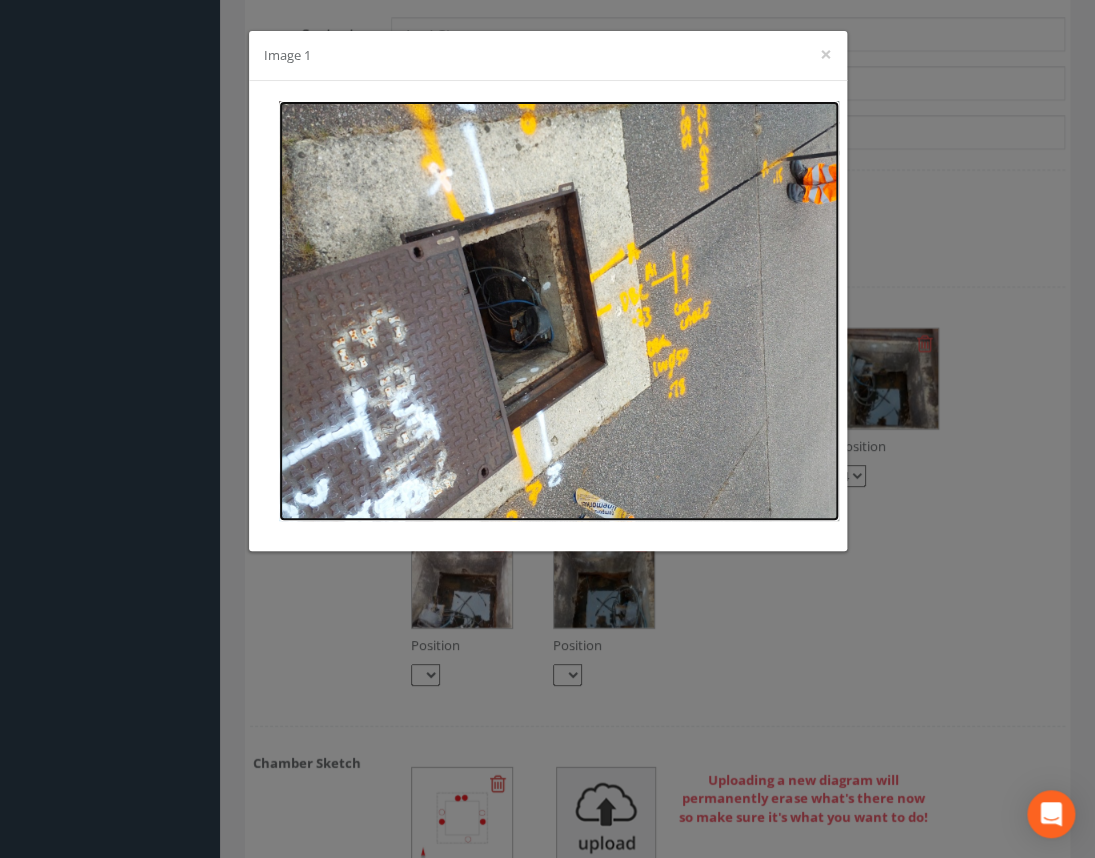 click at bounding box center (559, 311) 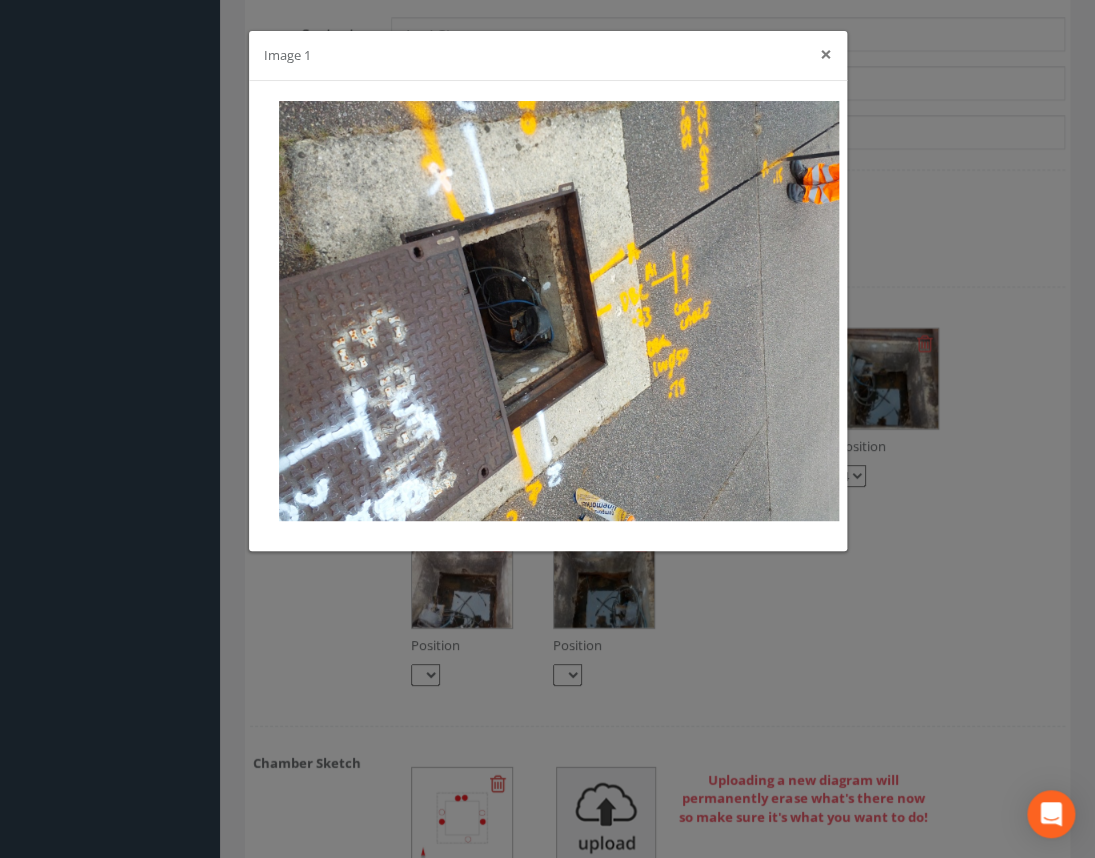 click on "×" at bounding box center (826, 54) 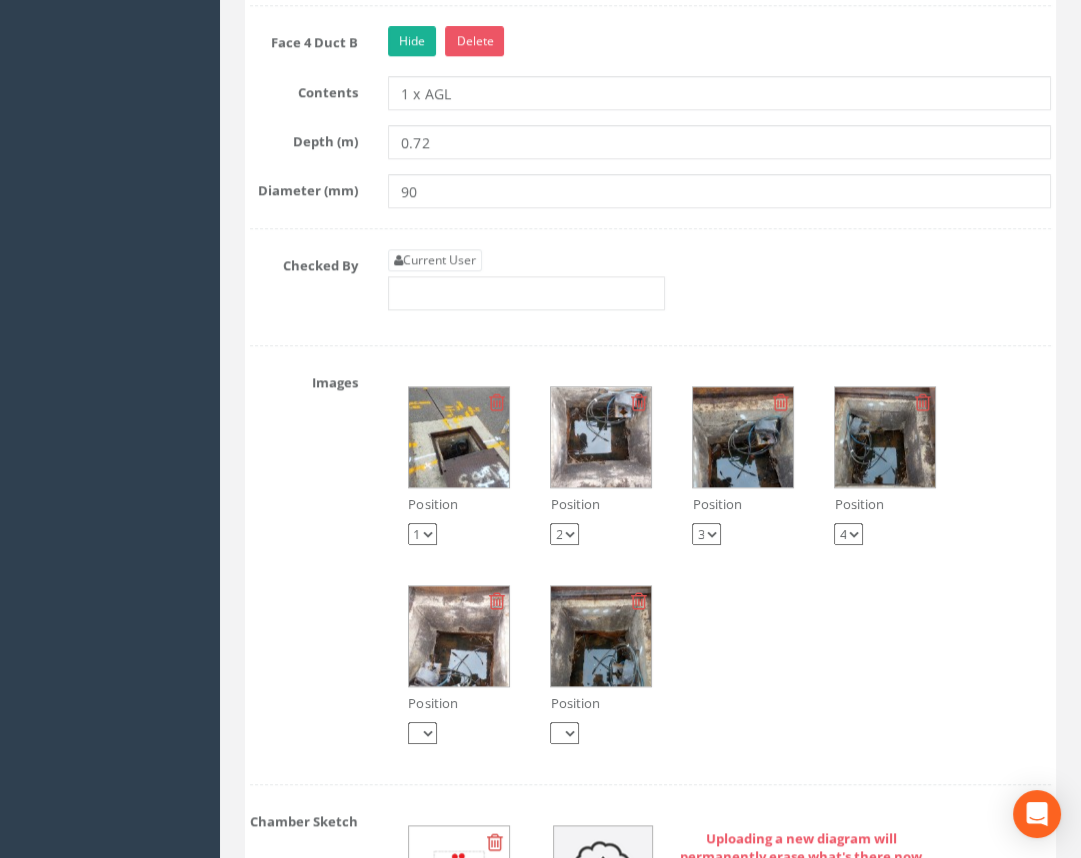 click at bounding box center (601, 636) 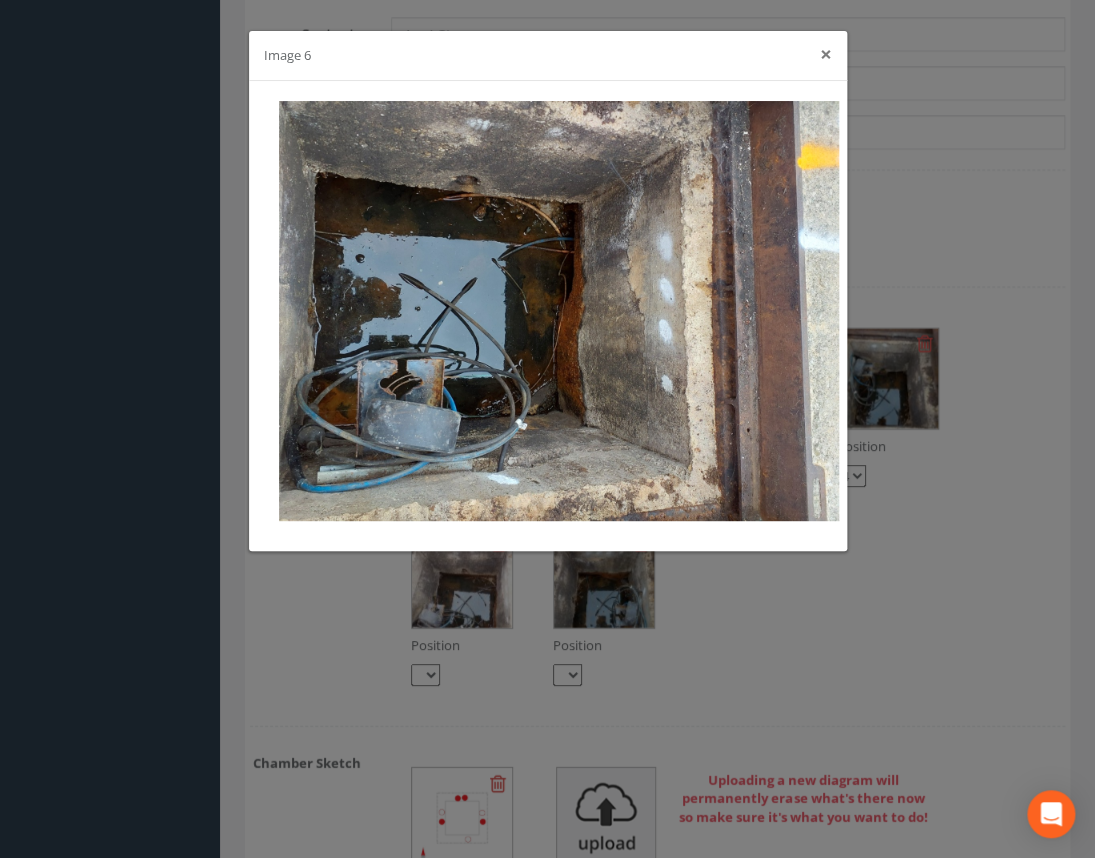 click on "×" at bounding box center (826, 54) 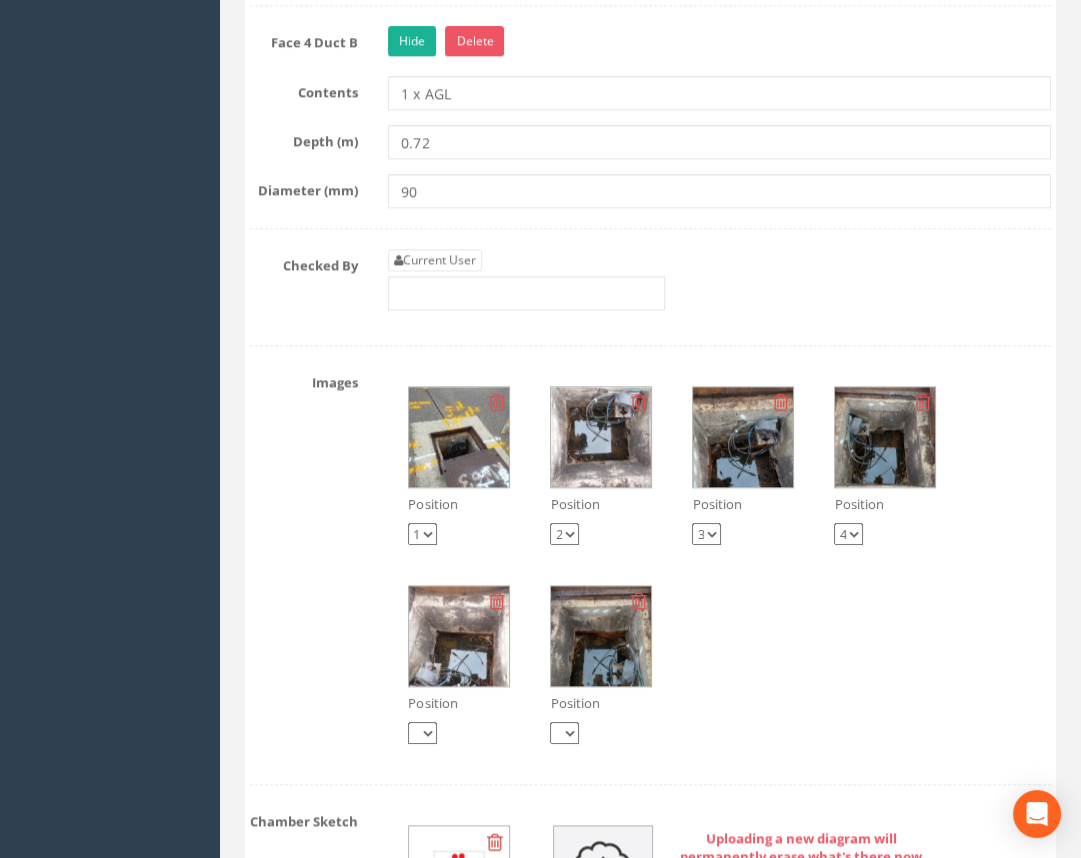 click at bounding box center [885, 437] 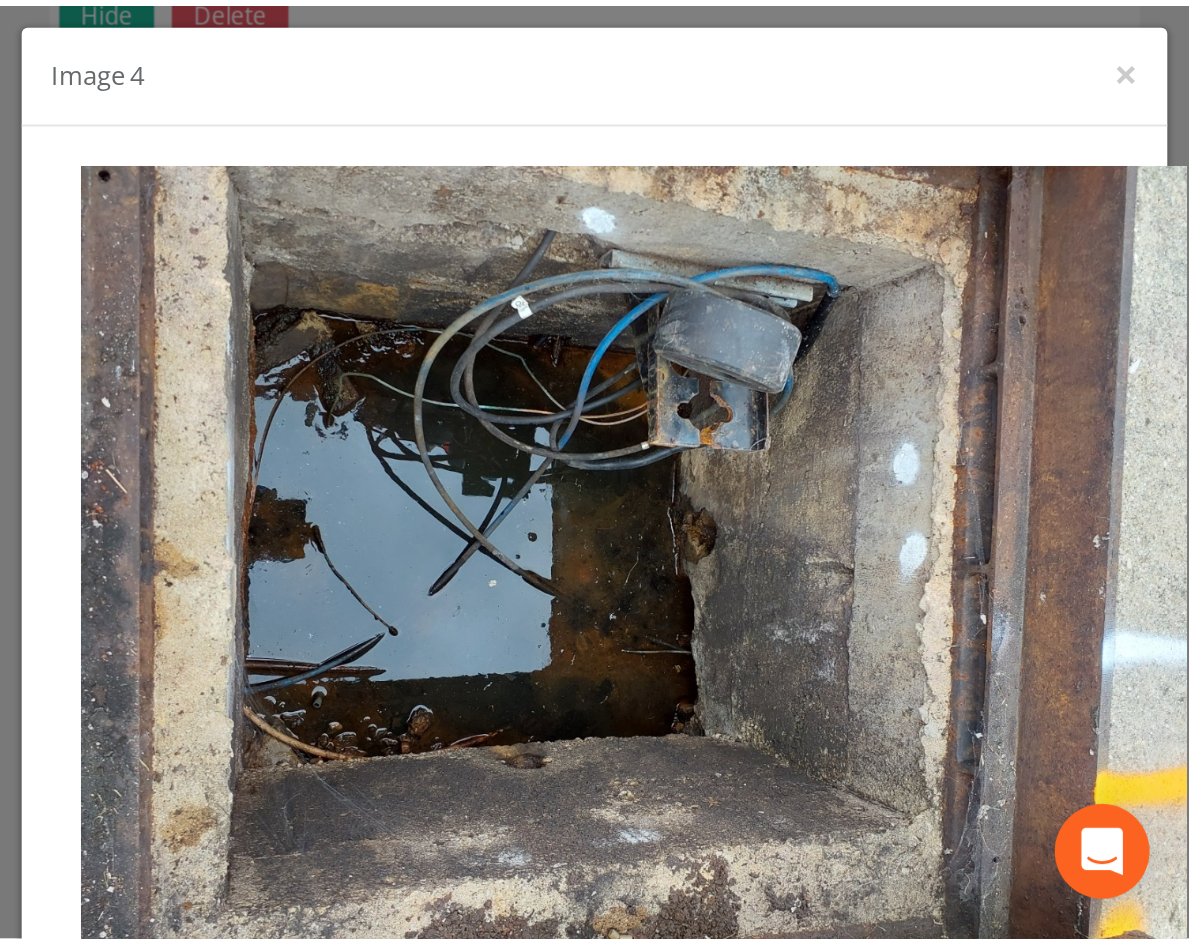 scroll, scrollTop: 3160, scrollLeft: 0, axis: vertical 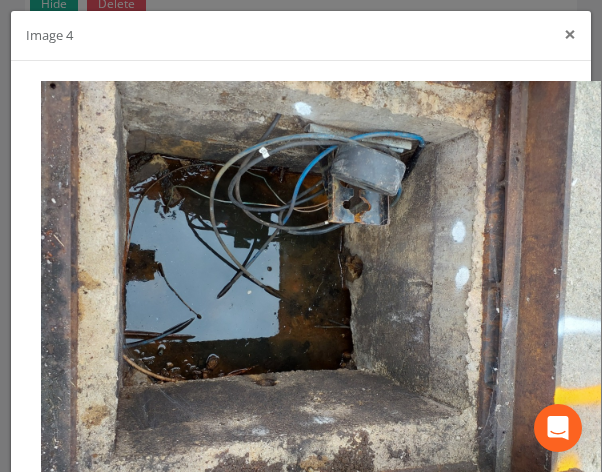 click on "×" at bounding box center (570, 34) 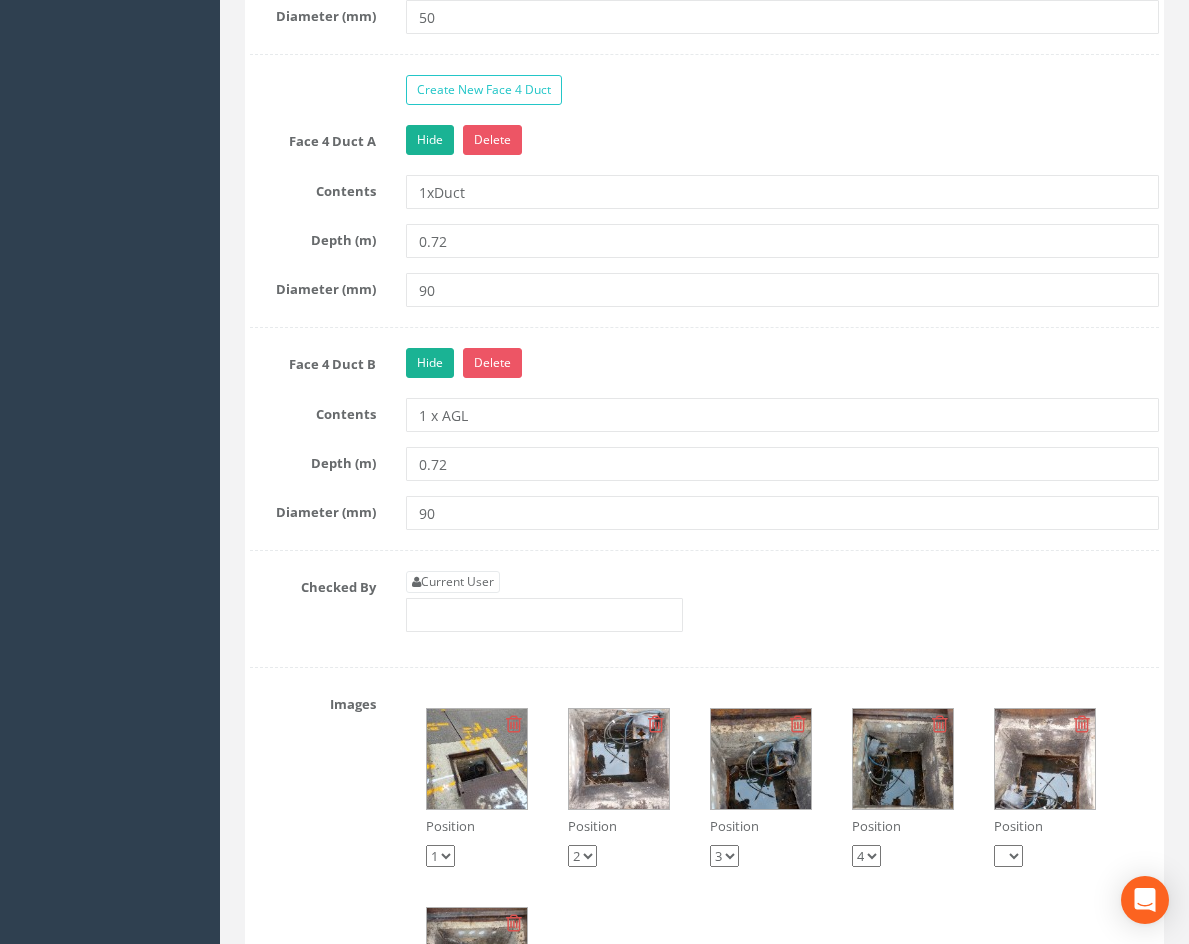 scroll, scrollTop: 3260, scrollLeft: 0, axis: vertical 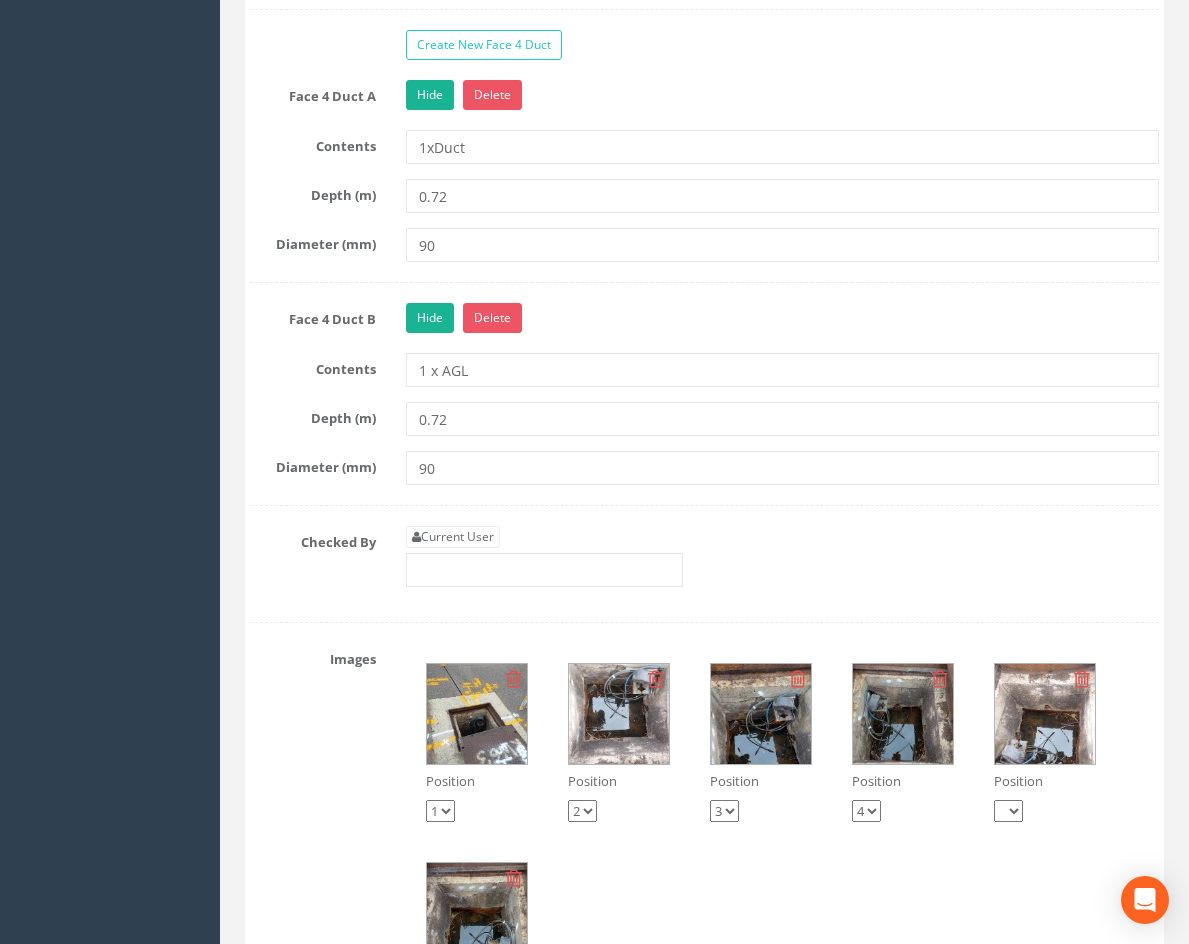 click at bounding box center (619, 714) 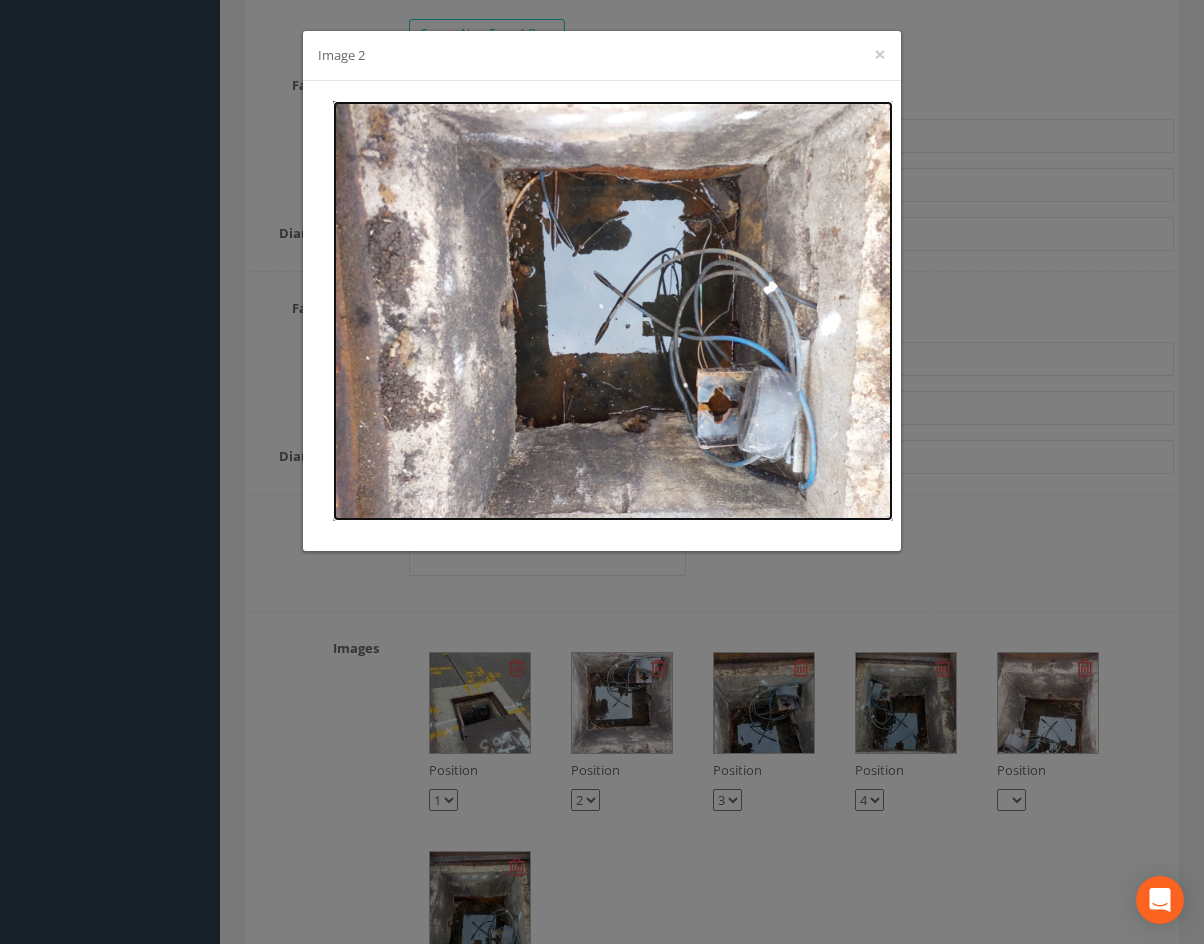 click at bounding box center [613, 311] 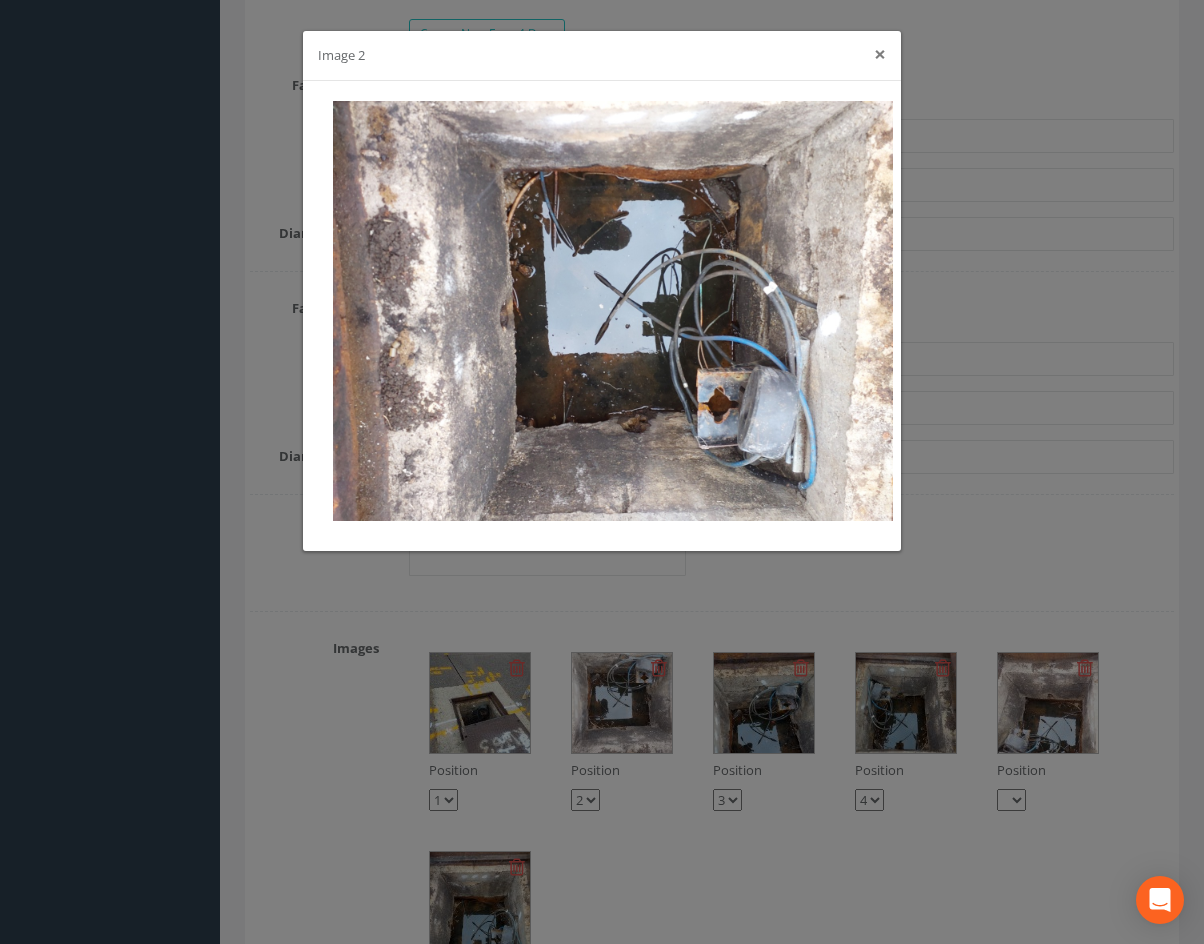 click on "×" at bounding box center (880, 54) 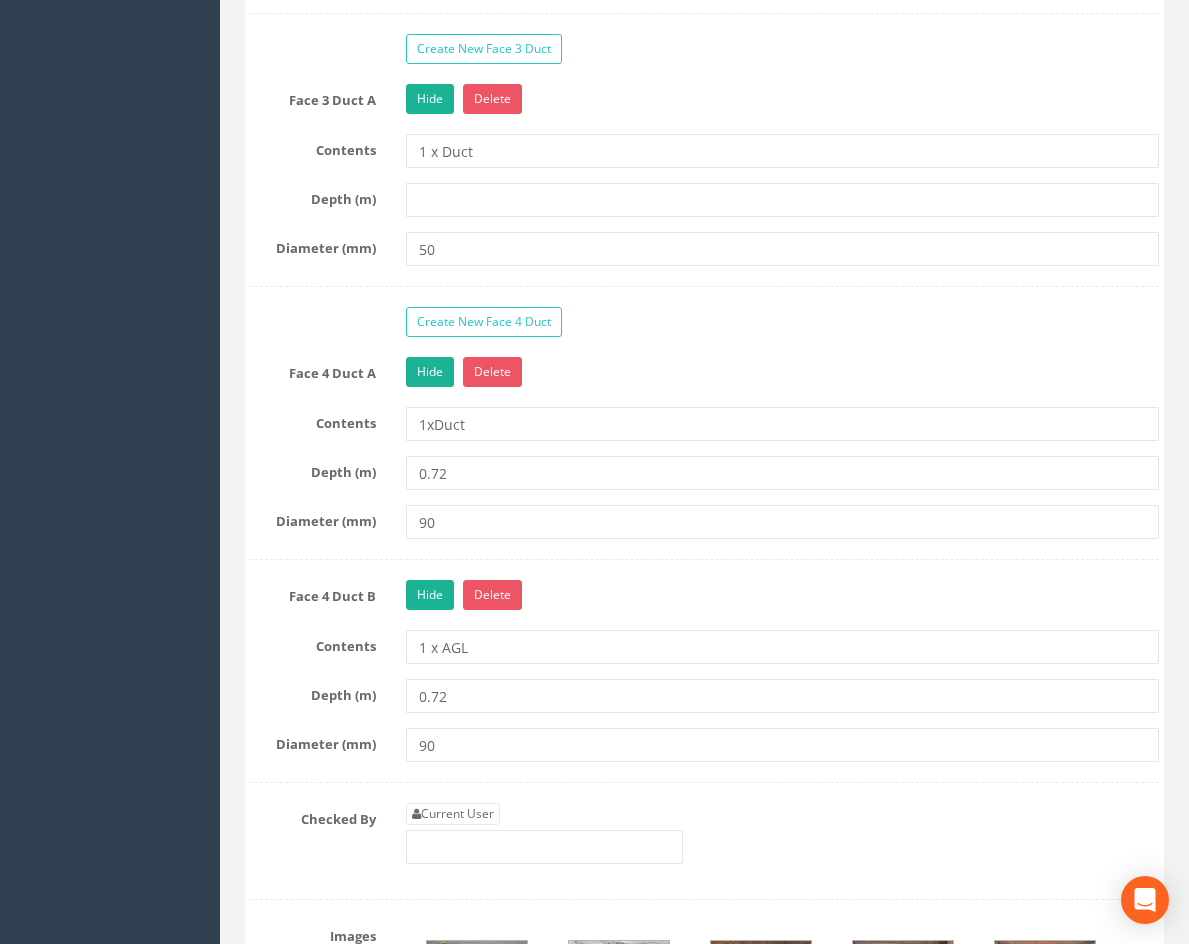 scroll, scrollTop: 2960, scrollLeft: 0, axis: vertical 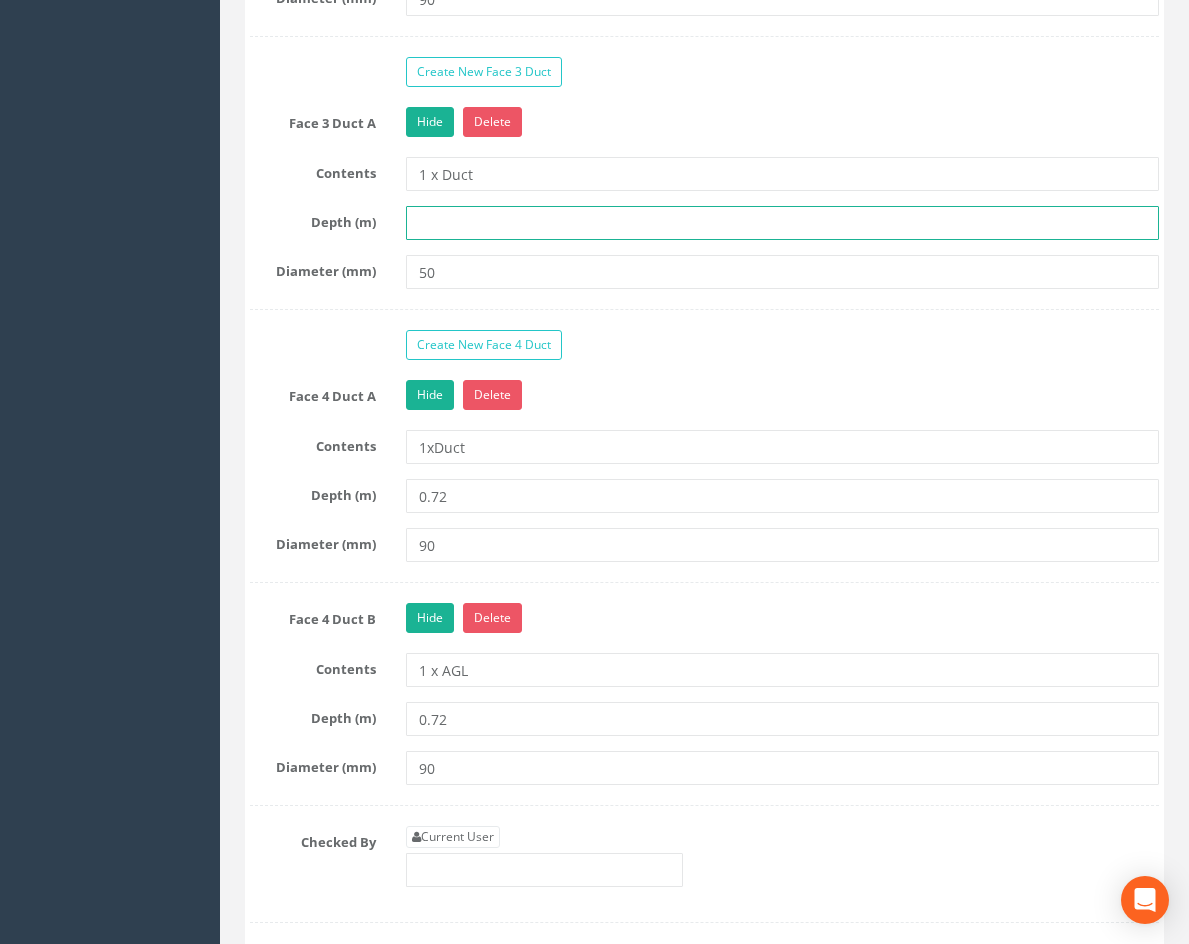 click at bounding box center (782, 223) 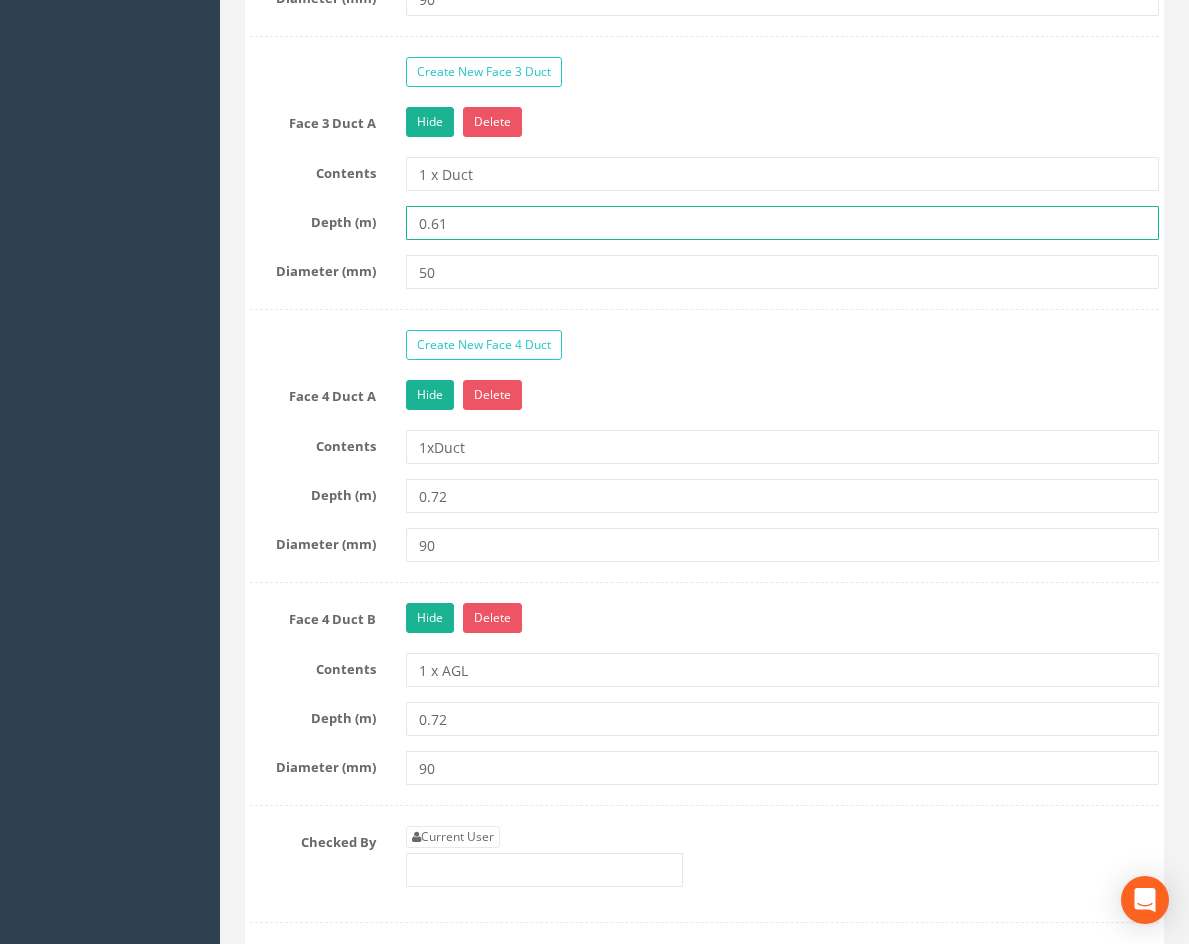 type on "0.61" 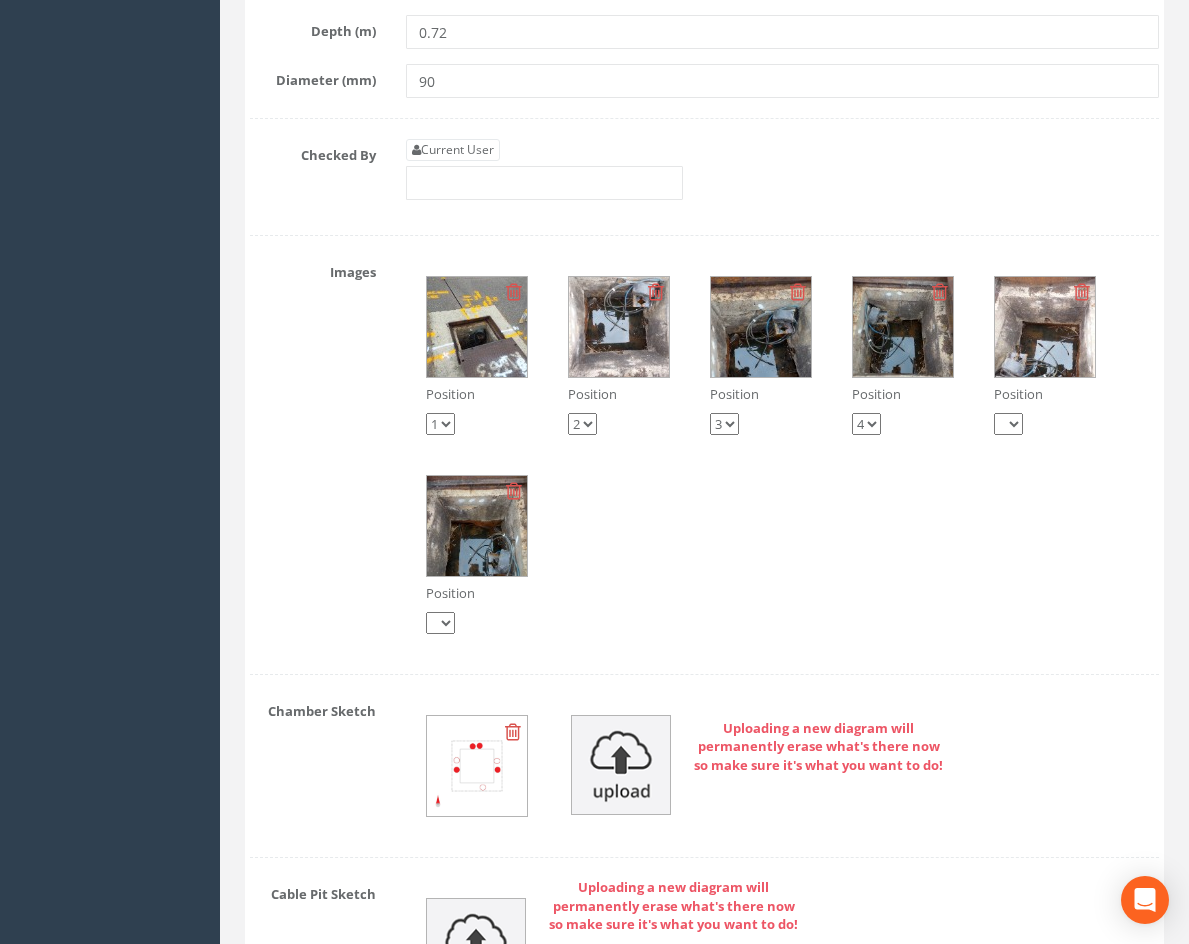 scroll, scrollTop: 3637, scrollLeft: 0, axis: vertical 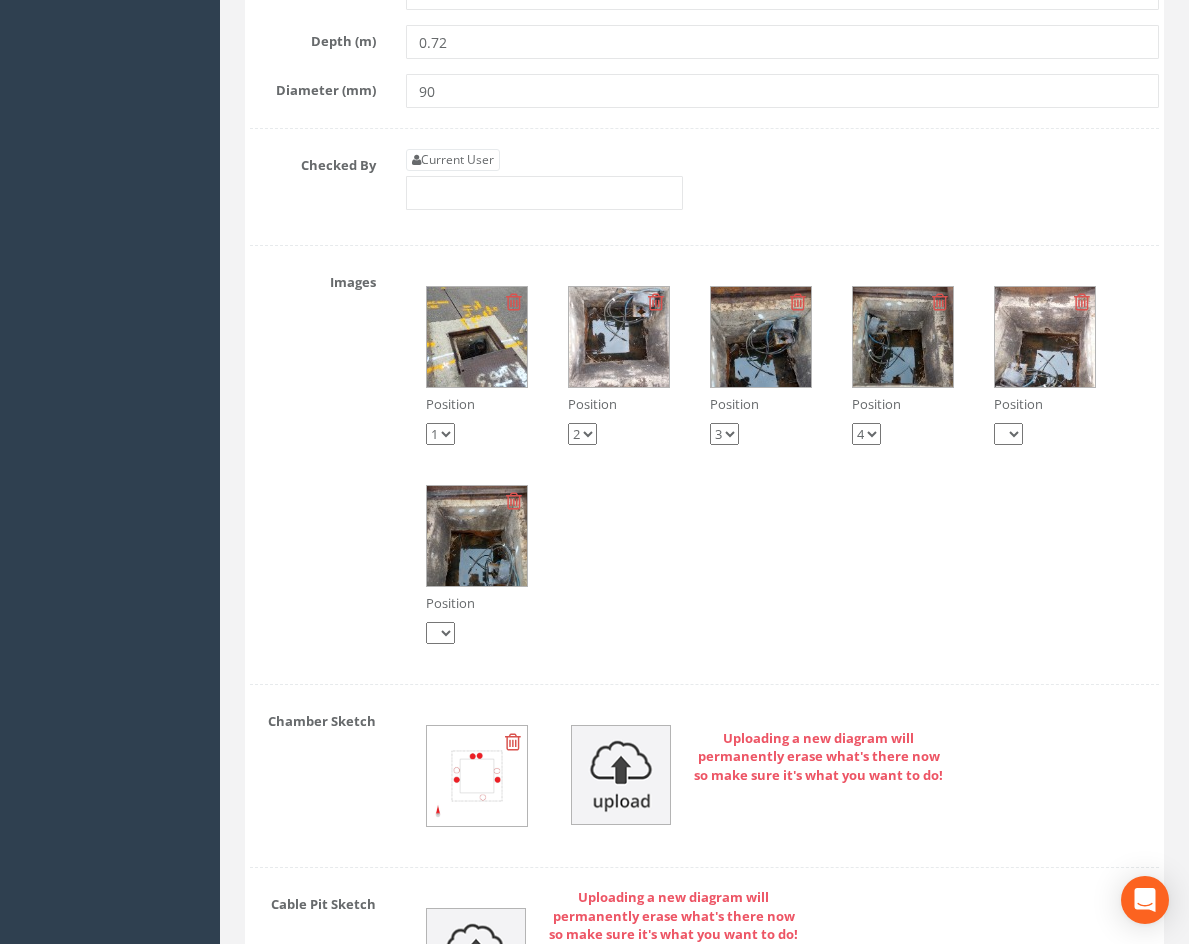 click on "Create New Face 1 Duct
Face 1 Duct A
Hide
Delete
Contents
1xAGL
Depth (m)
0.33
Diameter (mm)
Face 1 Duct B
Hide
Delete
Contents
1xAGL
Depth (m)
0.78
Diameter (mm)
50
Create New Face 2 Duct
Face 2 Duct A
Hide
Delete
Contents
1xDuct
90" at bounding box center (704, -683) 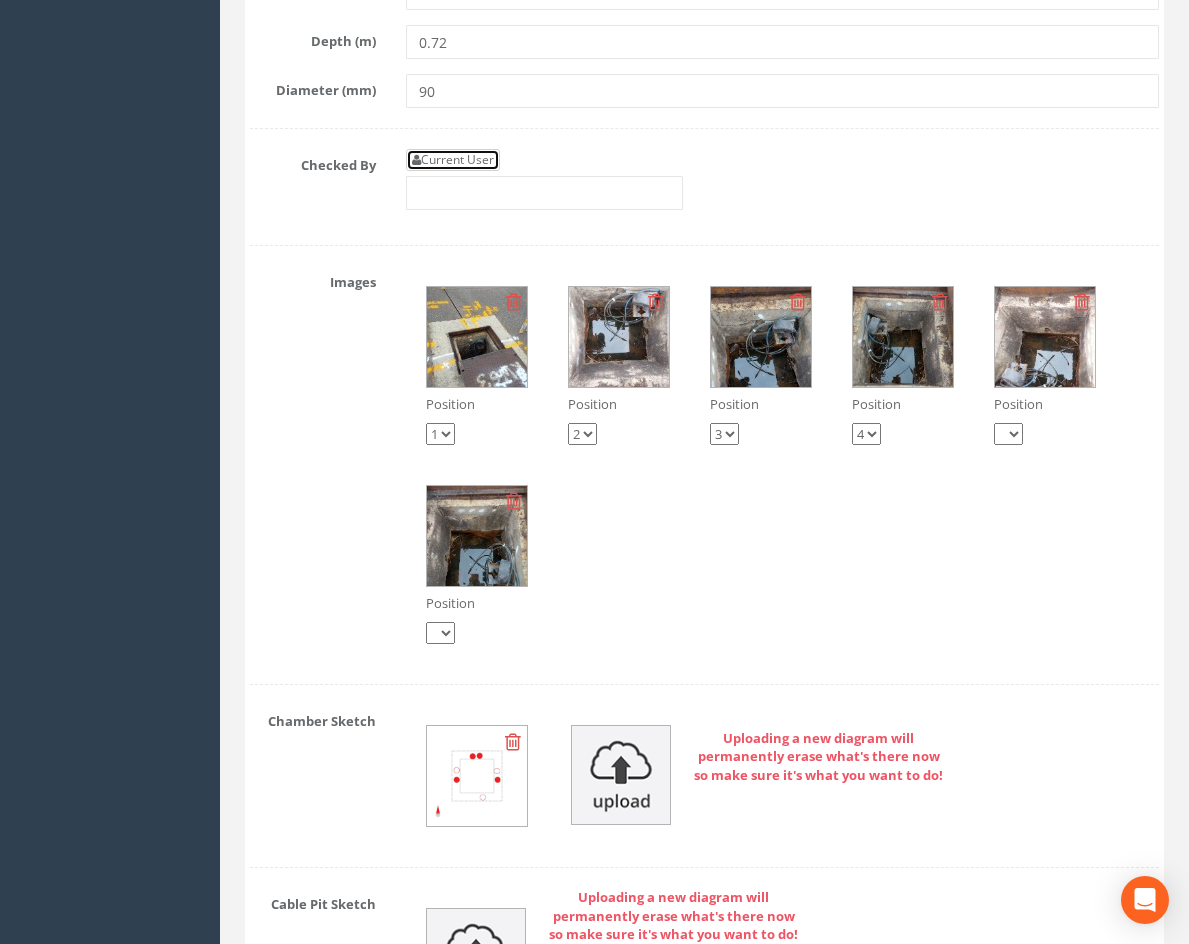 click on "Current User" at bounding box center [453, 160] 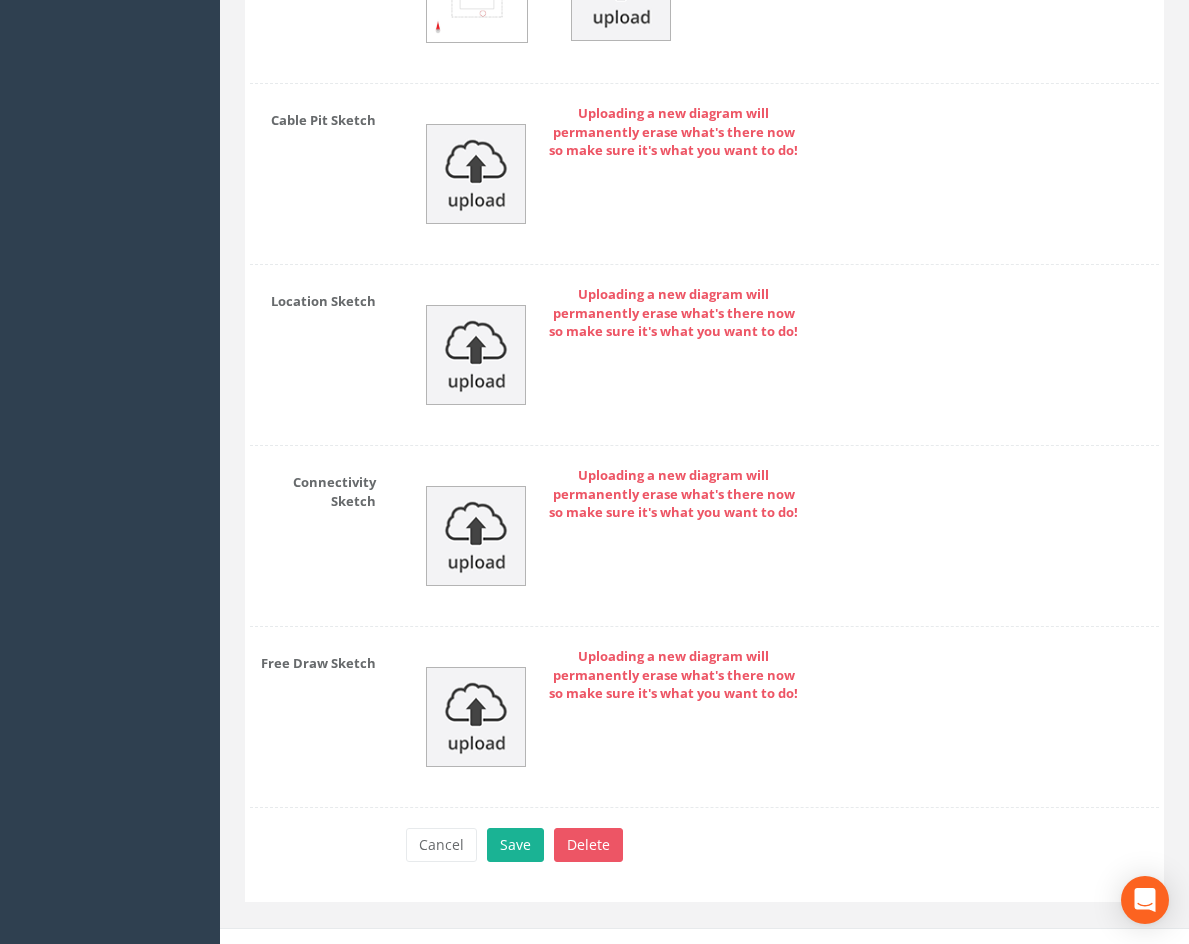 scroll, scrollTop: 4443, scrollLeft: 0, axis: vertical 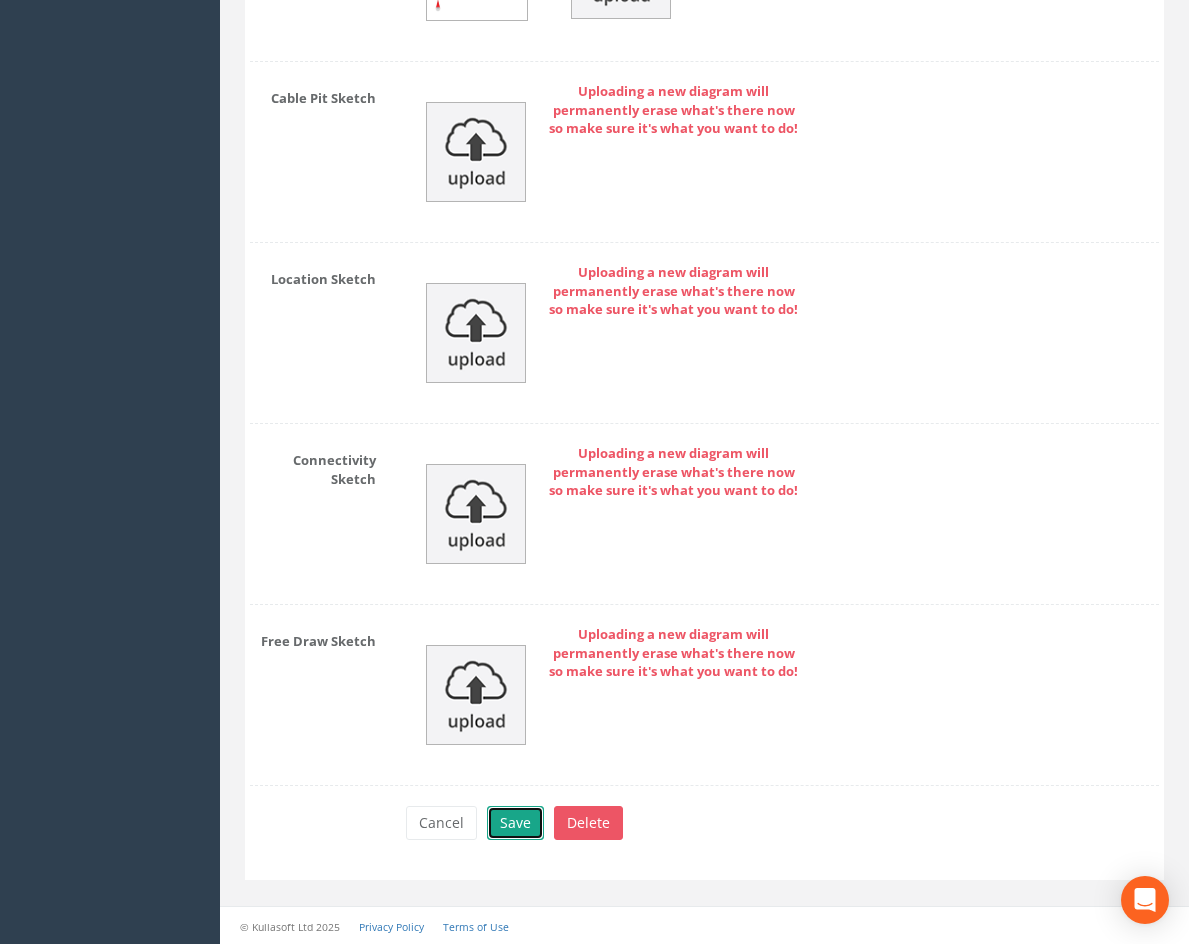 click on "Save" at bounding box center (515, 823) 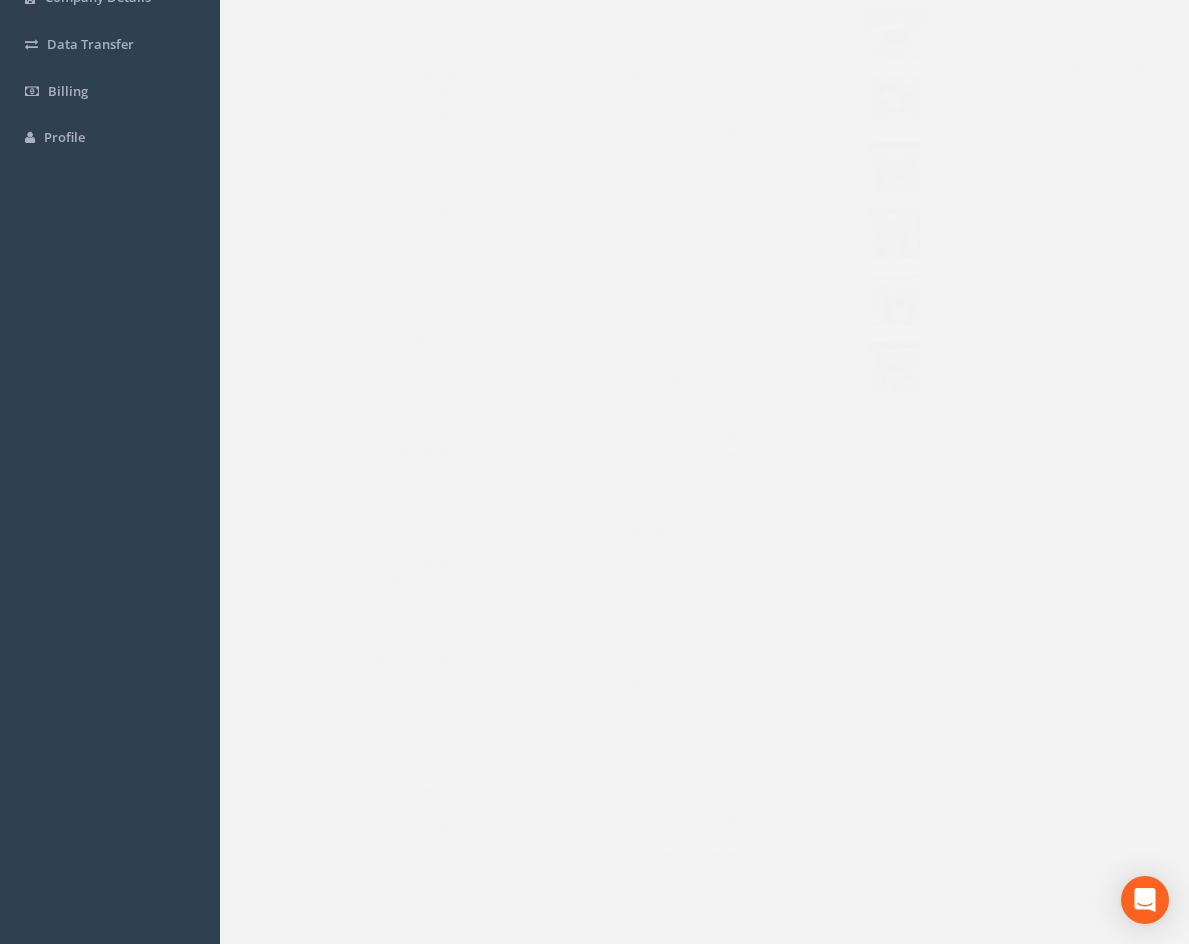 scroll, scrollTop: 7, scrollLeft: 0, axis: vertical 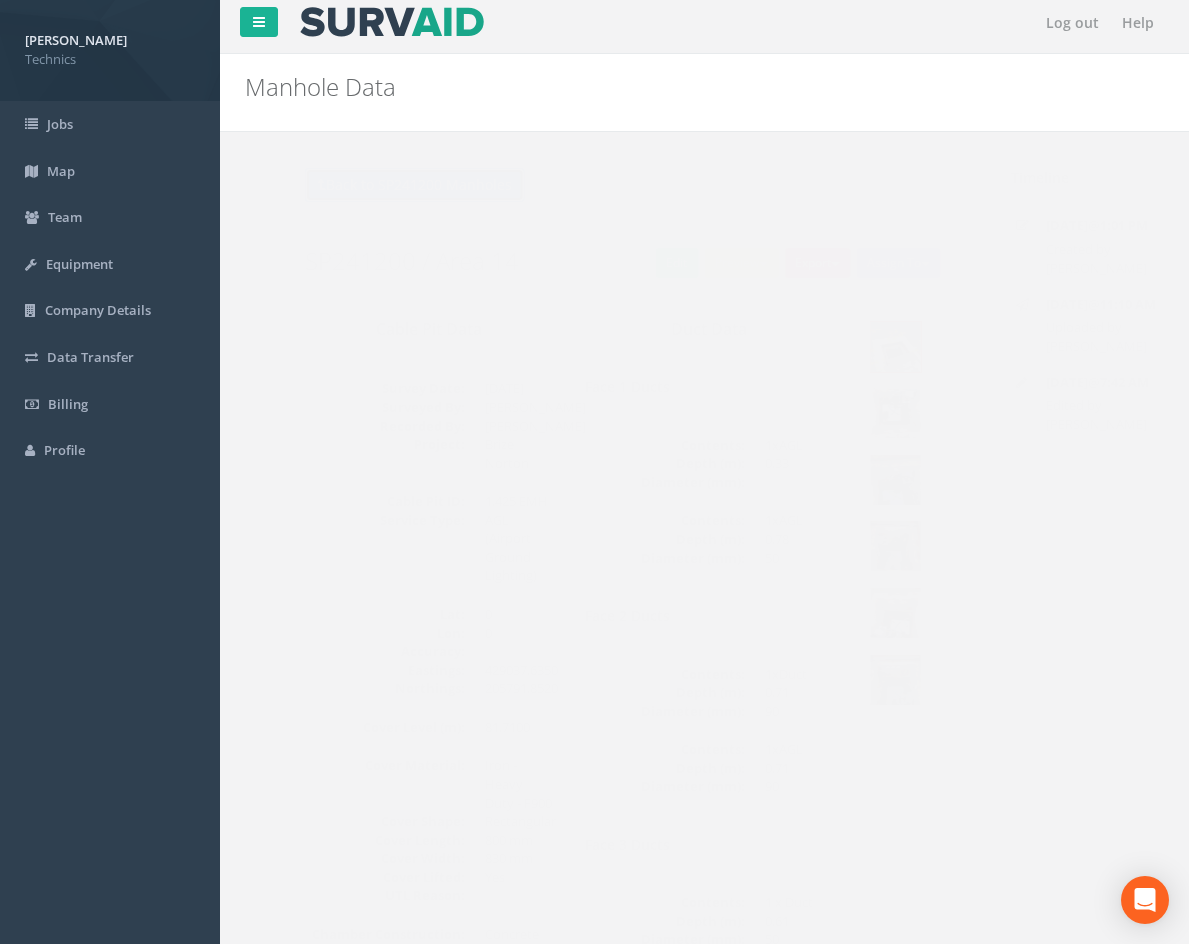 click on "Back to SP241200 Manholes" at bounding box center (375, 185) 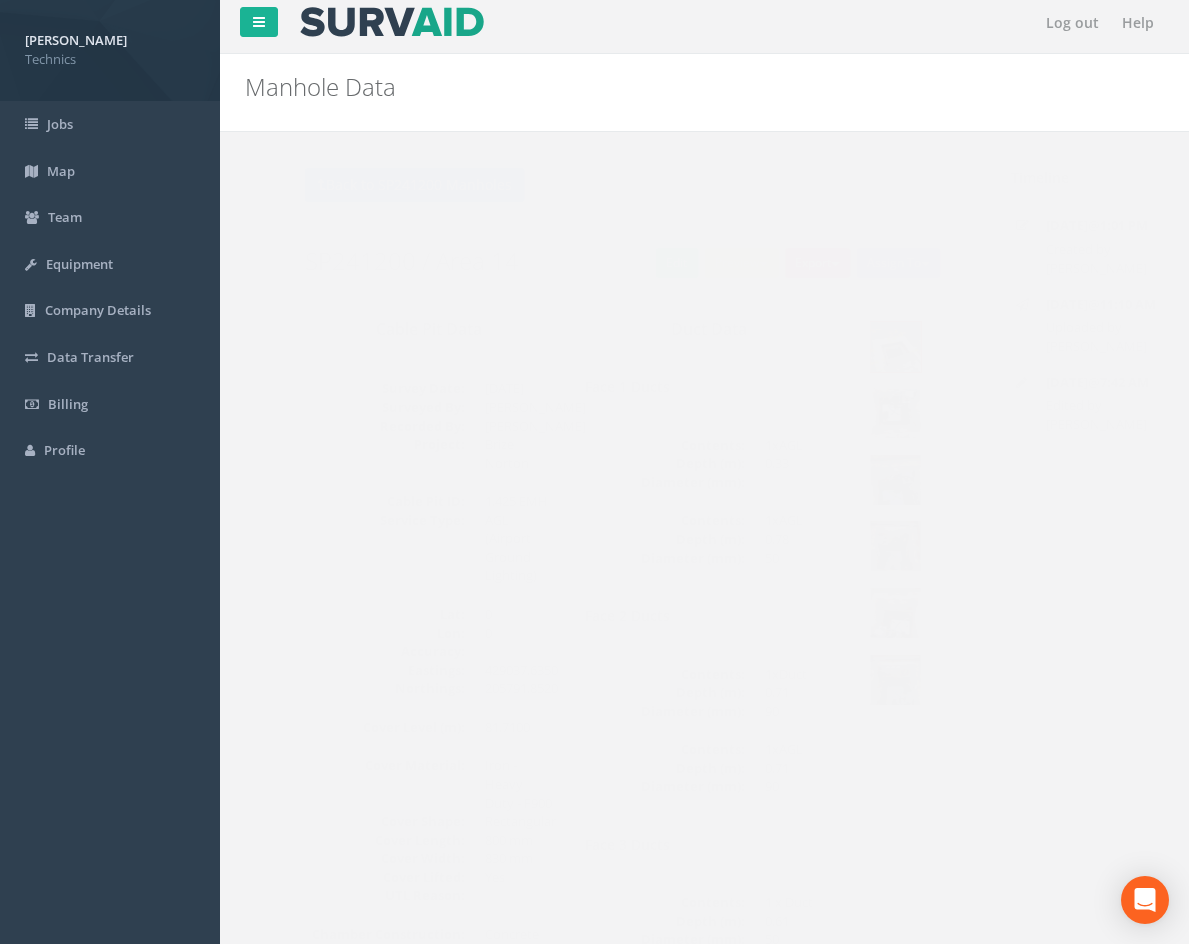 scroll, scrollTop: 0, scrollLeft: 0, axis: both 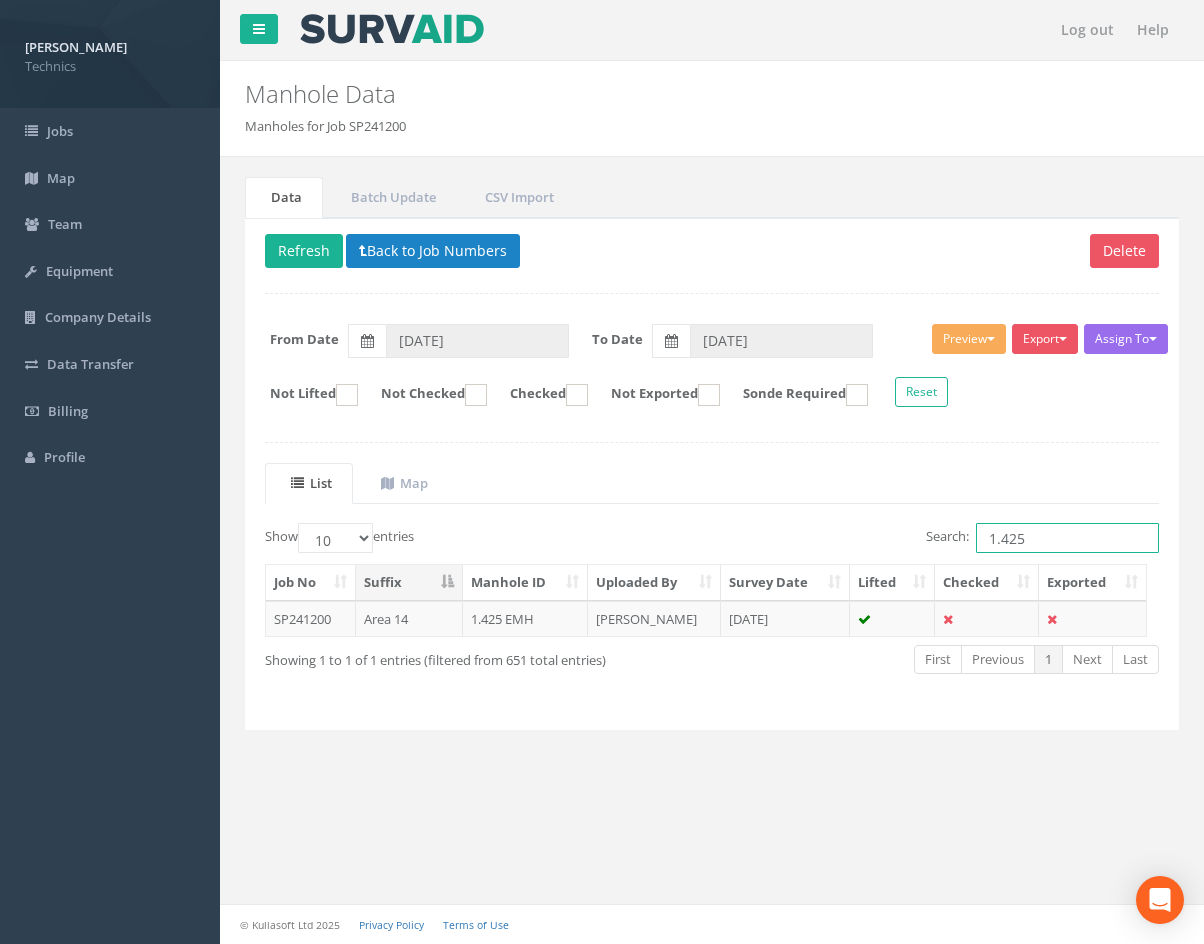 click on "1.425" at bounding box center [1067, 538] 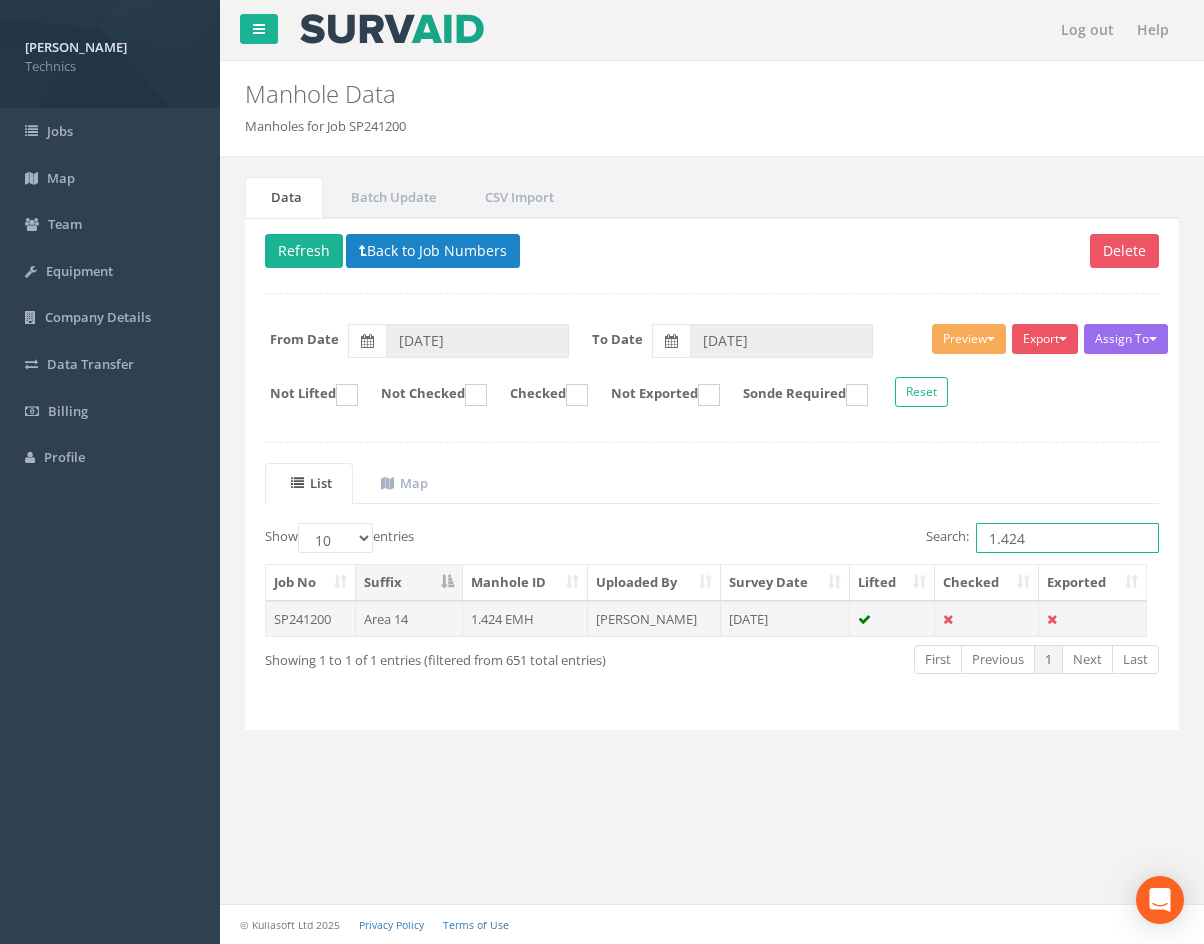 type on "1.424" 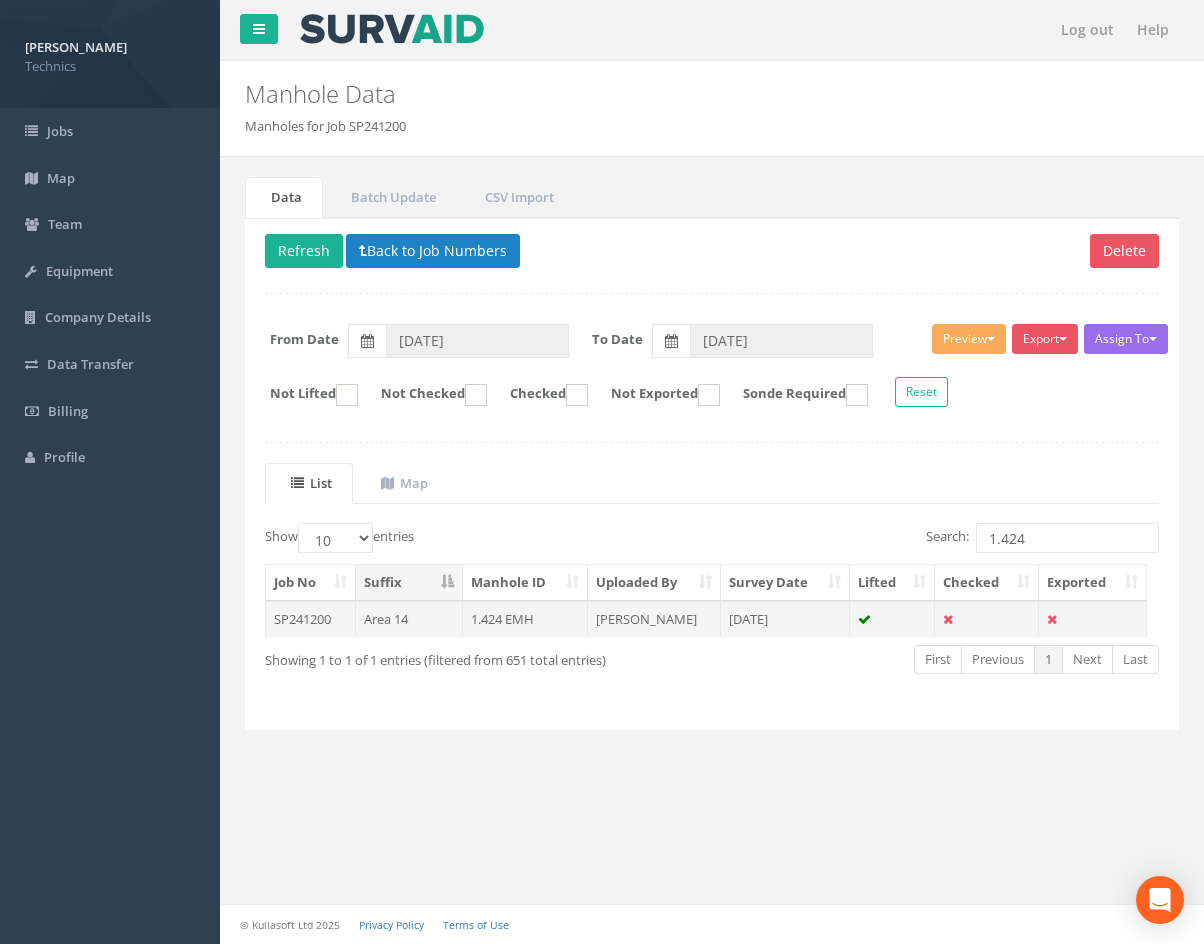 click on "[PERSON_NAME]" at bounding box center [654, 619] 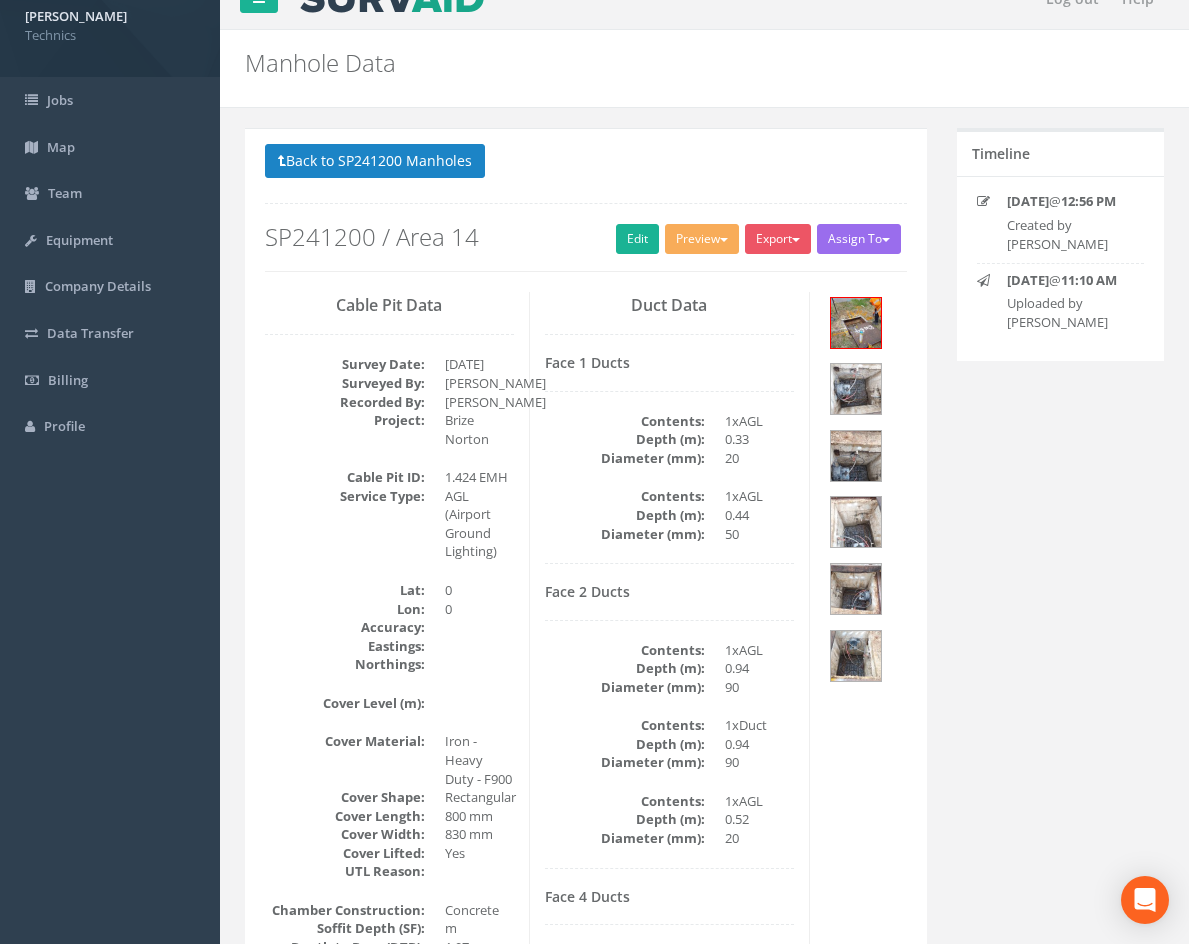scroll, scrollTop: 0, scrollLeft: 0, axis: both 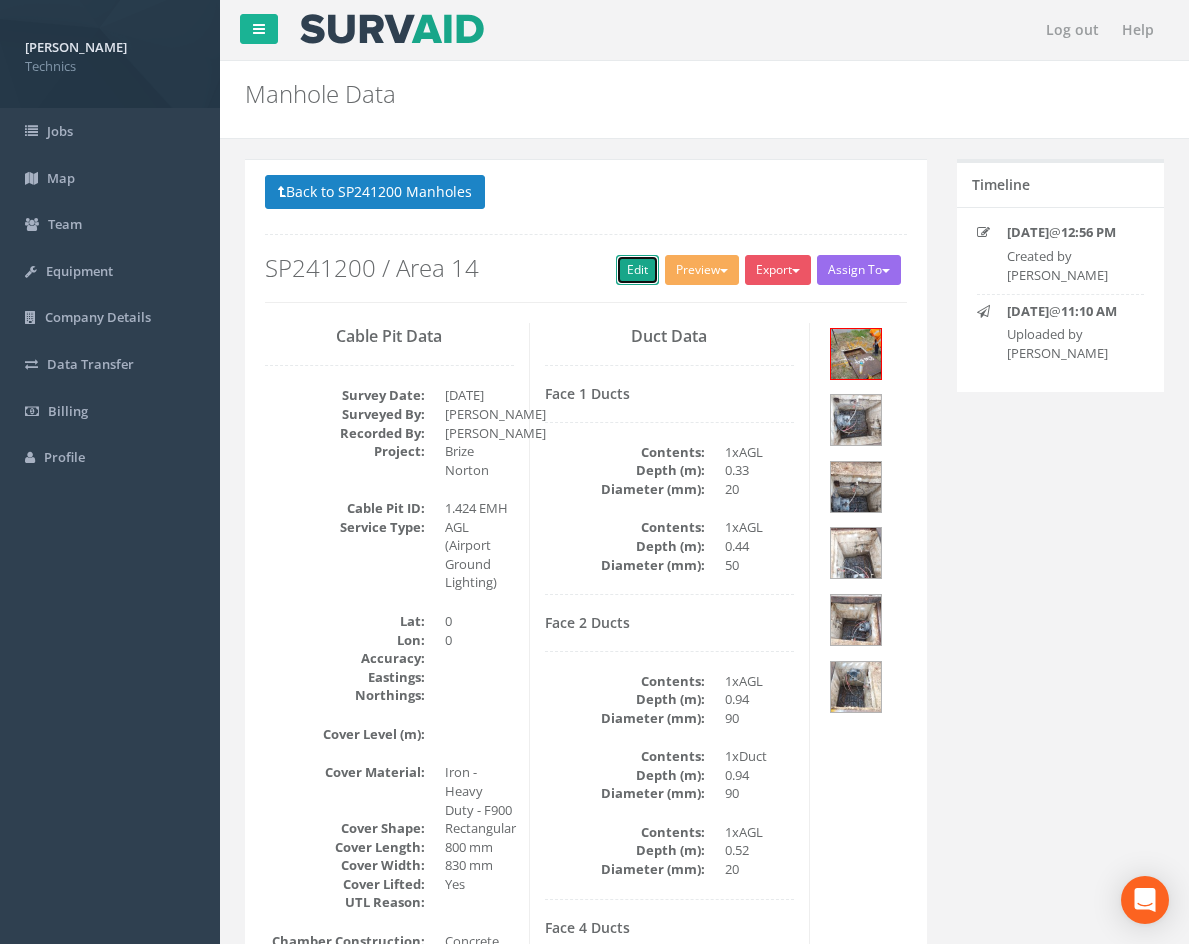 click on "Edit" at bounding box center (637, 270) 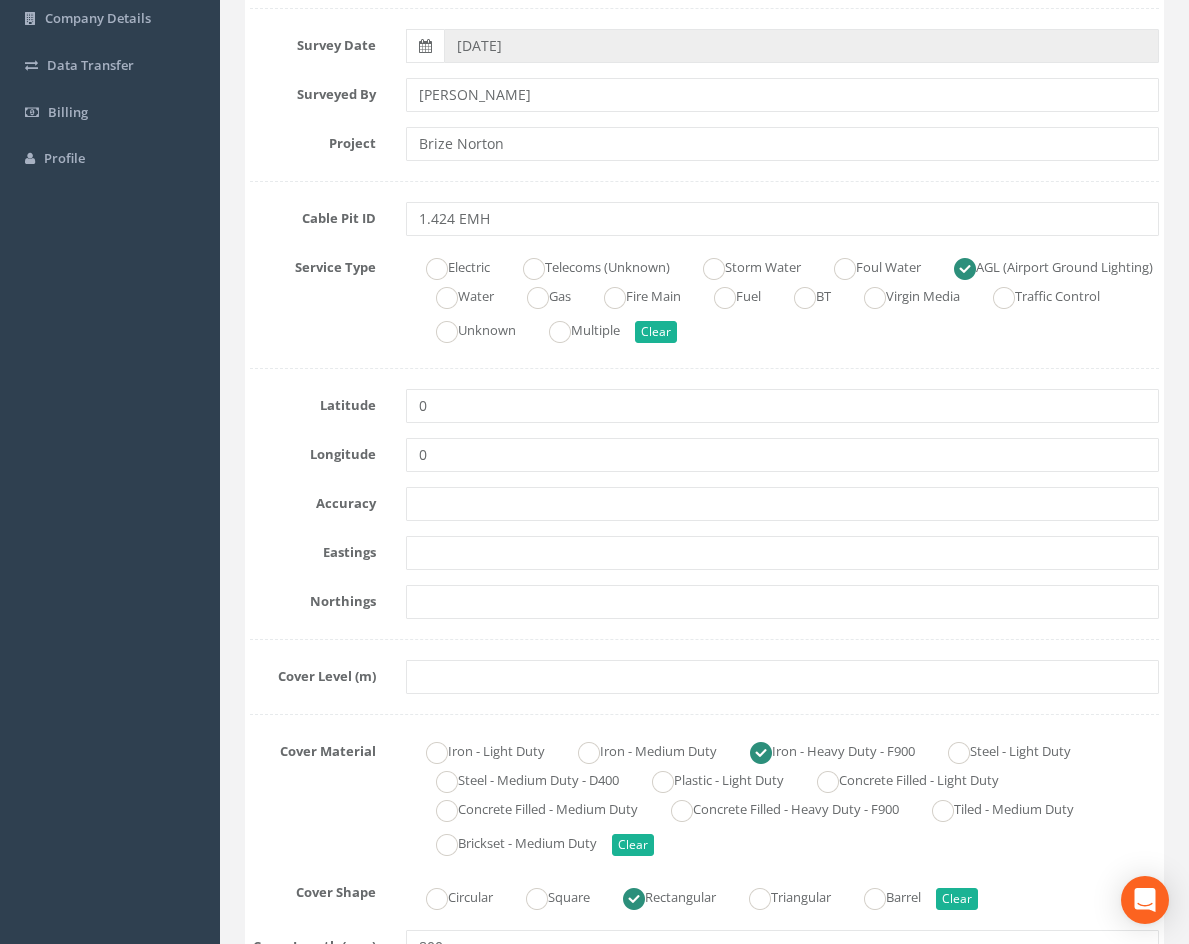 scroll, scrollTop: 300, scrollLeft: 0, axis: vertical 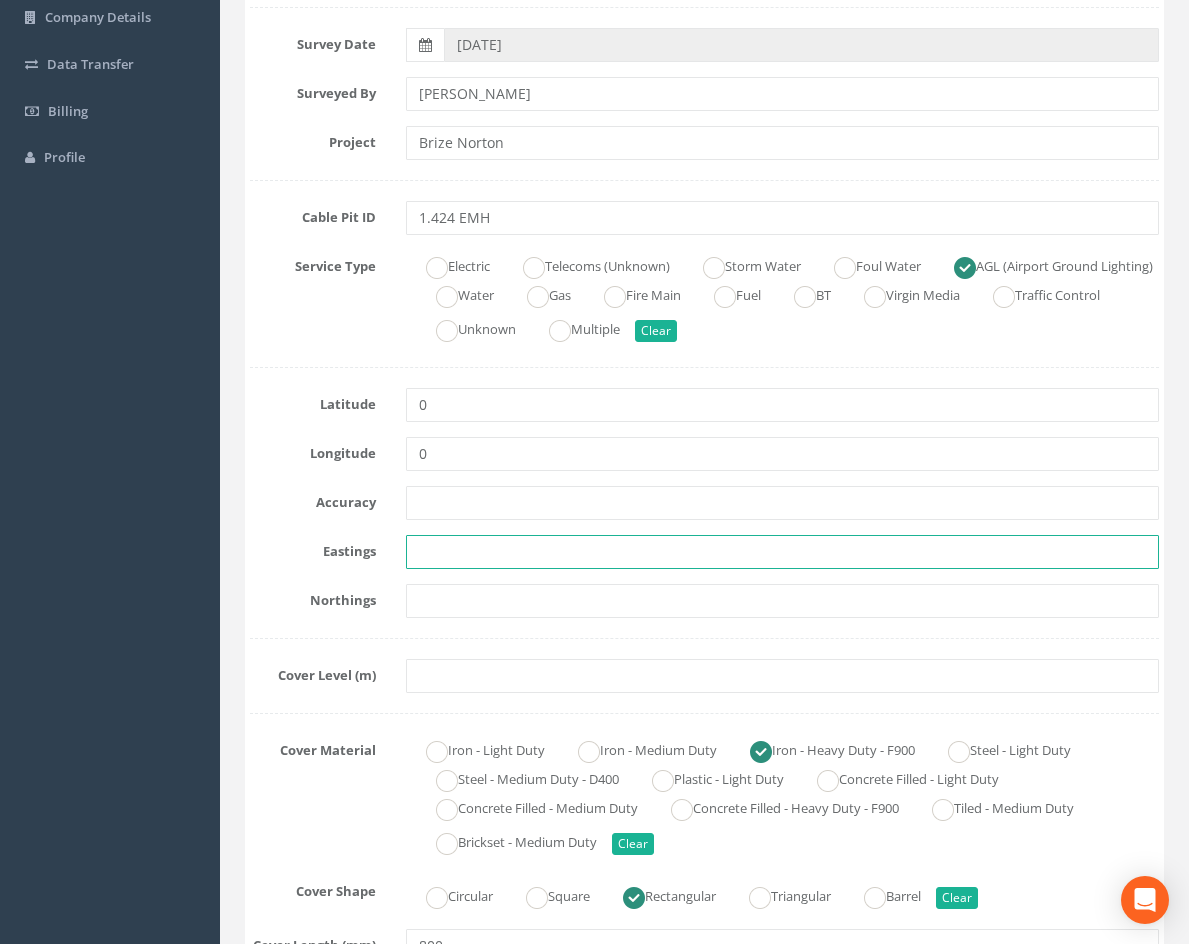 click at bounding box center [782, 552] 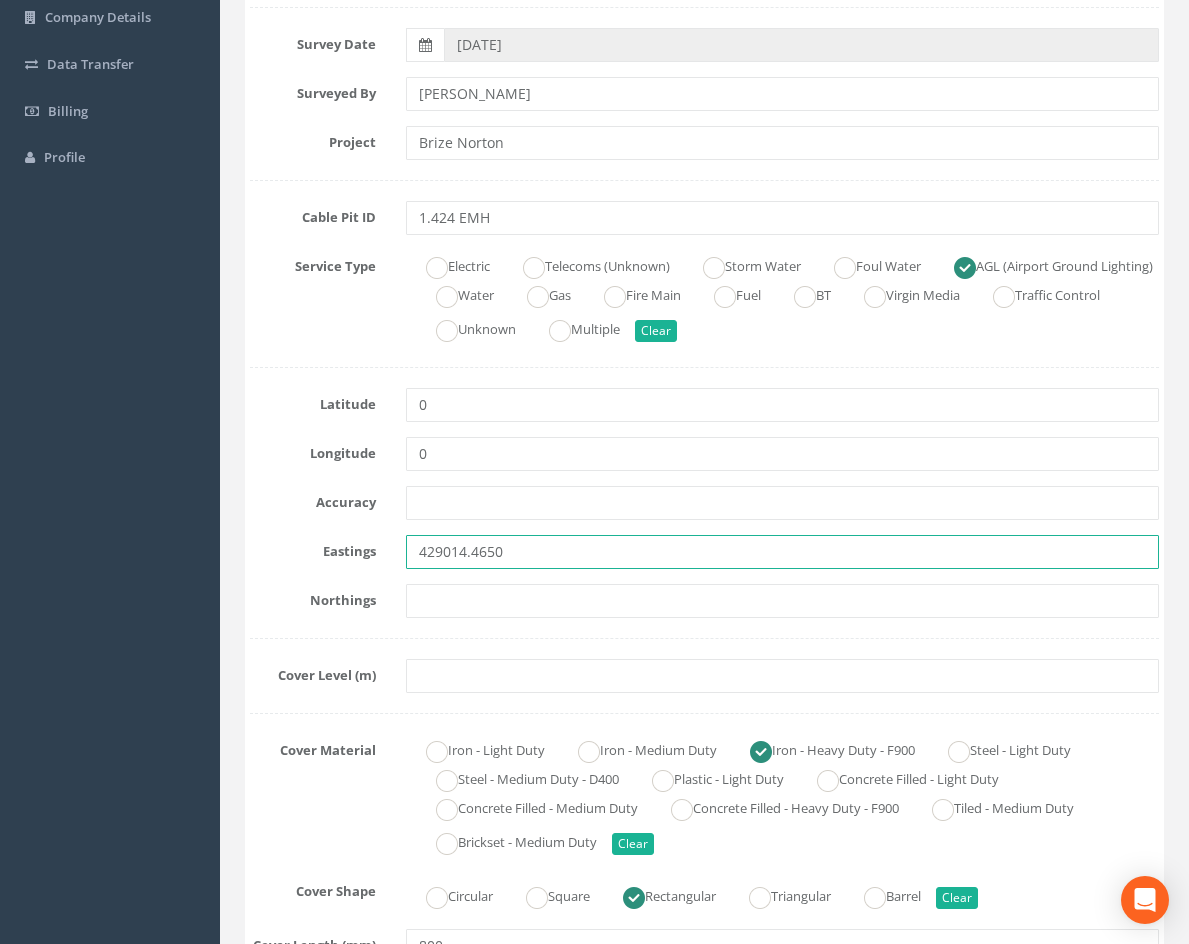 type on "429014.4650" 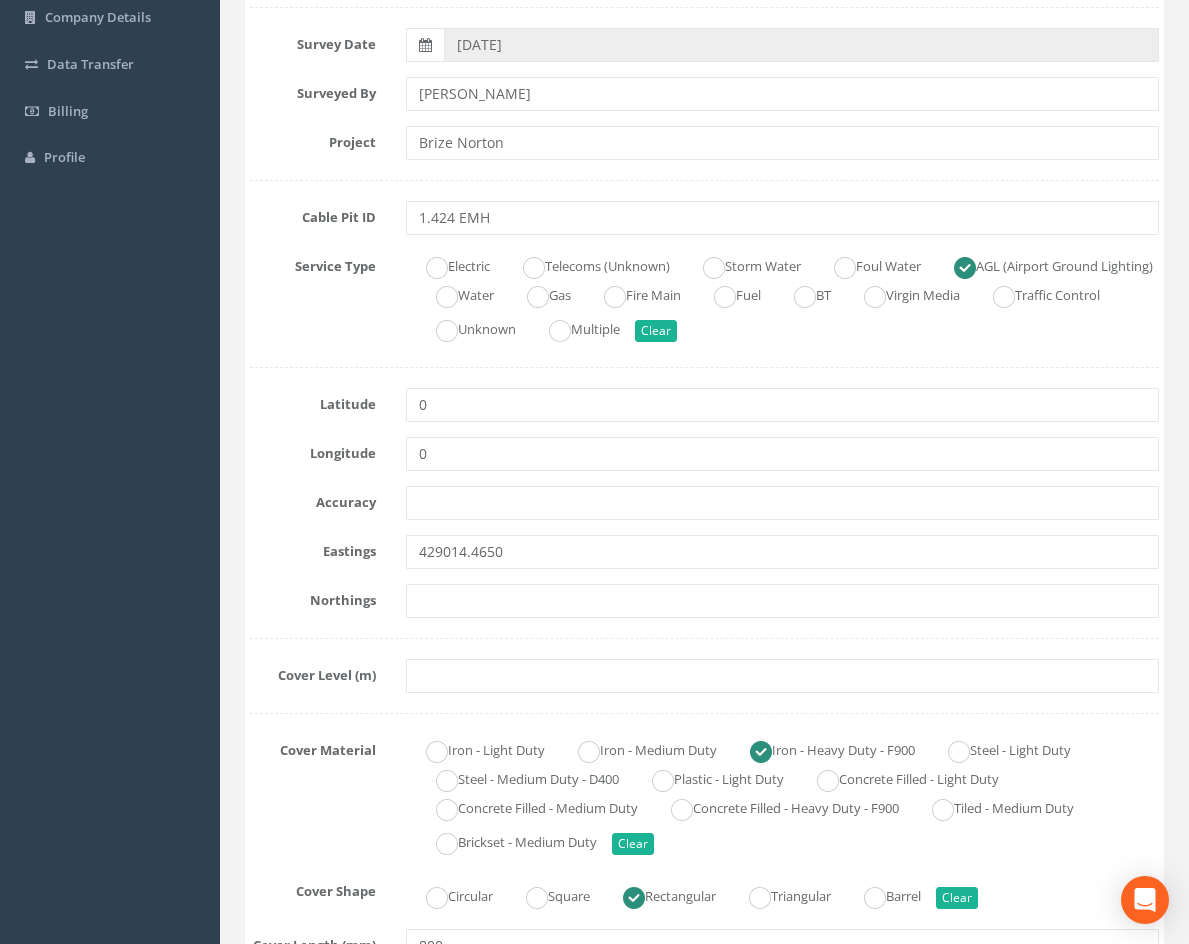 click on "Survey Date
[DATE]
Surveyed By
[PERSON_NAME]
Project
Brize Norton
Cable Pit ID
1.424 EMH
Service Type
Electric
Telecoms (Unknown)
Storm Water
Foul Water
AGL (Airport Ground Lighting)
Water
Gas
Fire Main
Fuel
BT
Virgin Media
Traffic Control
Unknown
Multiple
Clear
Latitude
0
Longitude
0
Accuracy" at bounding box center (704, 1745) 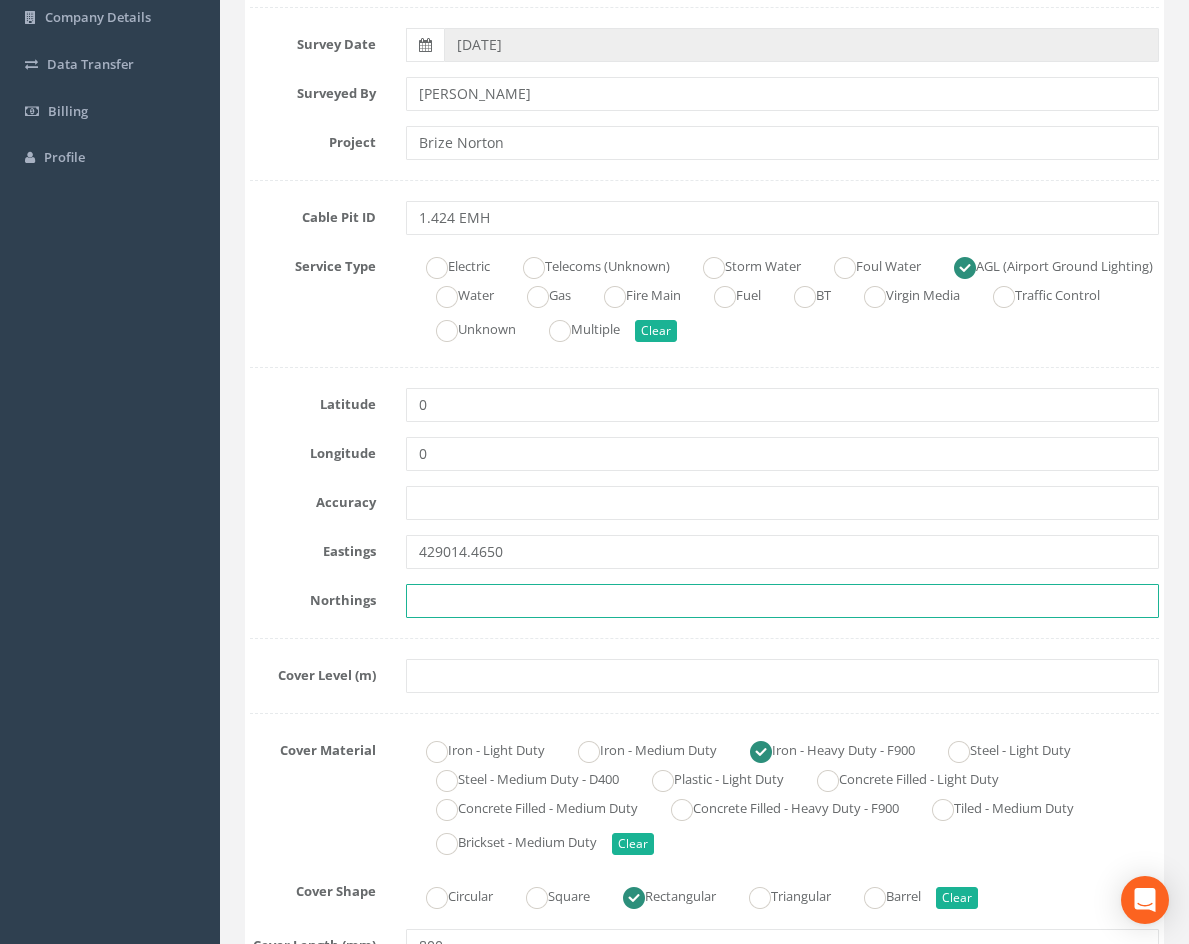 click at bounding box center [782, 601] 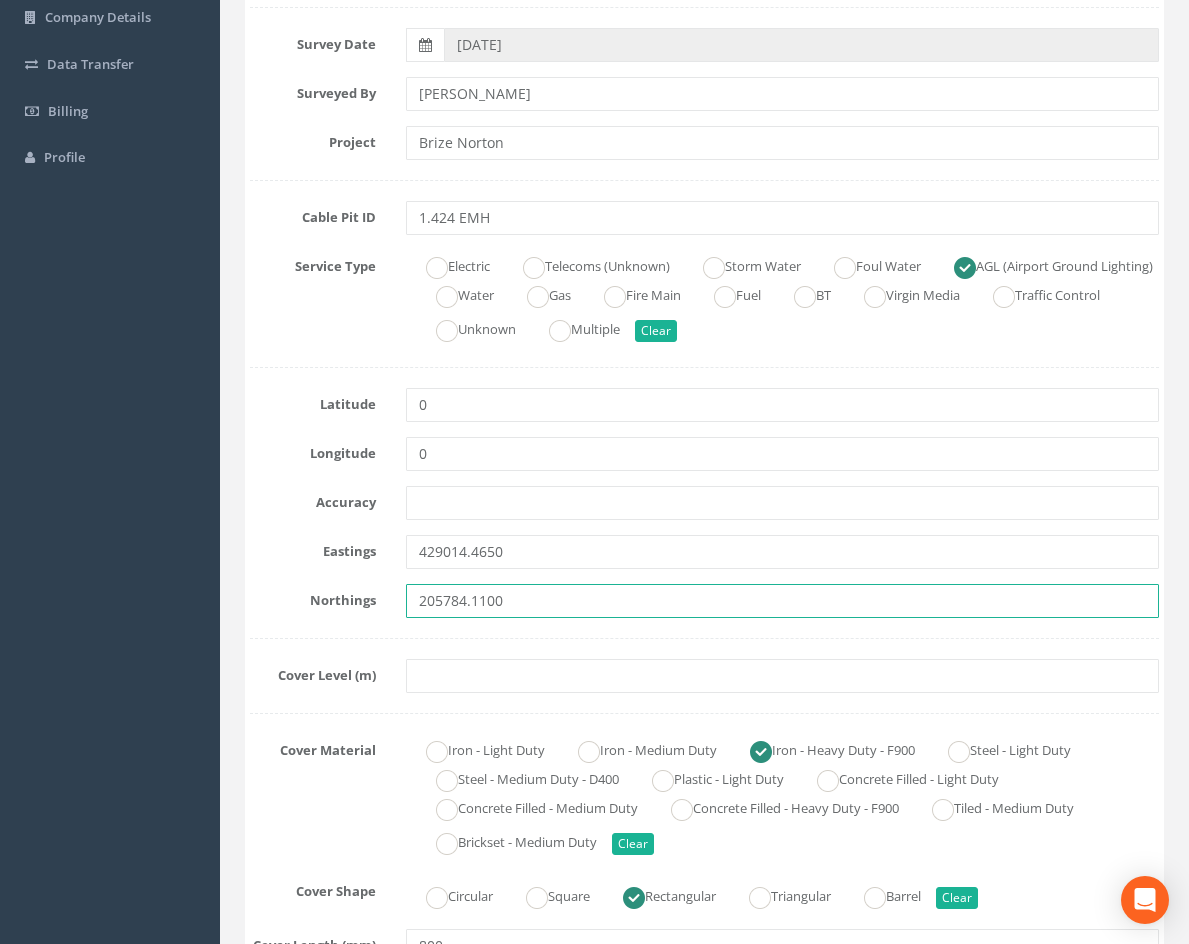 type on "205784.1100" 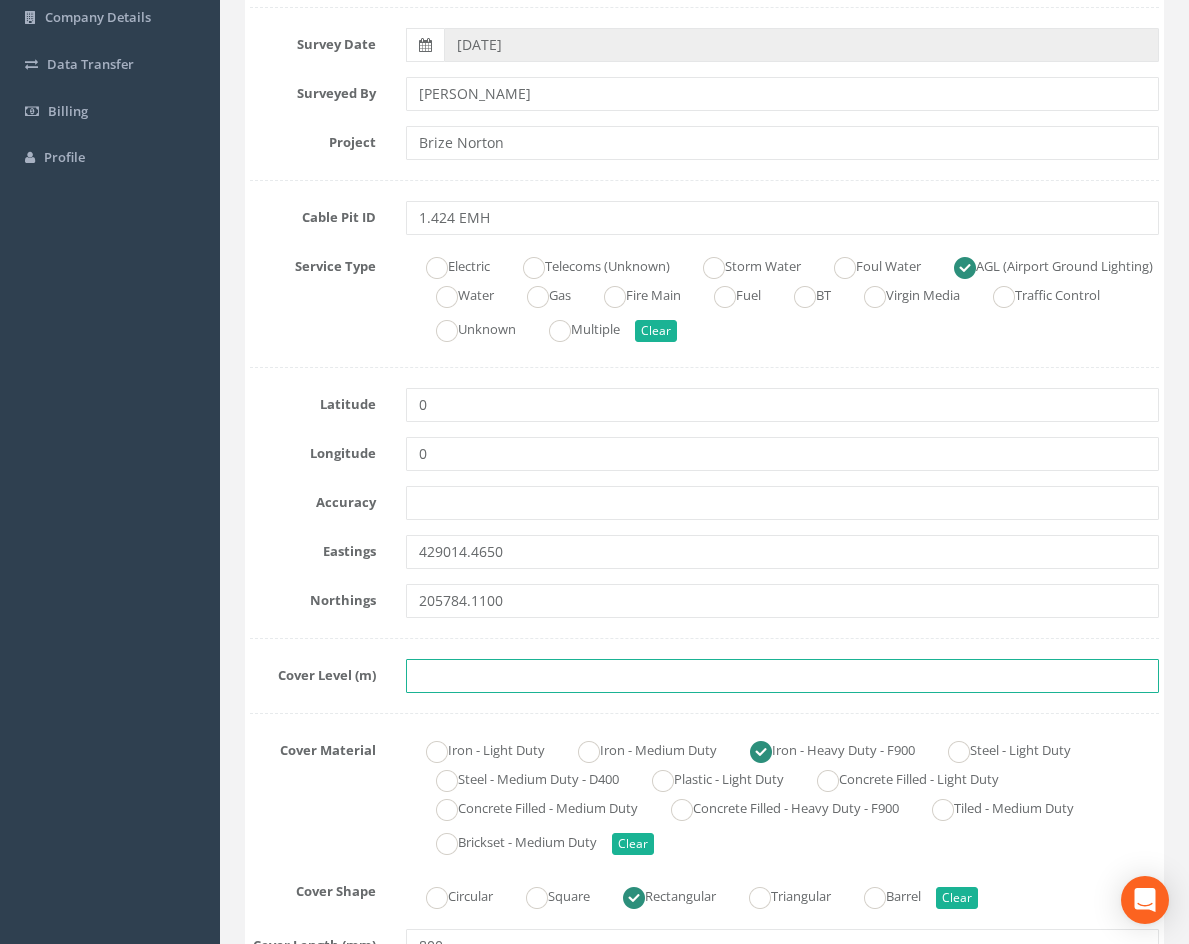 click at bounding box center [782, 676] 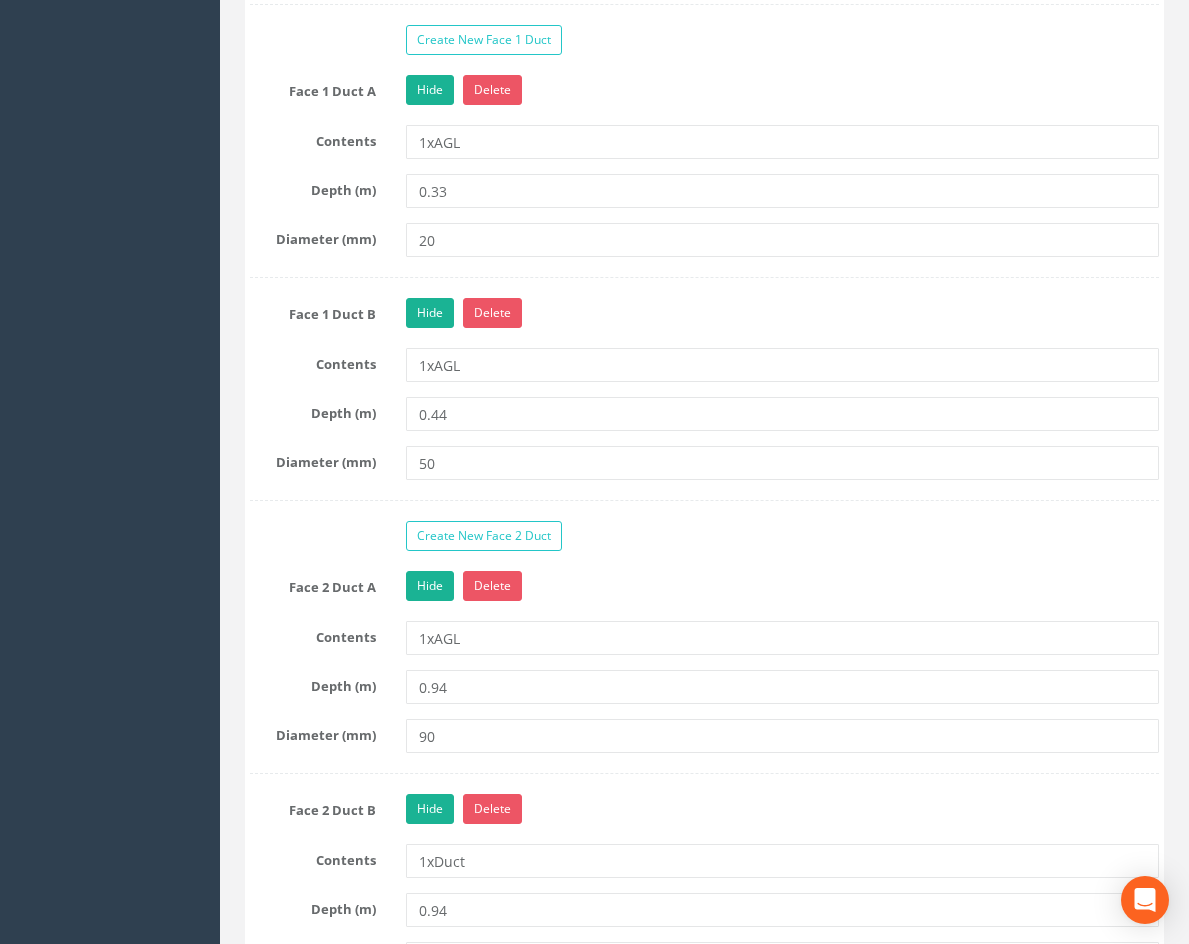 scroll, scrollTop: 1900, scrollLeft: 0, axis: vertical 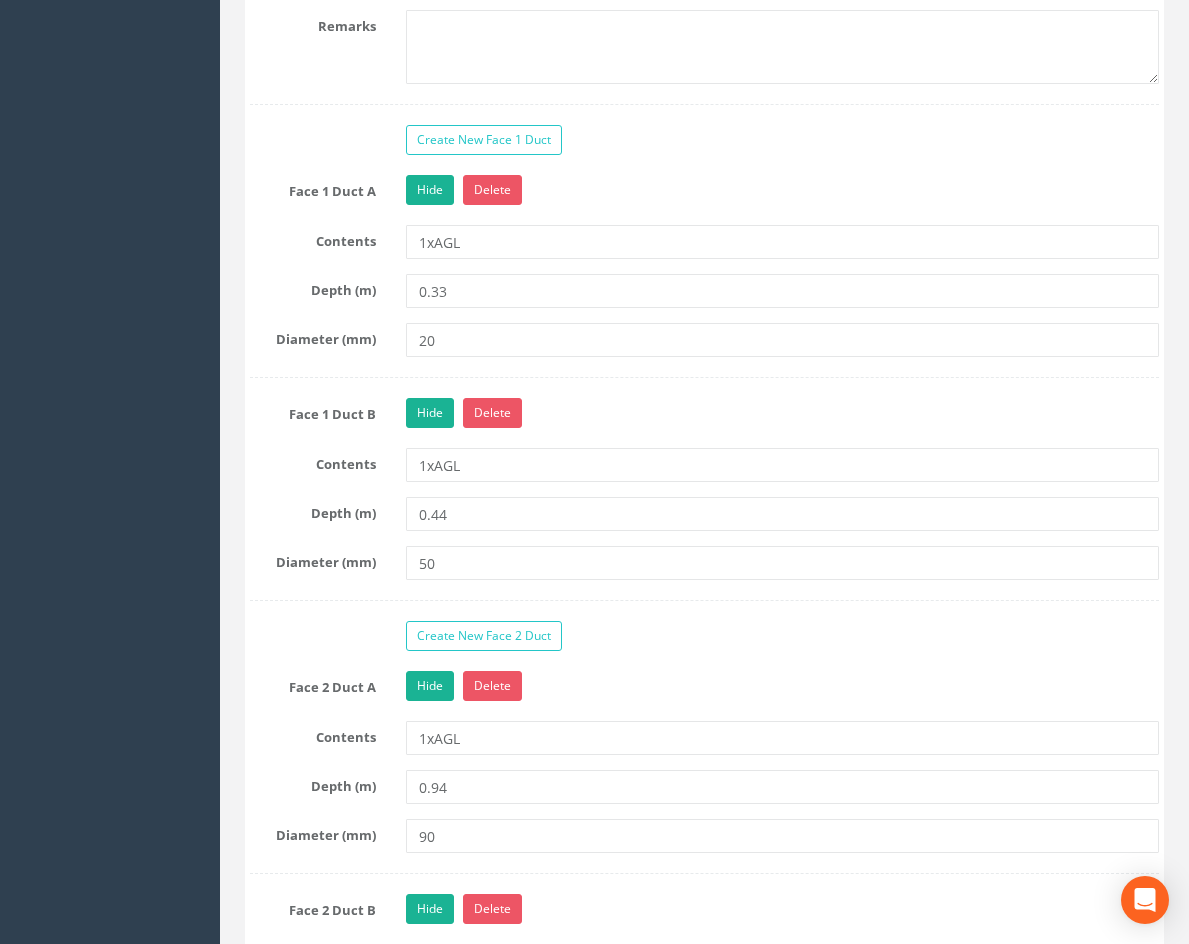 type on "81.8100" 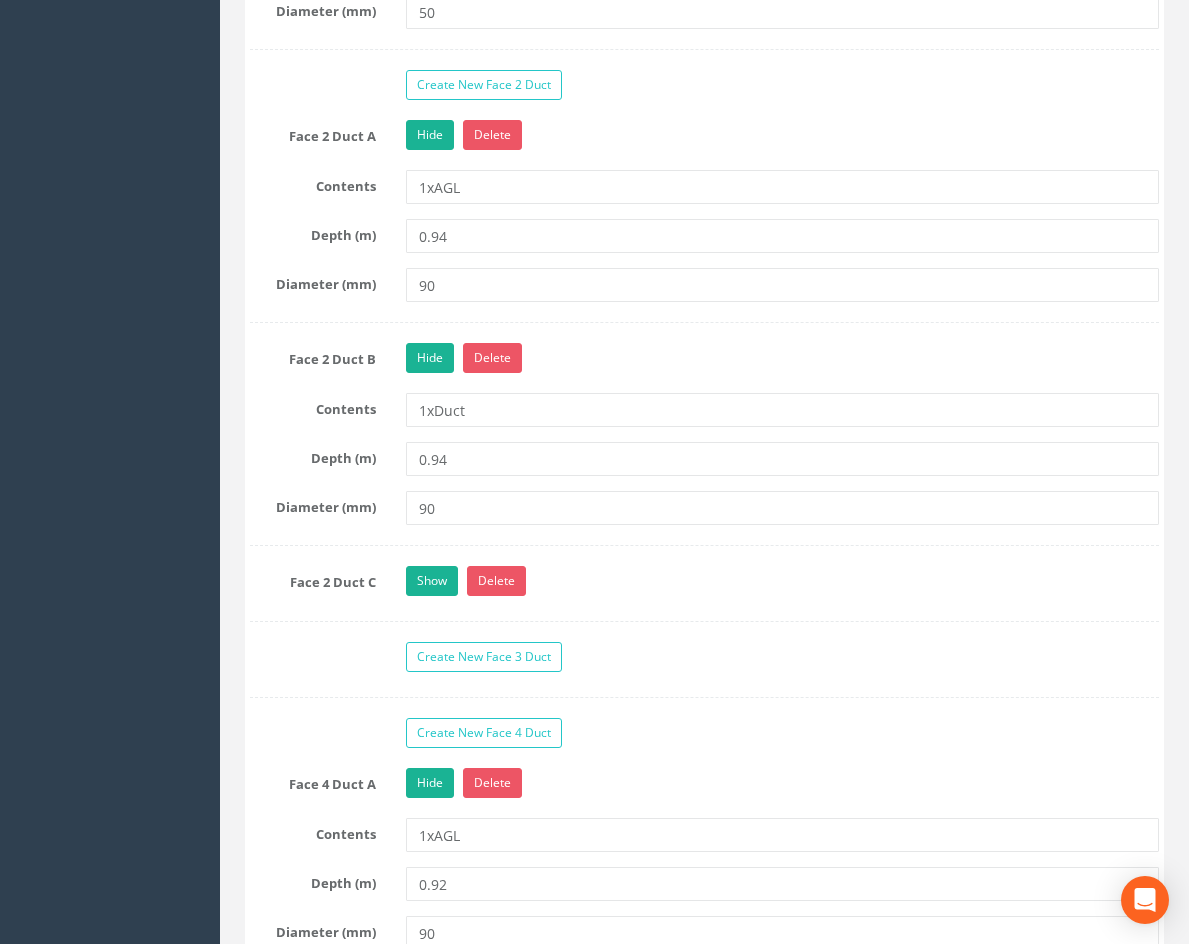 scroll, scrollTop: 2500, scrollLeft: 0, axis: vertical 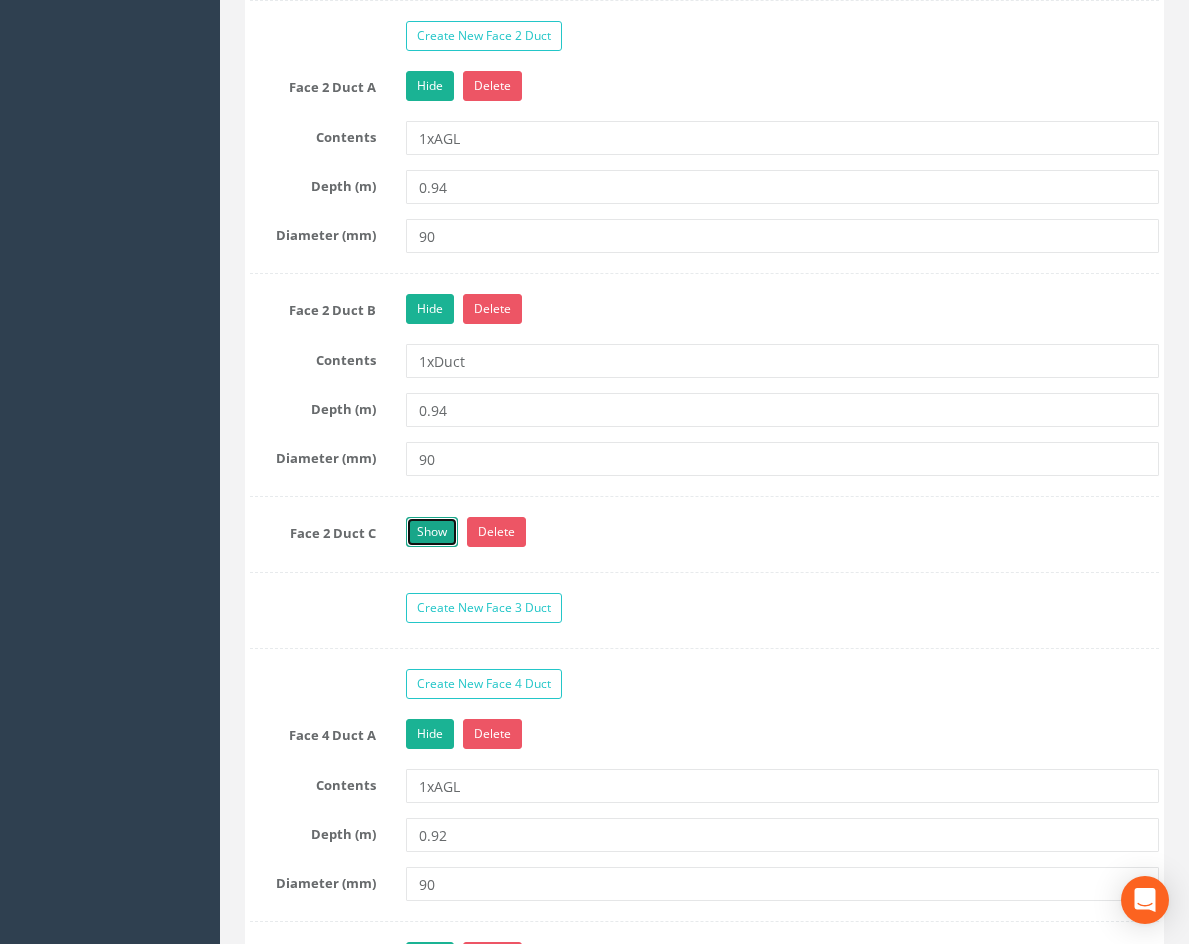 click on "Show" at bounding box center [432, 532] 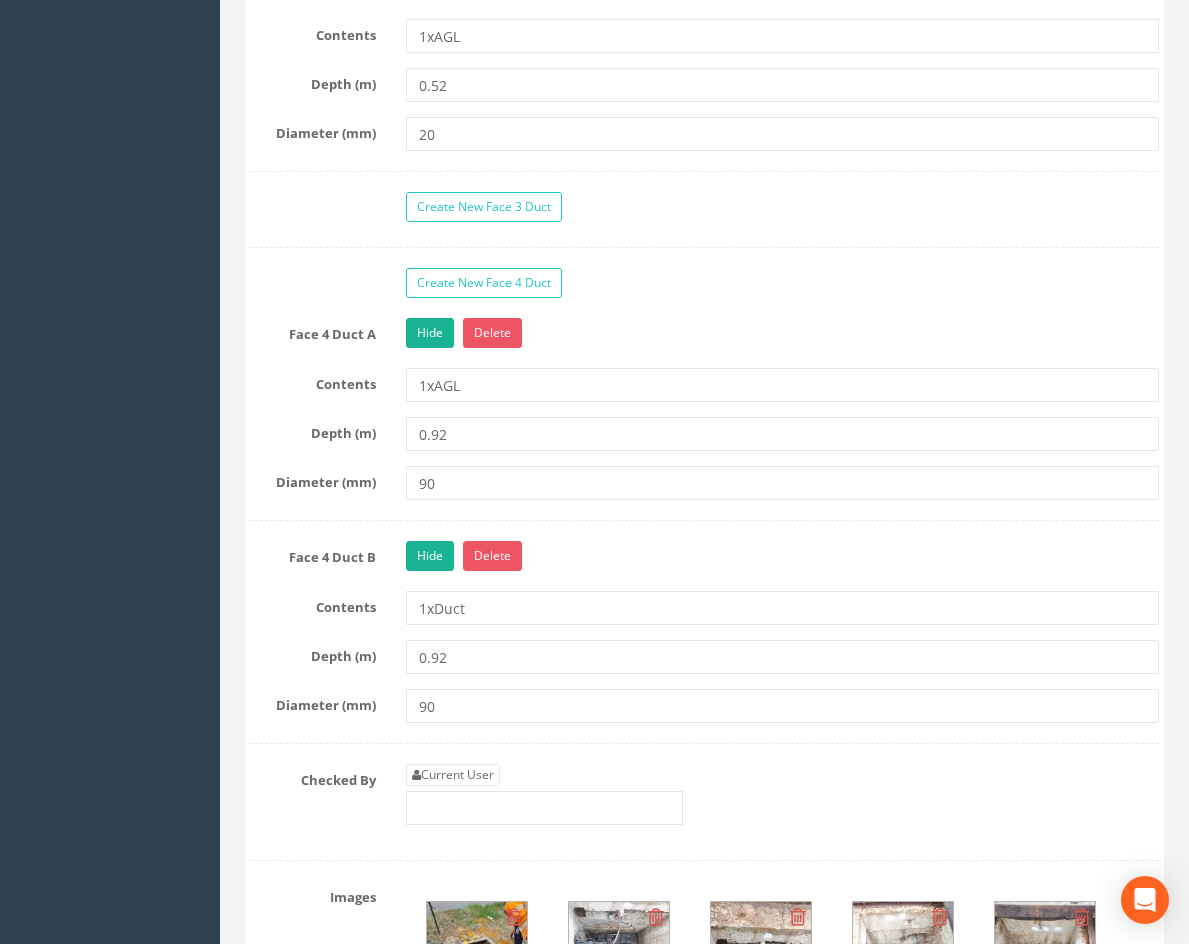 scroll, scrollTop: 3100, scrollLeft: 0, axis: vertical 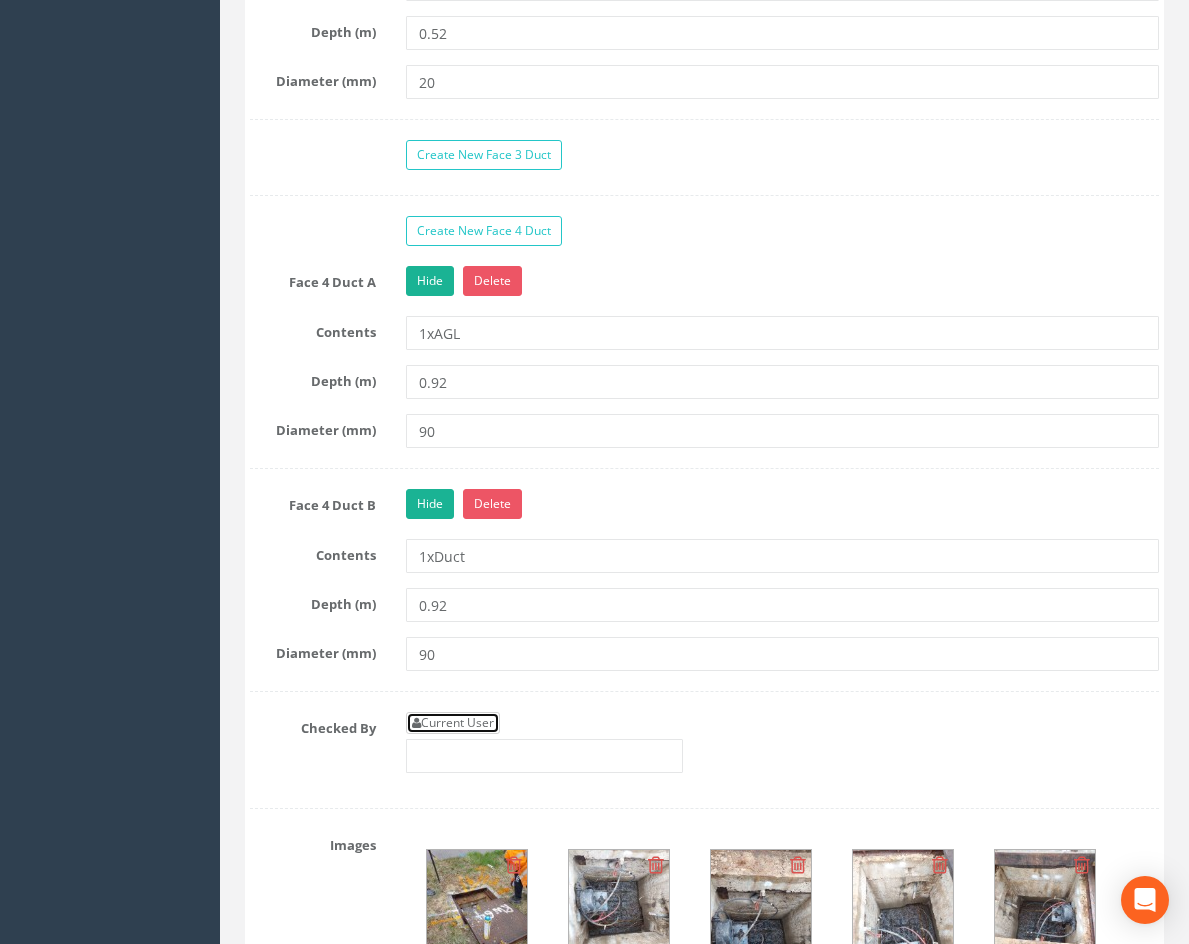 click on "Current User" at bounding box center [453, 723] 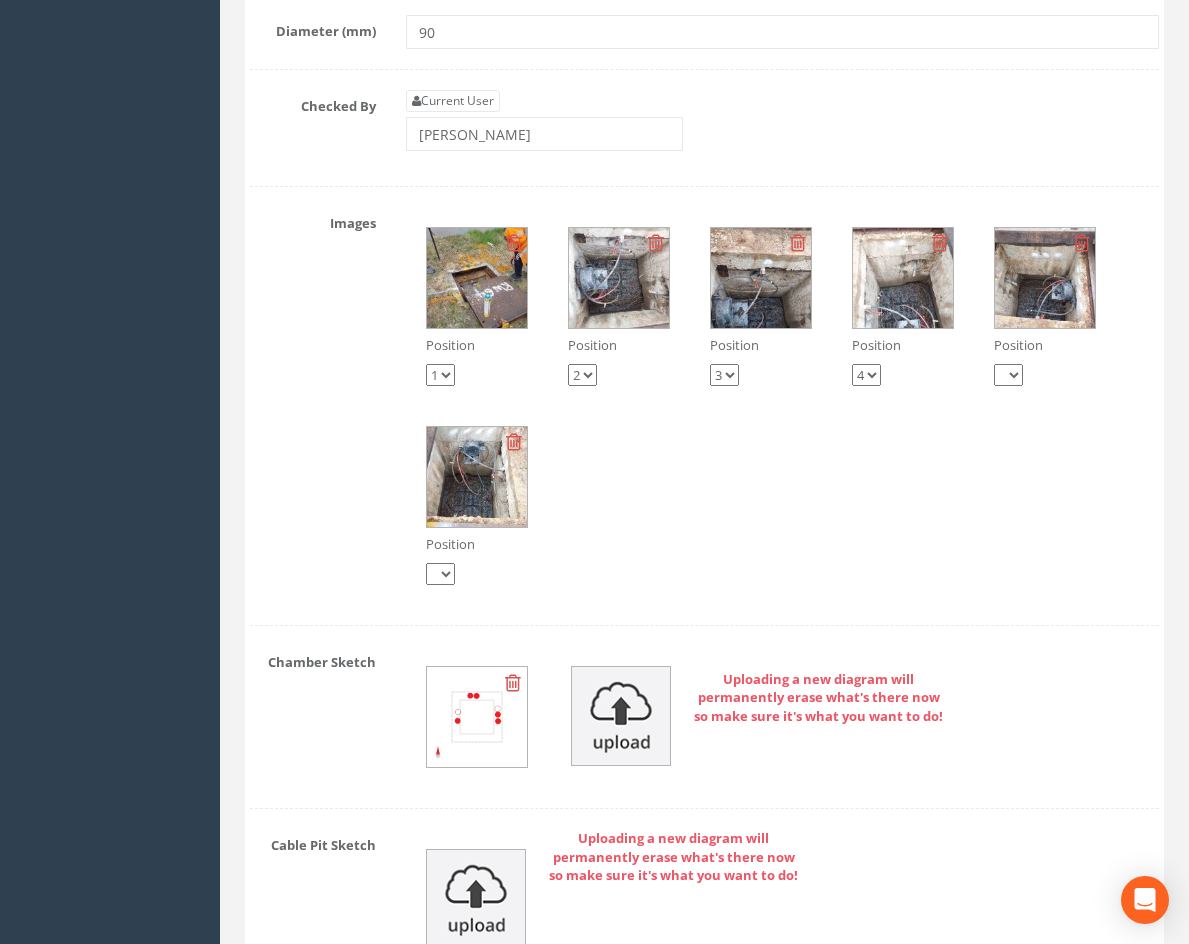 scroll, scrollTop: 3700, scrollLeft: 0, axis: vertical 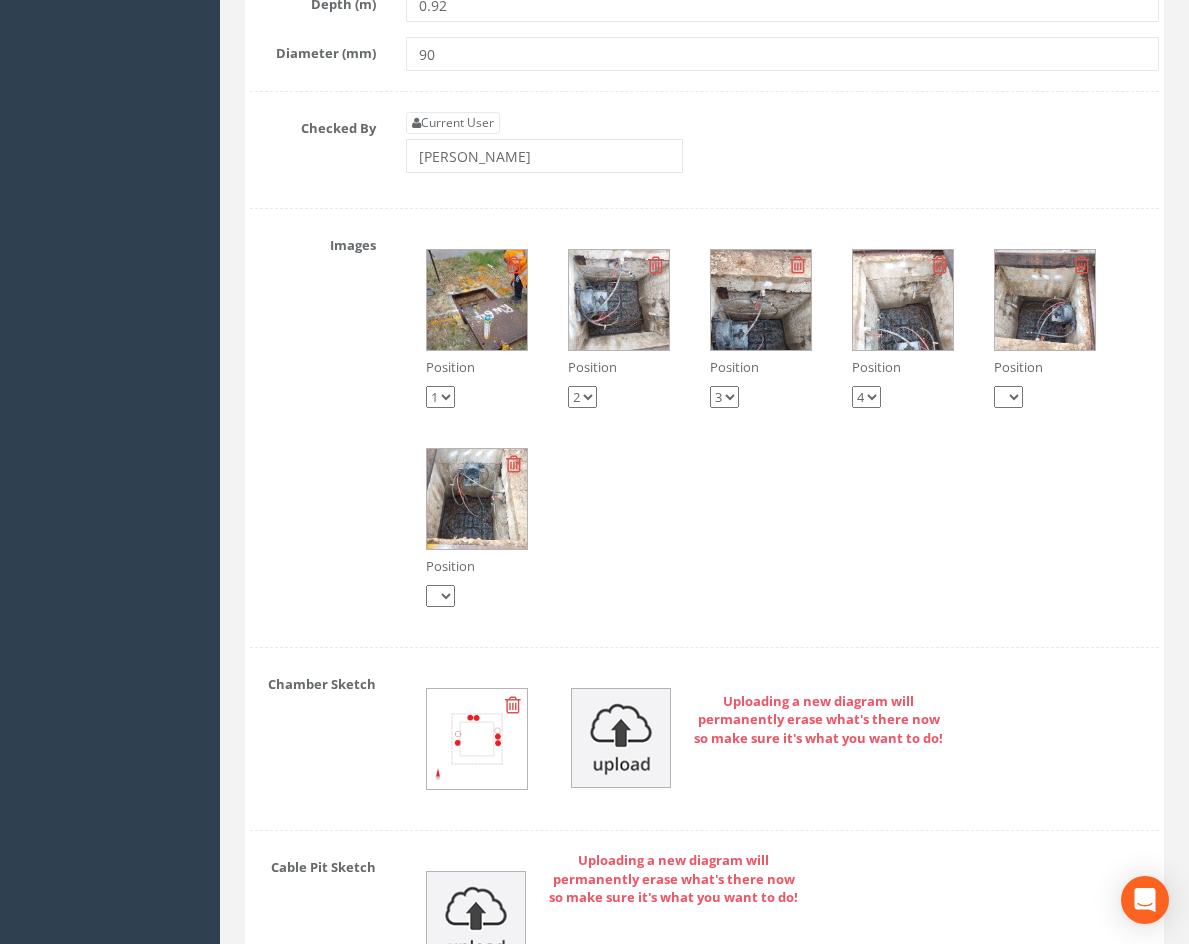 click at bounding box center (477, 499) 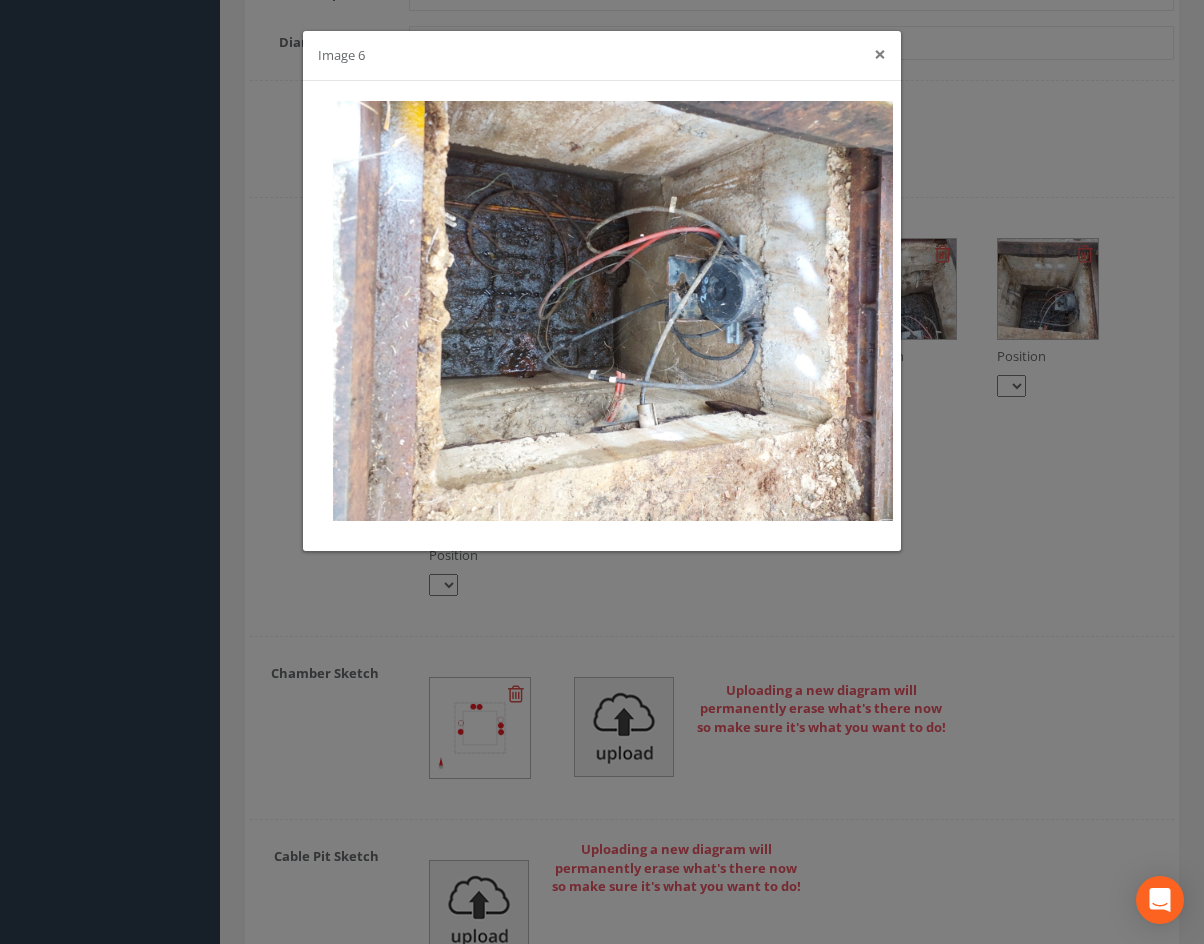 click on "×" at bounding box center [880, 54] 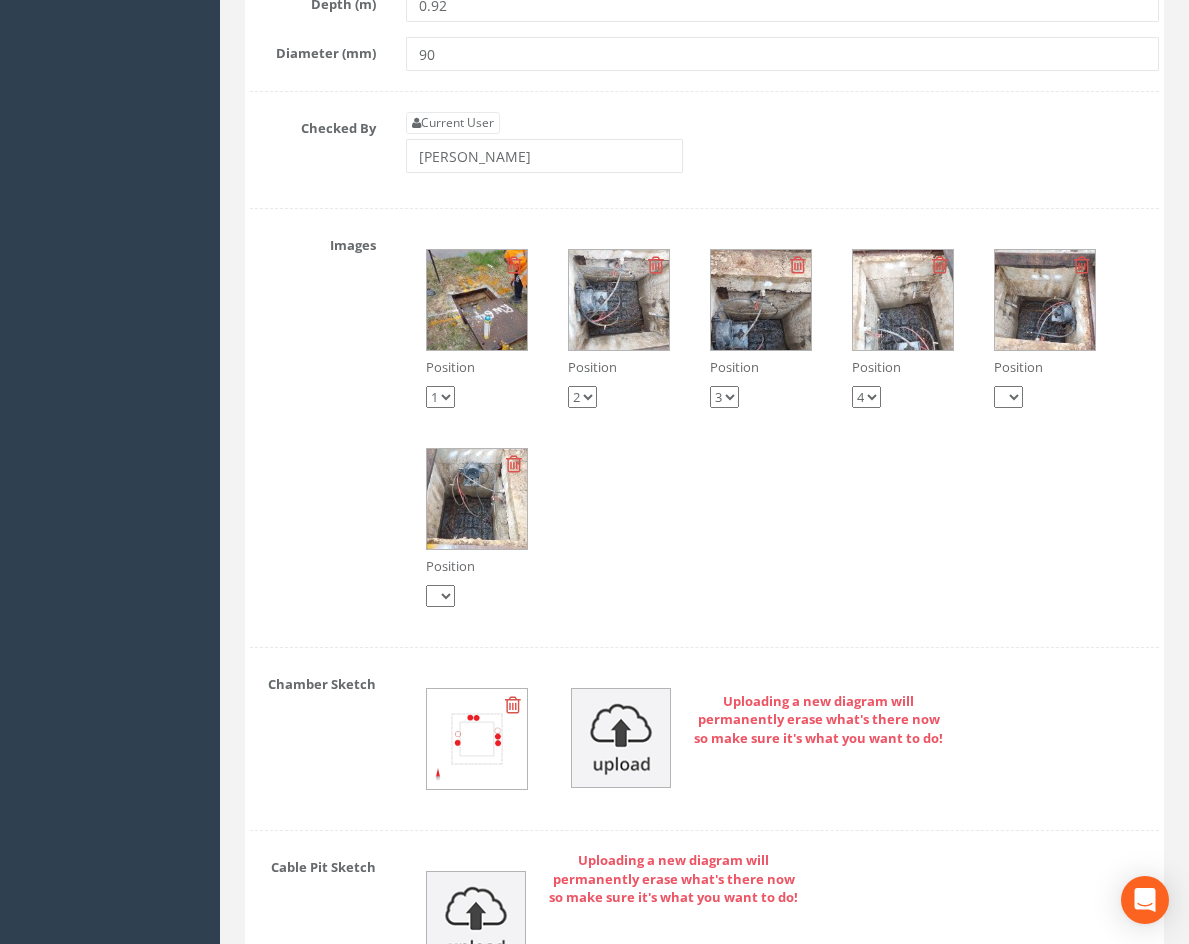 click at bounding box center (761, 300) 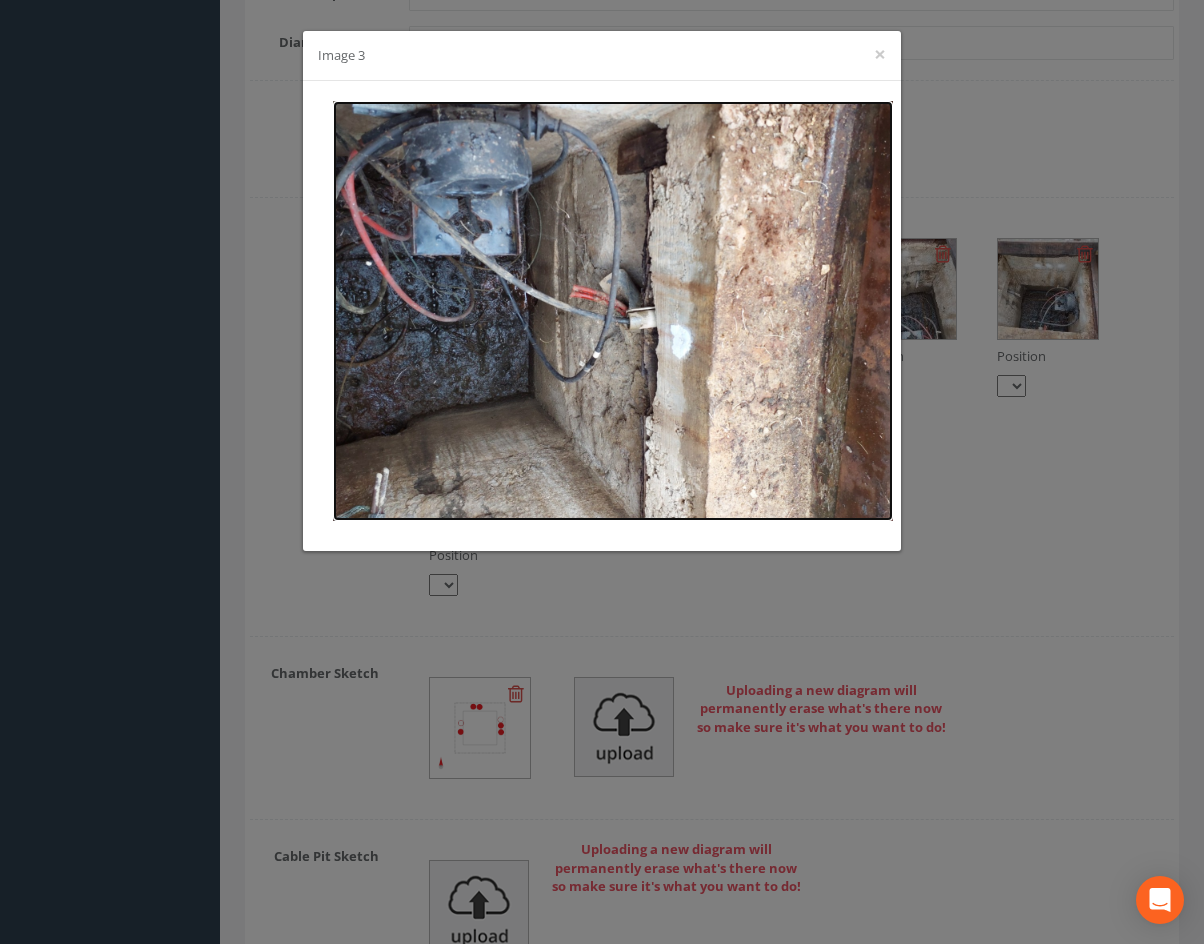 click at bounding box center (613, 311) 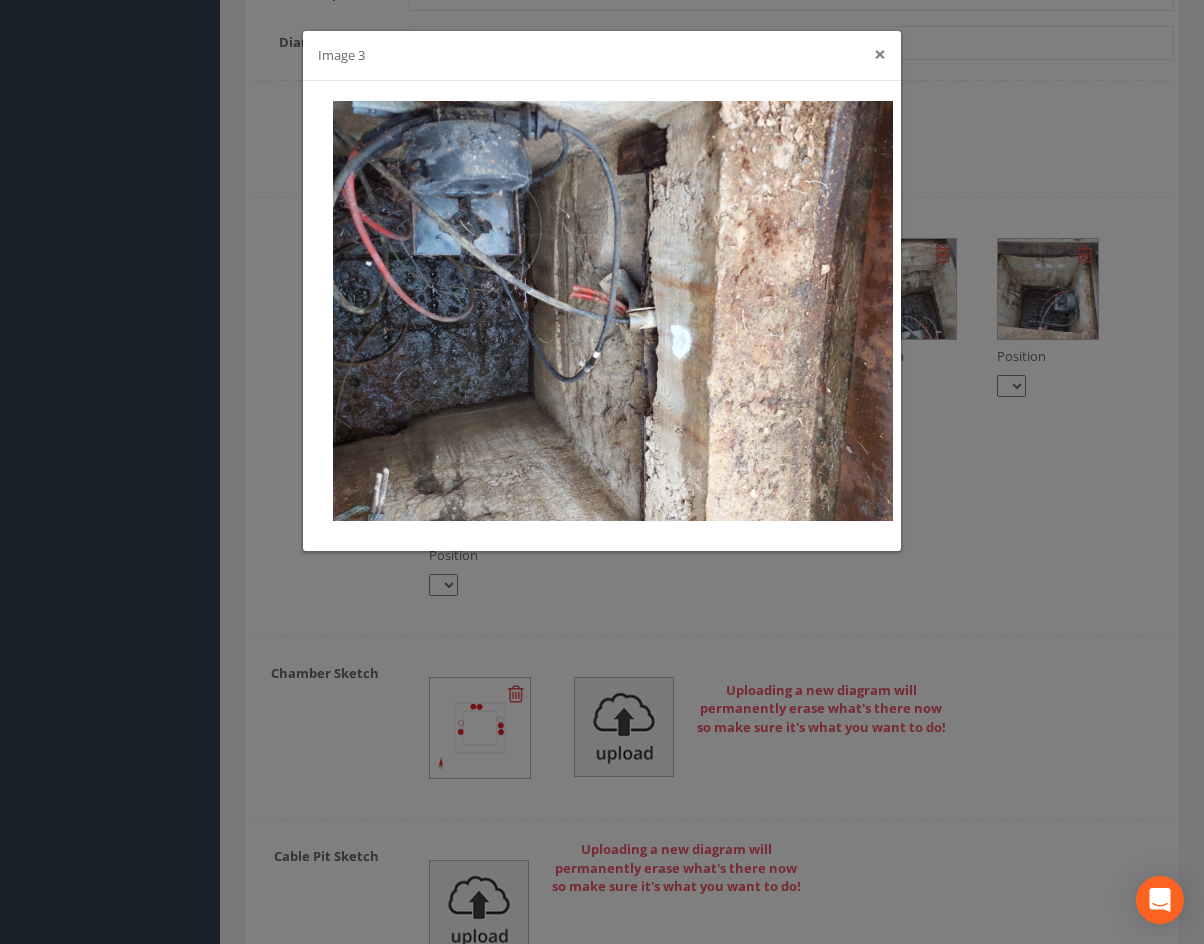 click on "×" at bounding box center [880, 54] 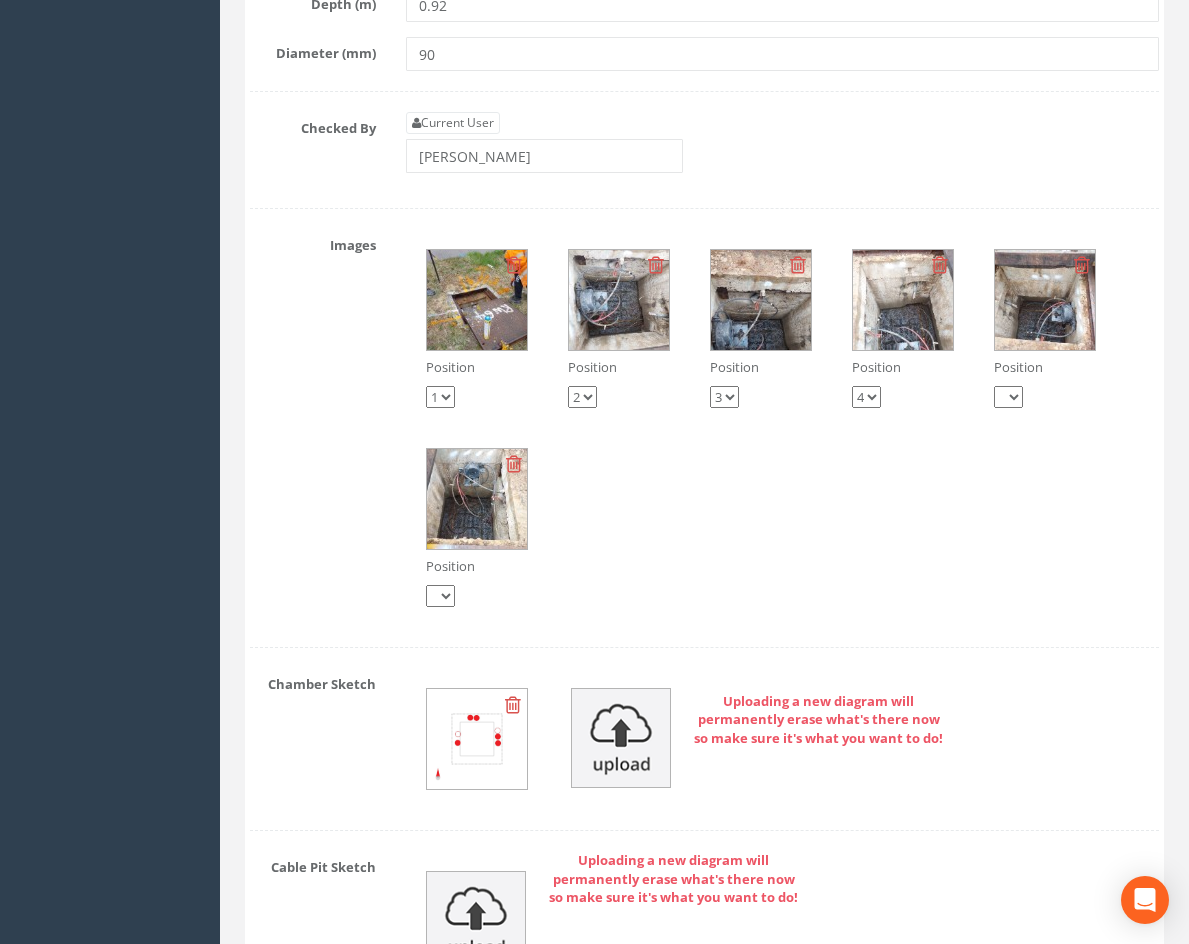 click at bounding box center [477, 300] 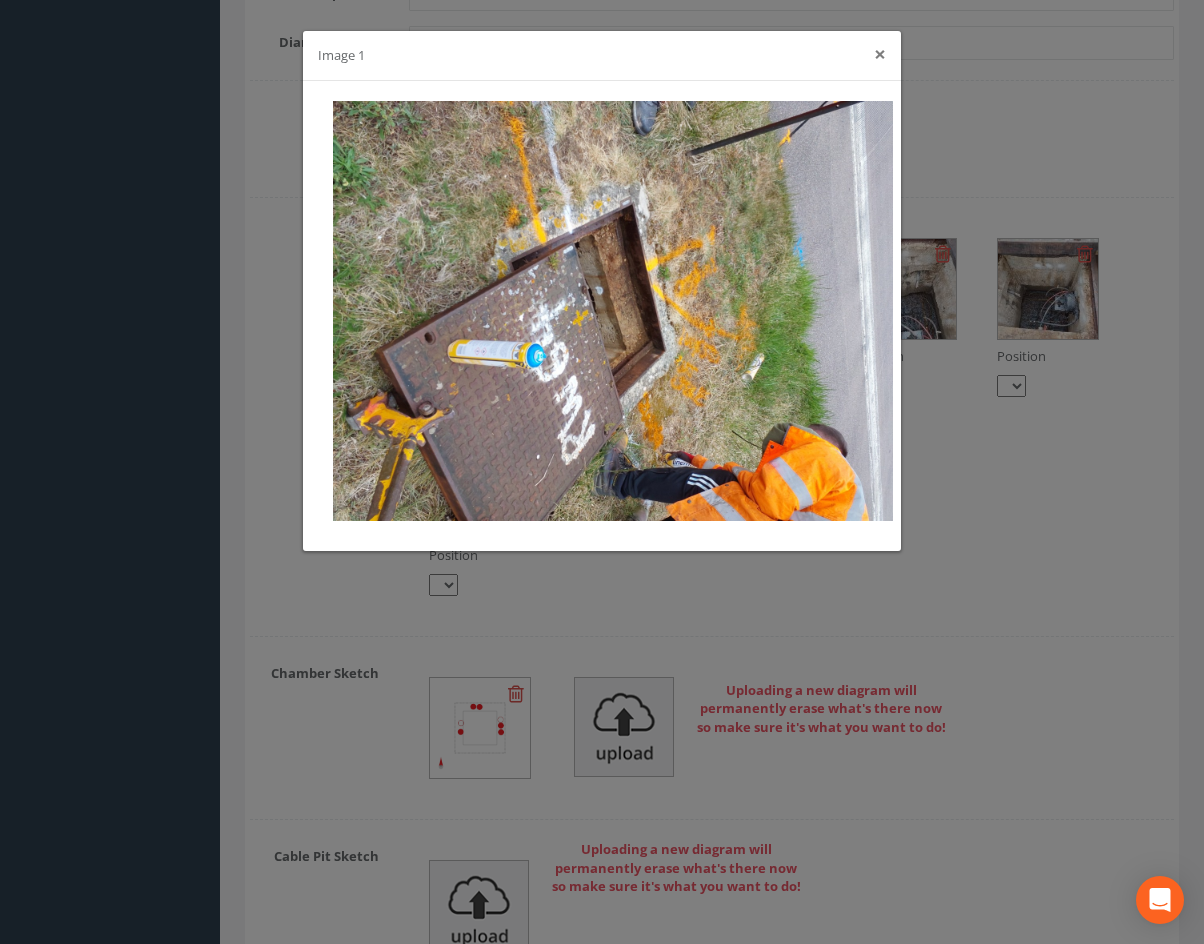 click on "×" at bounding box center (880, 54) 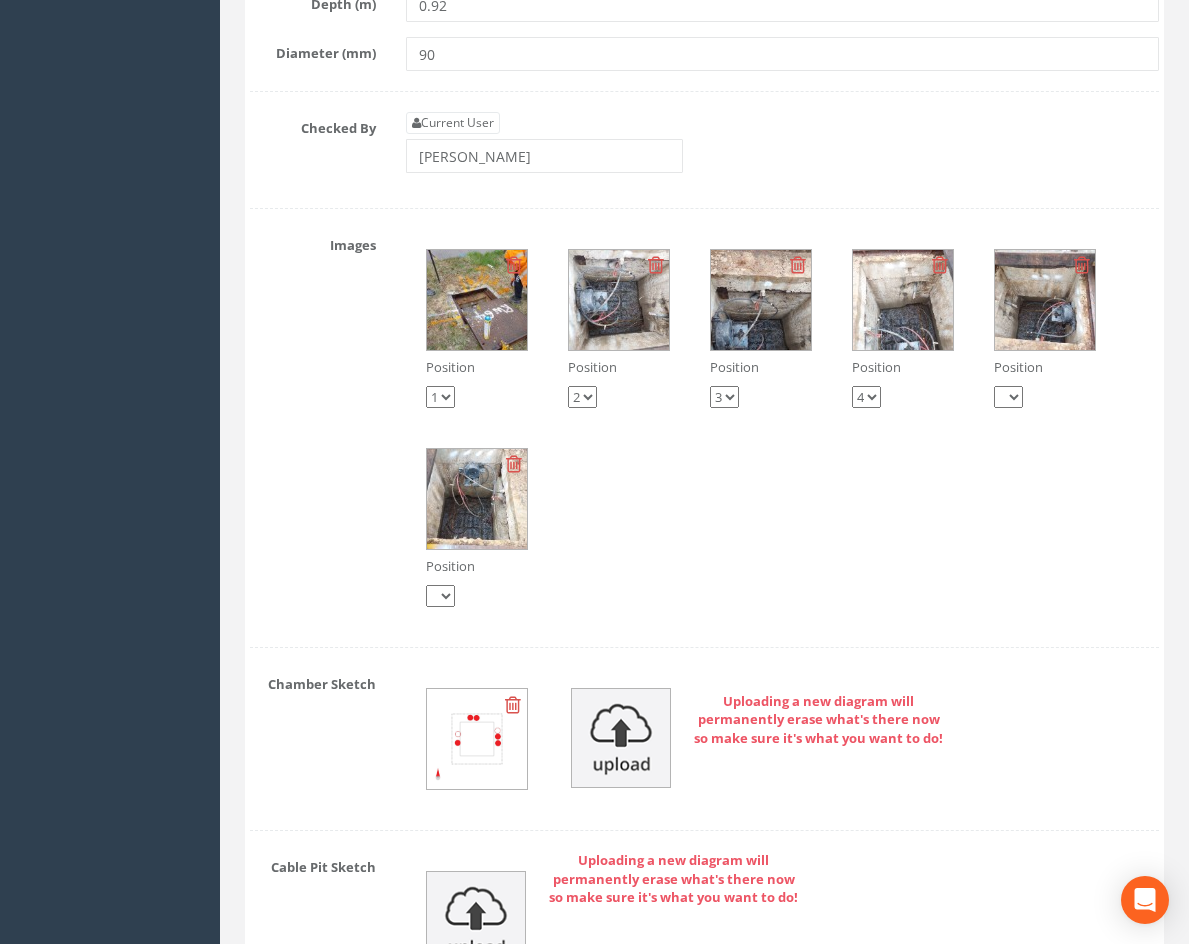 click at bounding box center (619, 300) 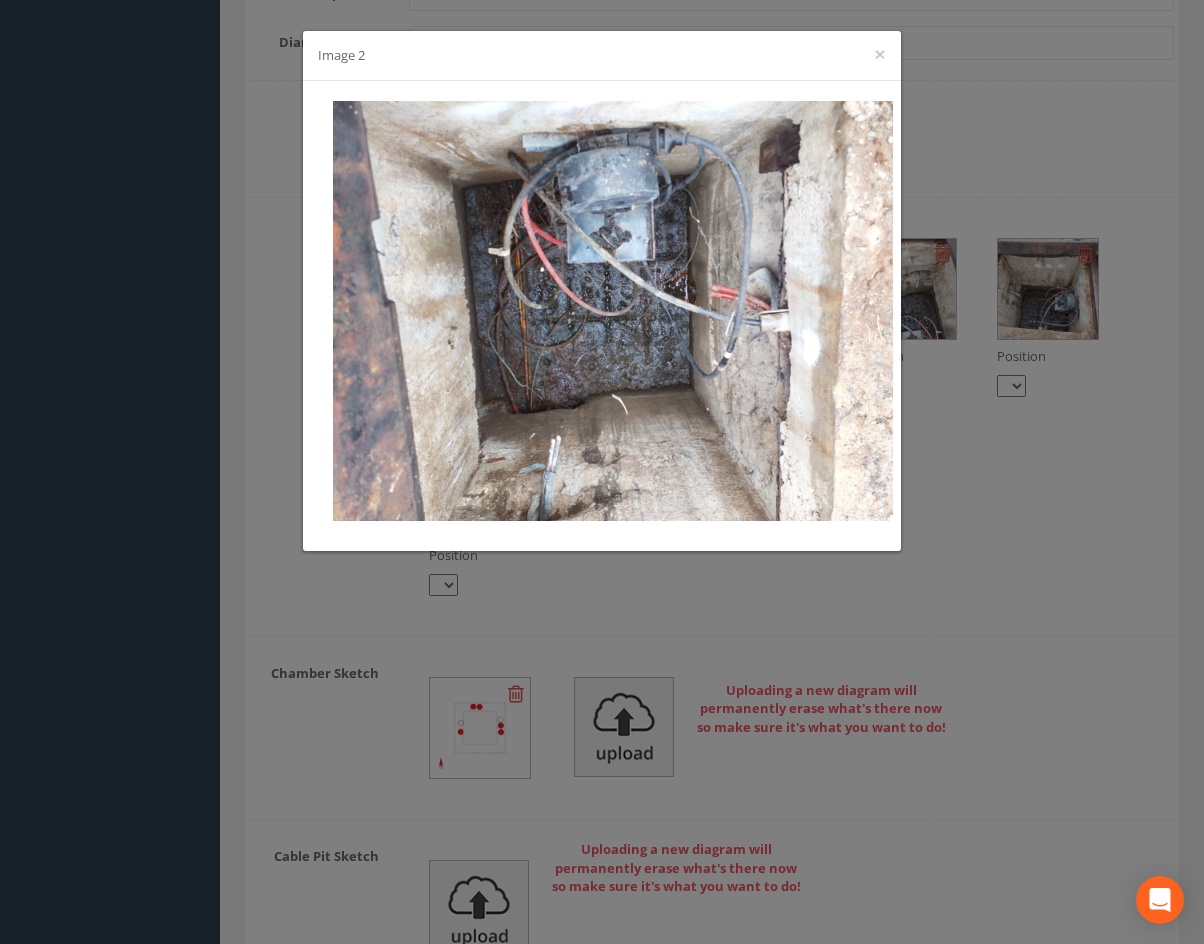 click on "Image 2  ×" at bounding box center (602, 56) 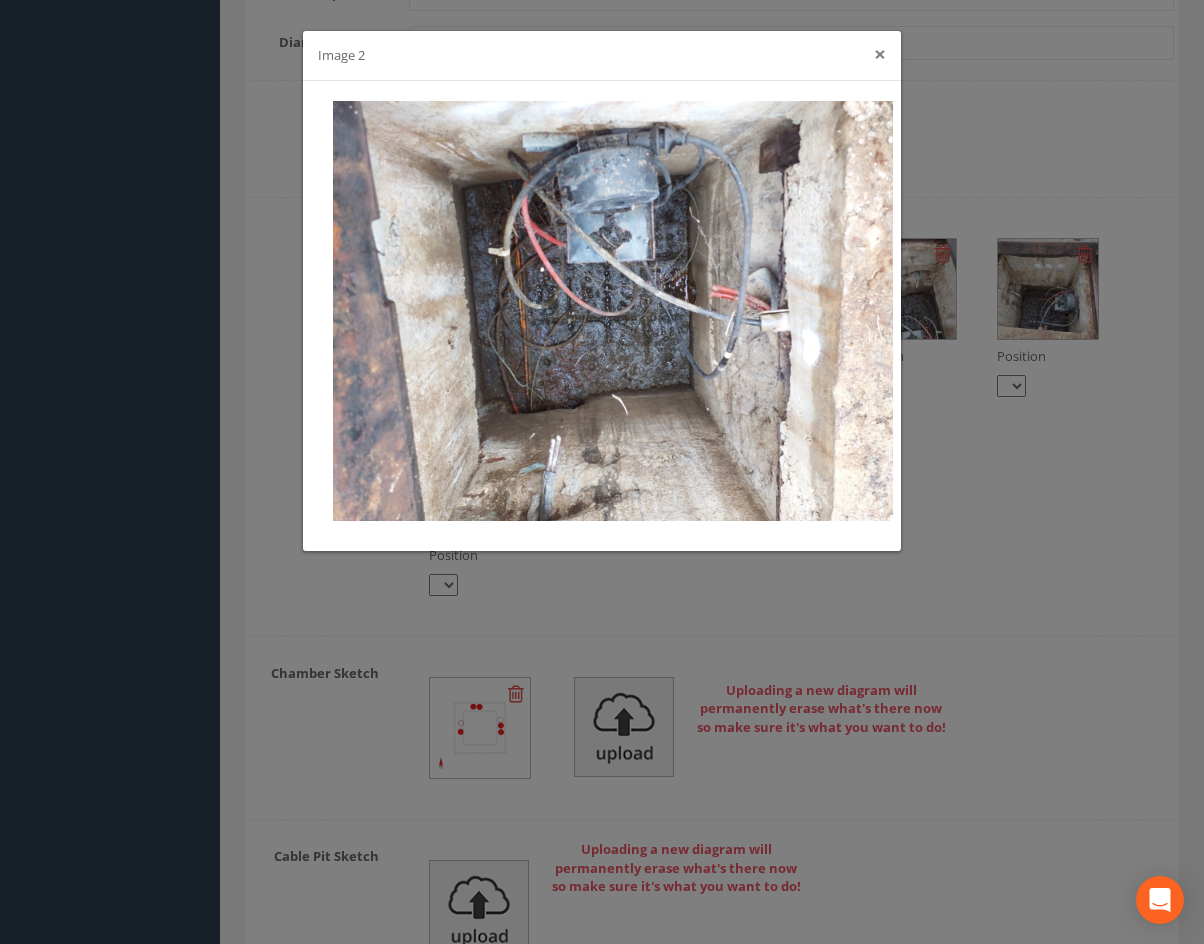 click on "×" at bounding box center [880, 54] 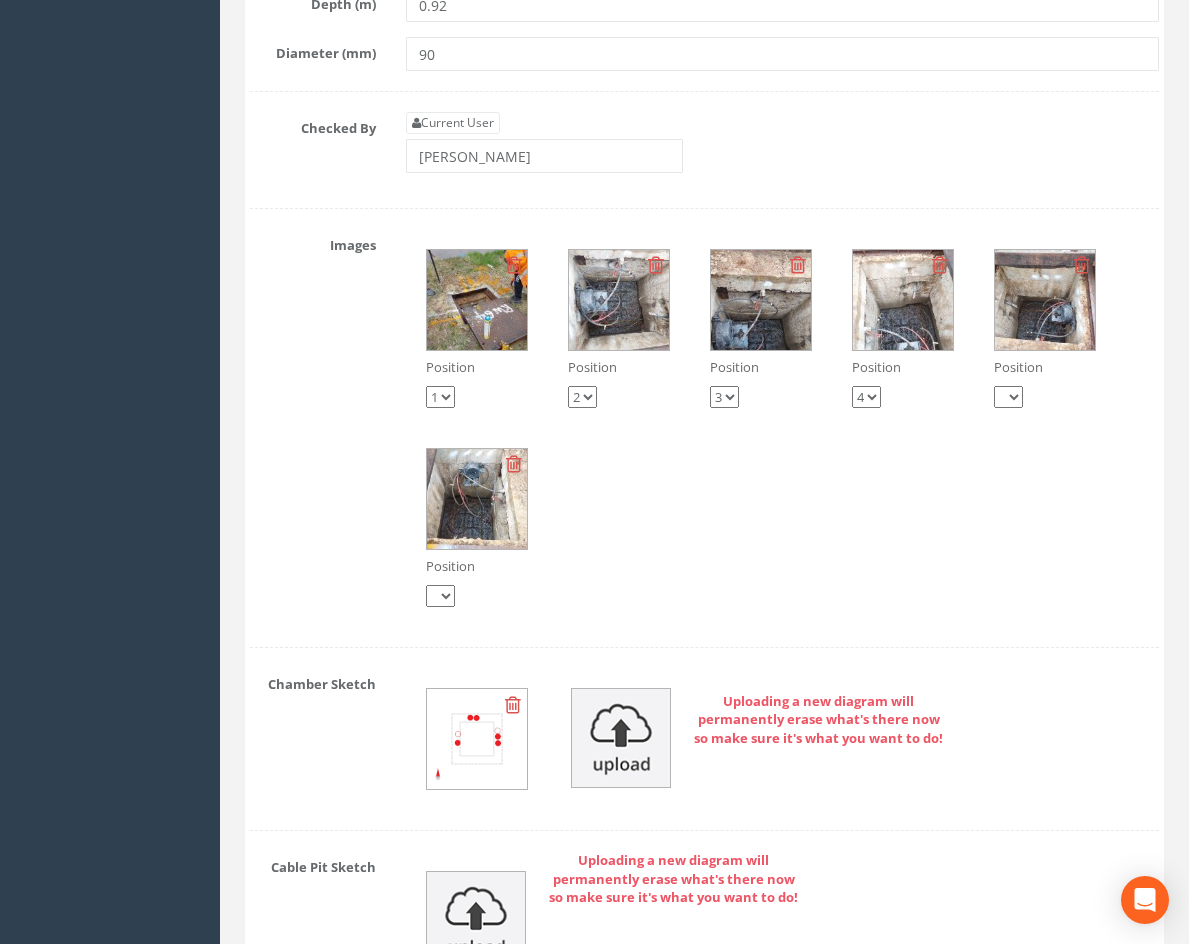 click at bounding box center (761, 300) 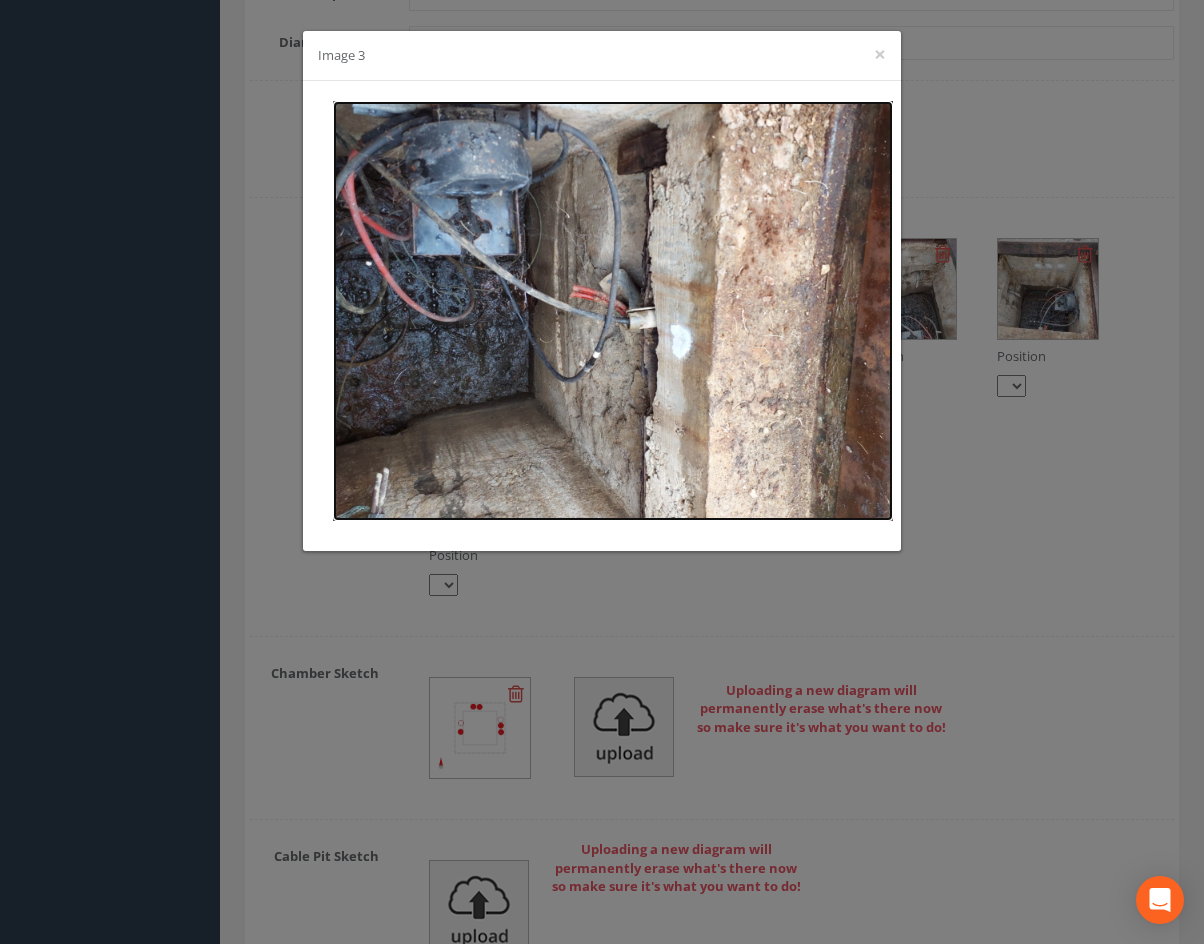 click at bounding box center (613, 311) 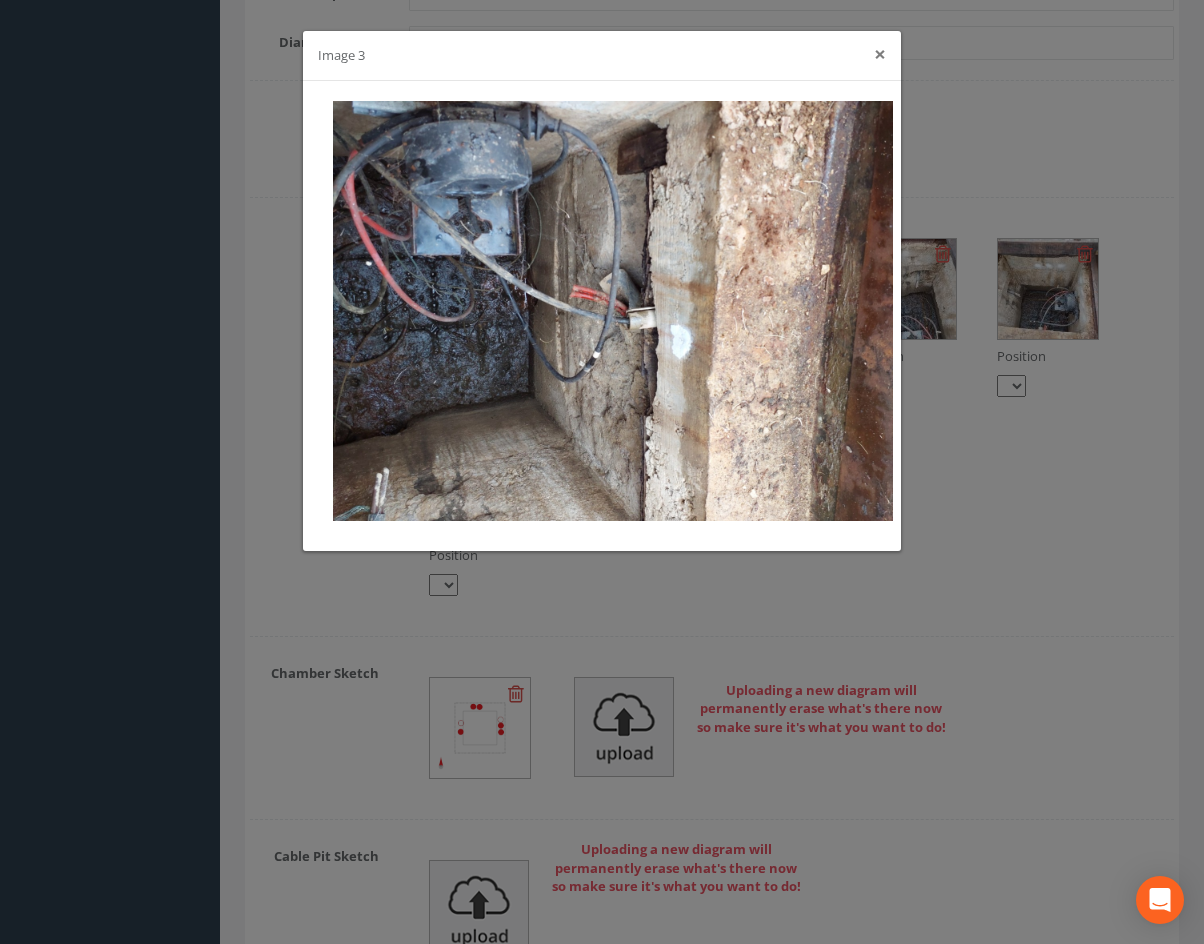 click on "×" at bounding box center (880, 54) 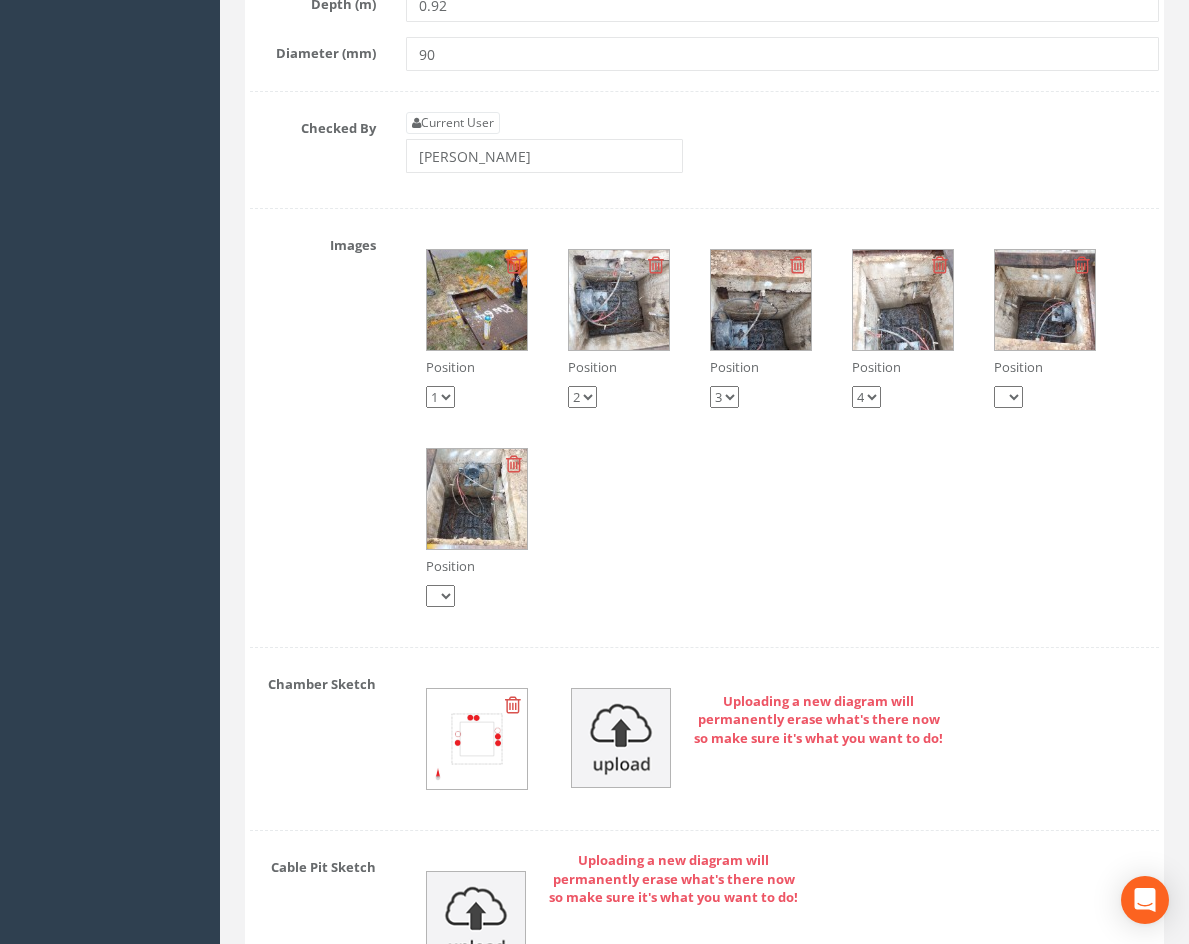 click at bounding box center (1045, 300) 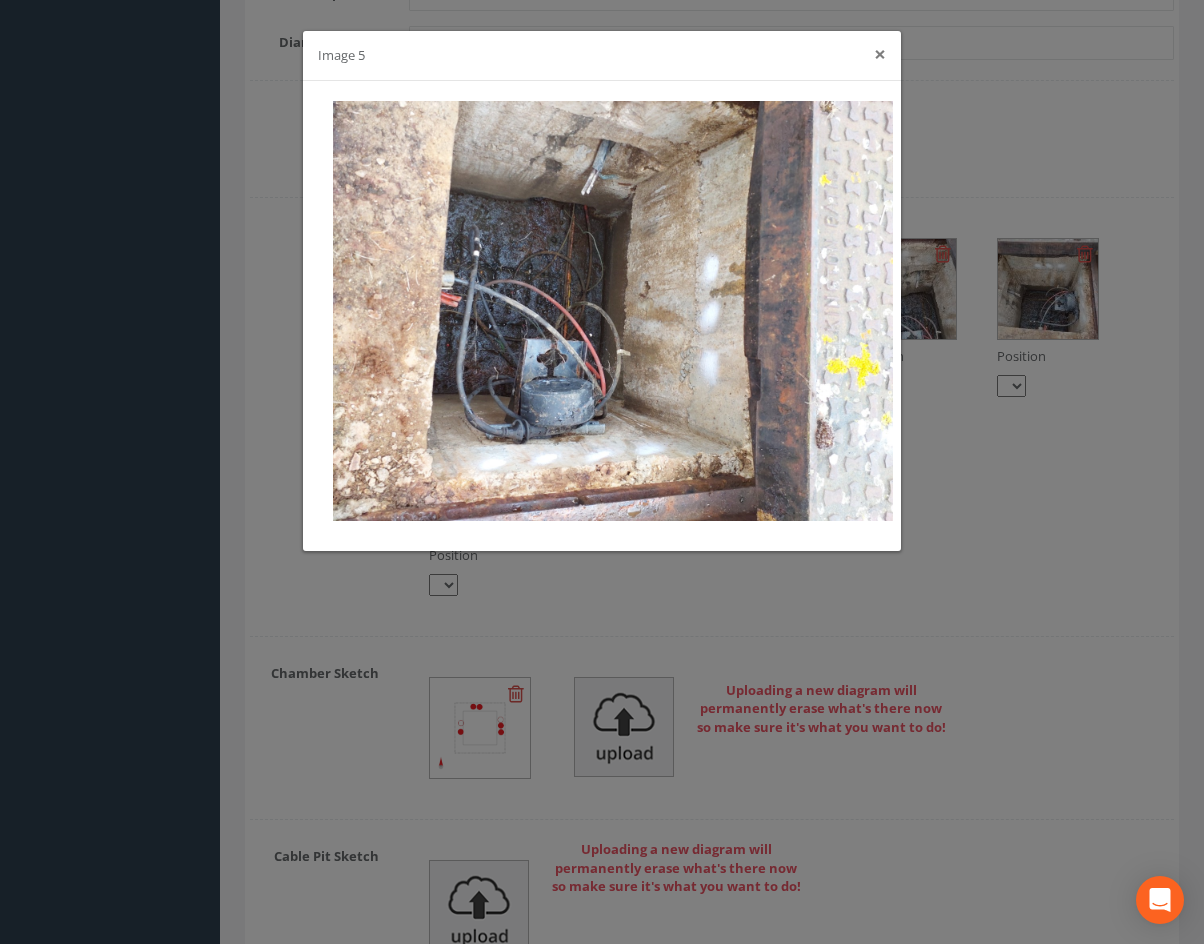 drag, startPoint x: 886, startPoint y: 50, endPoint x: 877, endPoint y: 60, distance: 13.453624 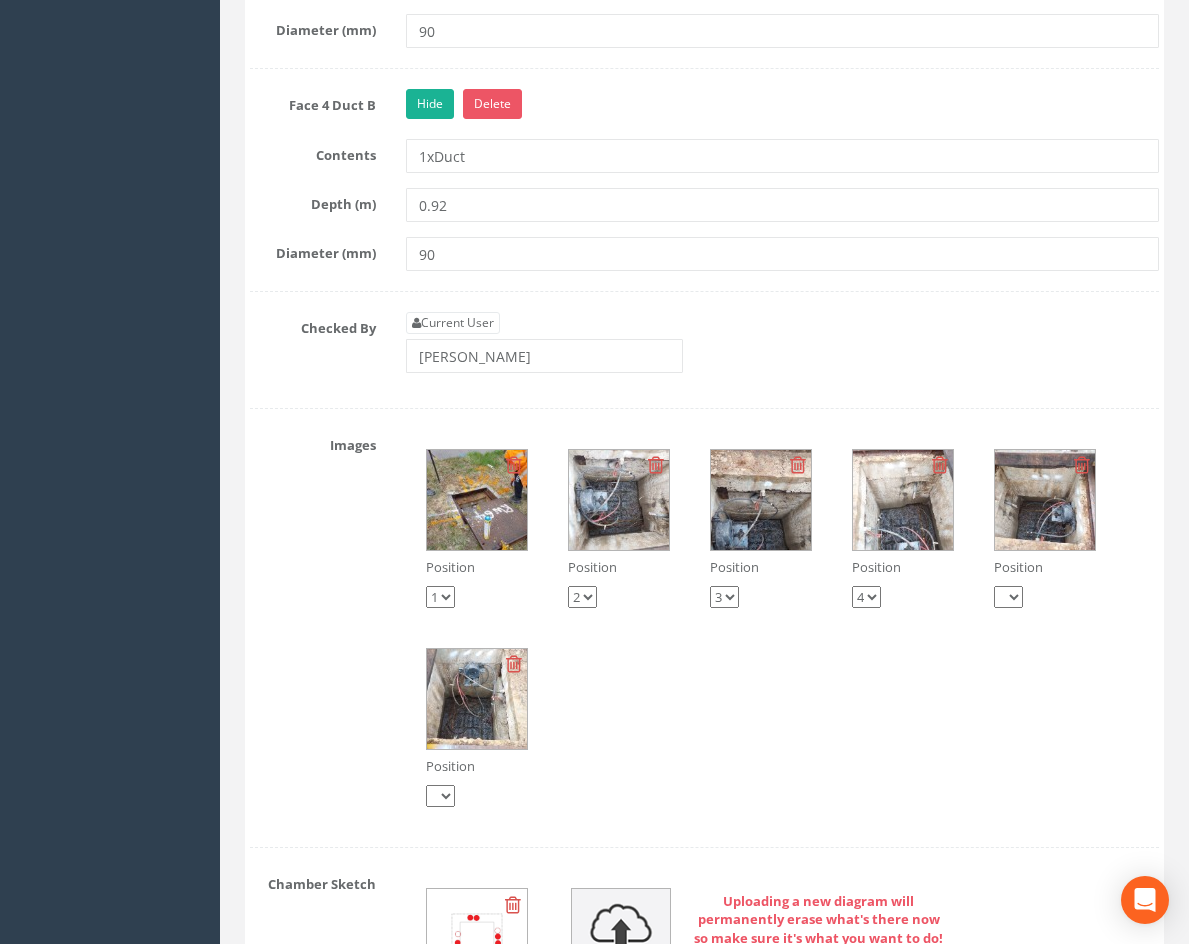 scroll, scrollTop: 3400, scrollLeft: 0, axis: vertical 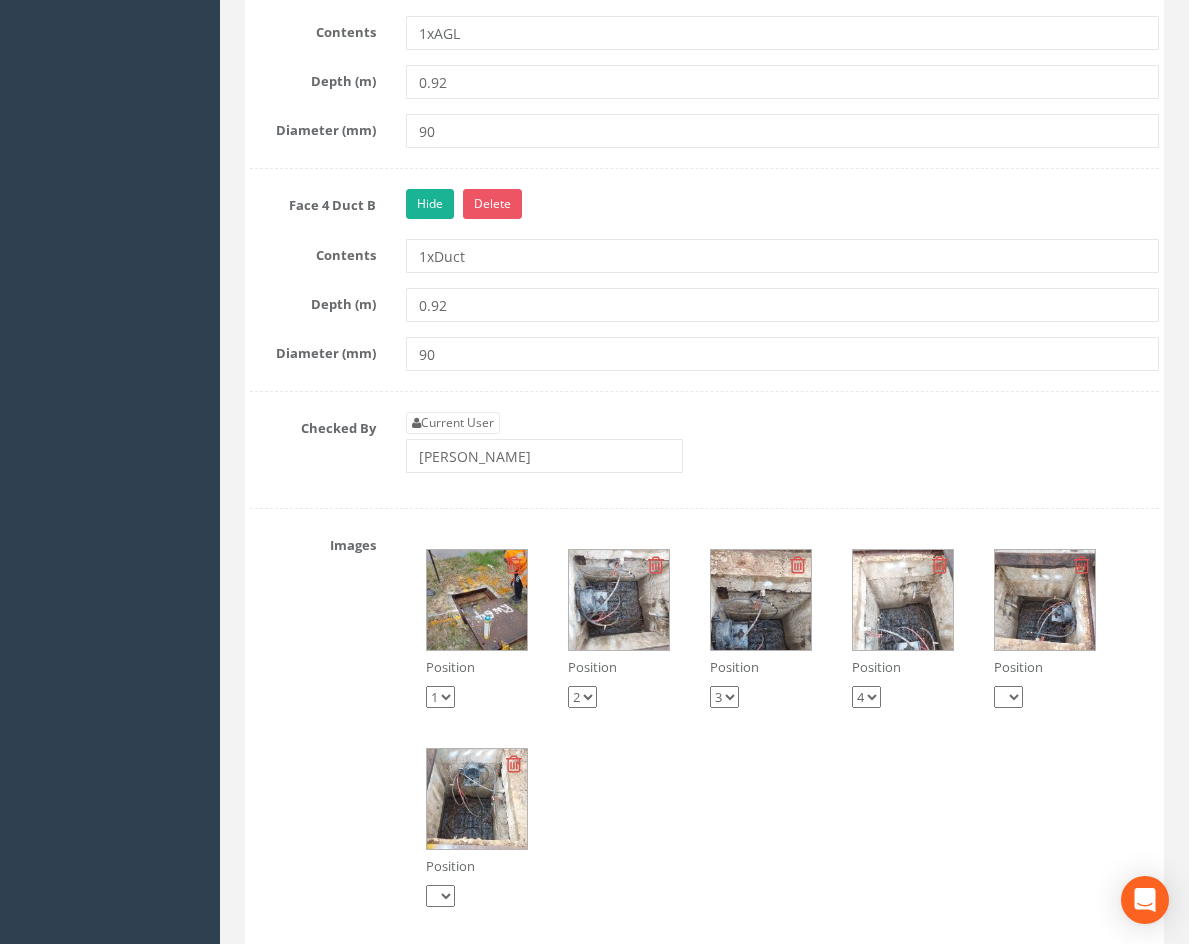 click at bounding box center (903, 600) 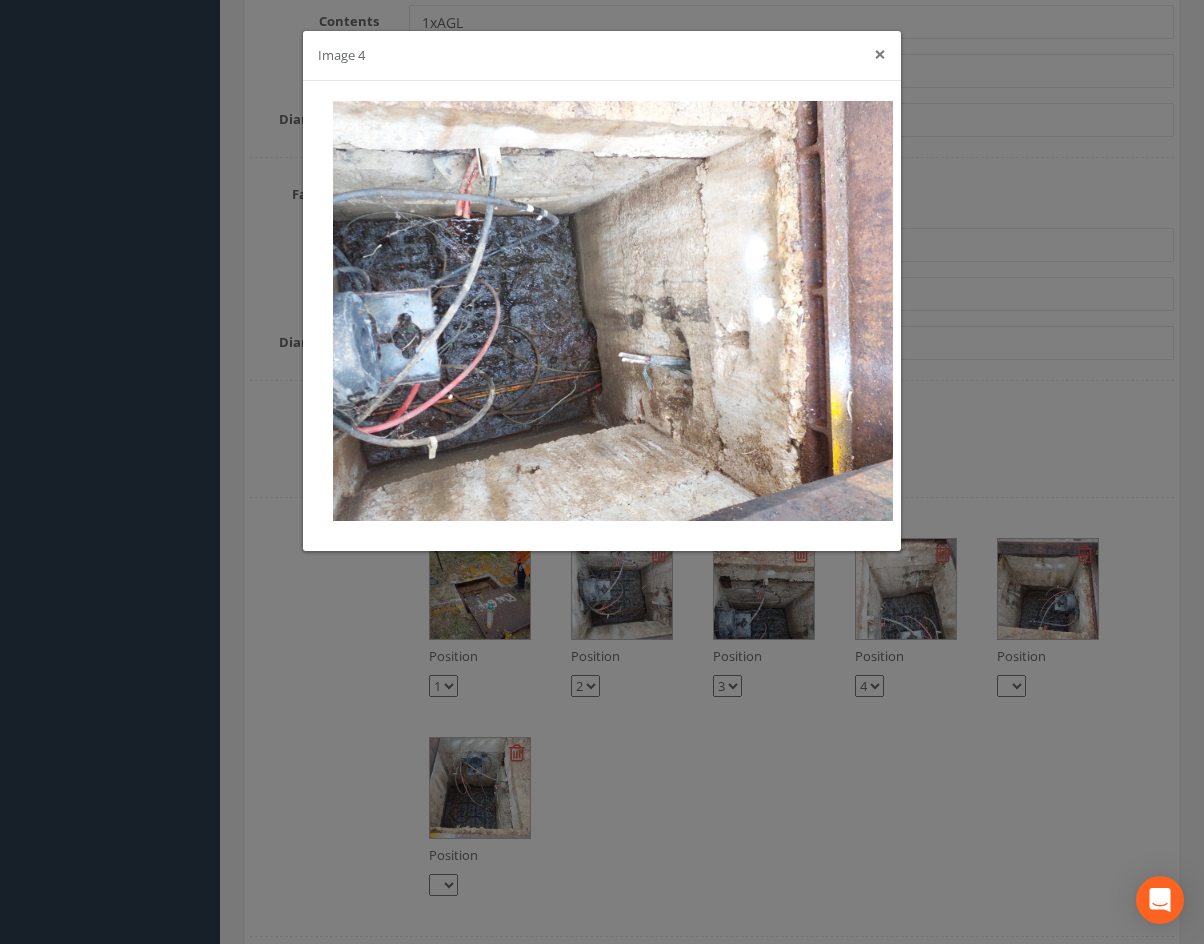 click on "×" at bounding box center (880, 54) 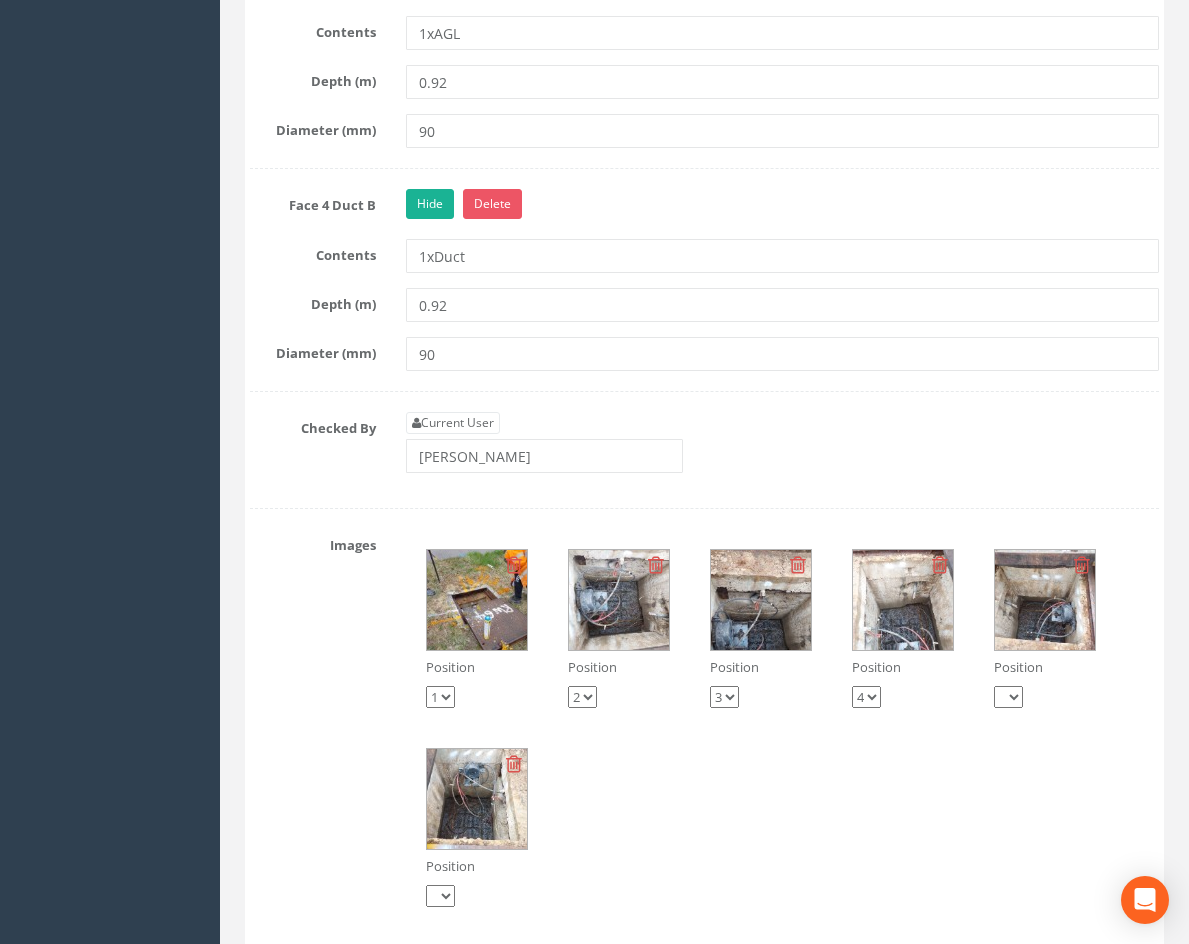 click at bounding box center [1045, 600] 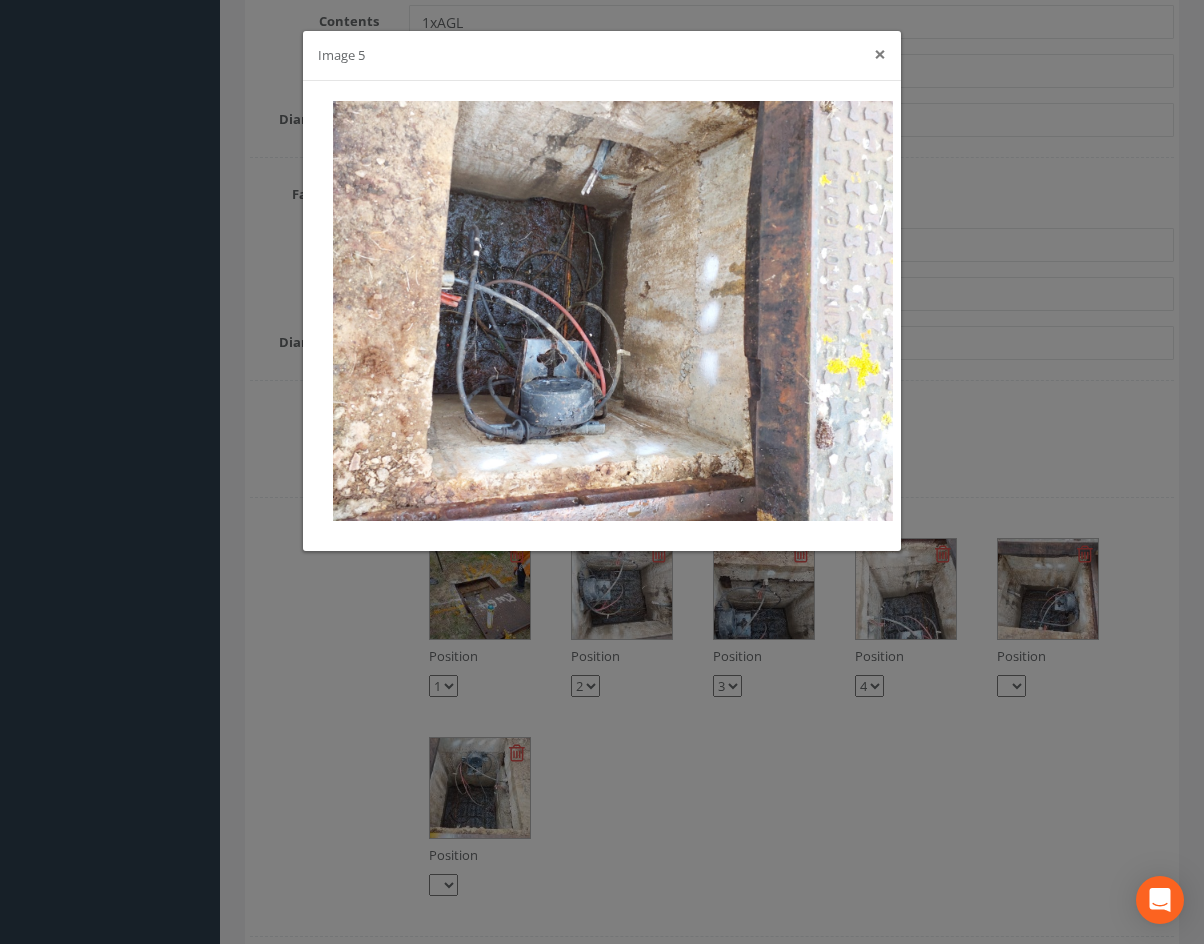 click on "×" at bounding box center [880, 54] 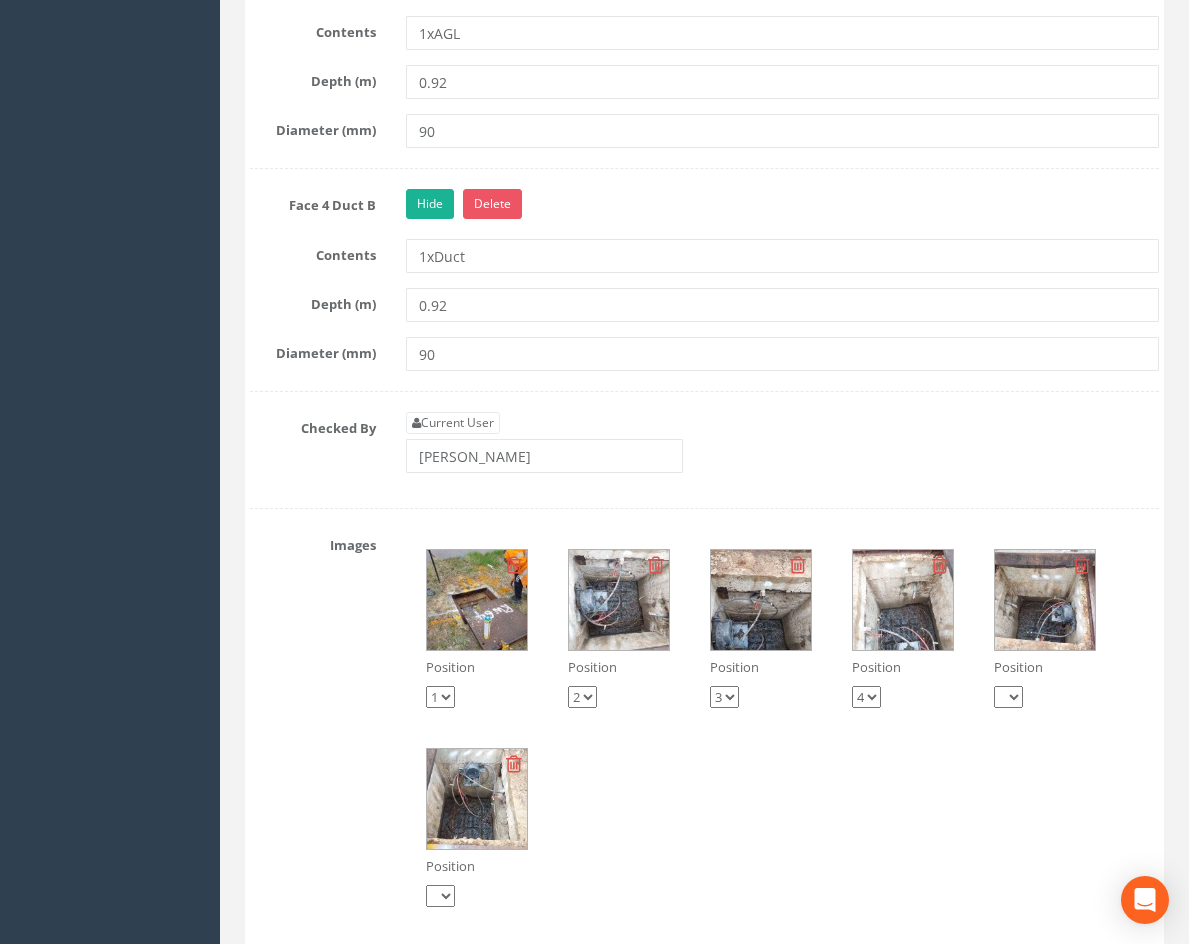 click at bounding box center (477, 799) 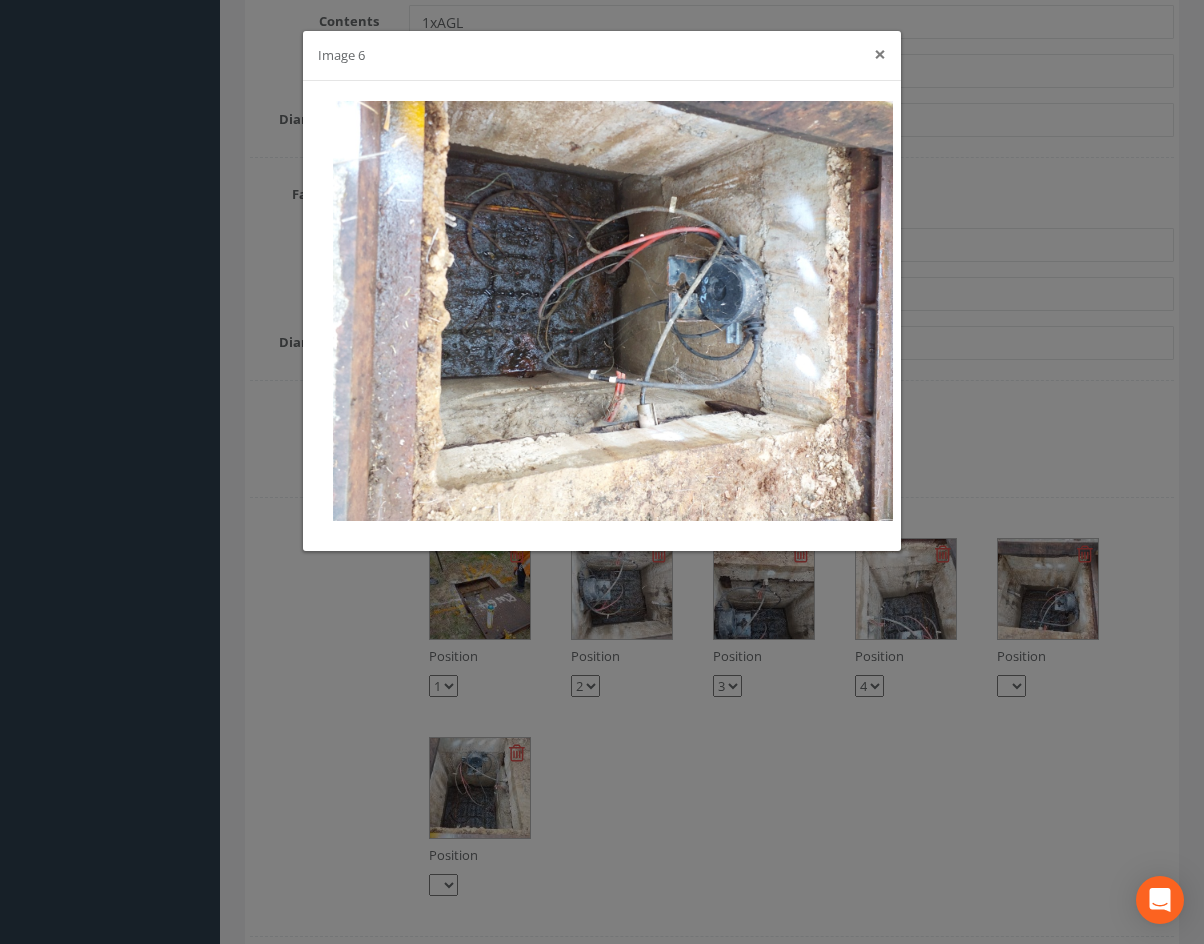 click on "×" at bounding box center (880, 54) 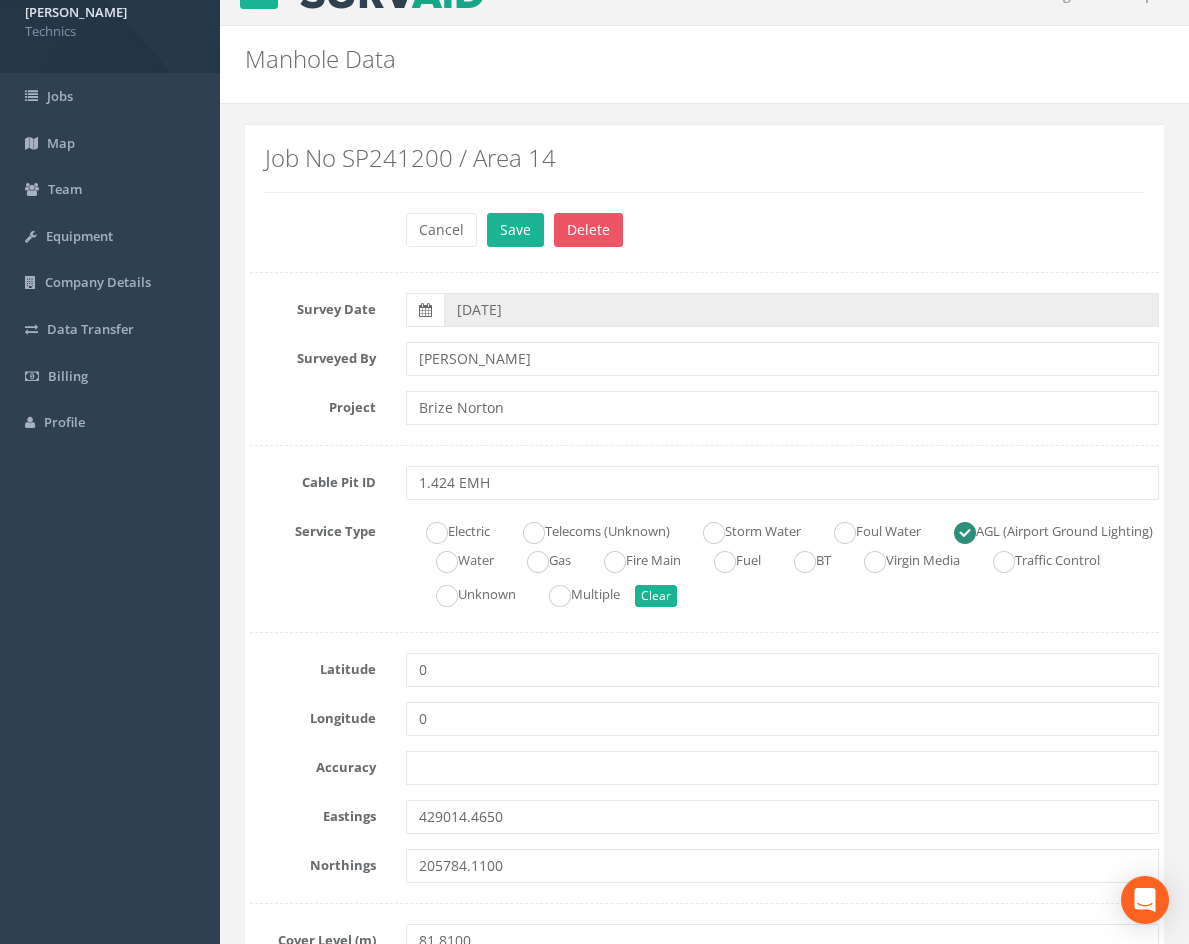 scroll, scrollTop: 0, scrollLeft: 0, axis: both 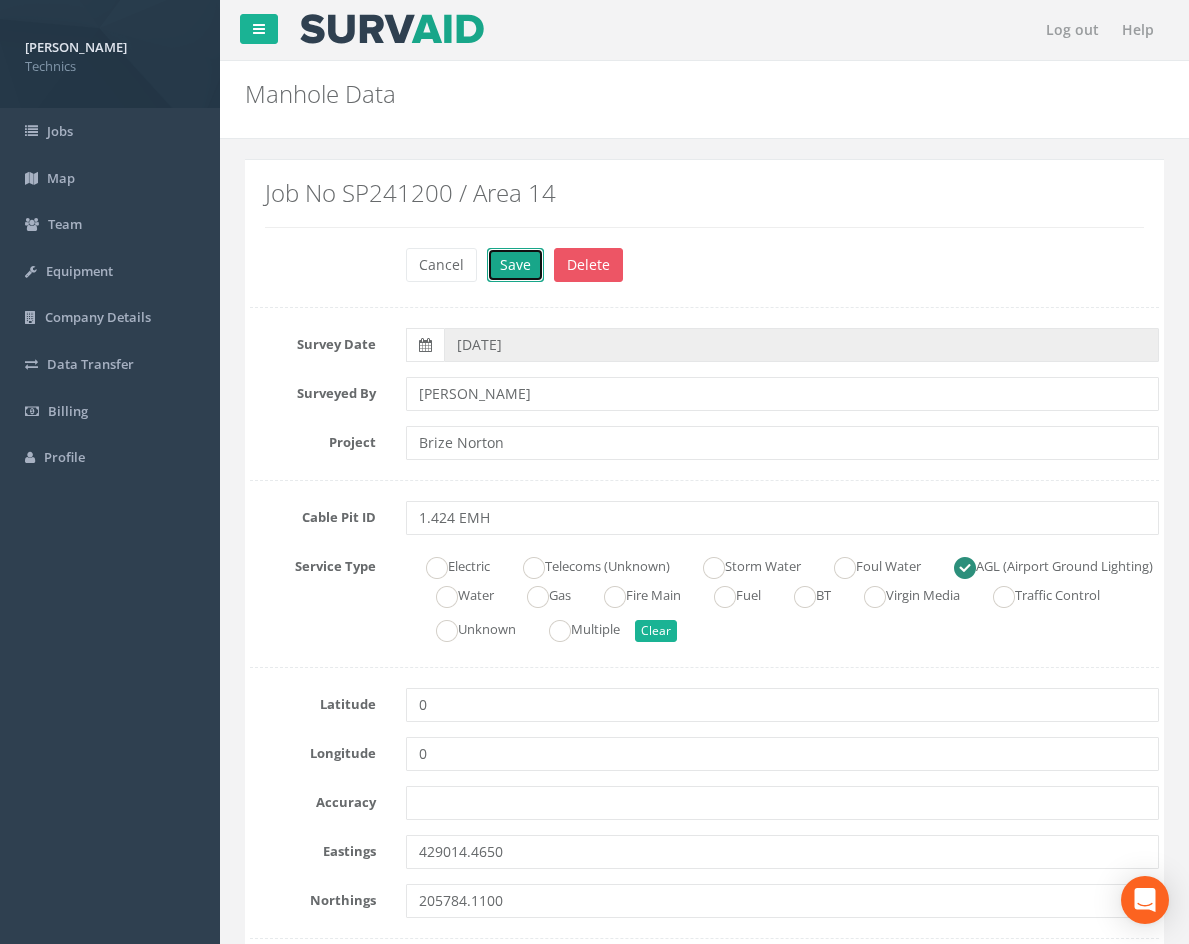 click on "Save" at bounding box center [515, 265] 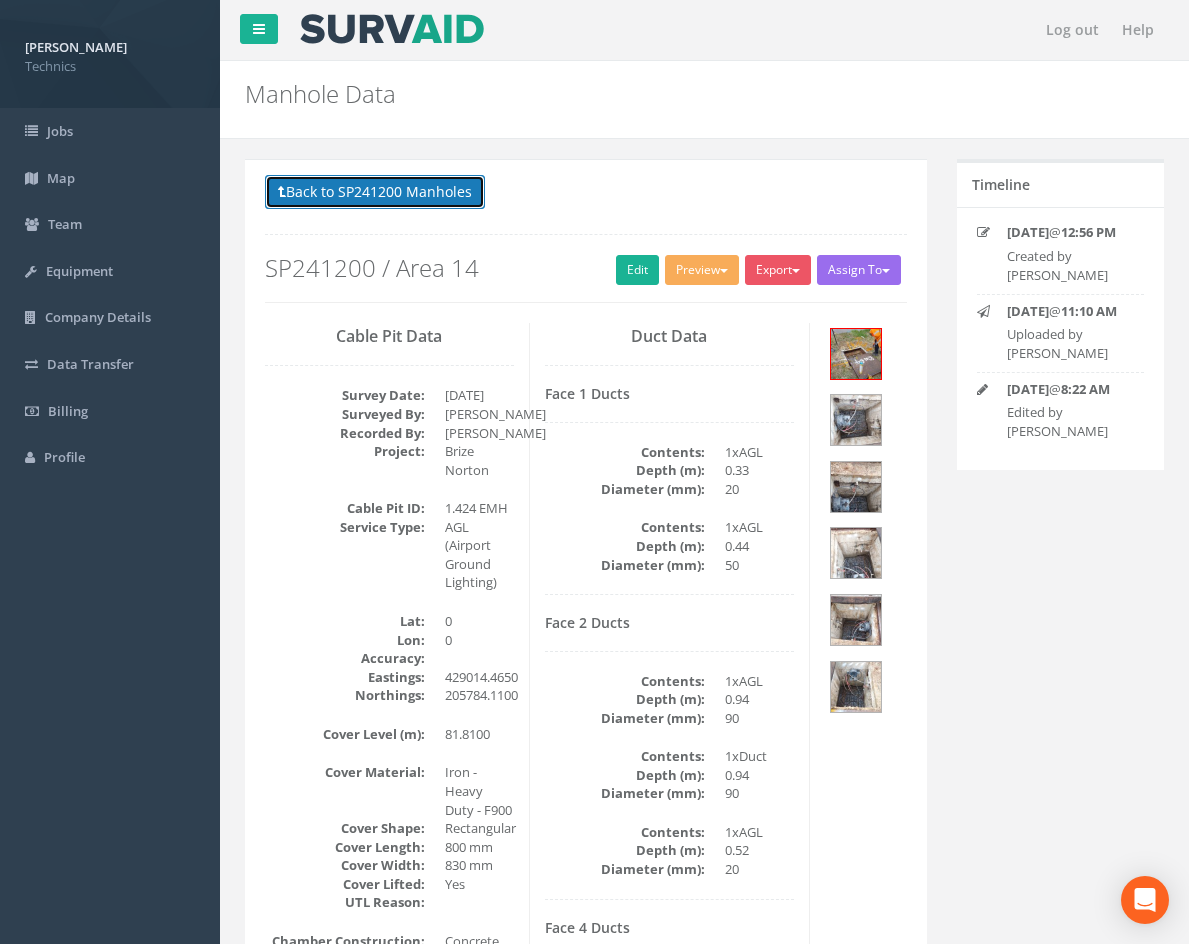 click on "Back to SP241200 Manholes" at bounding box center (375, 192) 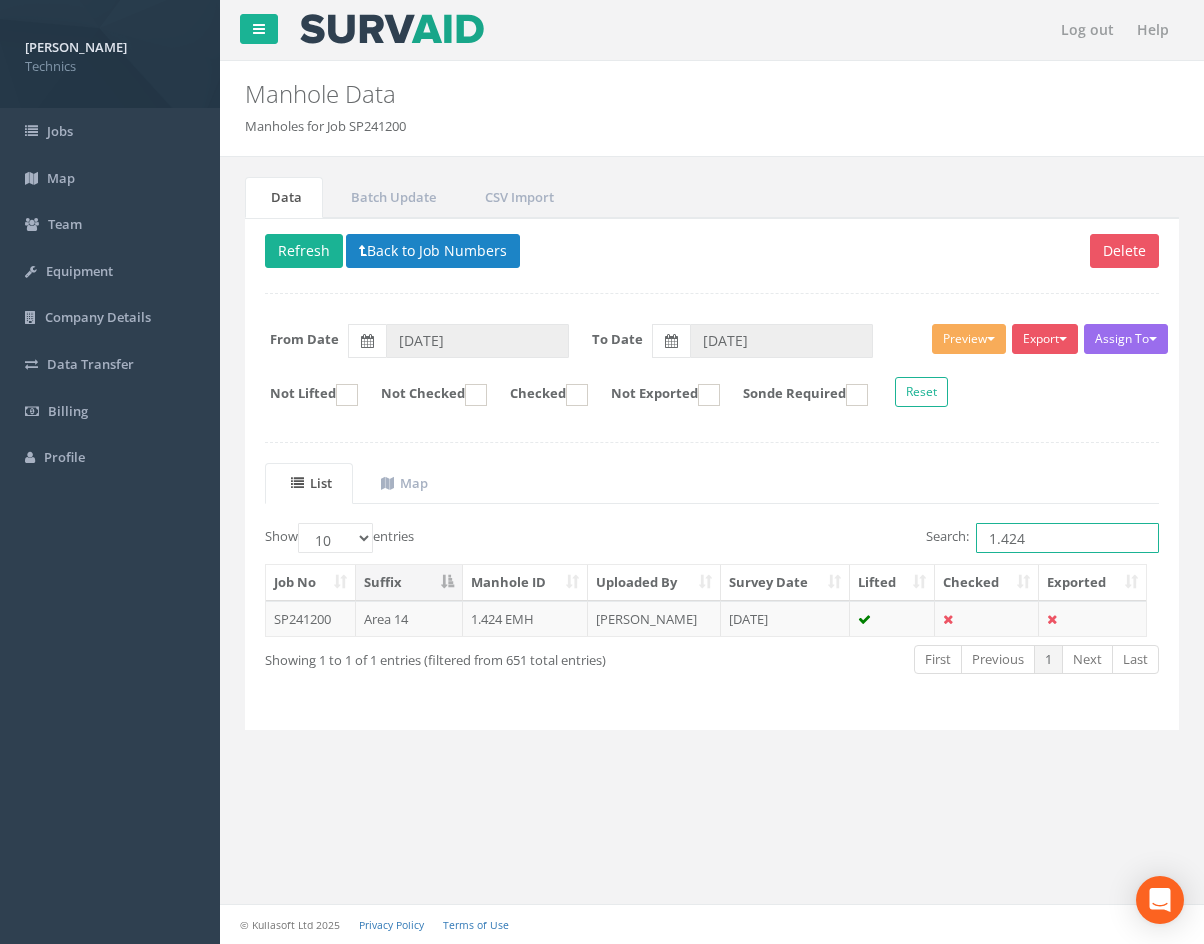 click on "1.424" at bounding box center [1067, 538] 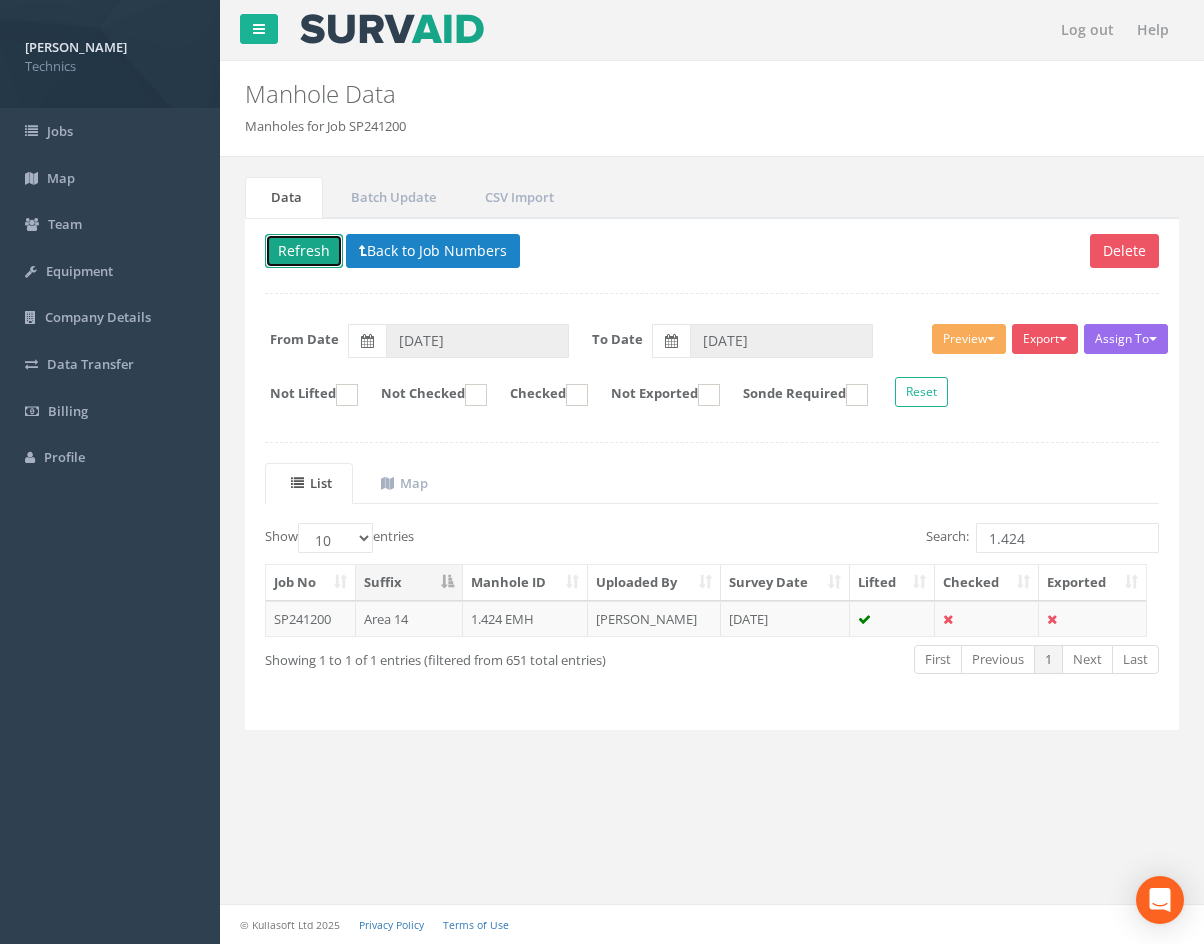 click on "Refresh" at bounding box center [304, 251] 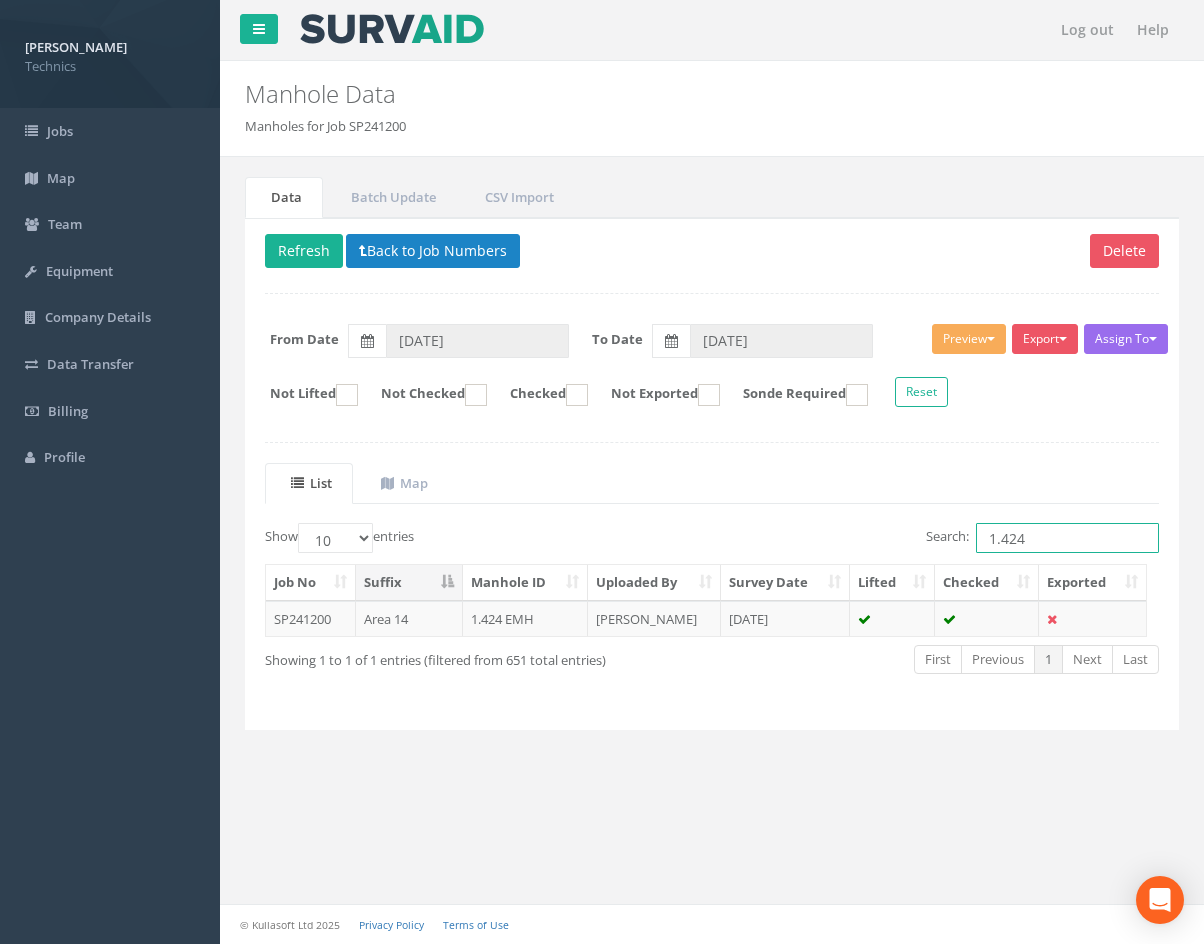 click on "1.424" at bounding box center [1067, 538] 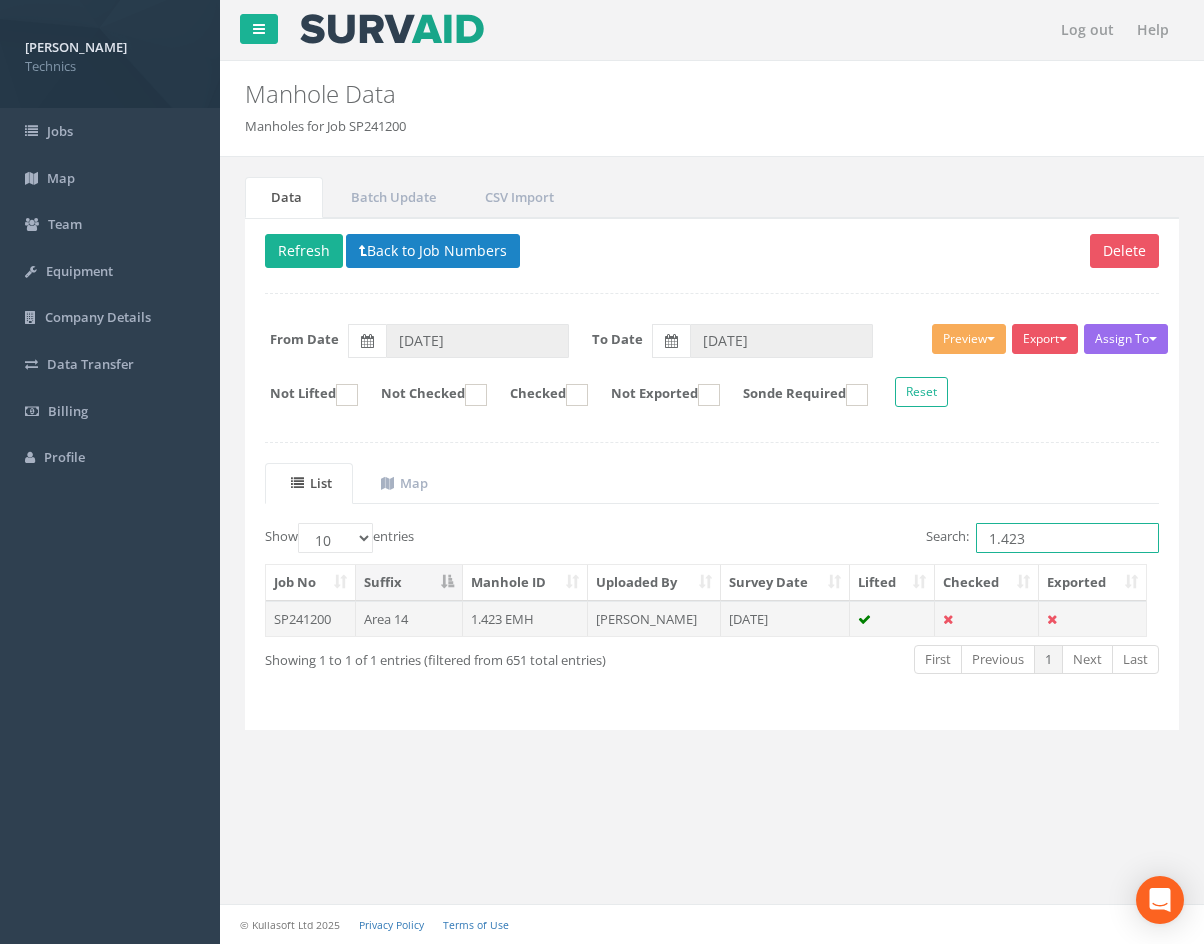 type on "1.423" 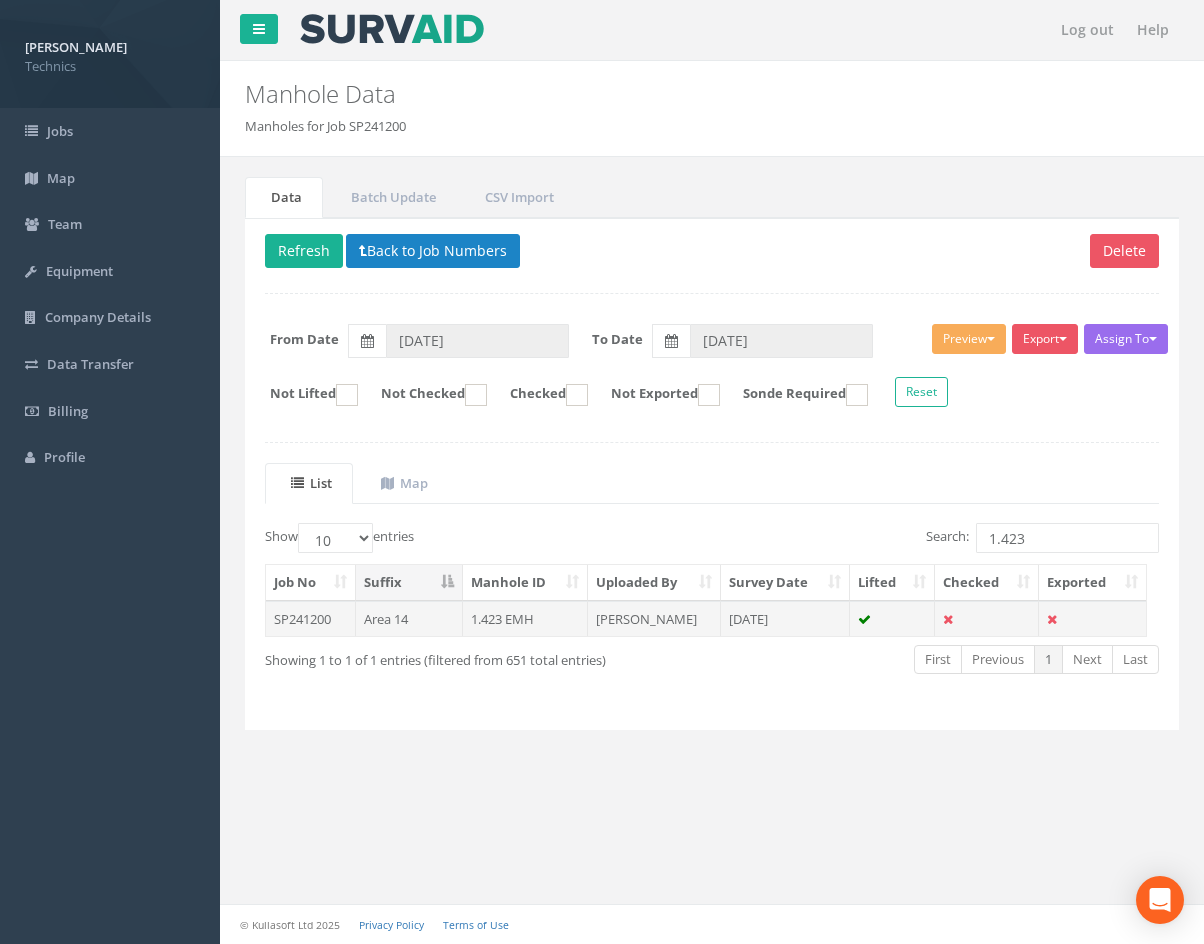 click on "[DATE]" at bounding box center [785, 619] 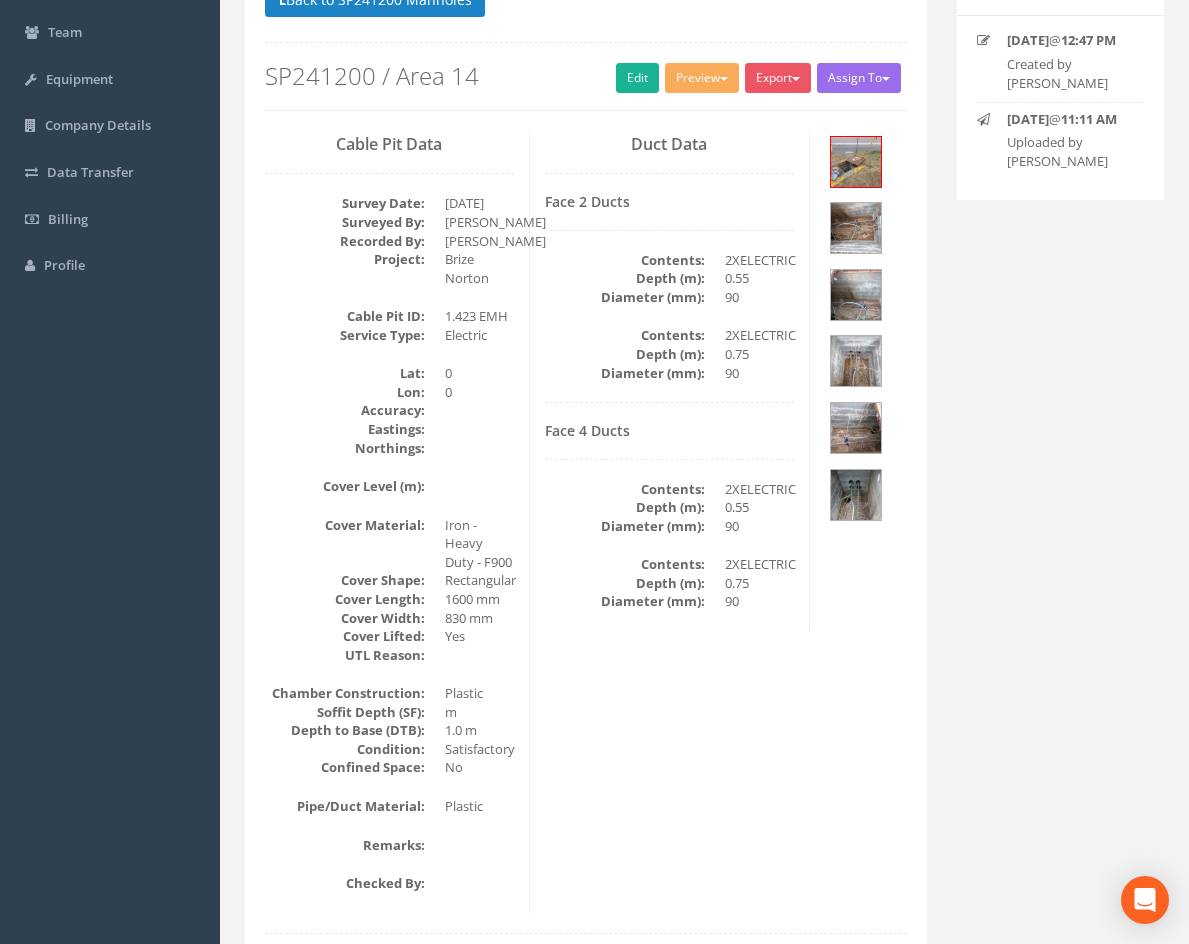 scroll, scrollTop: 200, scrollLeft: 0, axis: vertical 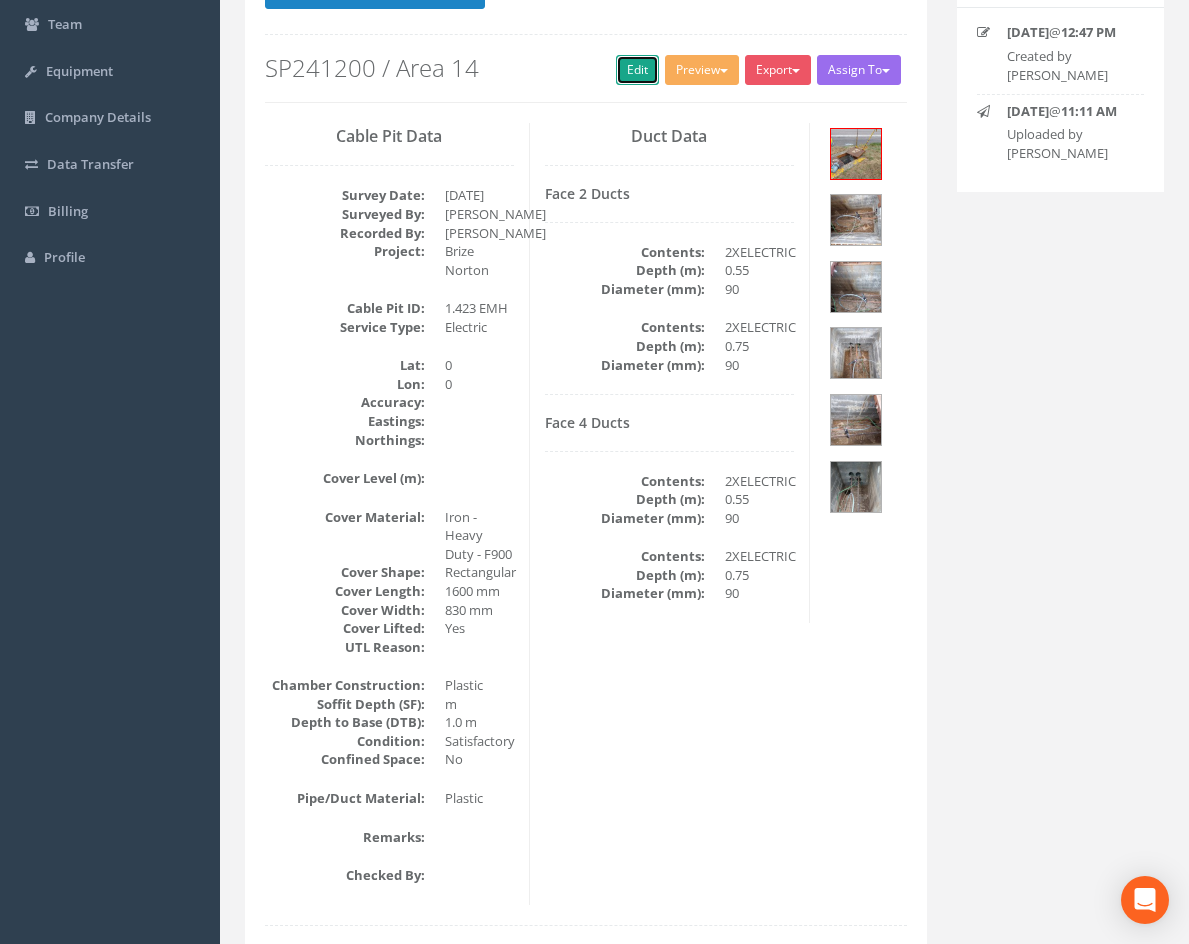 click on "Edit" at bounding box center [637, 70] 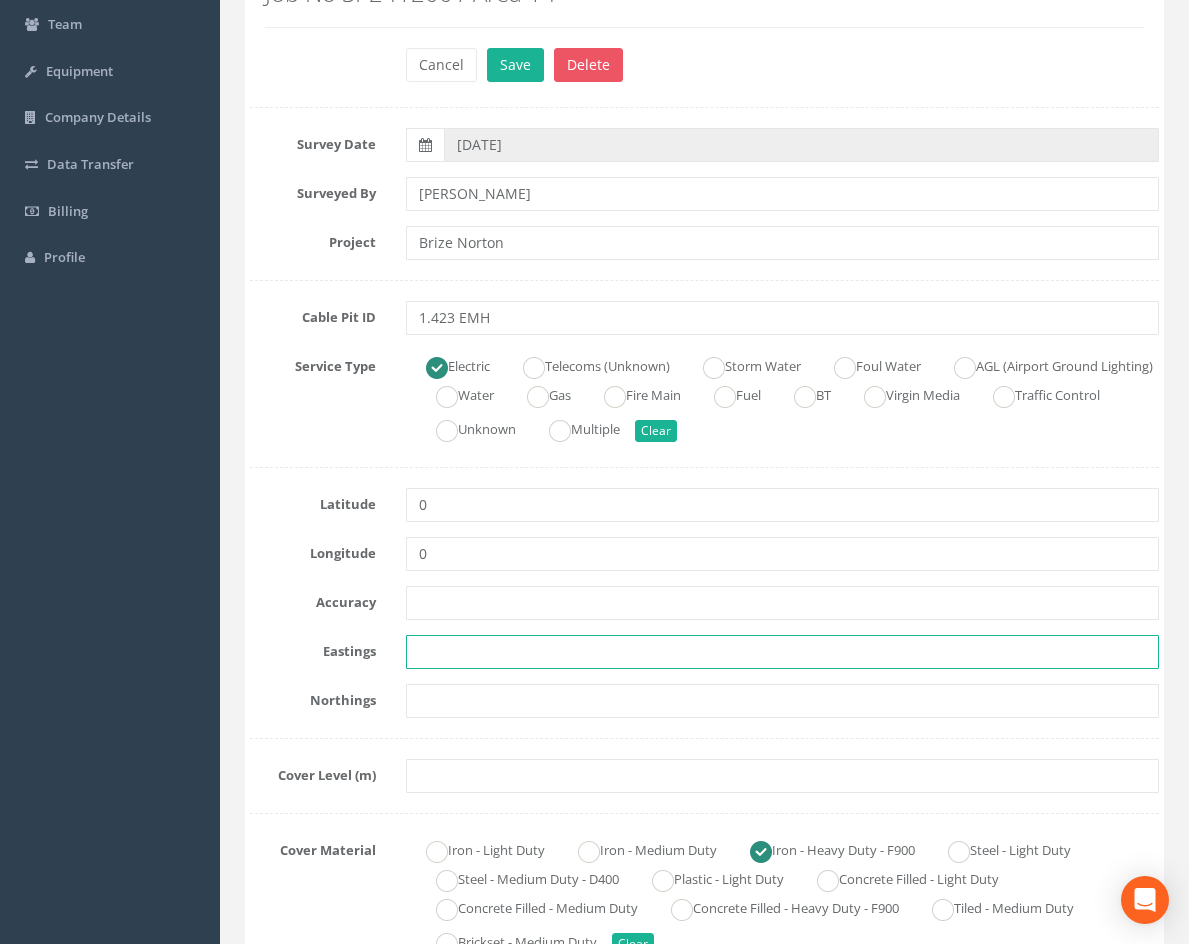 click at bounding box center [782, 652] 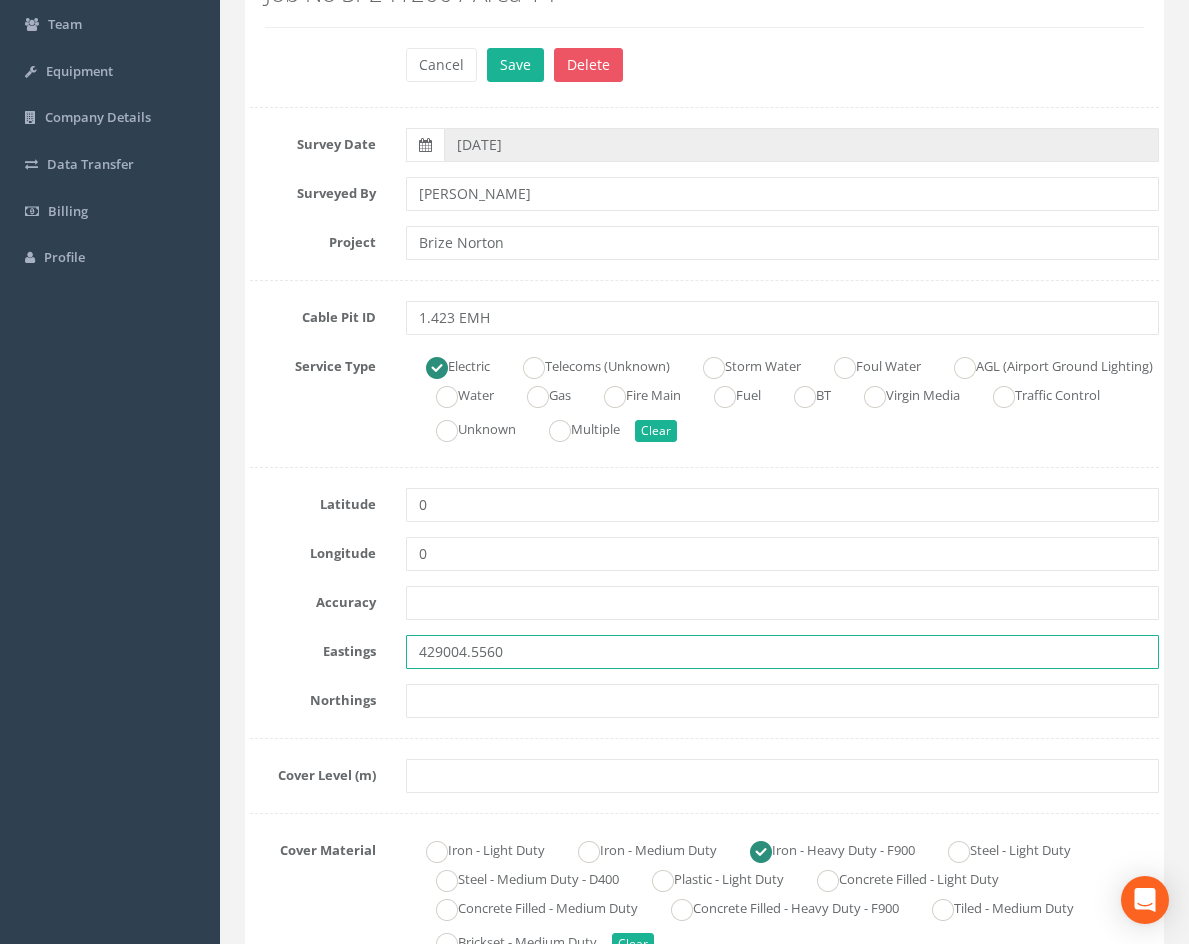 type on "429004.5560" 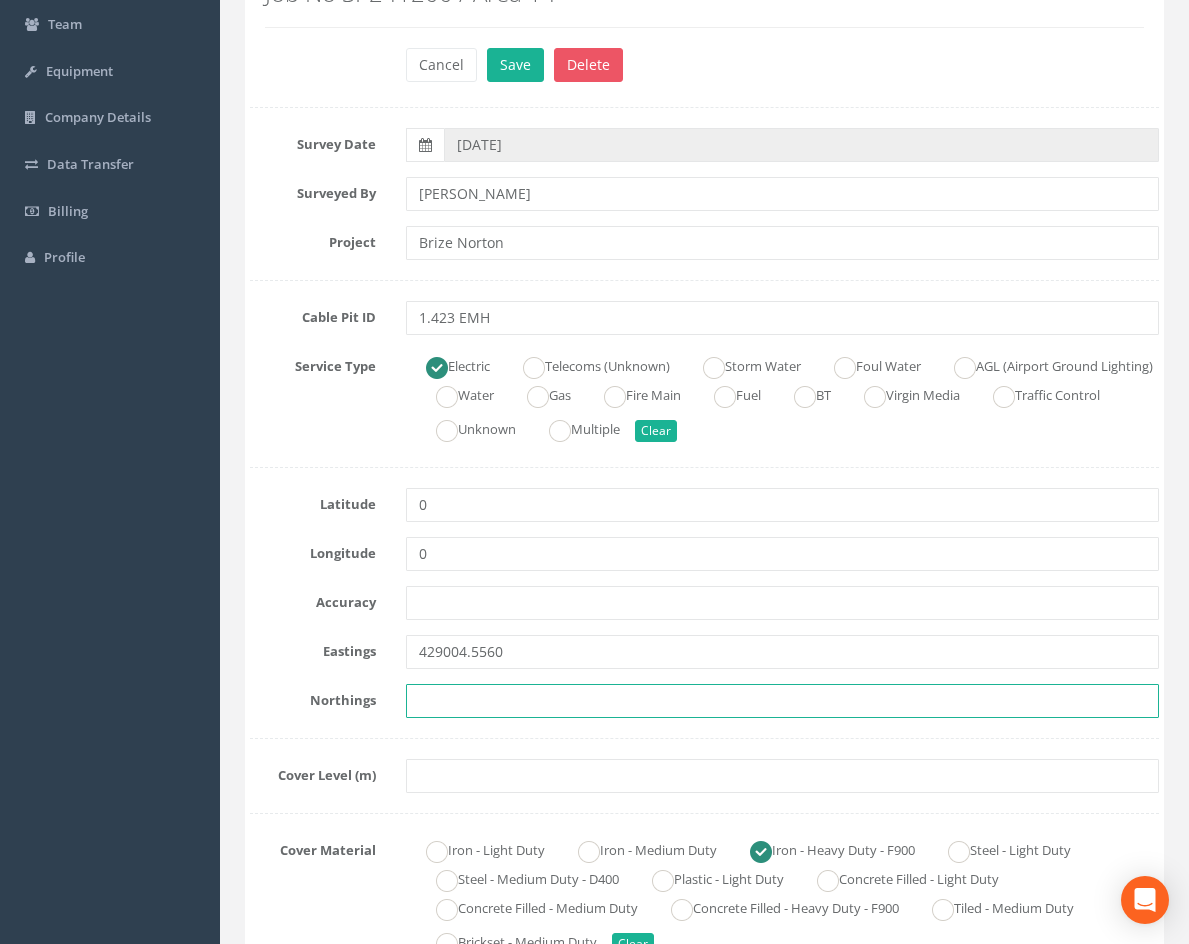 click at bounding box center [782, 701] 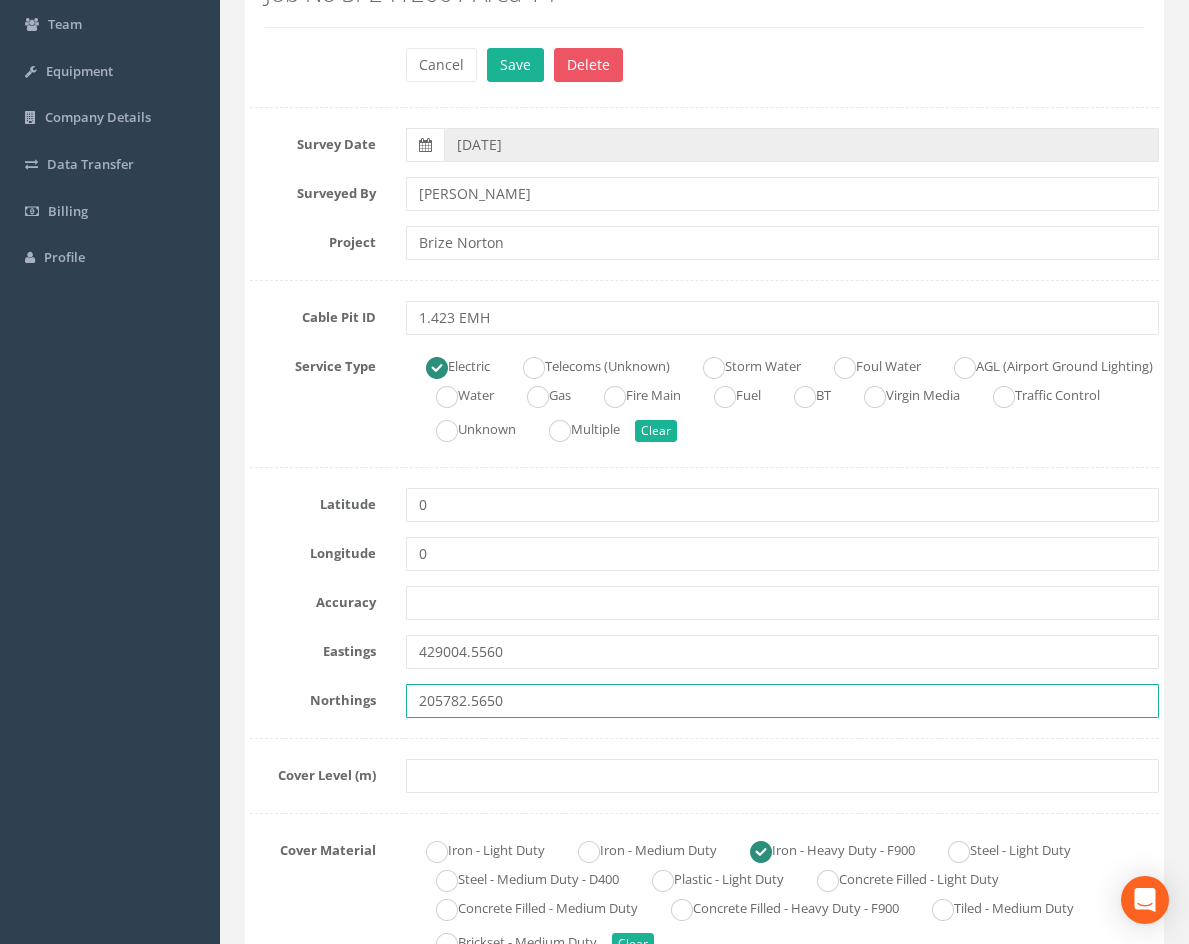 type on "205782.5650" 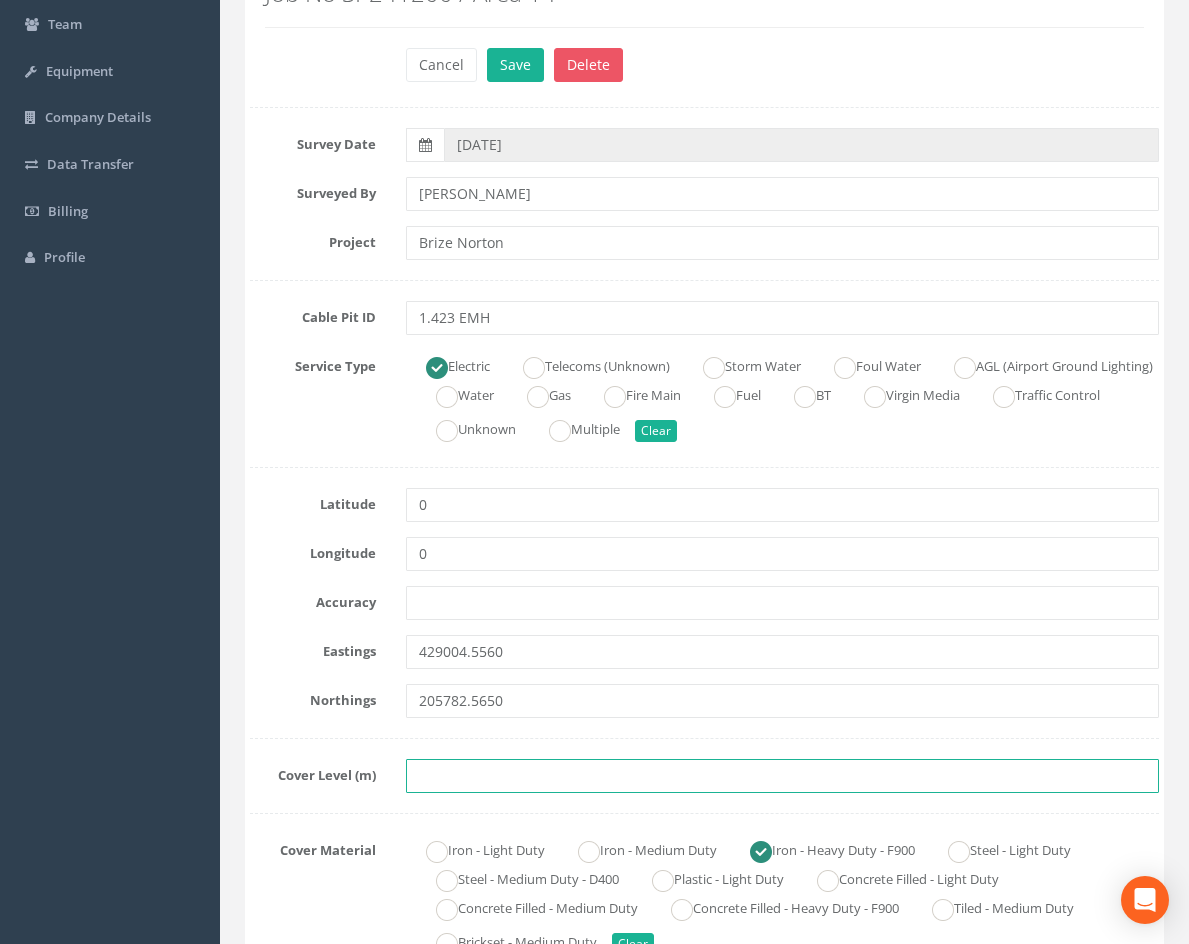 click at bounding box center [782, 776] 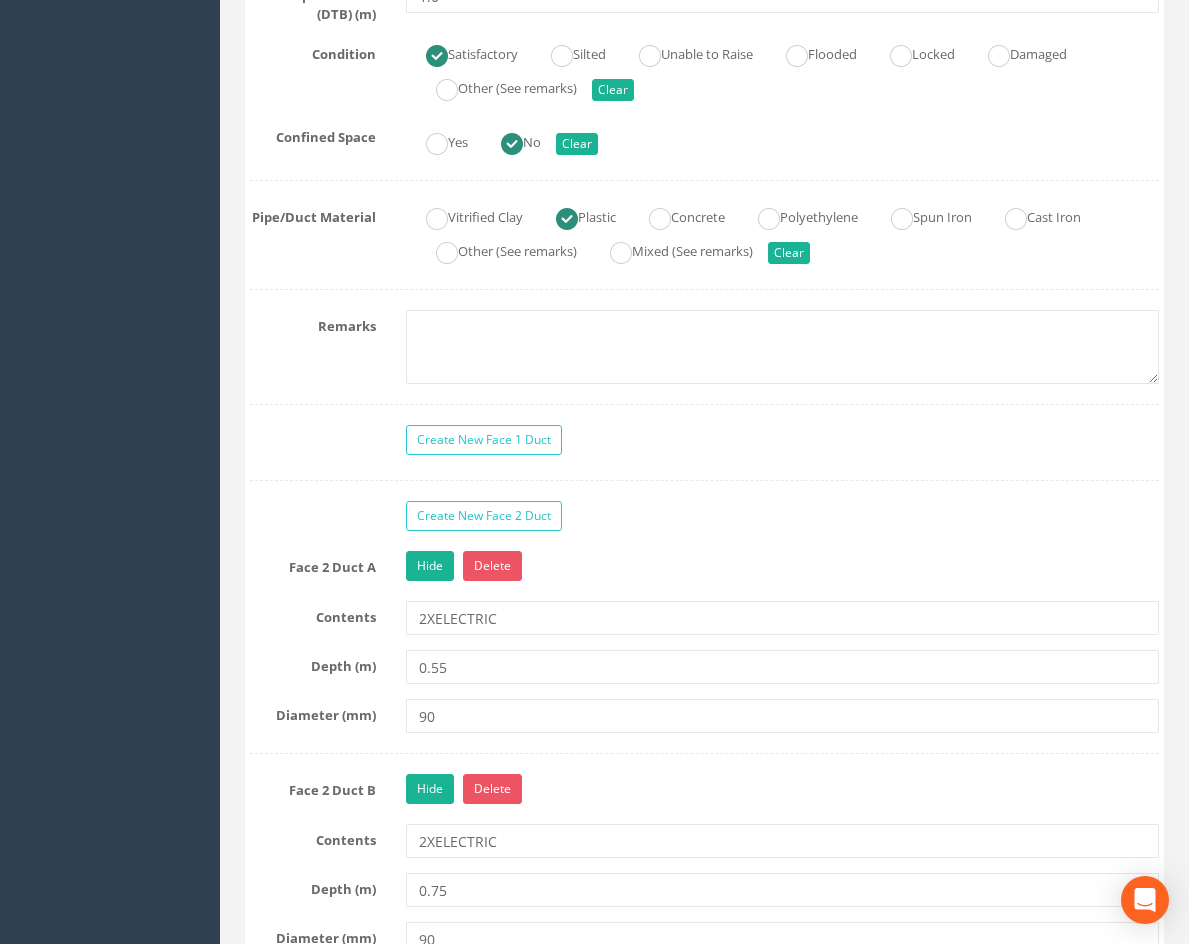 scroll, scrollTop: 1700, scrollLeft: 0, axis: vertical 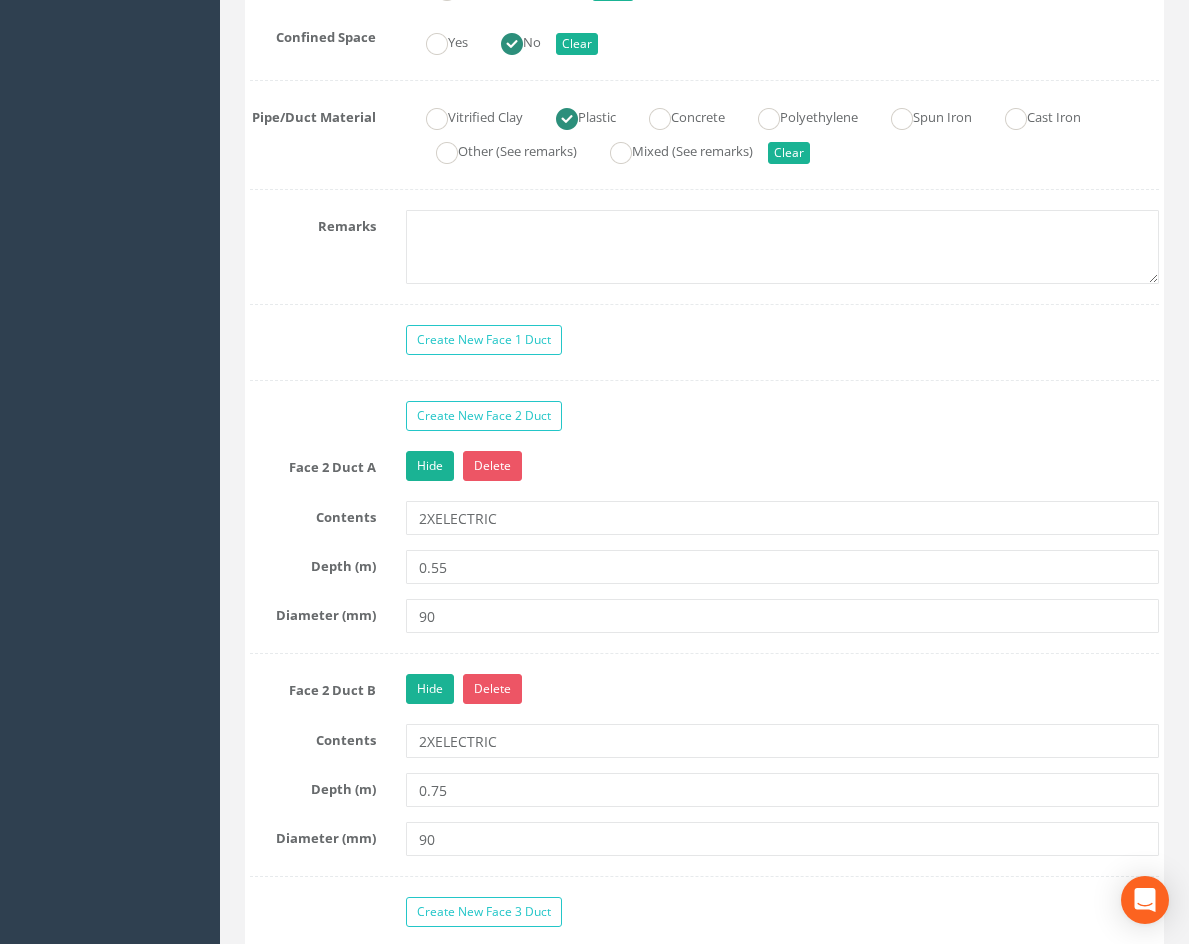 type on "81.8680" 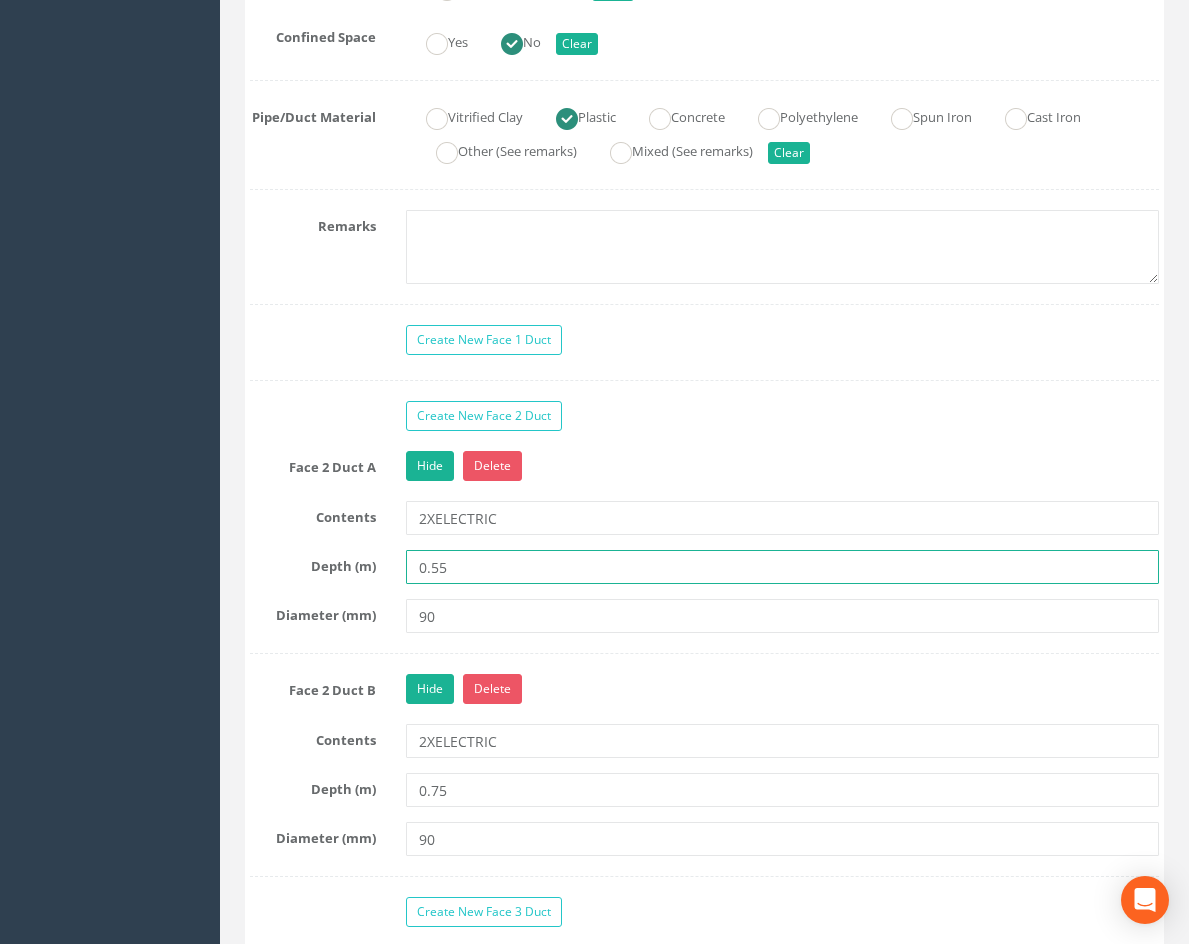 click on "0.55" at bounding box center (782, 567) 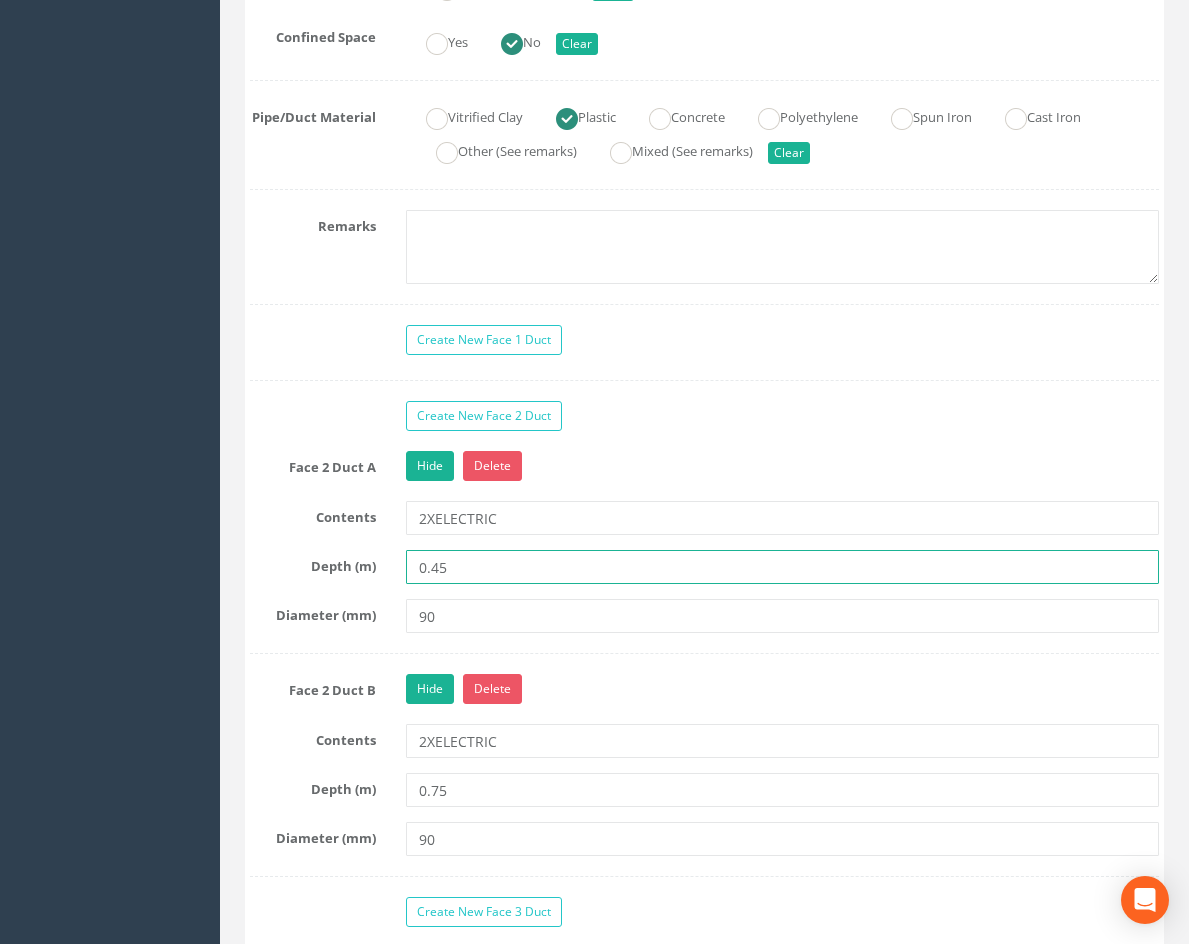 type on "0.45" 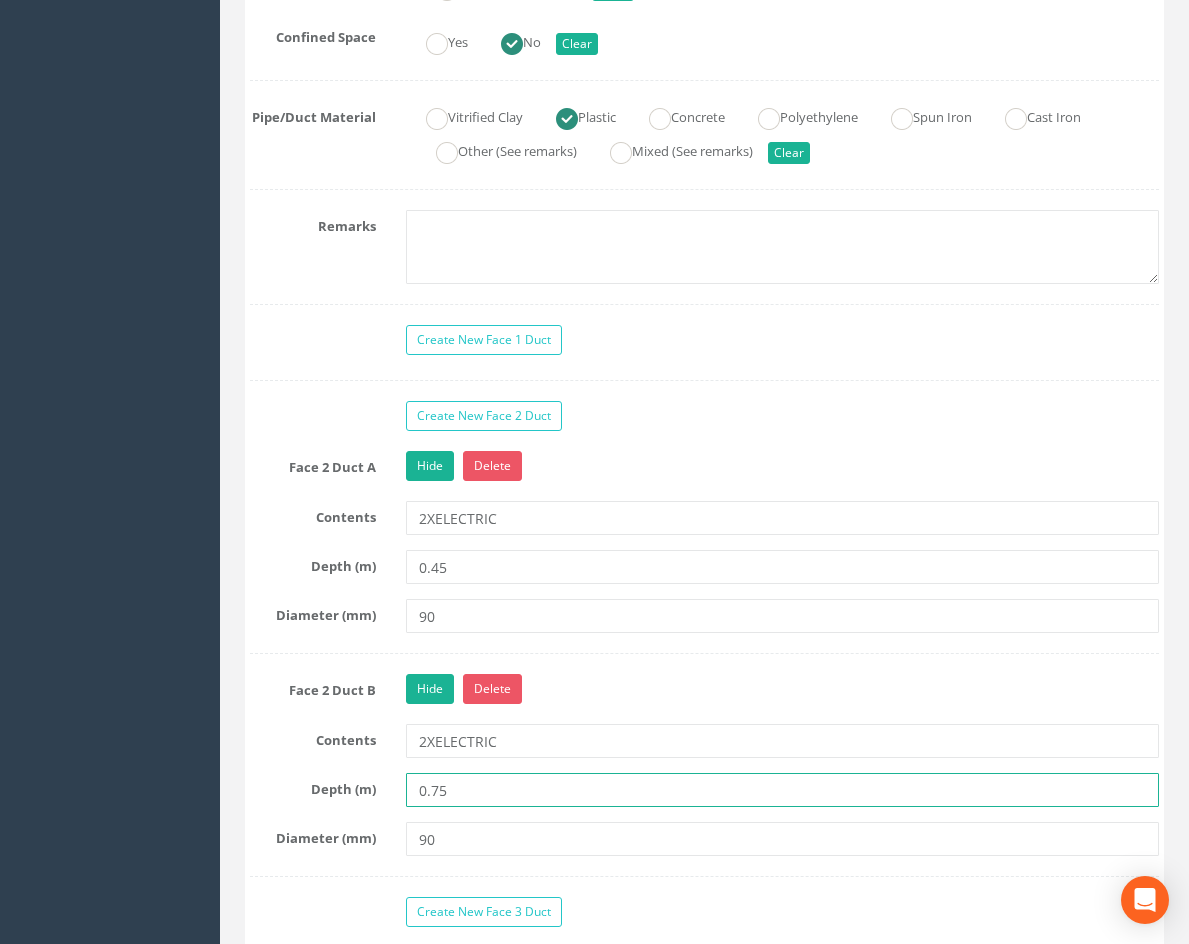 click on "0.75" at bounding box center [782, 790] 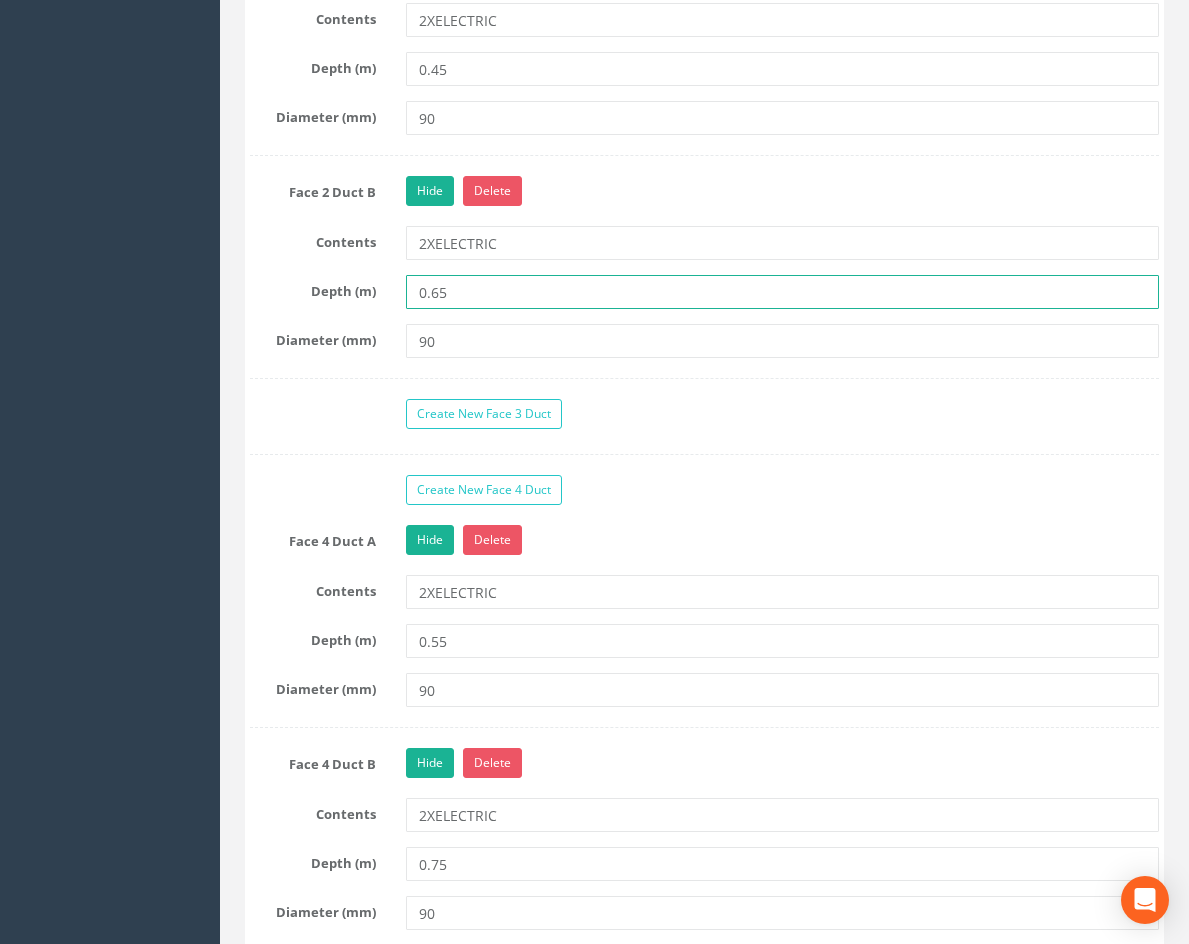 scroll, scrollTop: 2200, scrollLeft: 0, axis: vertical 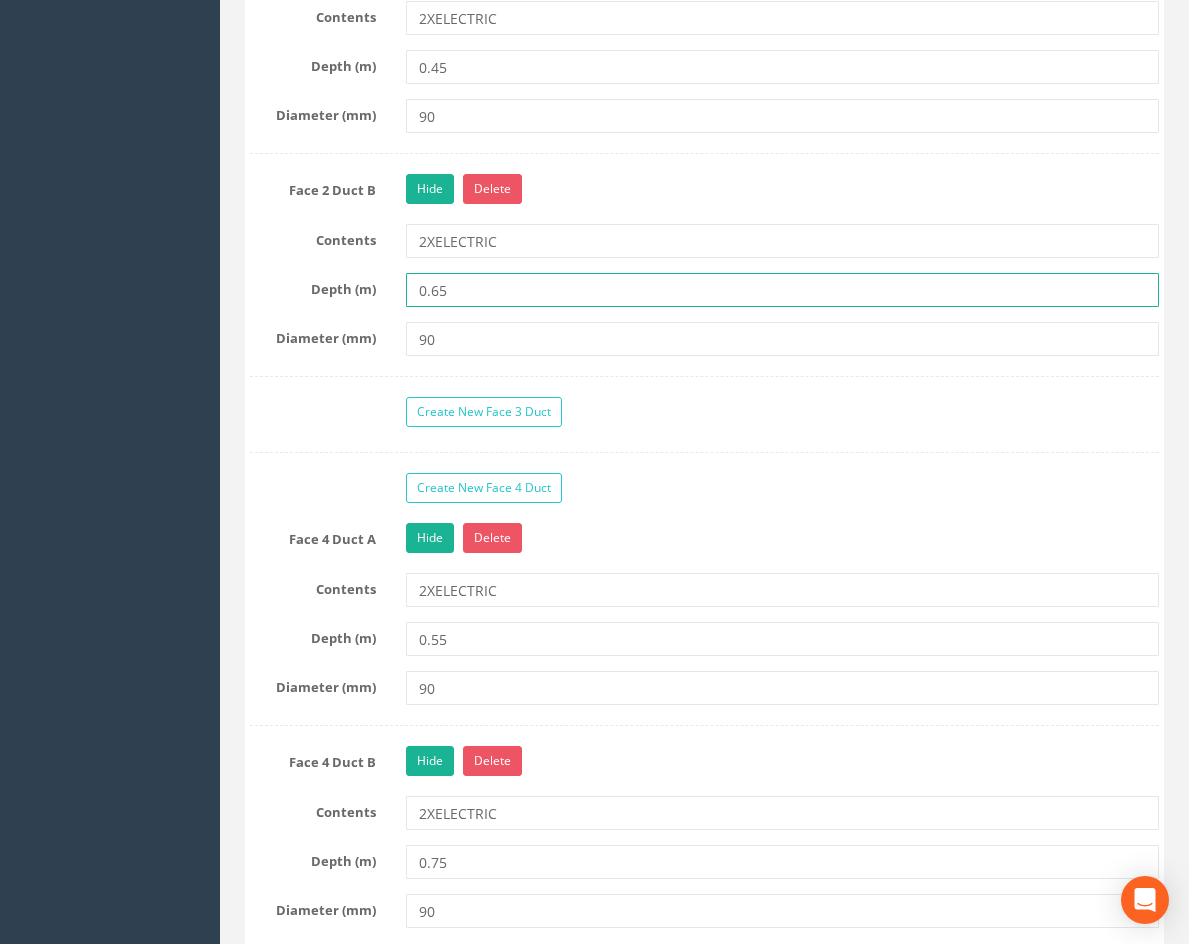 type on "0.65" 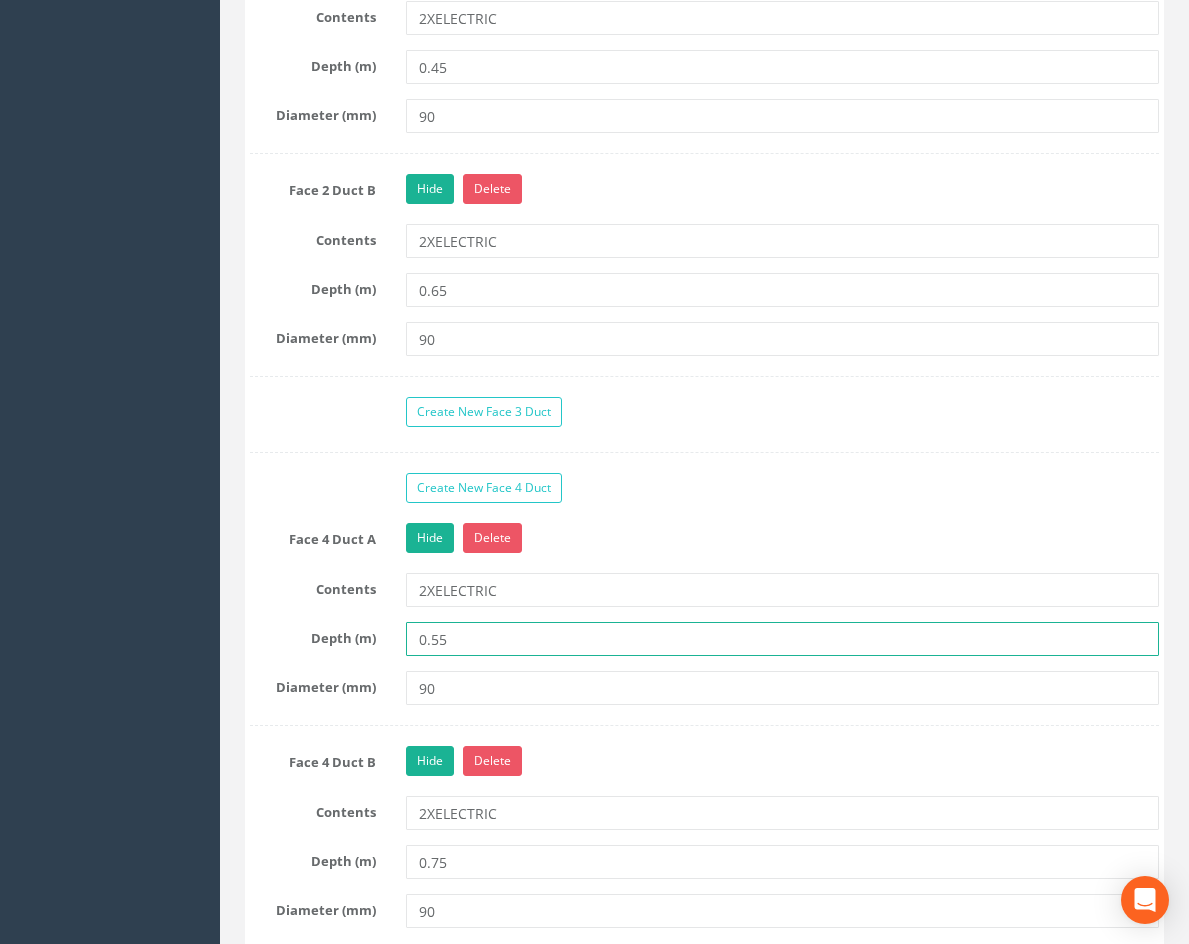 click on "0.55" at bounding box center (782, 639) 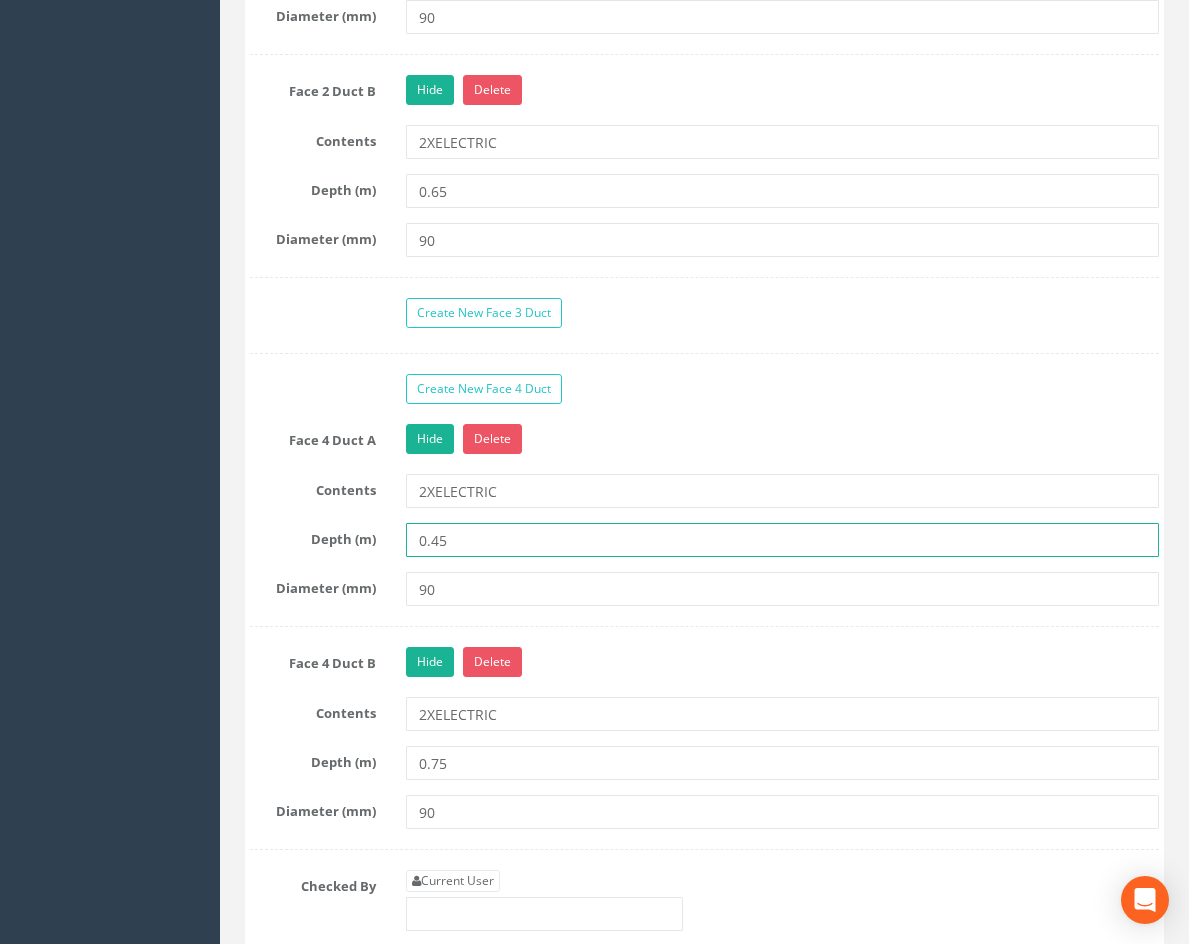 scroll, scrollTop: 2300, scrollLeft: 0, axis: vertical 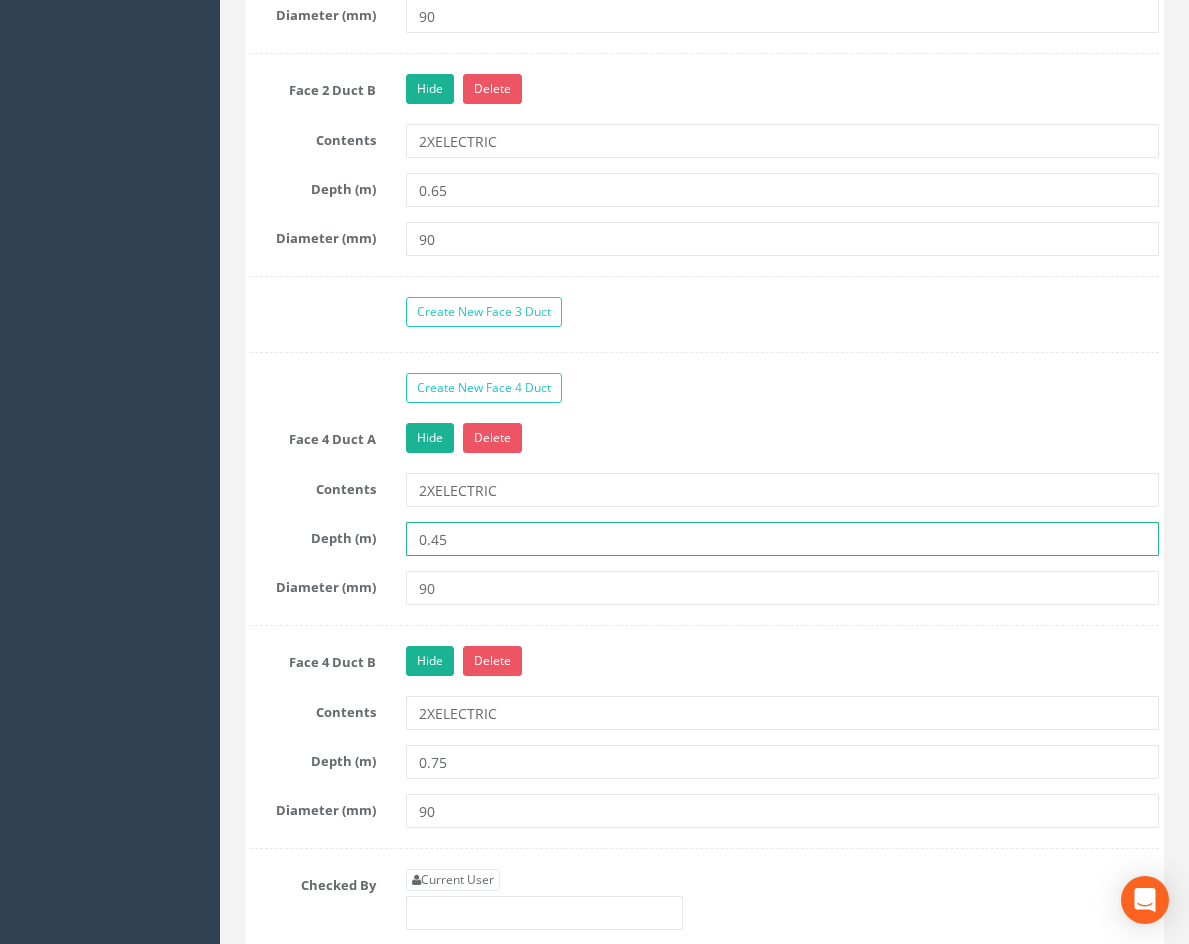 type on "0.45" 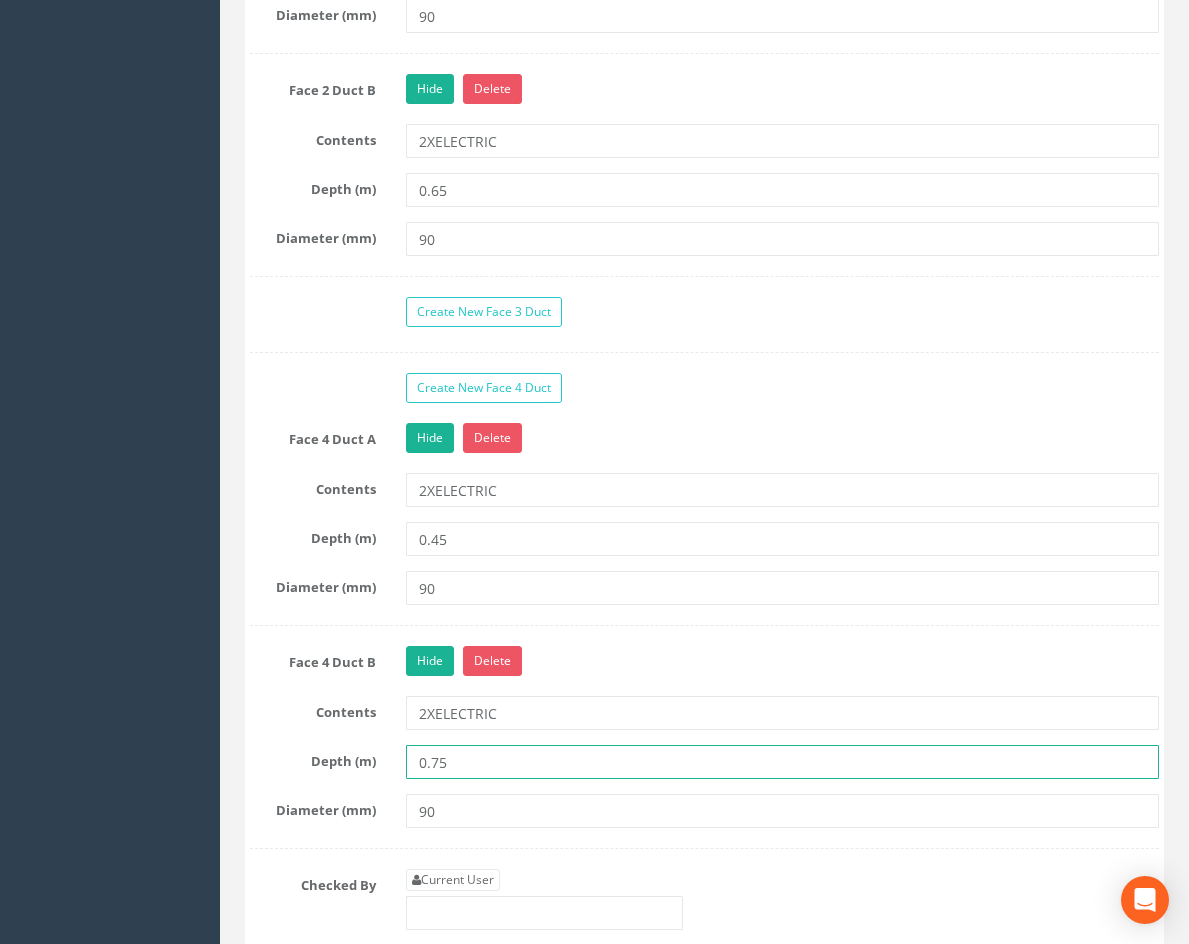 click on "0.75" at bounding box center [782, 762] 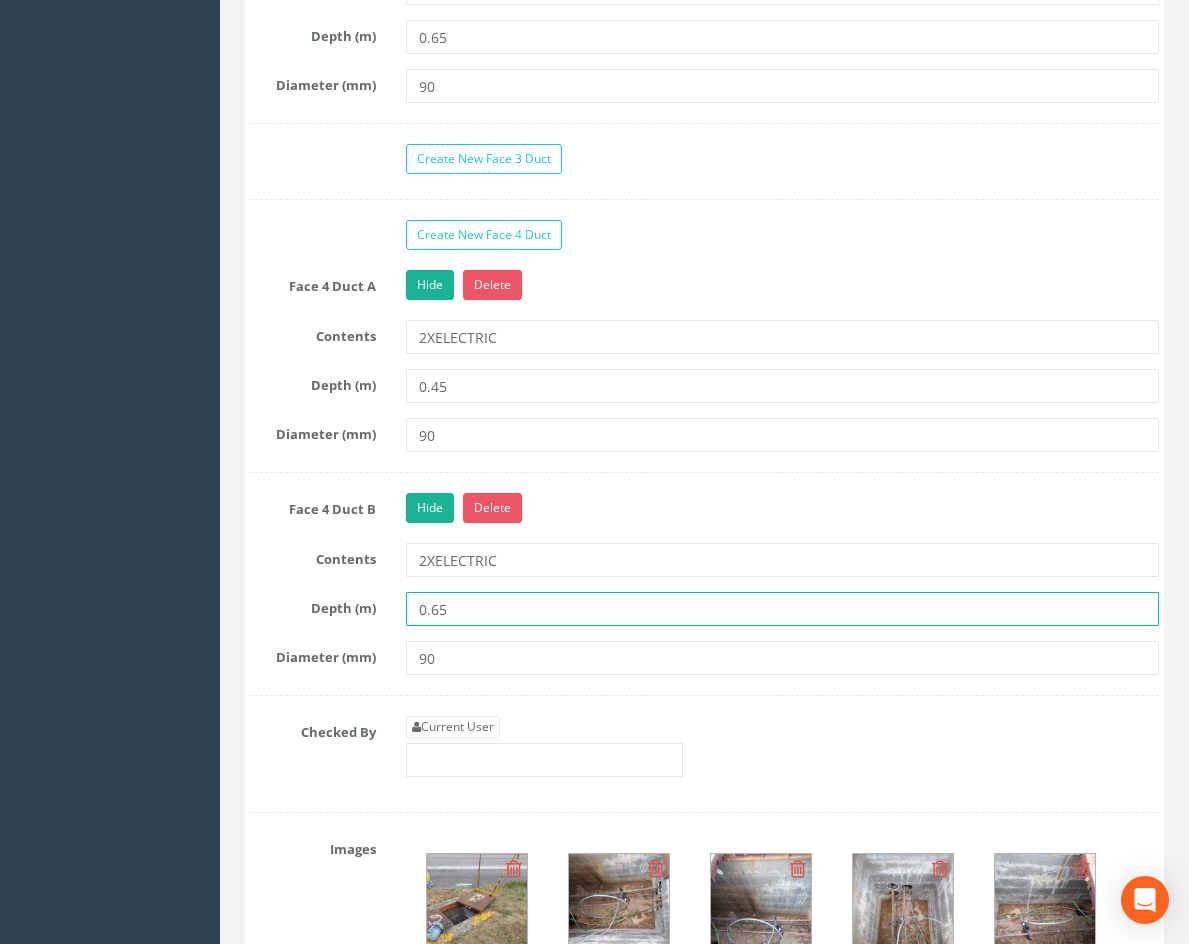 scroll, scrollTop: 2500, scrollLeft: 0, axis: vertical 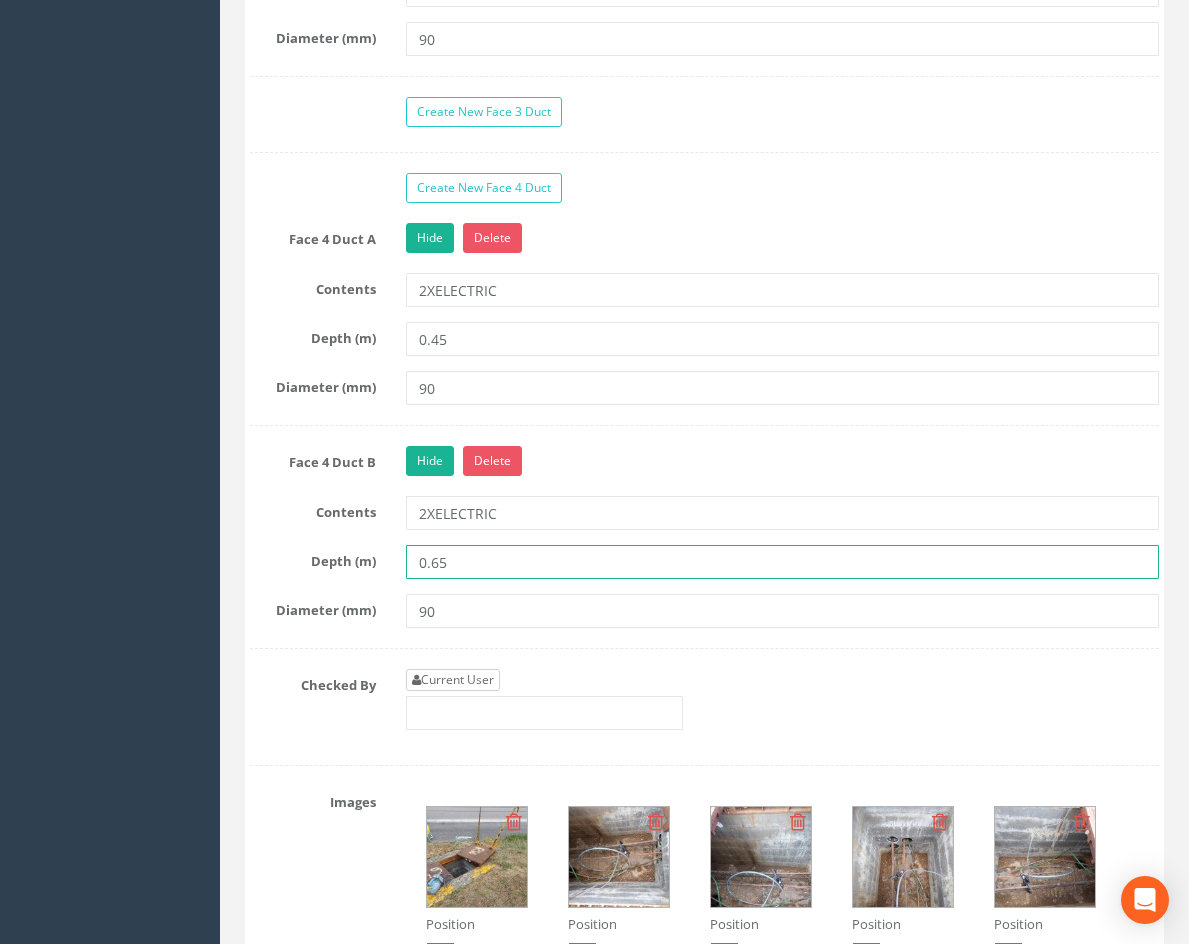 type on "0.65" 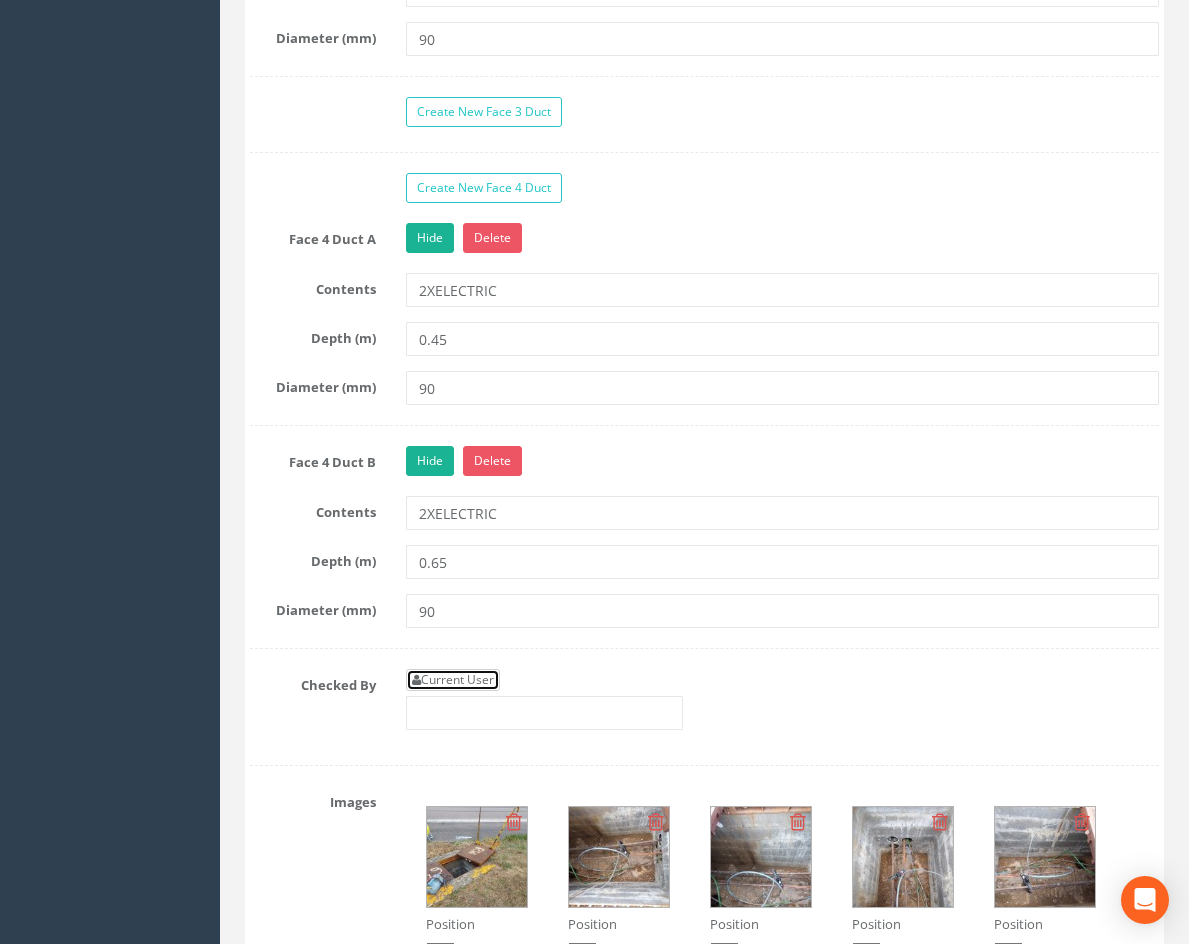click on "Current User" at bounding box center [453, 680] 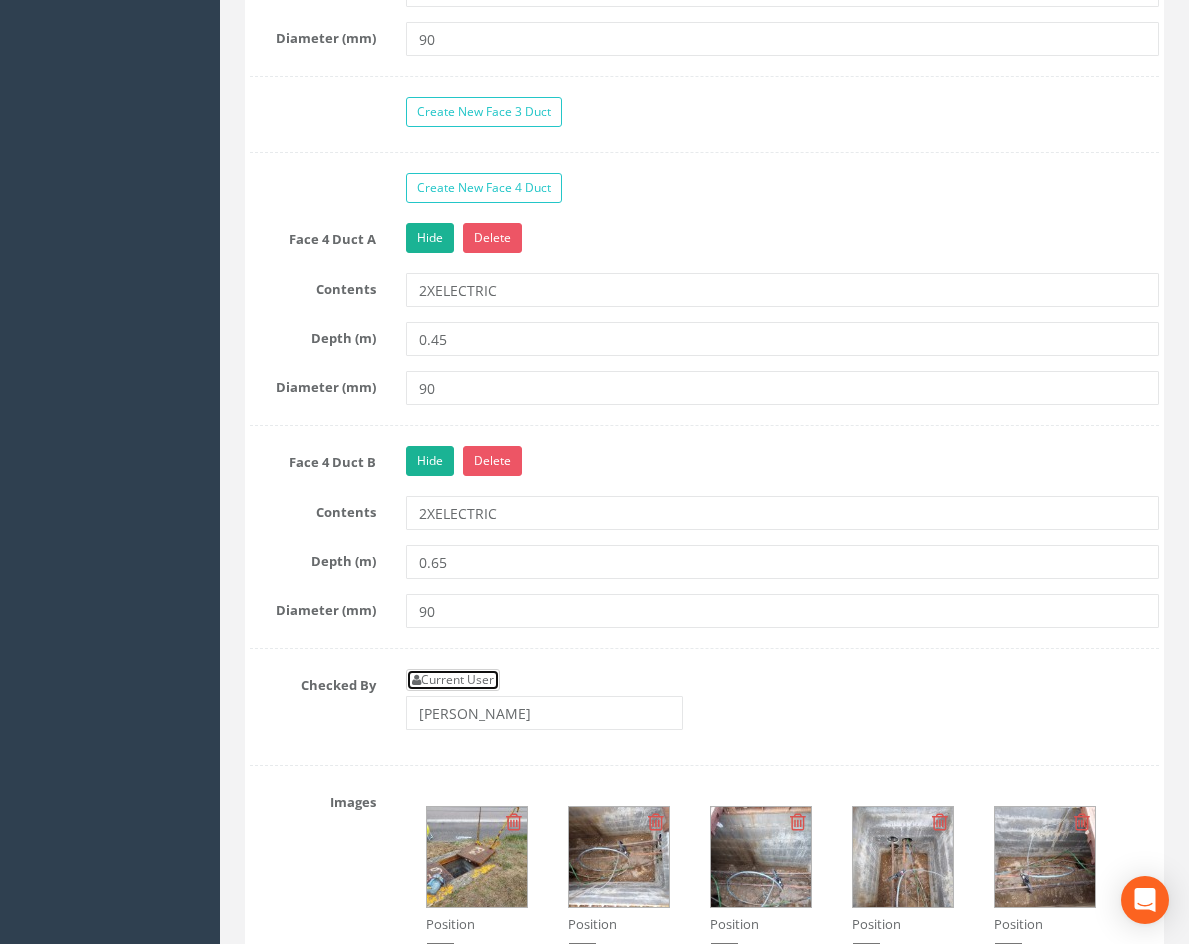 scroll, scrollTop: 2700, scrollLeft: 0, axis: vertical 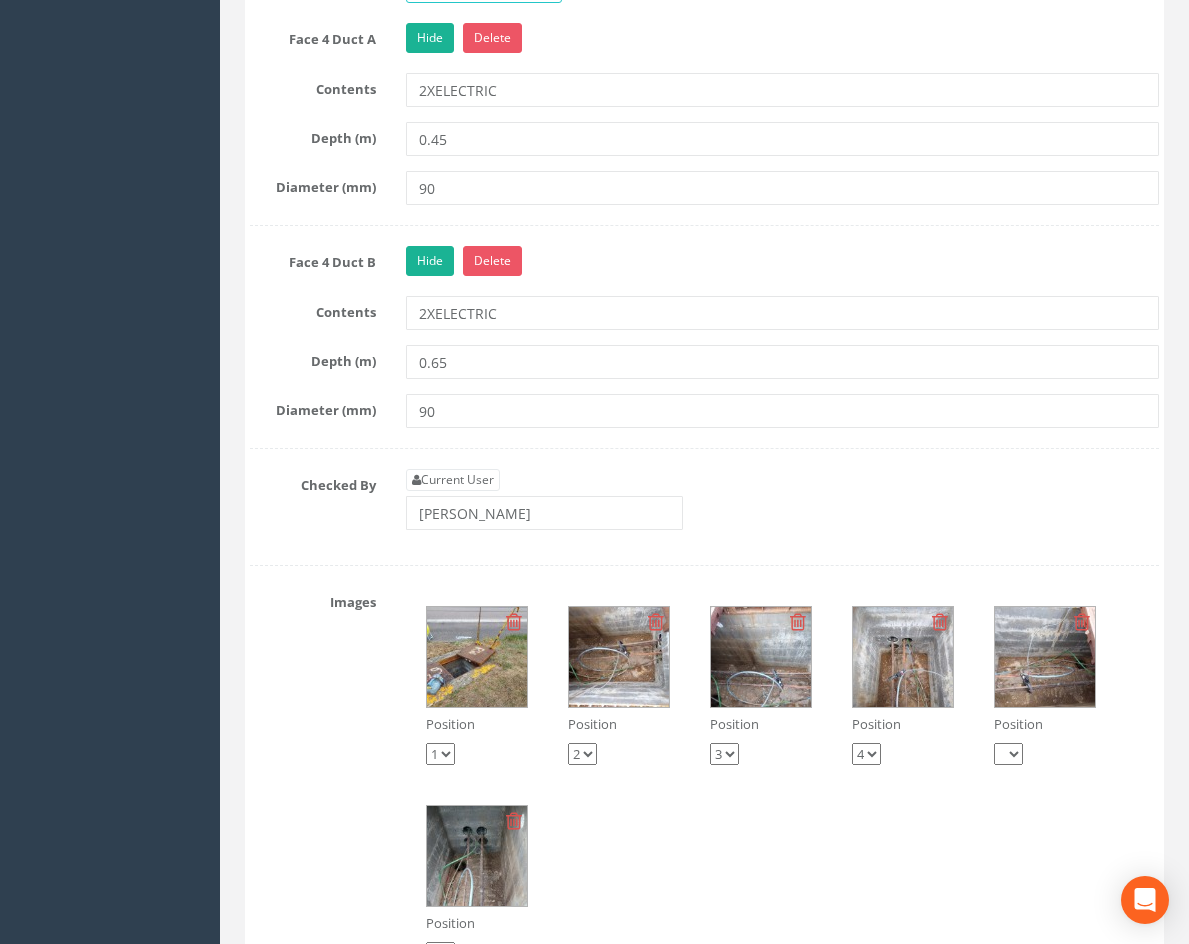 click at bounding box center (903, 657) 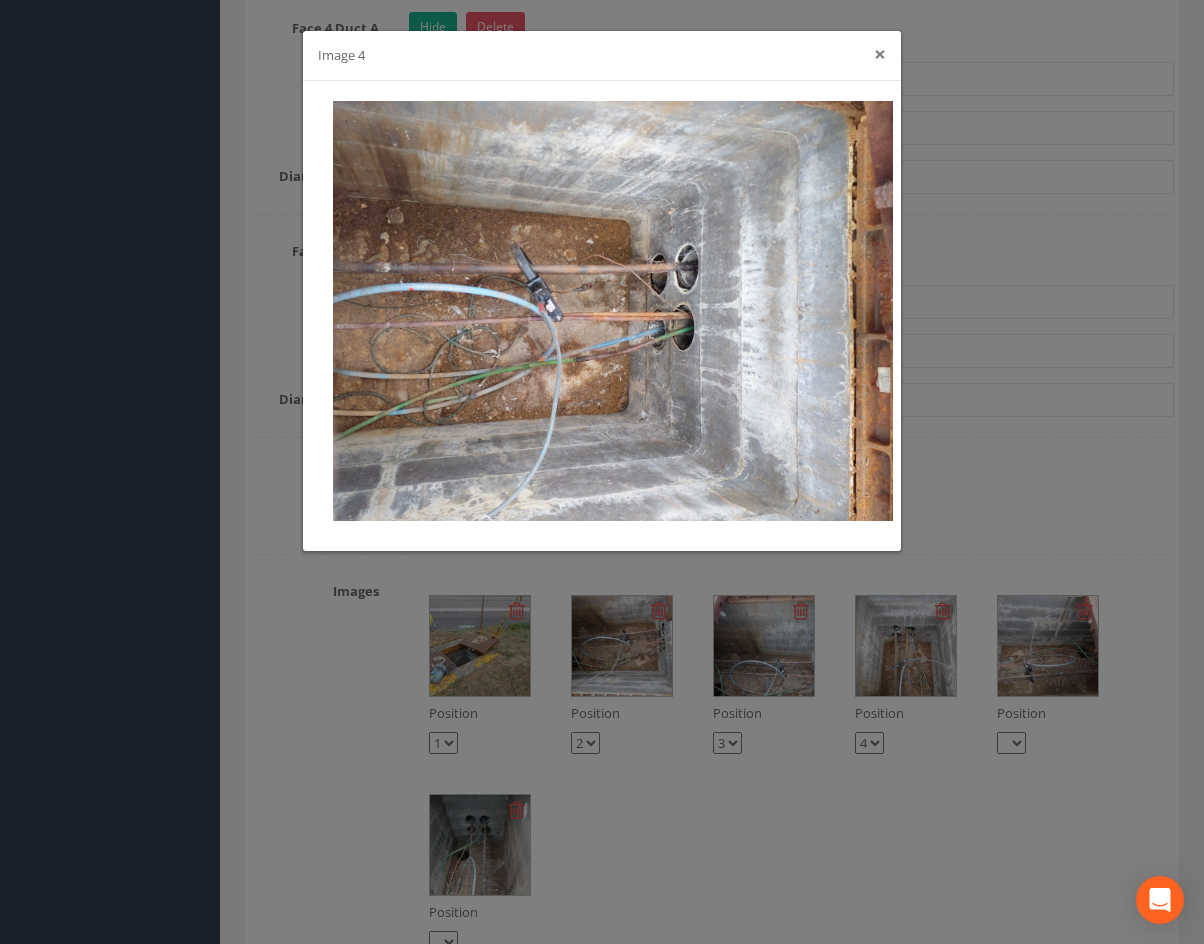 click on "×" at bounding box center [880, 54] 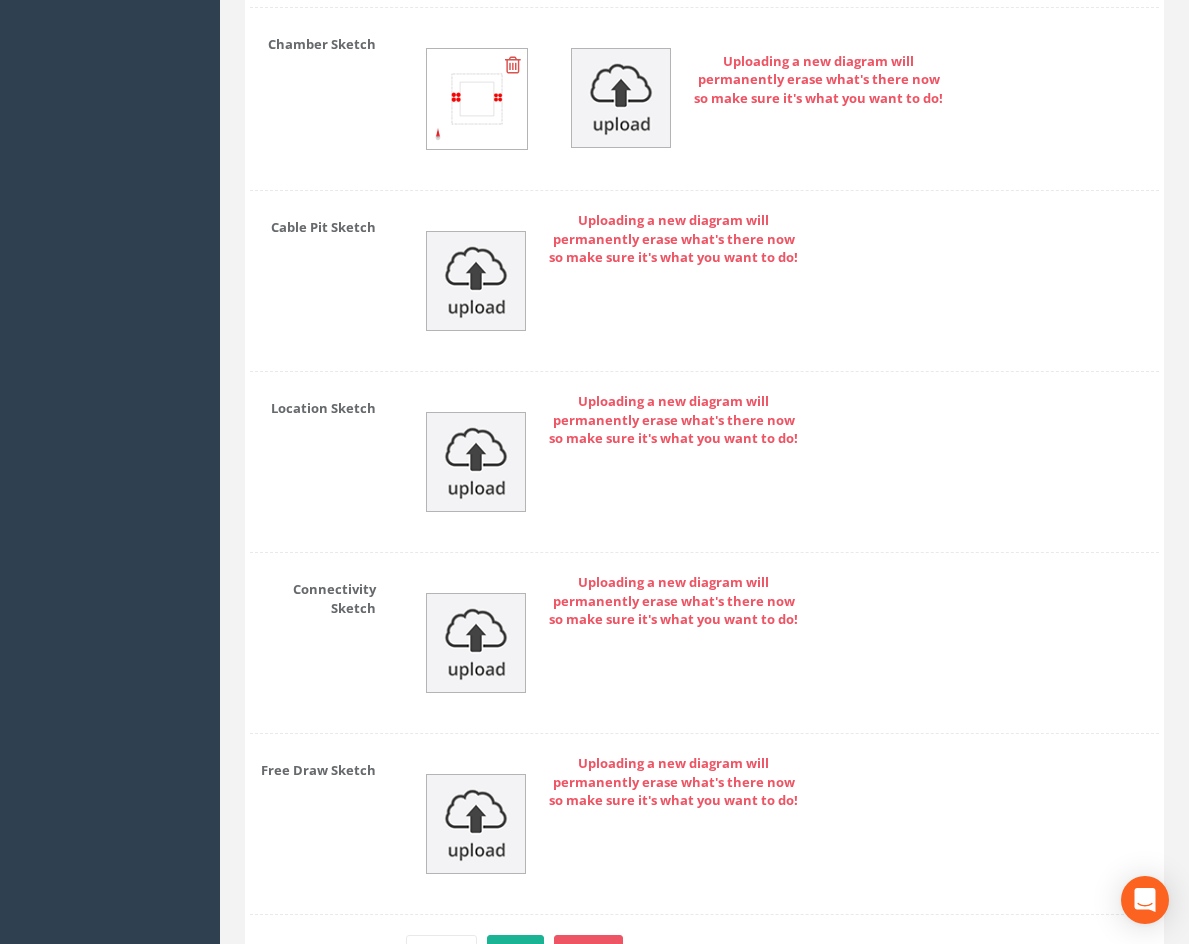 scroll, scrollTop: 3826, scrollLeft: 0, axis: vertical 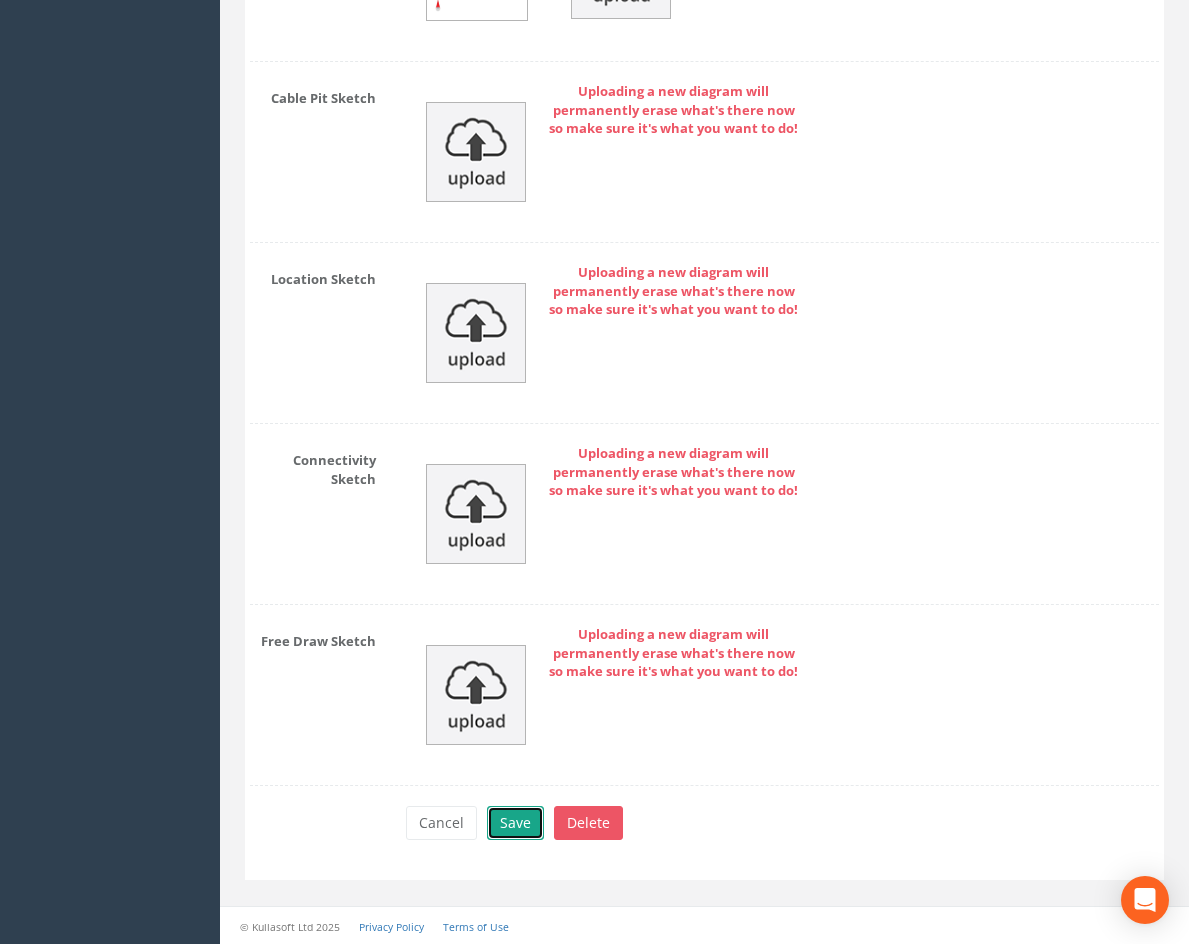 click on "Save" at bounding box center (515, 823) 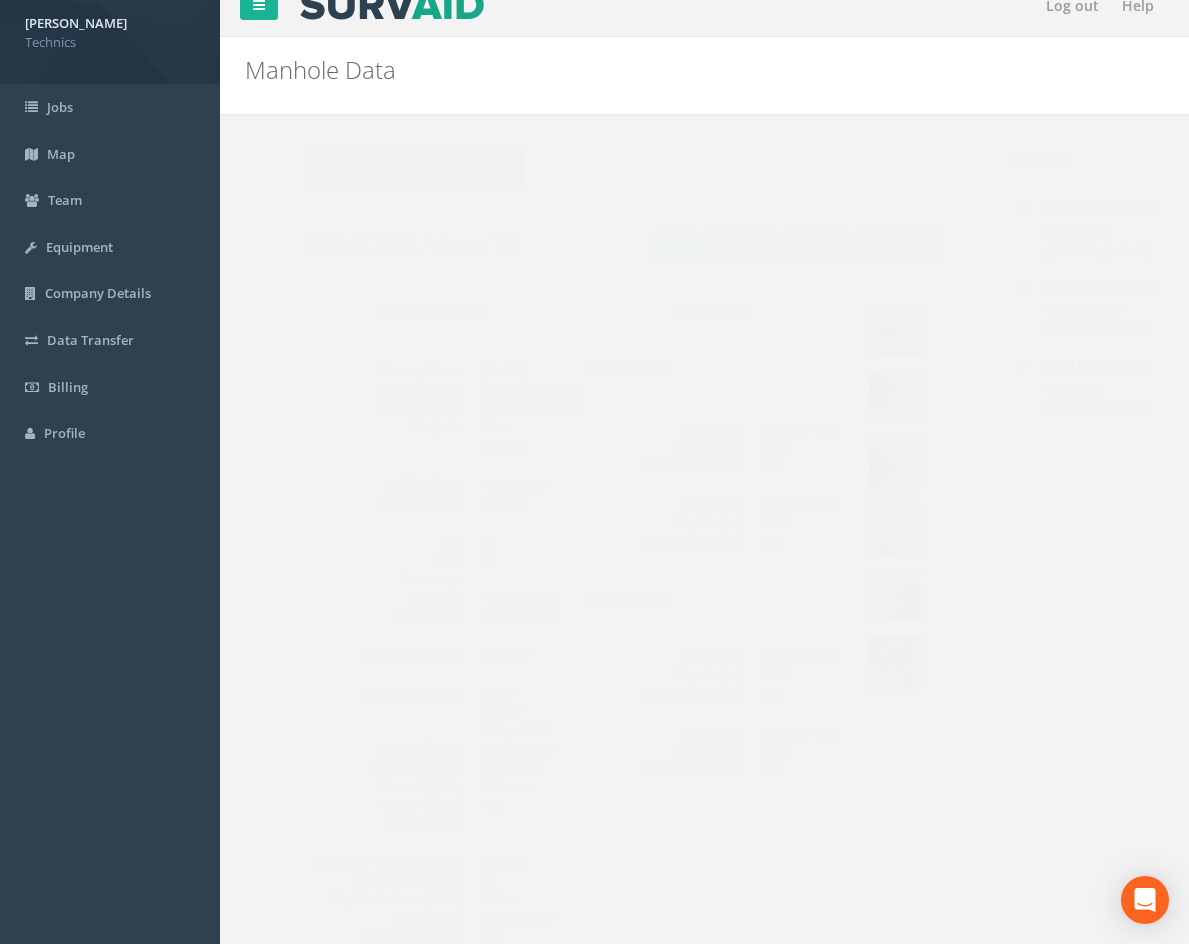 scroll, scrollTop: 0, scrollLeft: 0, axis: both 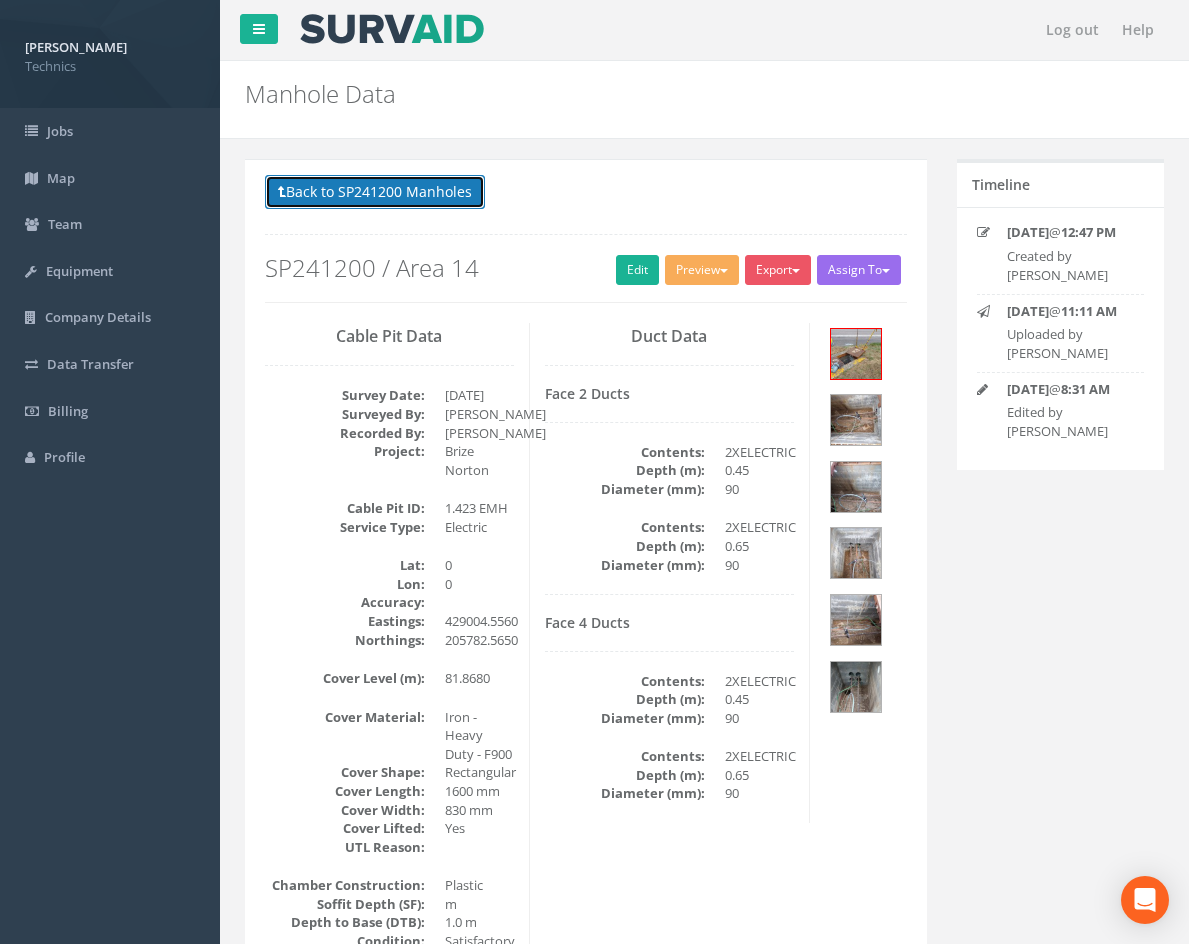 click on "Back to SP241200 Manholes" at bounding box center [375, 192] 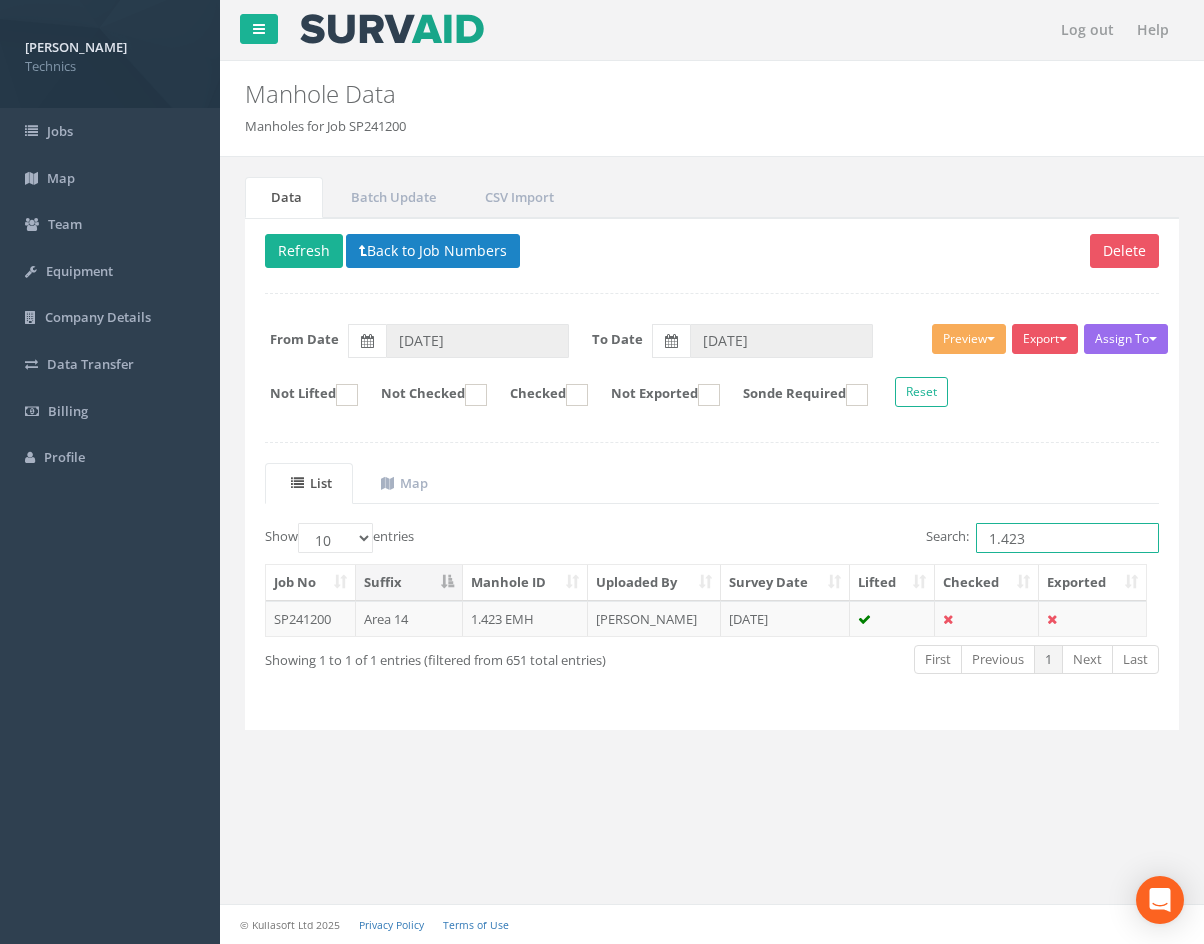 click on "1.423" at bounding box center [1067, 538] 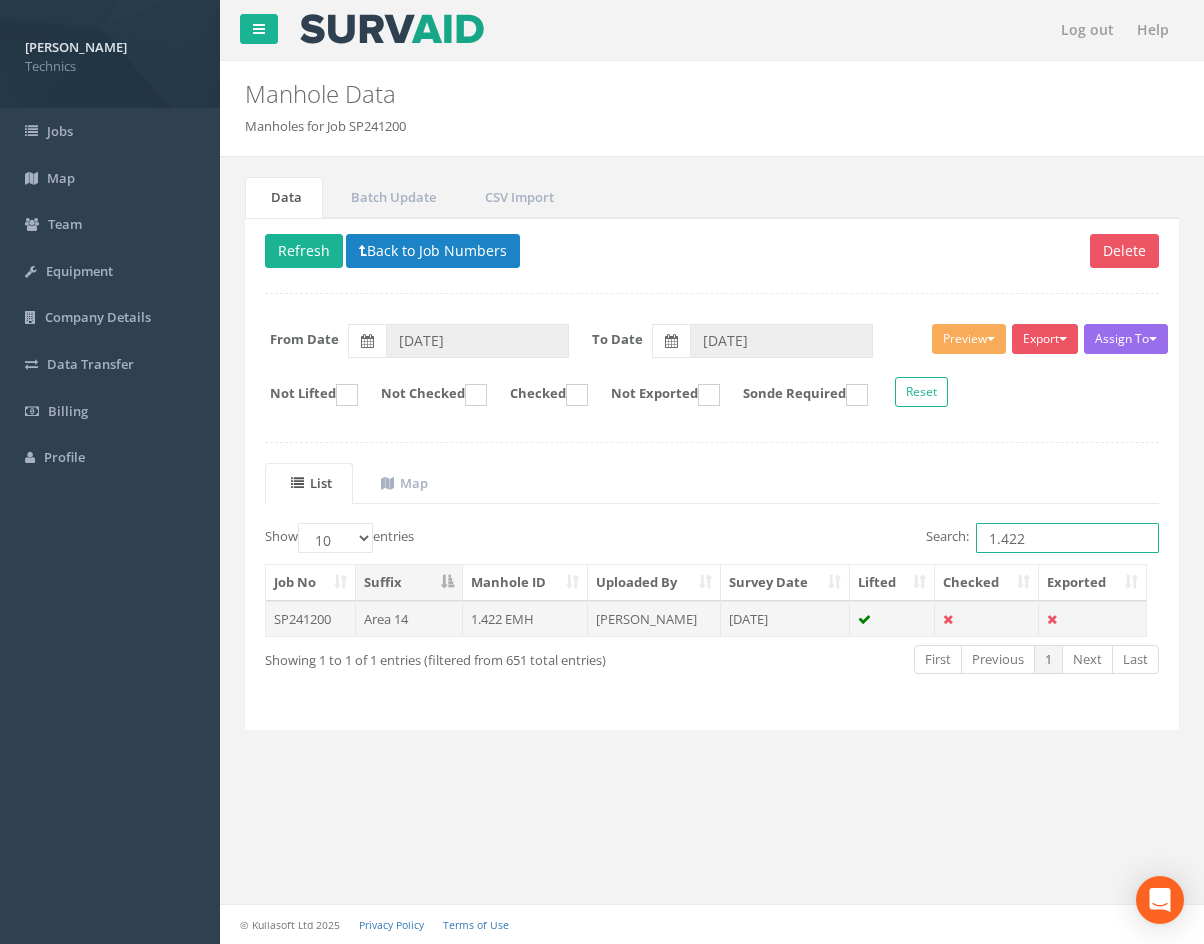 type on "1.422" 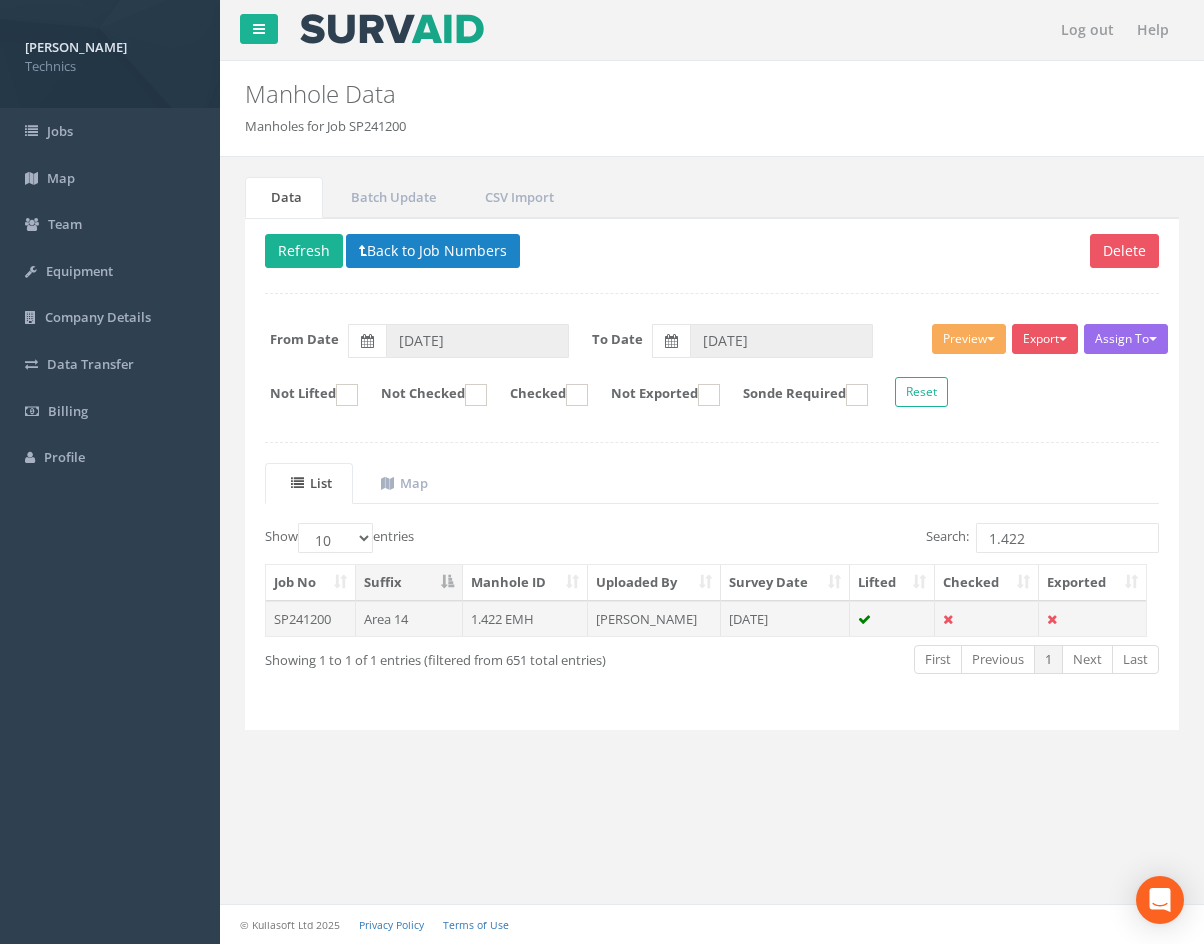 click on "[DATE]" at bounding box center [785, 619] 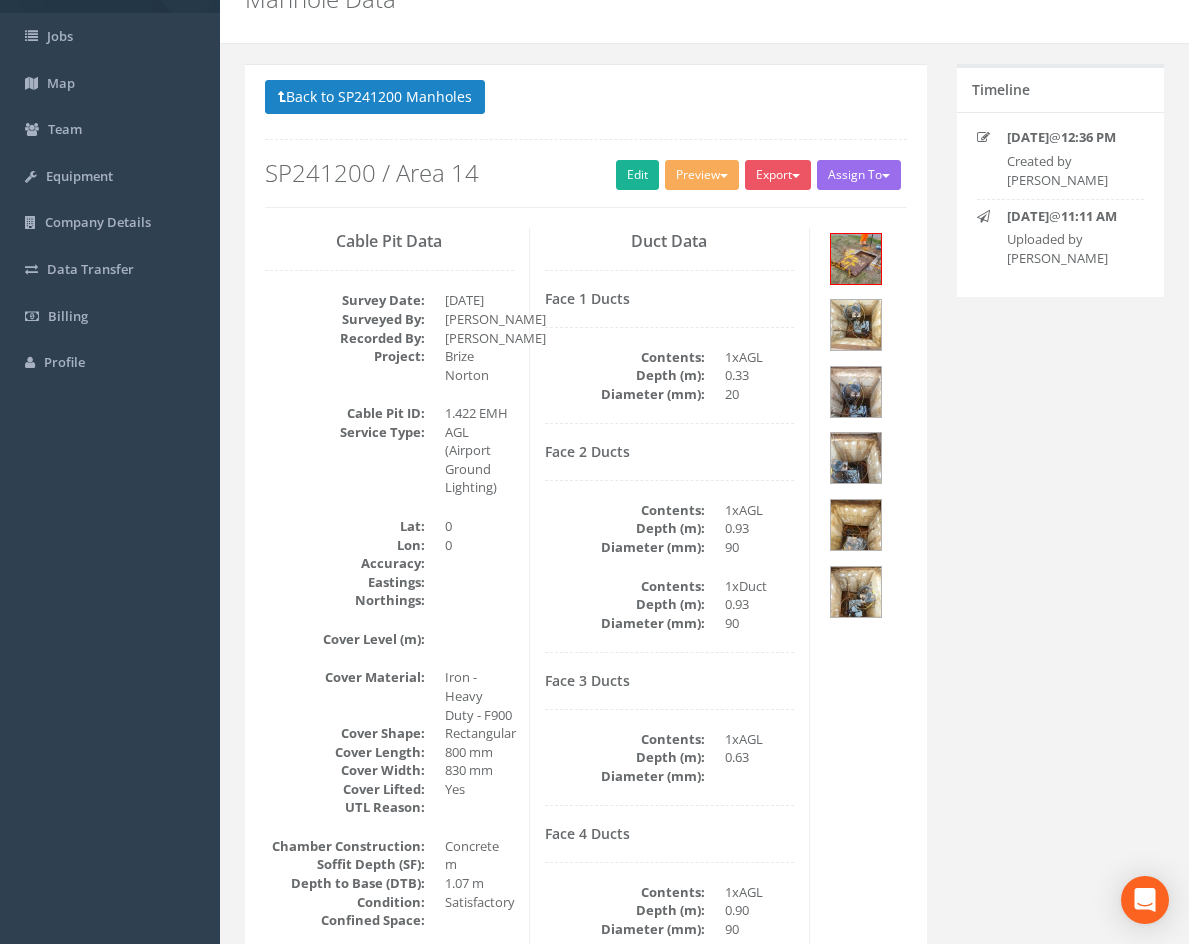 scroll, scrollTop: 200, scrollLeft: 0, axis: vertical 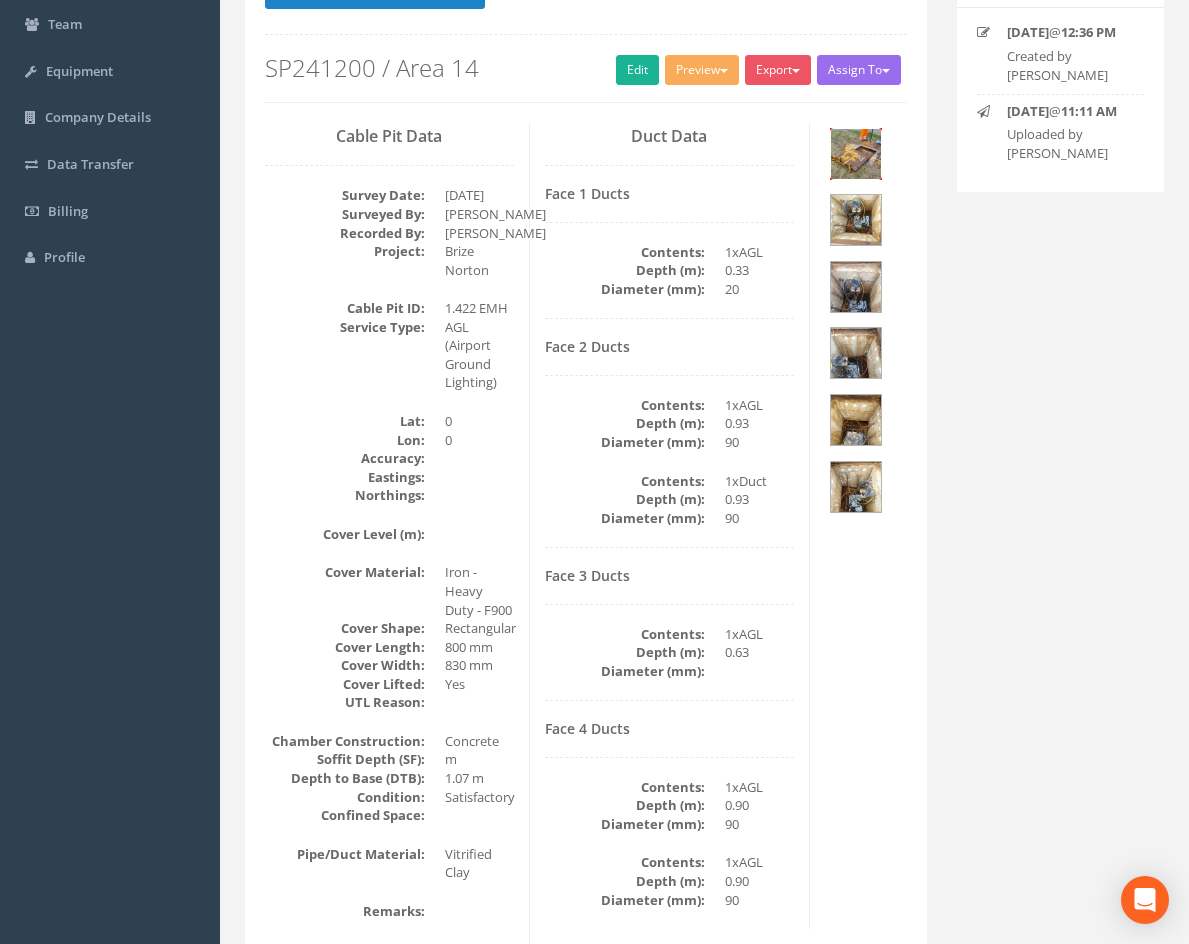 click at bounding box center [856, 154] 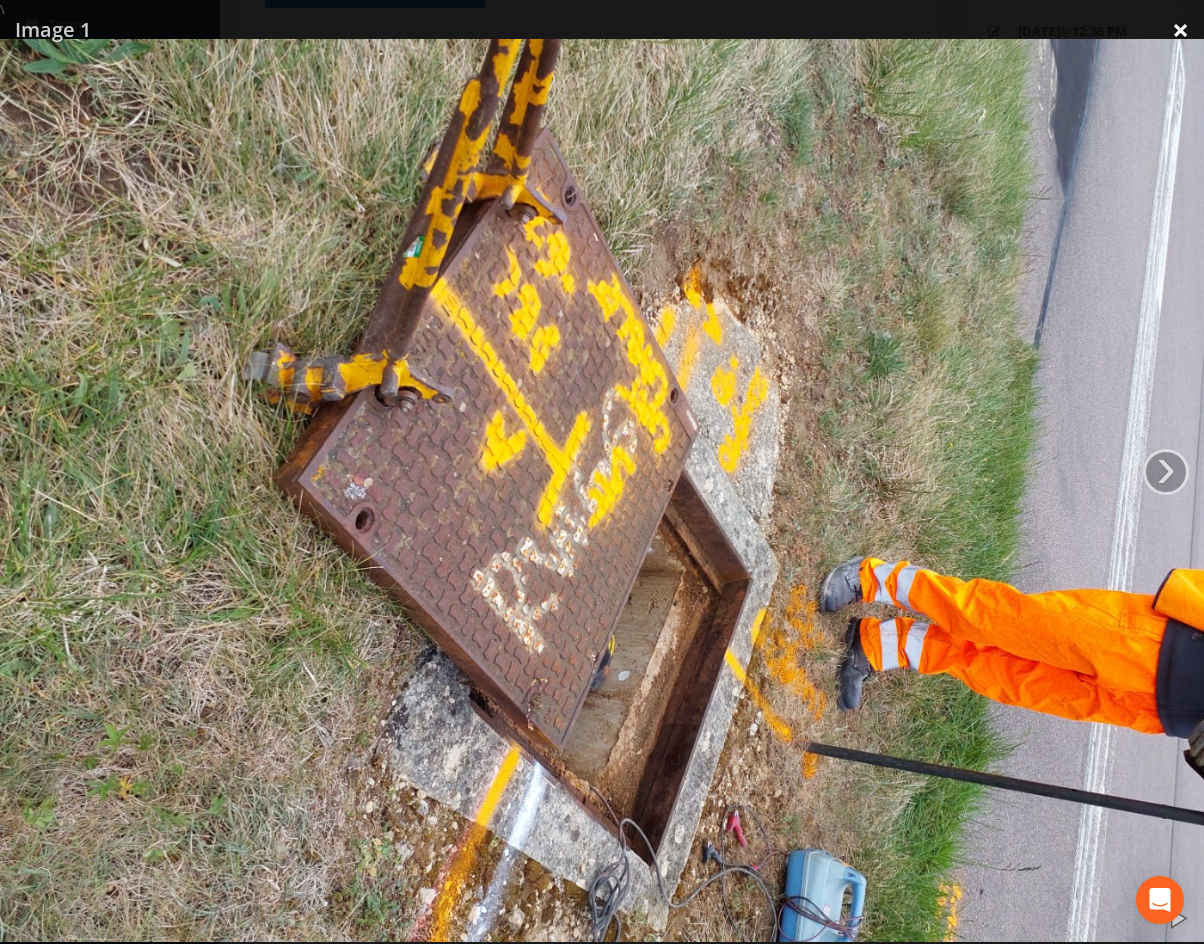 click on "×" at bounding box center (1180, 30) 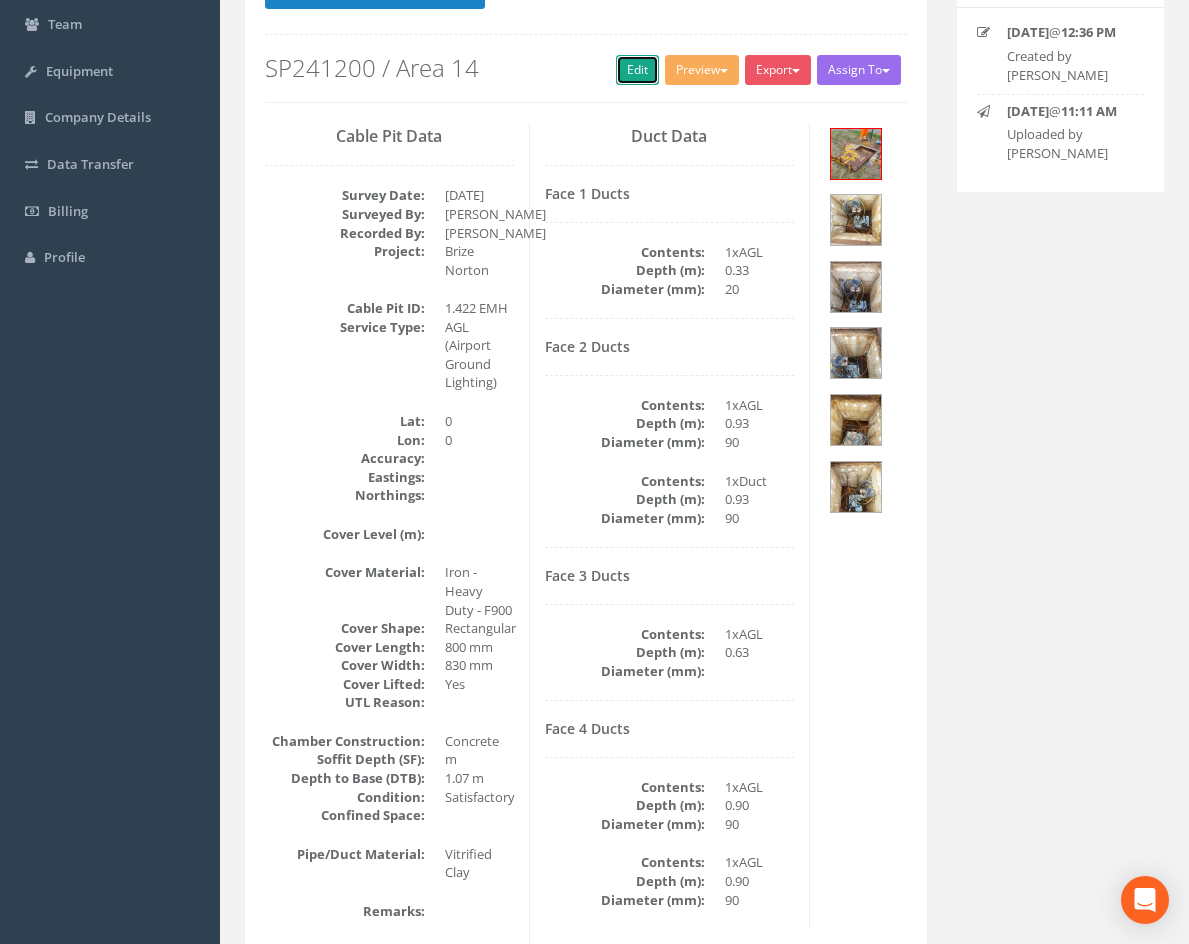 click on "Edit" at bounding box center (637, 70) 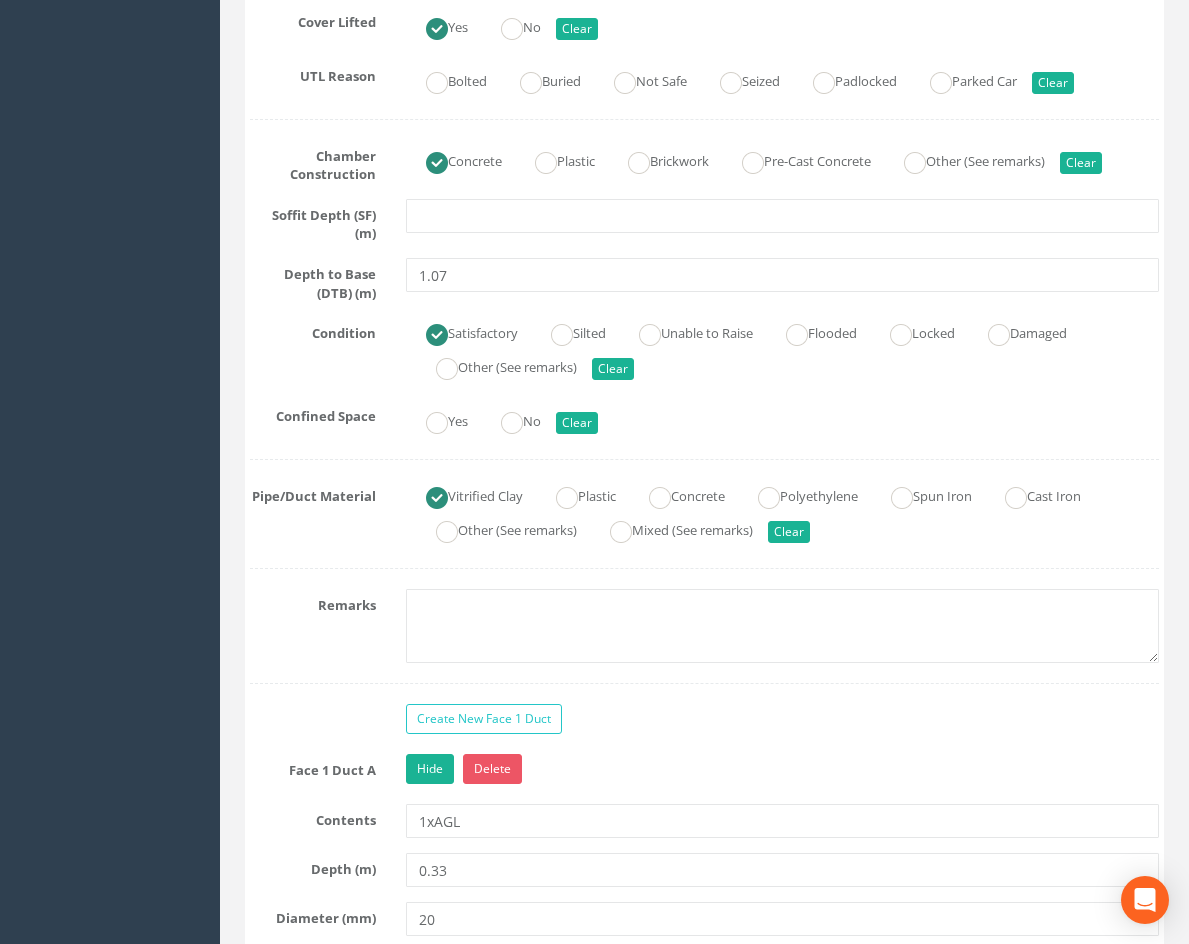 scroll, scrollTop: 1300, scrollLeft: 0, axis: vertical 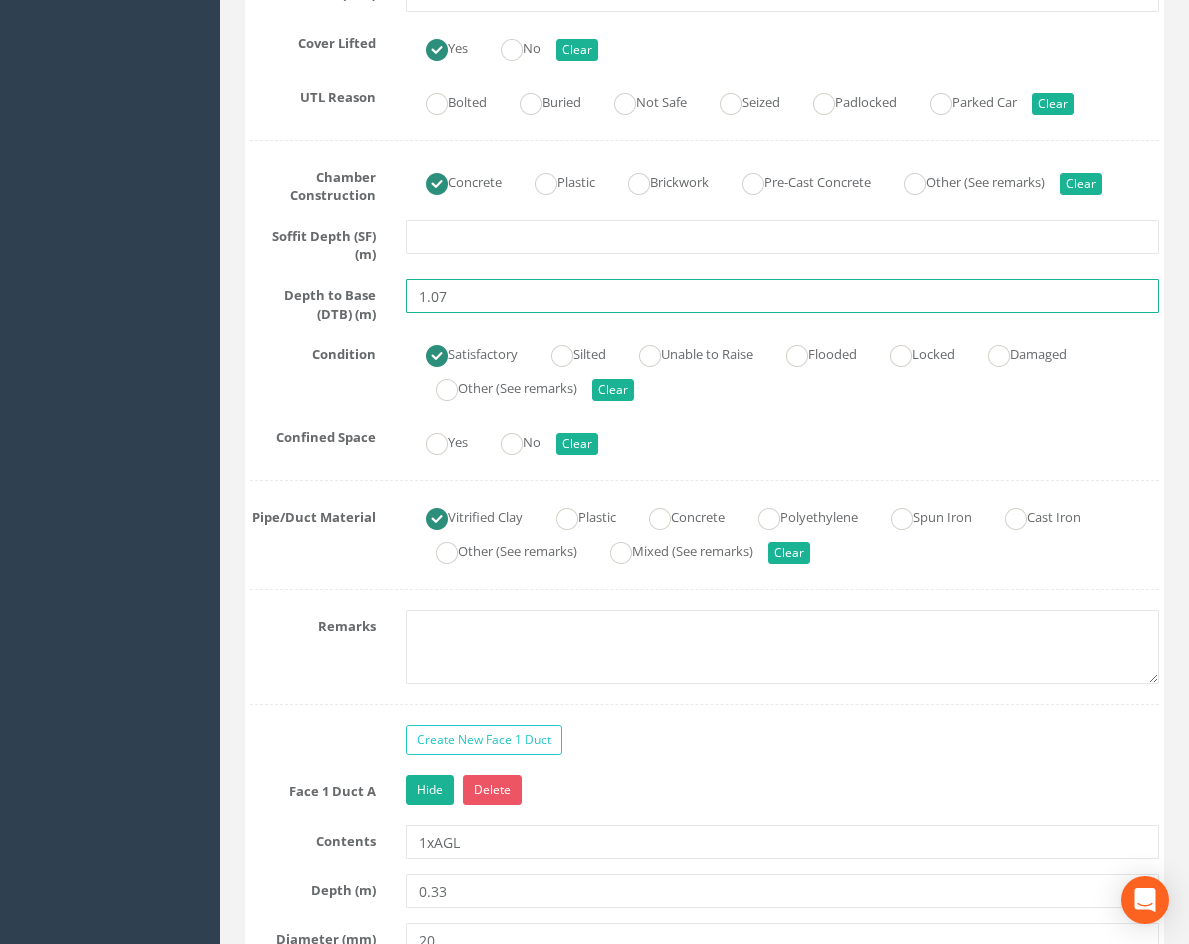 click on "1.07" at bounding box center (782, 296) 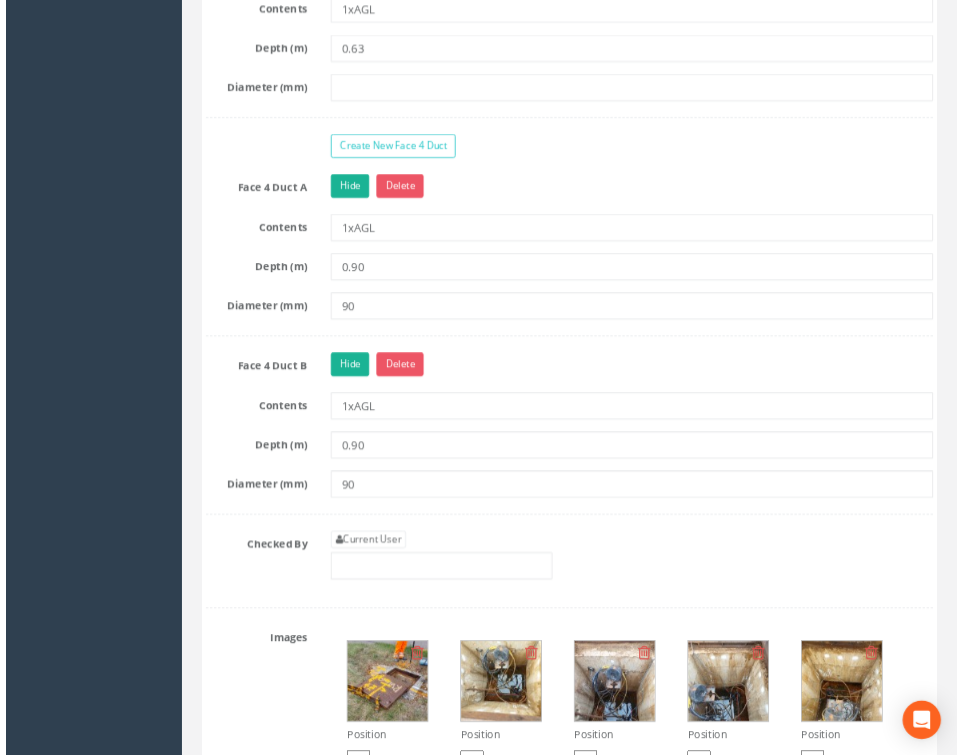scroll, scrollTop: 3000, scrollLeft: 0, axis: vertical 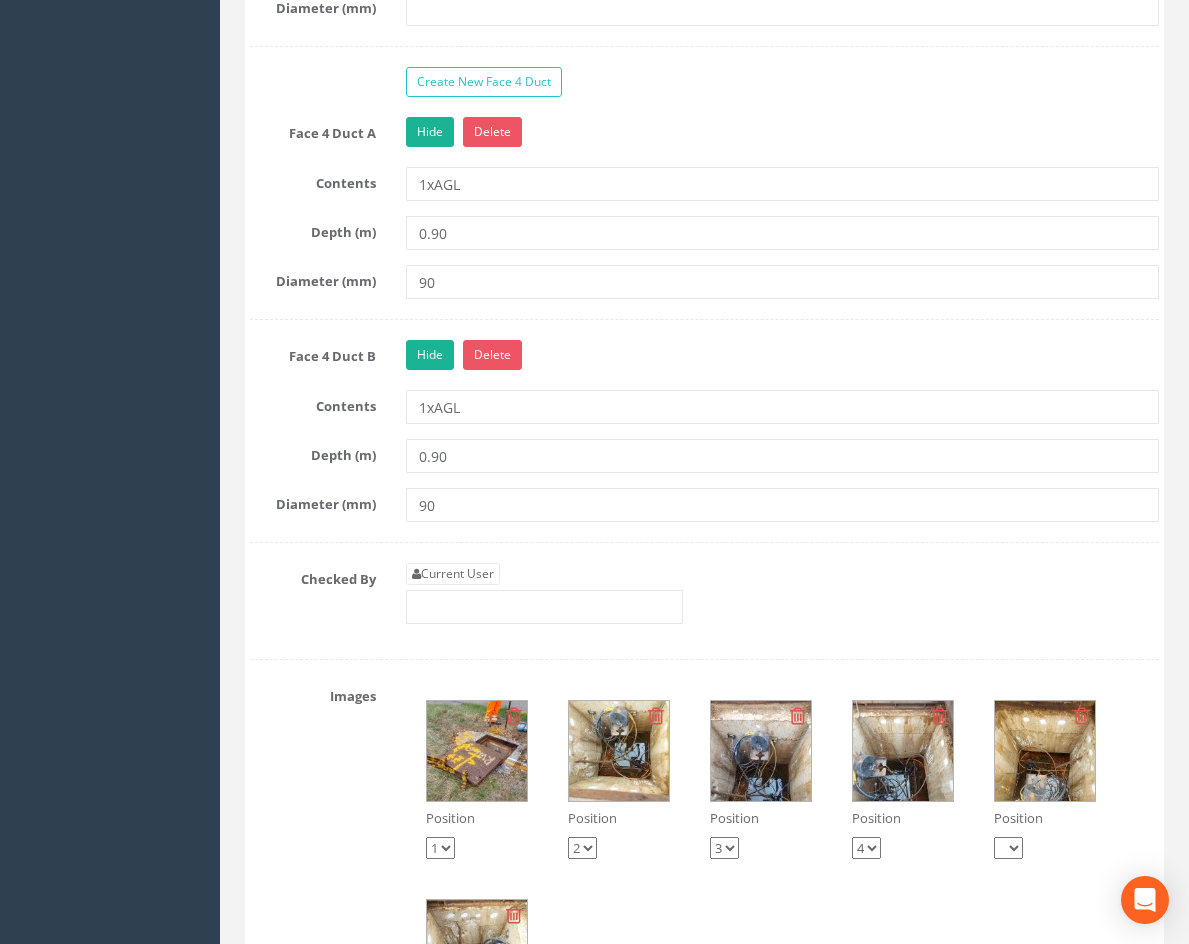 type on "1.04" 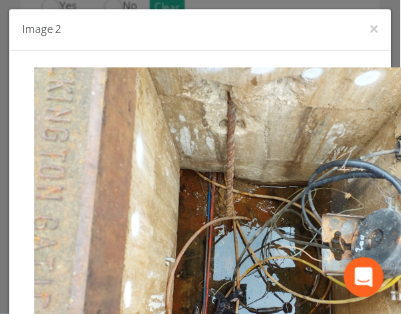 scroll, scrollTop: 2519, scrollLeft: 0, axis: vertical 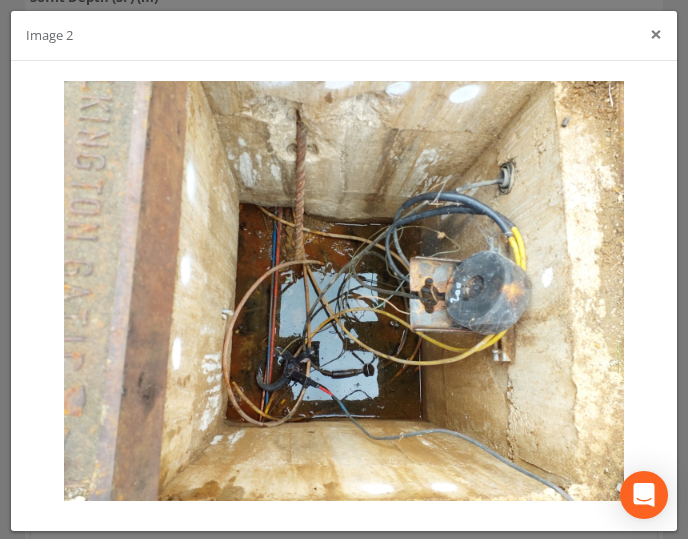 click on "×" at bounding box center [656, 34] 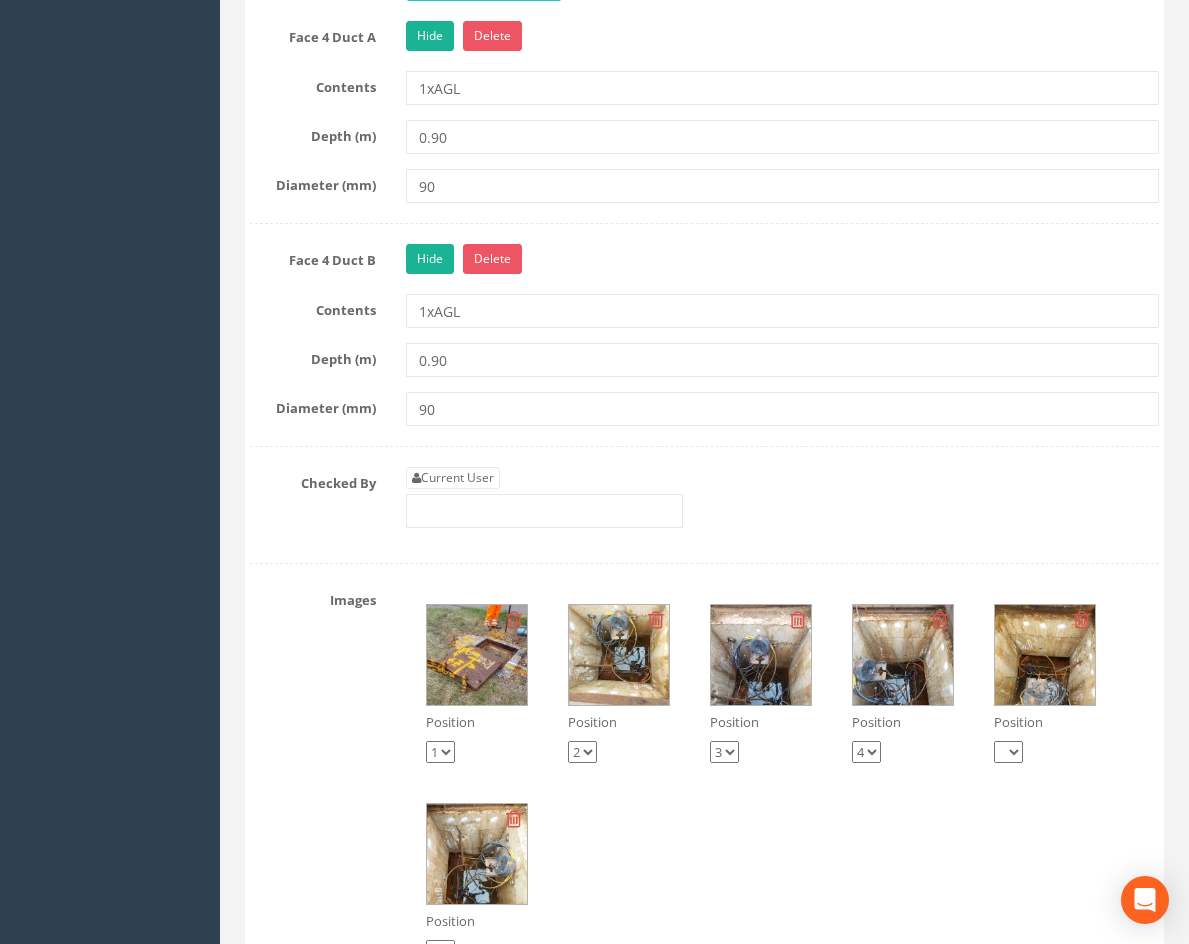 scroll, scrollTop: 3238, scrollLeft: 0, axis: vertical 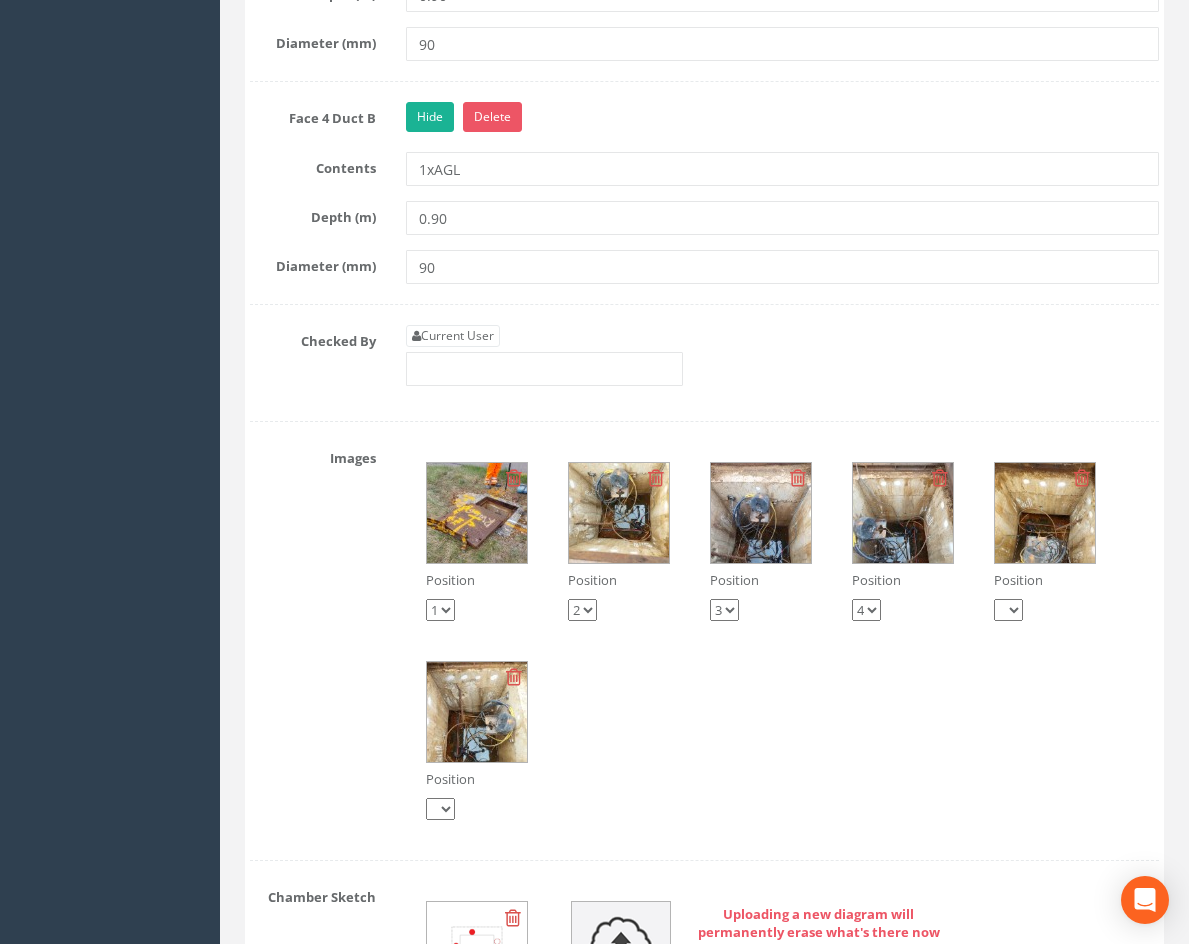 click at bounding box center (619, 513) 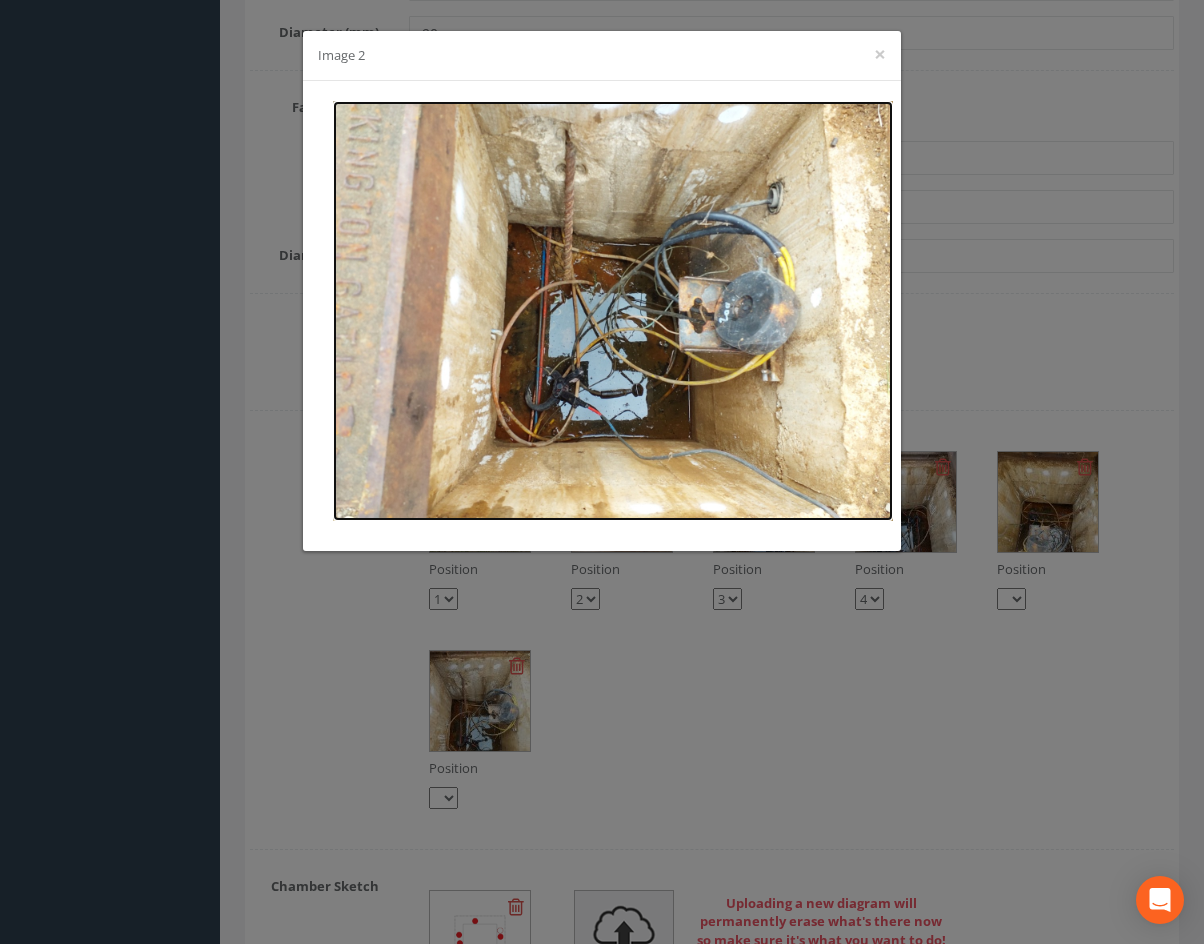 click at bounding box center [613, 311] 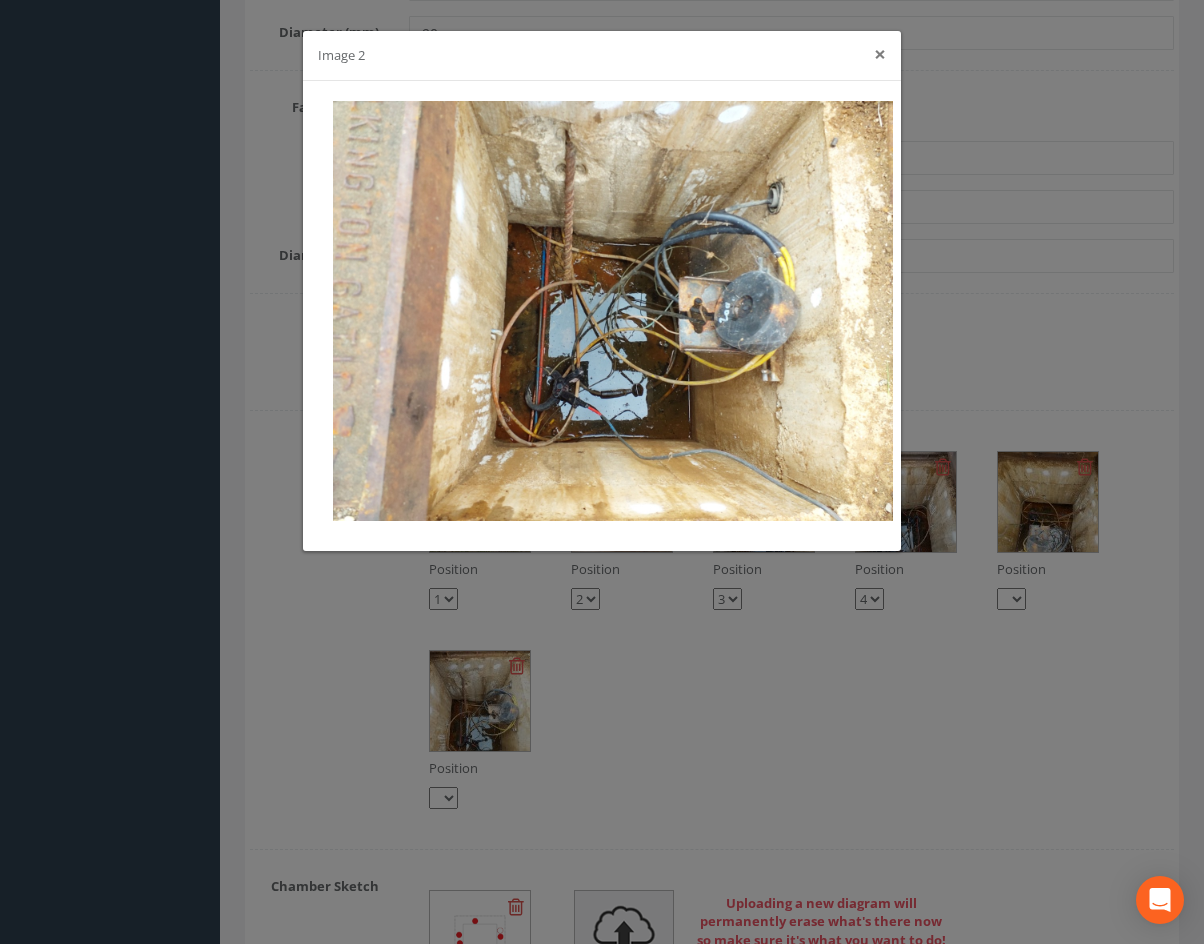 click on "×" at bounding box center (880, 54) 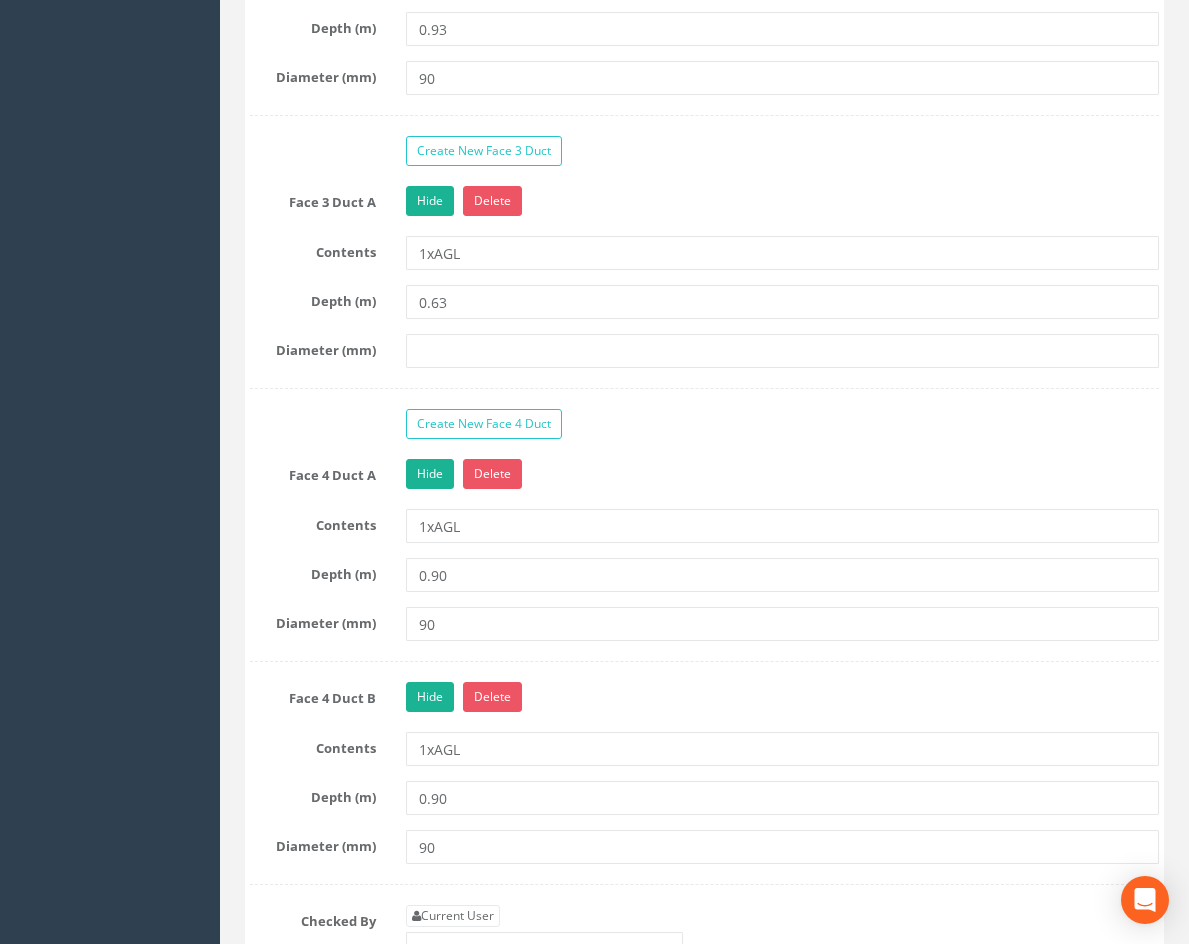 scroll, scrollTop: 2538, scrollLeft: 0, axis: vertical 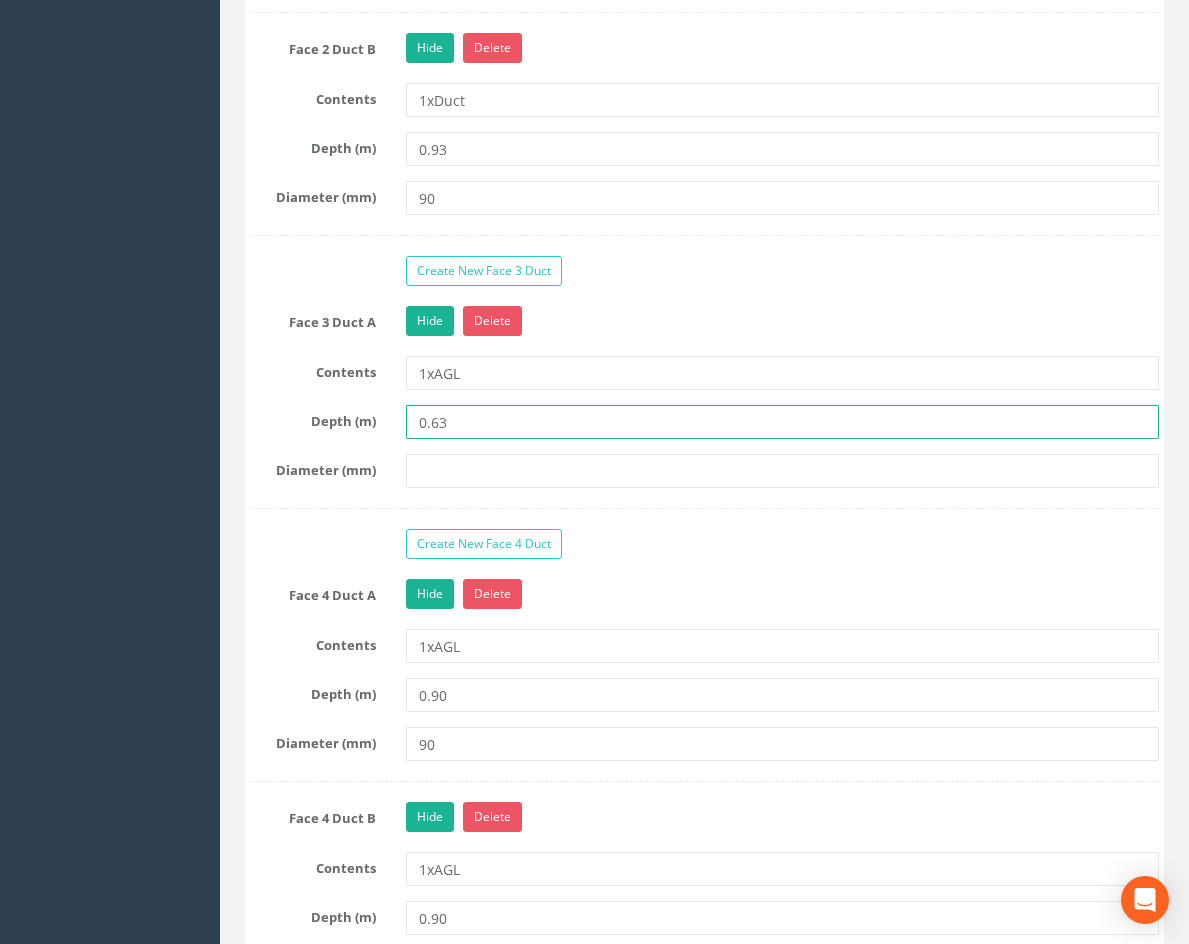 click on "0.63" at bounding box center [782, 422] 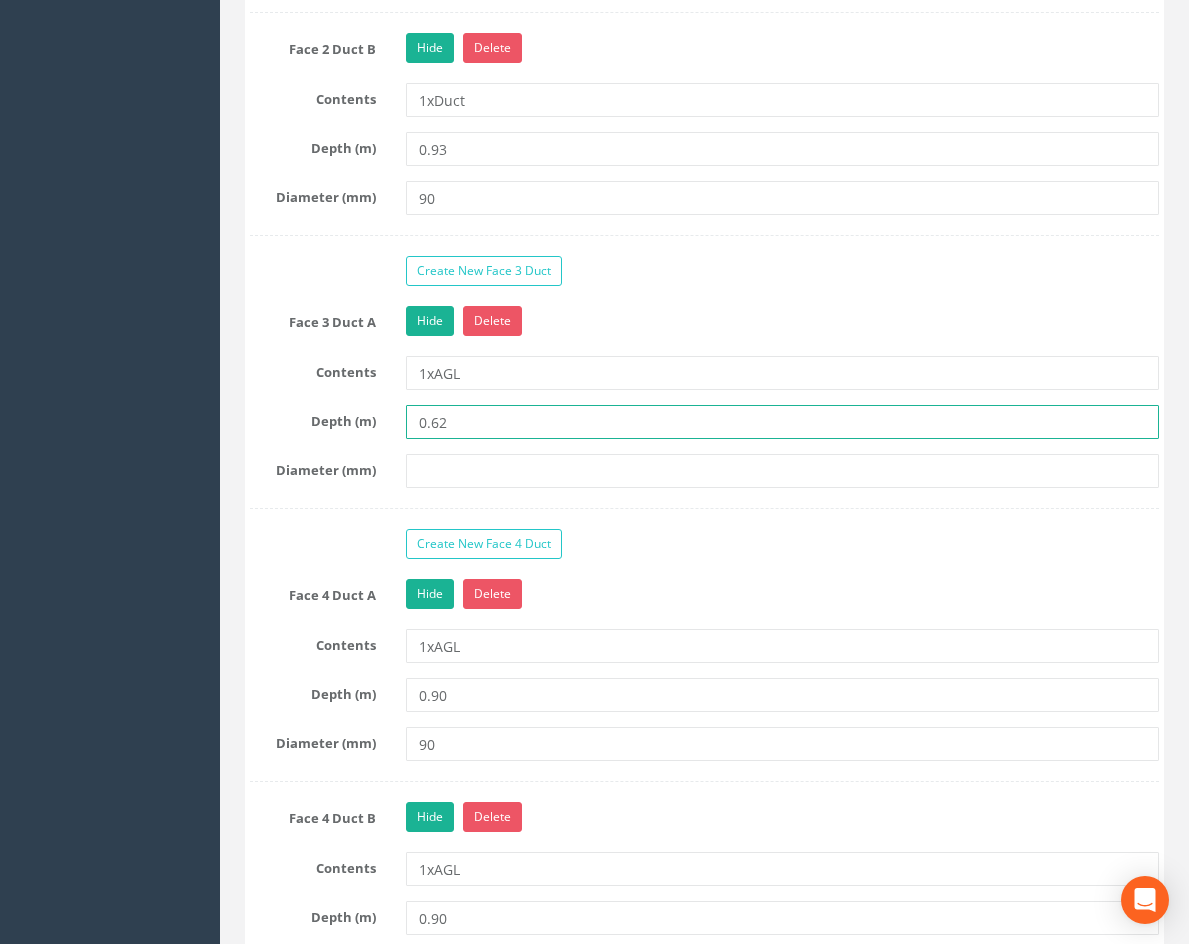 type on "0.62" 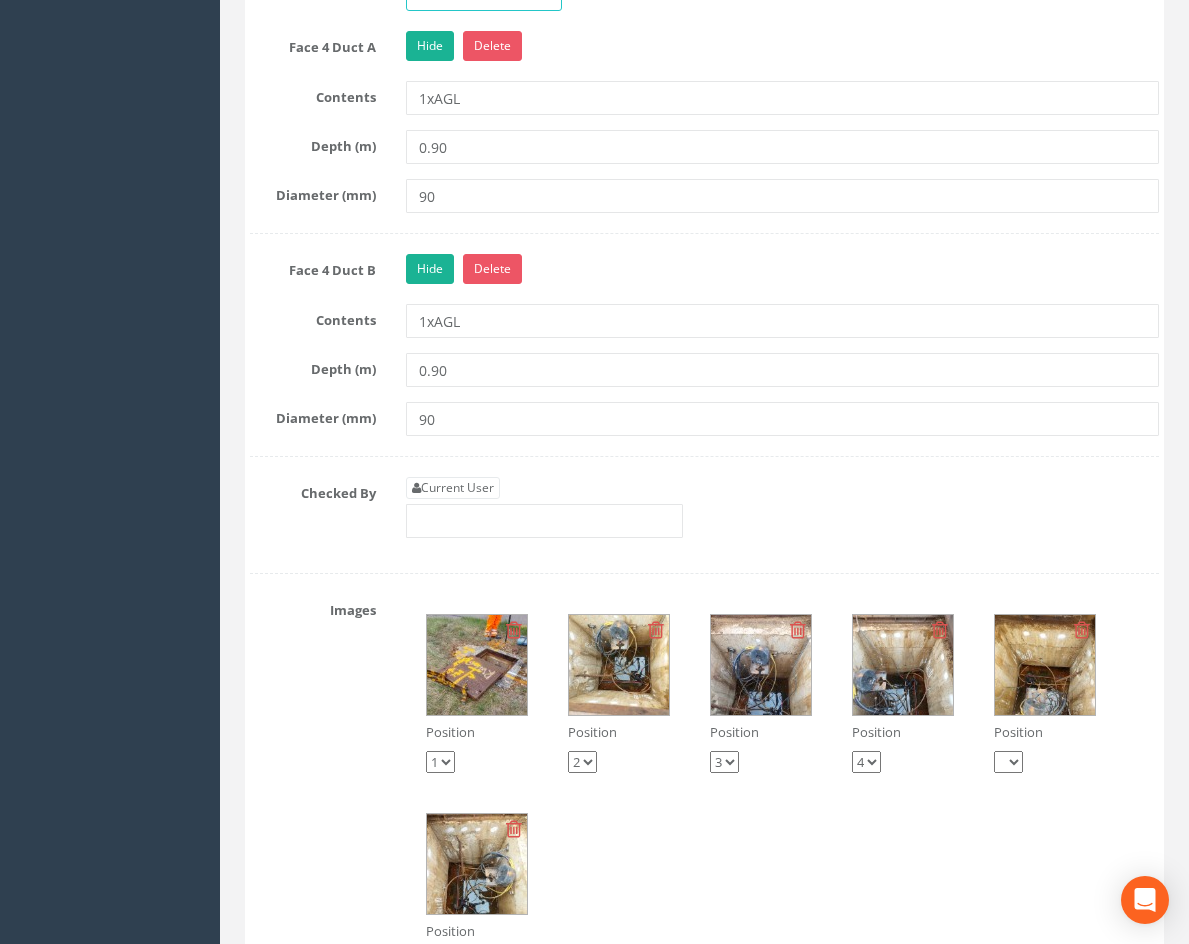 scroll, scrollTop: 3238, scrollLeft: 0, axis: vertical 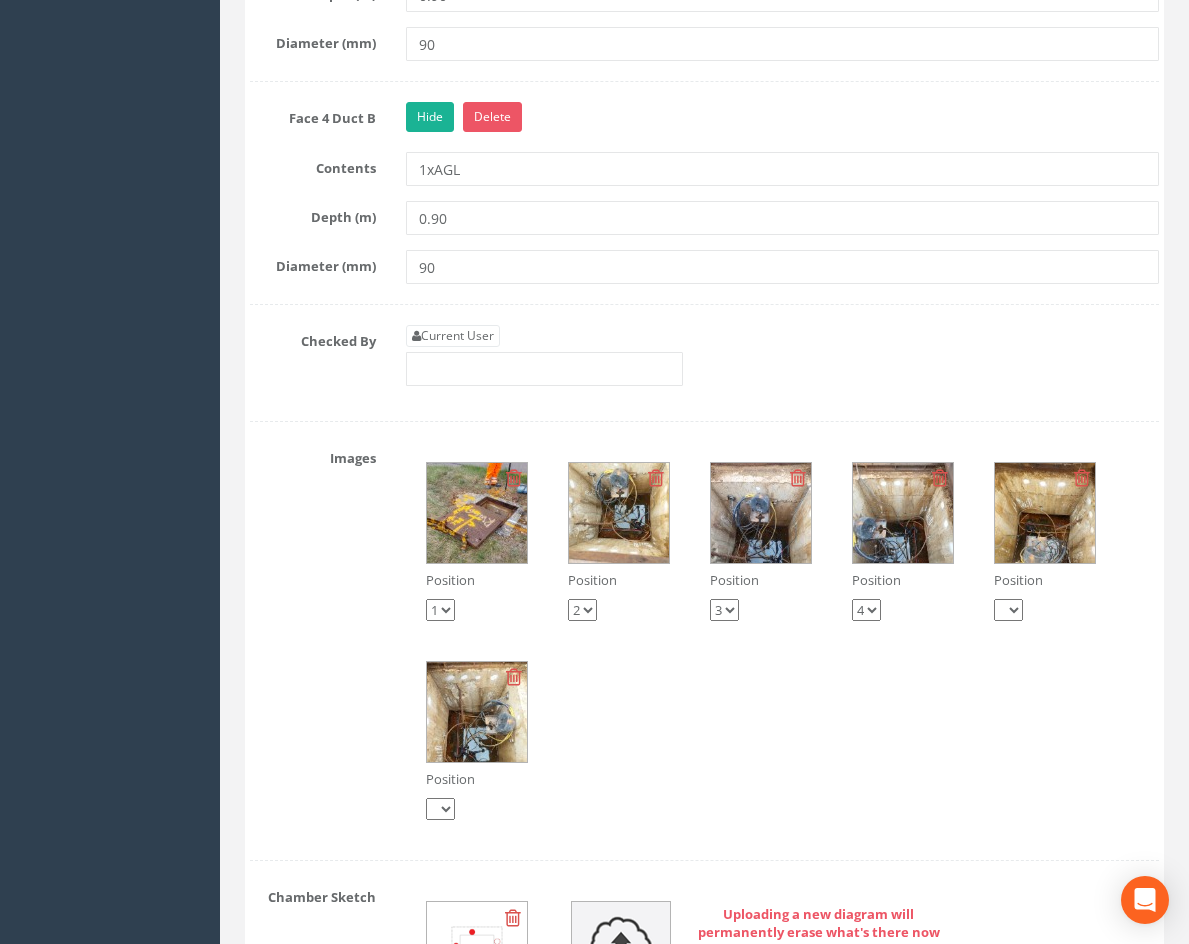 click at bounding box center [619, 513] 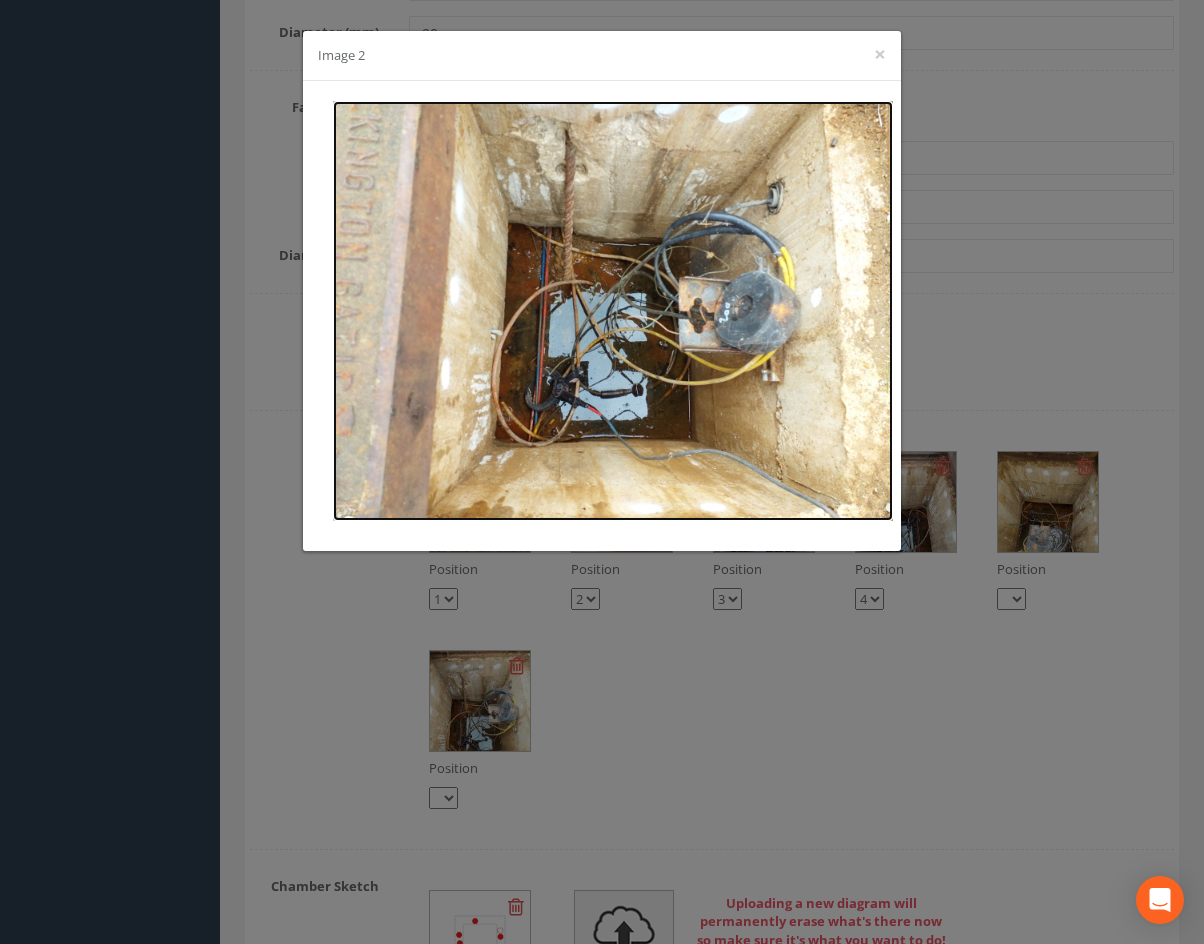 click at bounding box center [613, 311] 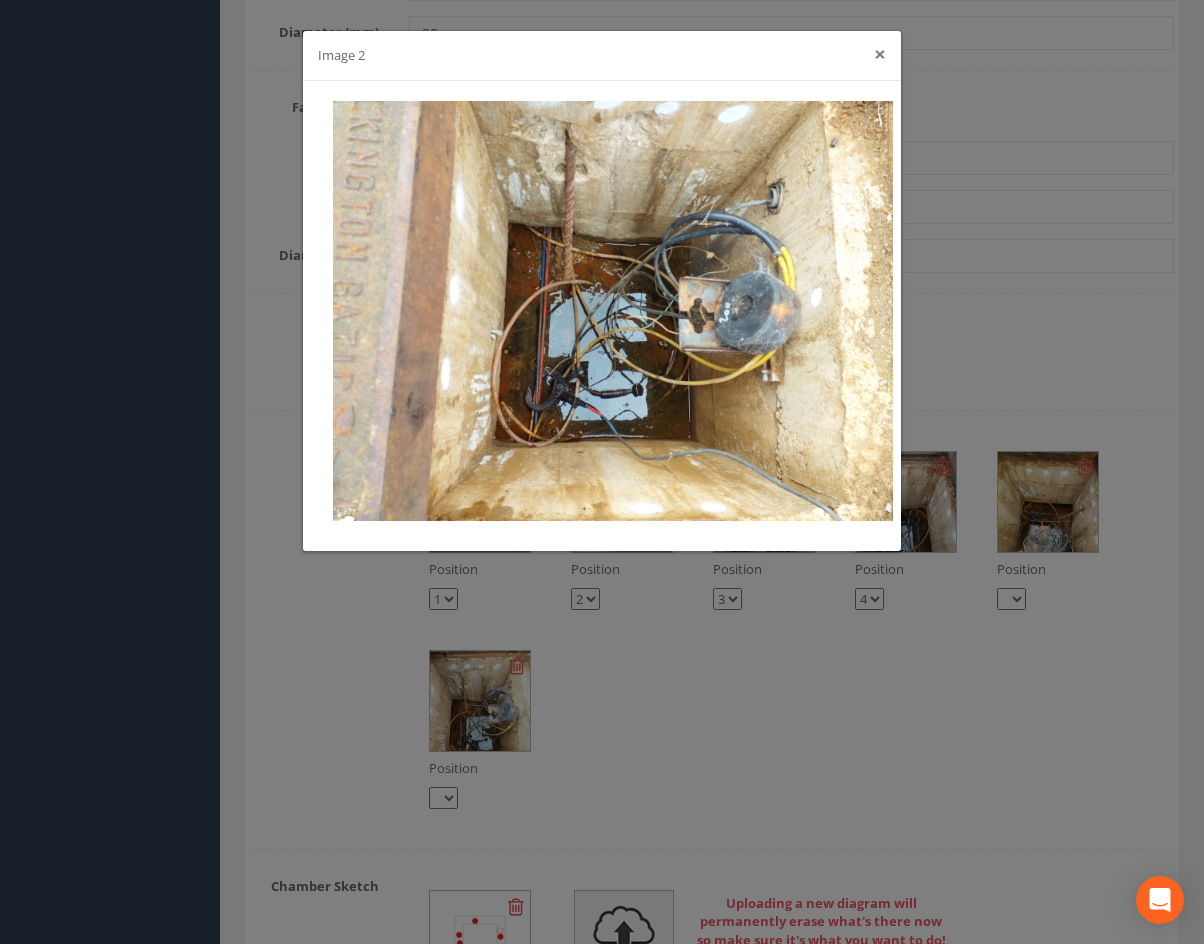 drag, startPoint x: 884, startPoint y: 54, endPoint x: 850, endPoint y: 85, distance: 46.010868 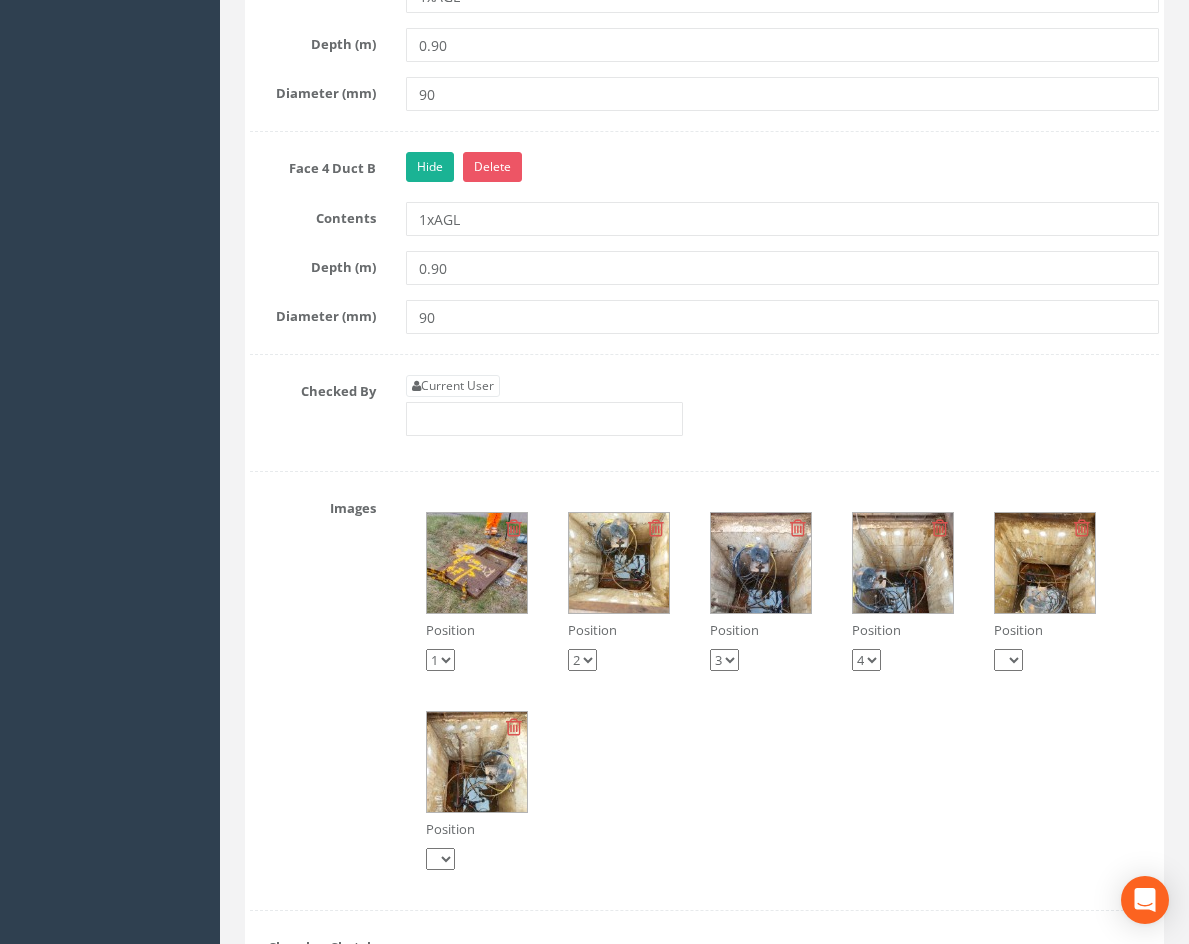 scroll, scrollTop: 3120, scrollLeft: 0, axis: vertical 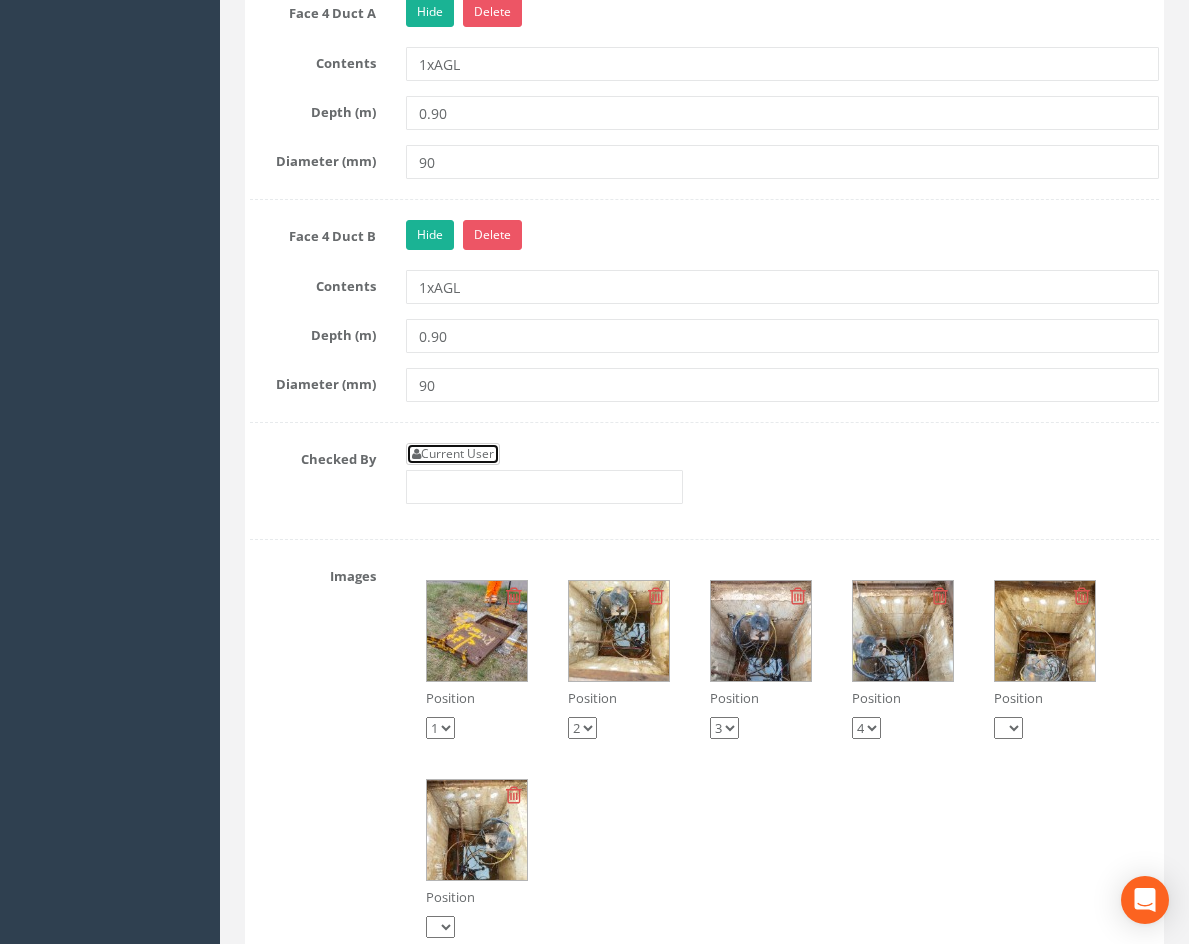 click on "Current User" at bounding box center (453, 454) 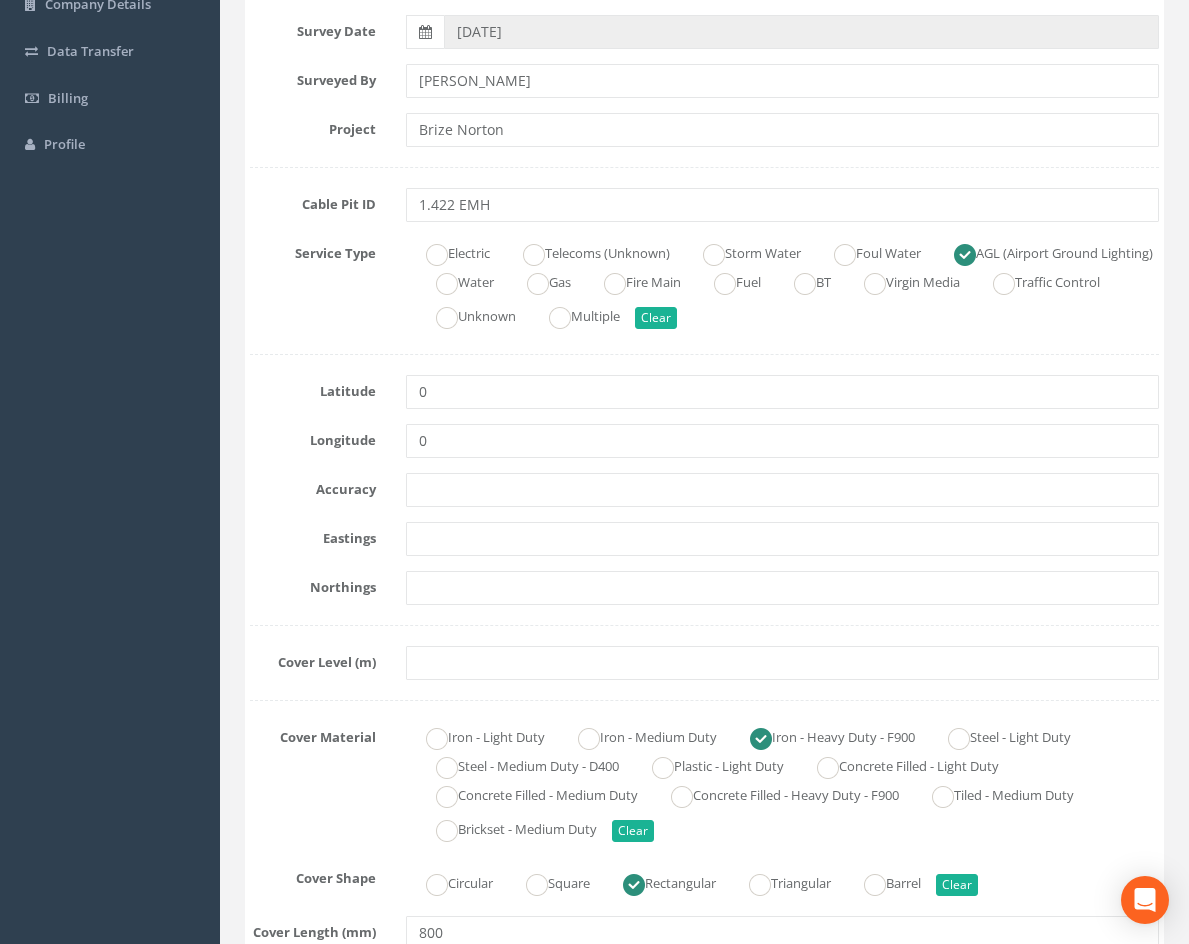 scroll, scrollTop: 420, scrollLeft: 0, axis: vertical 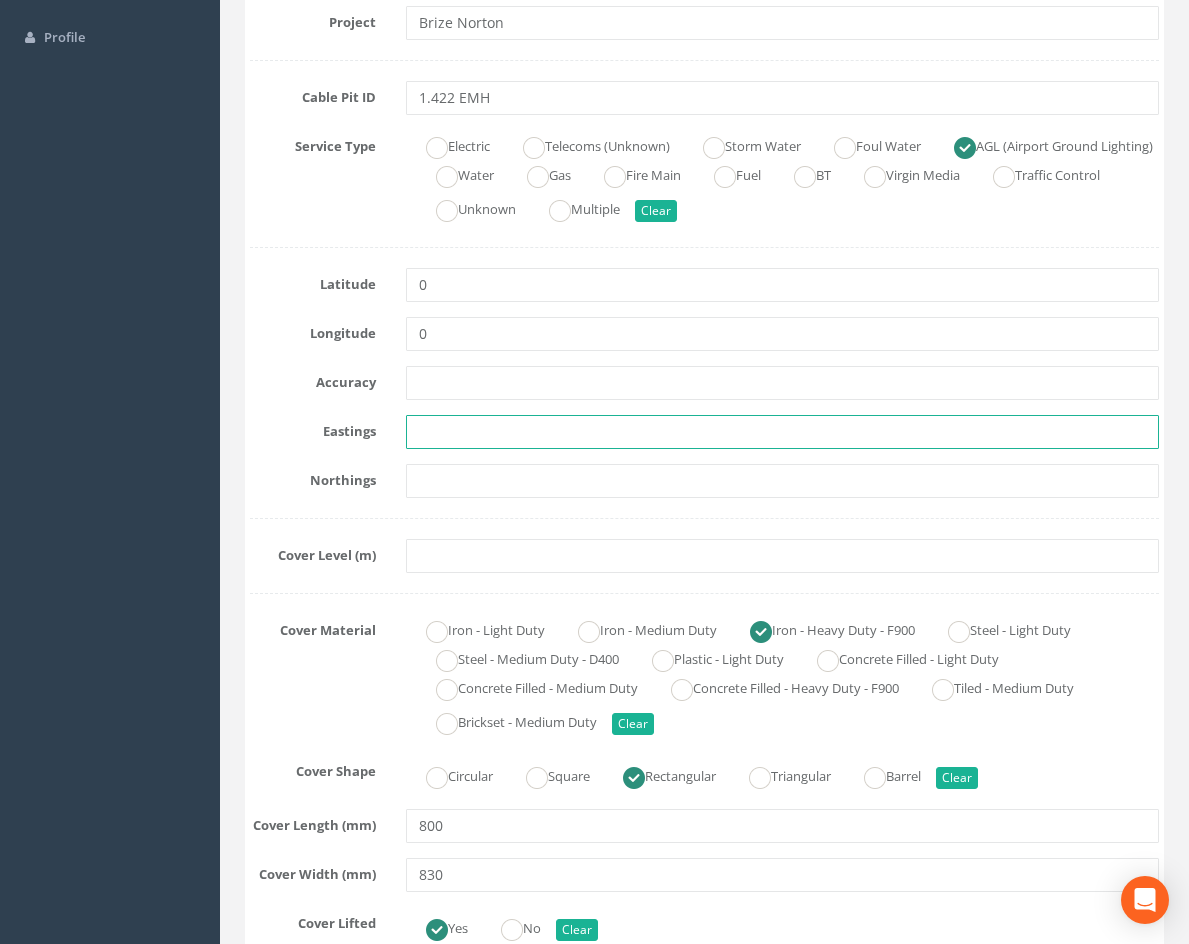 click at bounding box center [782, 432] 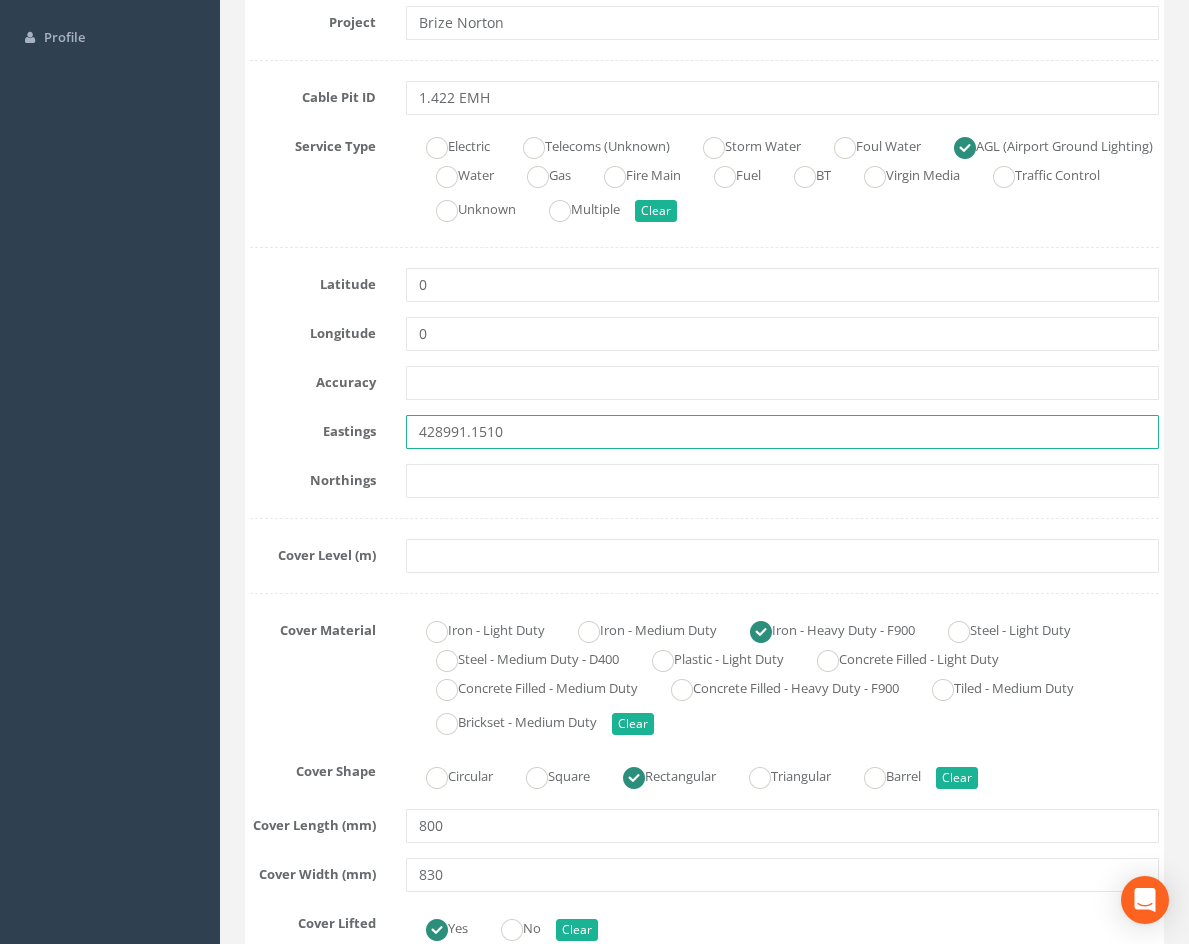 type on "428991.1510" 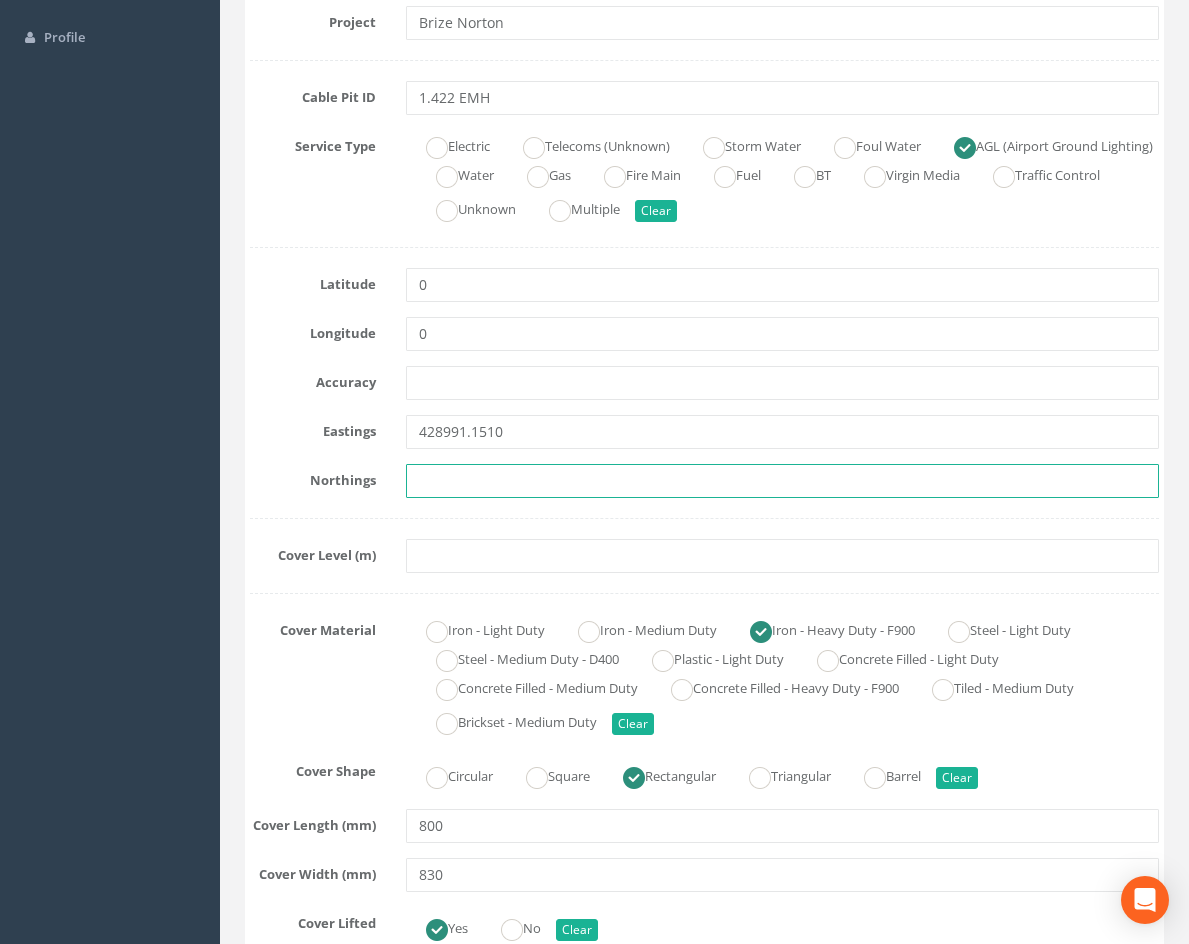 click at bounding box center [782, 481] 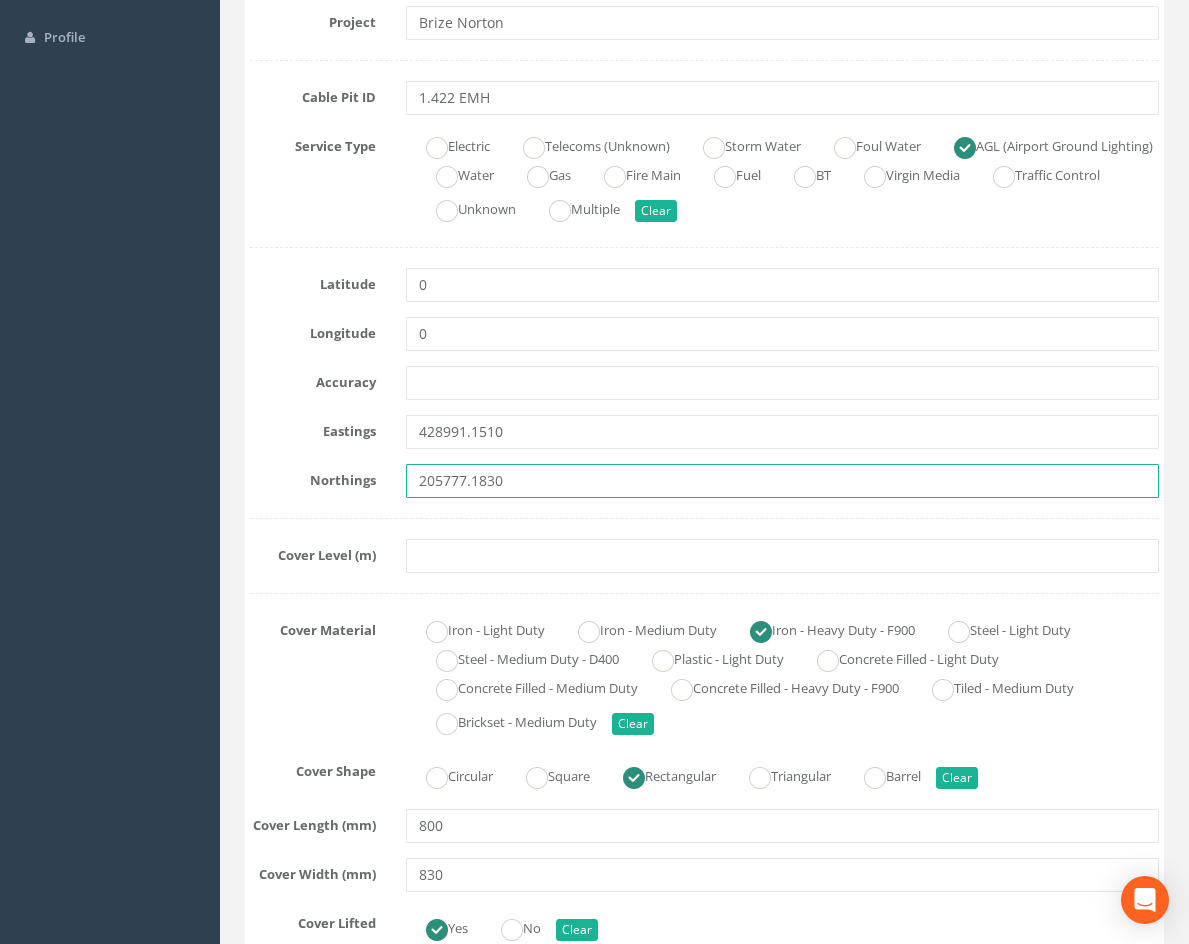 type on "205777.1830" 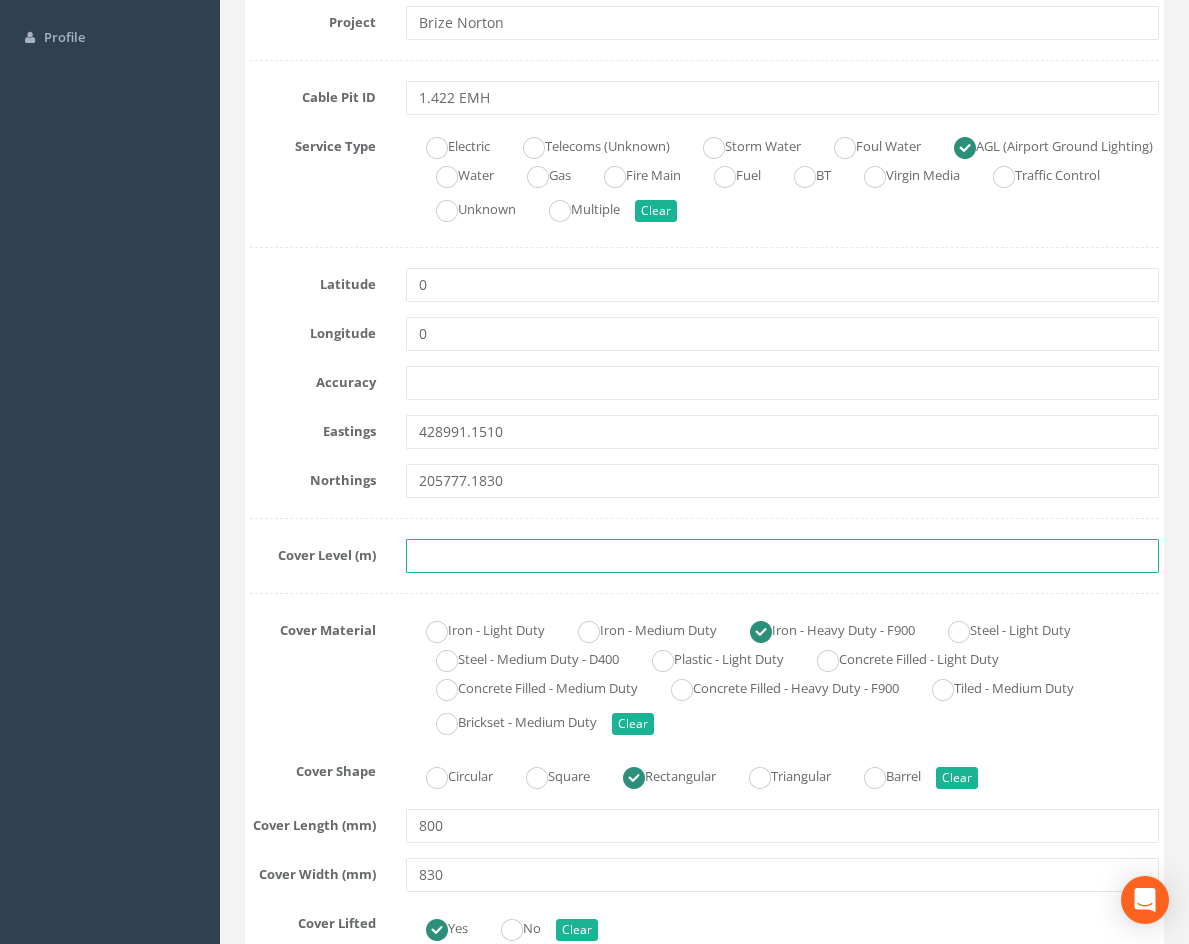 click at bounding box center (782, 556) 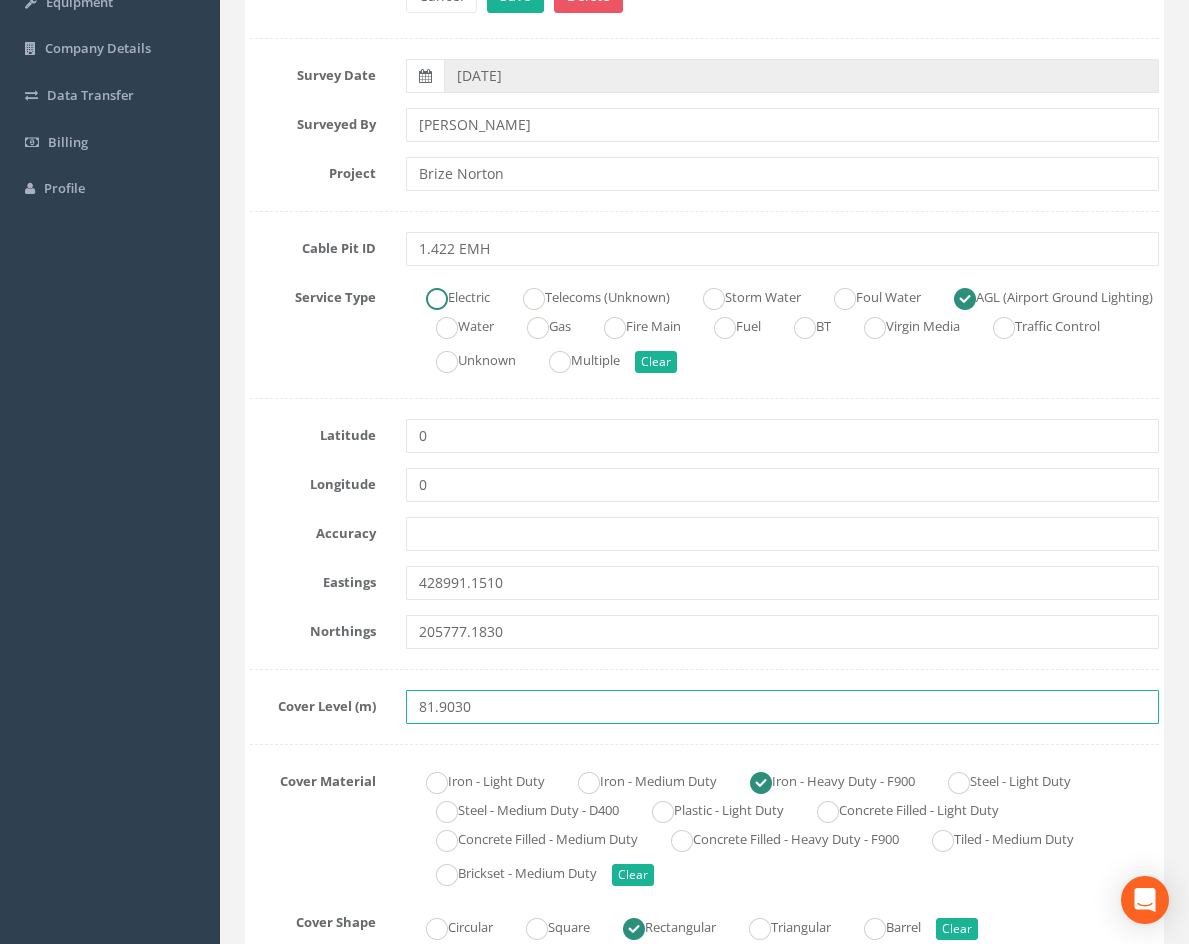 scroll, scrollTop: 0, scrollLeft: 0, axis: both 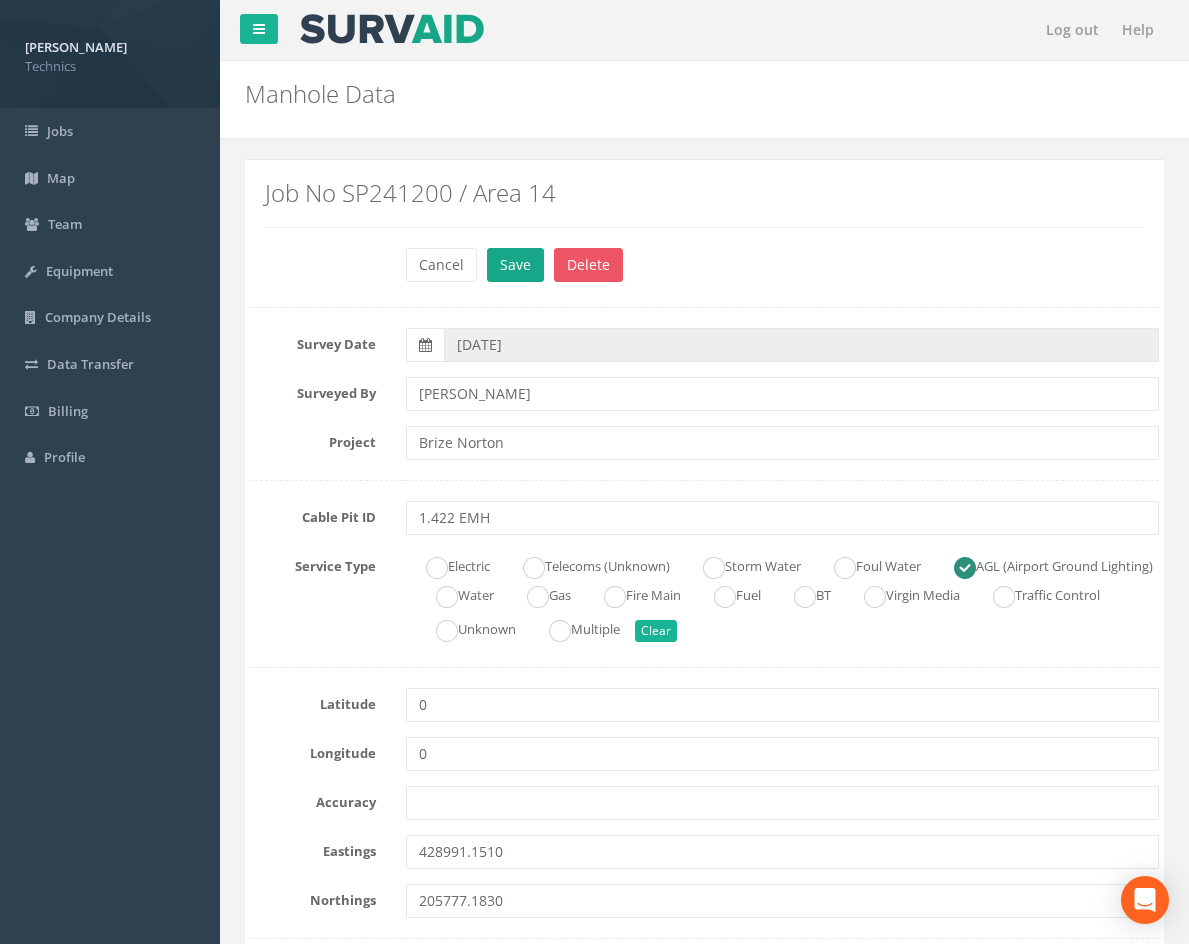 type on "81.9030" 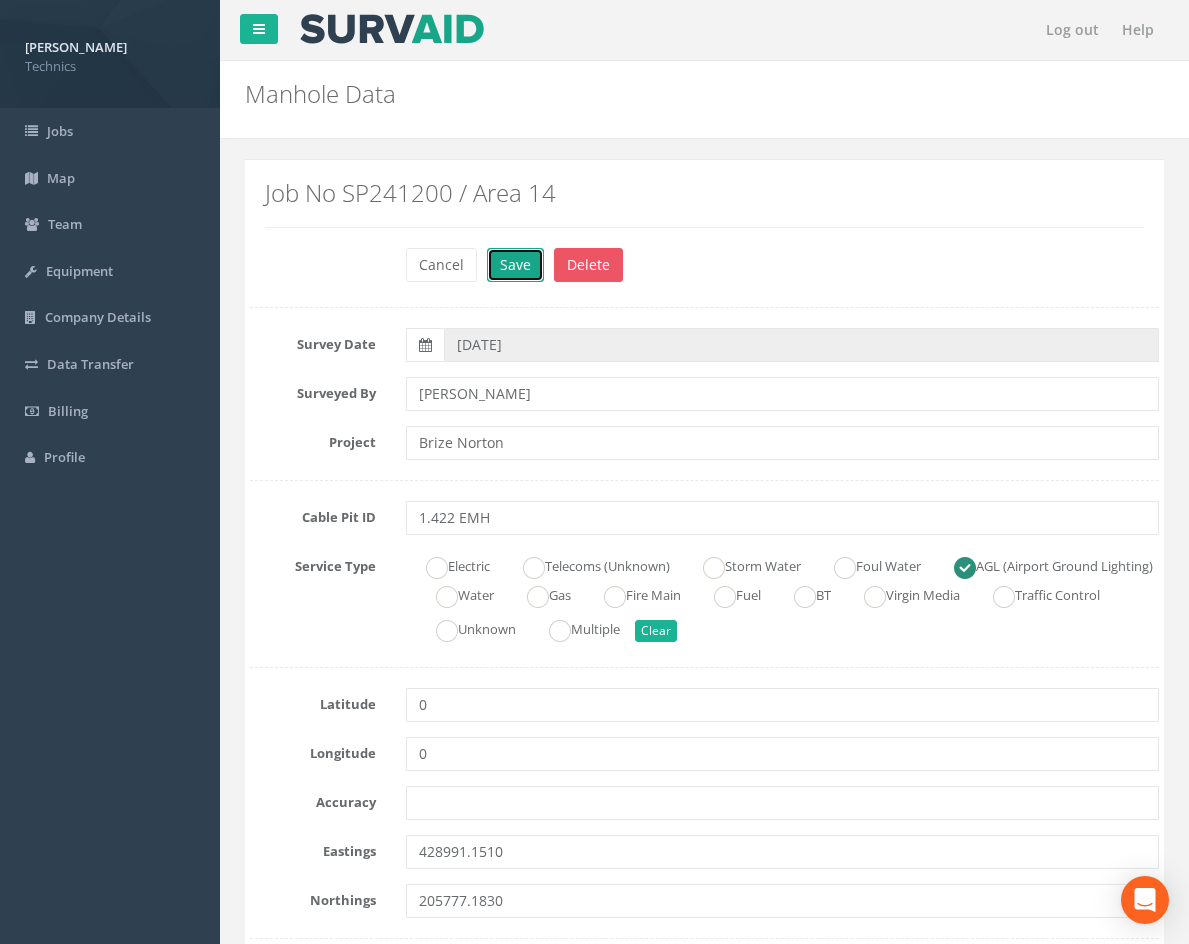 click on "Save" at bounding box center (515, 265) 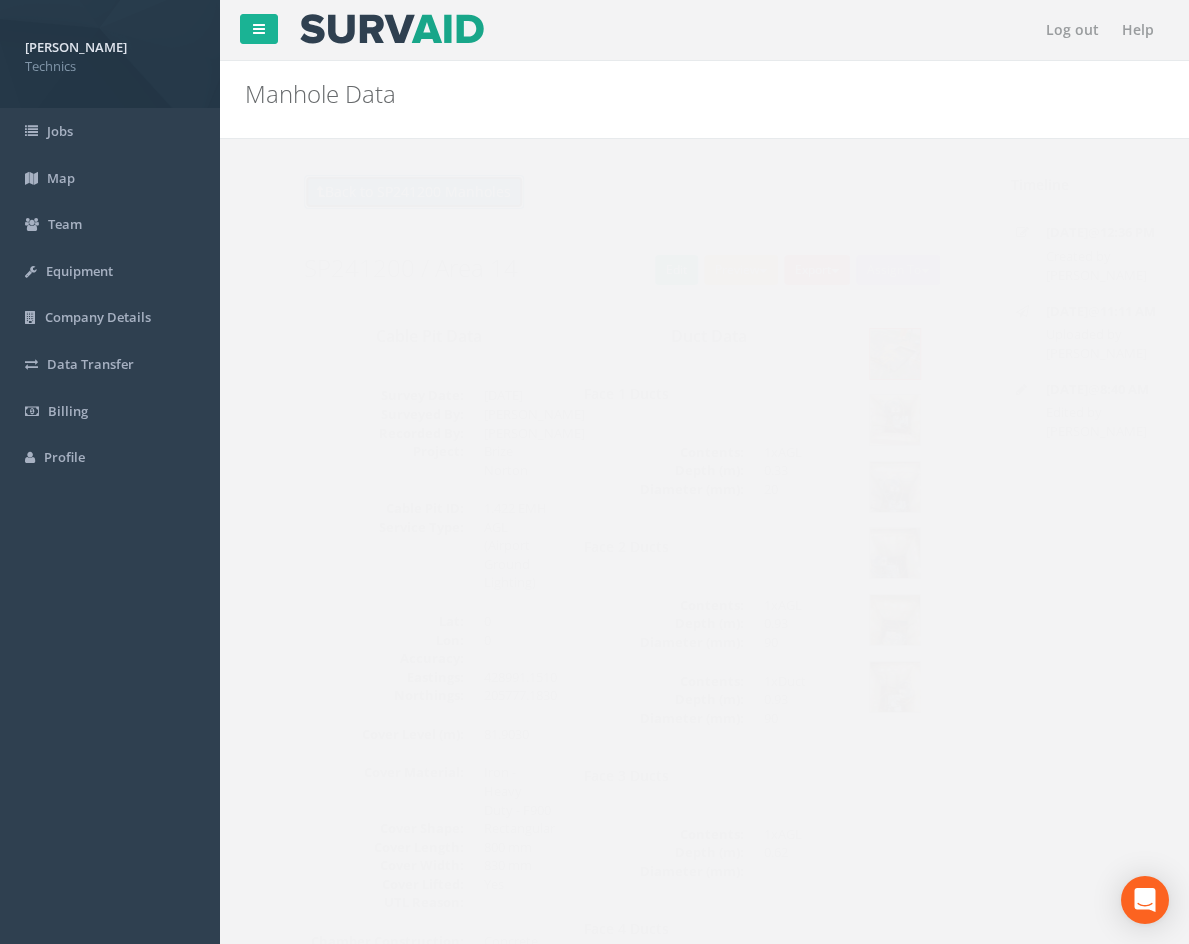 click on "Back to SP241200 Manholes" at bounding box center (375, 192) 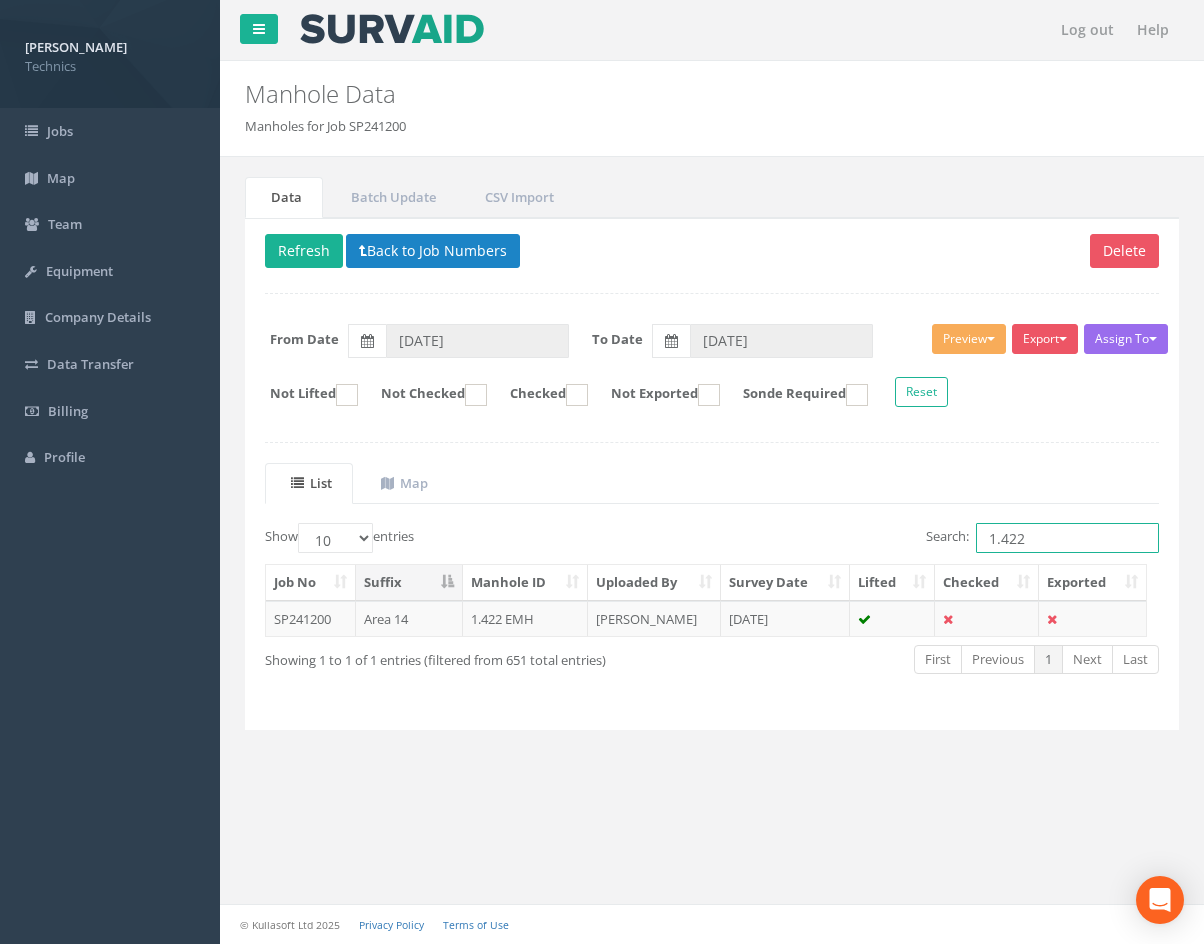 click on "1.422" at bounding box center [1067, 538] 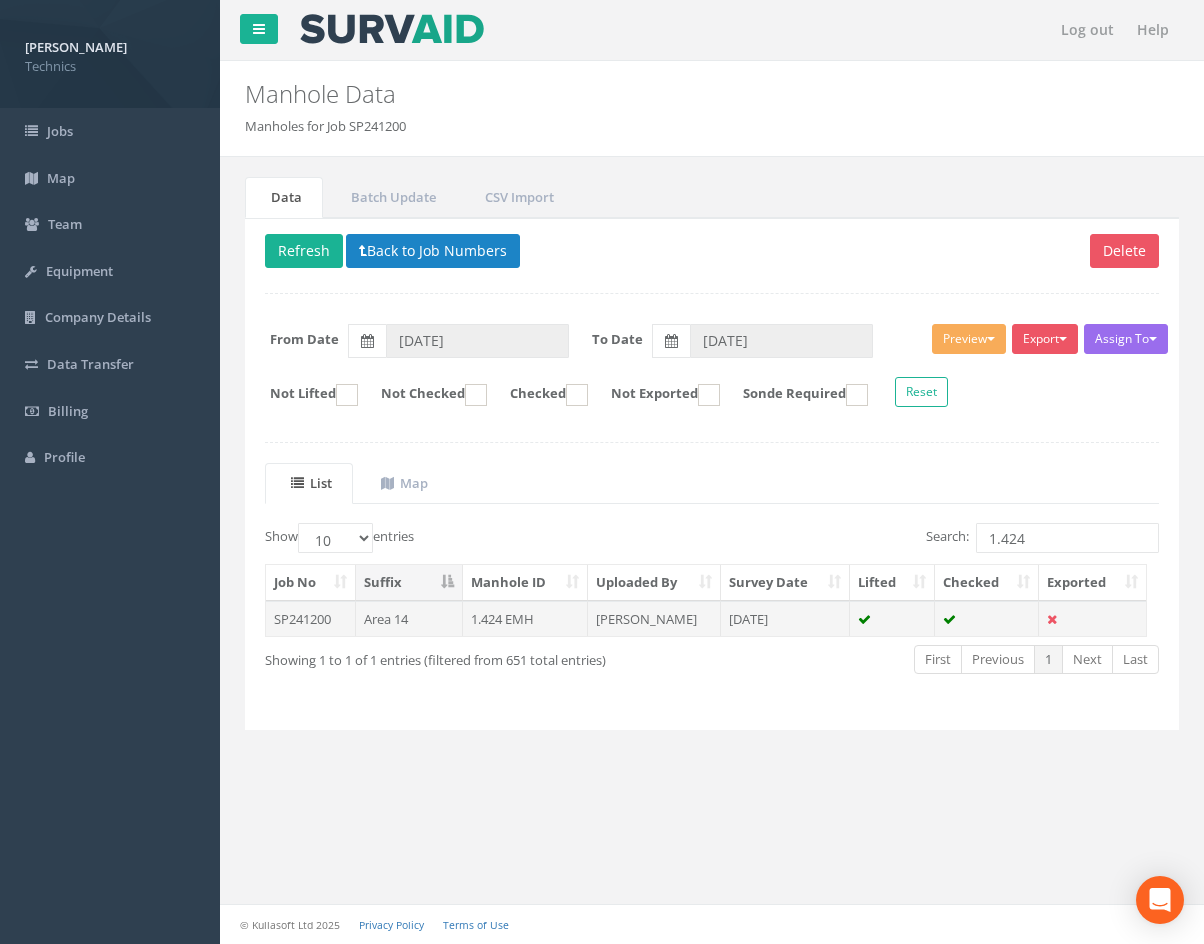 click on "[DATE]" at bounding box center [785, 619] 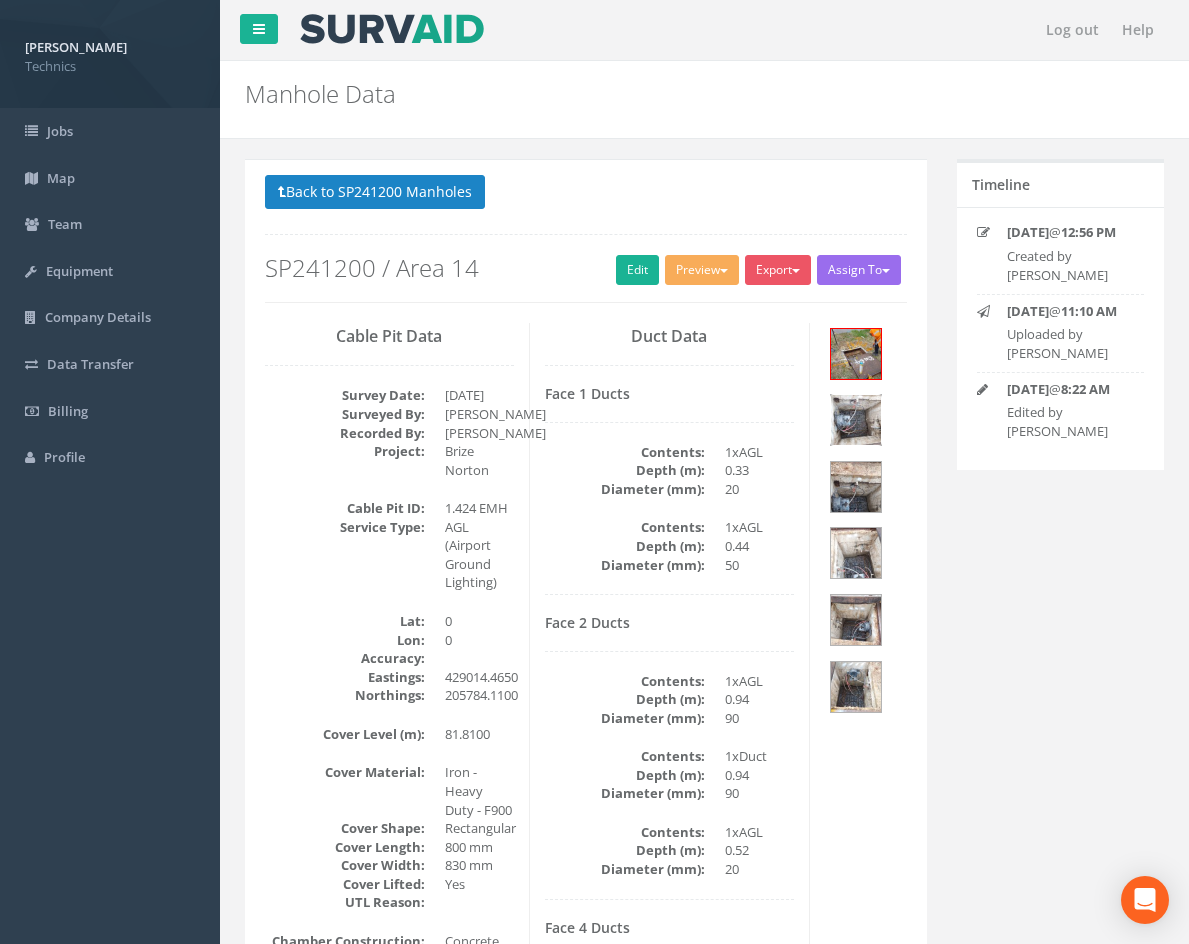 click at bounding box center (856, 420) 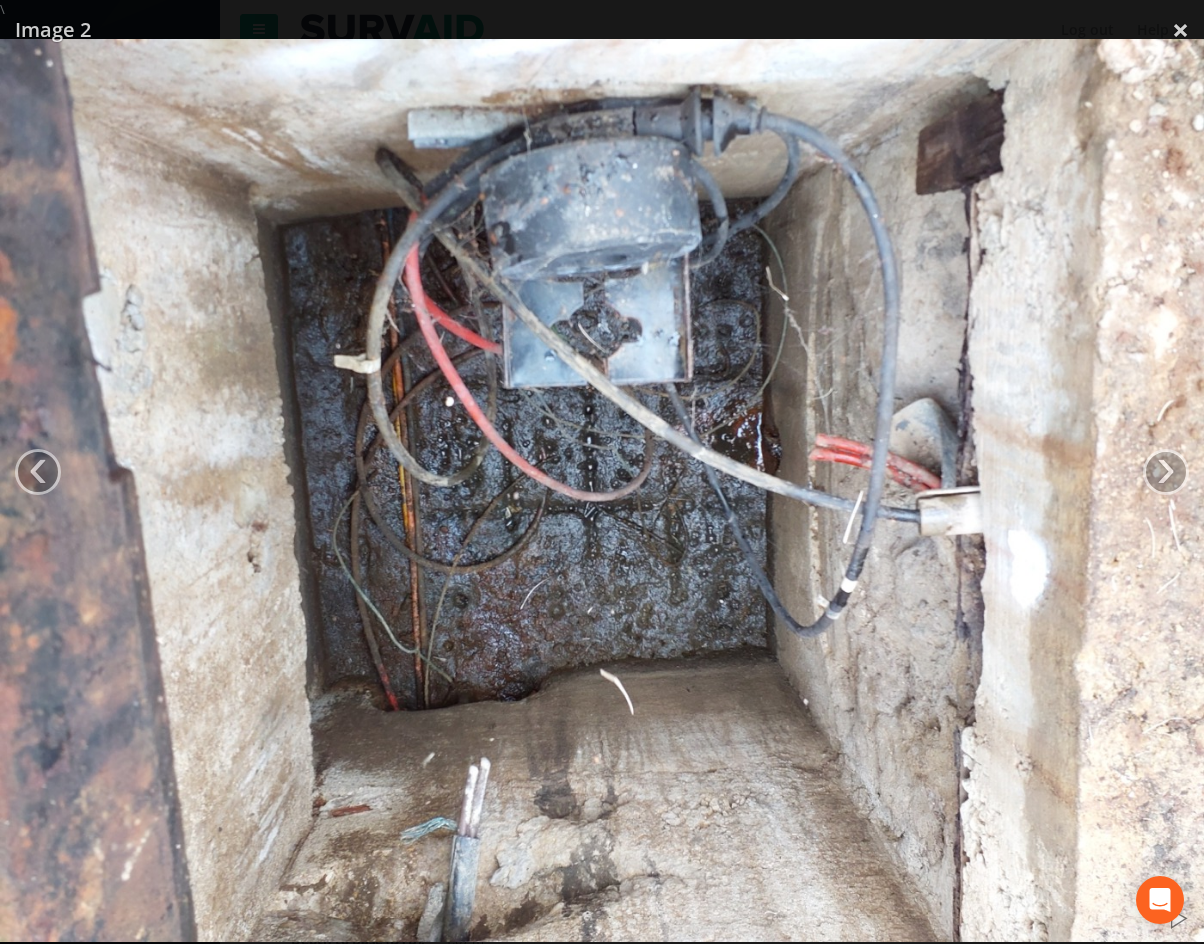 click at bounding box center (602, 490) 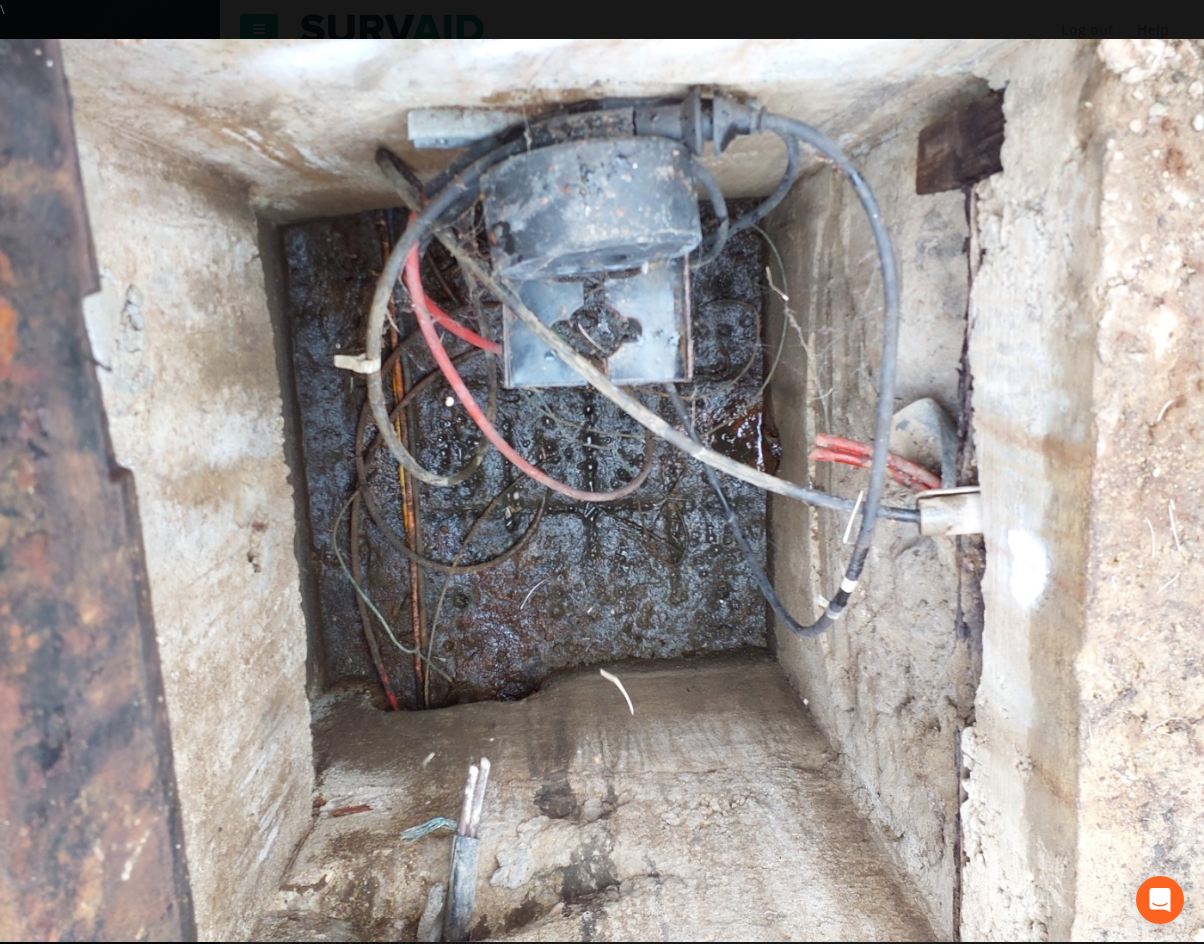 click at bounding box center [602, 490] 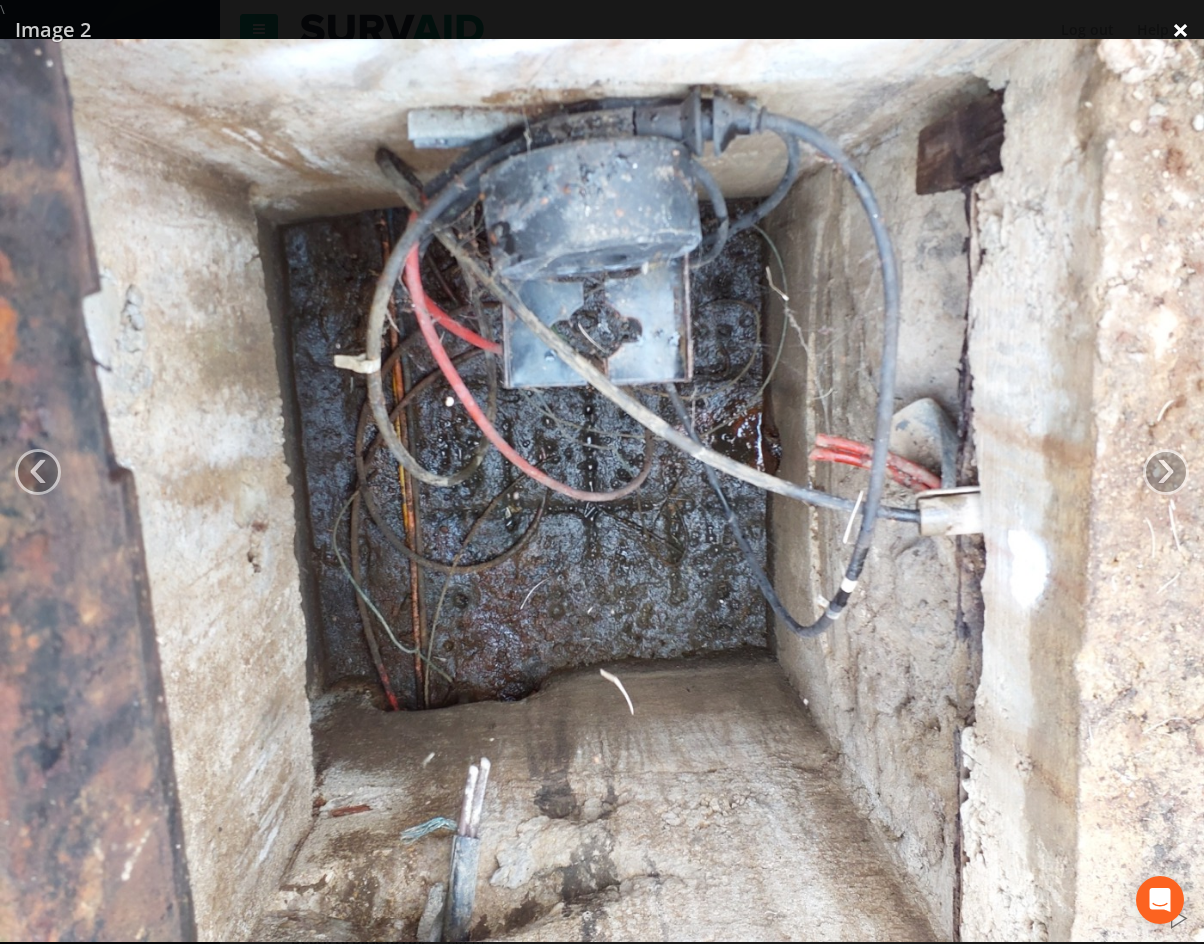 click on "×" at bounding box center [1180, 30] 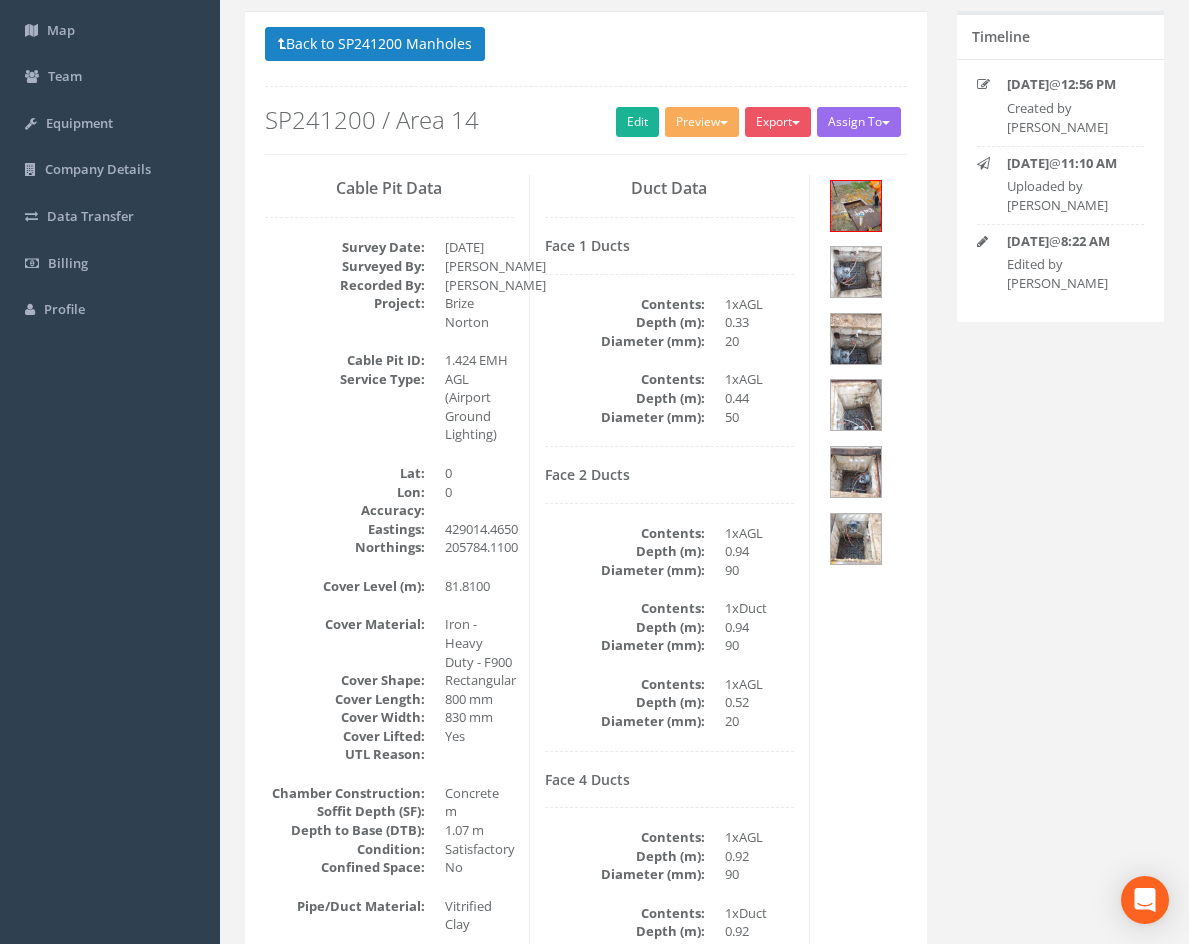 scroll, scrollTop: 0, scrollLeft: 0, axis: both 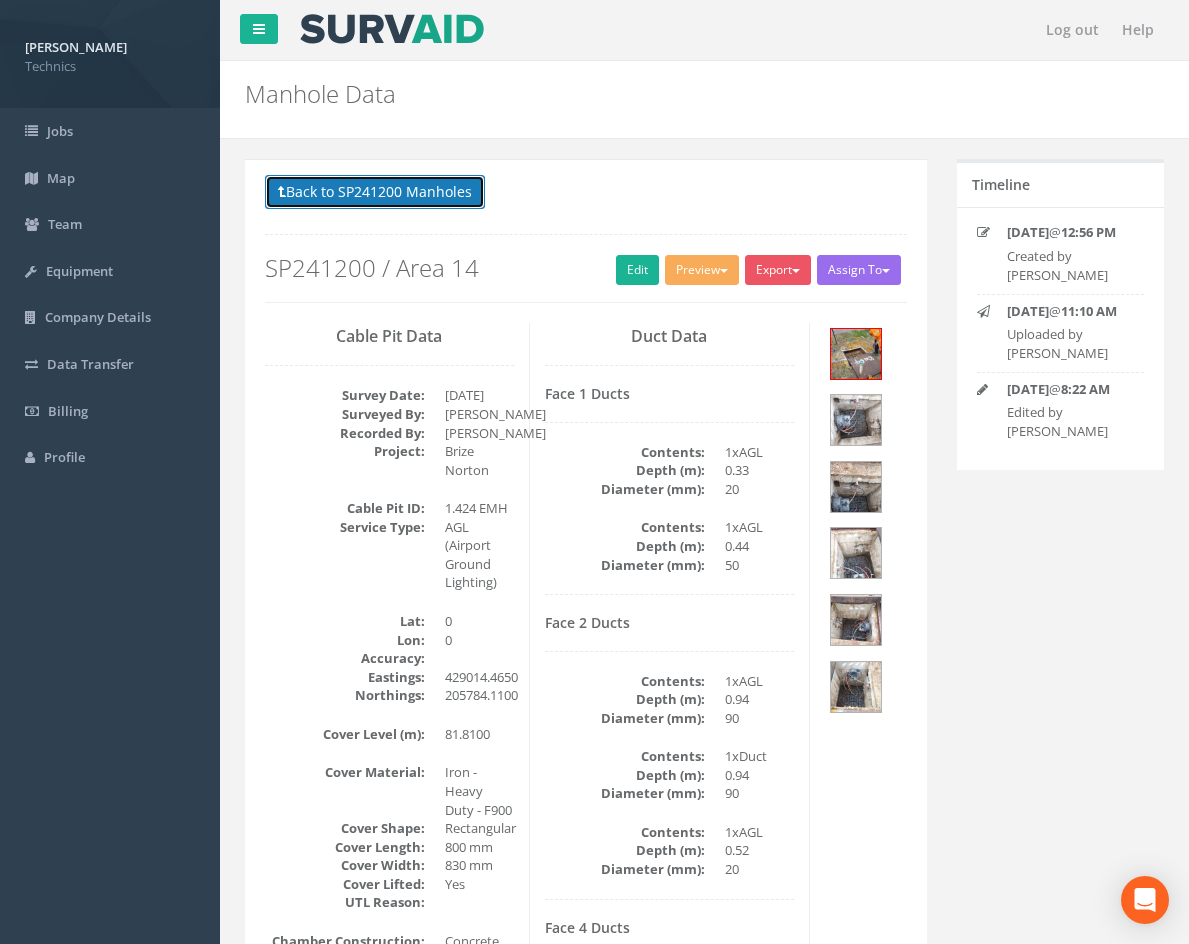 click on "Back to SP241200 Manholes" at bounding box center (375, 192) 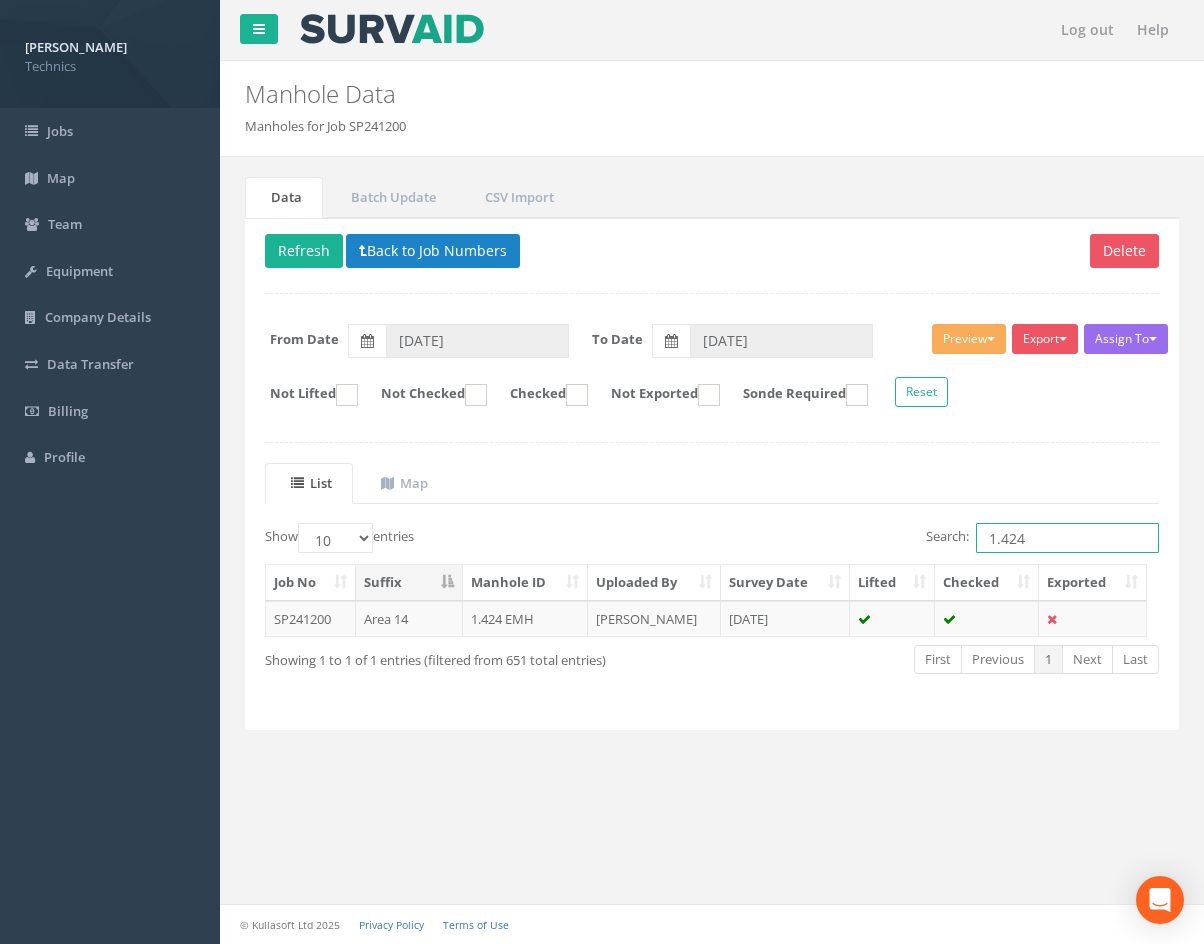 click on "1.424" at bounding box center [1067, 538] 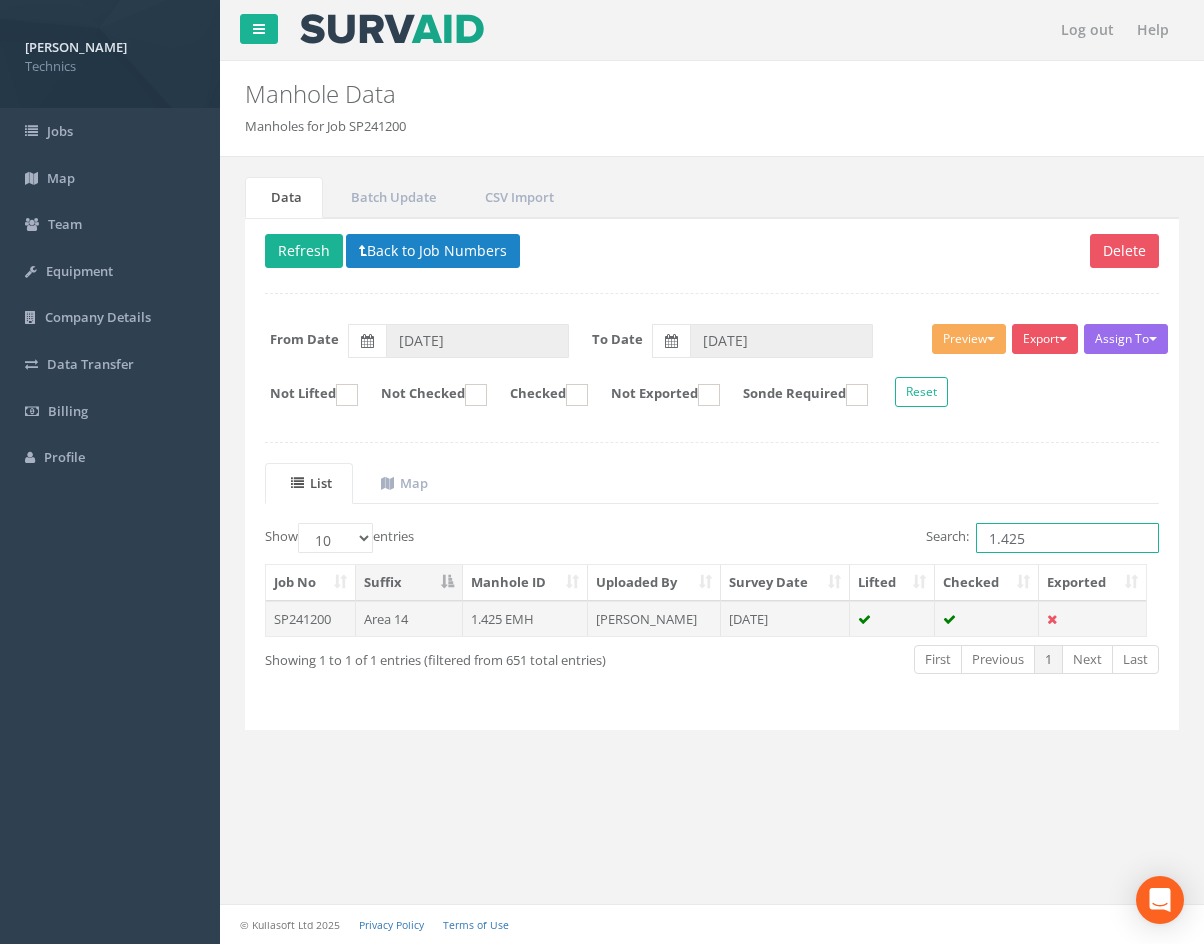 type on "1.425" 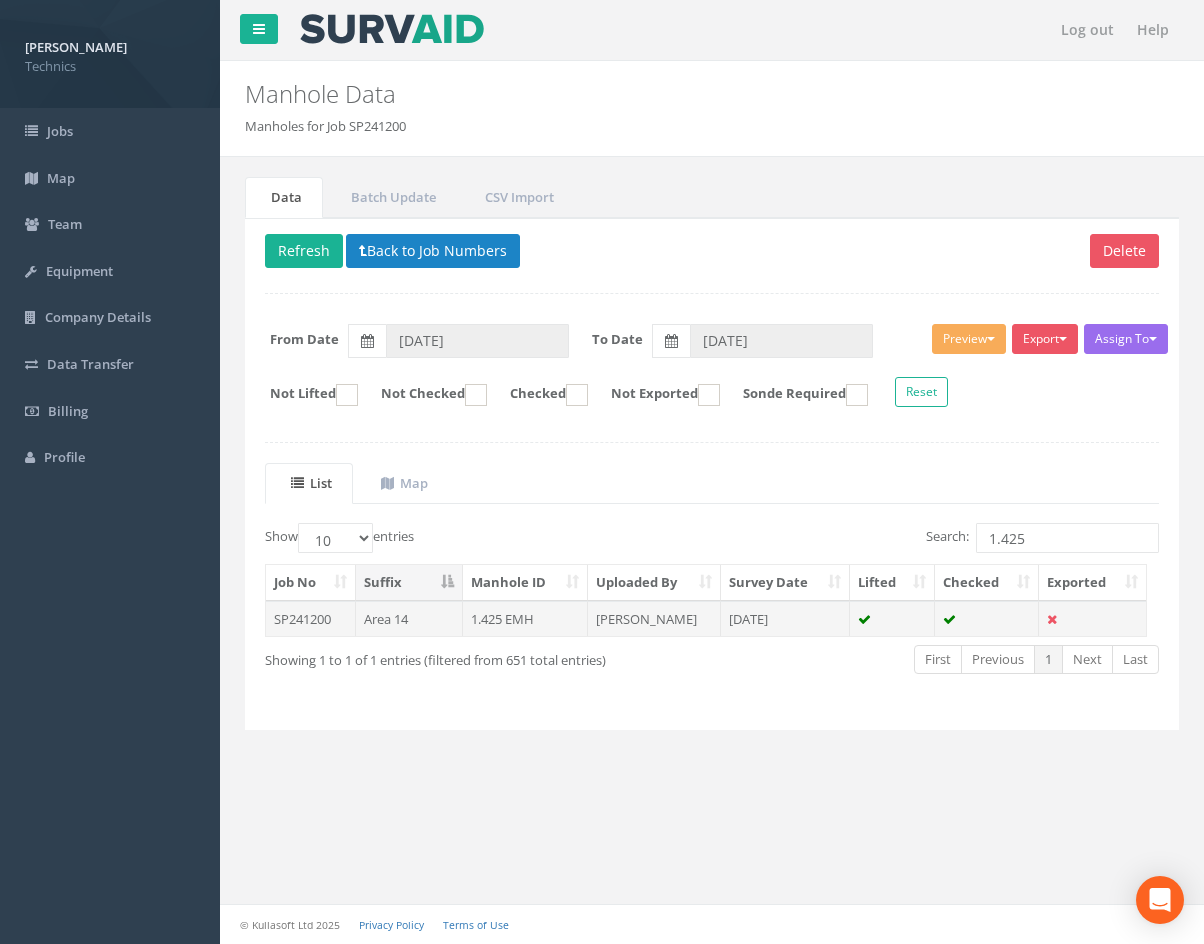 click on "[PERSON_NAME]" at bounding box center [654, 619] 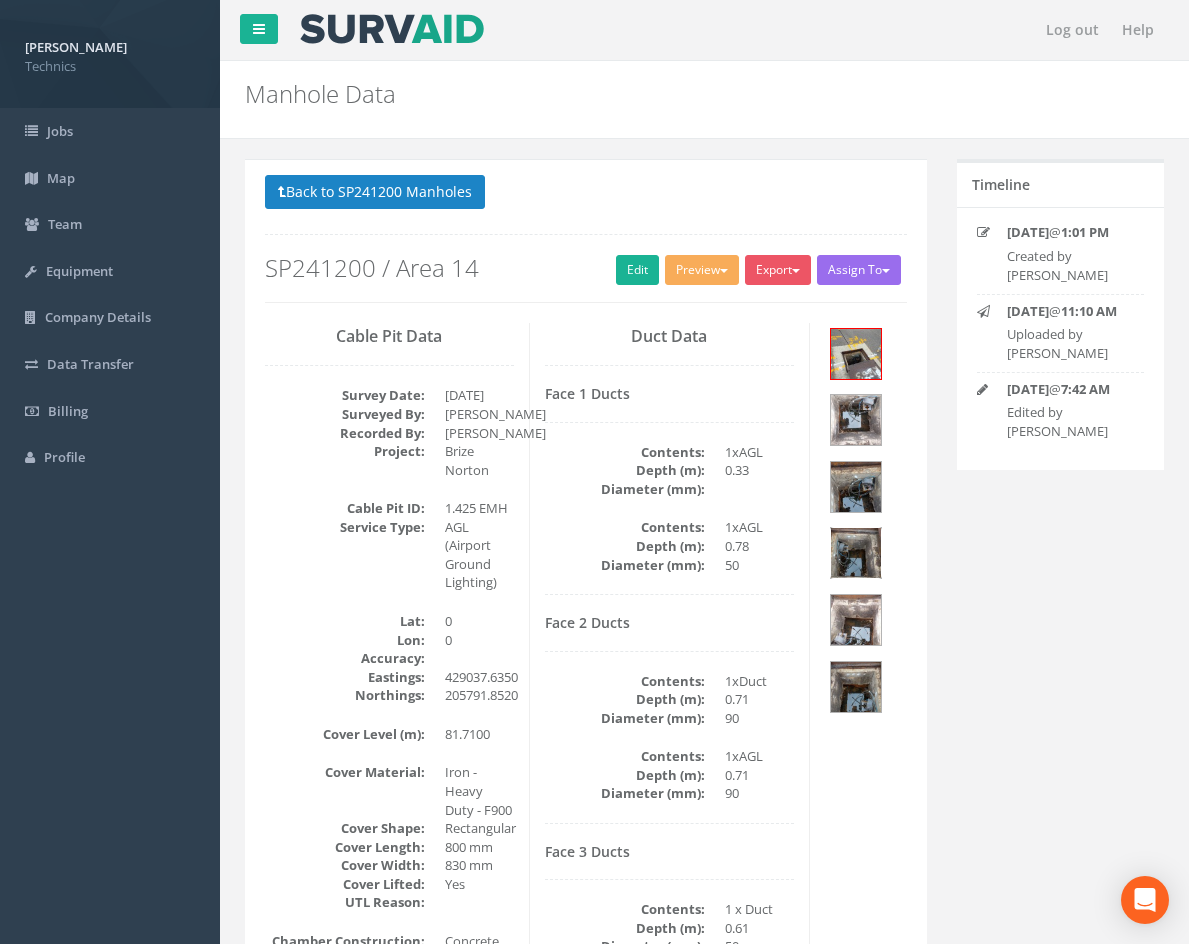 click at bounding box center (856, 553) 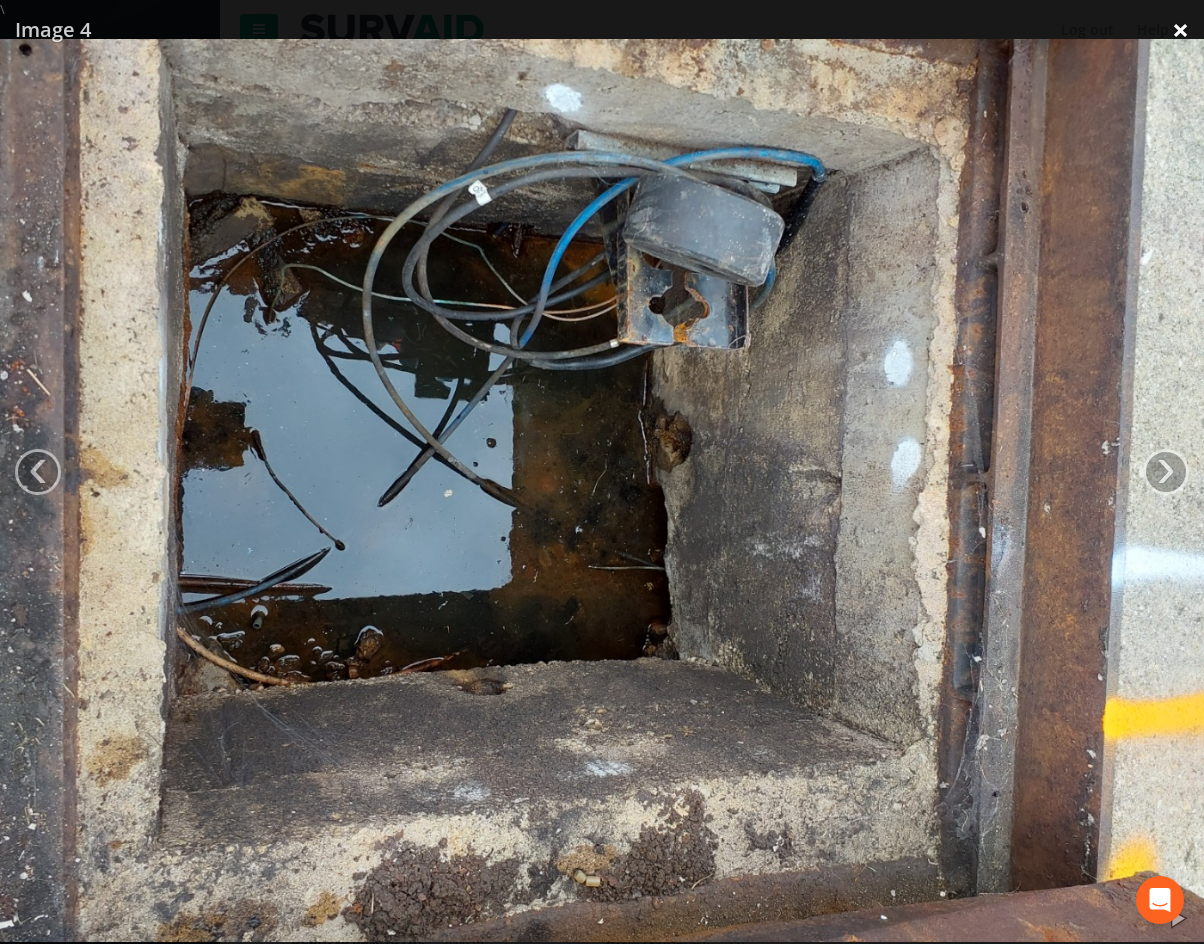 click on "×" at bounding box center (1180, 30) 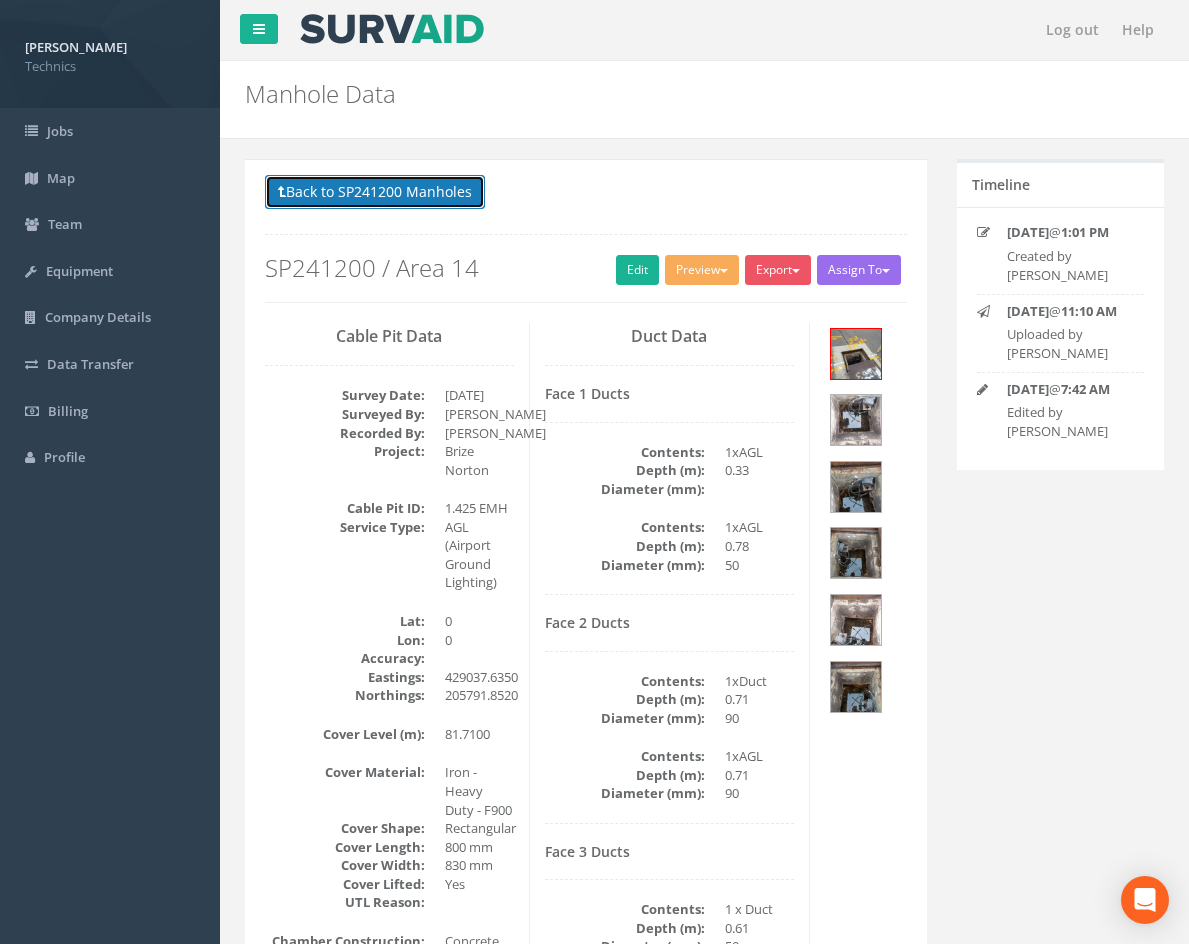click on "Back to SP241200 Manholes" at bounding box center (375, 192) 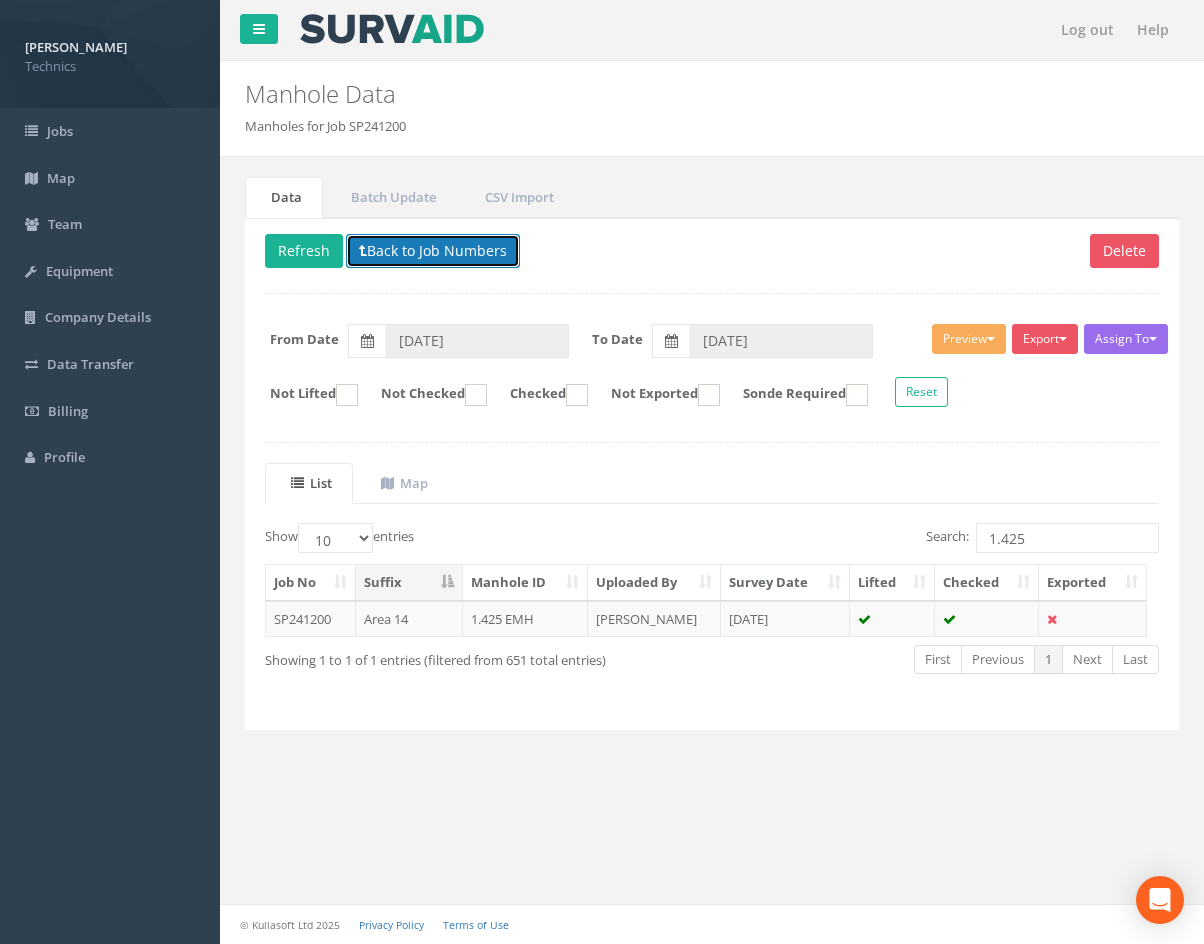 click on "Back to Job Numbers" at bounding box center [433, 251] 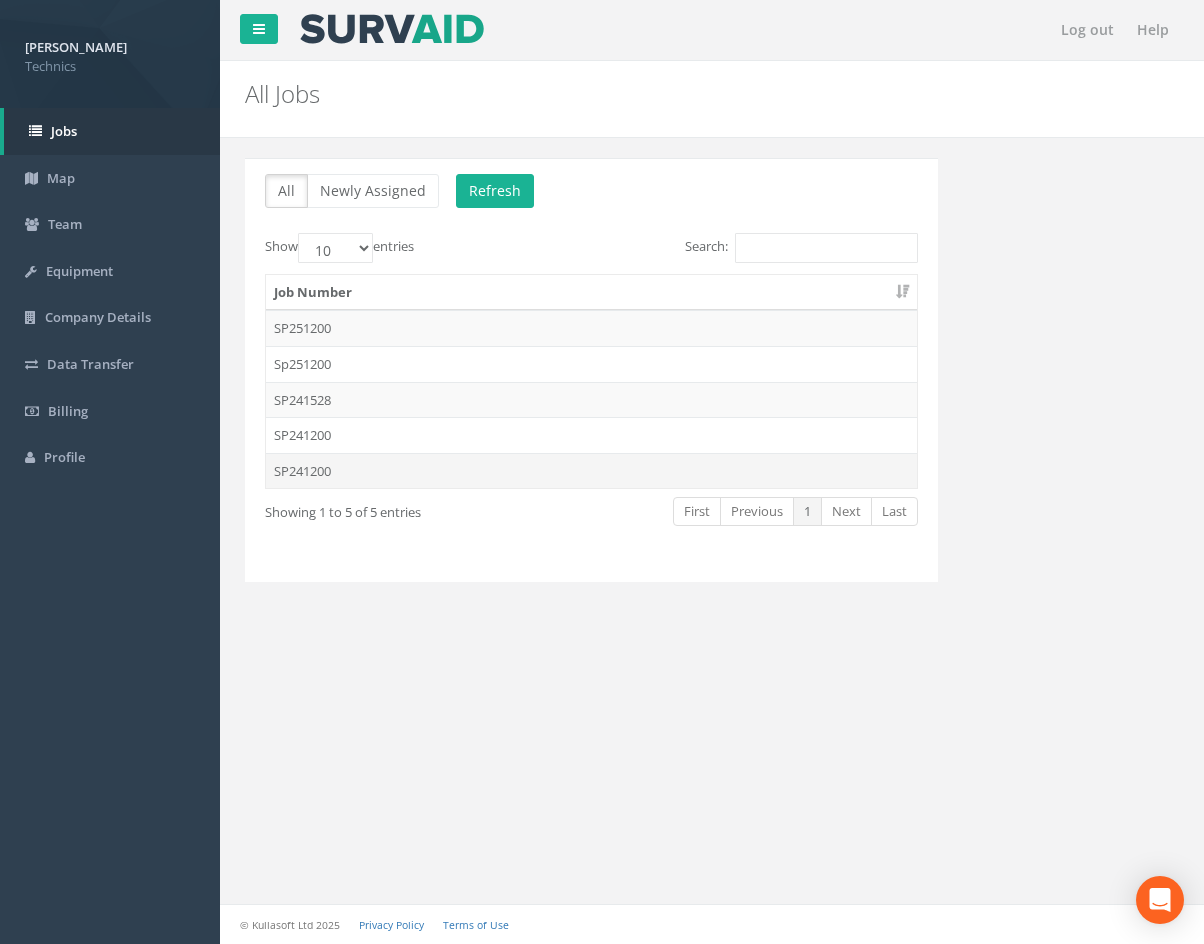 click on "SP241200" at bounding box center [591, 471] 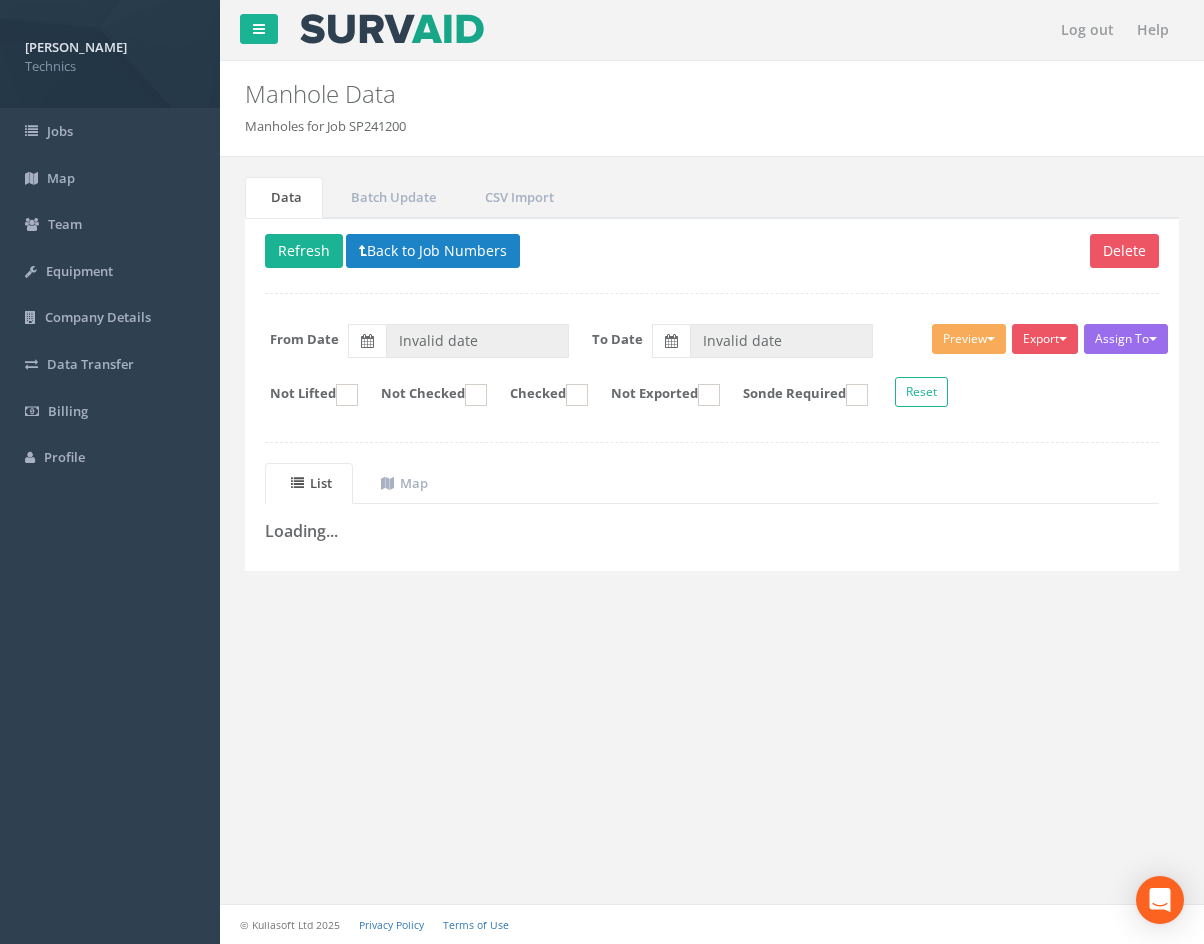 type on "[DATE]" 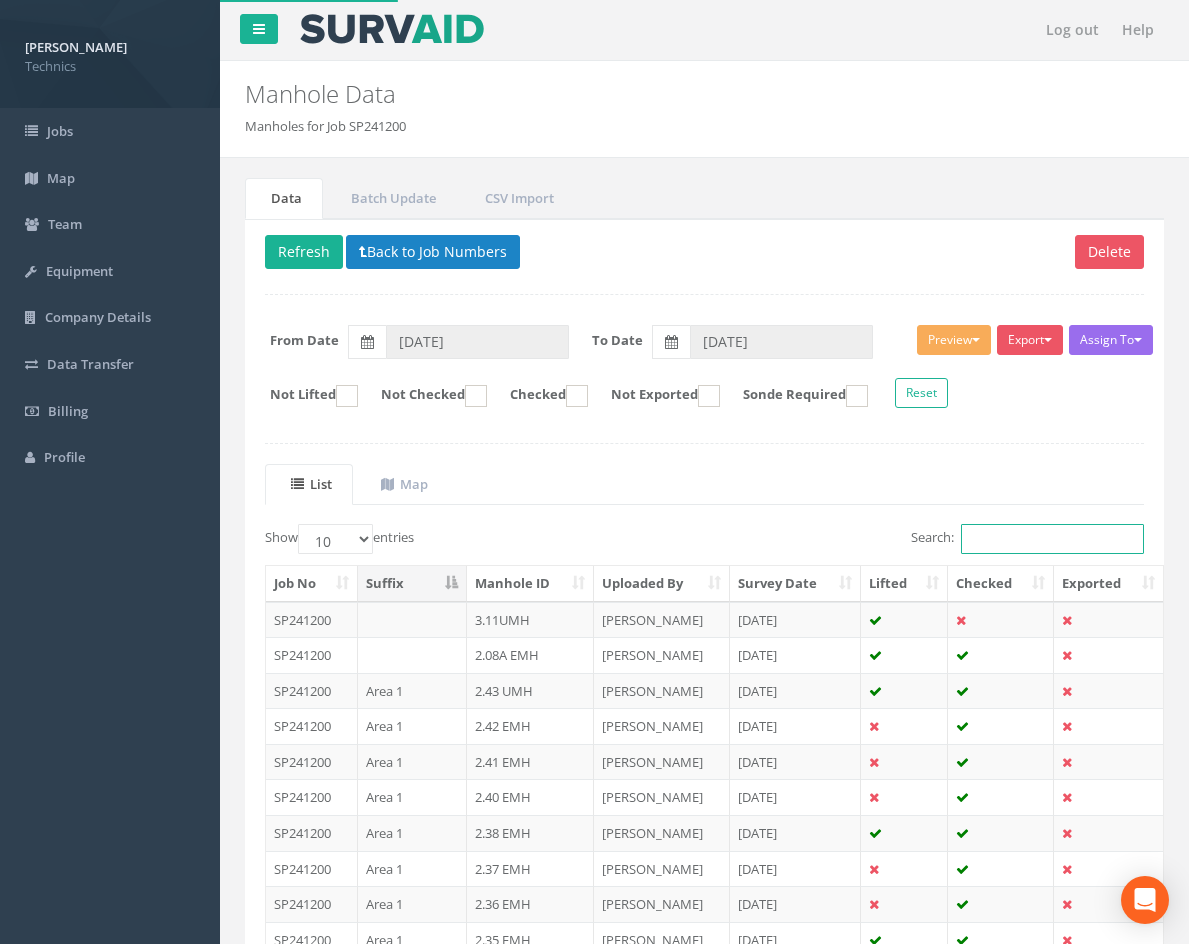 click on "Search:" at bounding box center (1052, 539) 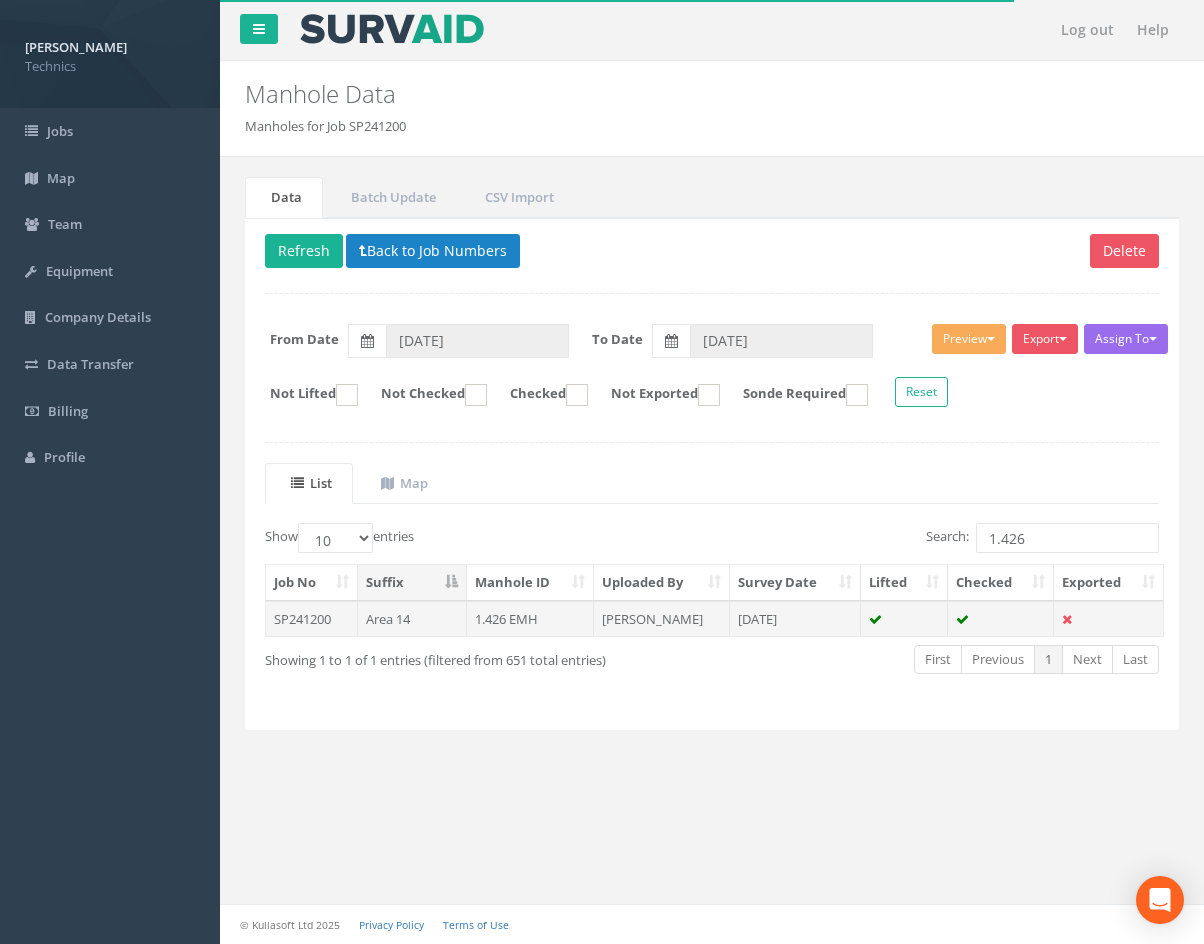 click on "[PERSON_NAME]" at bounding box center [662, 619] 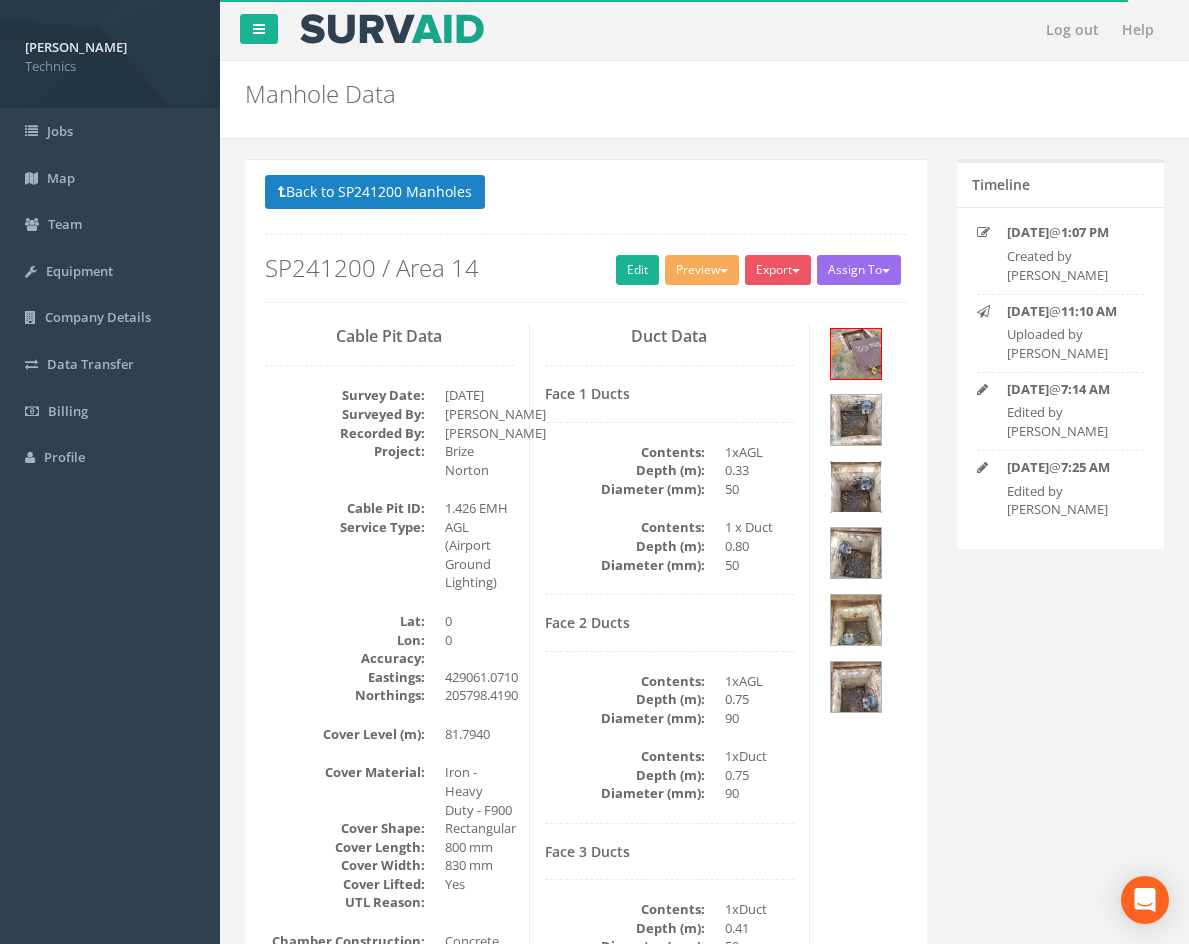 click at bounding box center (856, 487) 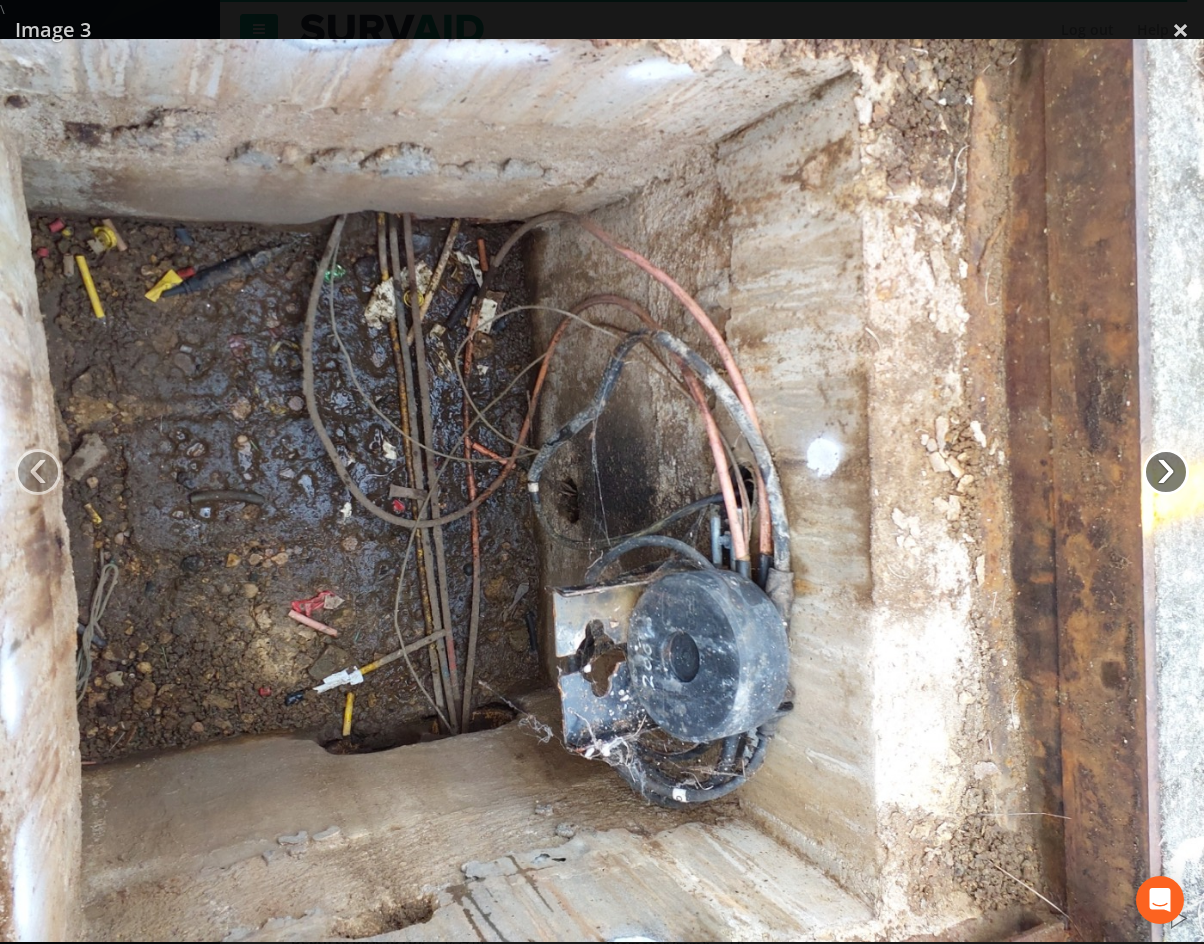click on "›" at bounding box center [1166, 472] 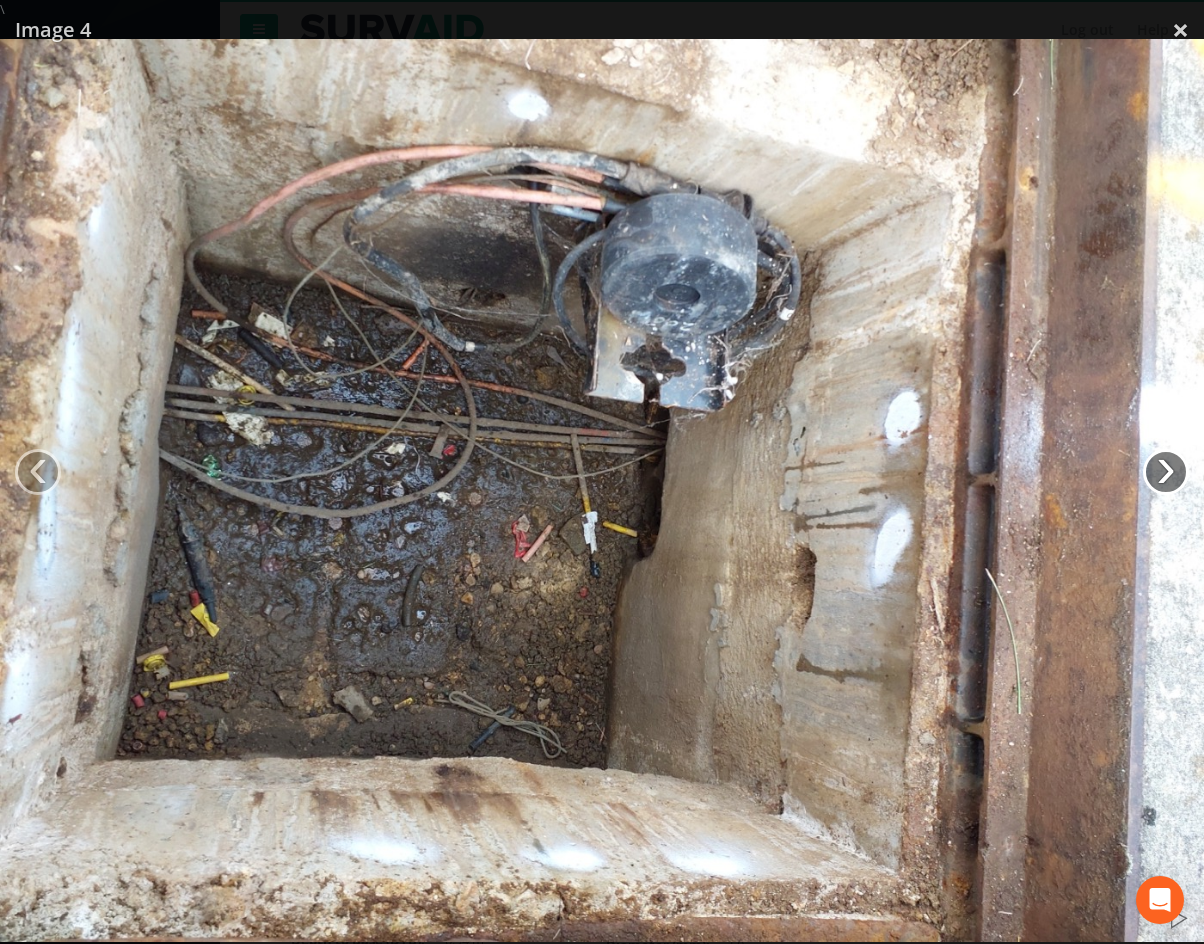 click on "›" at bounding box center (1166, 472) 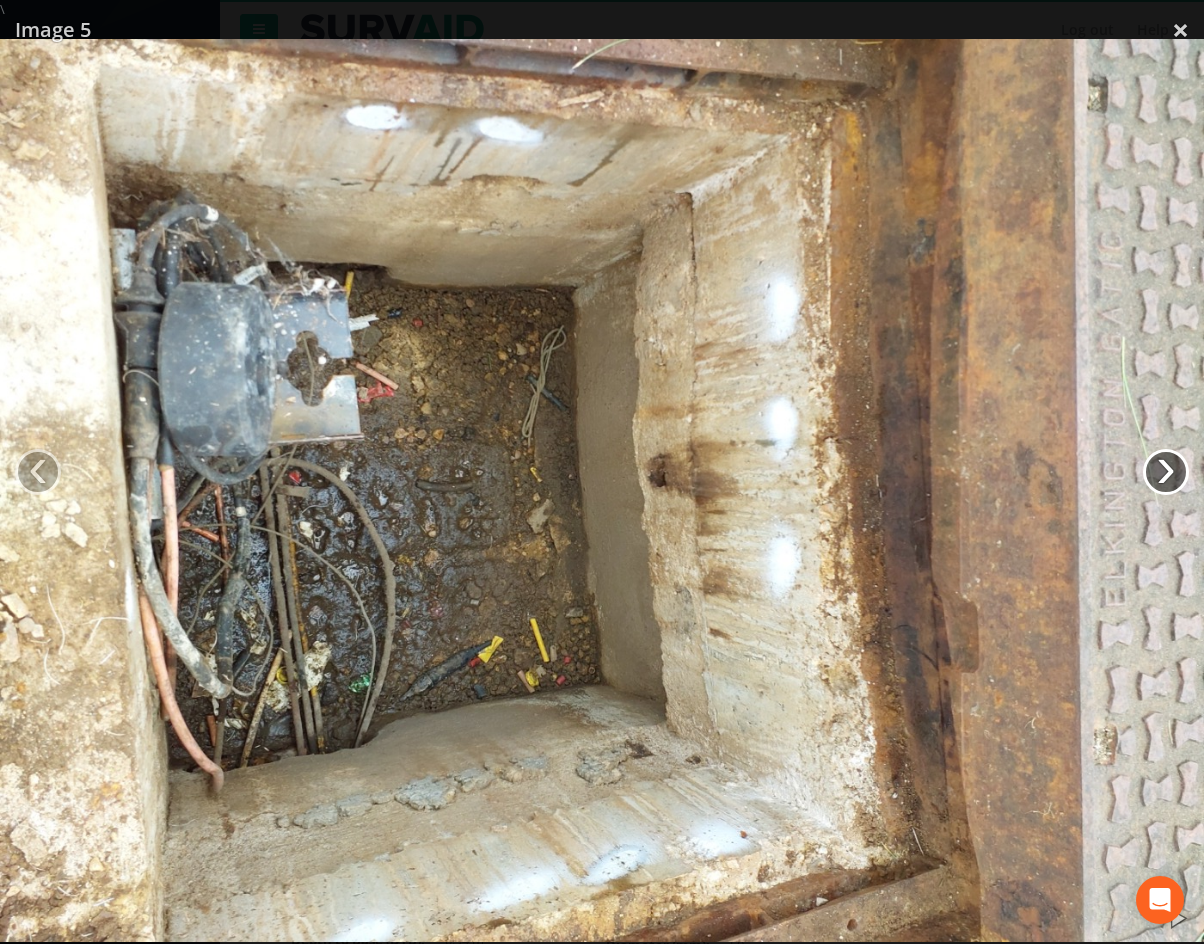 click on "›" at bounding box center (1166, 472) 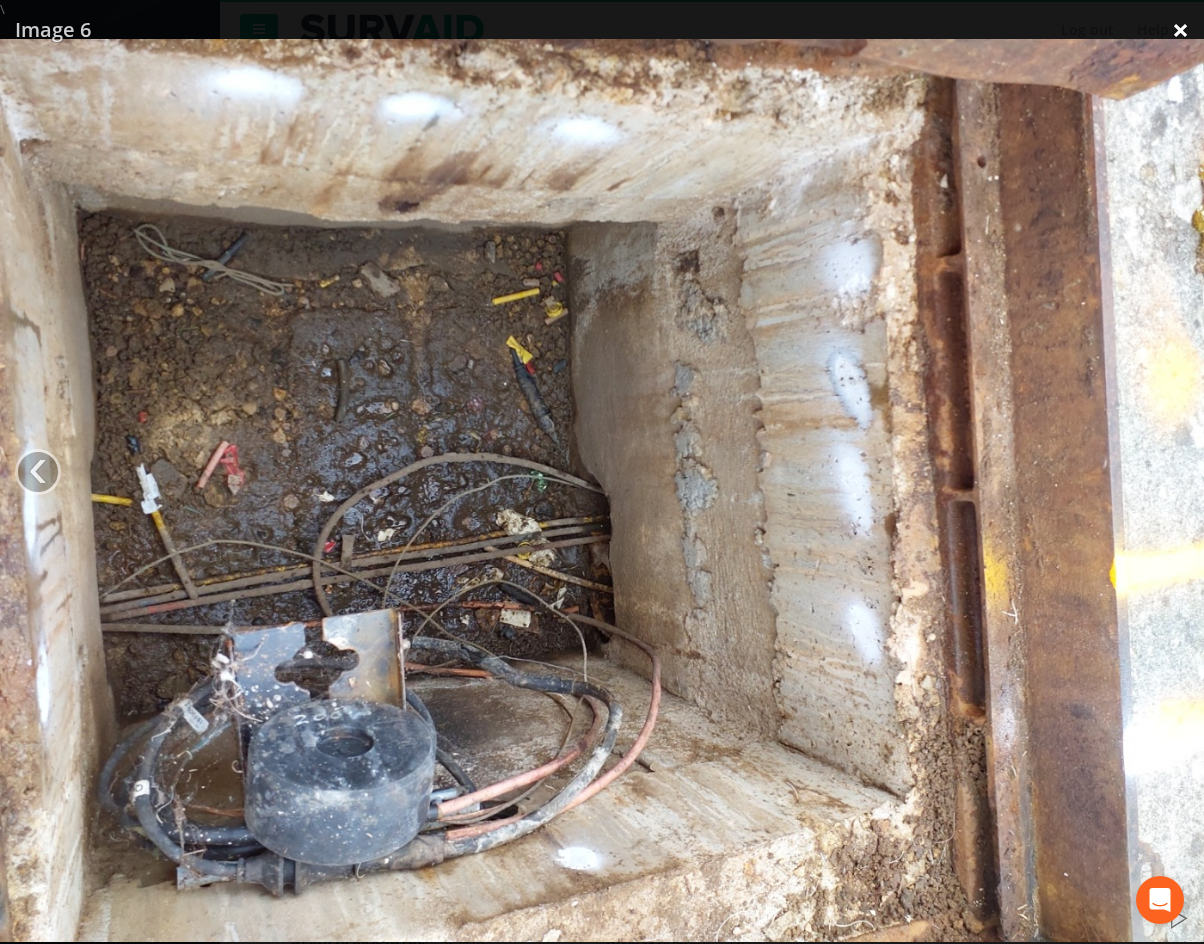 click on "×" at bounding box center [1180, 30] 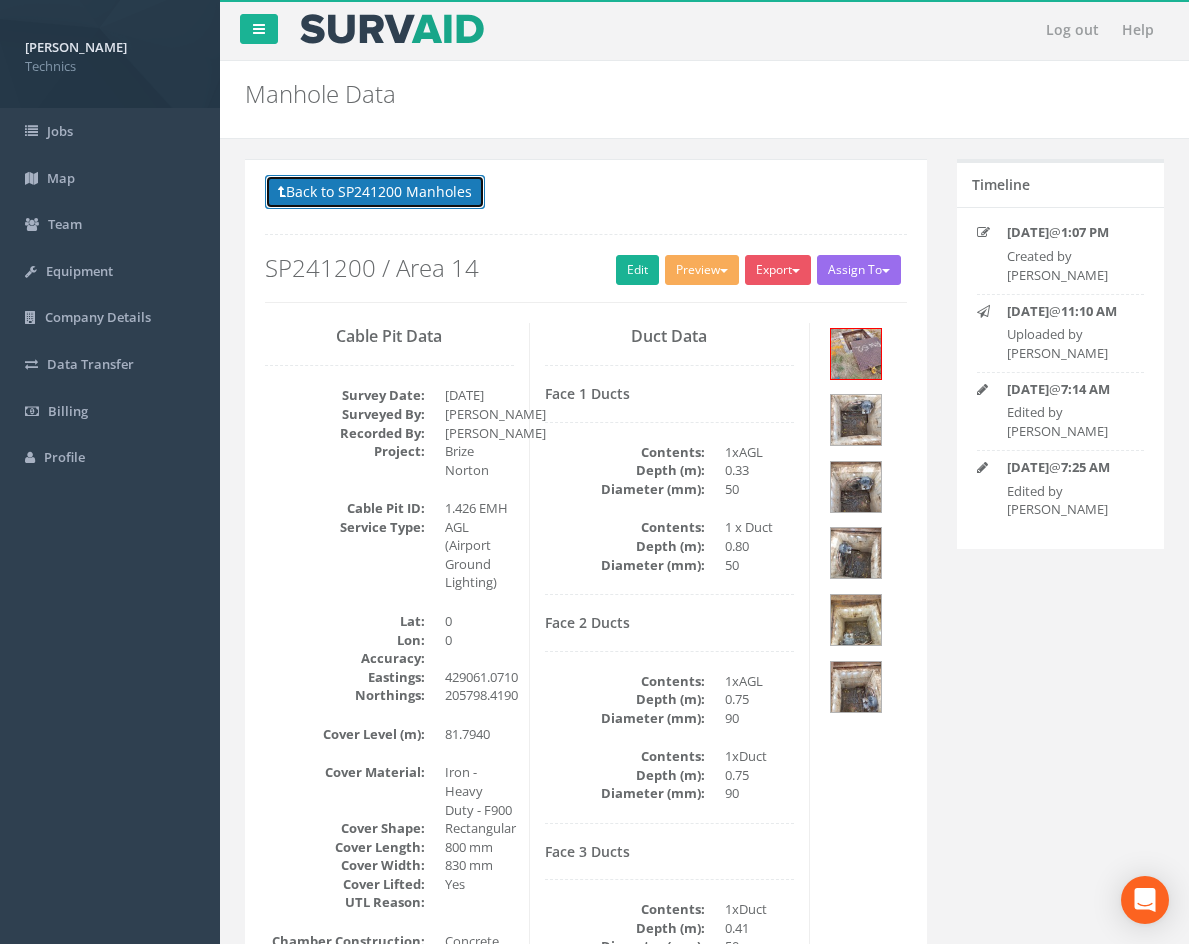 click on "Back to SP241200 Manholes" at bounding box center (375, 192) 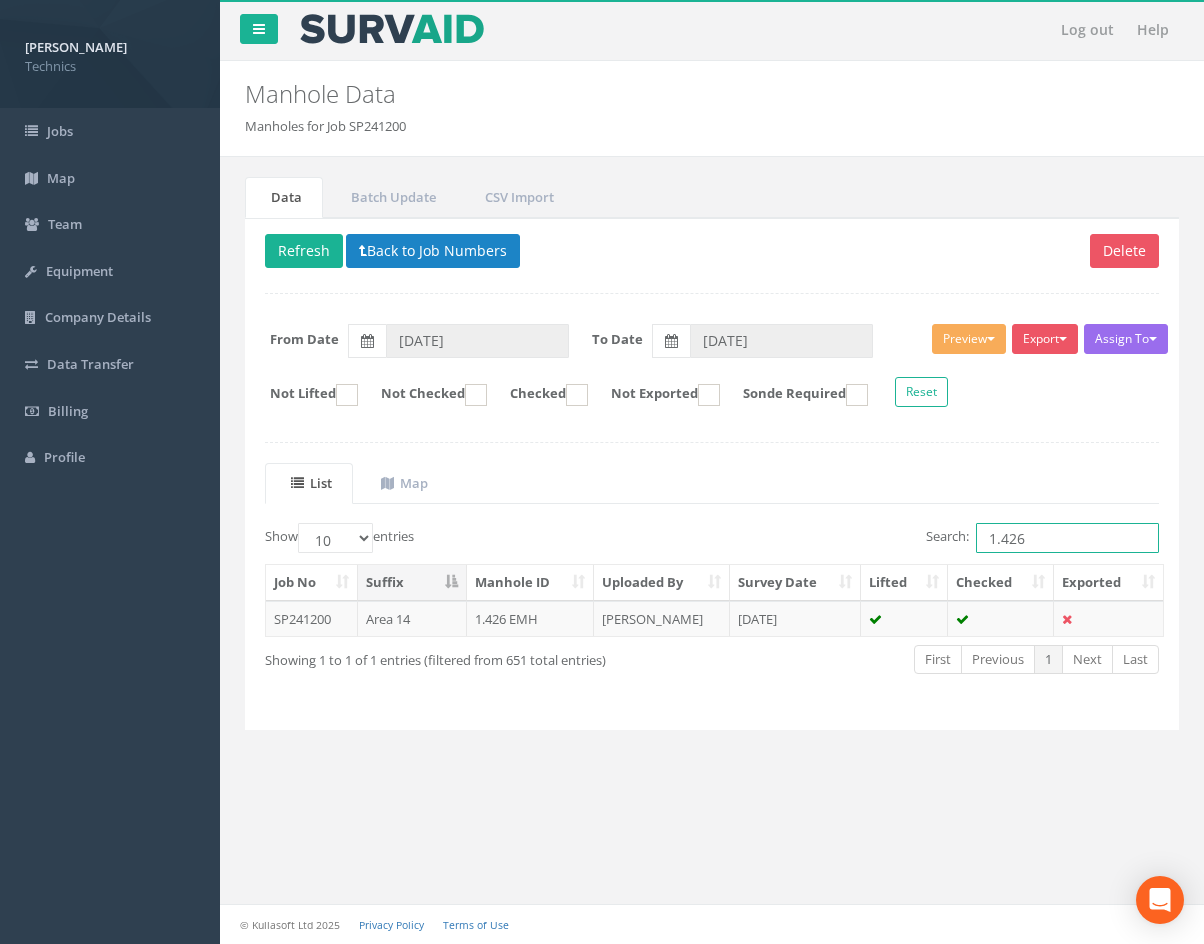 click on "1.426" at bounding box center [1067, 538] 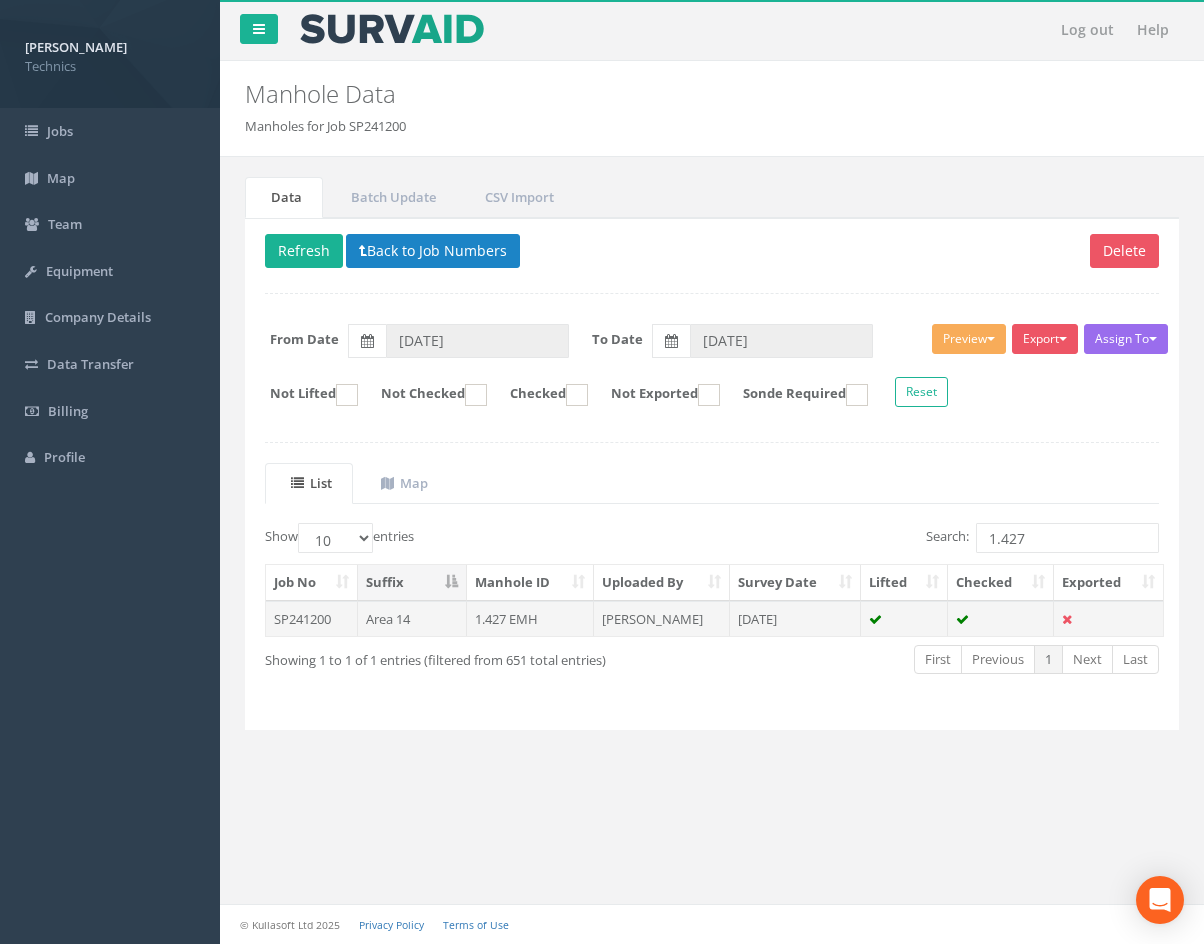 click on "[DATE]" at bounding box center [795, 619] 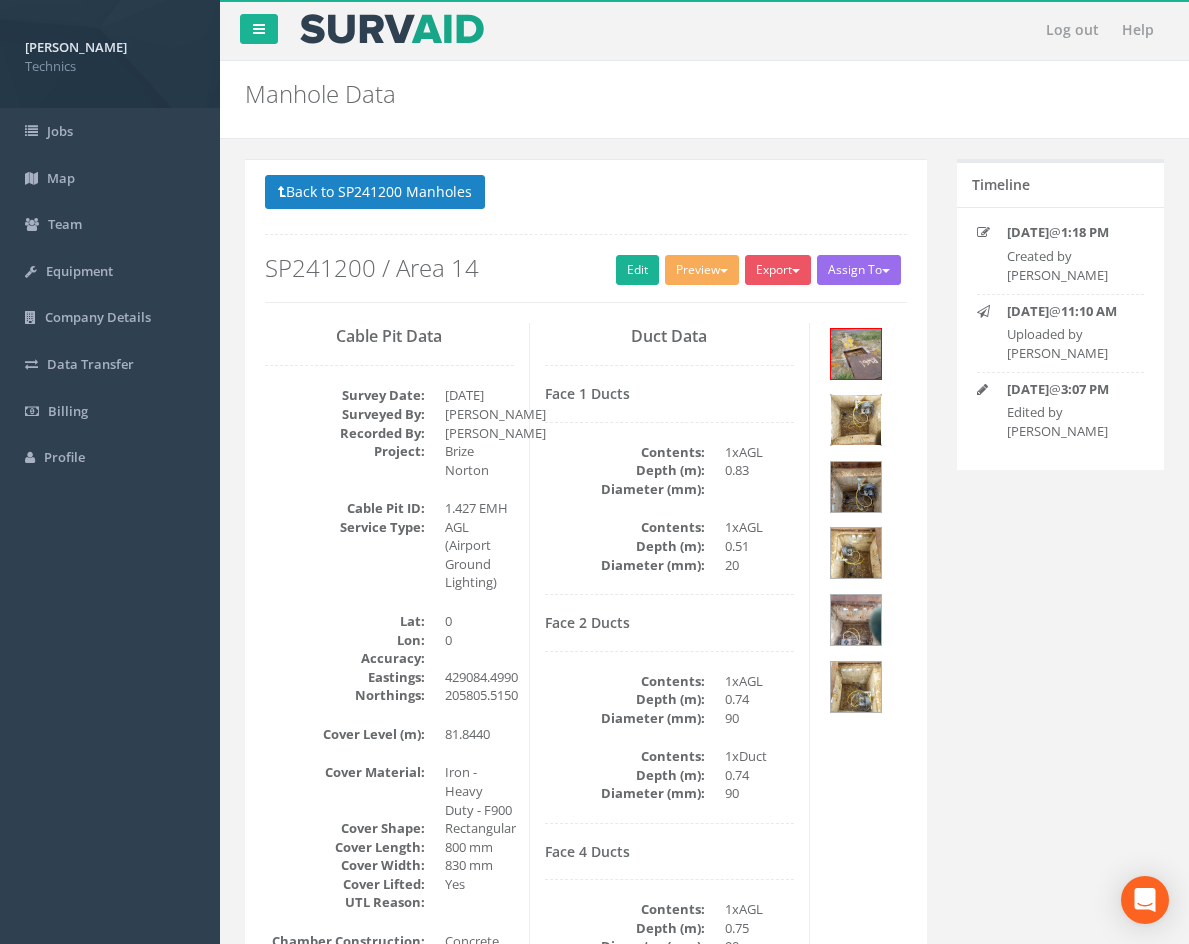 click at bounding box center [856, 420] 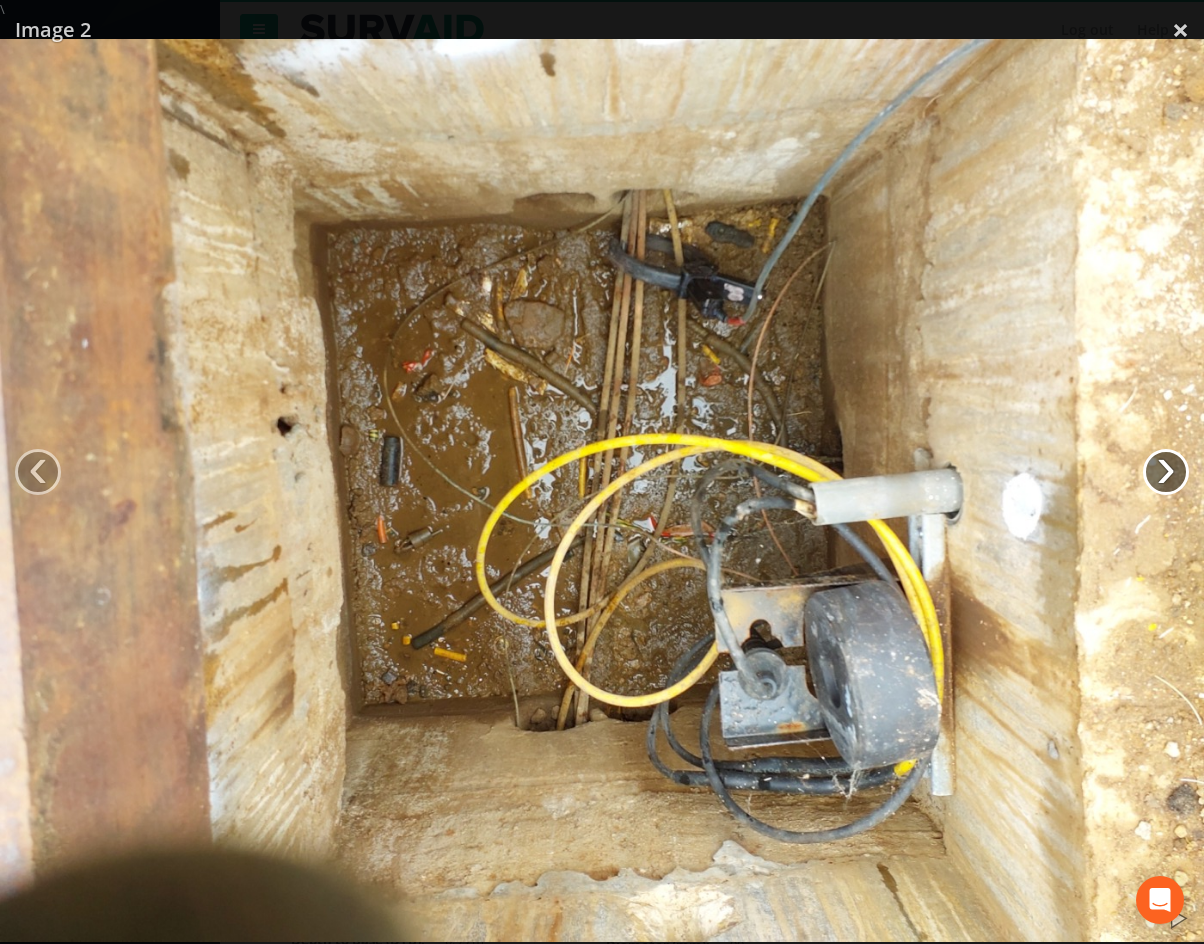 click on "›" at bounding box center (1166, 472) 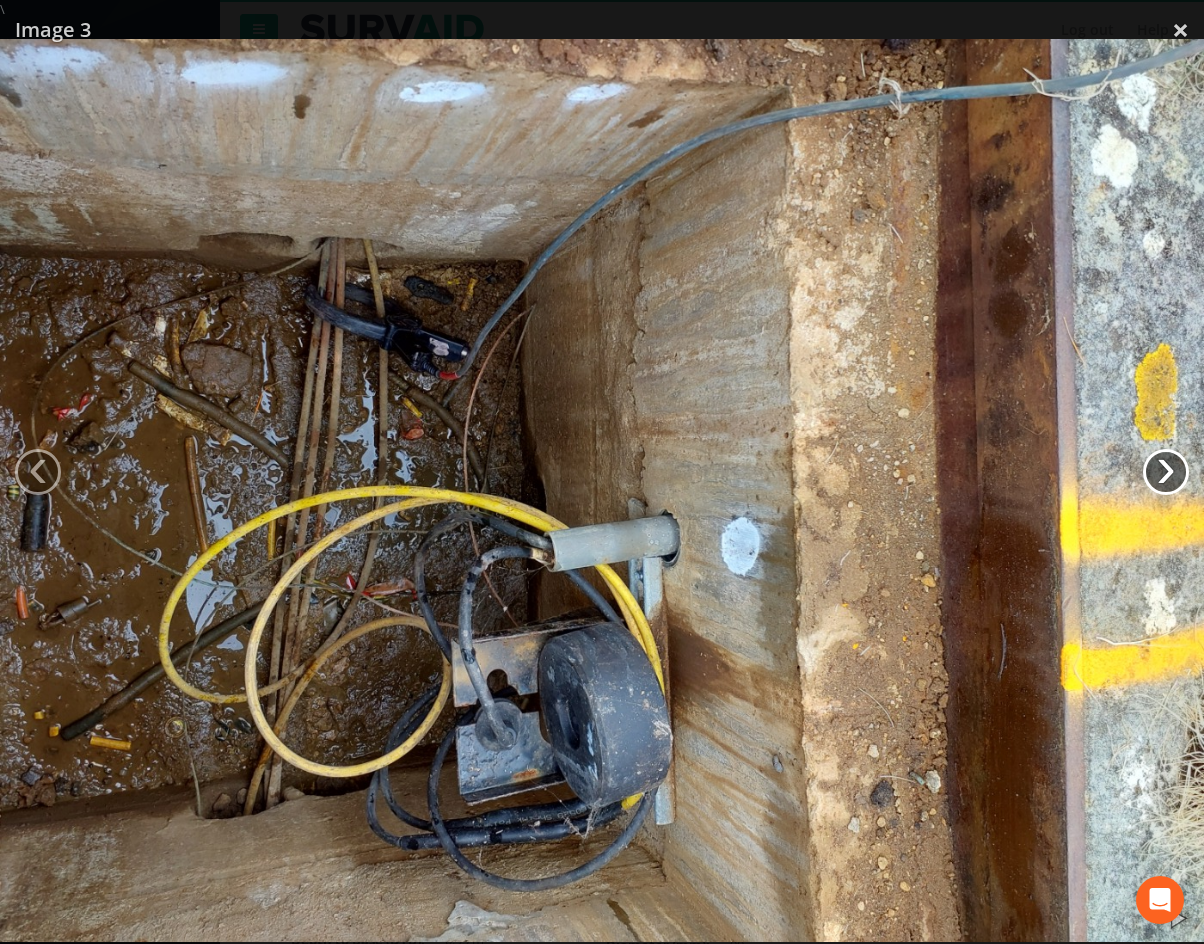 click on "›" at bounding box center (1166, 472) 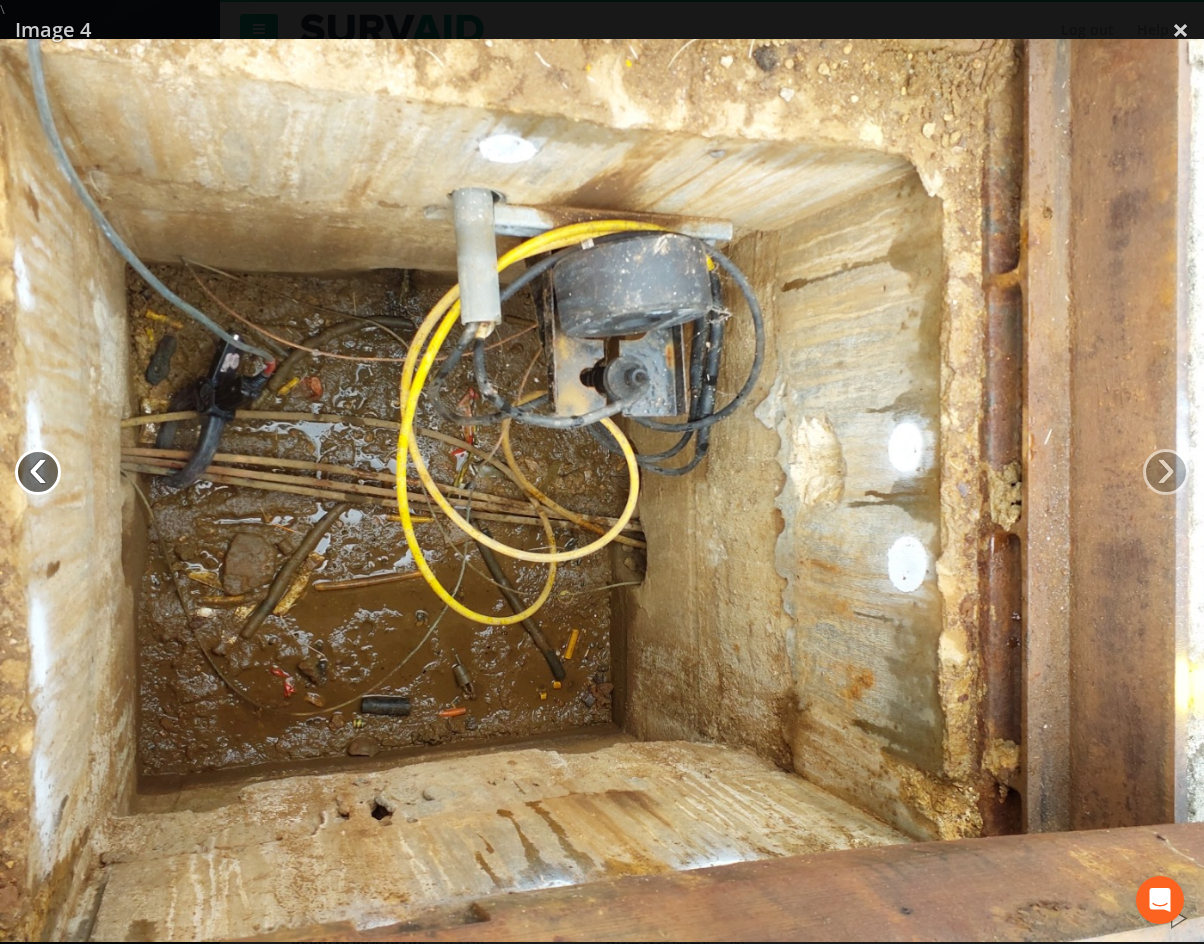 click on "‹" at bounding box center [38, 472] 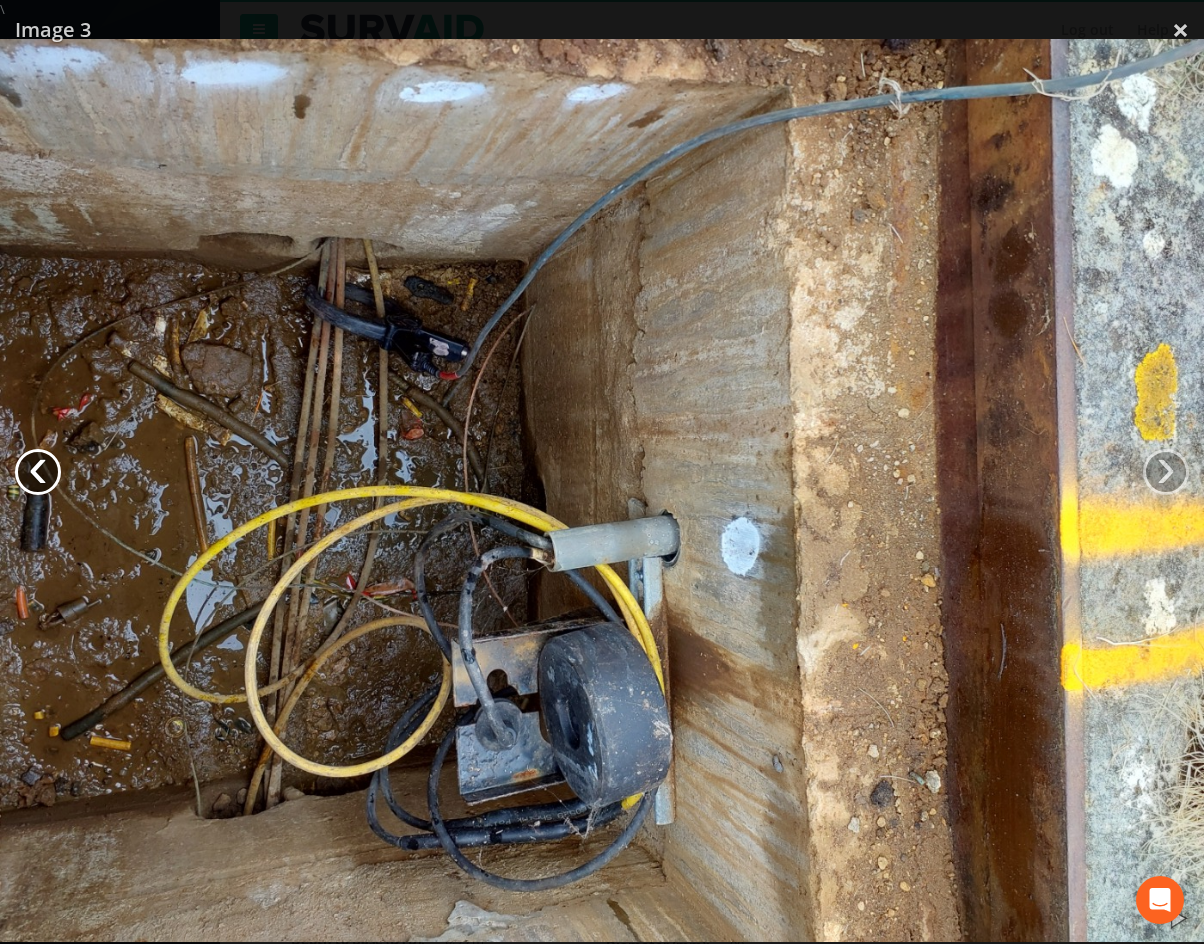 click on "‹" at bounding box center (38, 472) 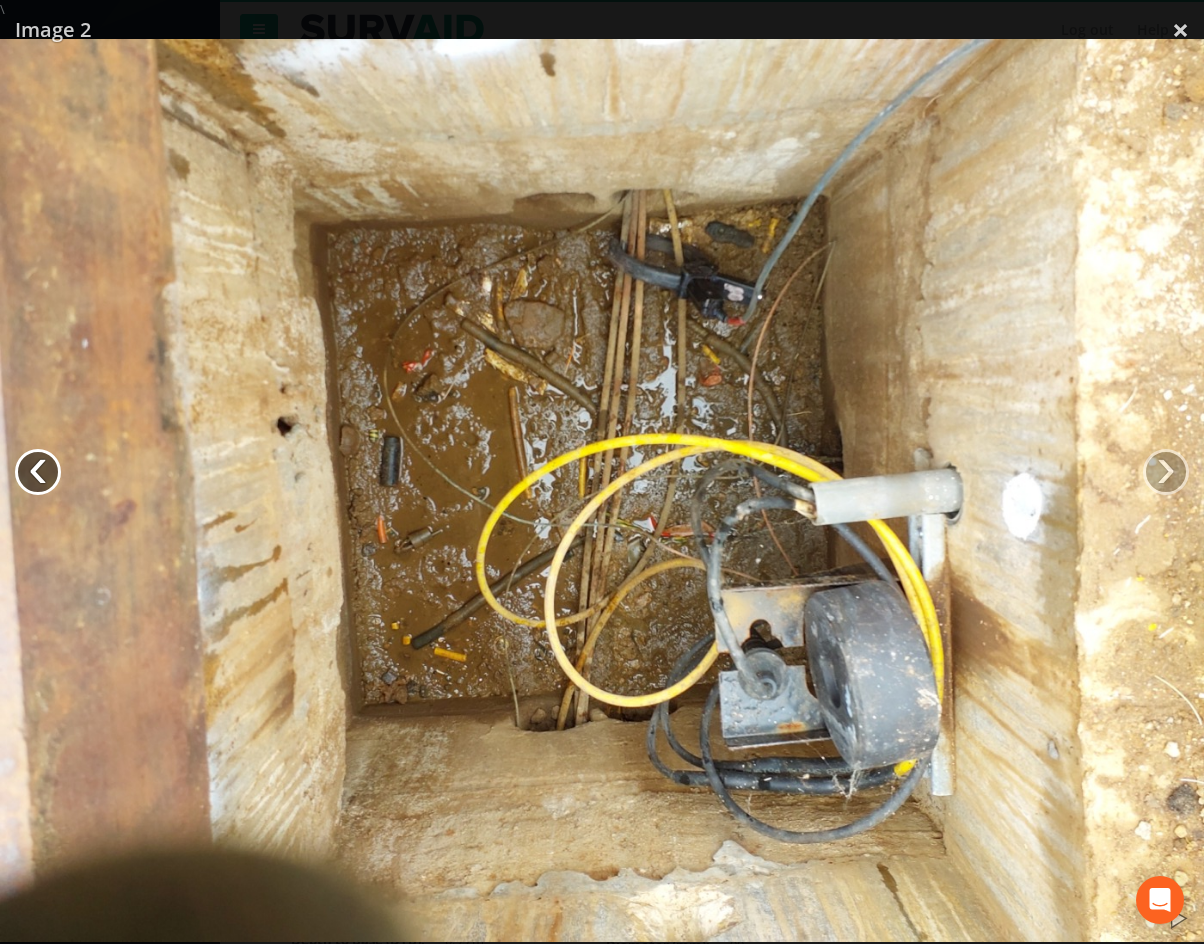 click on "‹" at bounding box center [38, 472] 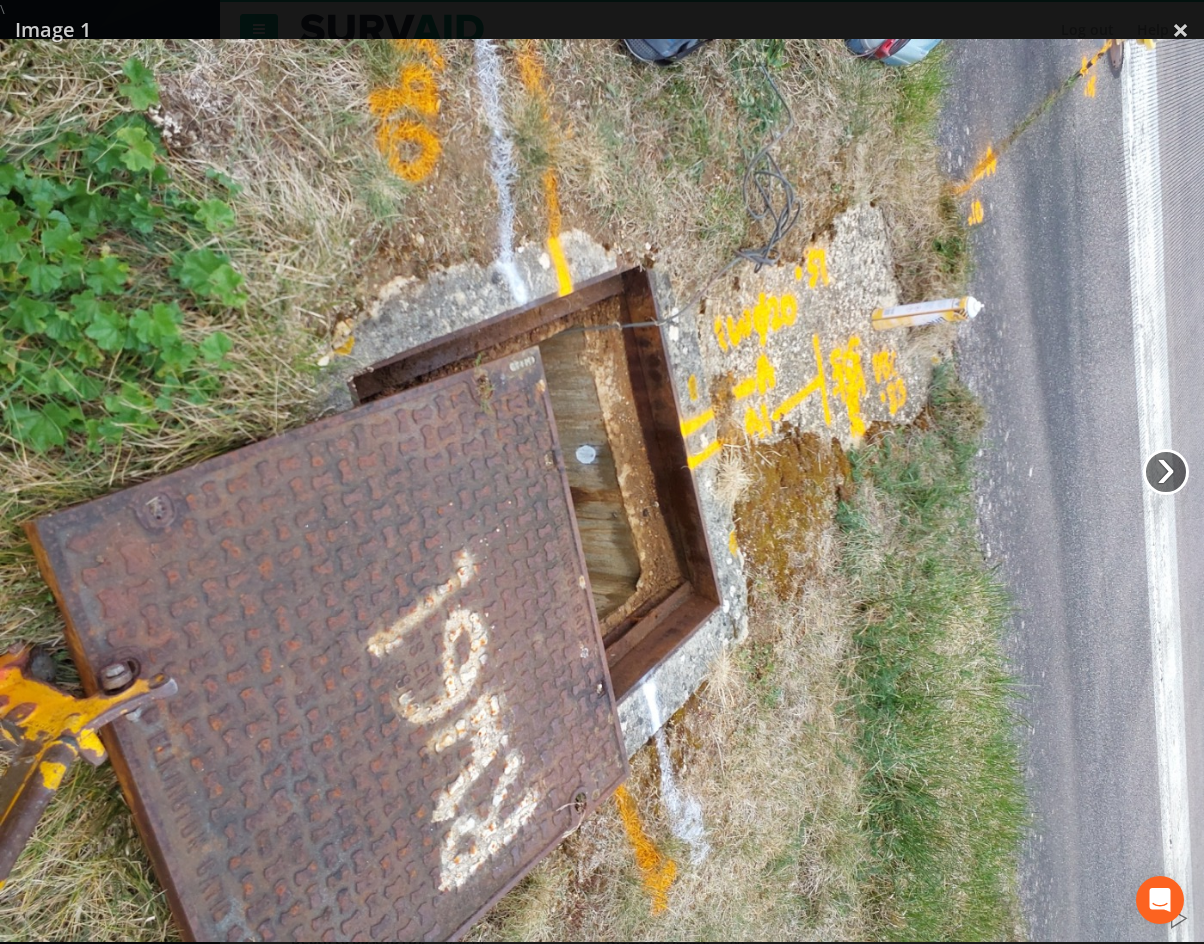 click on "›" at bounding box center [1166, 472] 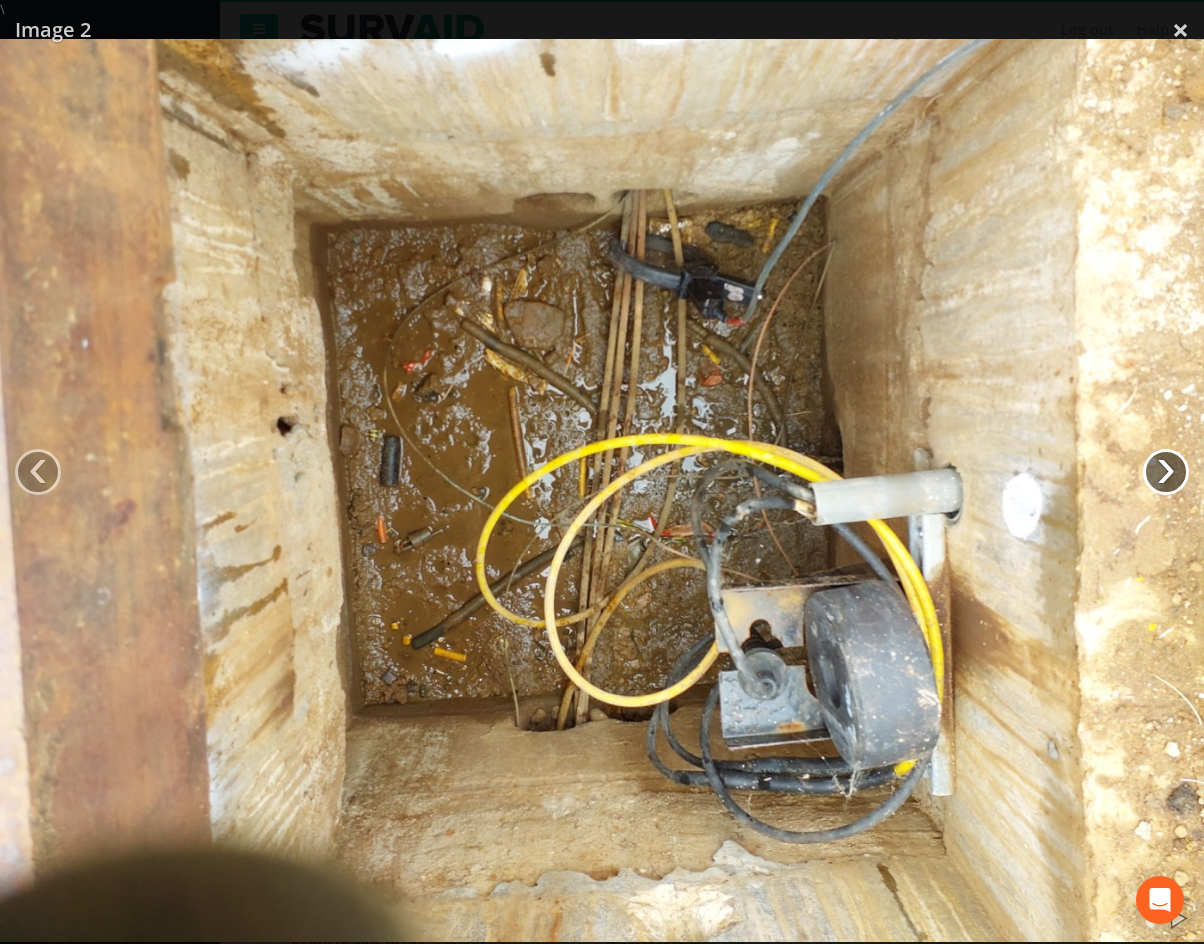 click on "›" at bounding box center (1166, 472) 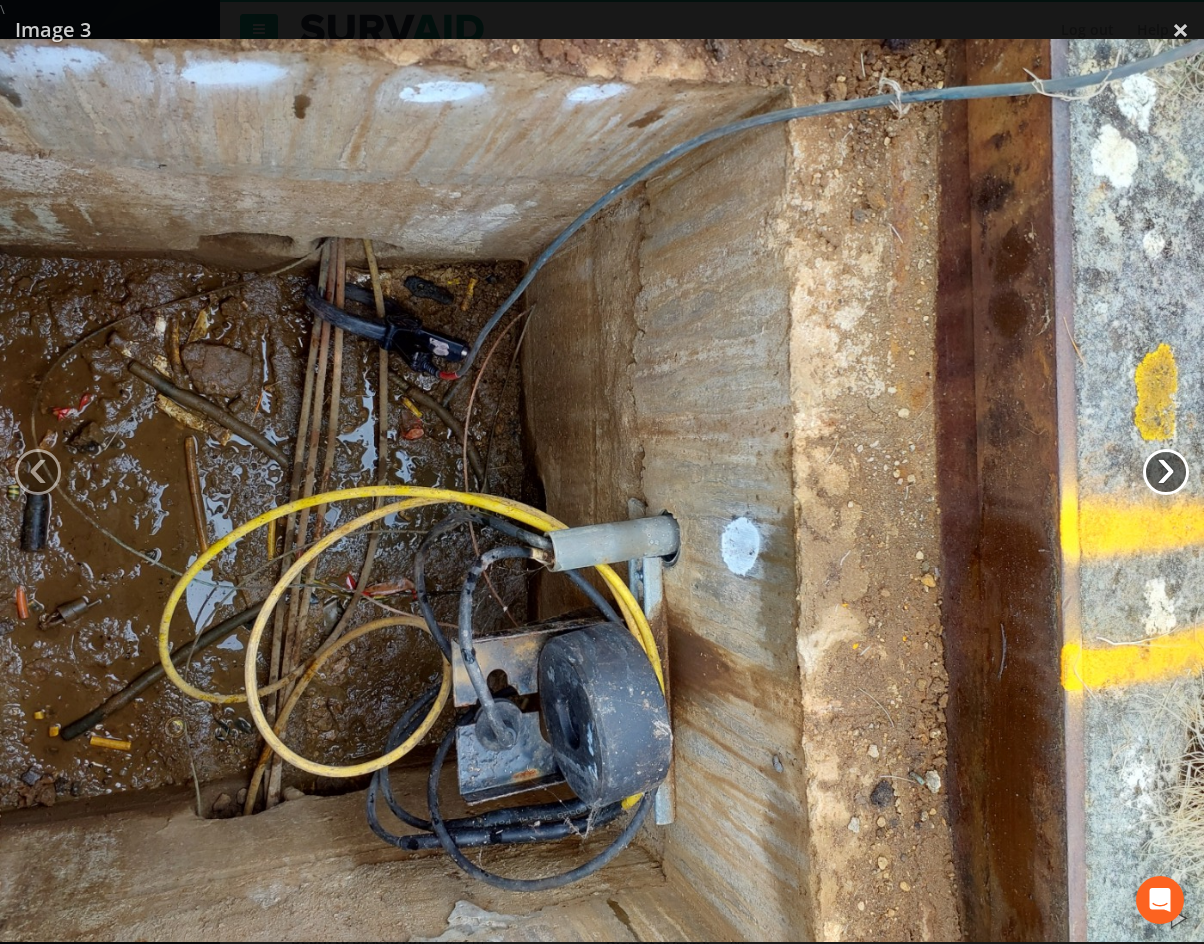 click on "›" at bounding box center (1166, 472) 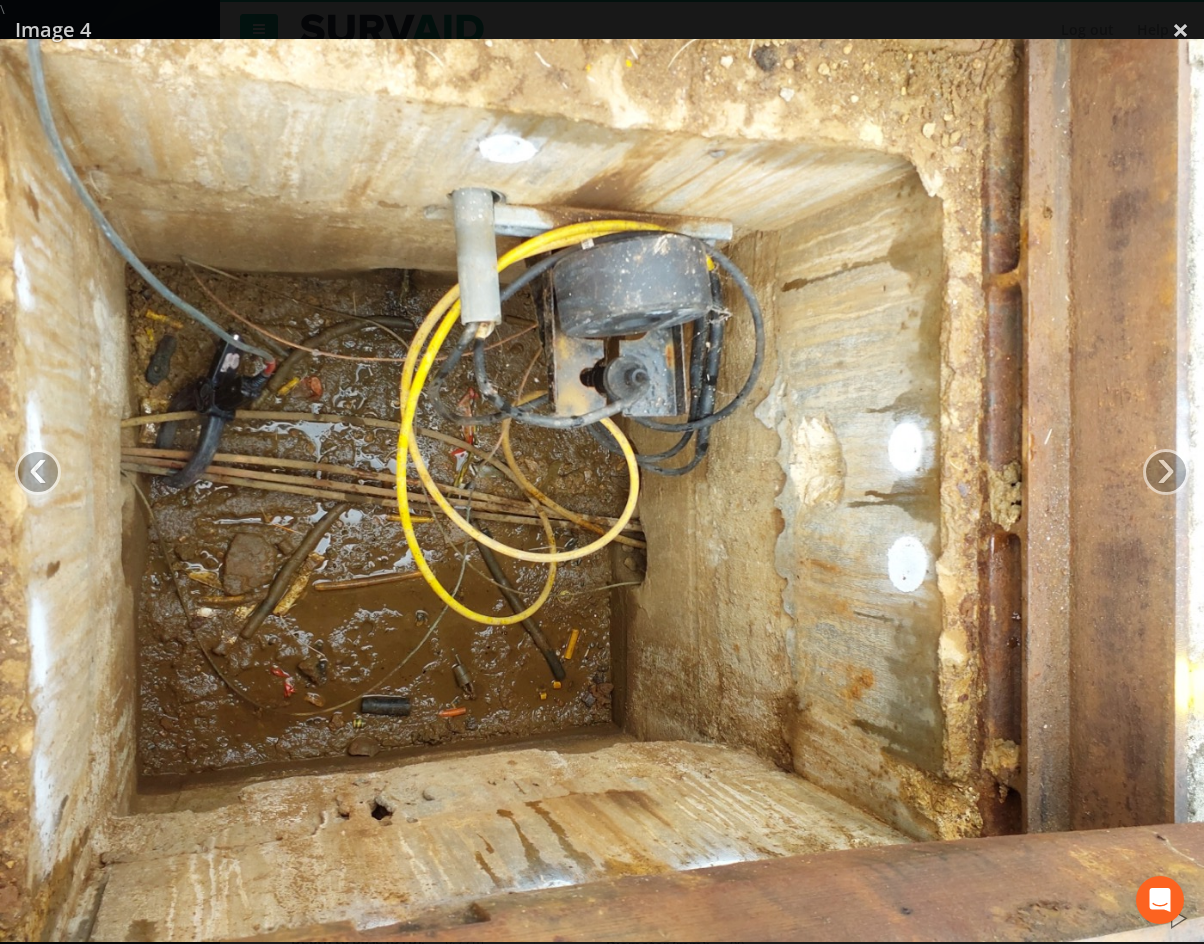 click at bounding box center (602, 490) 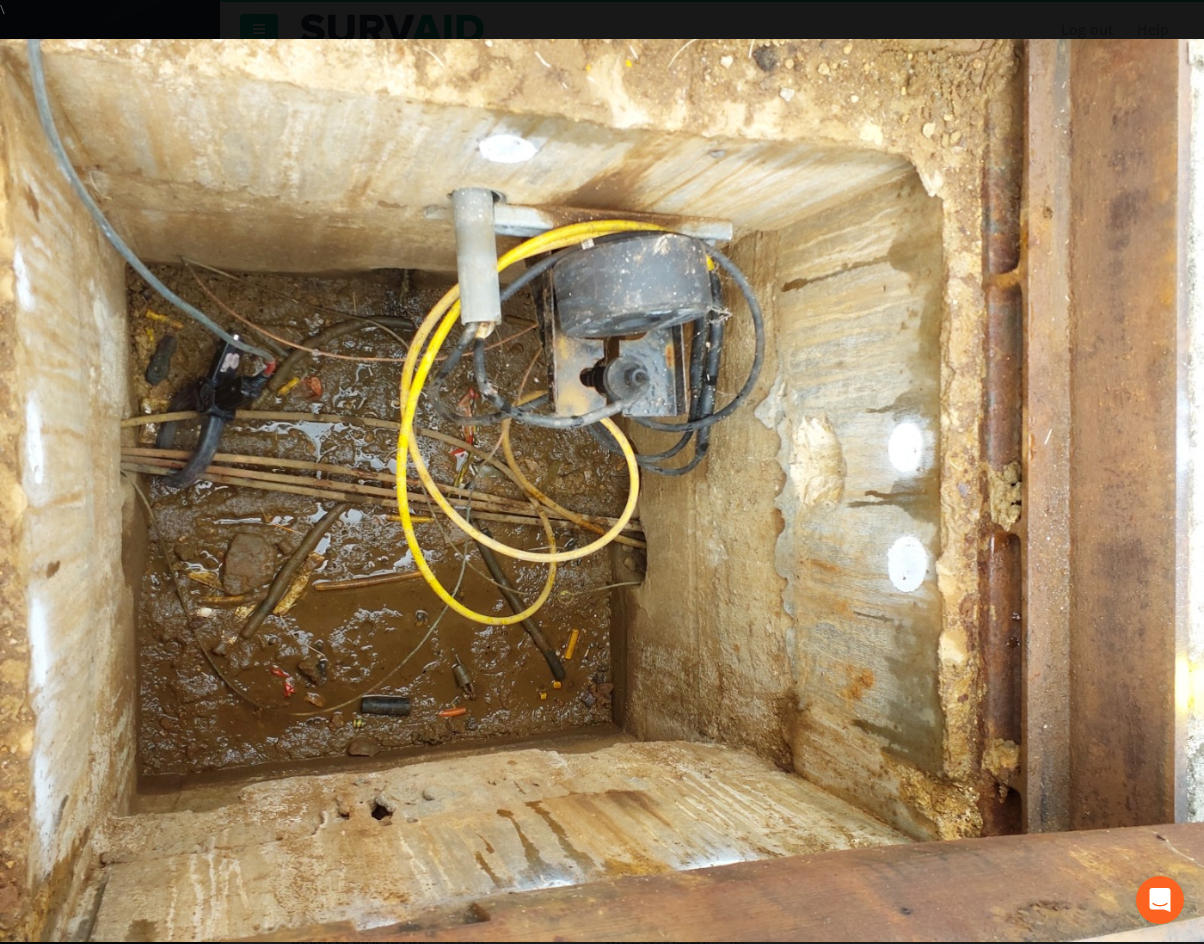 click at bounding box center [602, 490] 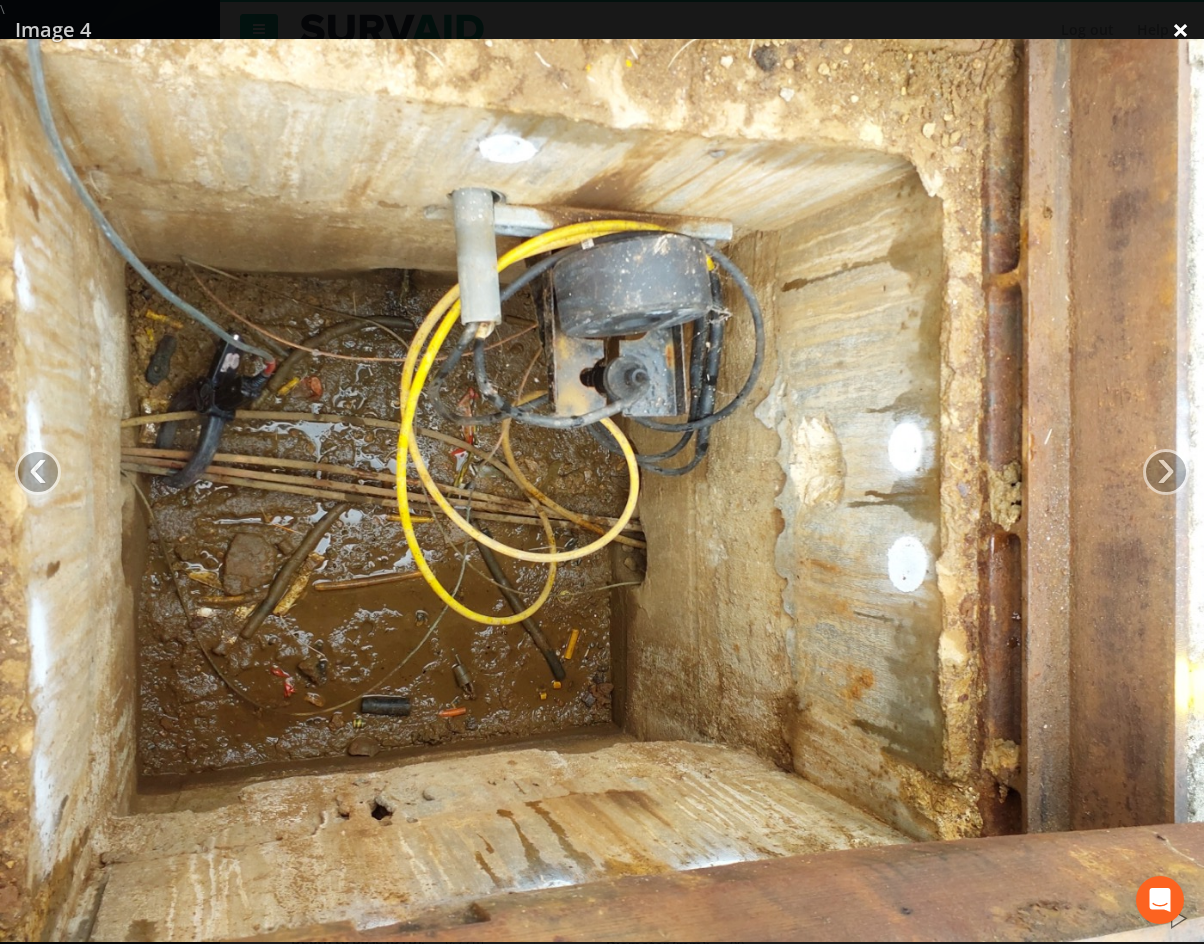 click on "×" at bounding box center (1180, 30) 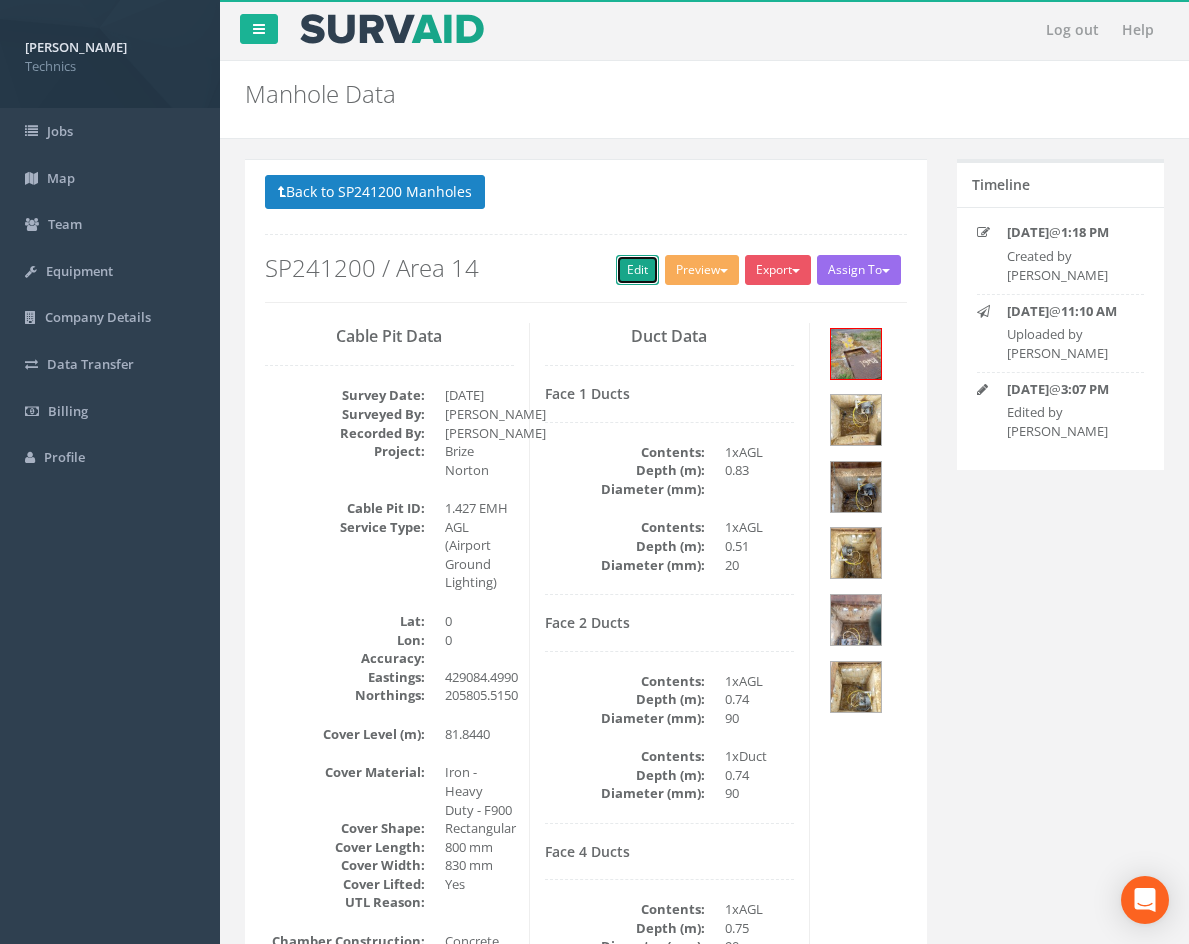 click on "Edit" at bounding box center (637, 270) 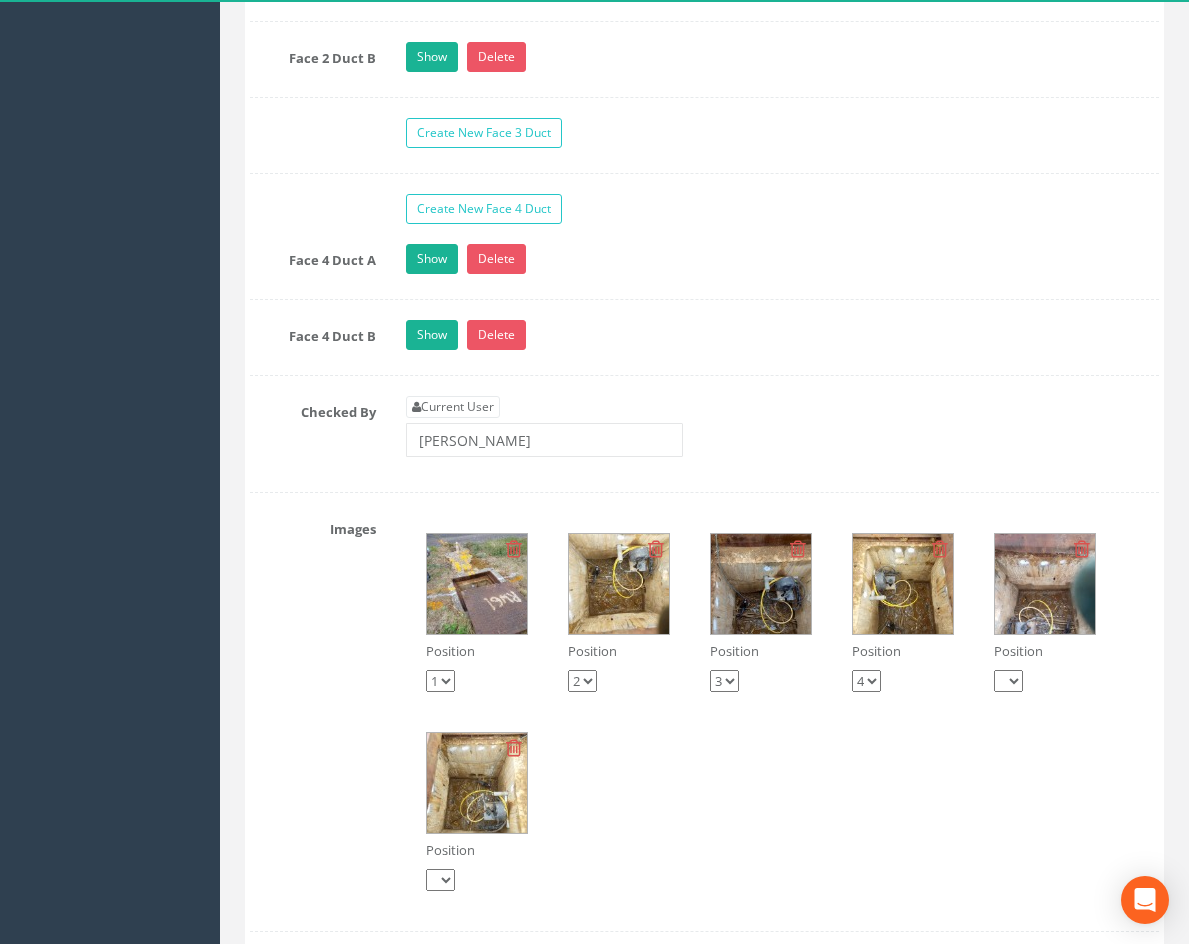 scroll, scrollTop: 2600, scrollLeft: 0, axis: vertical 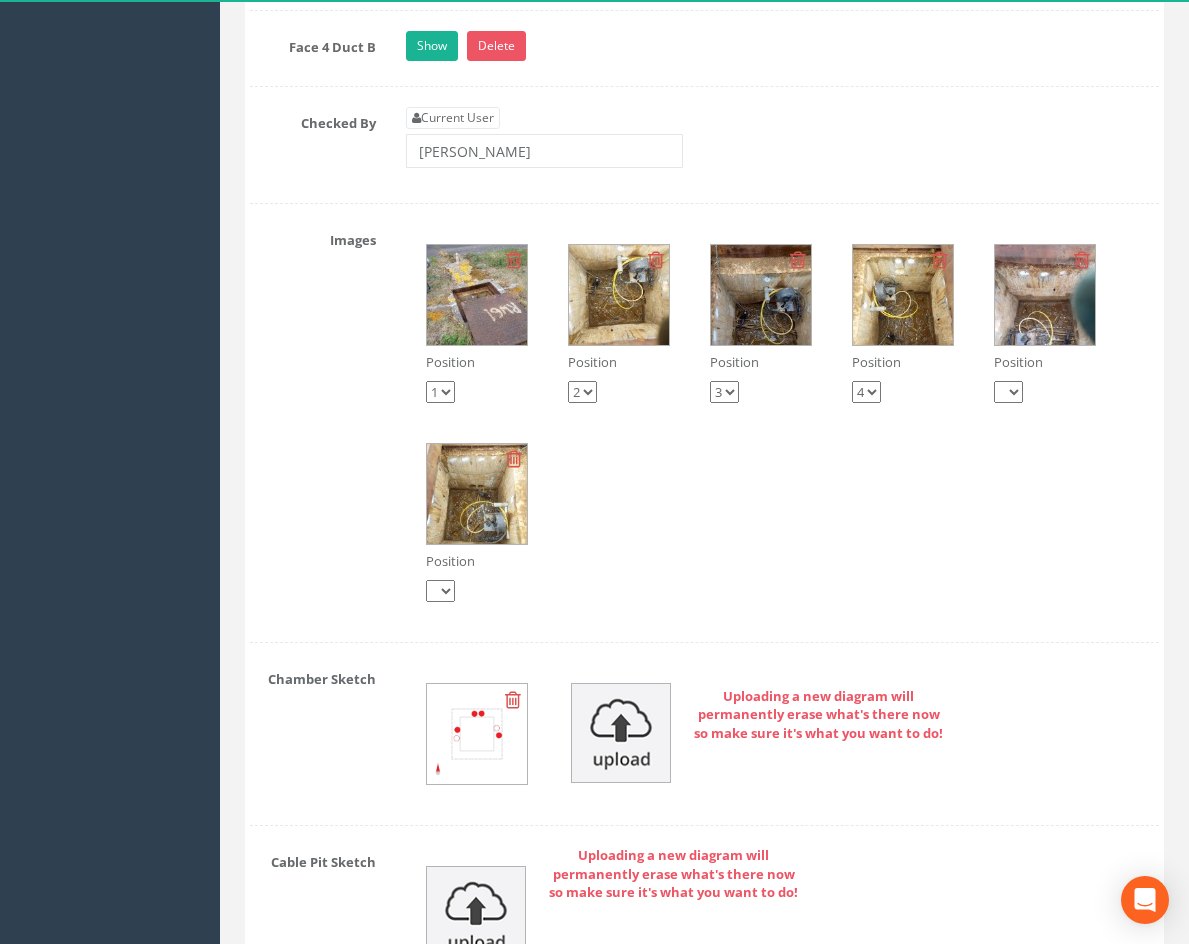 click at bounding box center [903, 295] 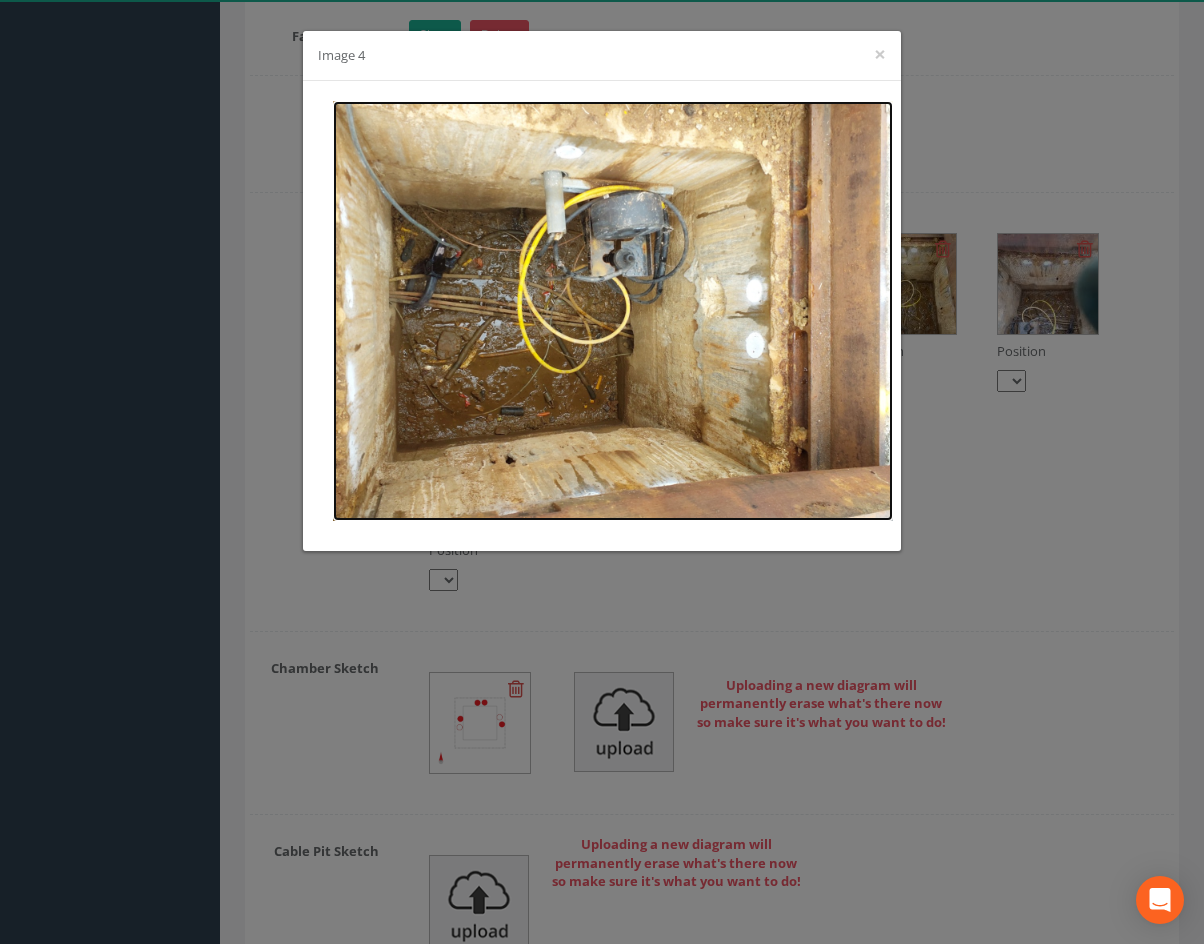 click at bounding box center (613, 311) 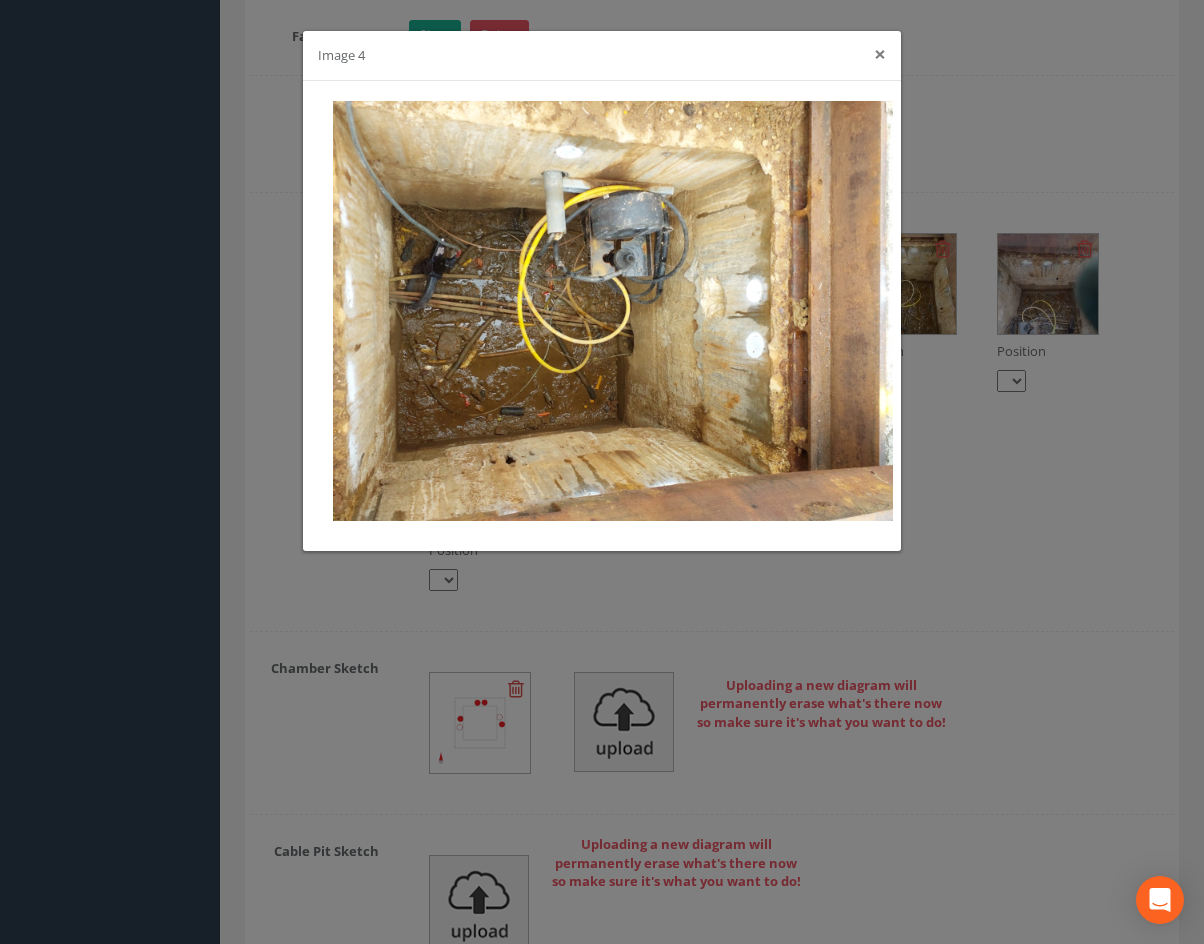 click on "×" at bounding box center (880, 54) 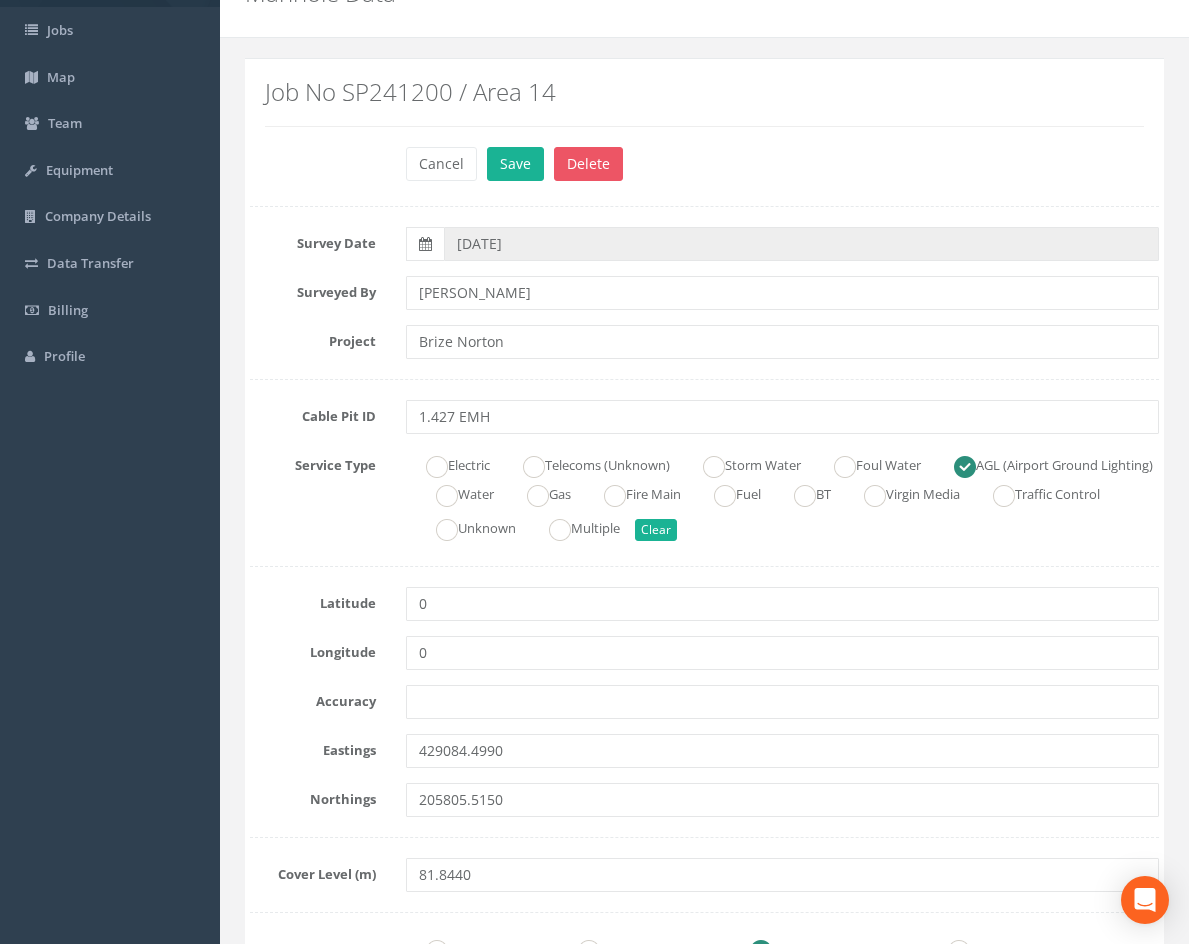 scroll, scrollTop: 0, scrollLeft: 0, axis: both 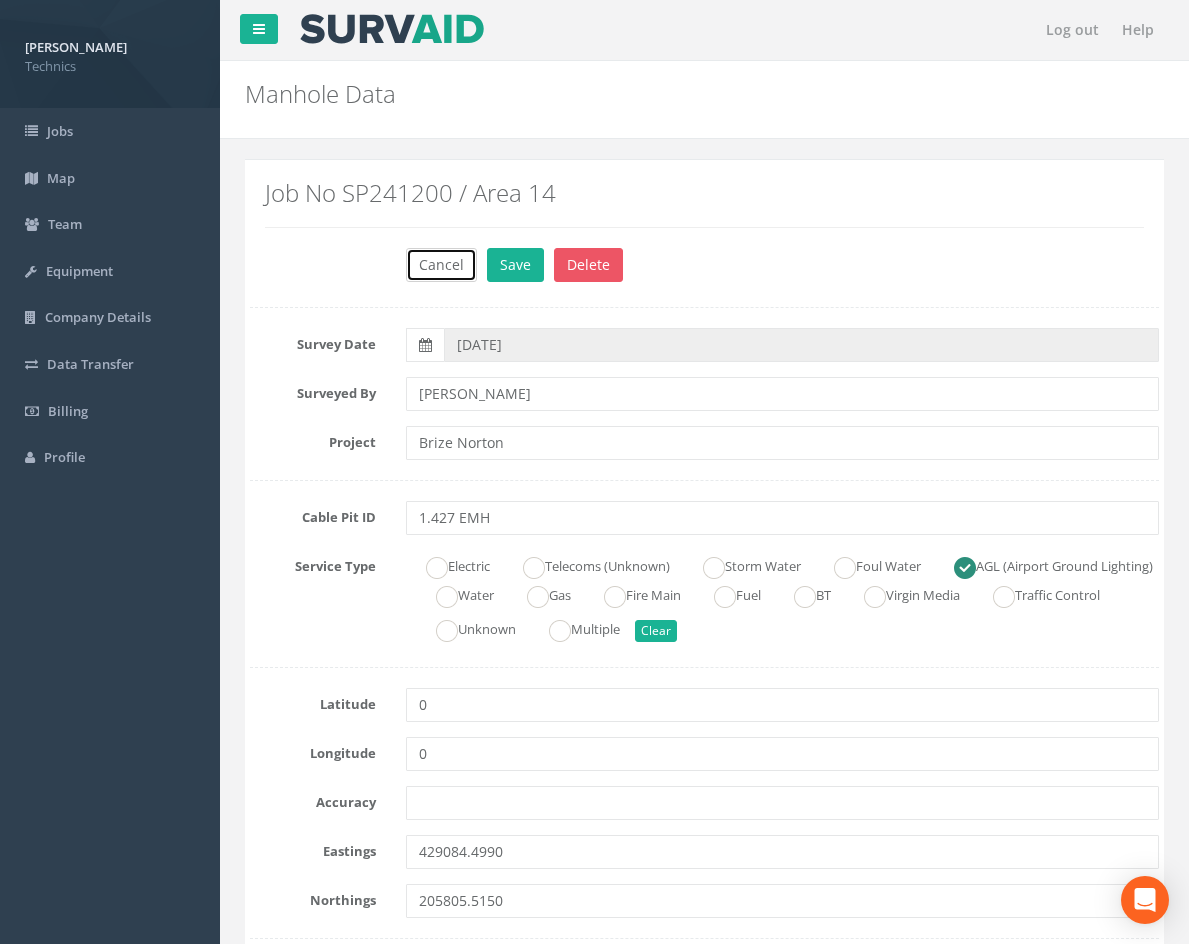 click on "Cancel" at bounding box center (441, 265) 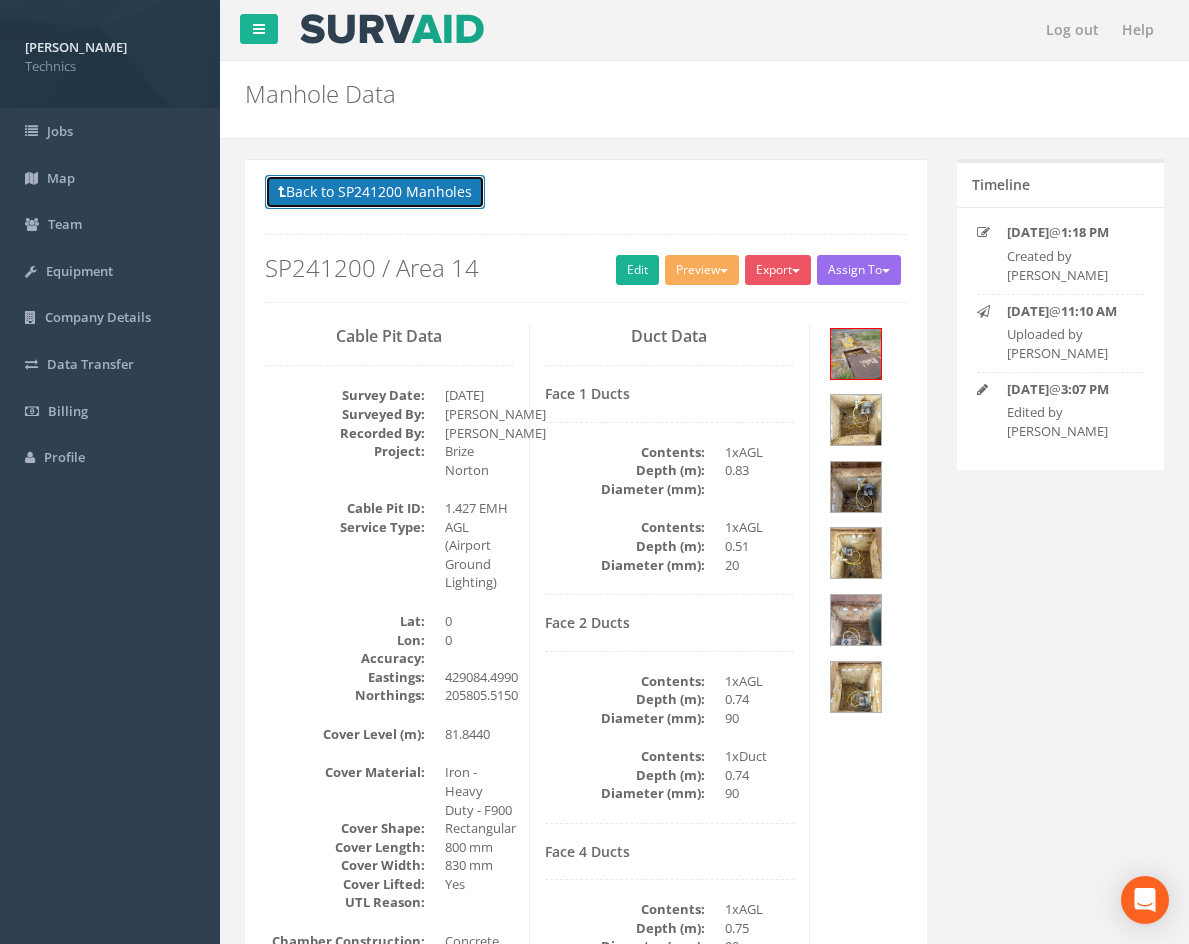 click on "Back to SP241200 Manholes" at bounding box center [375, 192] 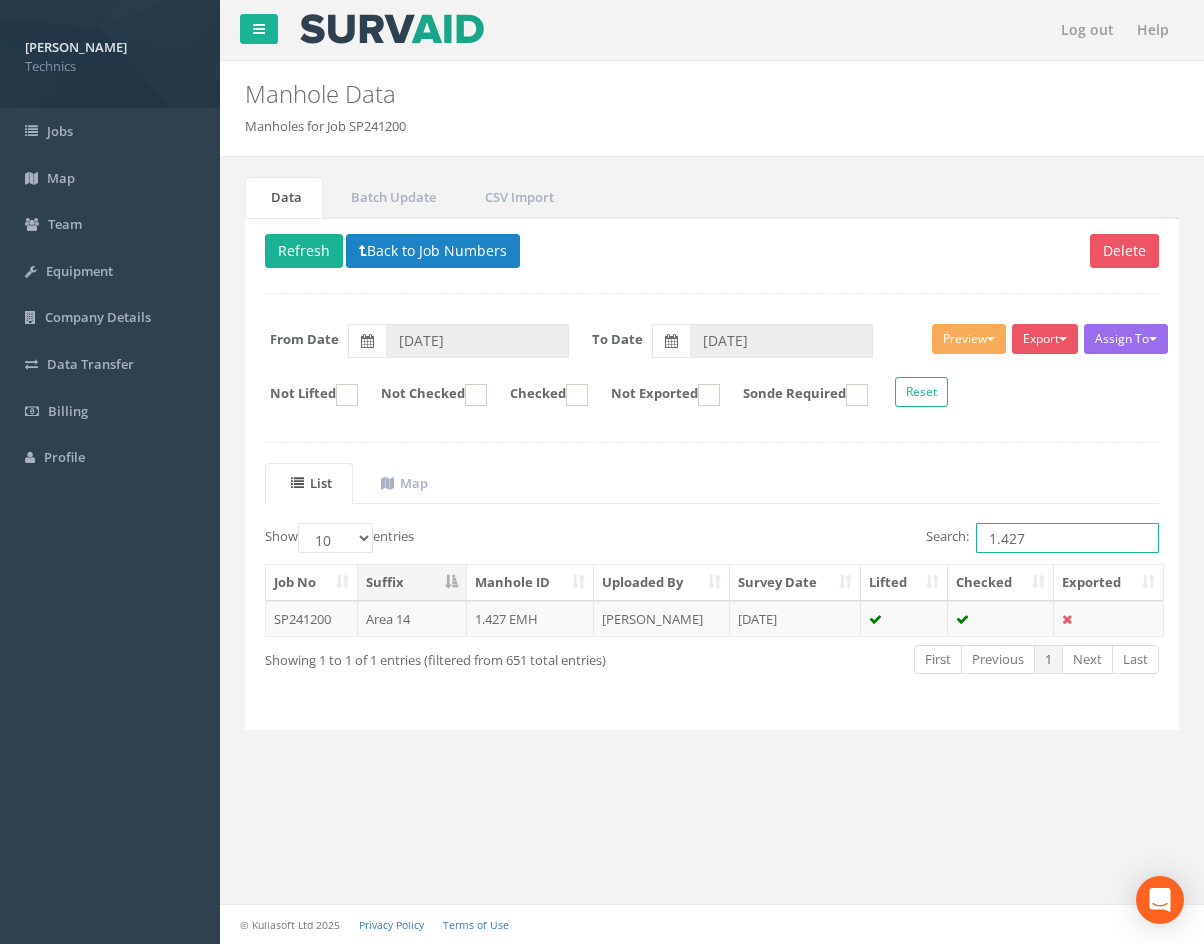 click on "1.427" at bounding box center [1067, 538] 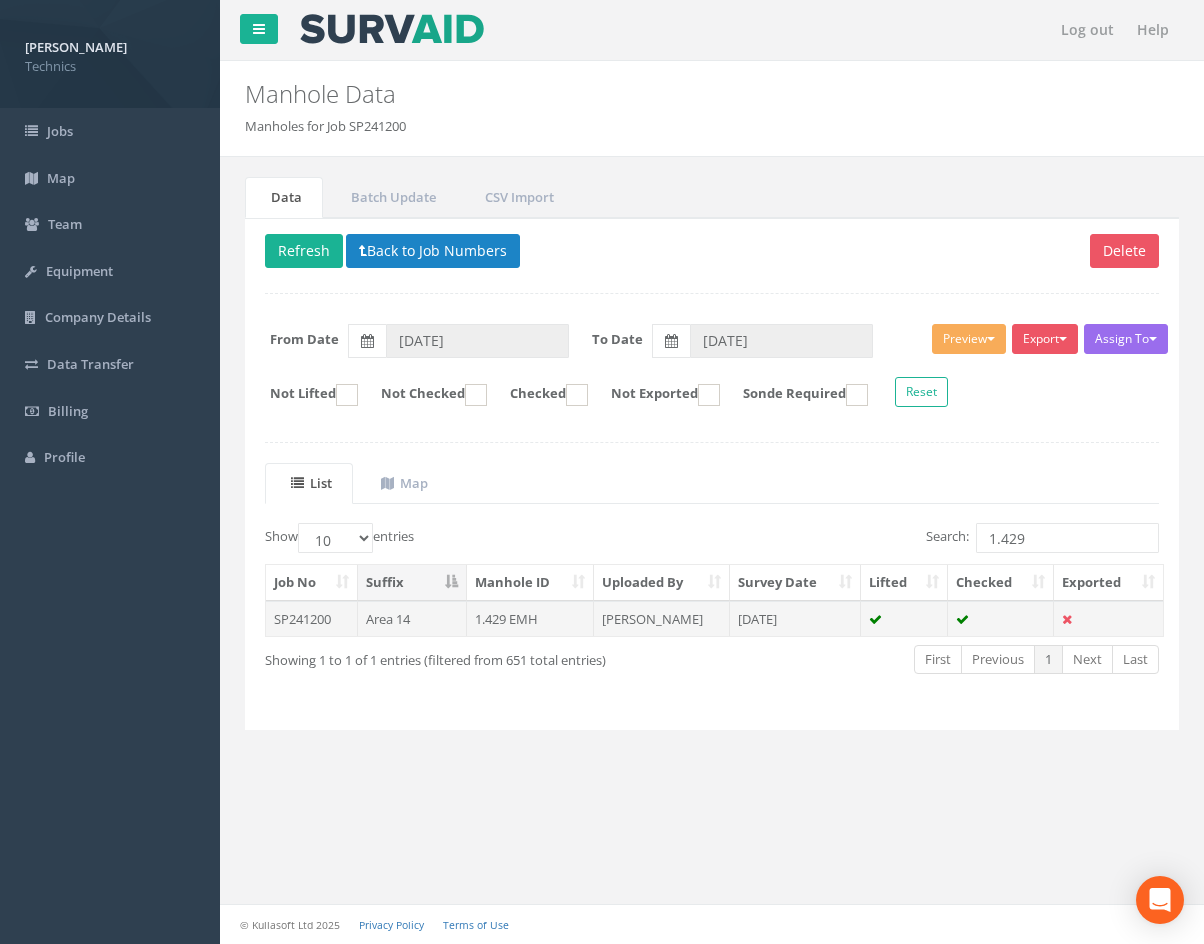 click on "[PERSON_NAME]" at bounding box center [662, 619] 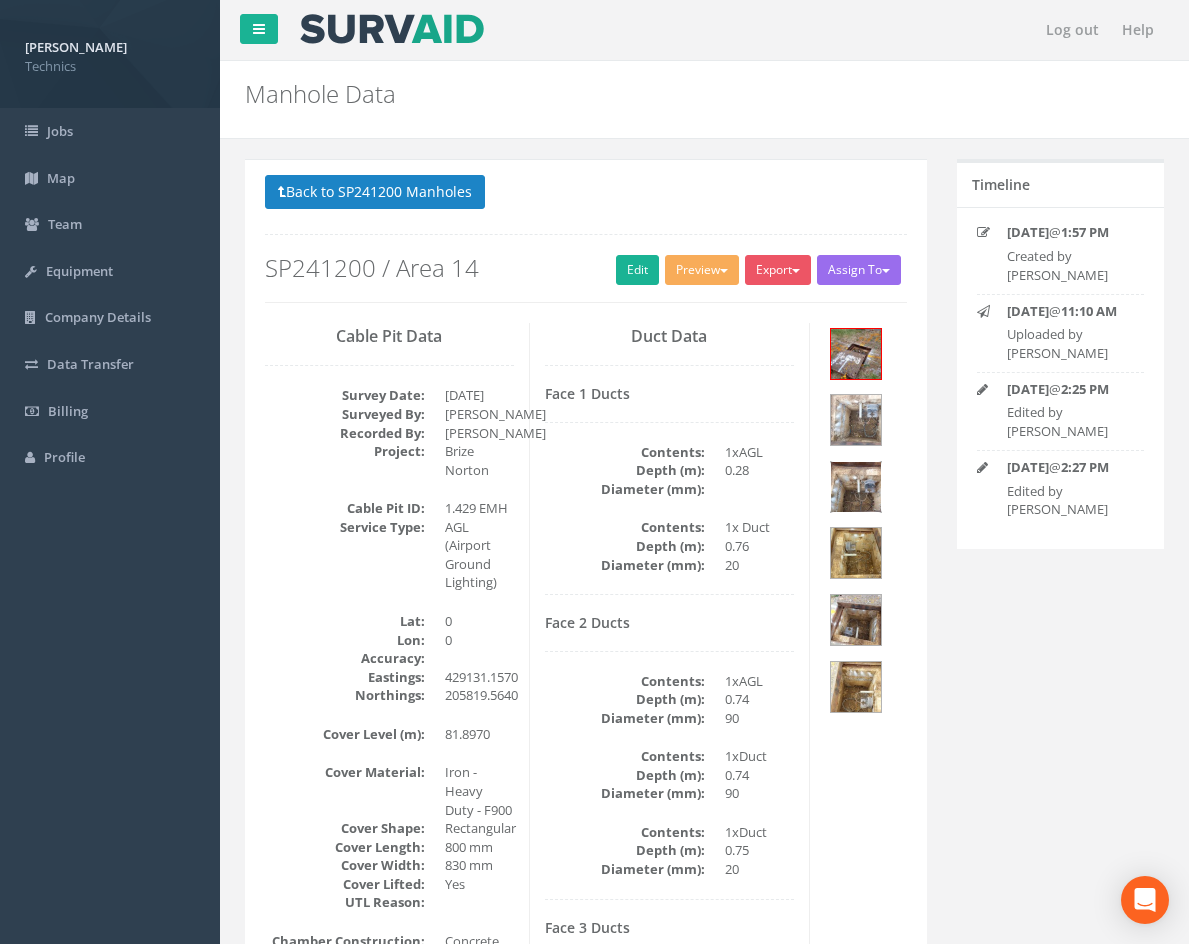 click at bounding box center [856, 487] 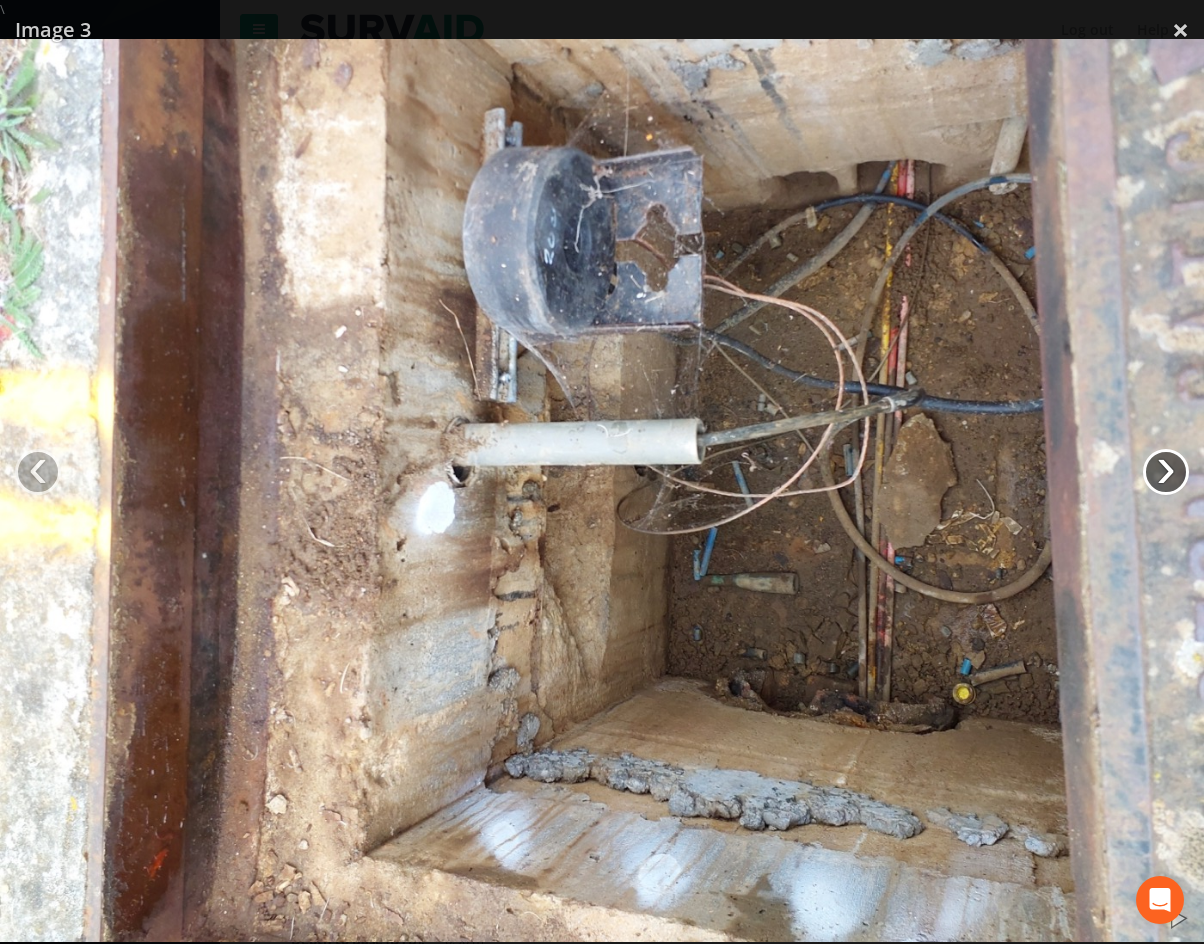 click on "›" at bounding box center [1166, 472] 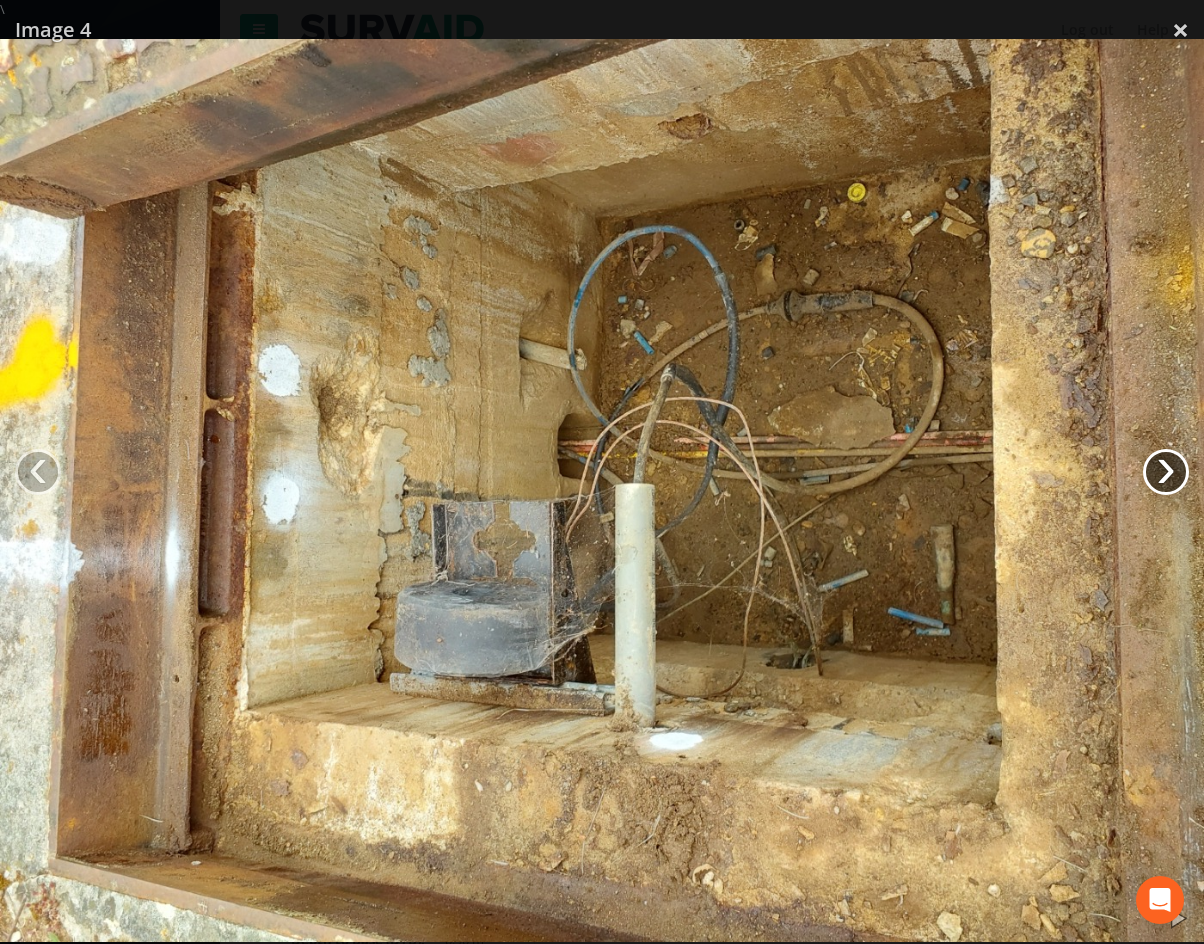click on "›" at bounding box center (1166, 472) 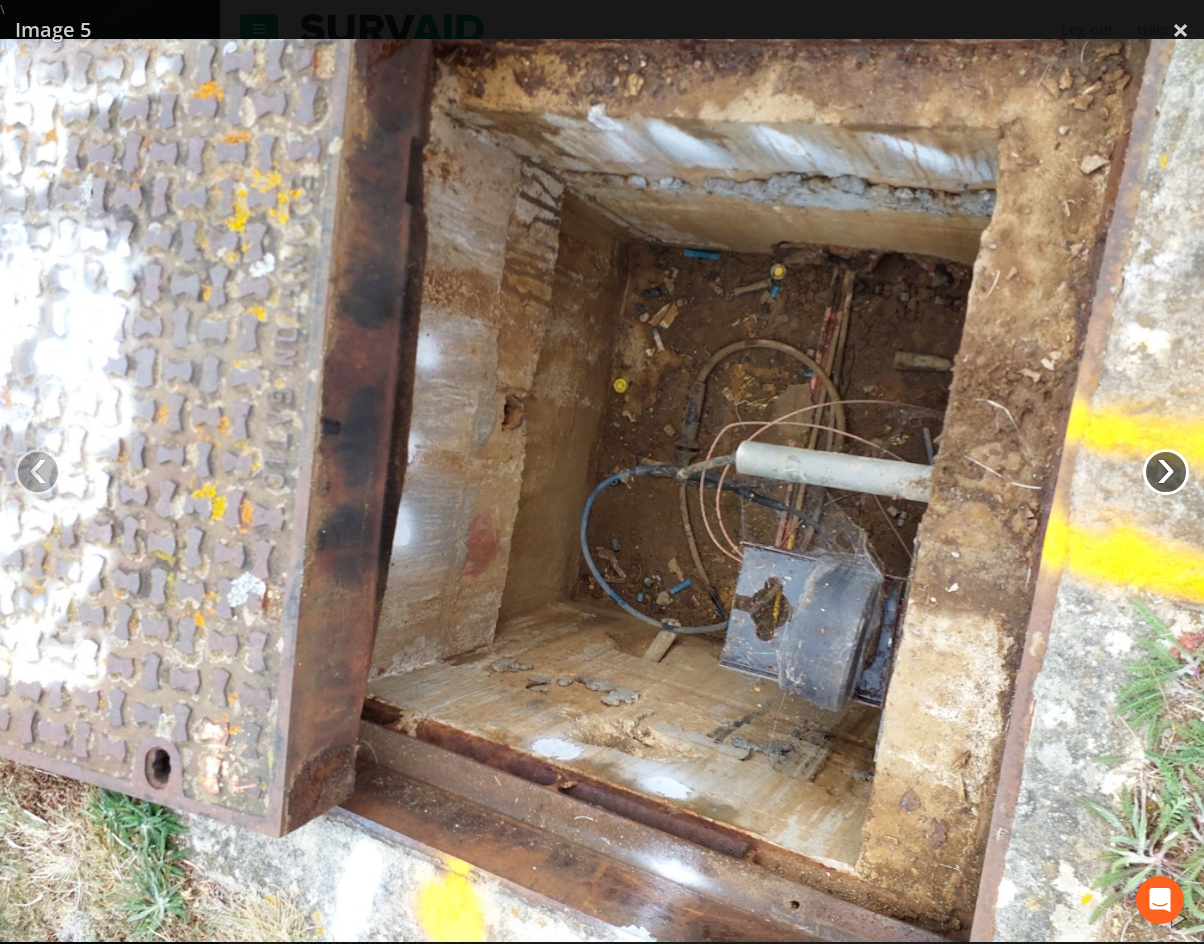 click on "›" at bounding box center [1166, 472] 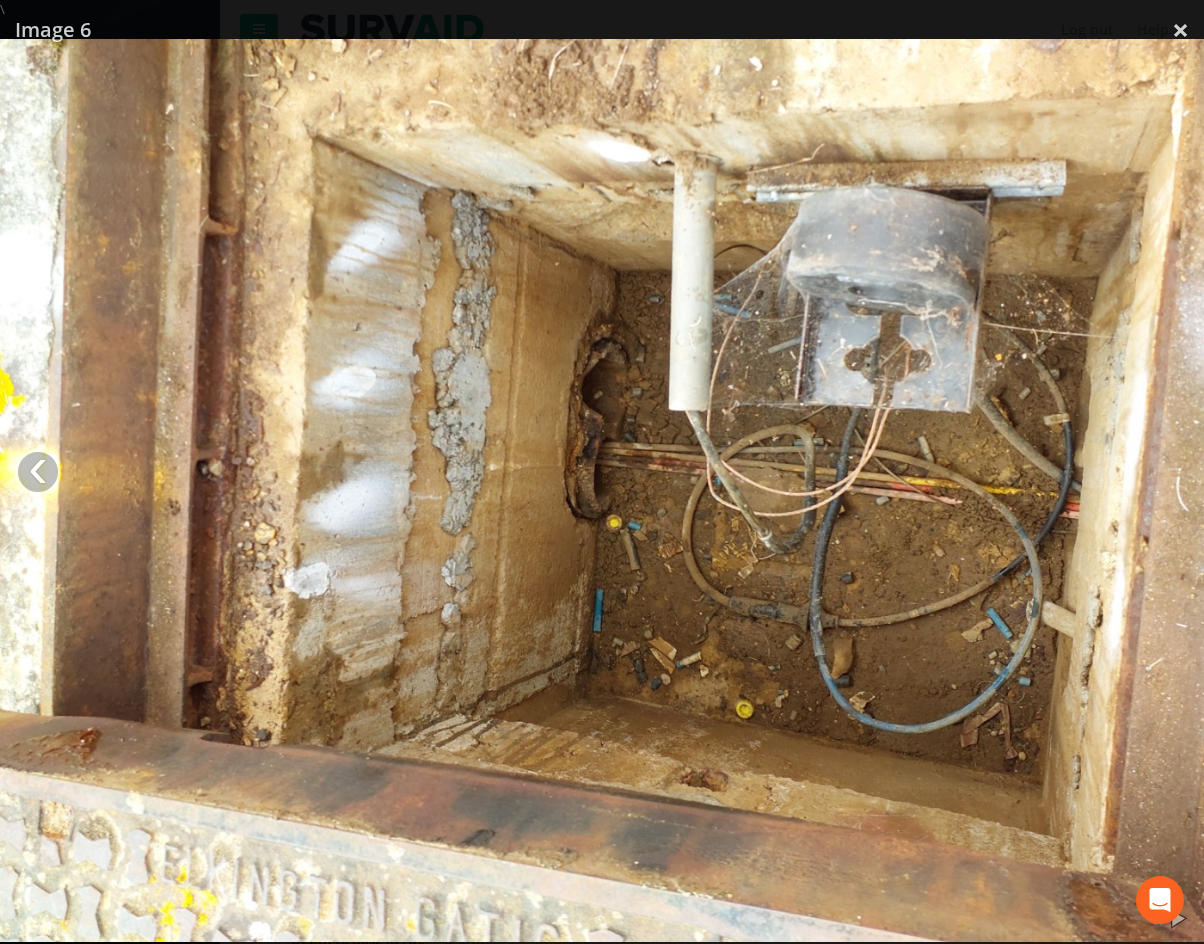 click at bounding box center [602, 490] 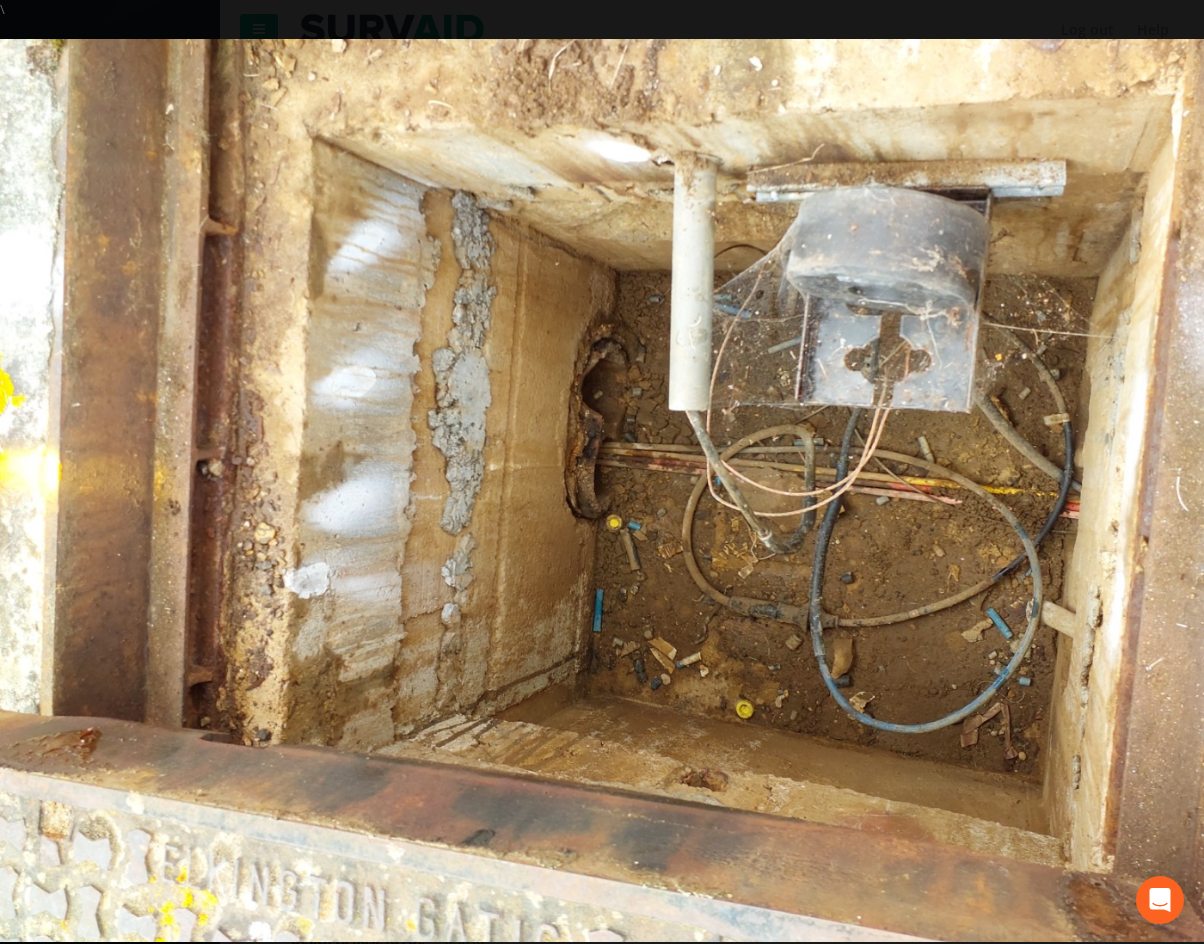 click at bounding box center (602, 490) 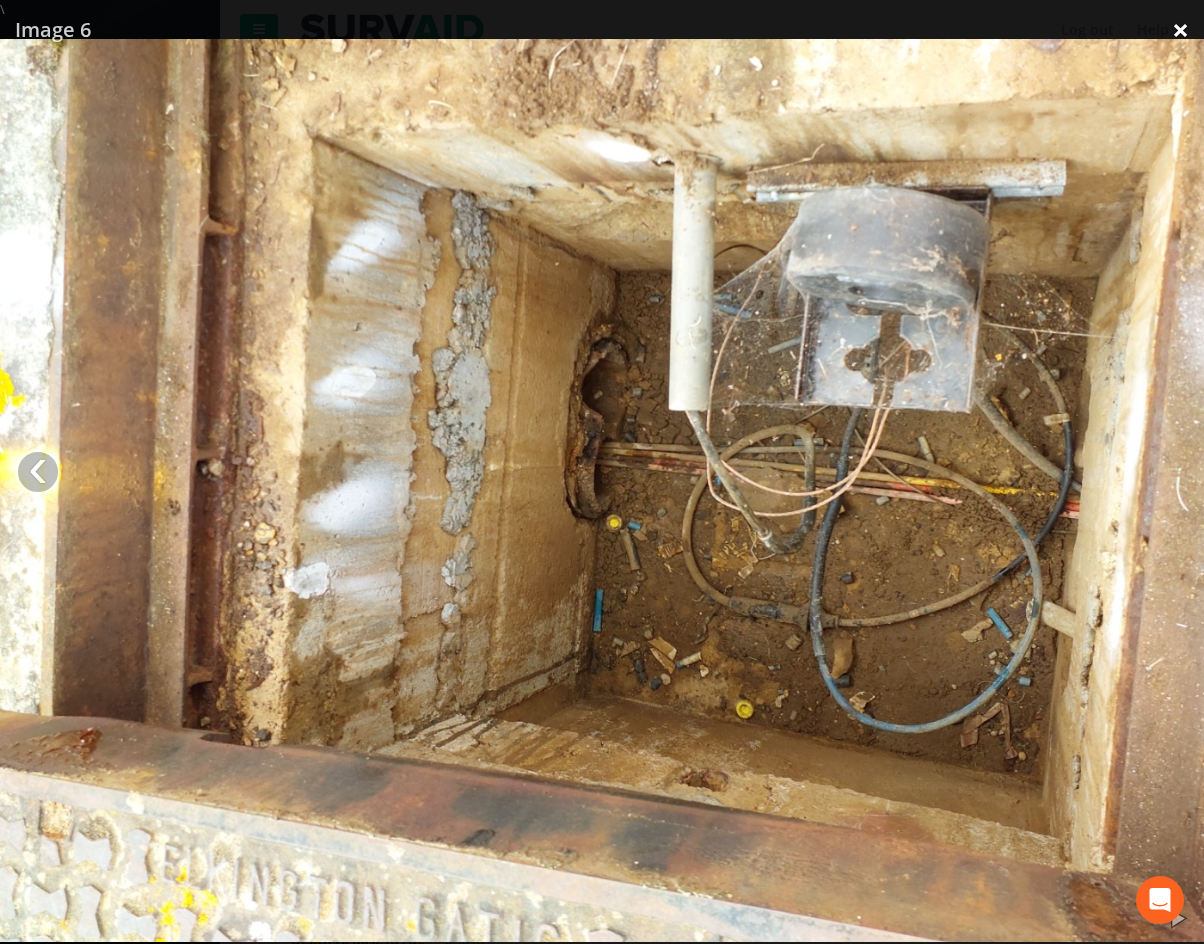 click on "×" at bounding box center [1180, 30] 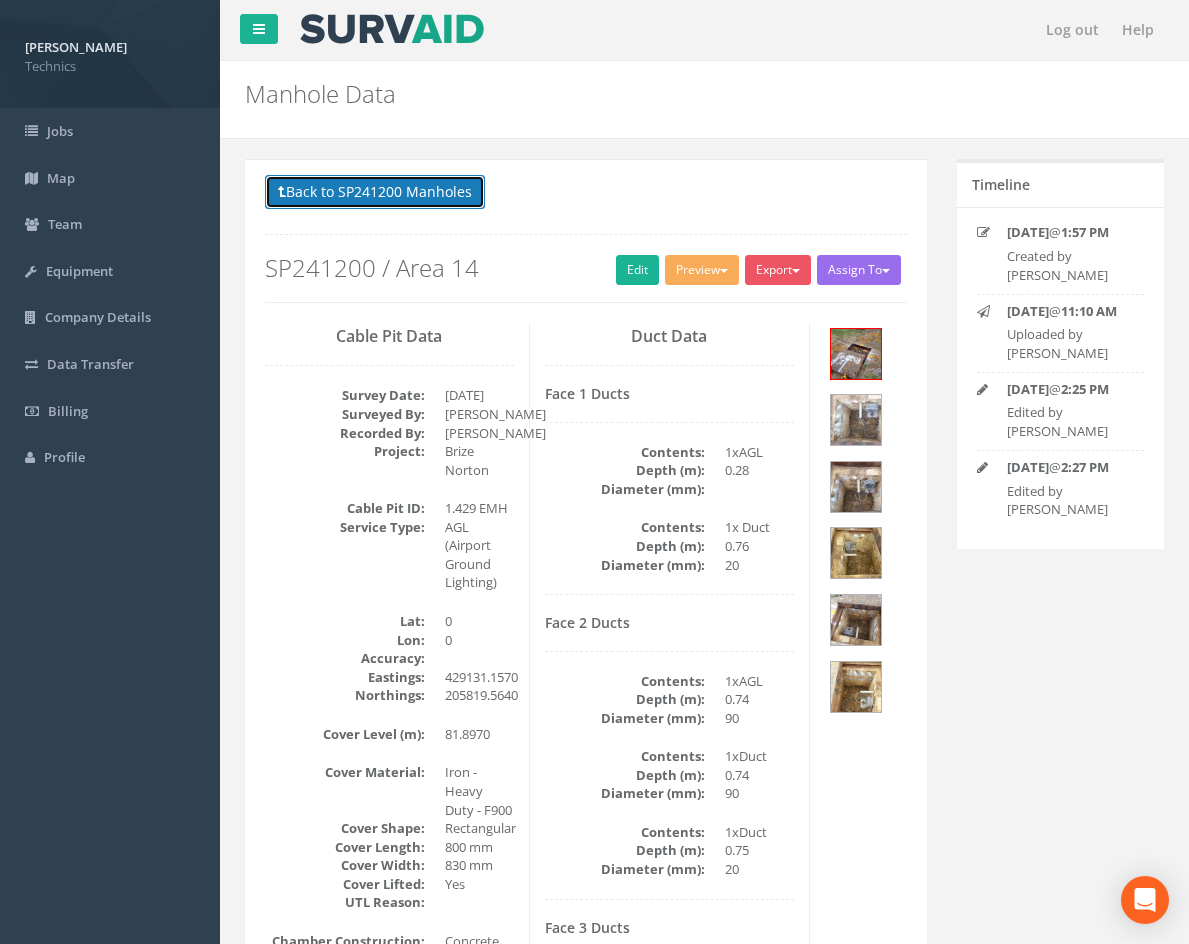 click on "Back to SP241200 Manholes" at bounding box center [375, 192] 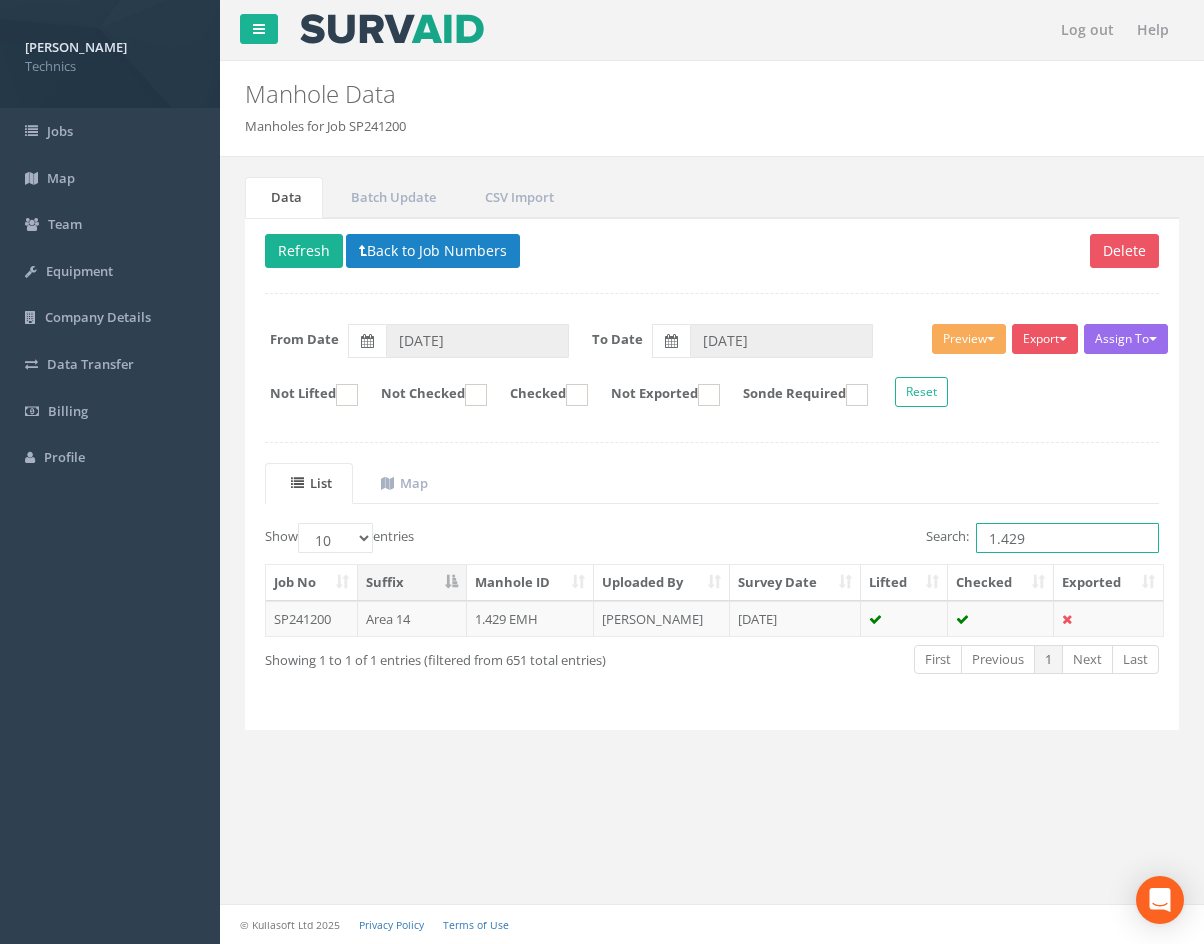 click on "1.429" at bounding box center [1067, 538] 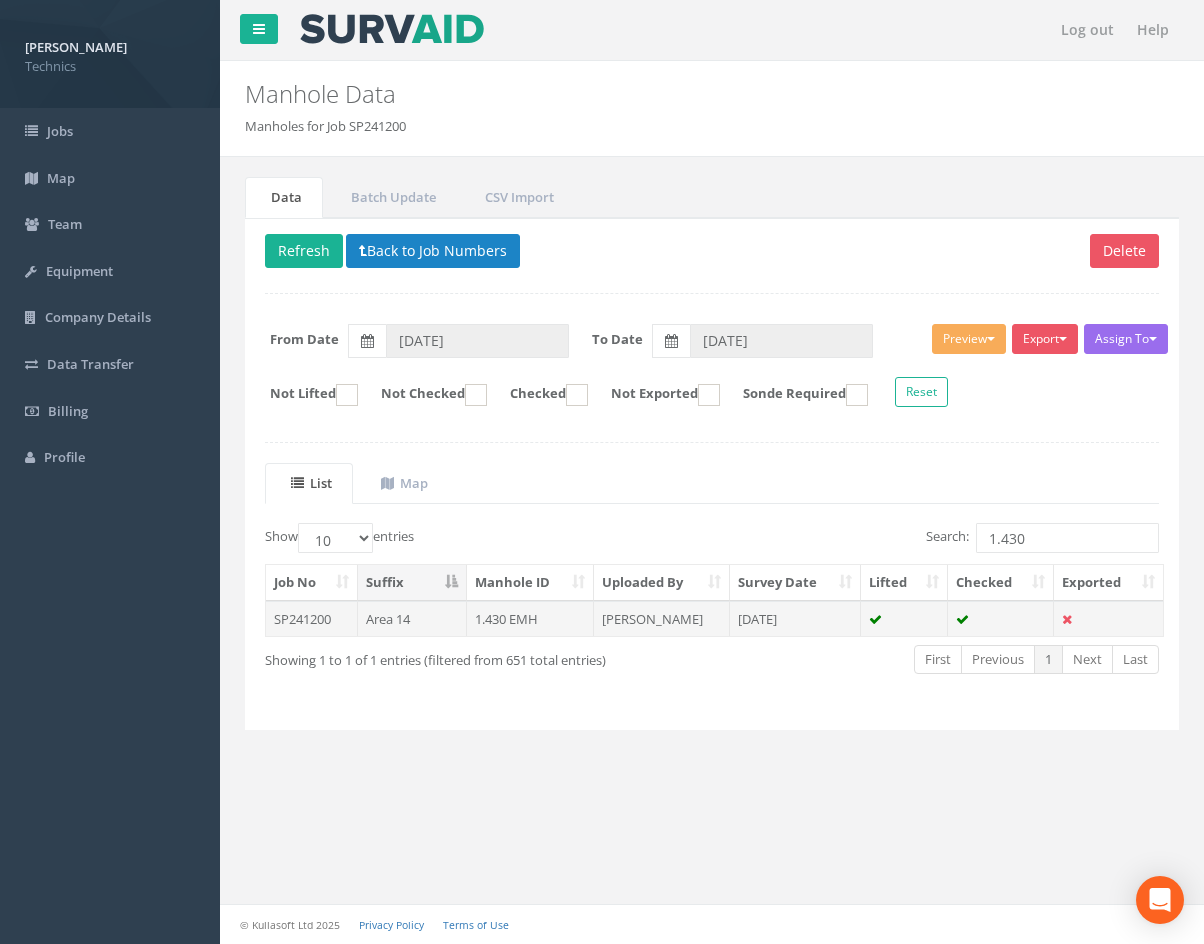 click on "[DATE]" at bounding box center (795, 619) 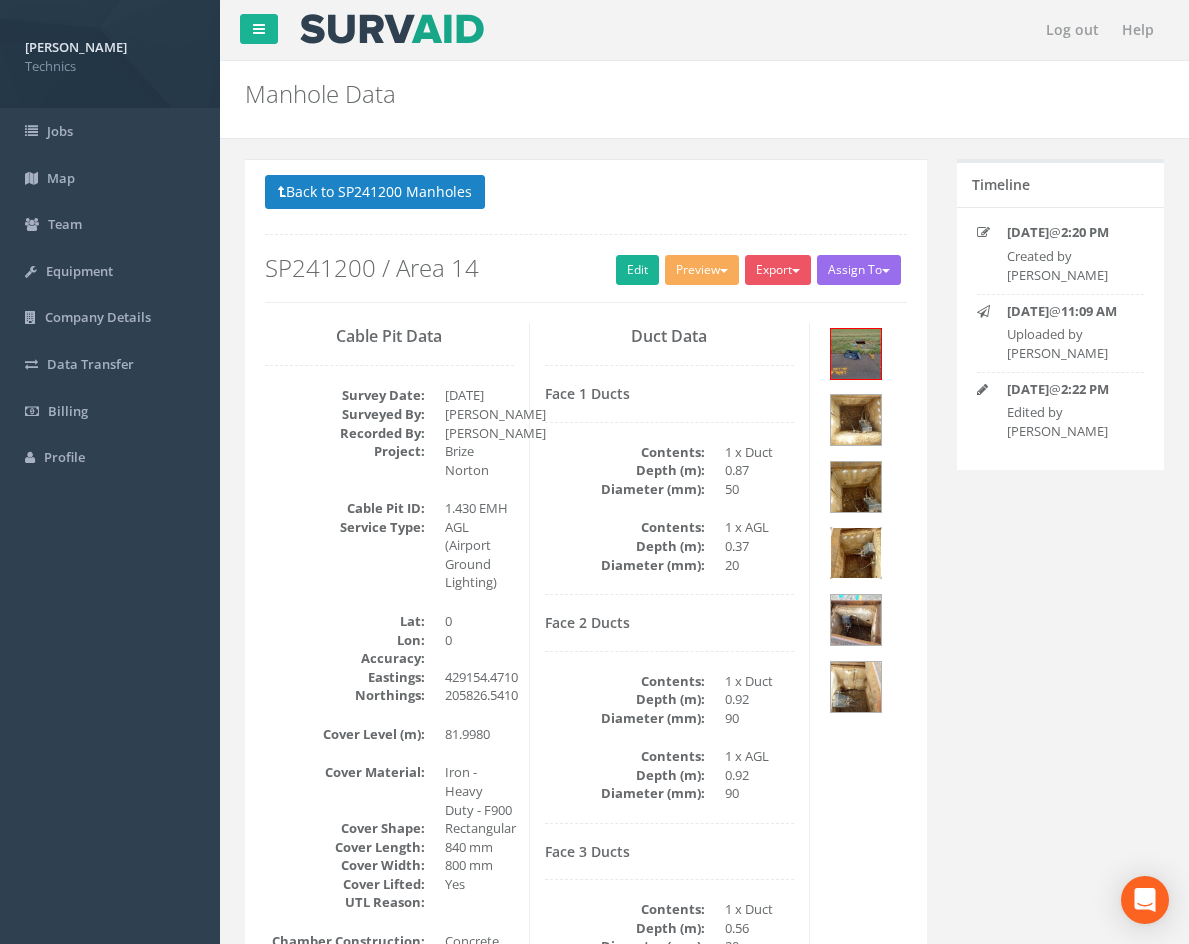 click at bounding box center (856, 553) 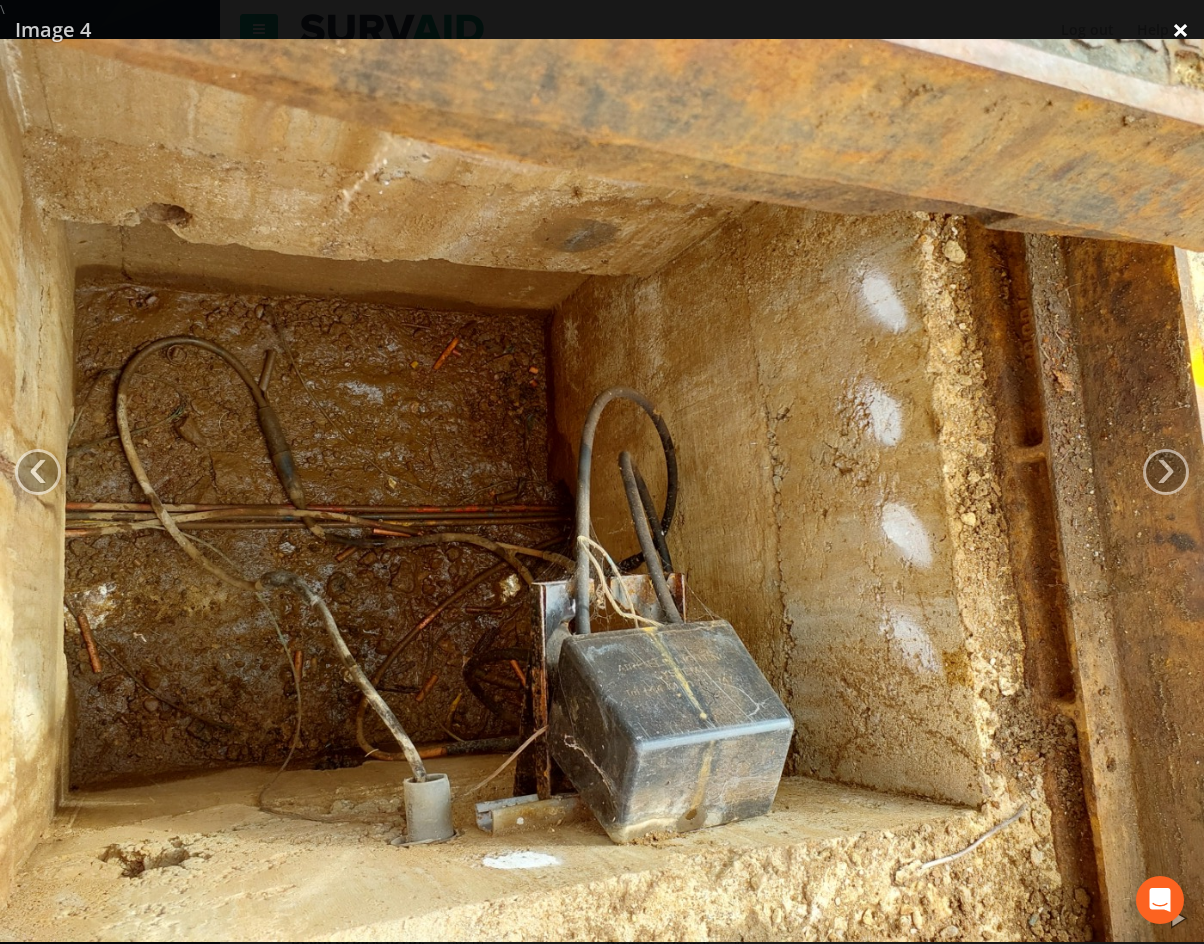 click on "×" at bounding box center (1180, 30) 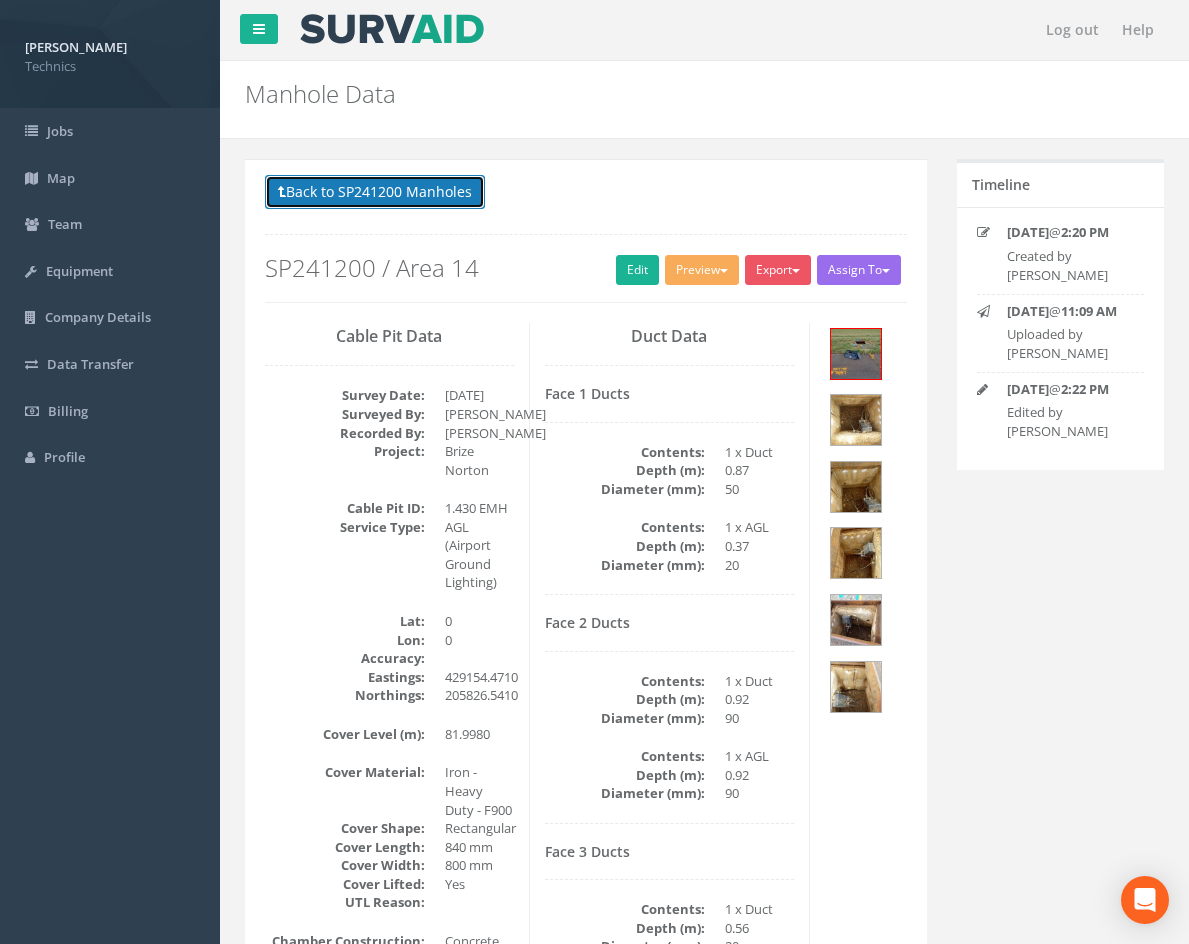 click on "Back to SP241200 Manholes" at bounding box center (375, 192) 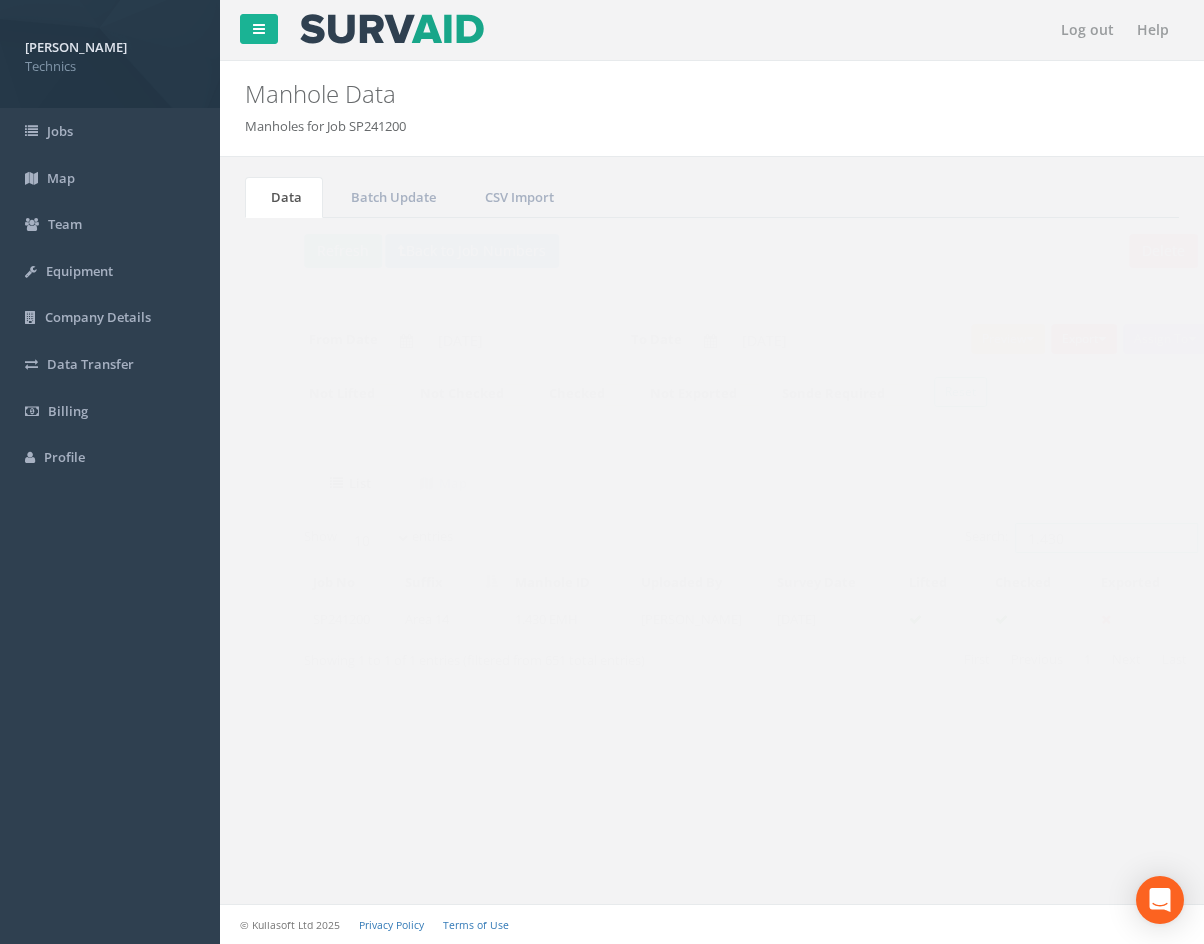 click on "1.430" at bounding box center [1067, 538] 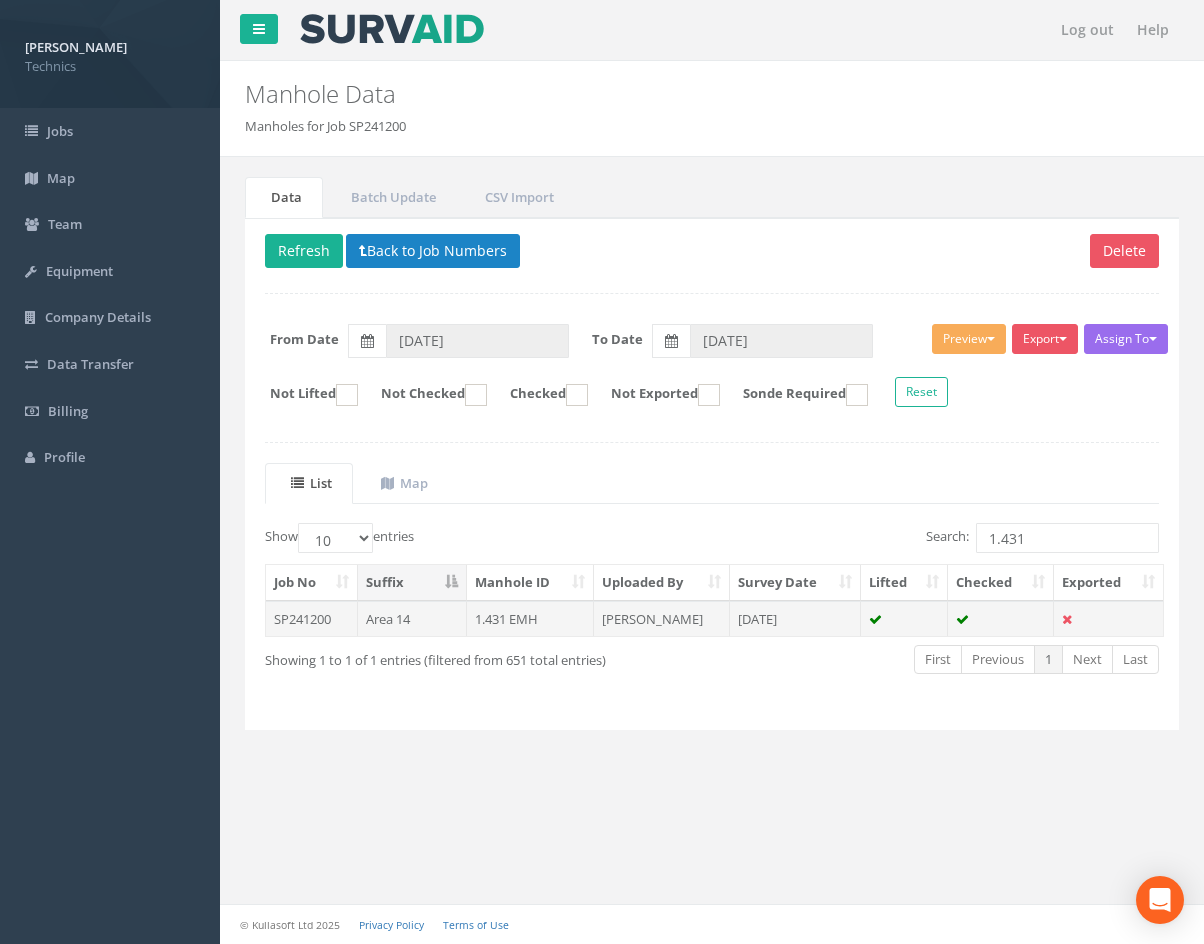 click on "[DATE]" at bounding box center (795, 619) 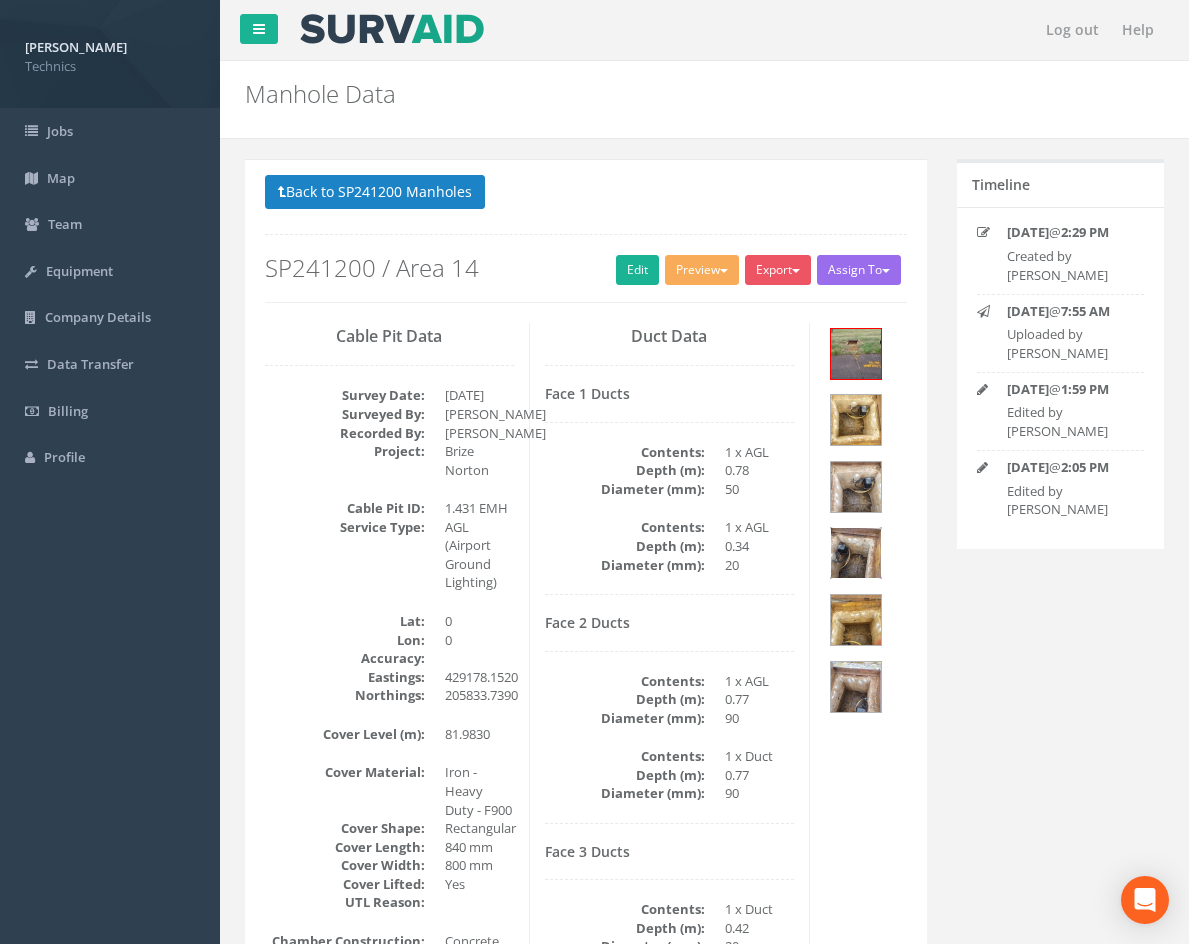 click at bounding box center (856, 553) 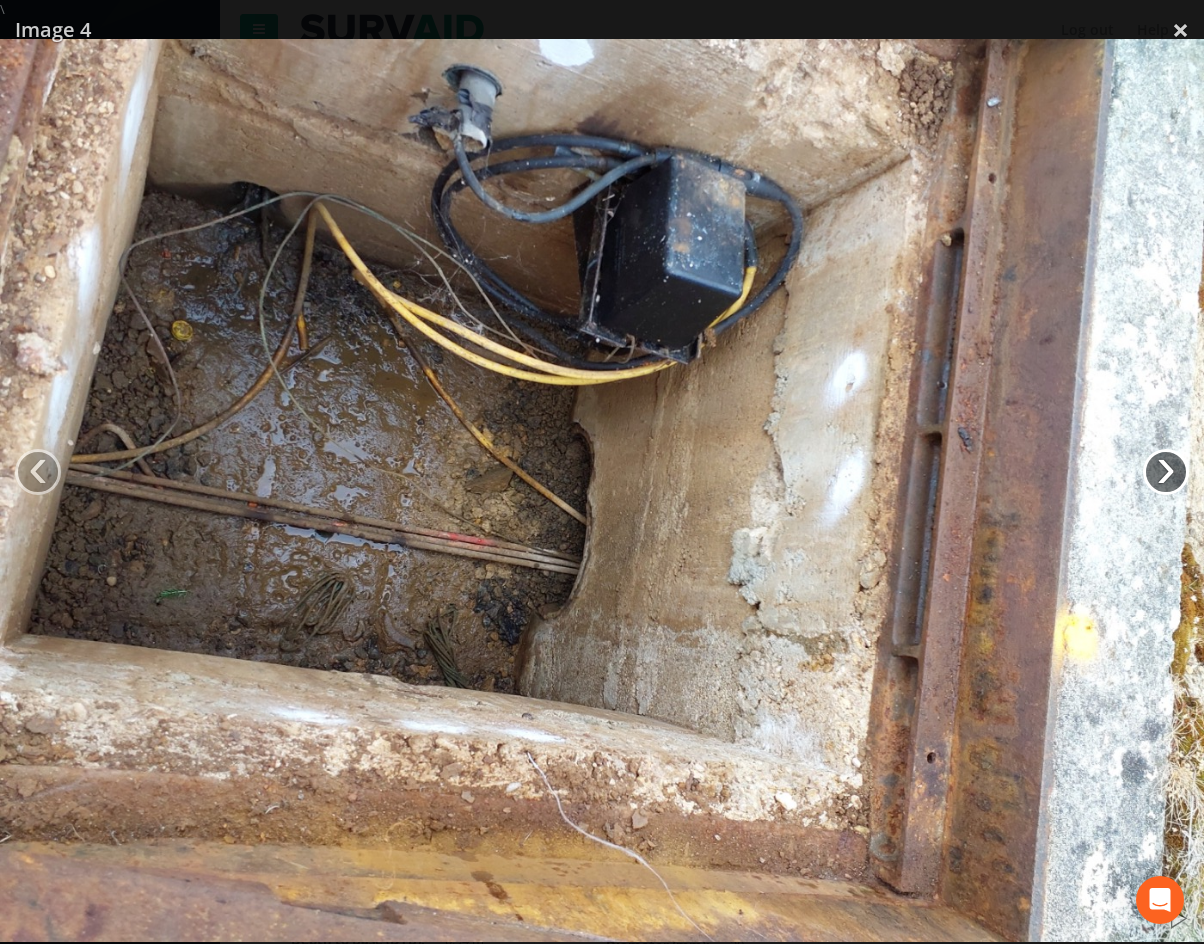 click on "›" at bounding box center (1166, 472) 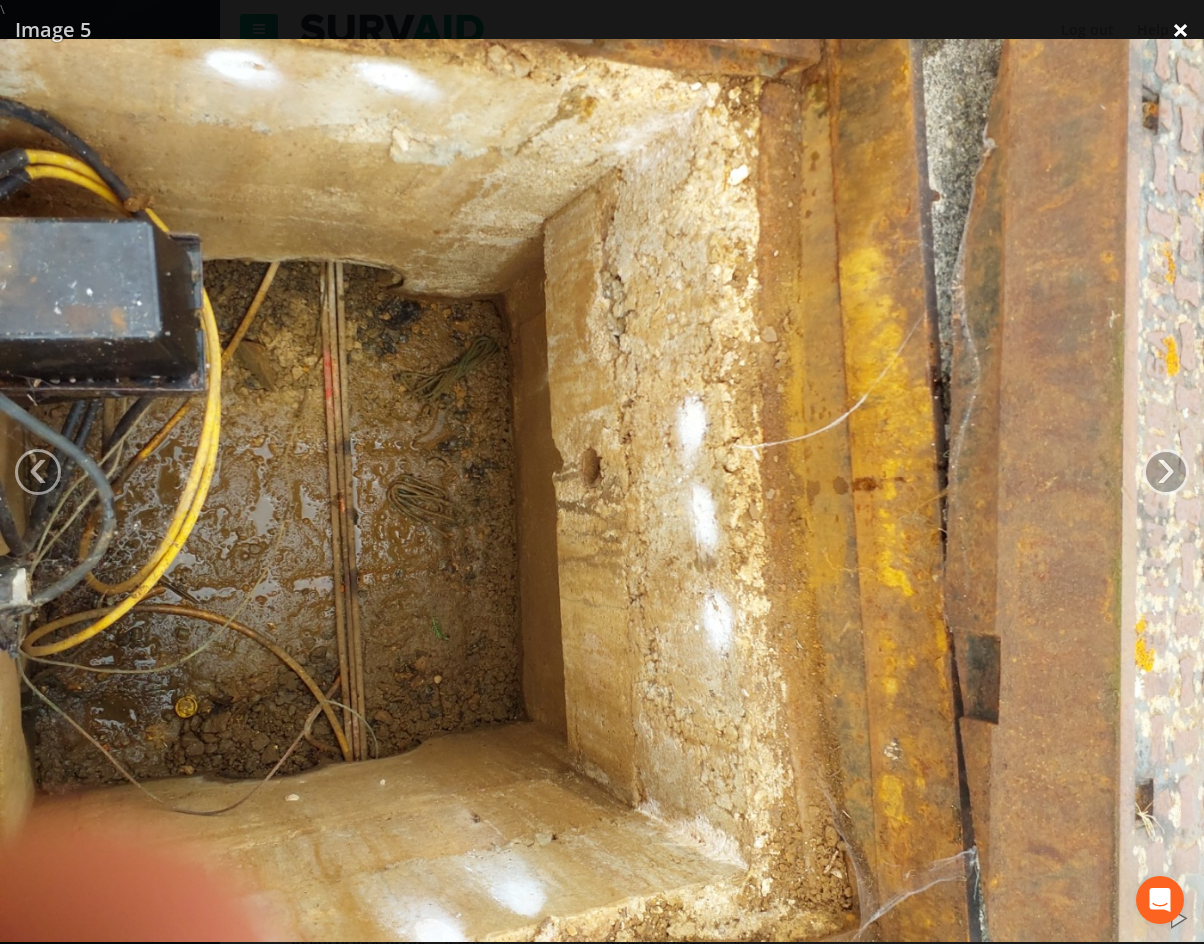 click on "×" at bounding box center [1180, 30] 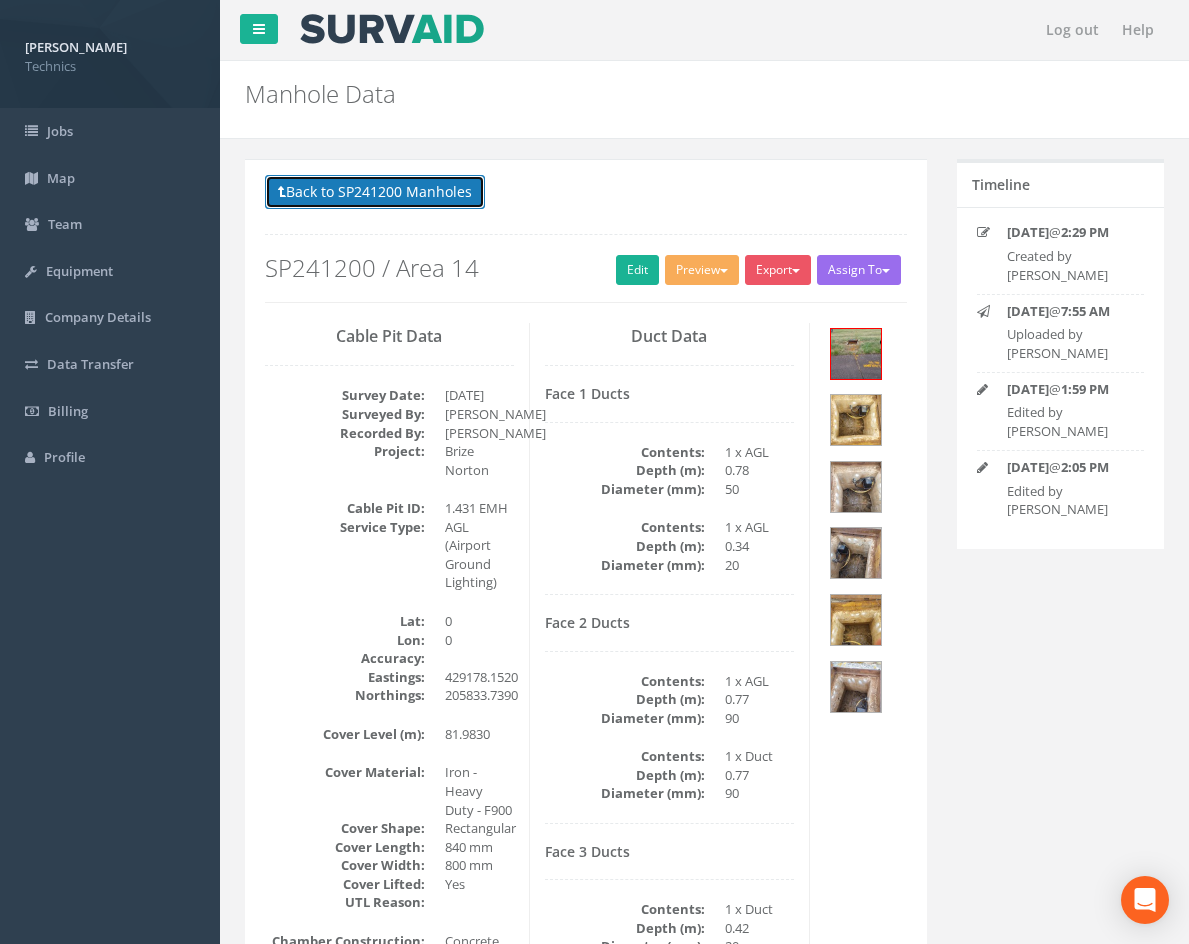 click on "Back to SP241200 Manholes" at bounding box center (375, 192) 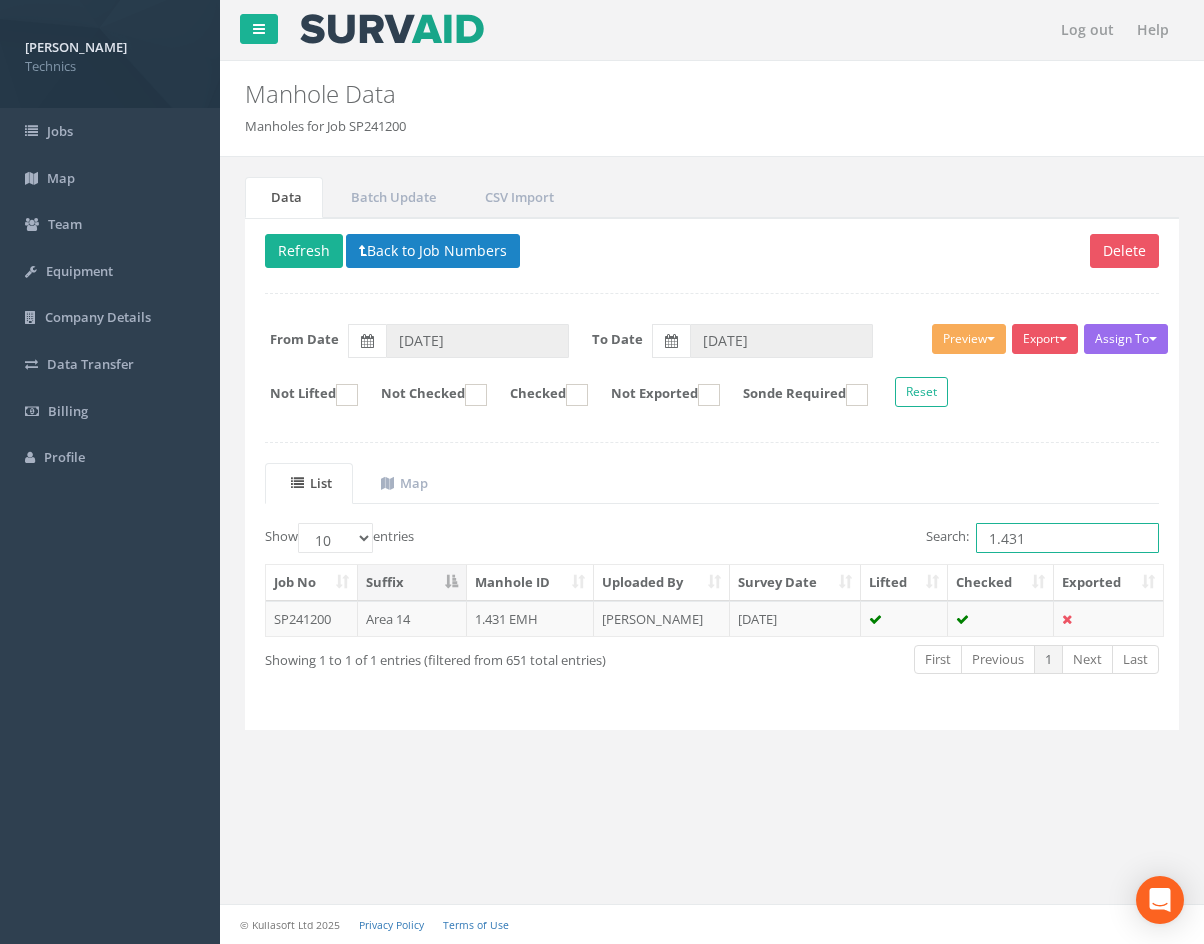 drag, startPoint x: 1031, startPoint y: 538, endPoint x: 955, endPoint y: 541, distance: 76.05919 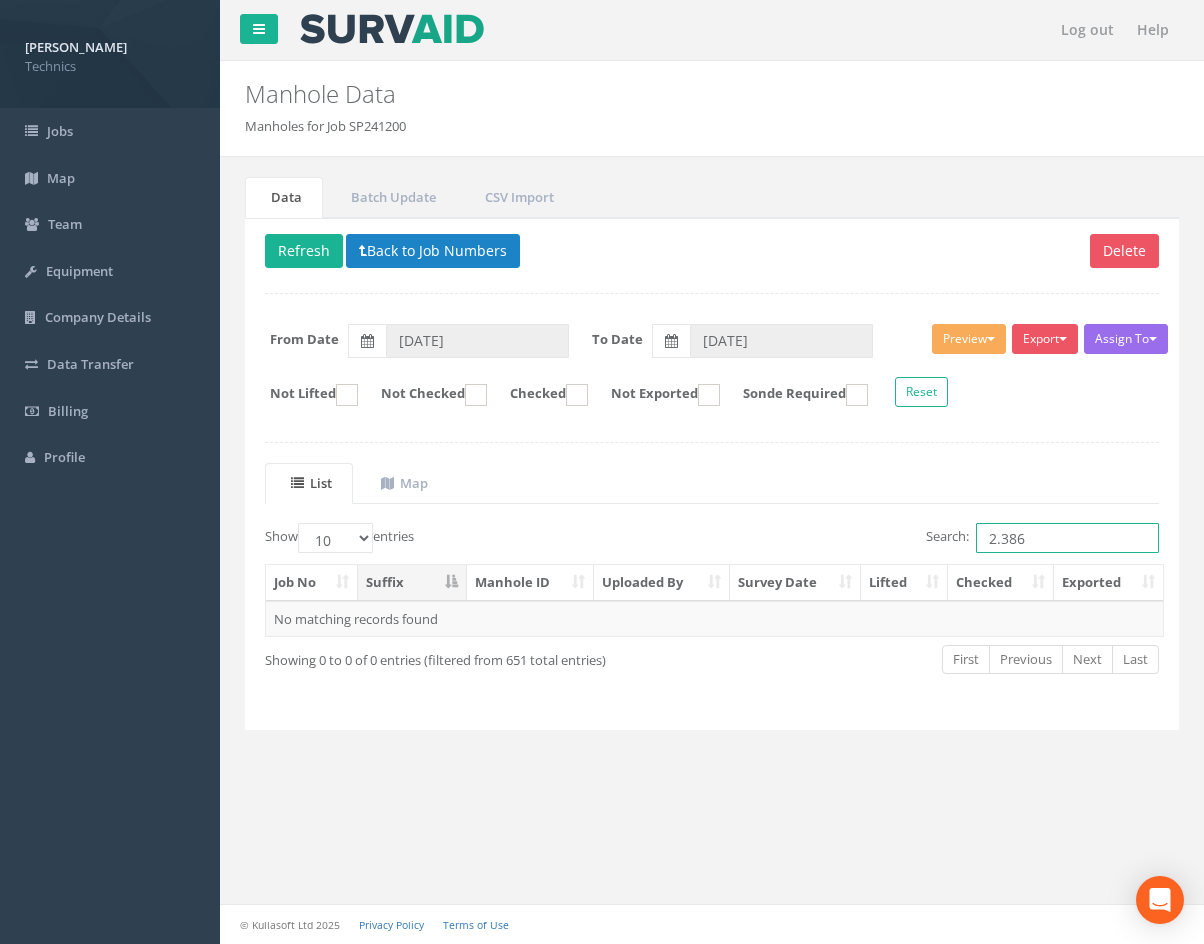 drag, startPoint x: 1042, startPoint y: 536, endPoint x: 923, endPoint y: 544, distance: 119.26861 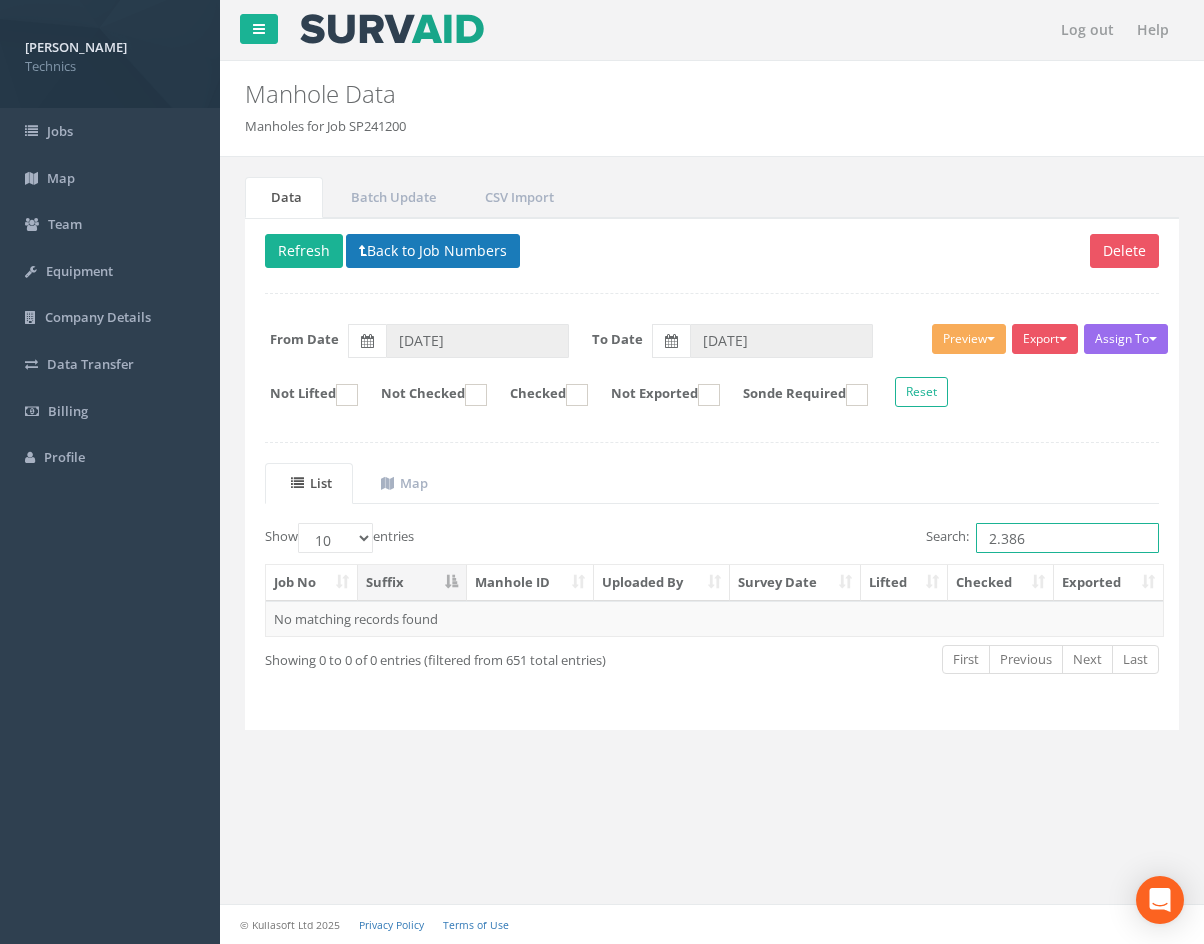 type on "2.386" 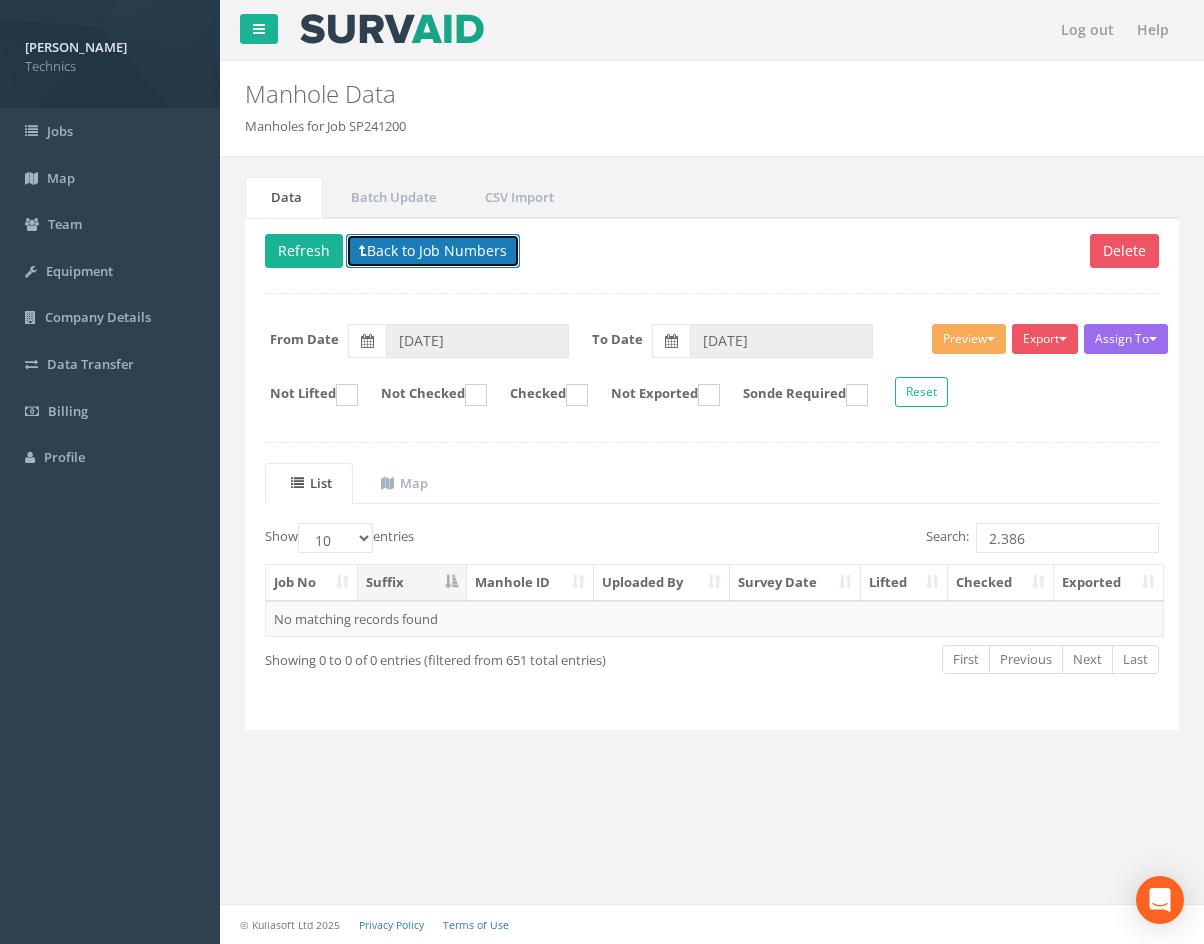 click on "Back to Job Numbers" at bounding box center (433, 251) 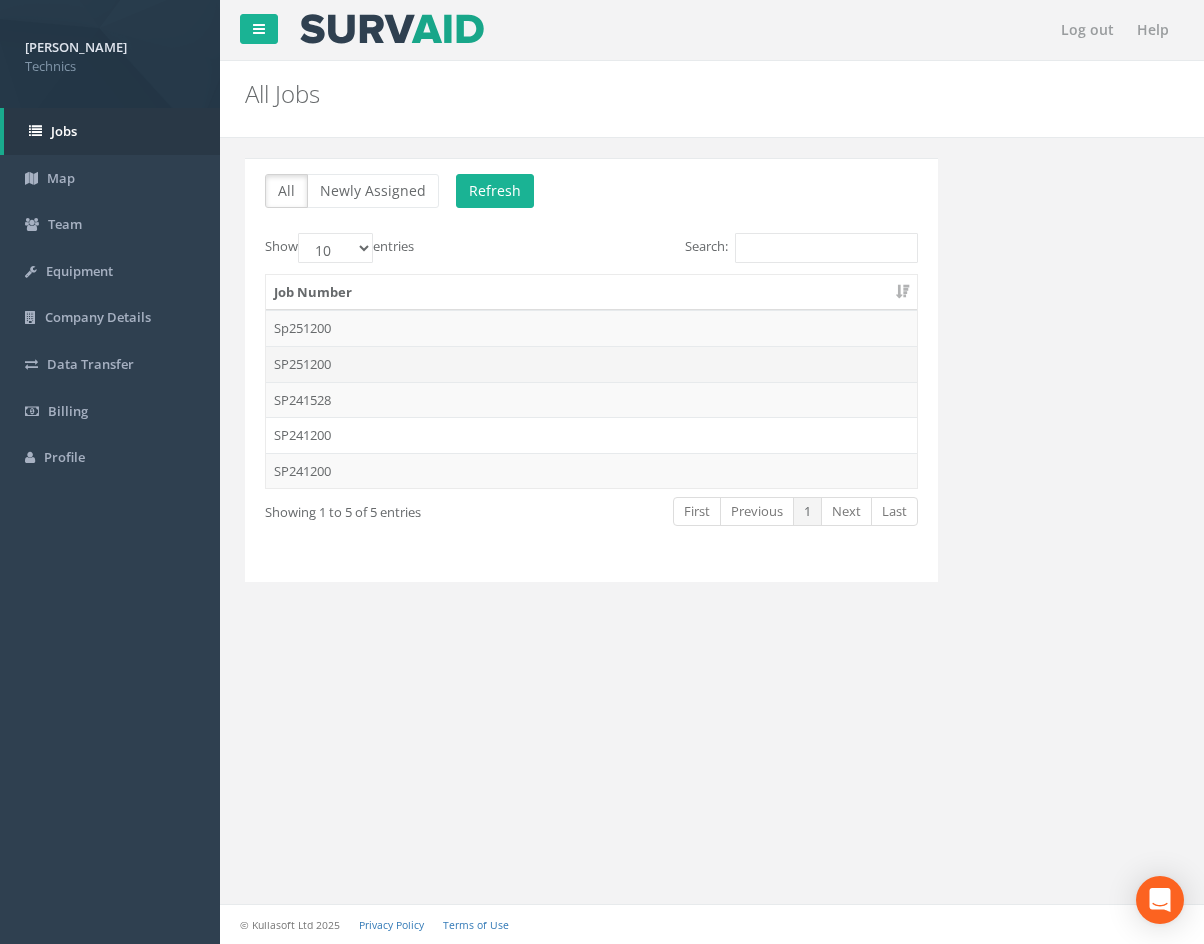 click on "SP251200" at bounding box center [591, 364] 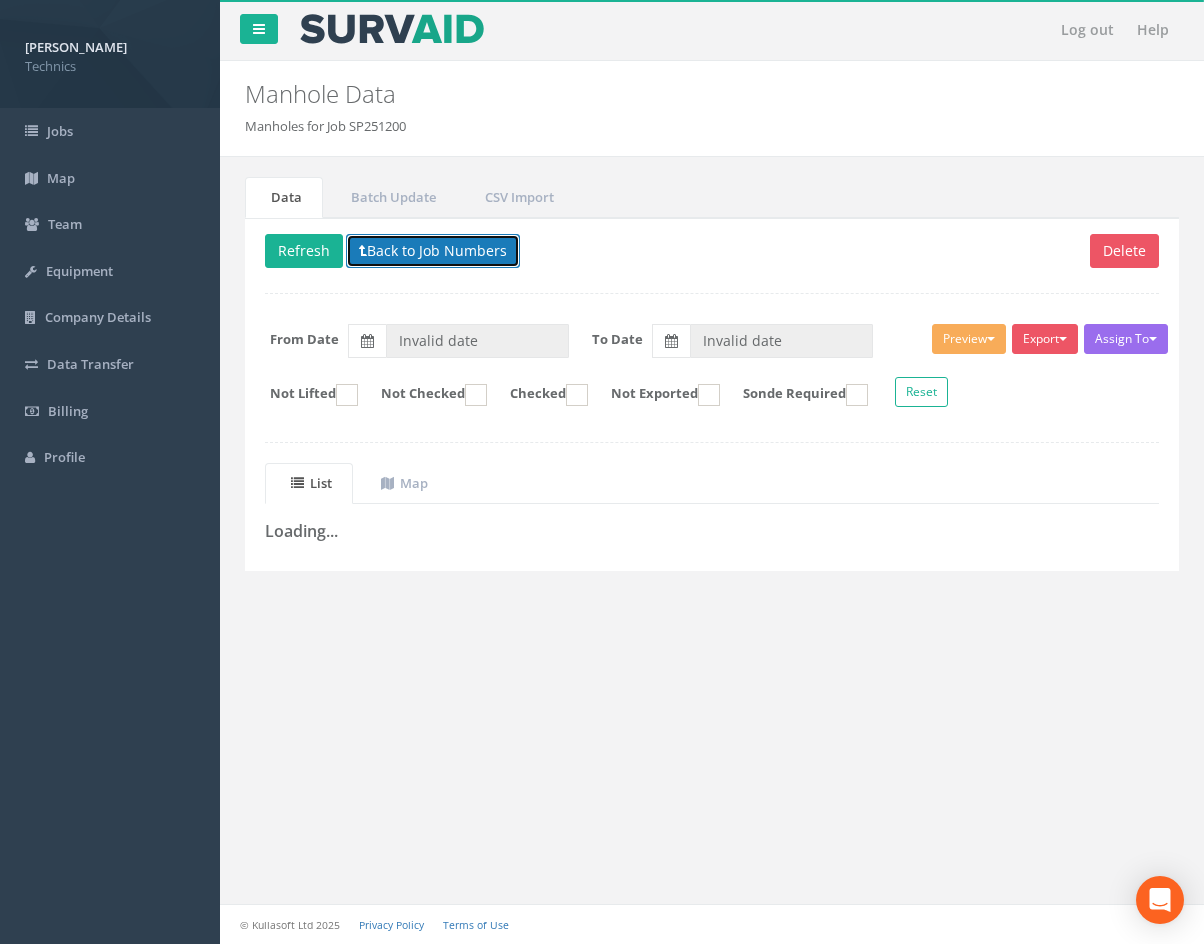 click on "Back to Job Numbers" at bounding box center (433, 251) 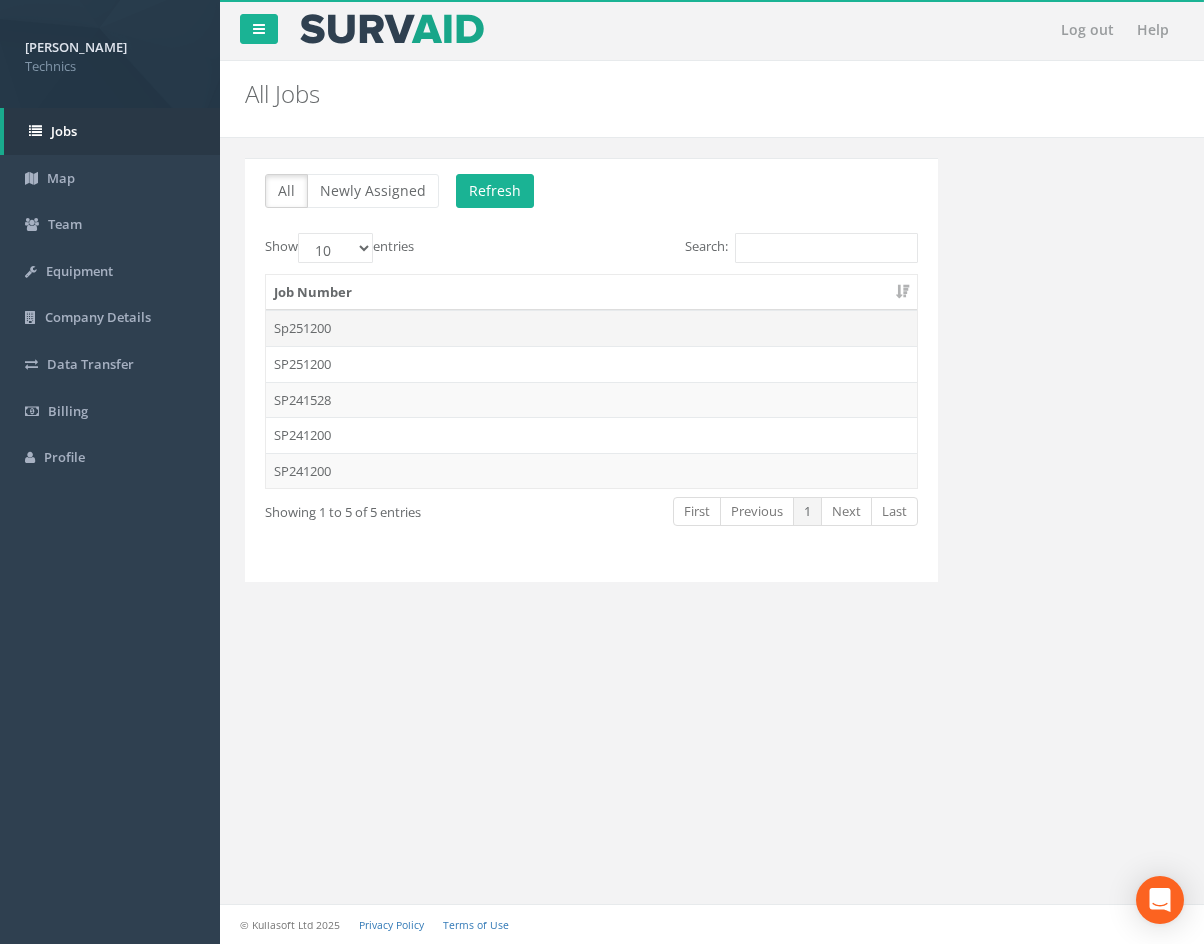 click on "Sp251200" at bounding box center [591, 328] 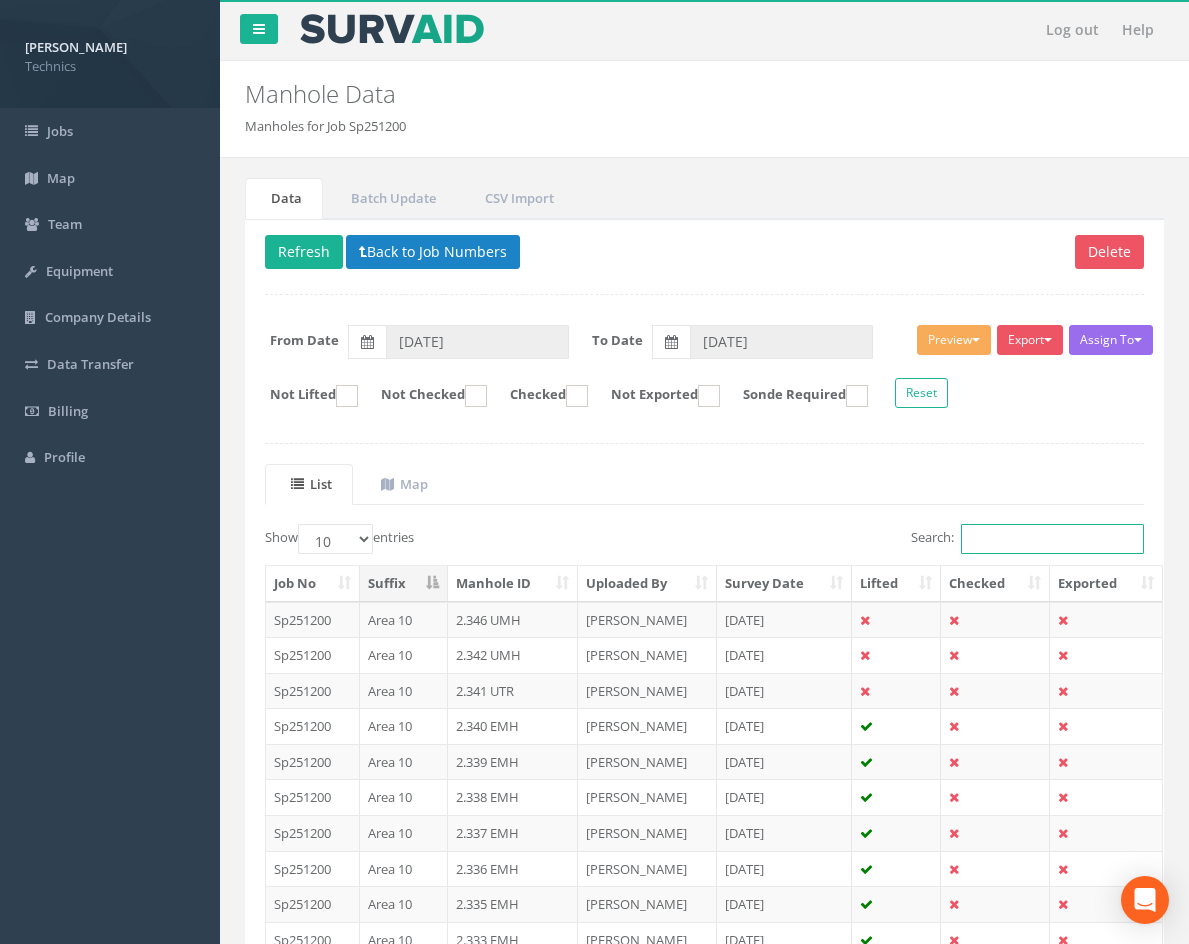 click on "Search:" at bounding box center [1052, 539] 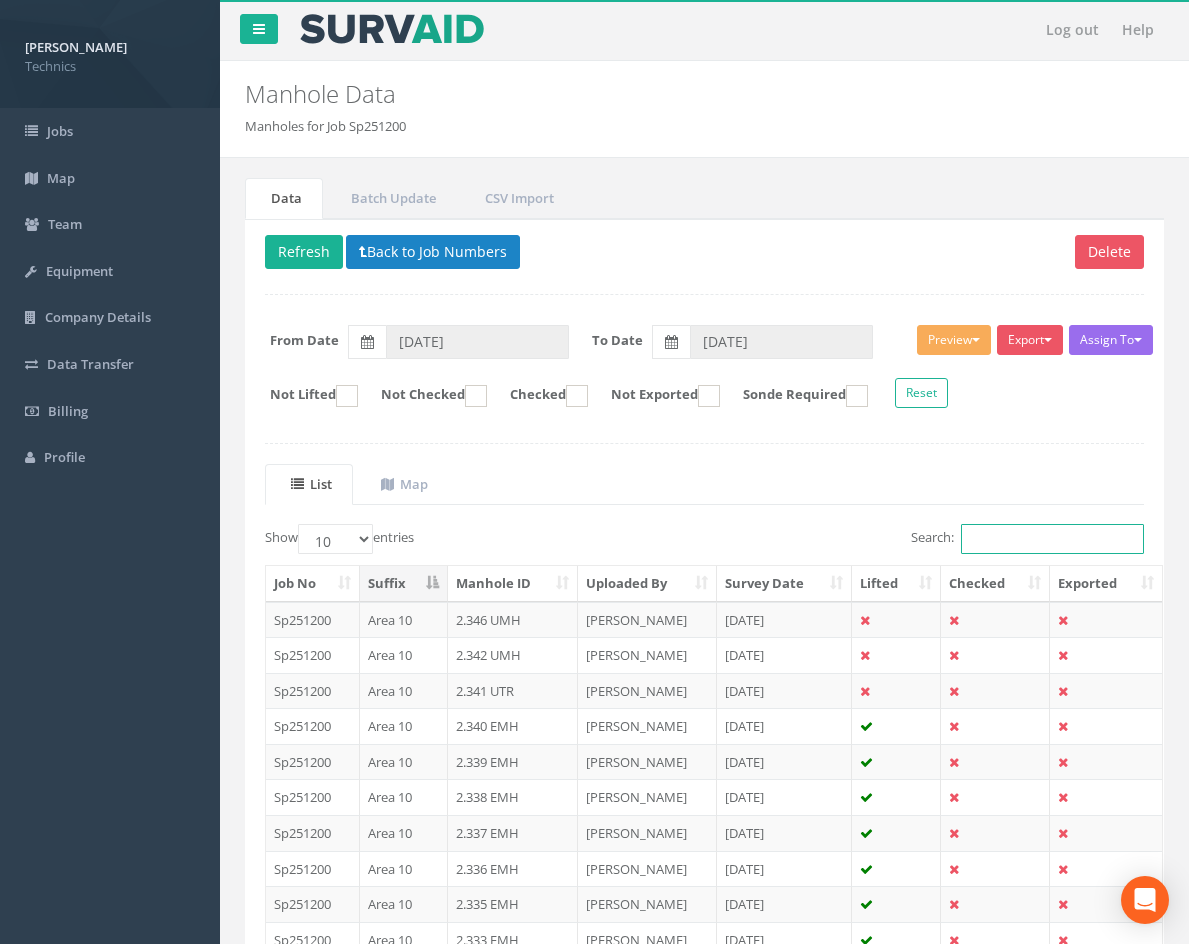 paste on "2.386" 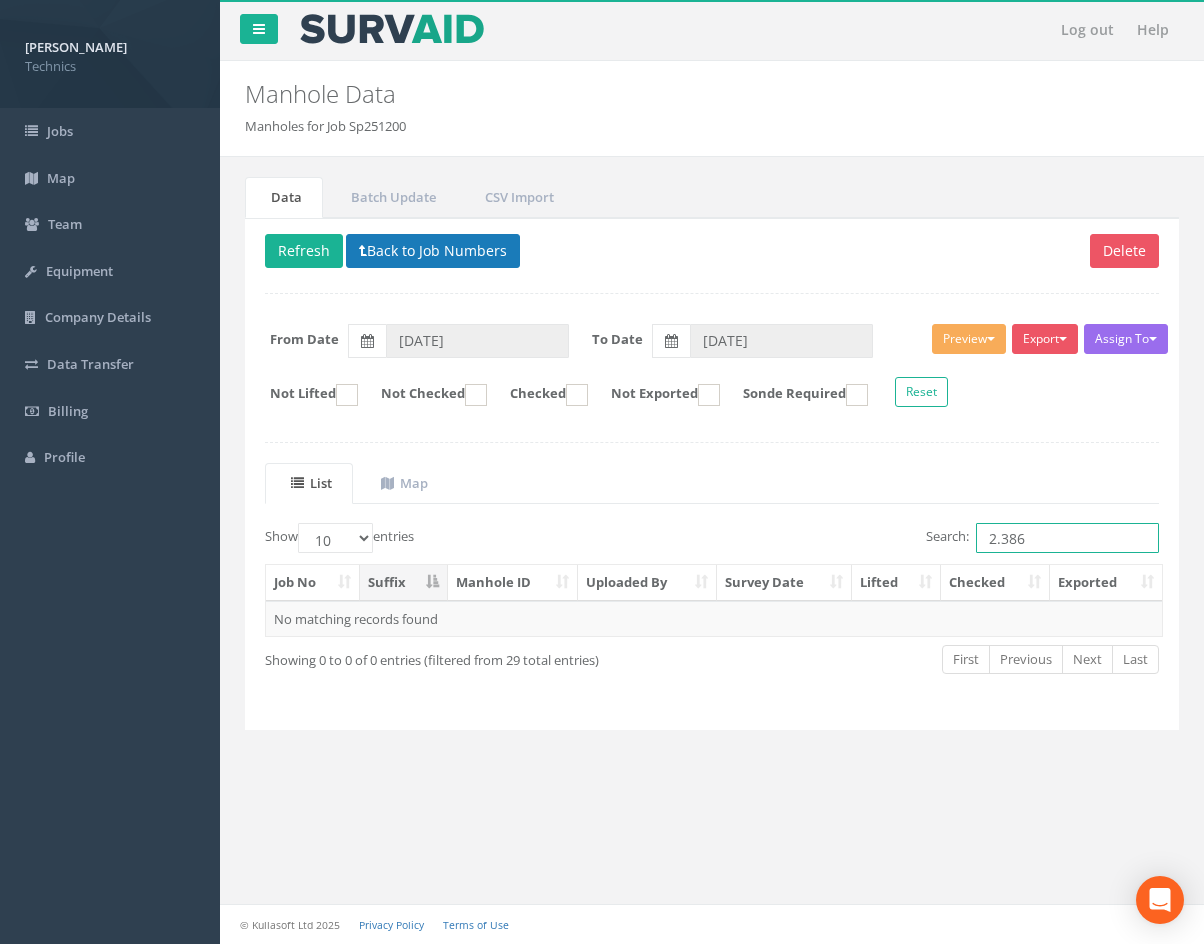 type on "2.386" 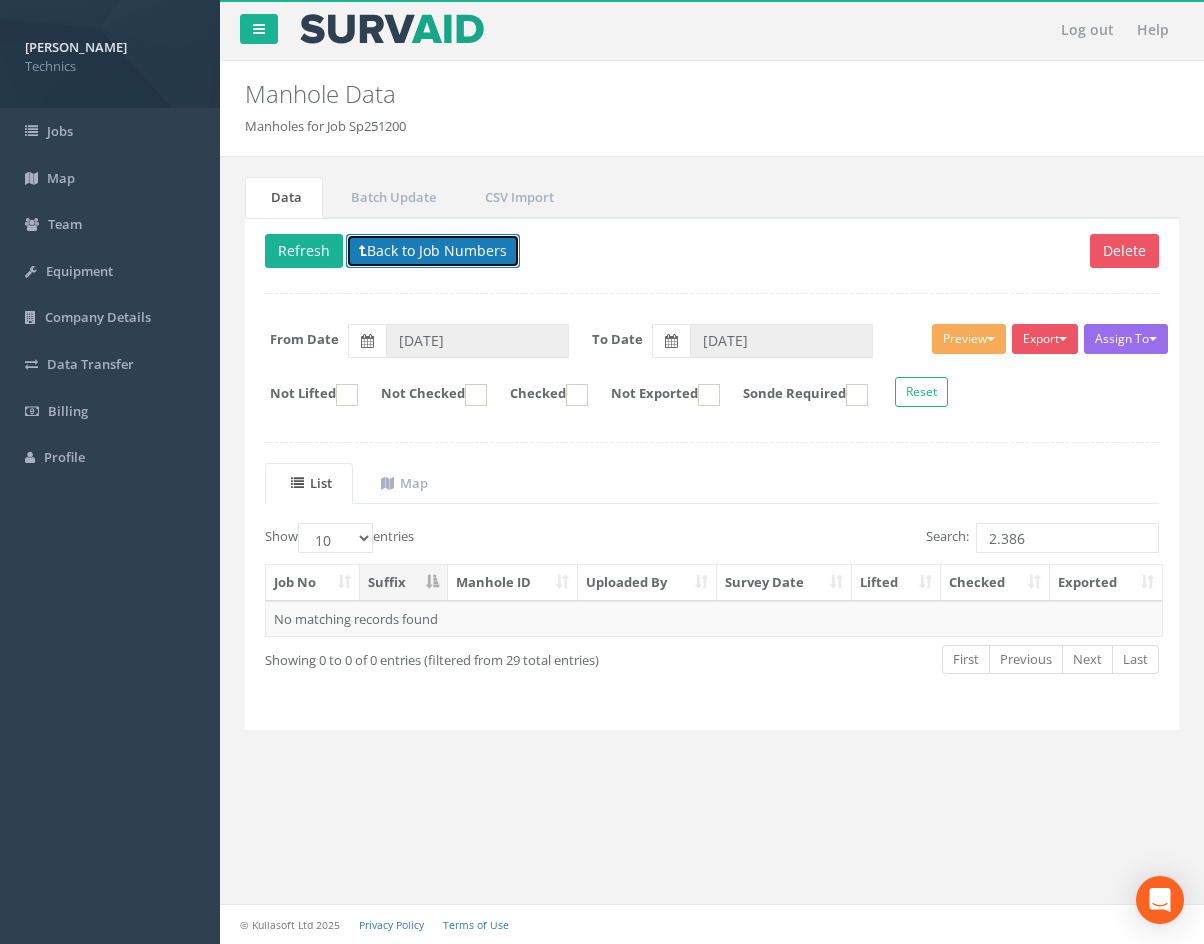 click on "Back to Job Numbers" at bounding box center [433, 251] 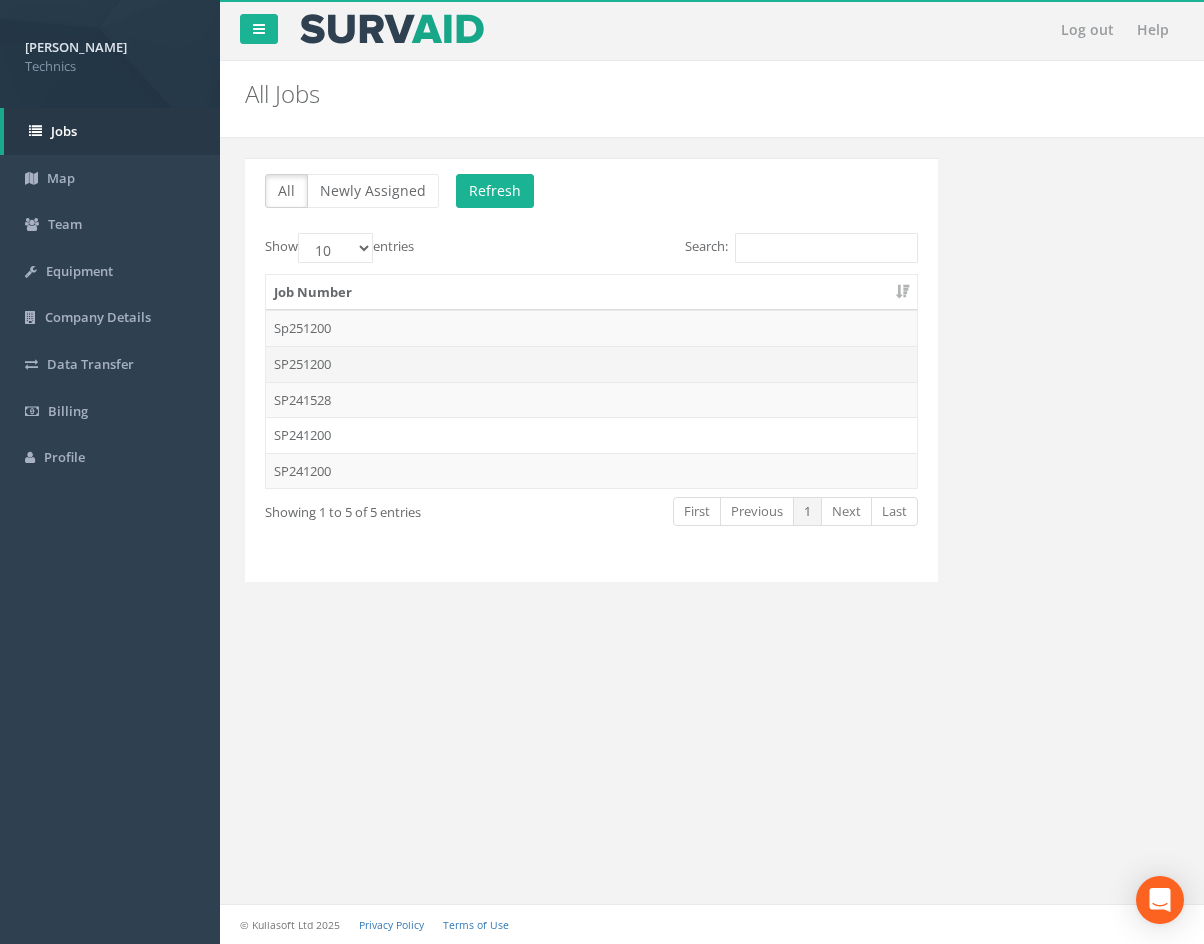 click on "SP251200" at bounding box center (591, 364) 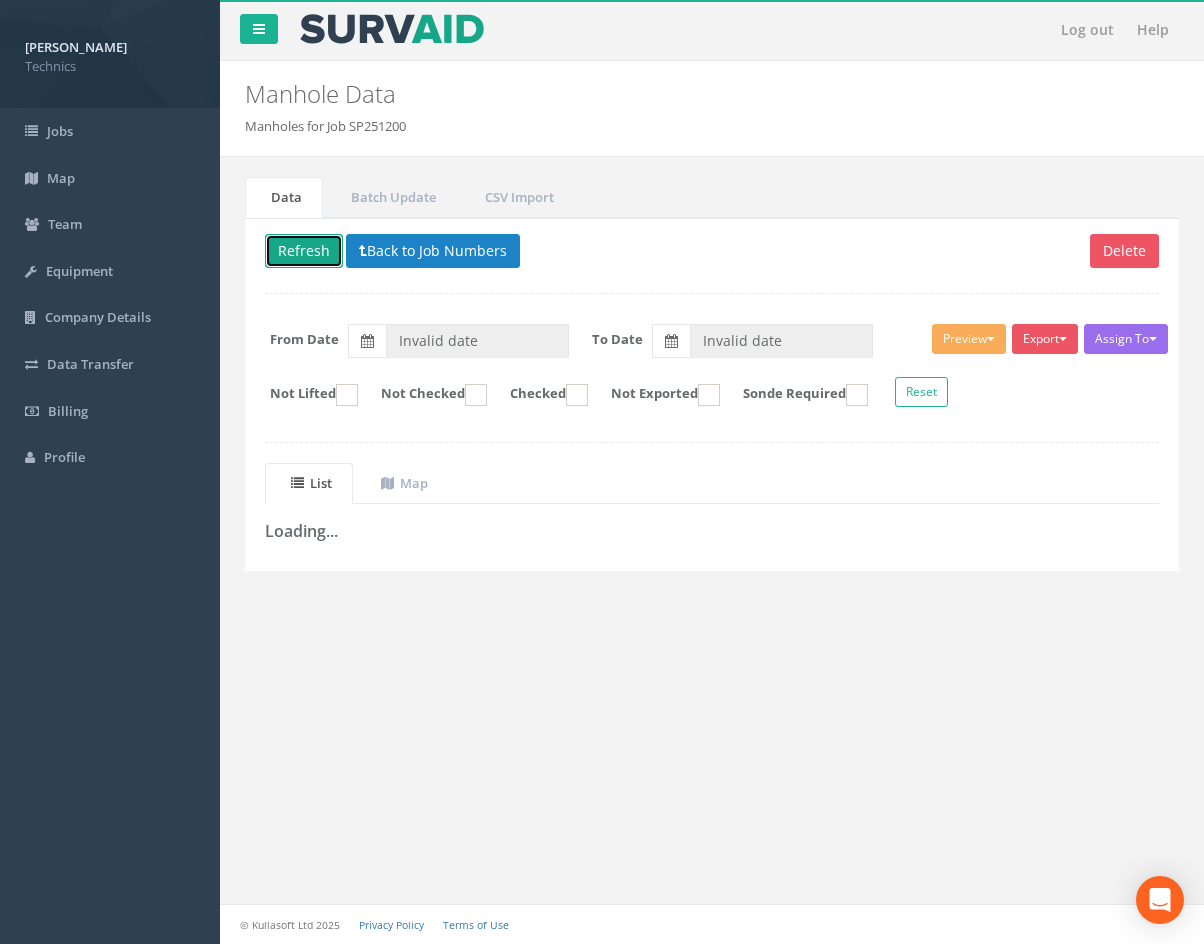 click on "Refresh" at bounding box center [304, 251] 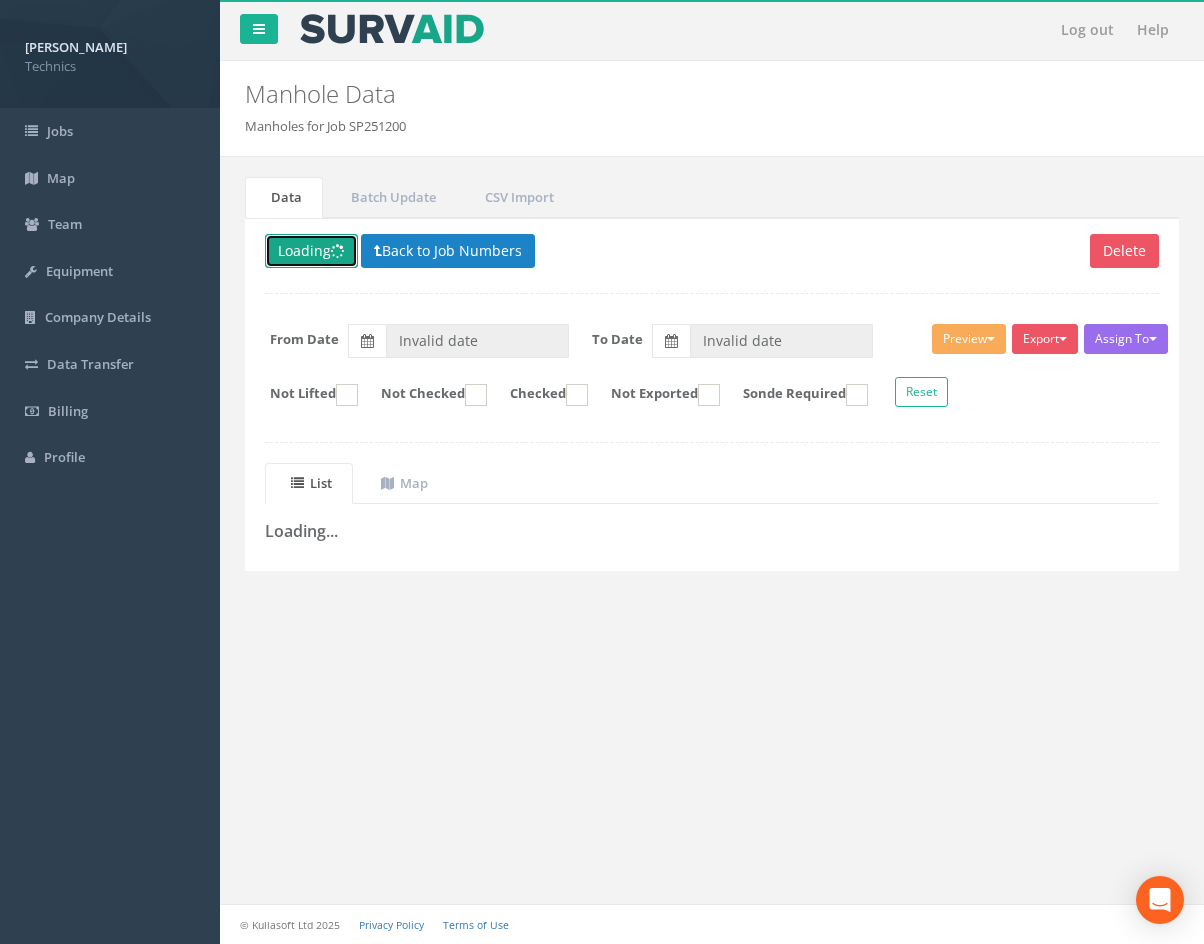 type on "[DATE]" 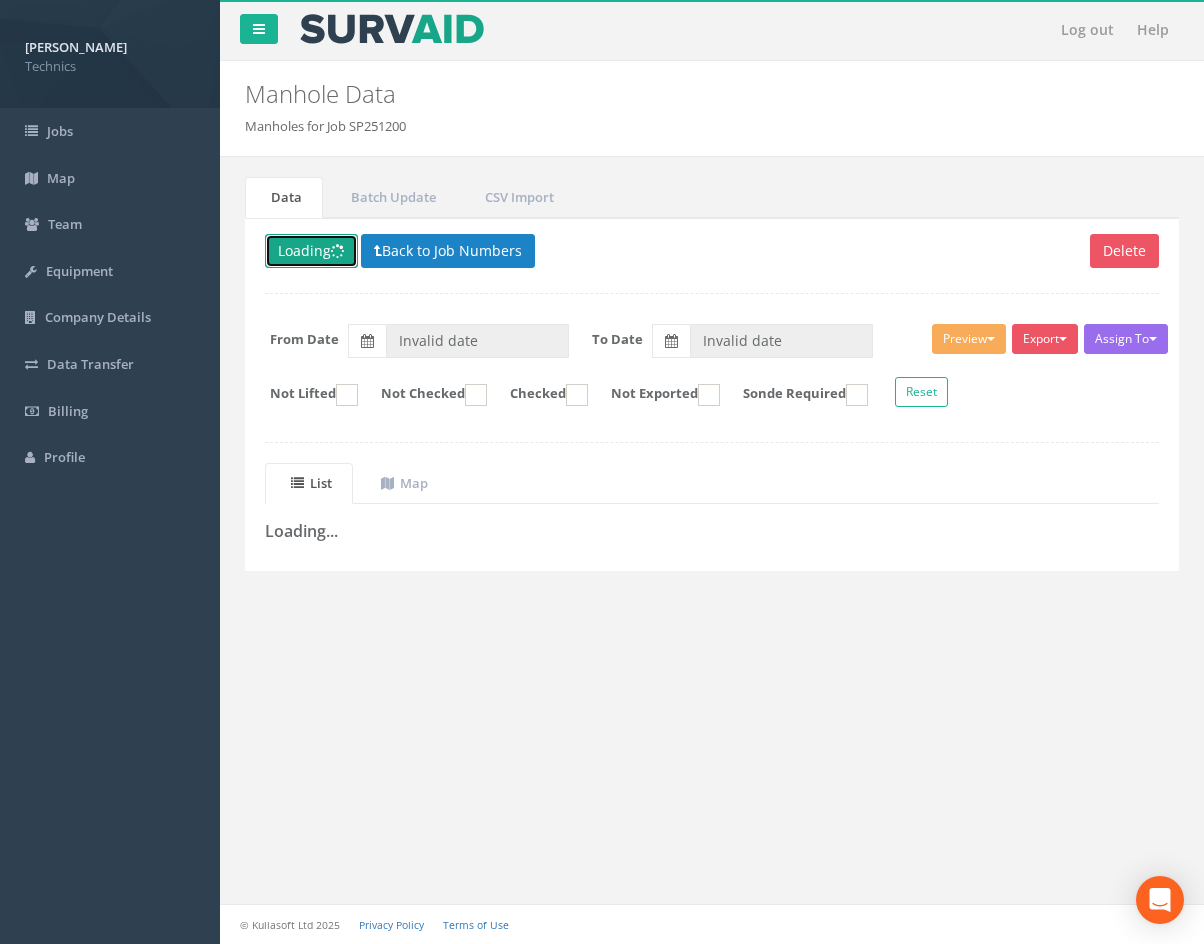 type on "[DATE]" 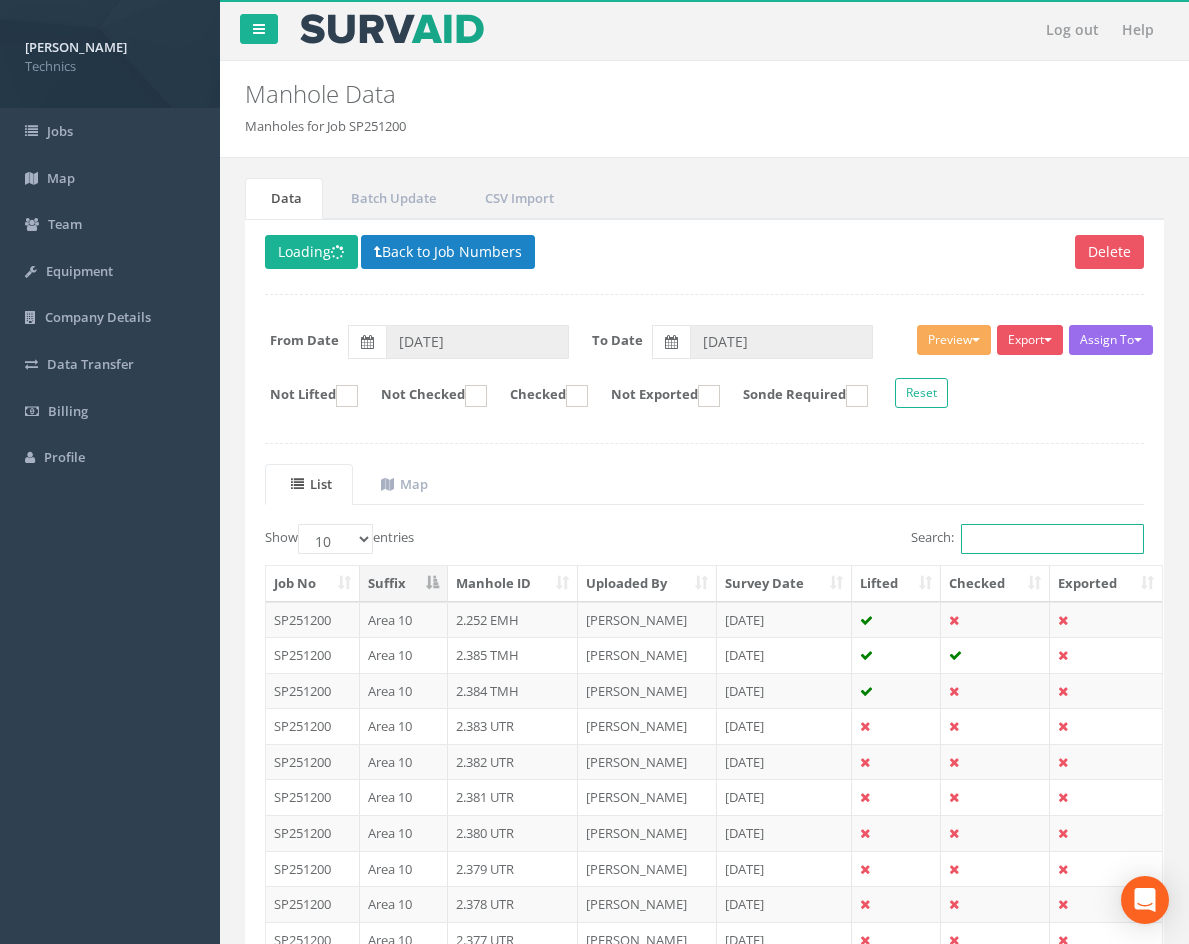 click on "Search:" at bounding box center [1052, 539] 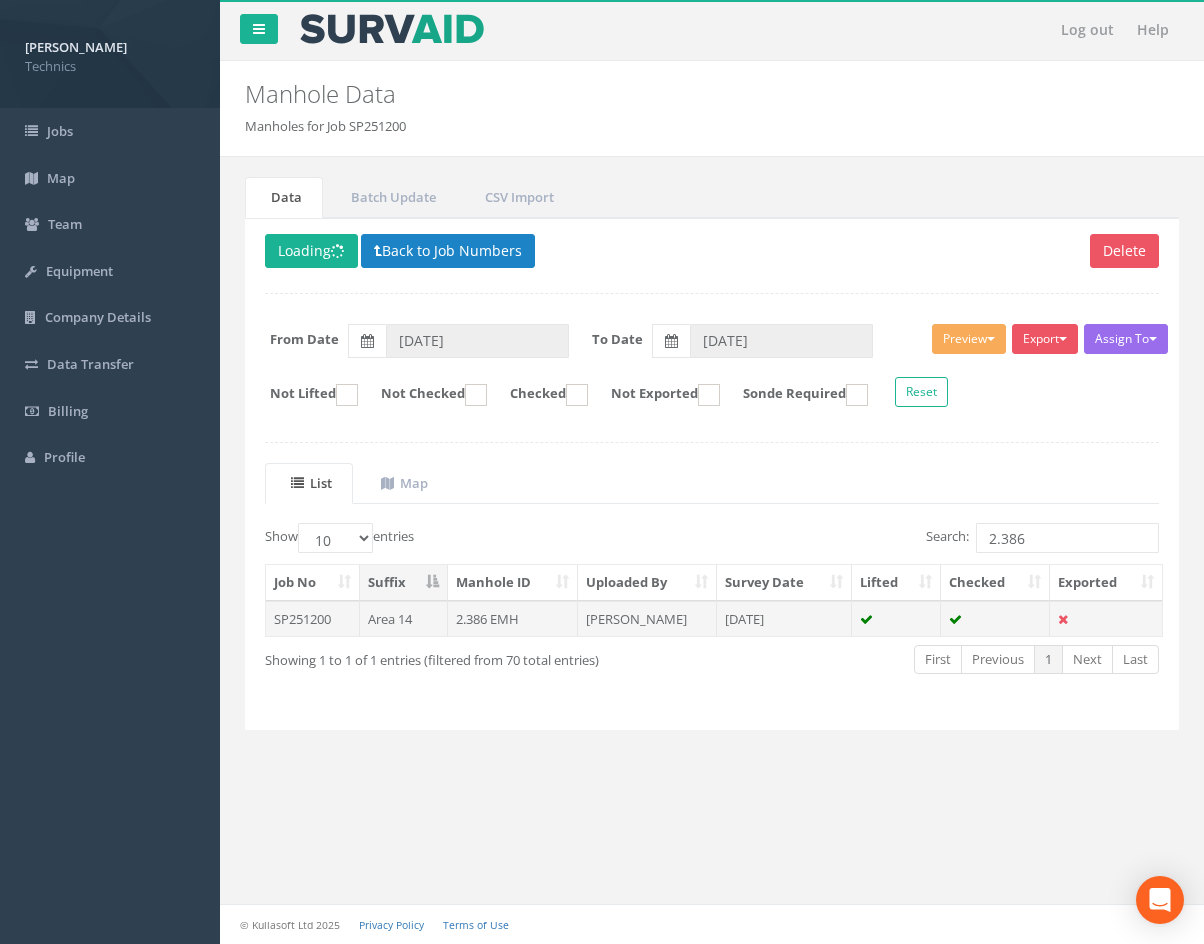 click on "[PERSON_NAME]" at bounding box center (647, 619) 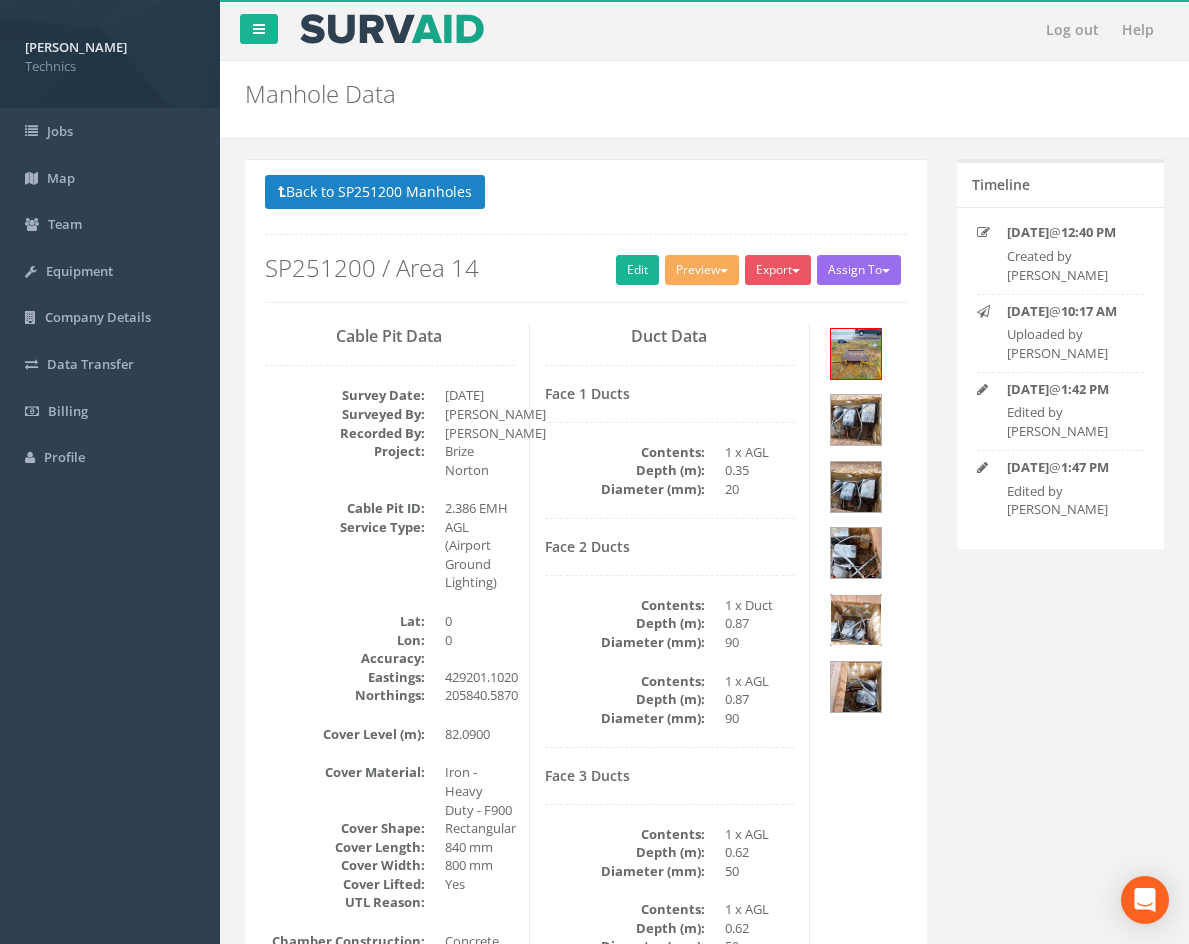 click at bounding box center (856, 620) 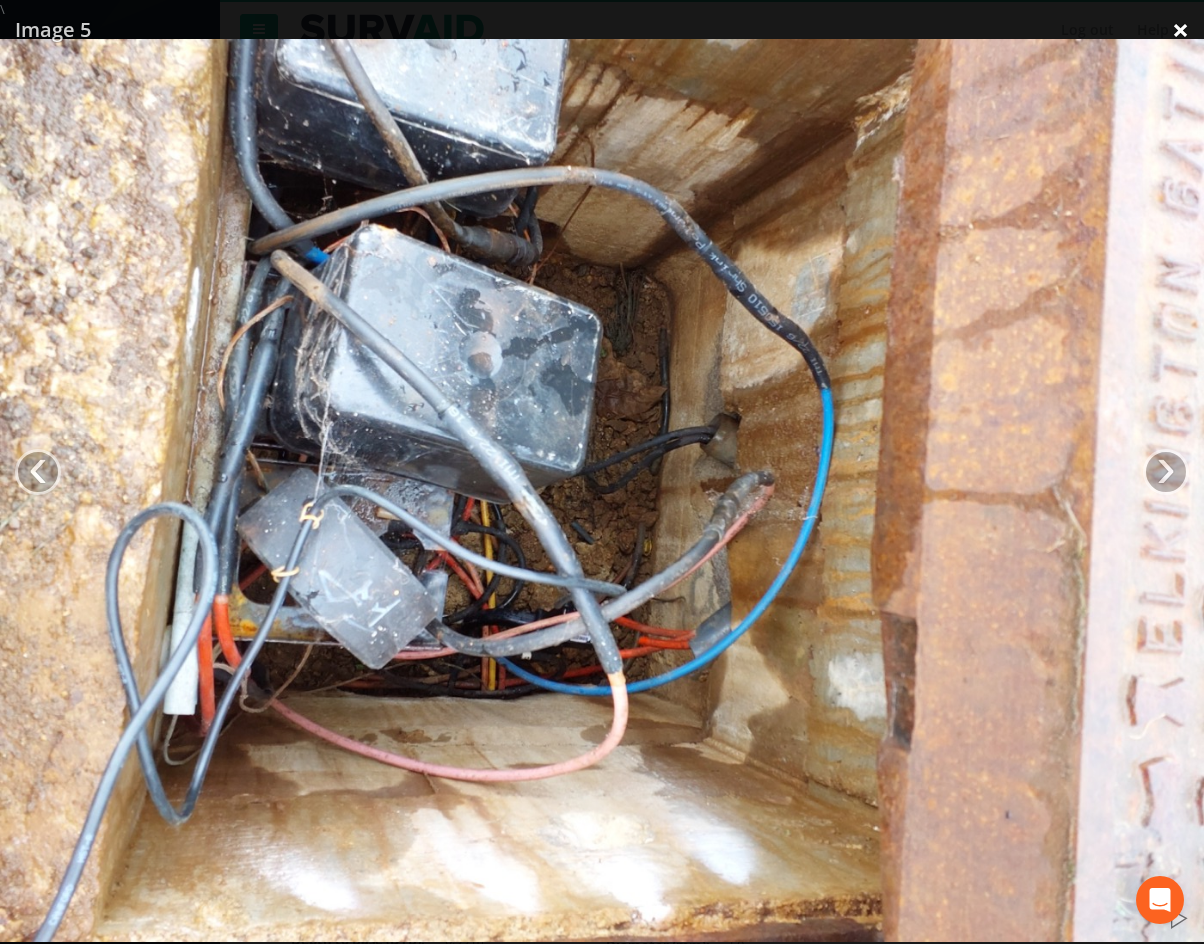 click on "×" at bounding box center (1180, 30) 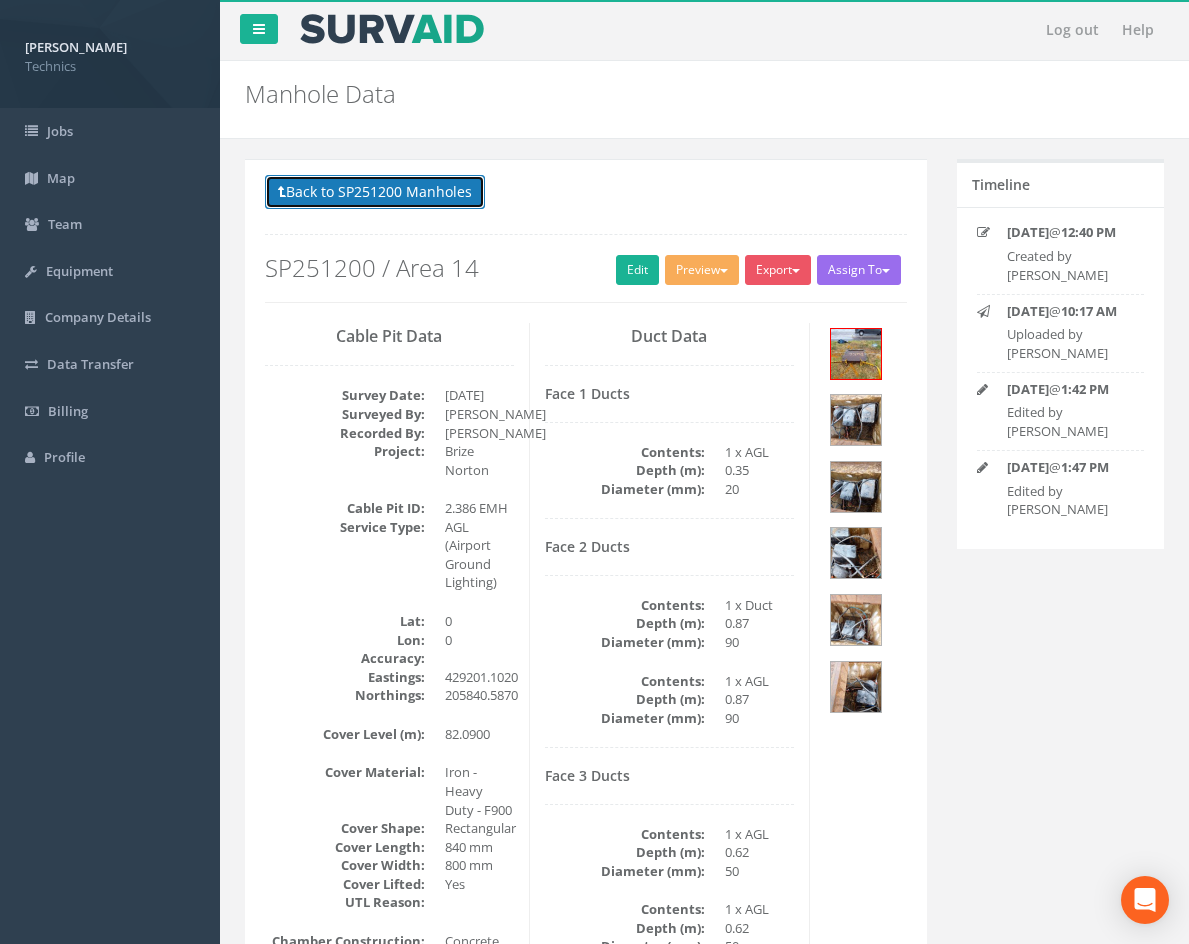 click on "Back to SP251200 Manholes" at bounding box center [375, 192] 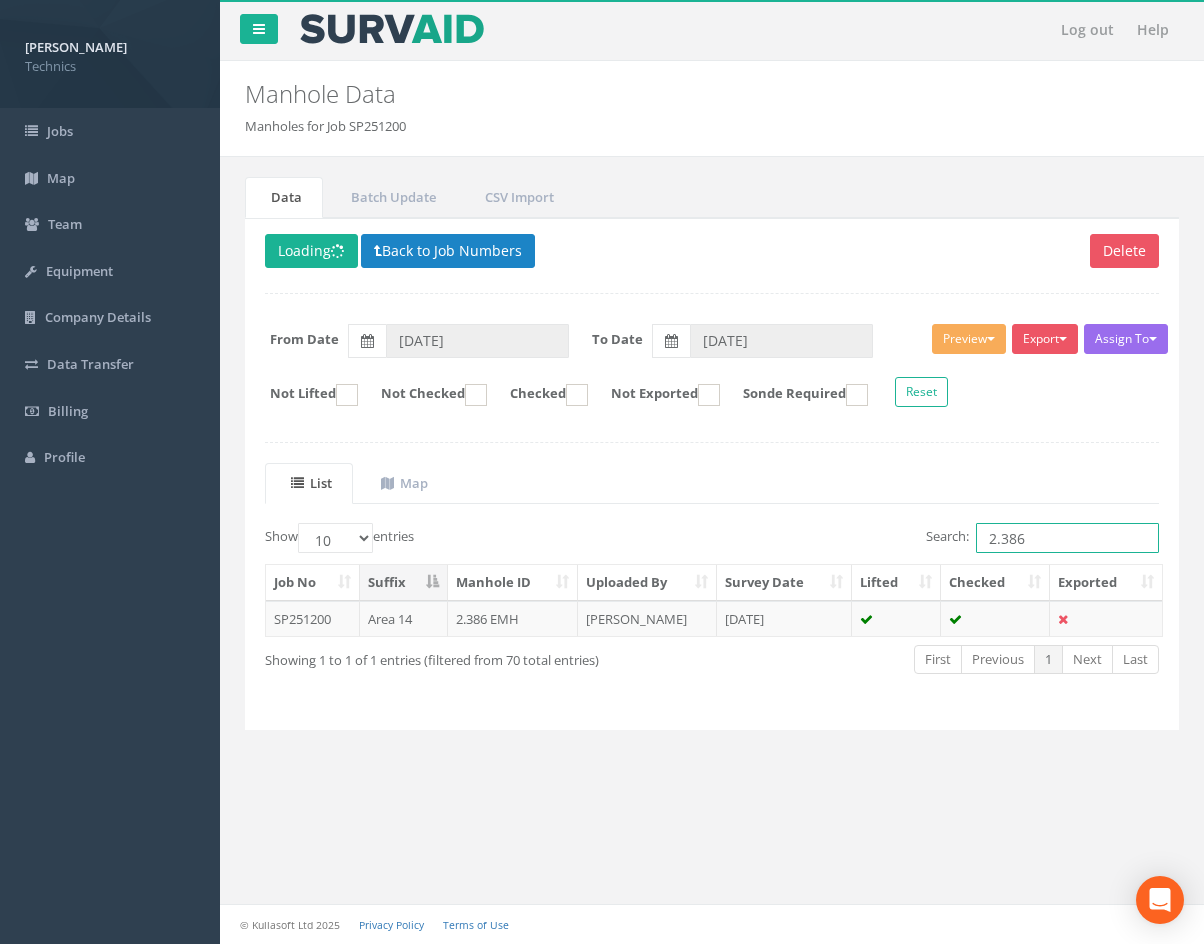 click on "2.386" at bounding box center (1067, 538) 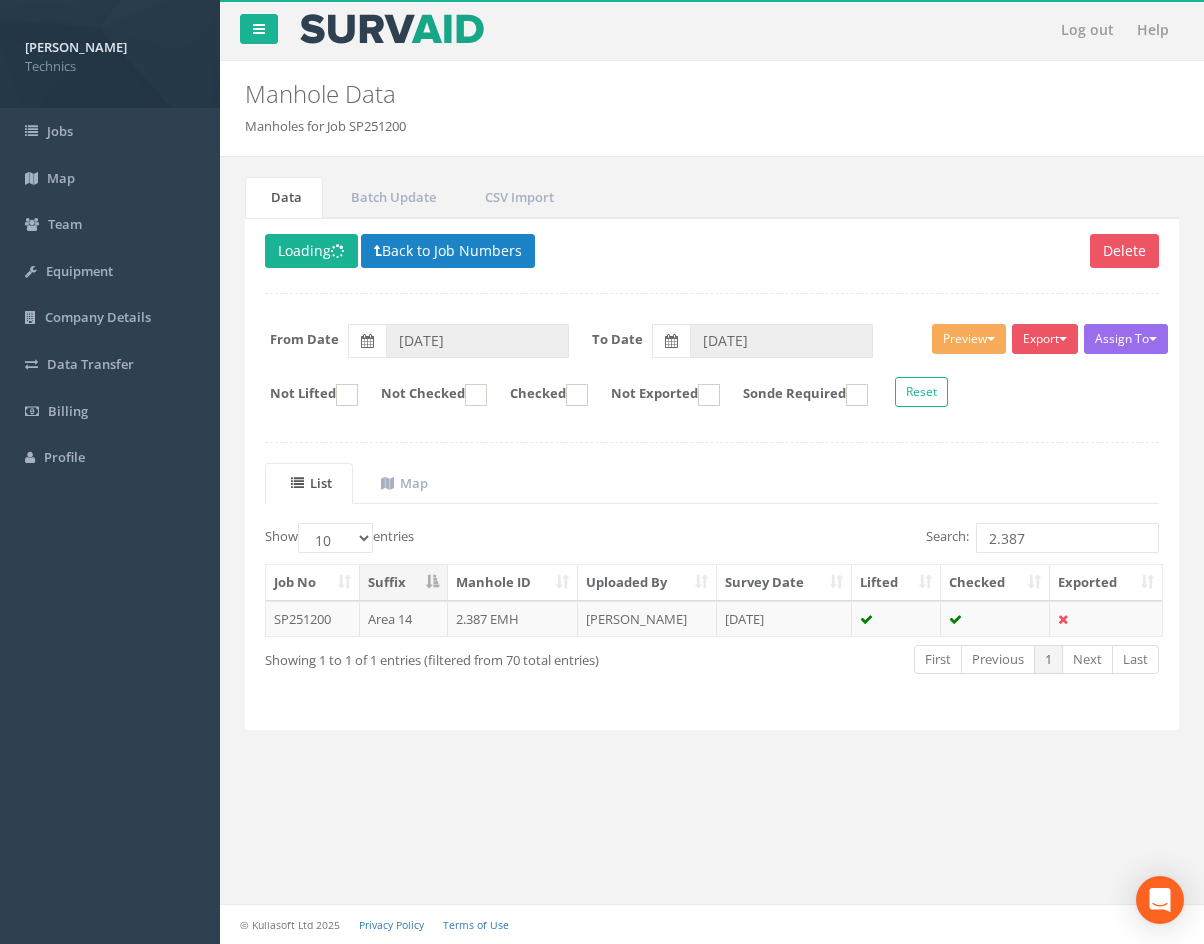 click on "[DATE]" at bounding box center [784, 619] 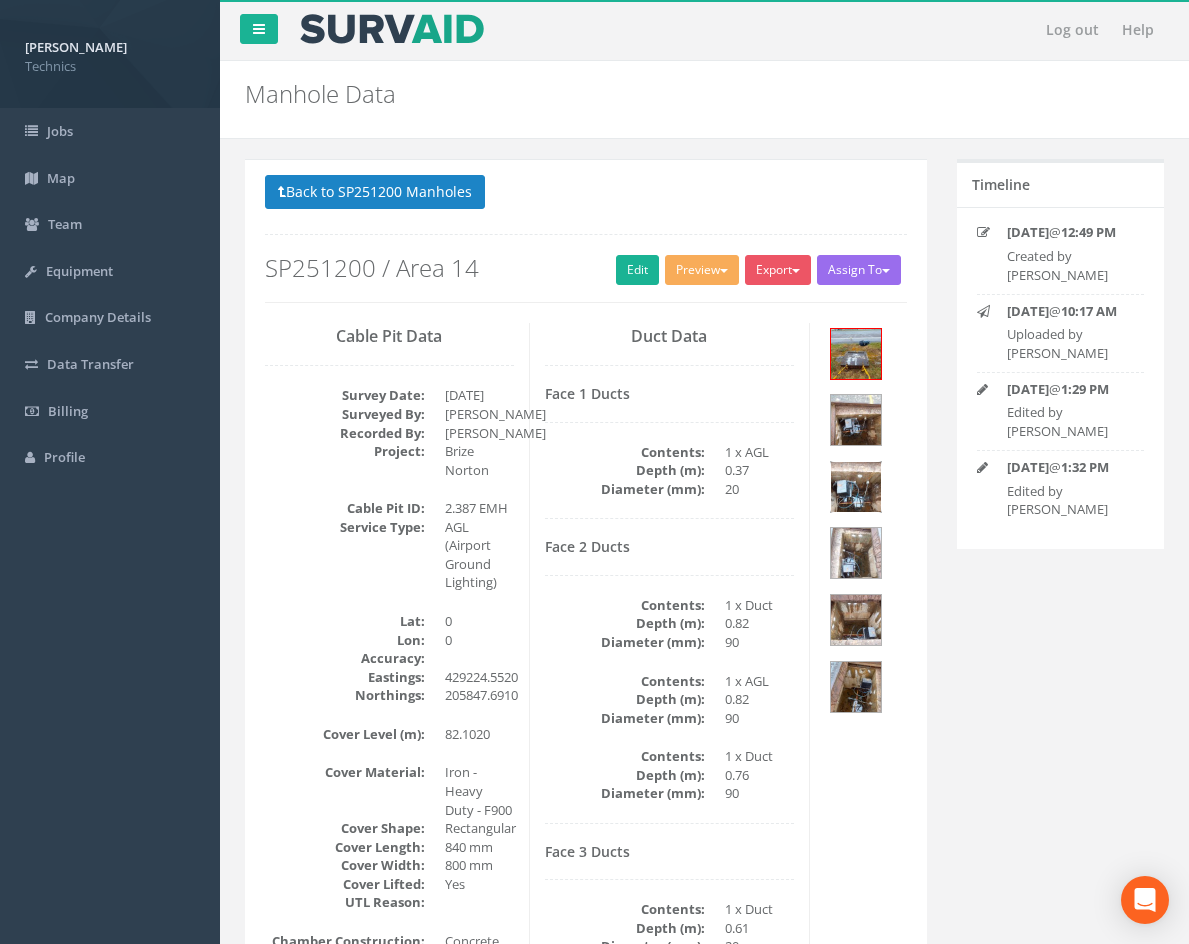 click at bounding box center [856, 487] 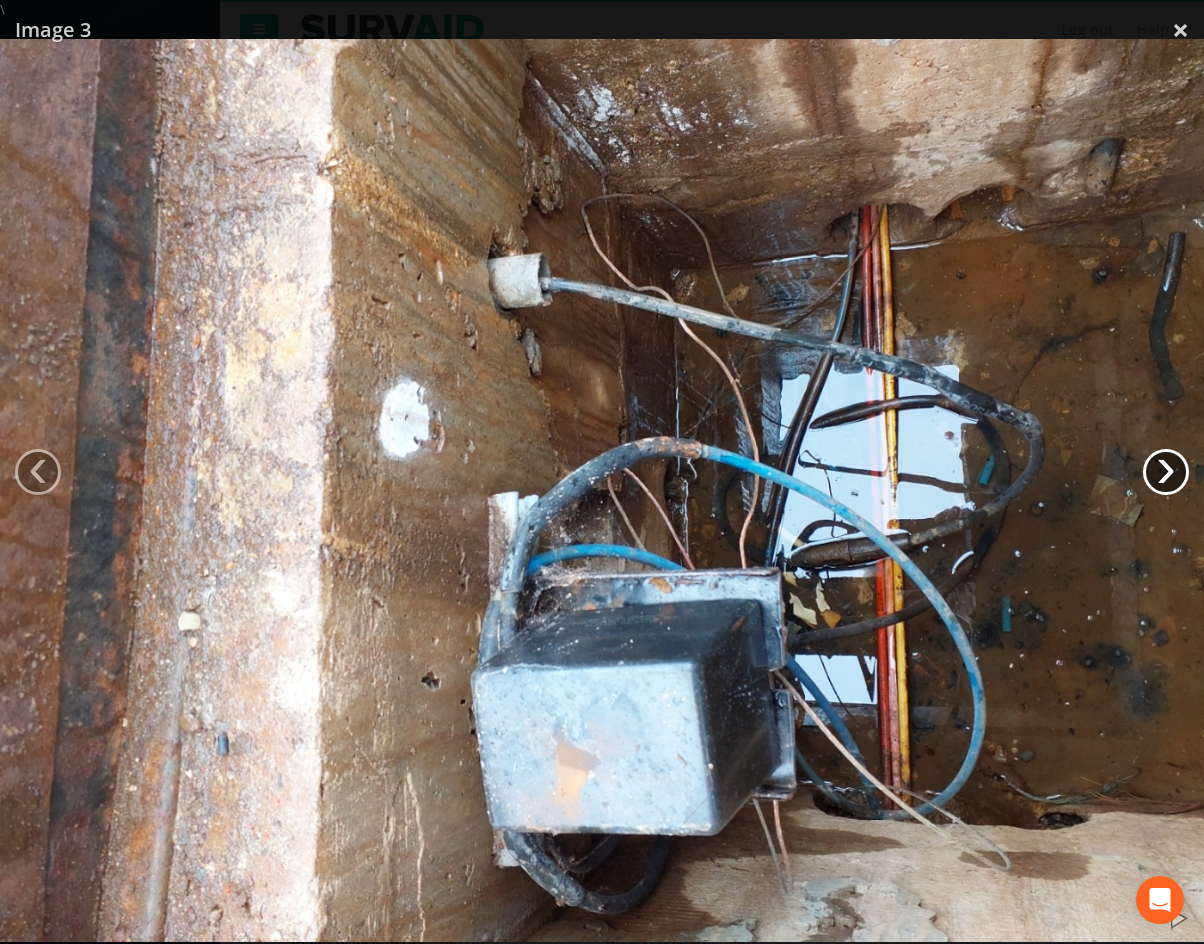 click on "›" at bounding box center [1166, 472] 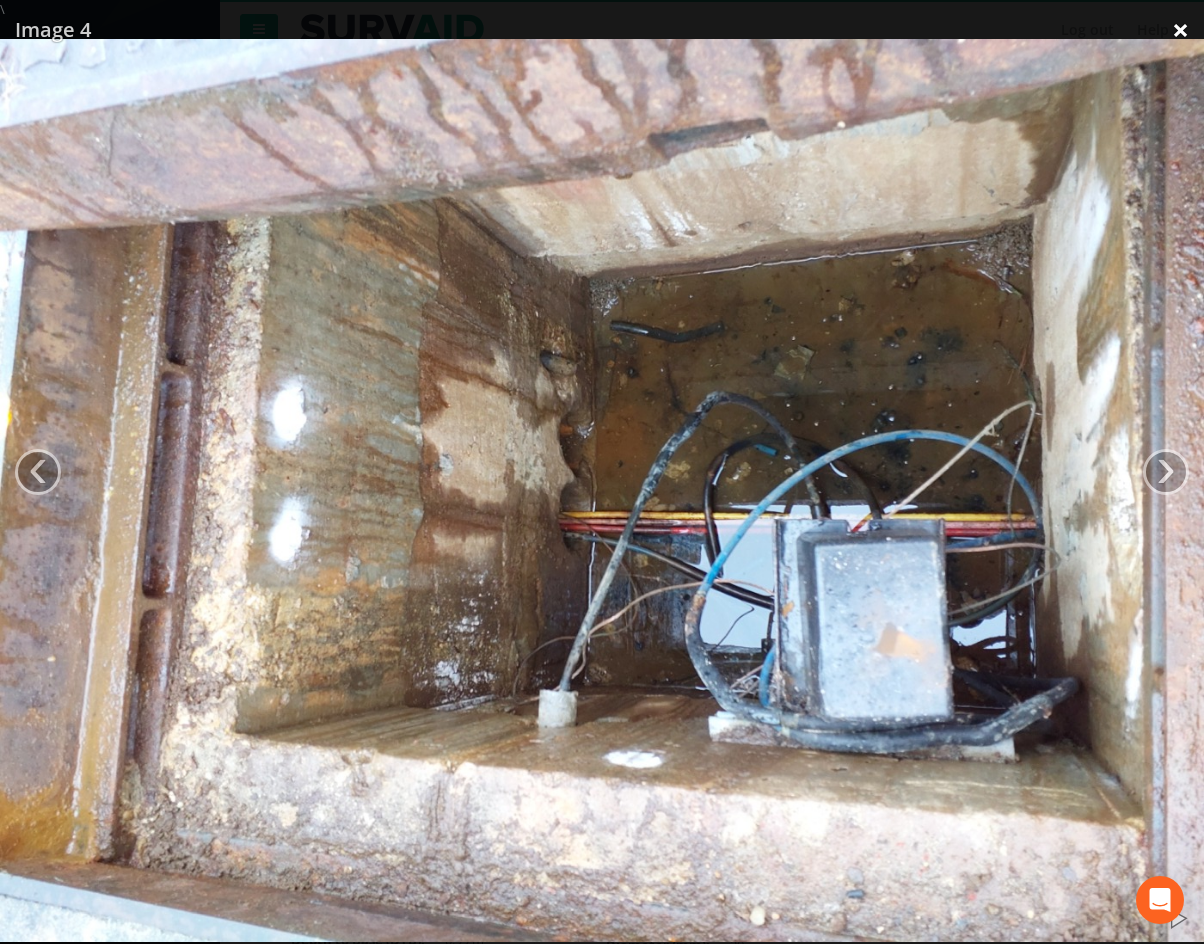 click on "×" at bounding box center [1180, 30] 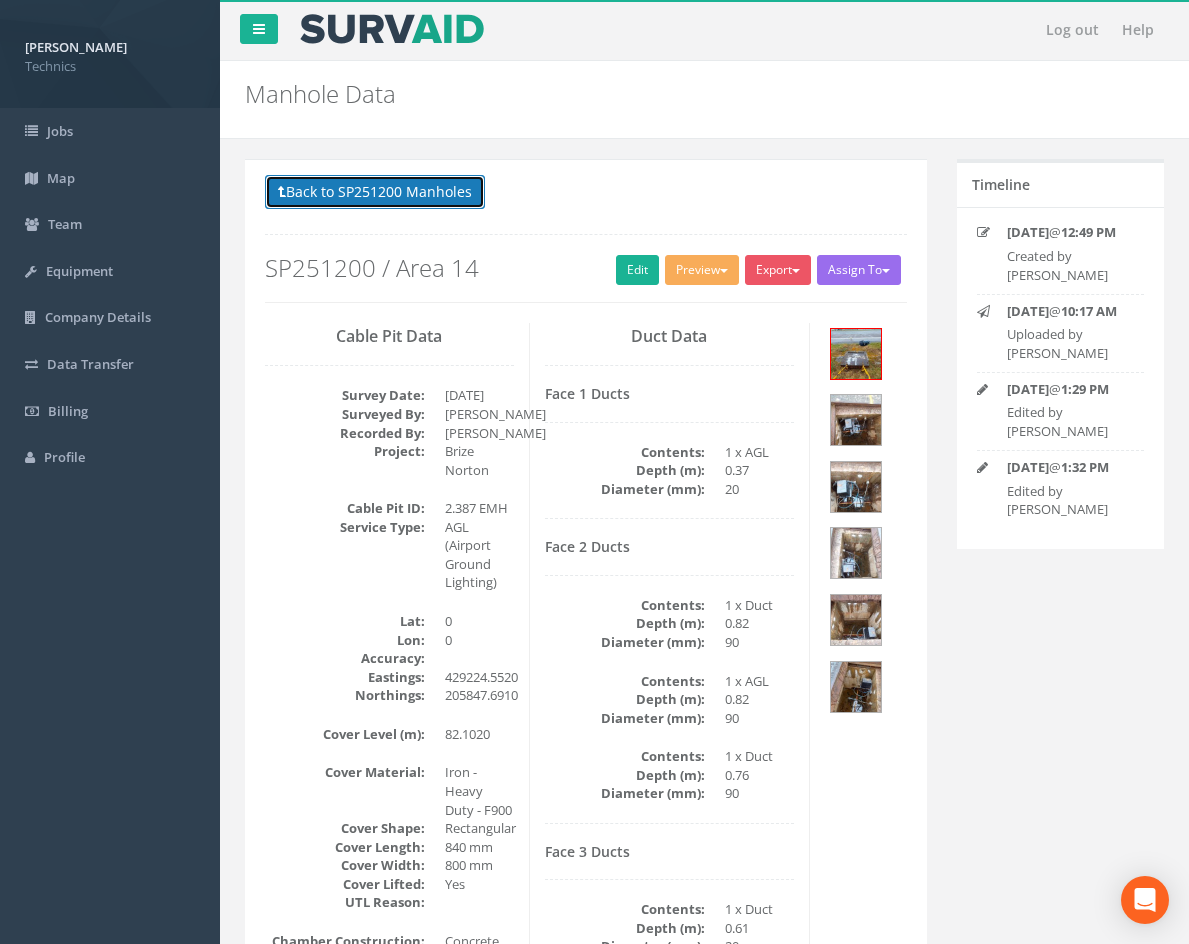 click on "Back to SP251200 Manholes" at bounding box center [375, 192] 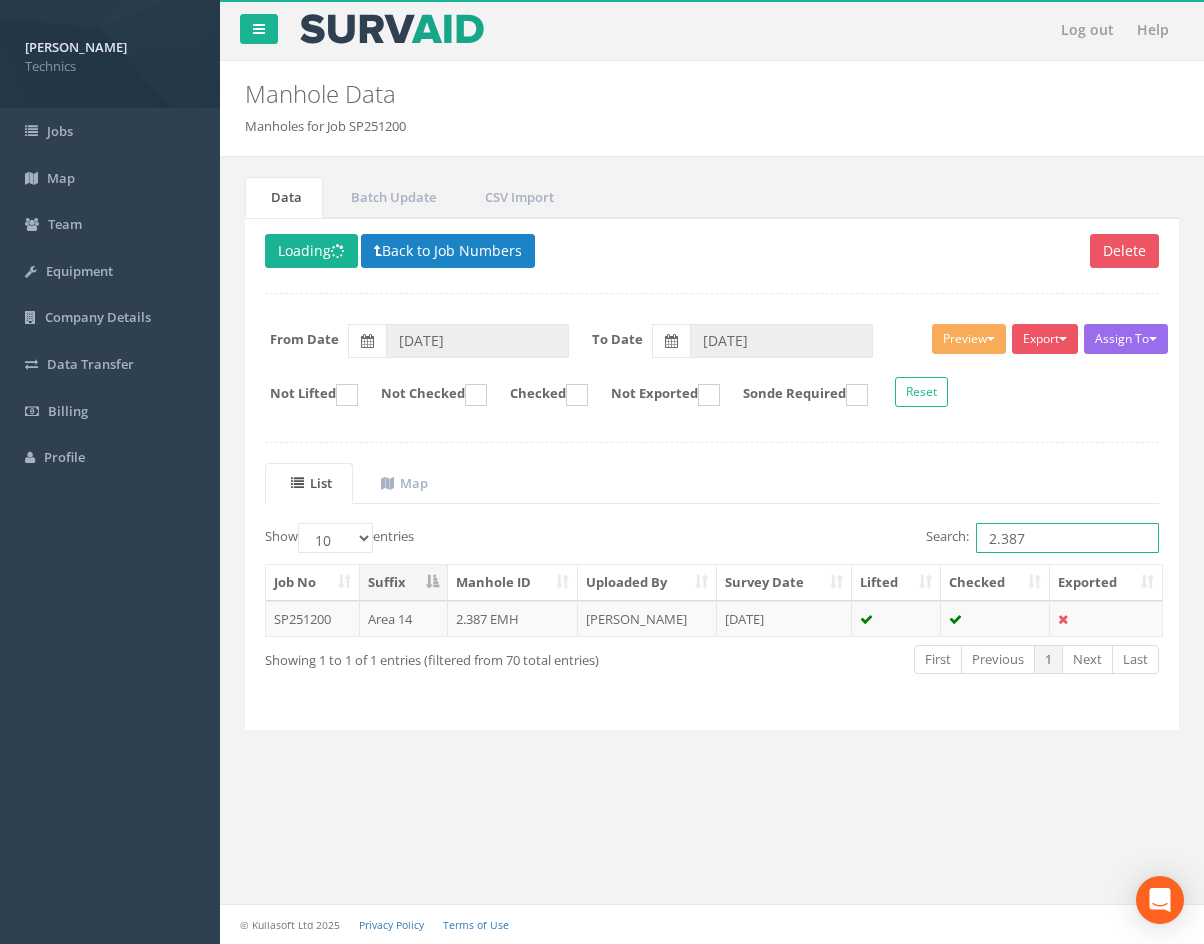 click on "2.387" at bounding box center [1067, 538] 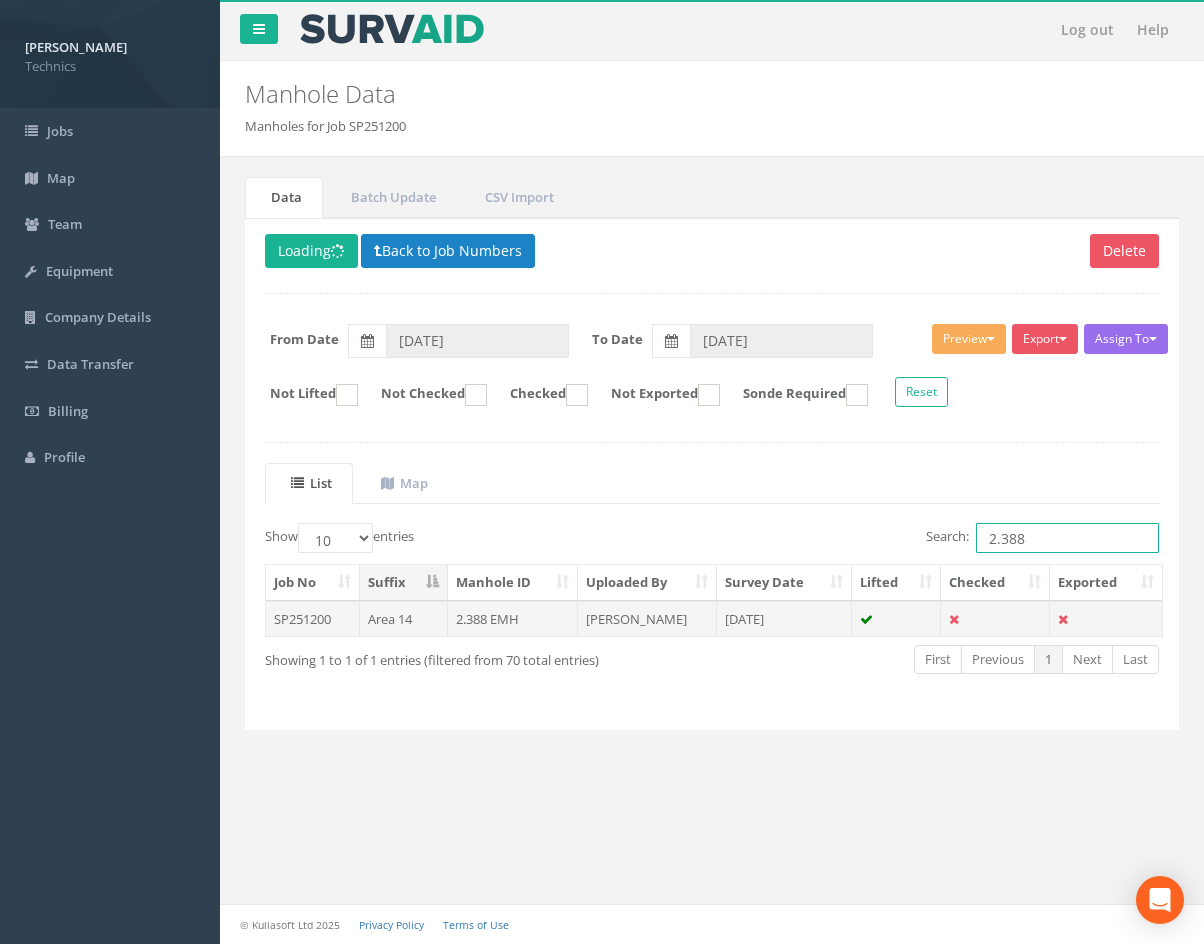 type on "2.388" 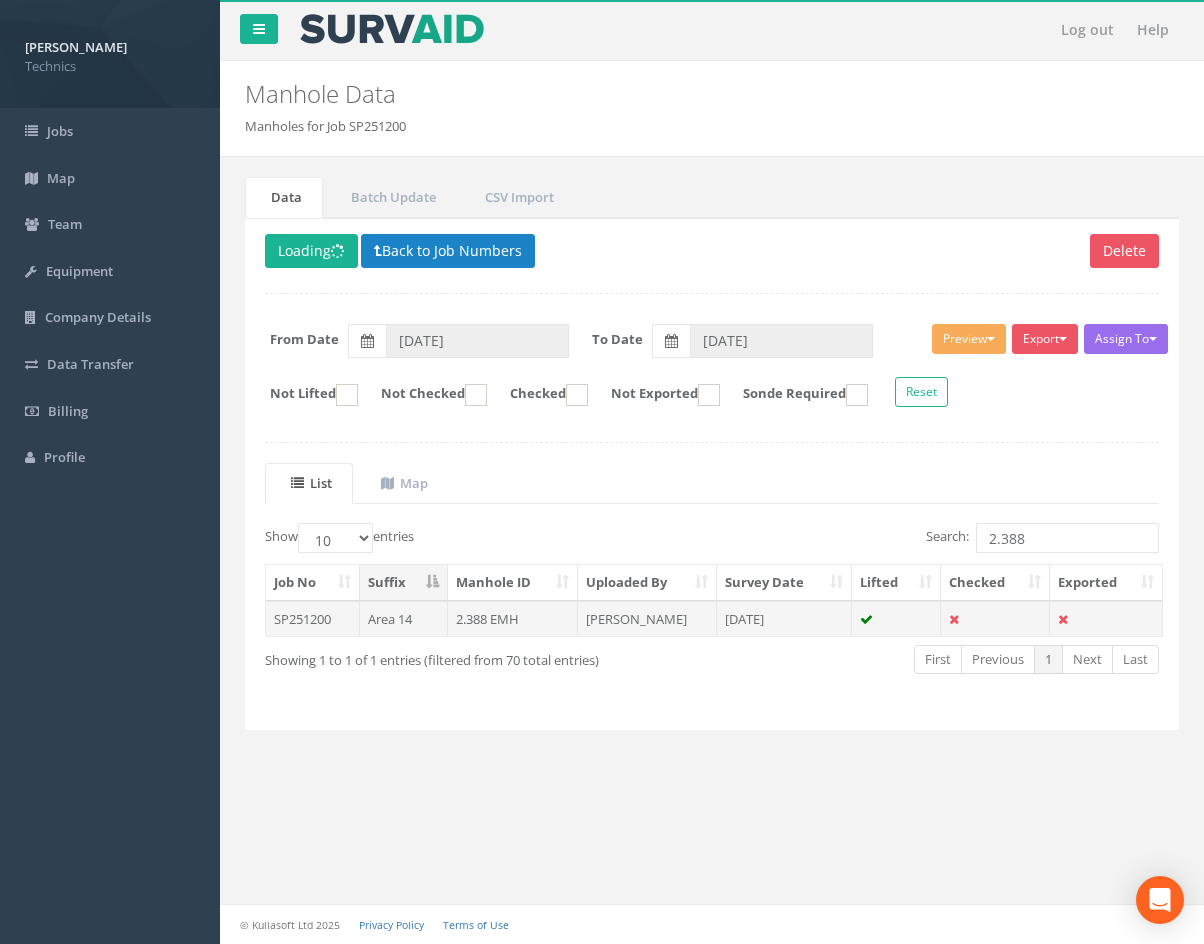 click on "[DATE]" at bounding box center [784, 619] 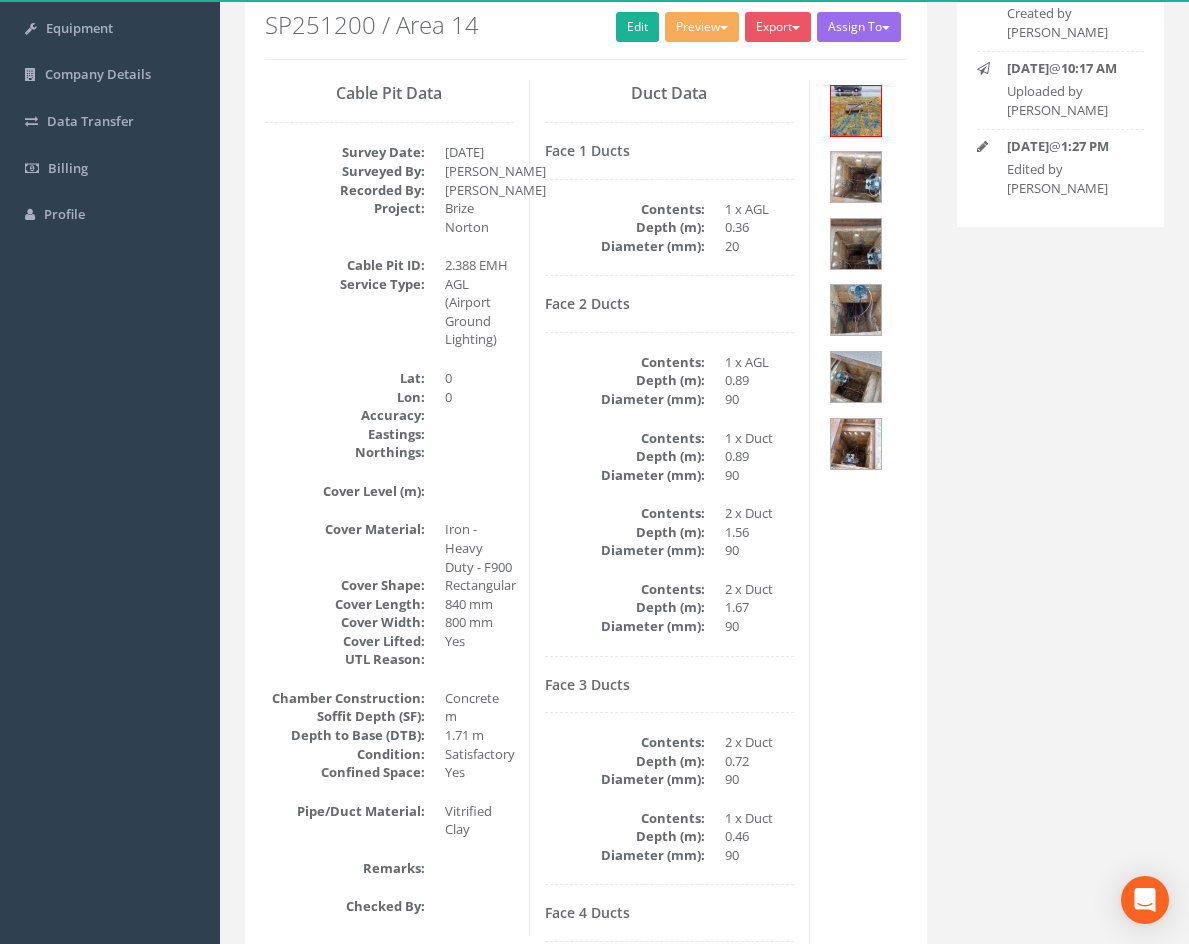 scroll, scrollTop: 100, scrollLeft: 0, axis: vertical 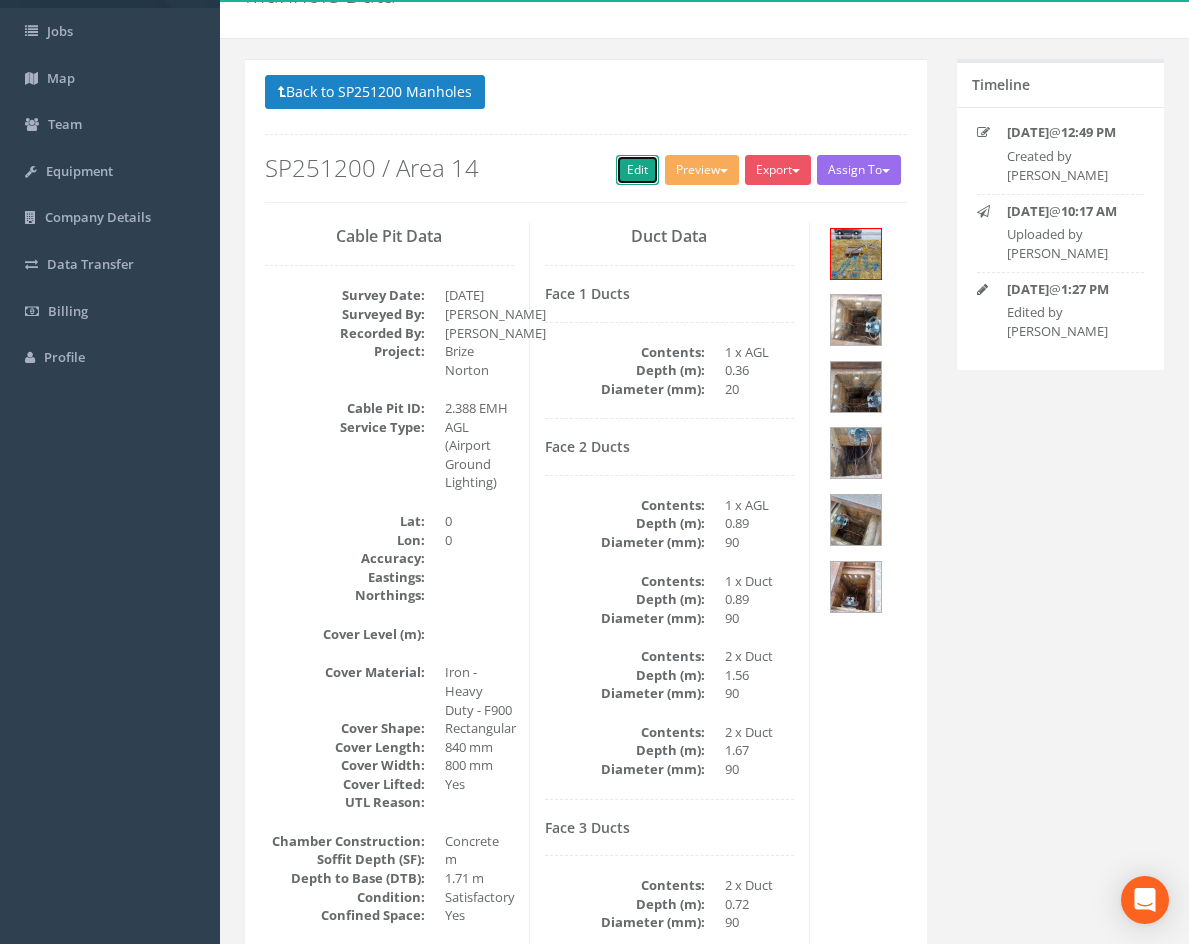 click on "Edit" at bounding box center (637, 170) 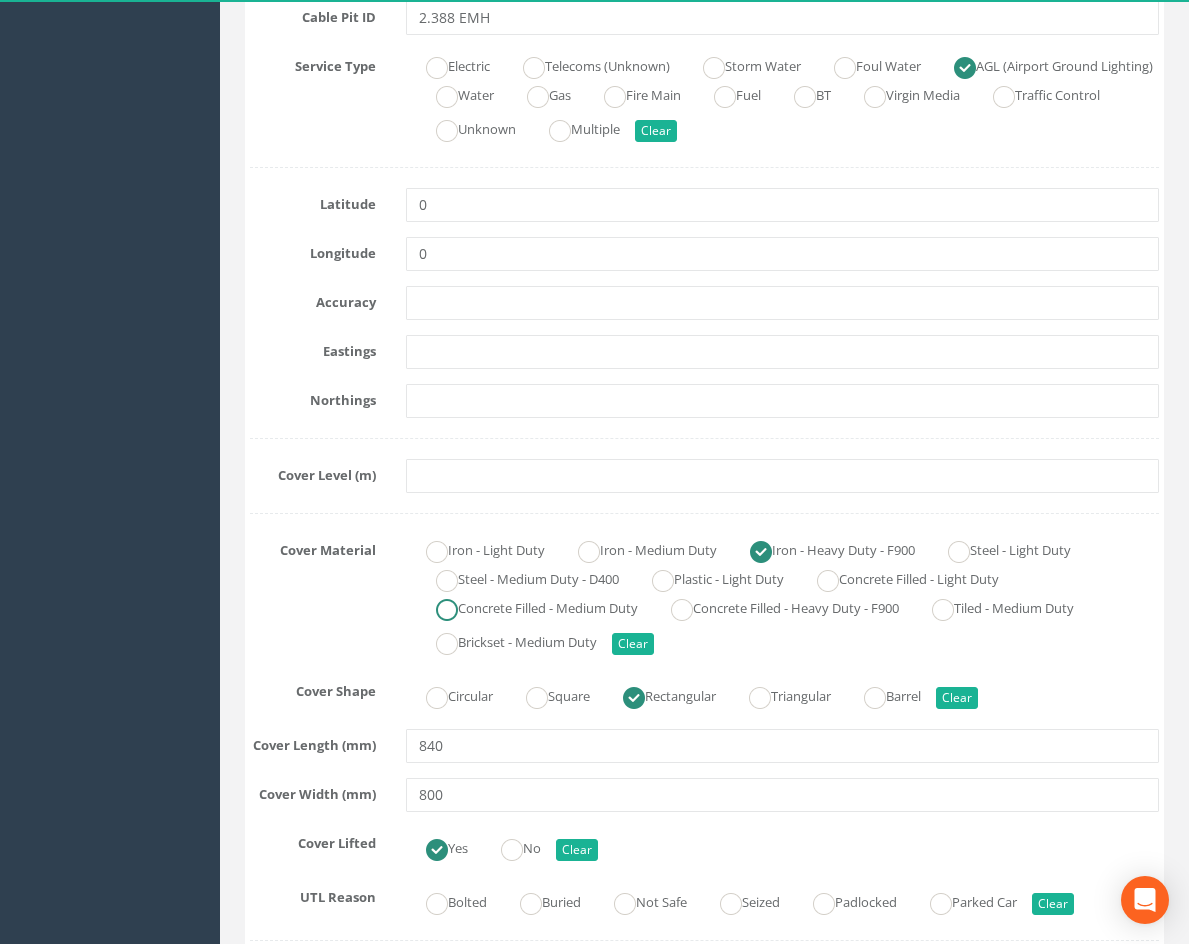 scroll, scrollTop: 300, scrollLeft: 0, axis: vertical 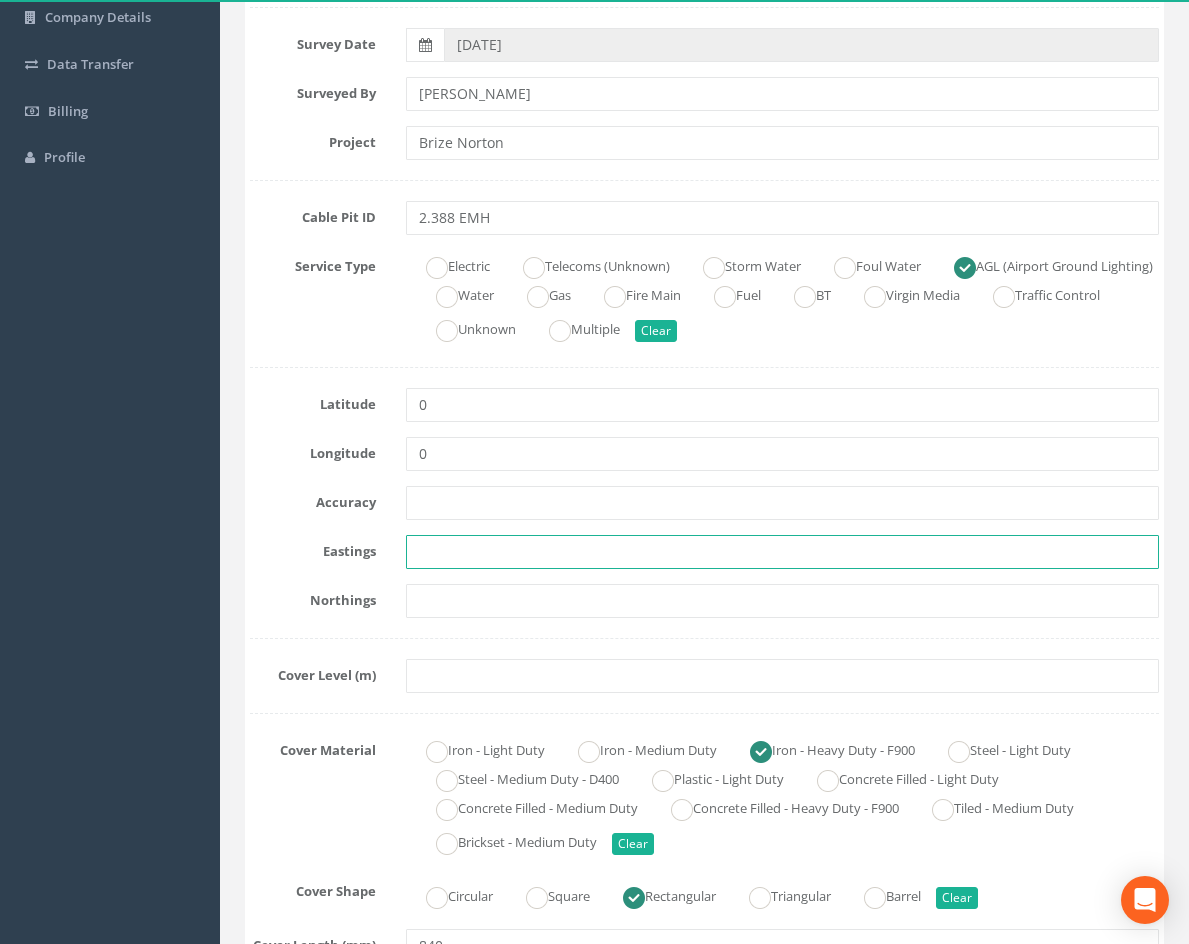 click at bounding box center [782, 552] 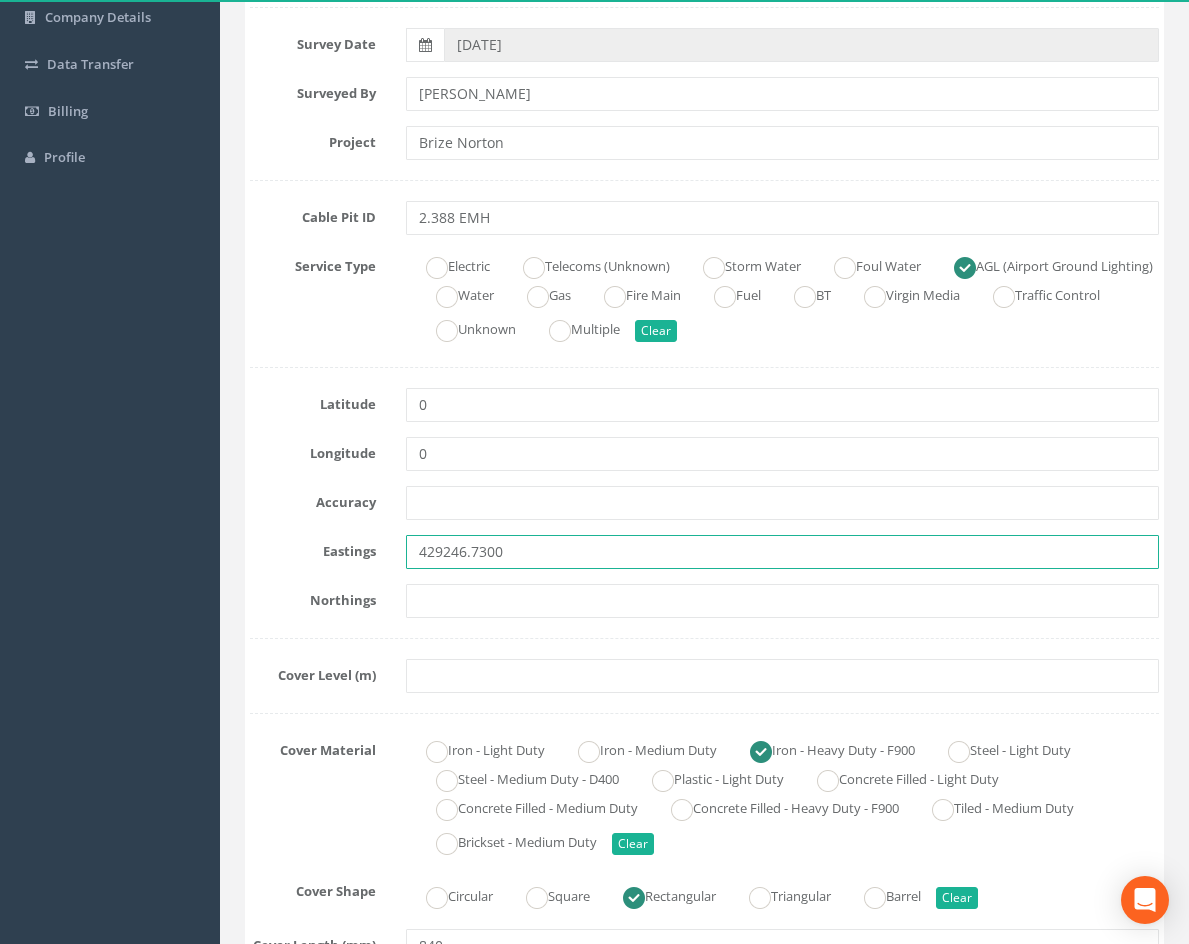 type on "429246.7300" 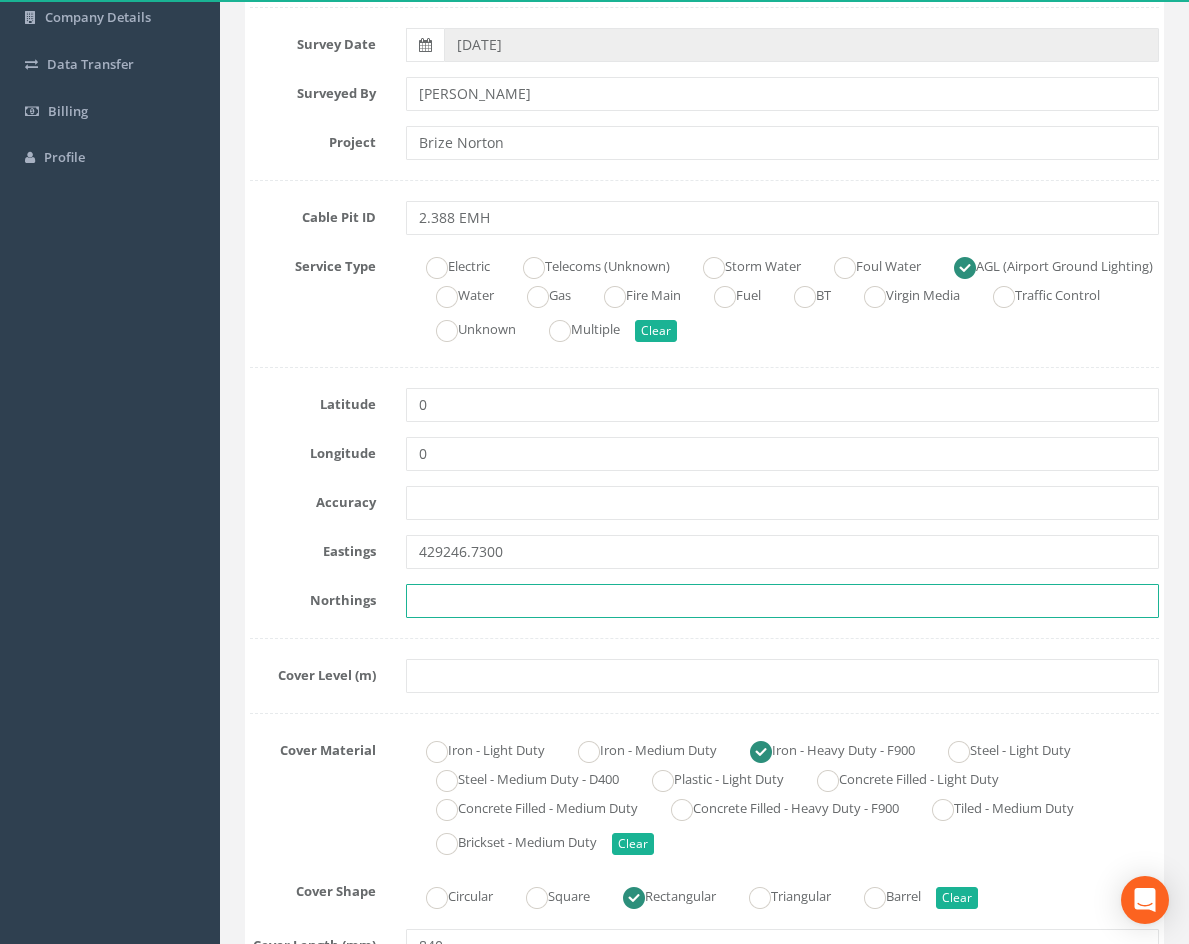 click at bounding box center [782, 601] 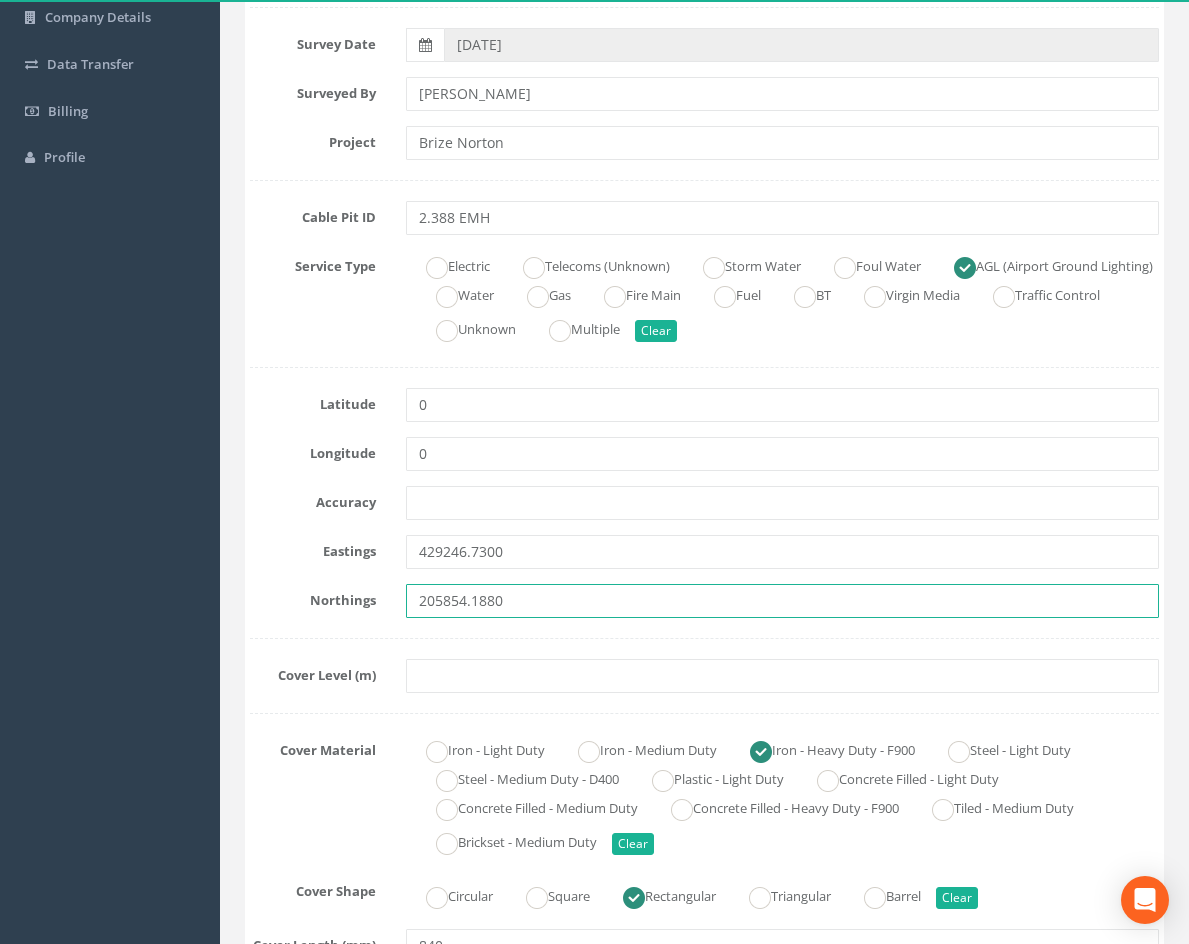 type on "205854.1880" 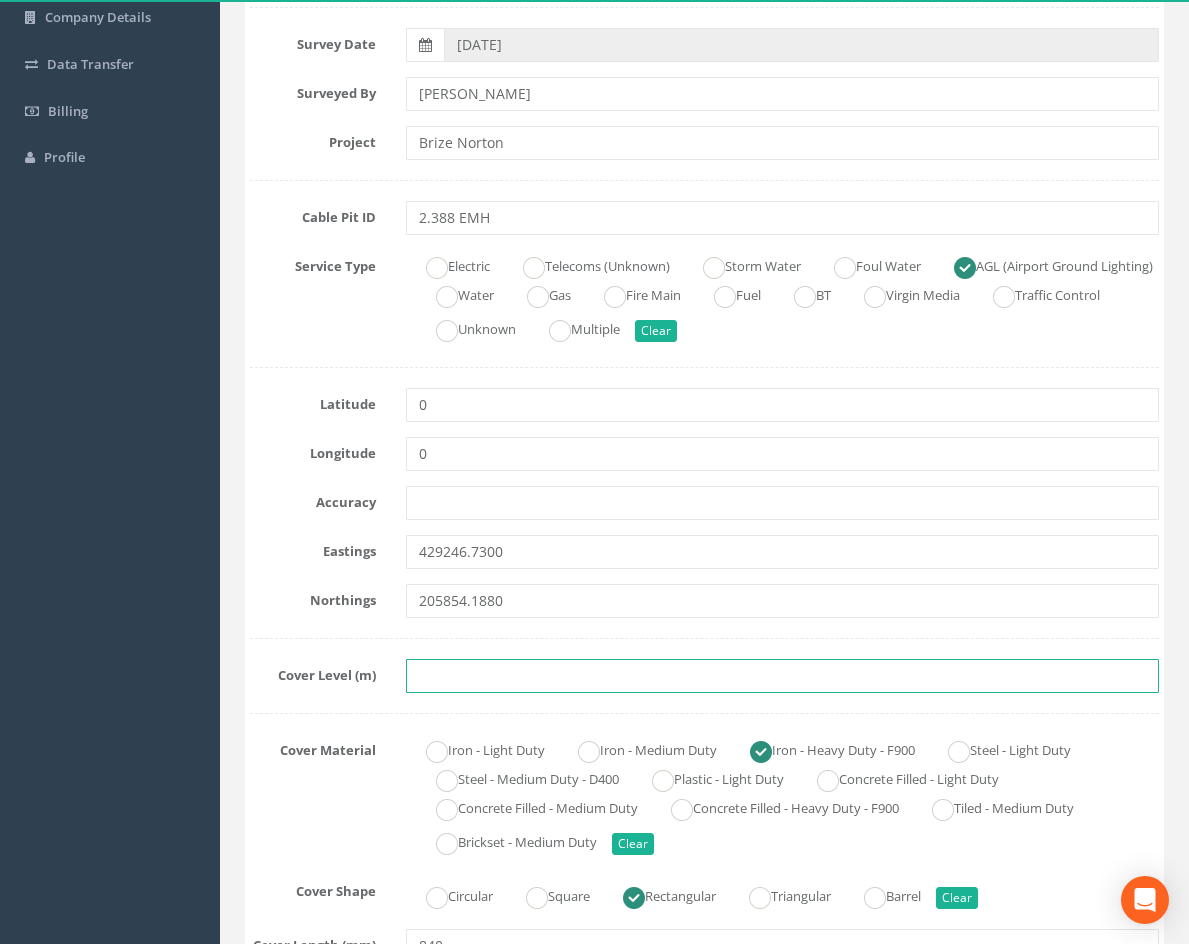 click at bounding box center [782, 676] 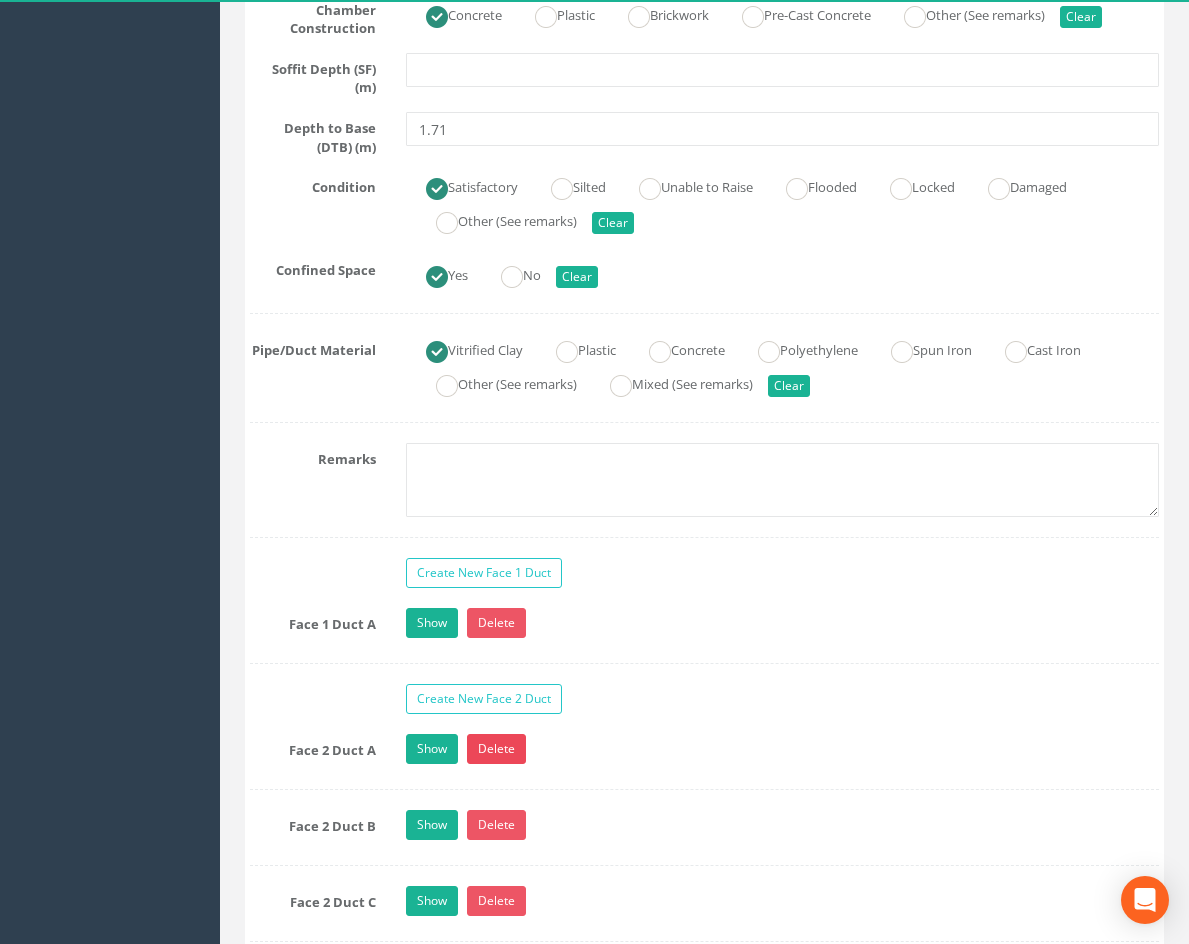 scroll, scrollTop: 1600, scrollLeft: 0, axis: vertical 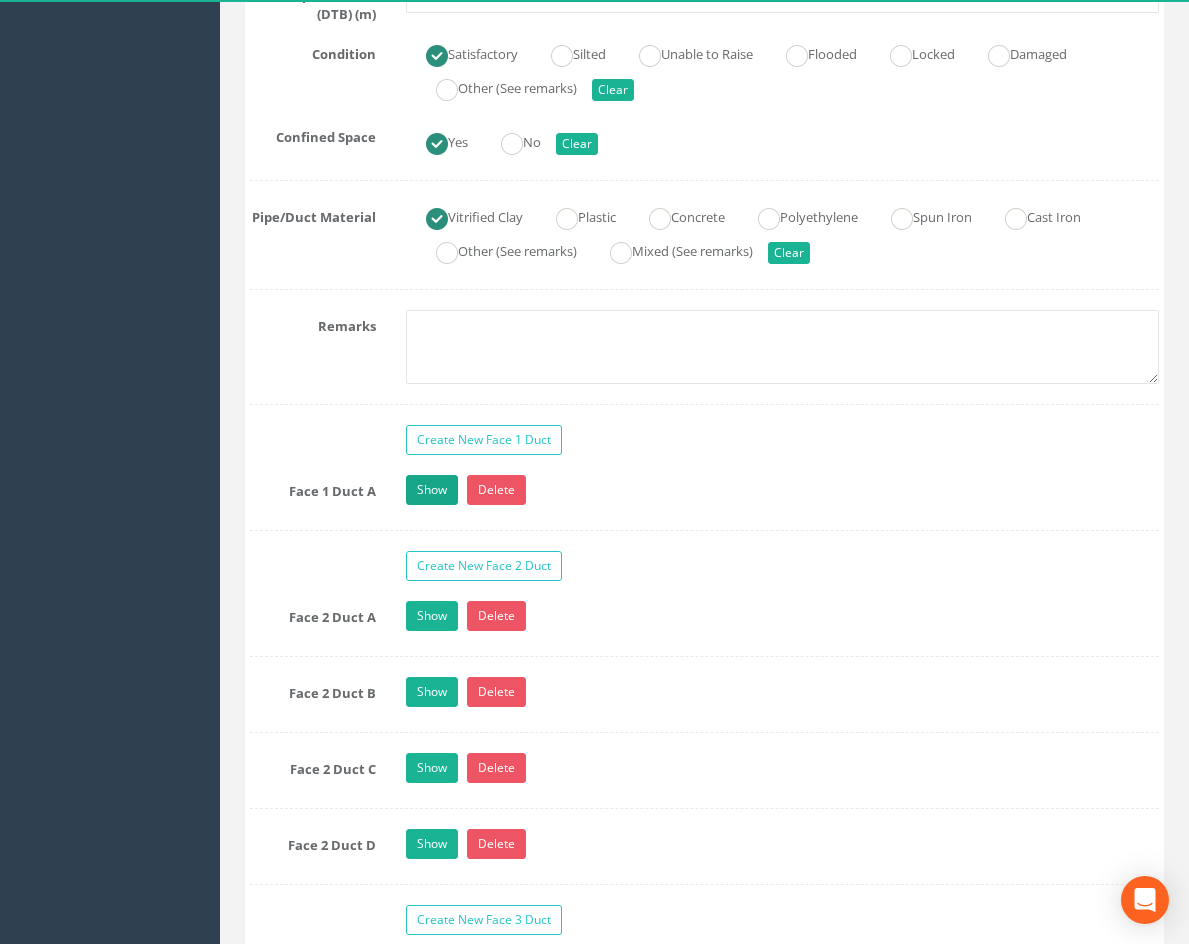 type on "82.0600" 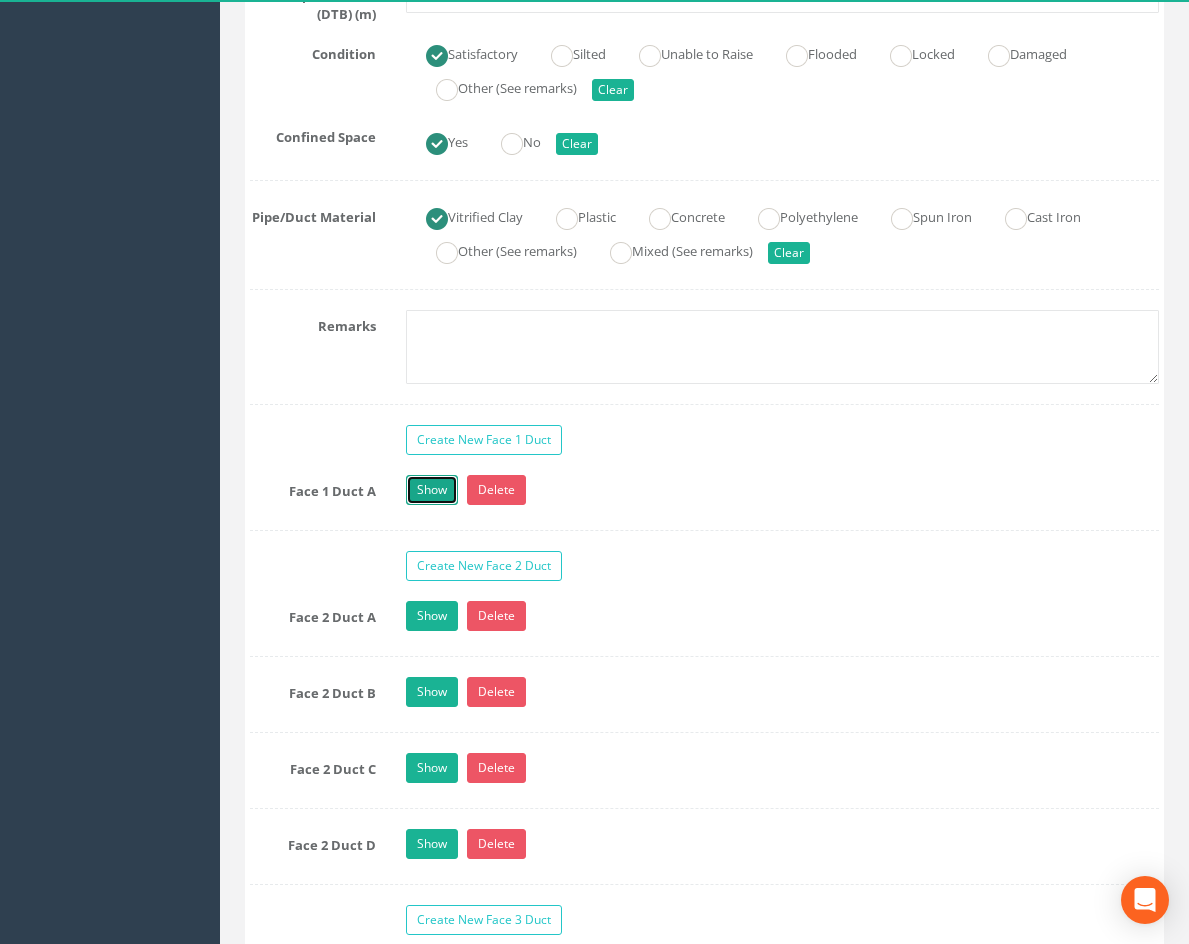 click on "Show" at bounding box center (432, 490) 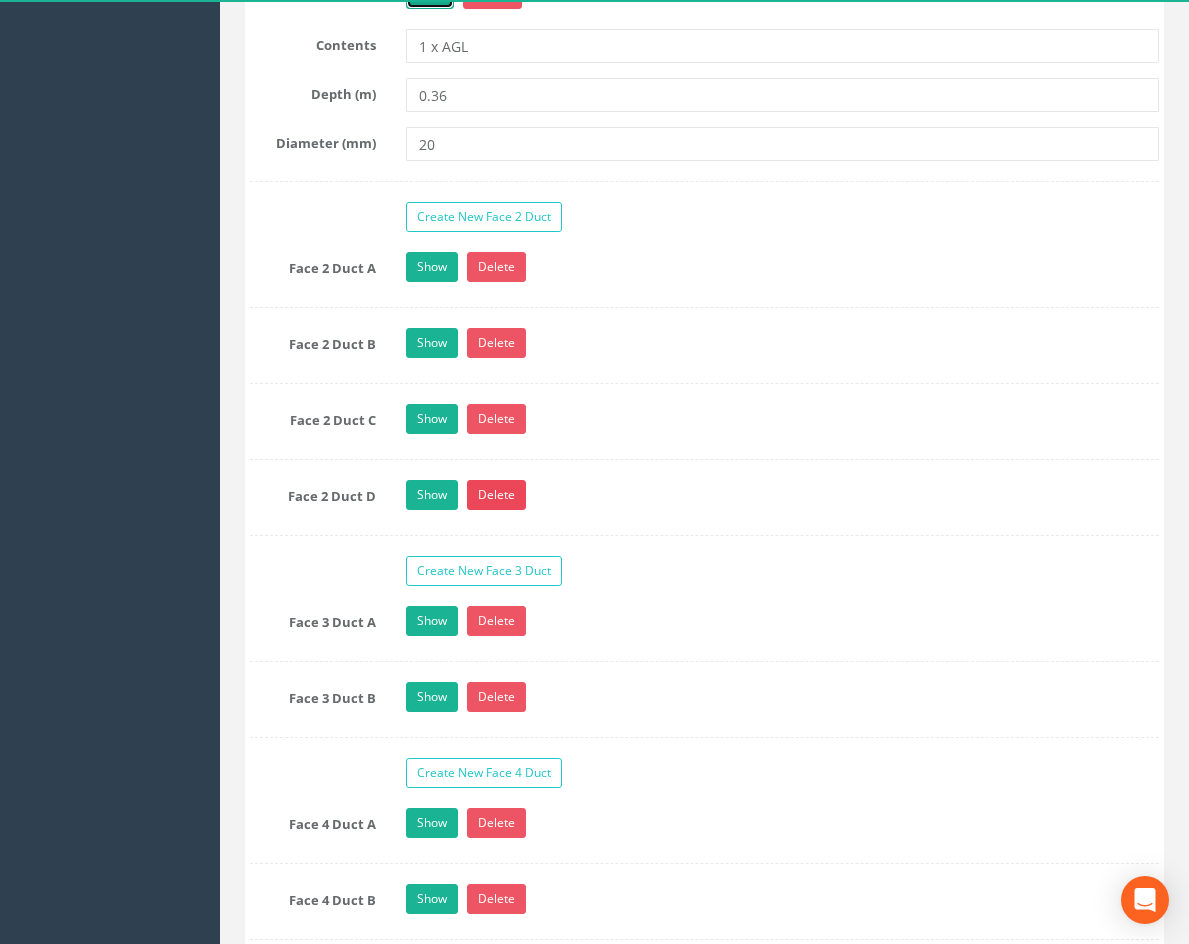 scroll, scrollTop: 2100, scrollLeft: 0, axis: vertical 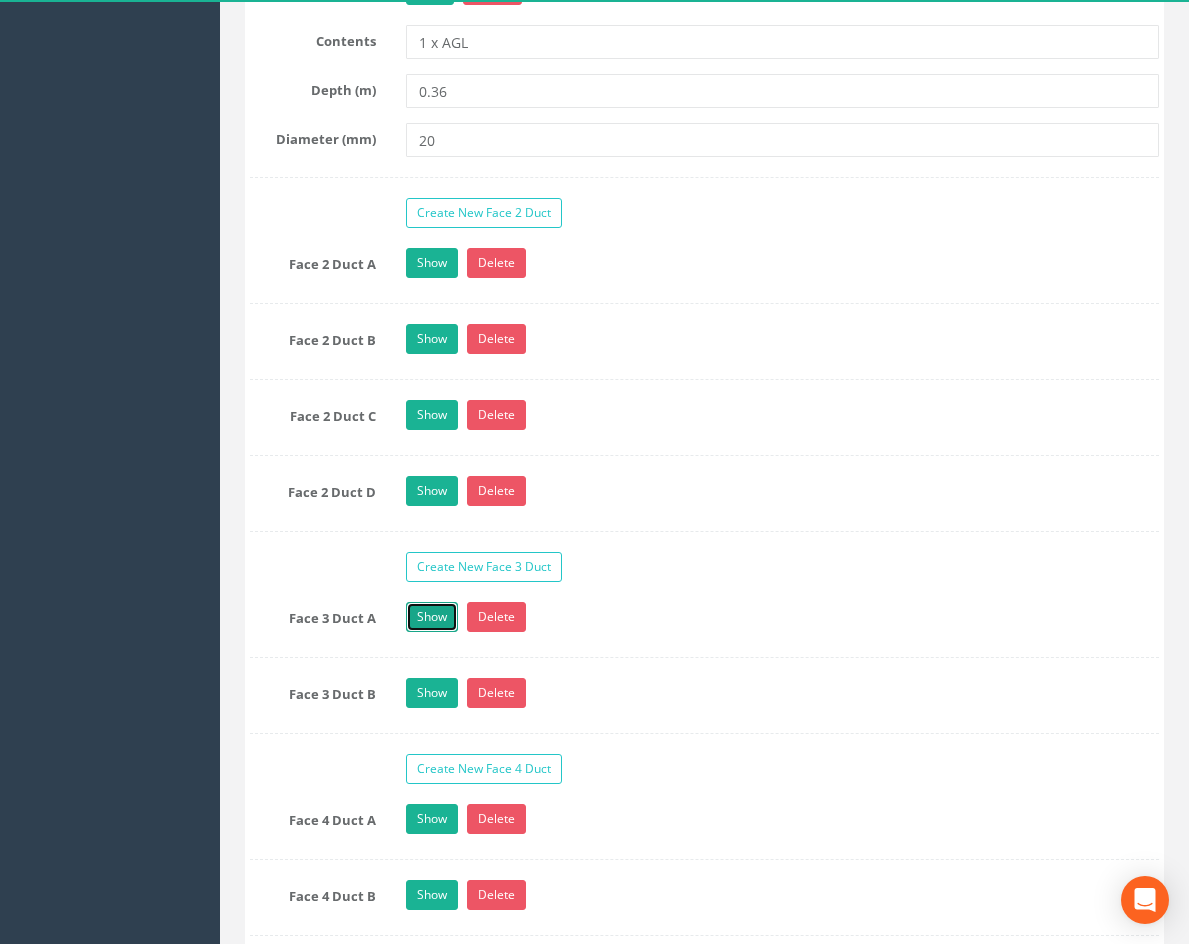click on "Show" at bounding box center [432, 617] 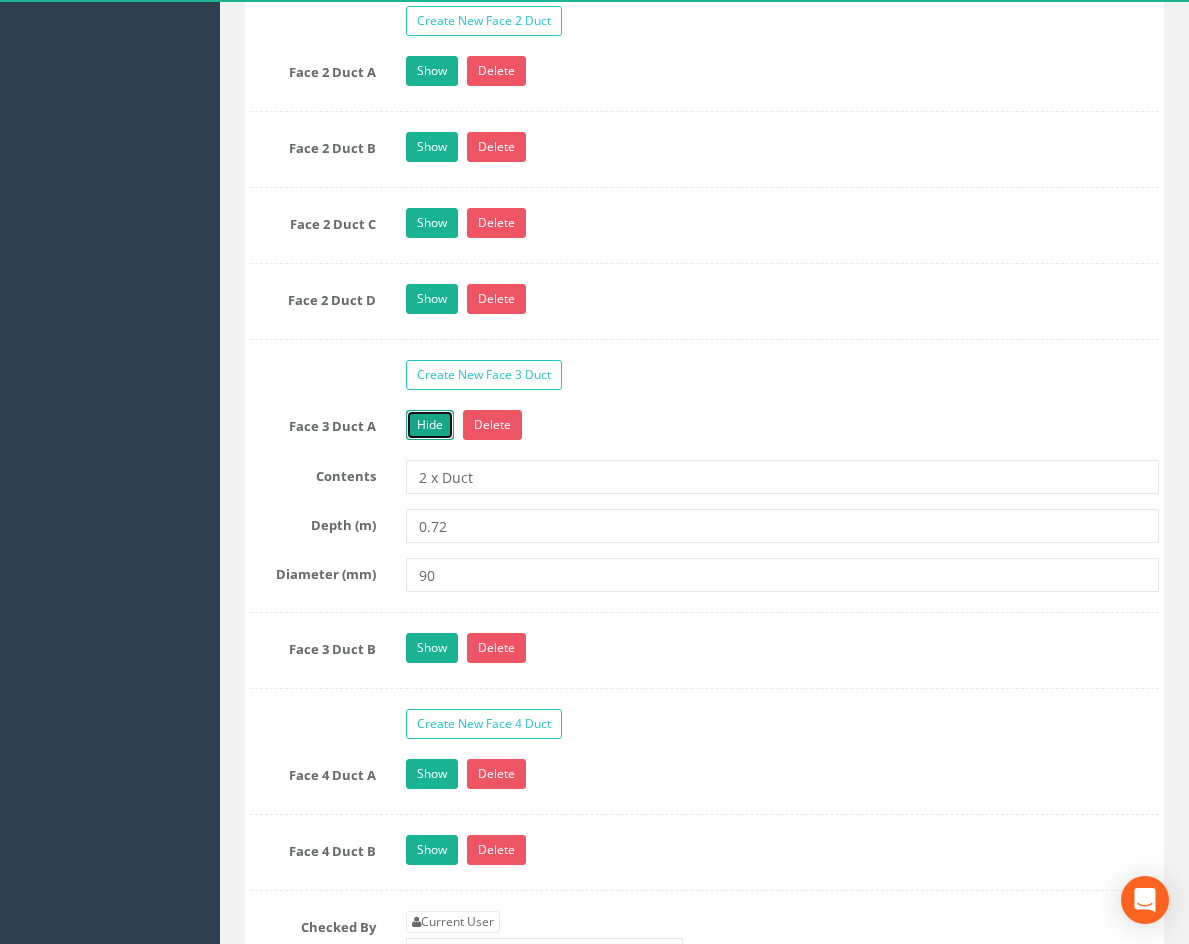 scroll, scrollTop: 2300, scrollLeft: 0, axis: vertical 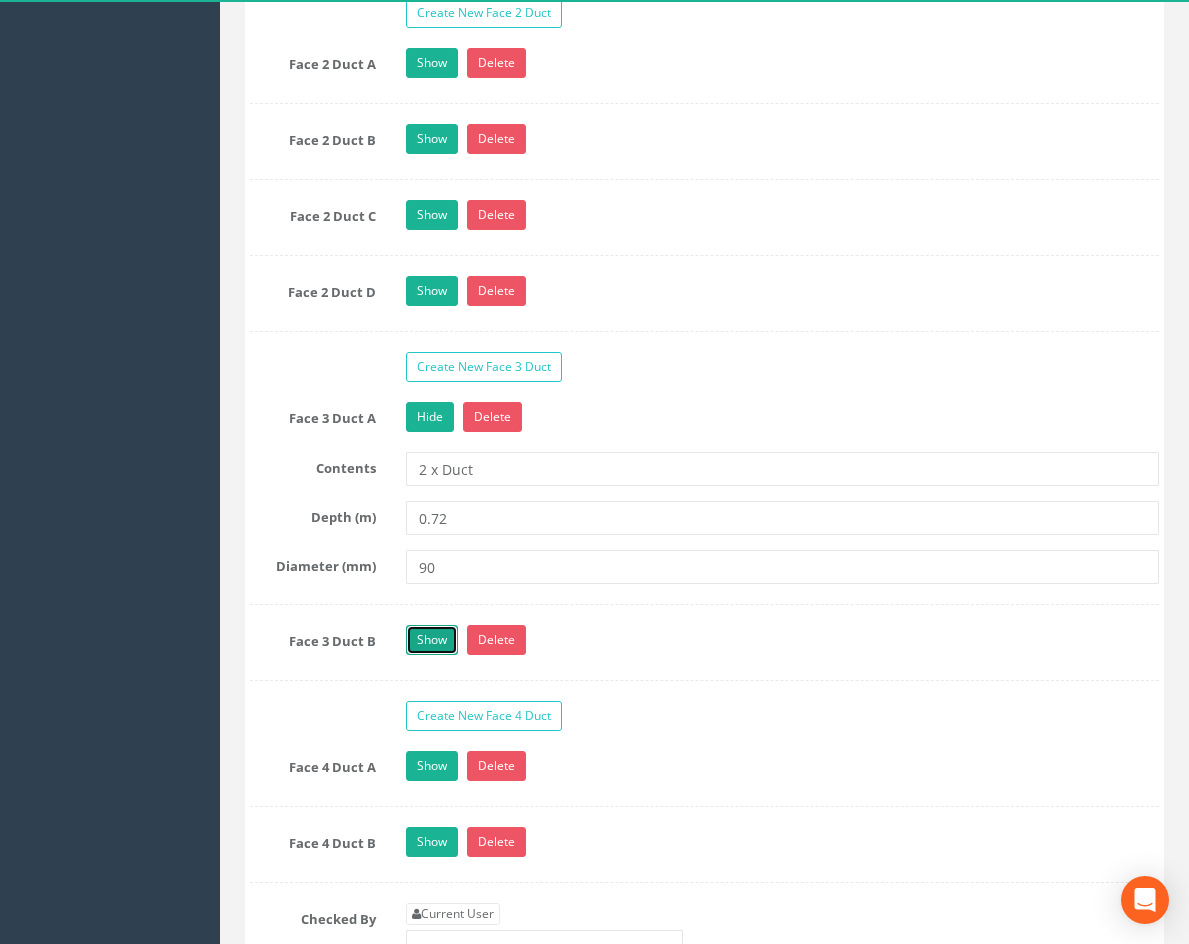 click on "Show" at bounding box center [432, 640] 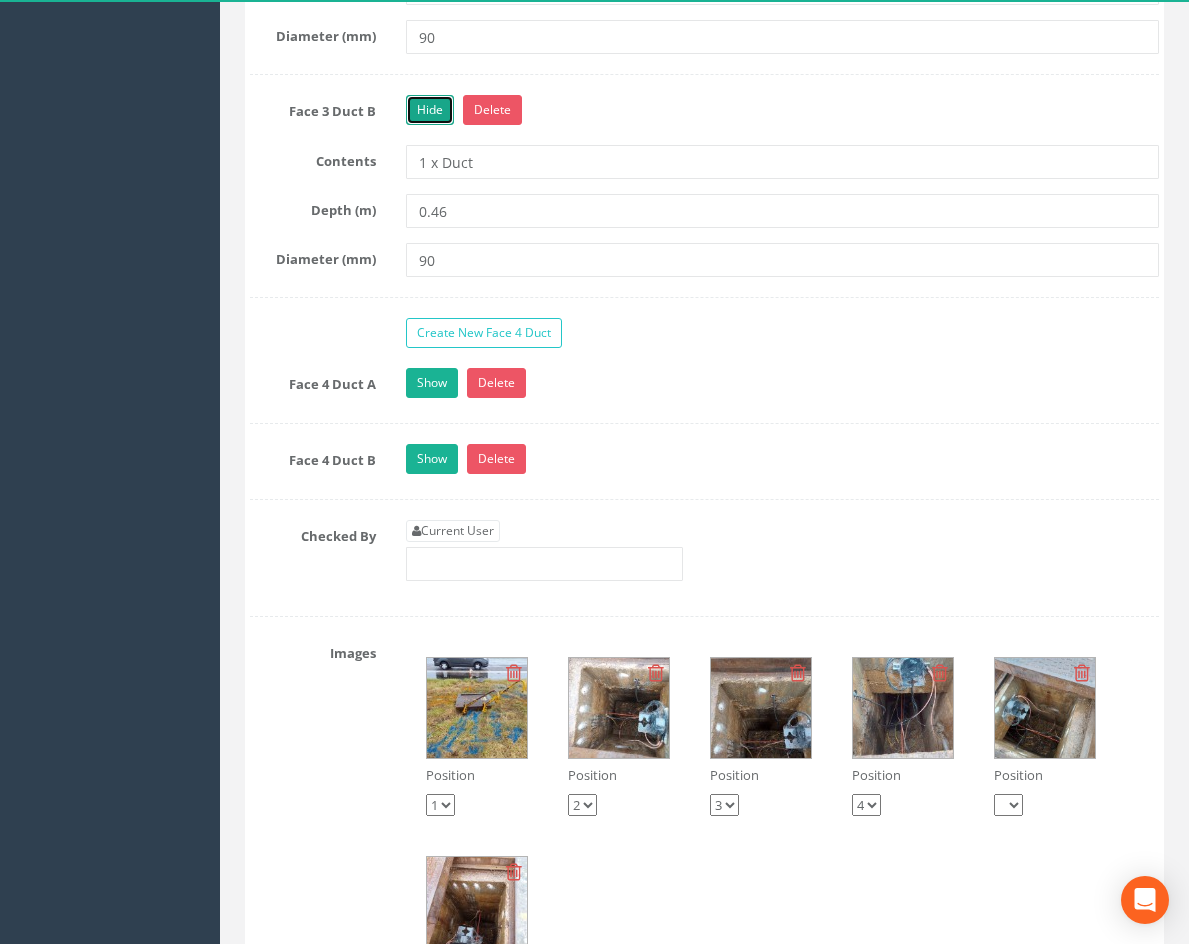 scroll, scrollTop: 3000, scrollLeft: 0, axis: vertical 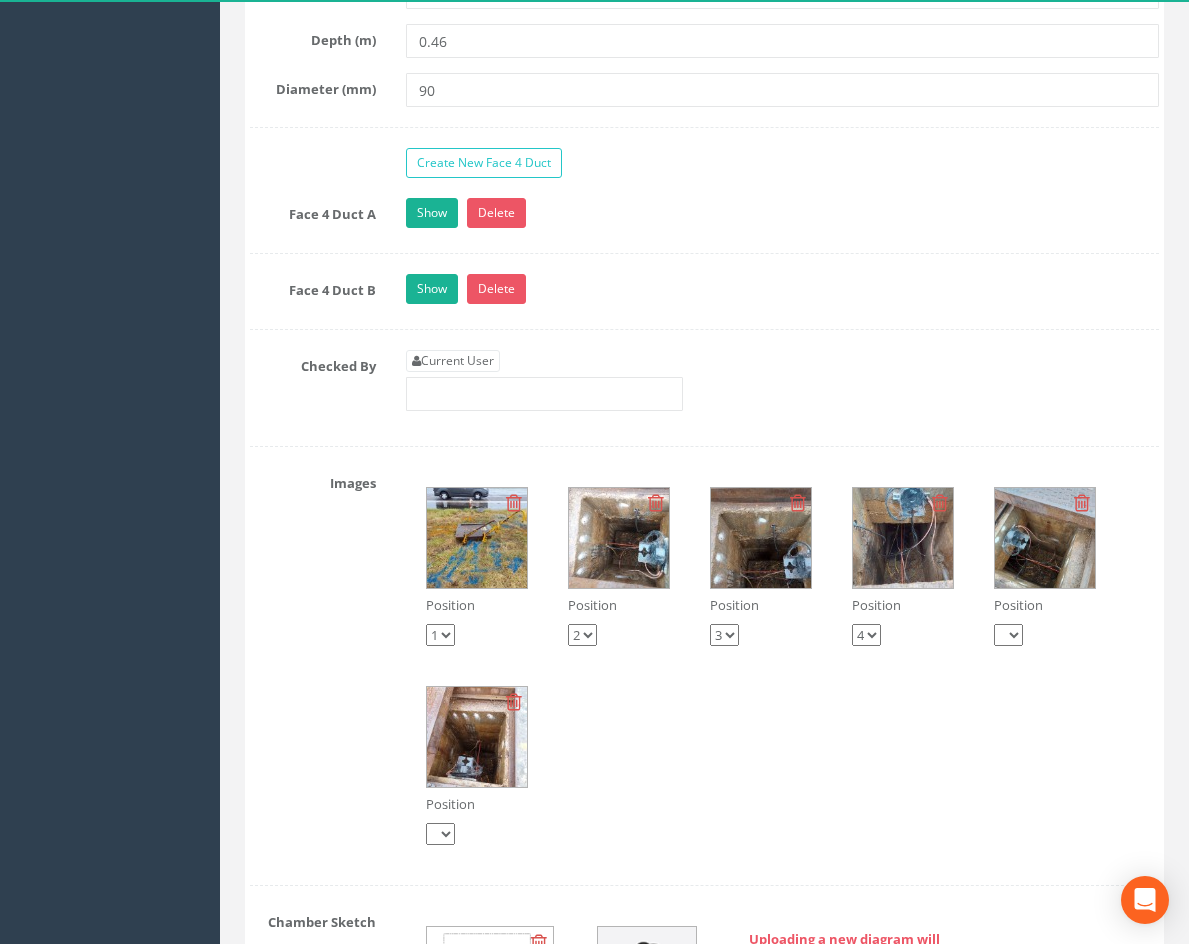 click at bounding box center [477, 737] 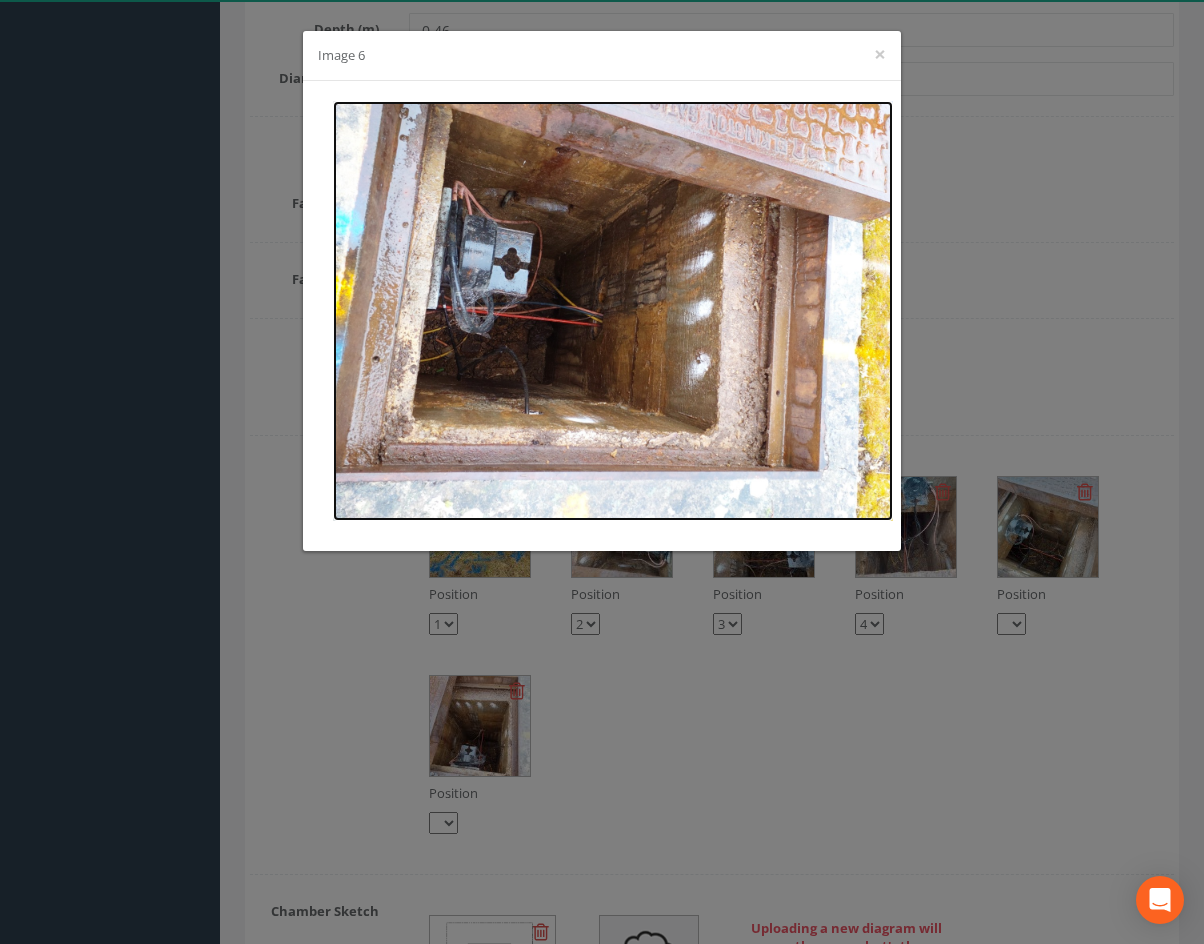 click at bounding box center [613, 311] 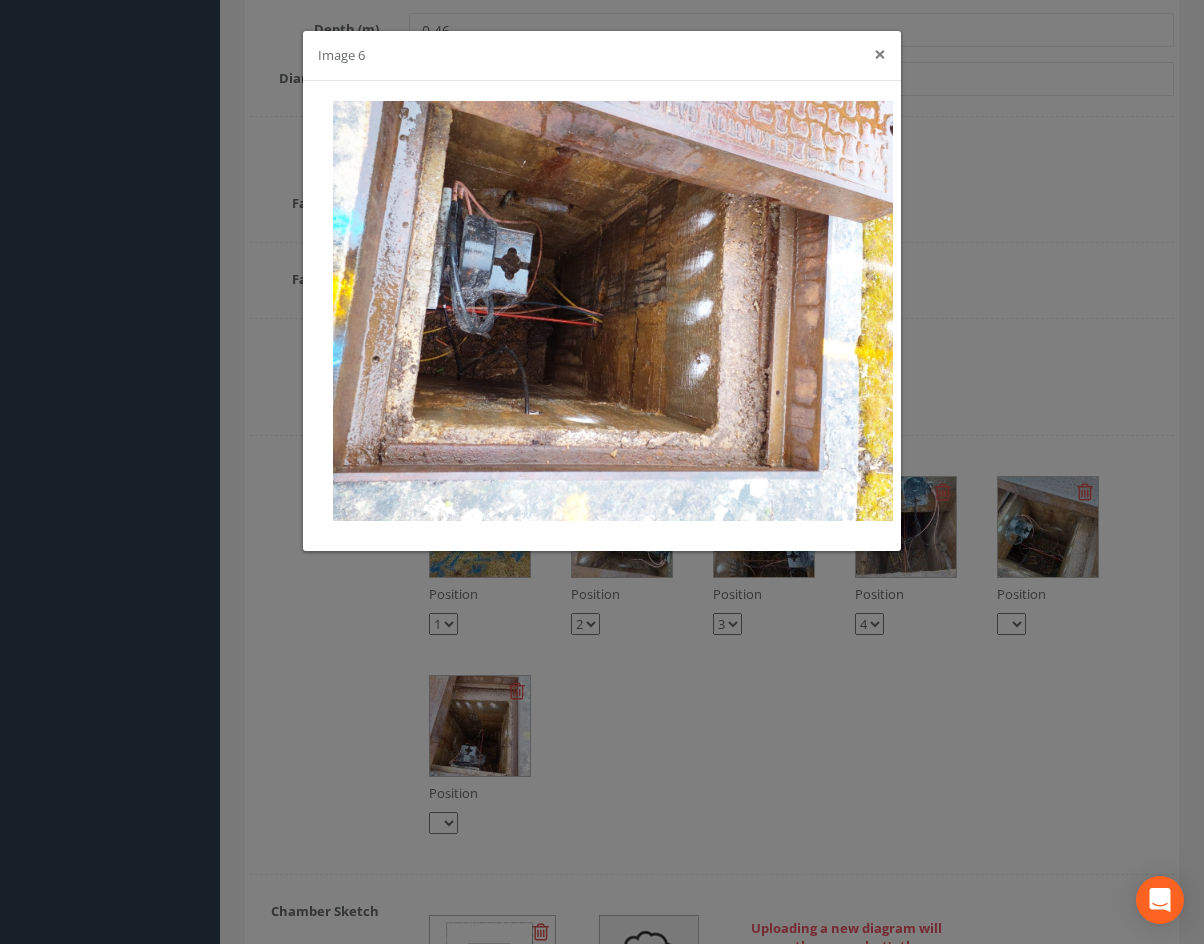 click on "×" at bounding box center [880, 54] 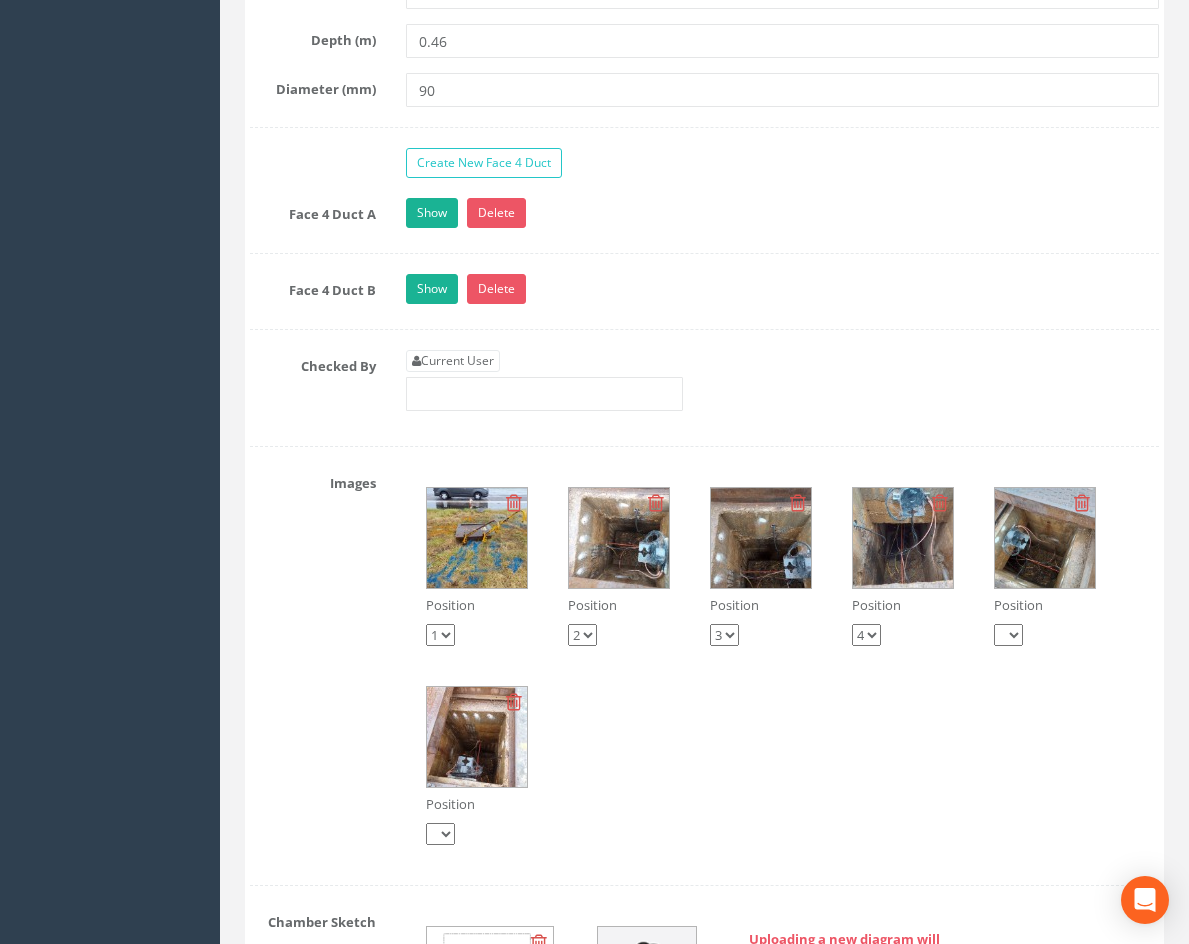 click at bounding box center [1045, 538] 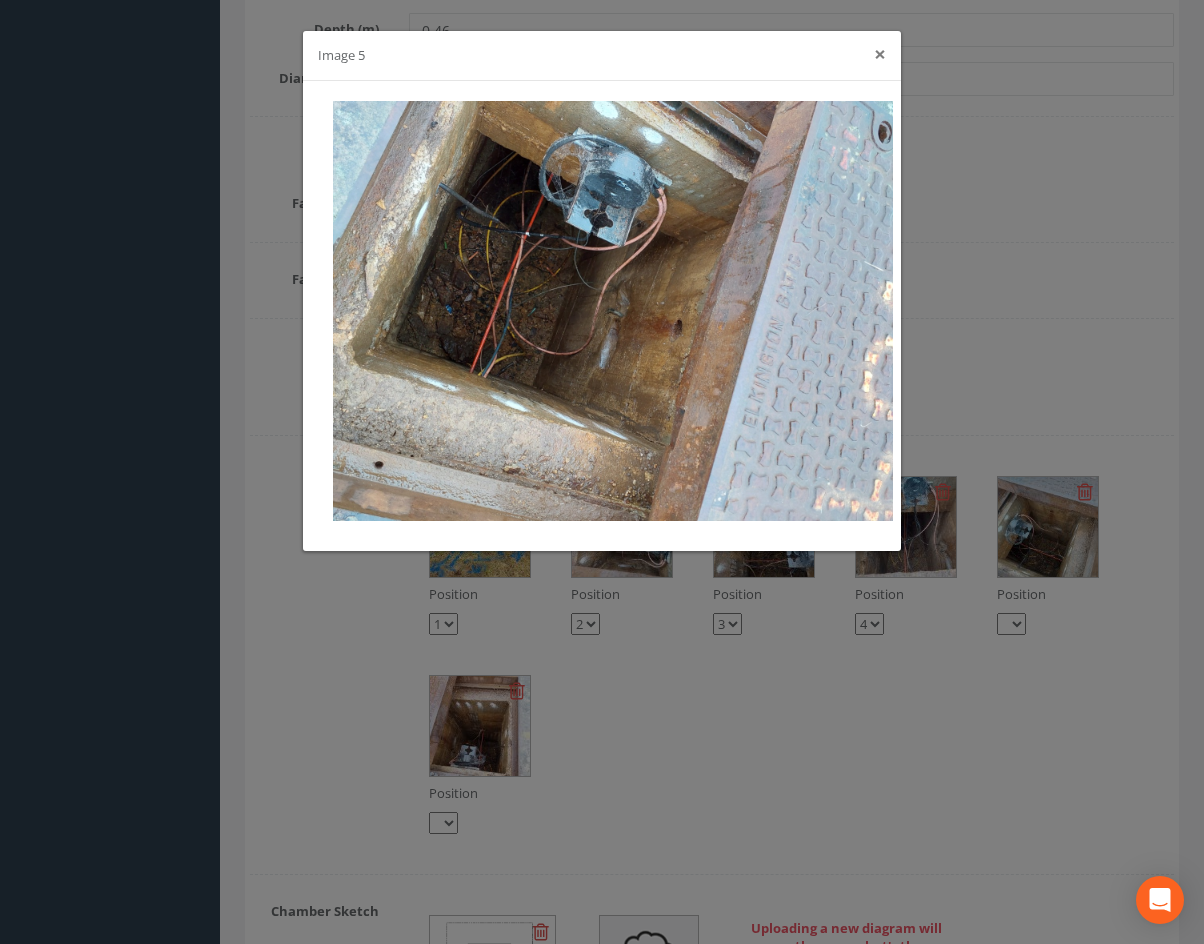 click on "×" at bounding box center [880, 54] 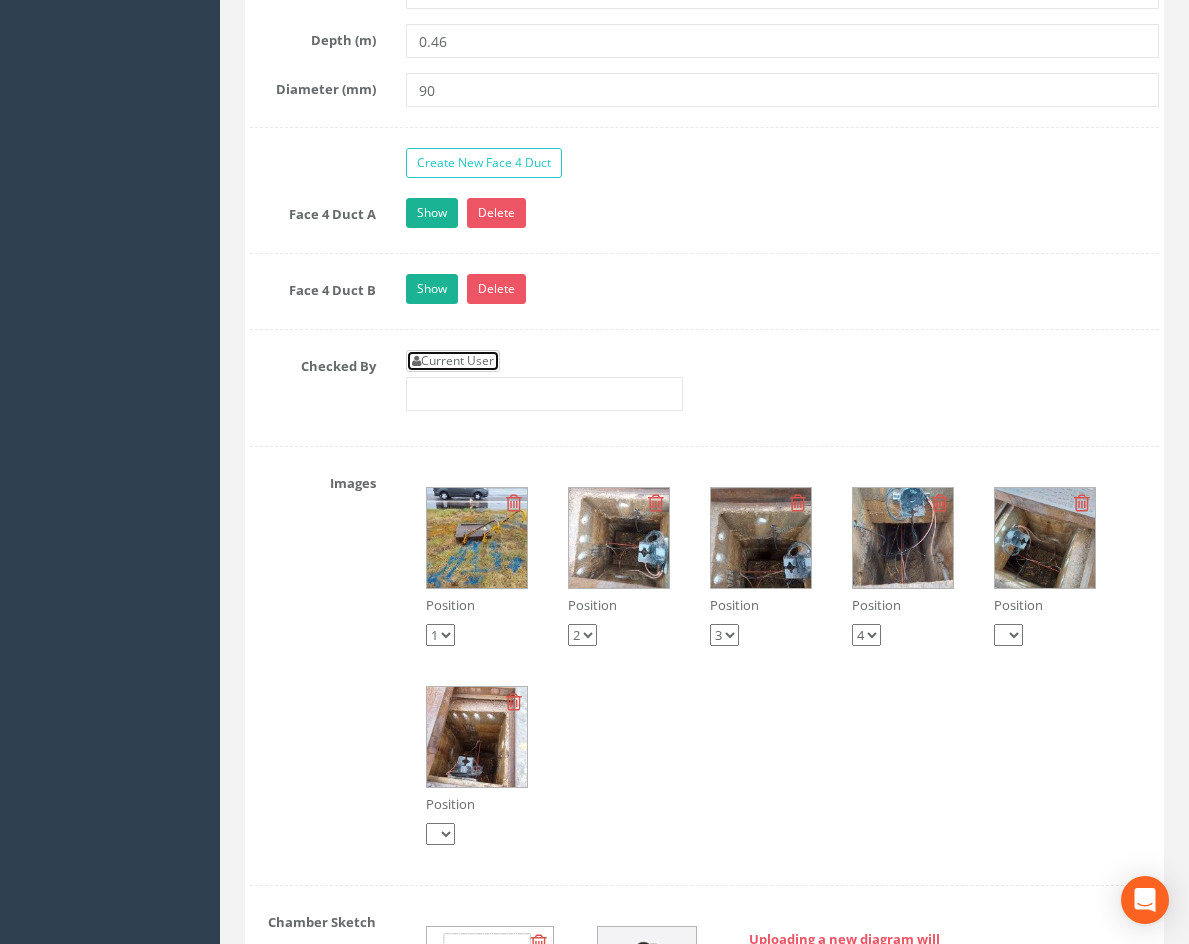 click on "Current User" at bounding box center [453, 361] 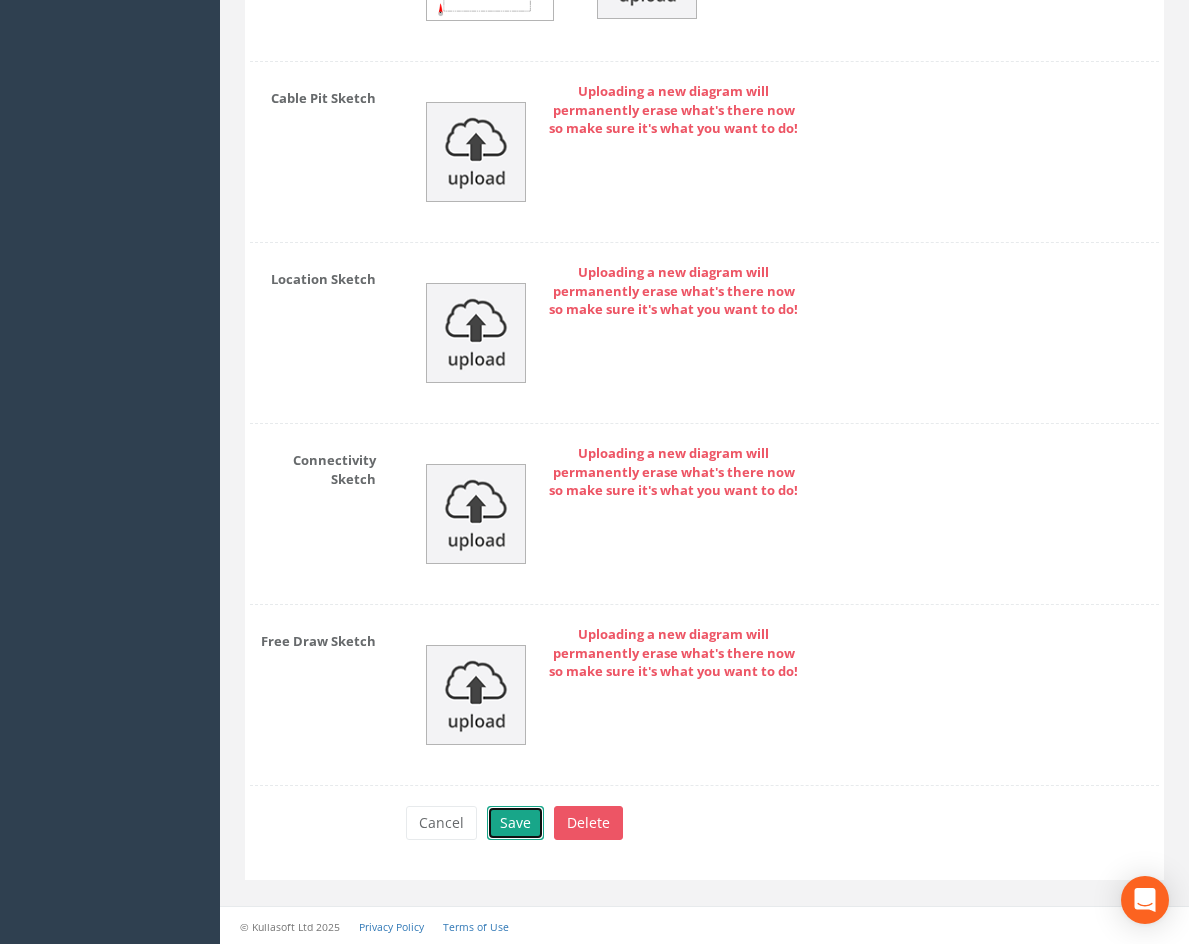 click on "Save" at bounding box center [515, 823] 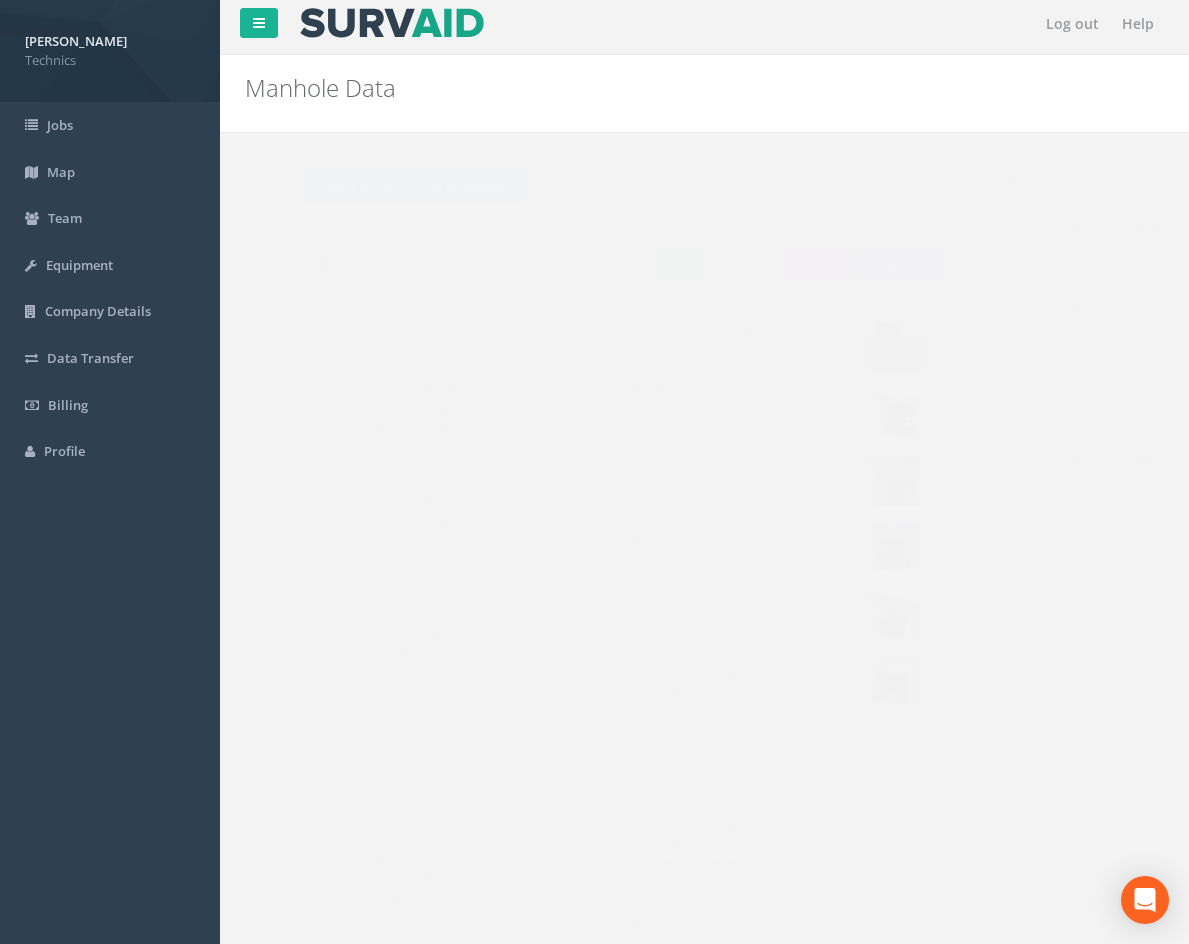 scroll, scrollTop: 0, scrollLeft: 0, axis: both 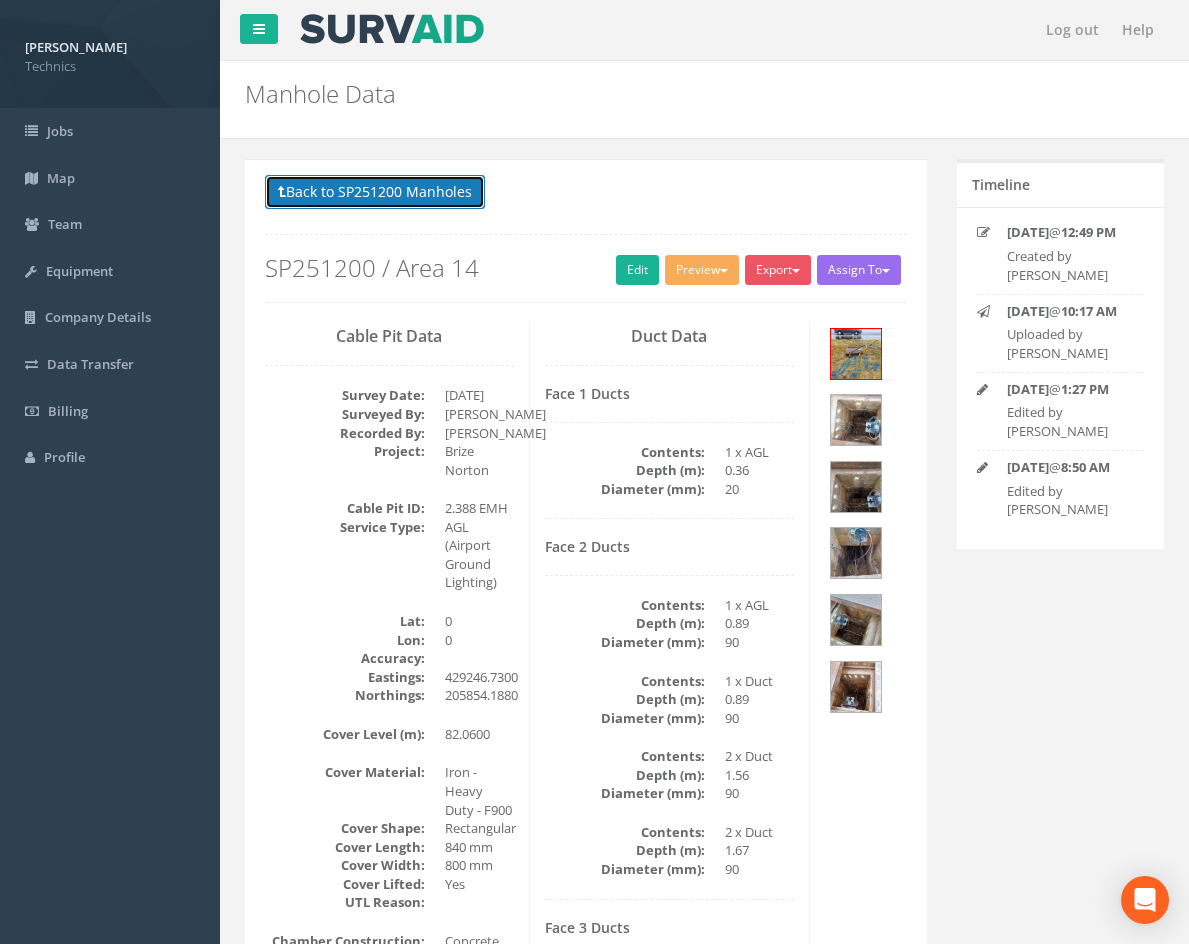 click on "Back to SP251200 Manholes" at bounding box center [375, 192] 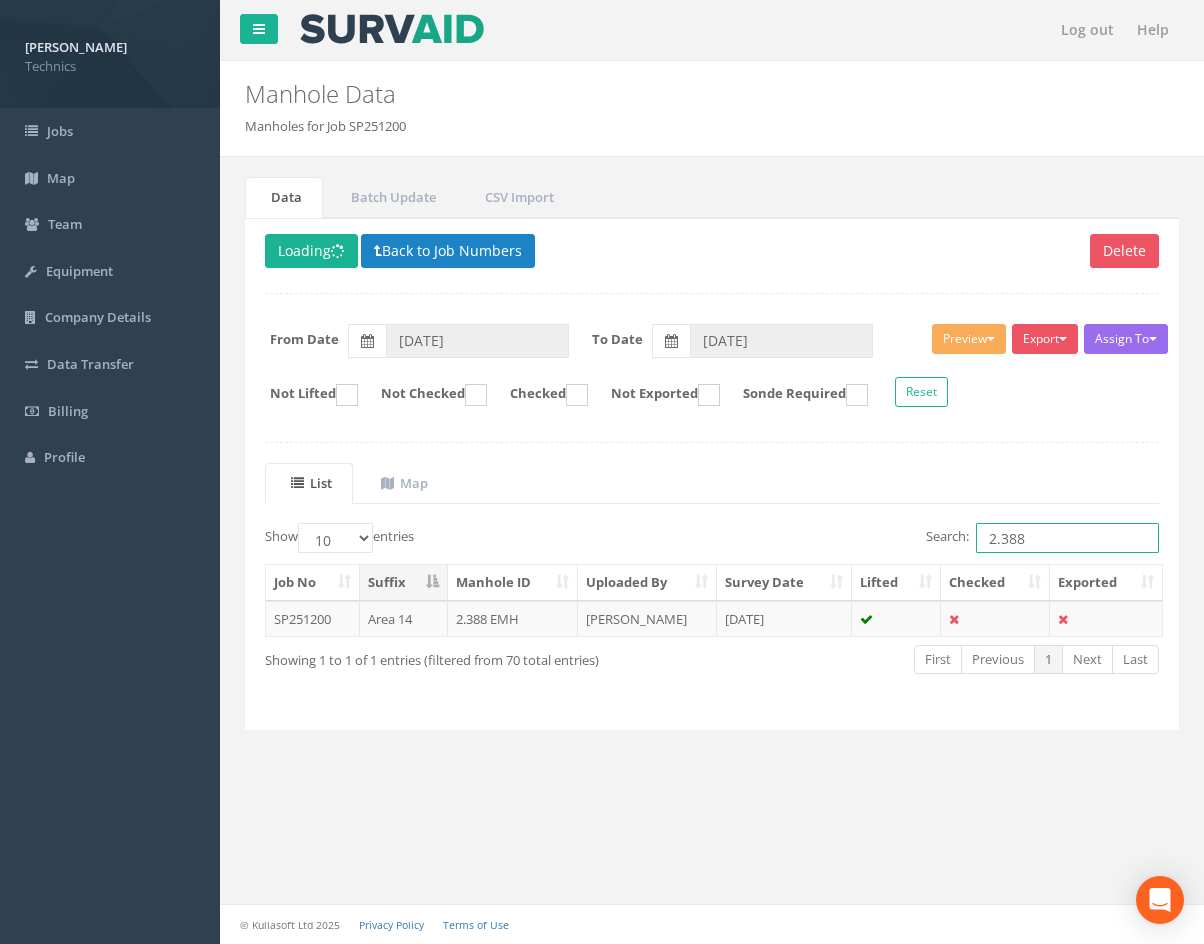 click on "2.388" at bounding box center (1067, 538) 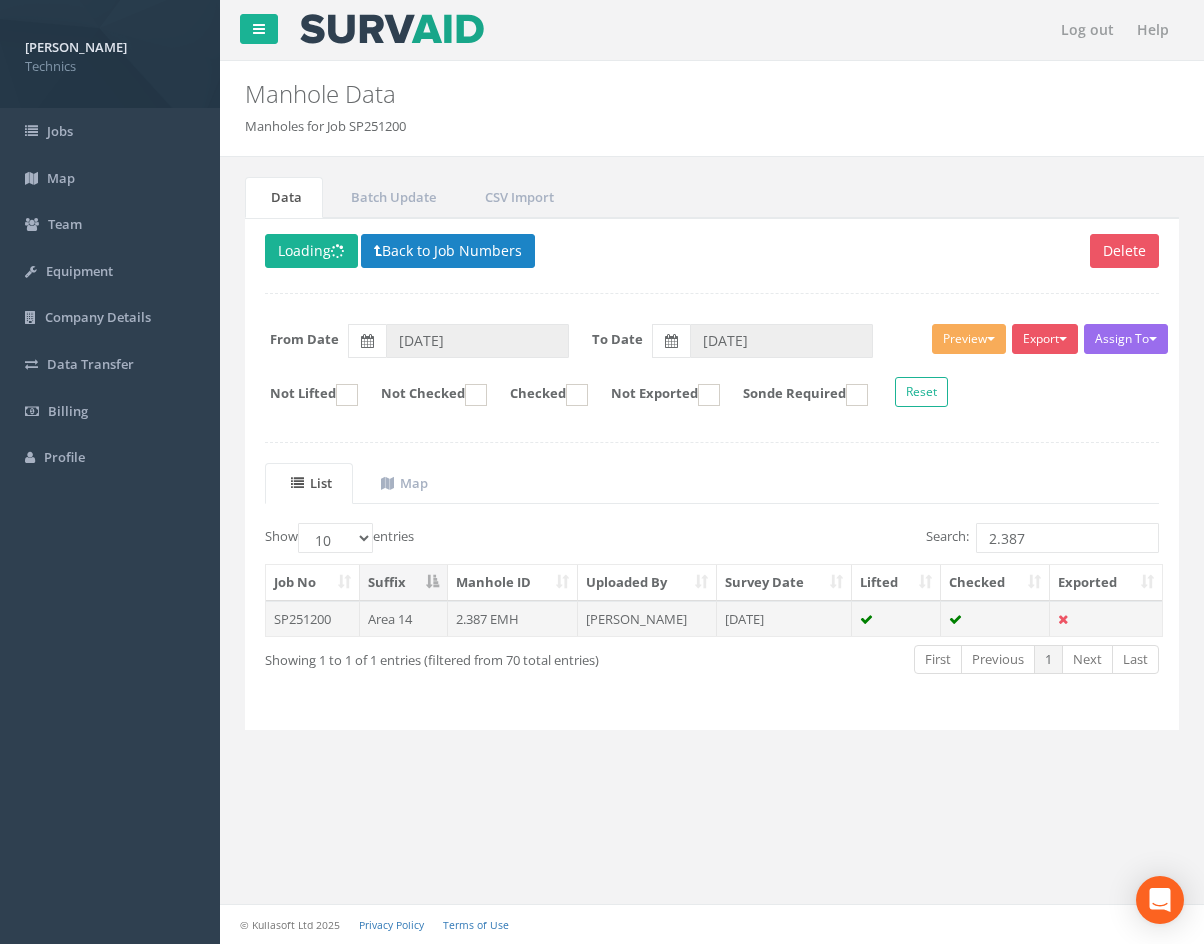 click on "[DATE]" at bounding box center (784, 619) 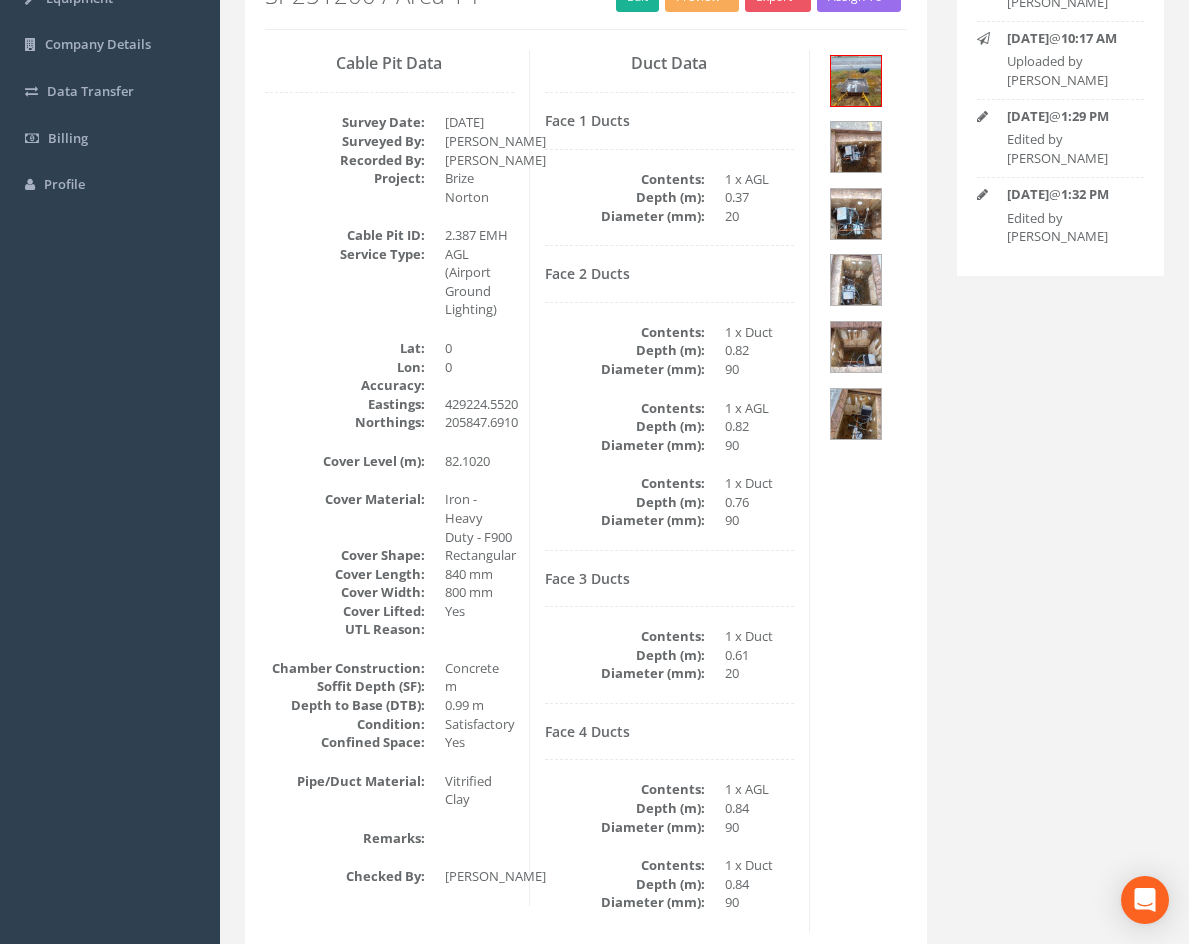 scroll, scrollTop: 100, scrollLeft: 0, axis: vertical 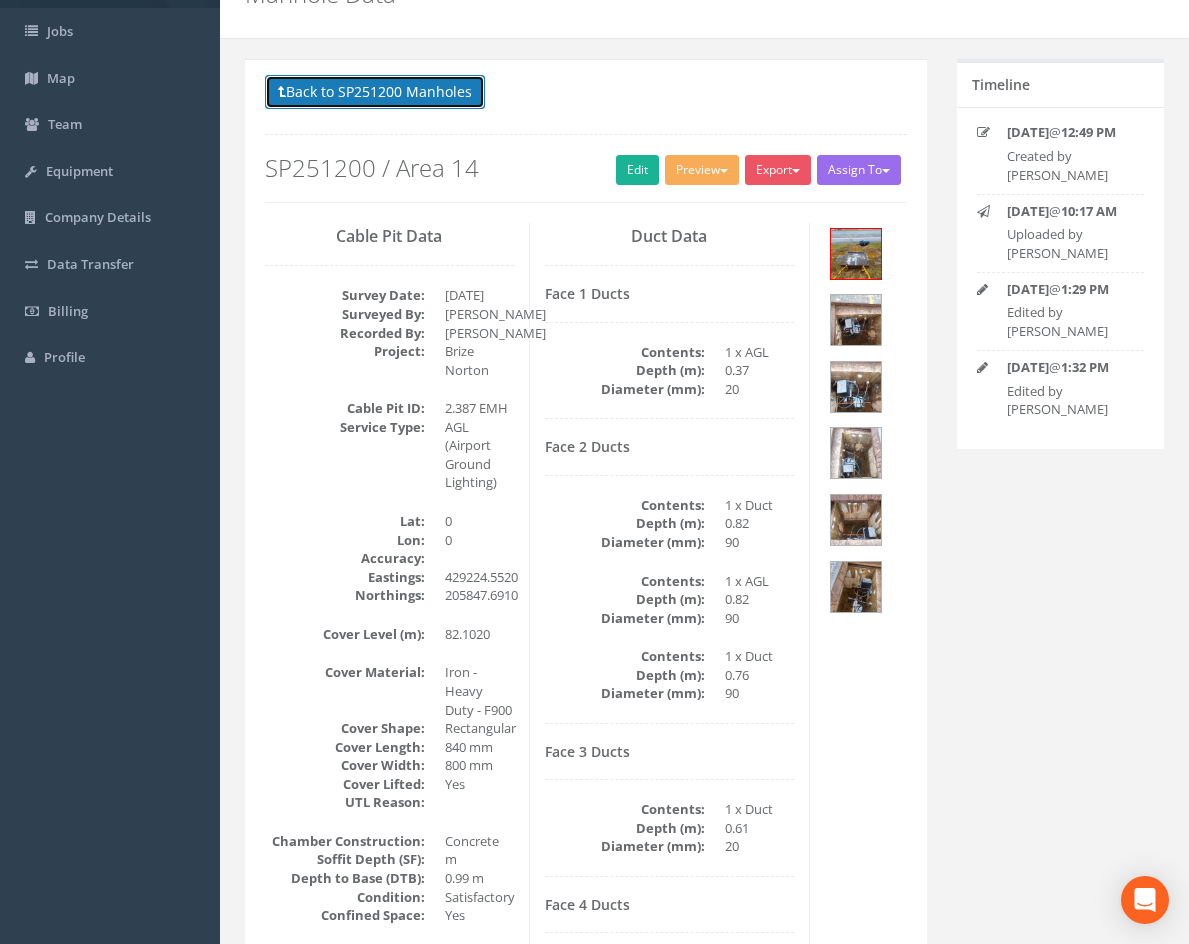 click on "Back to SP251200 Manholes" at bounding box center (375, 92) 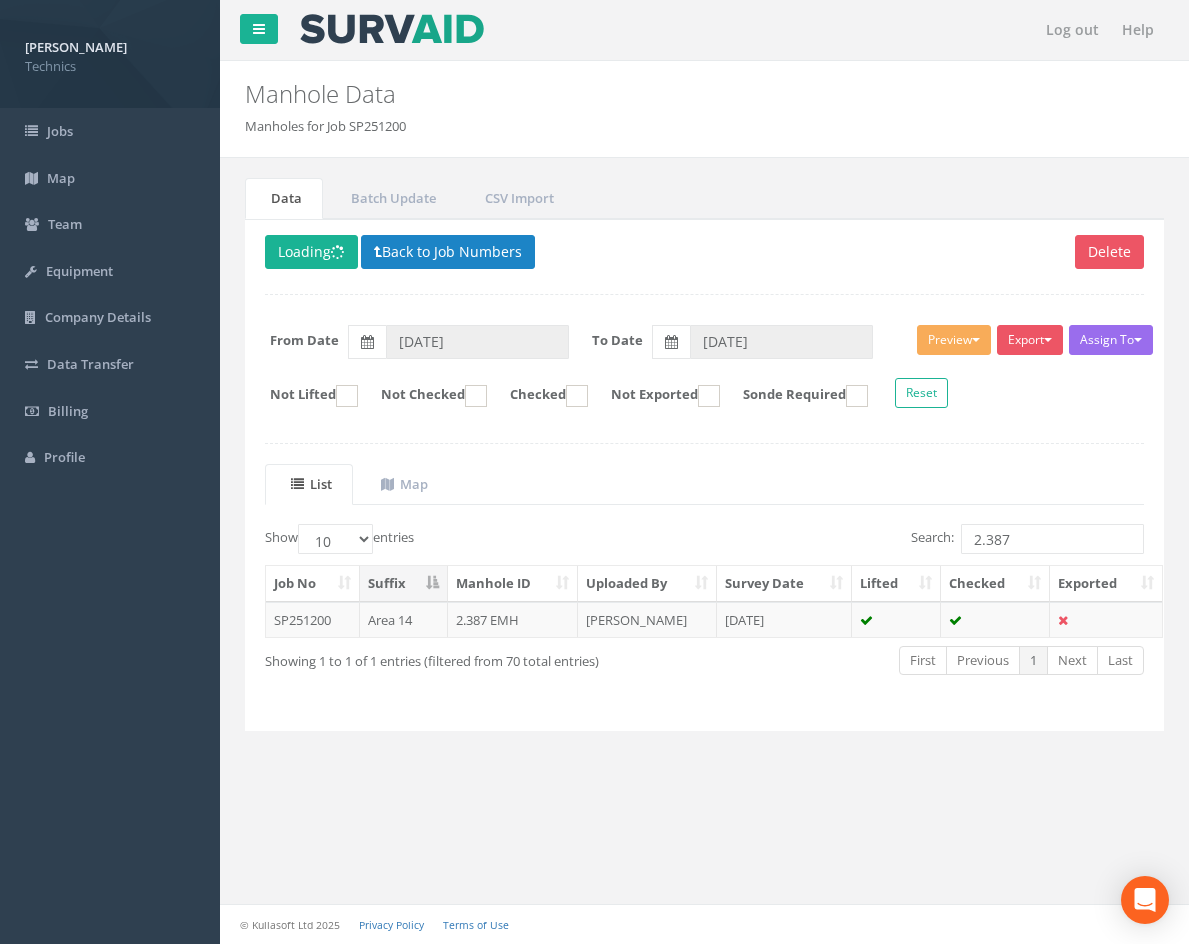scroll, scrollTop: 0, scrollLeft: 0, axis: both 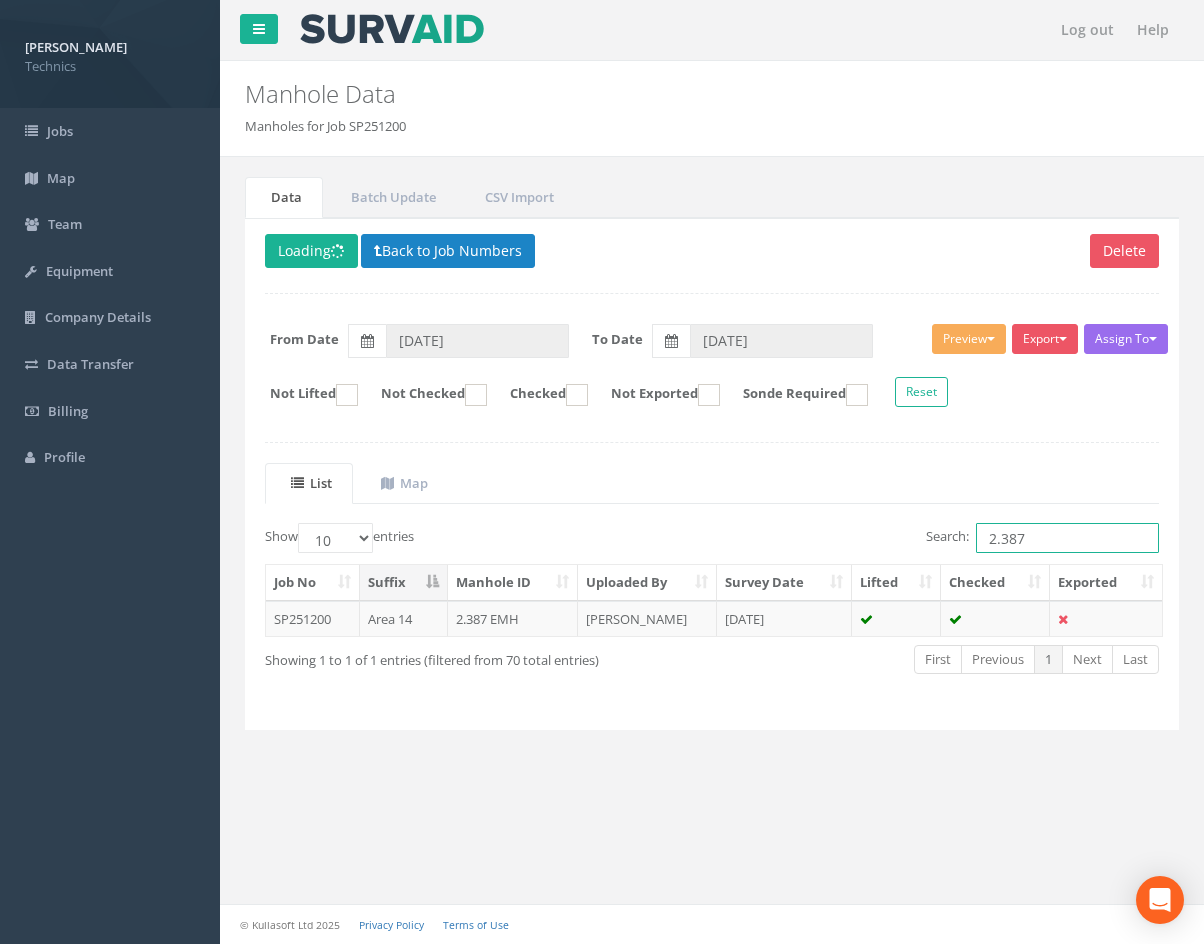 click on "2.387" at bounding box center (1067, 538) 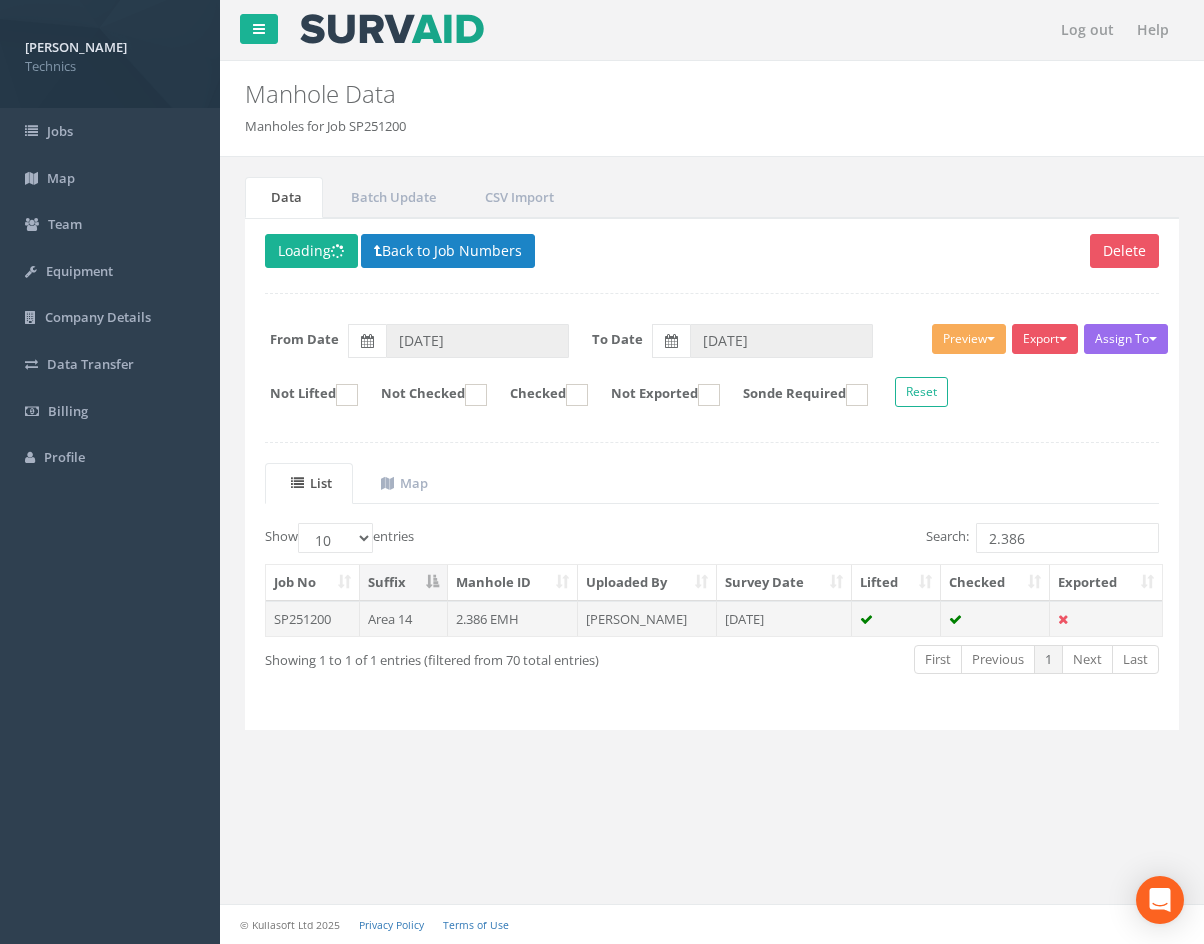 click on "[DATE]" at bounding box center (784, 619) 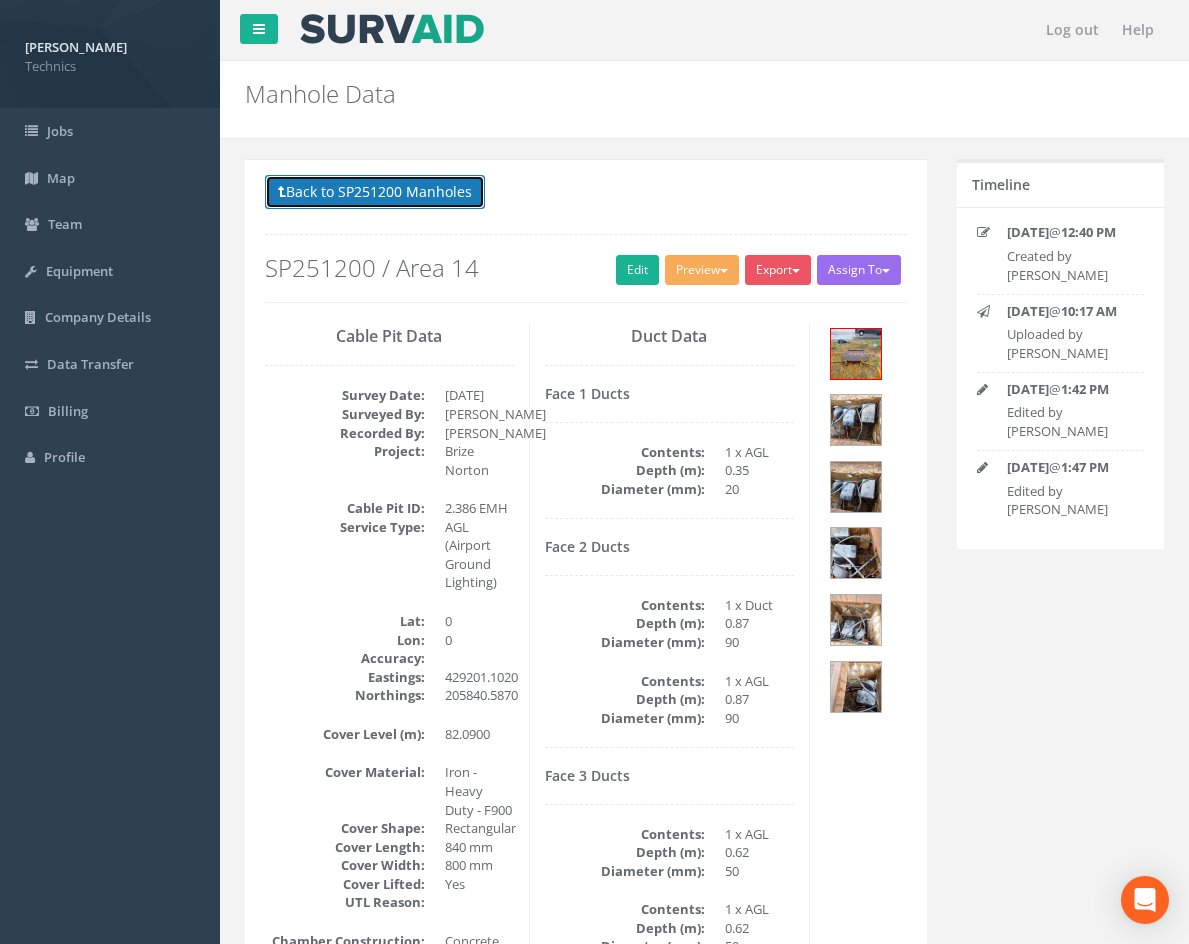 click on "Back to SP251200 Manholes" at bounding box center (375, 192) 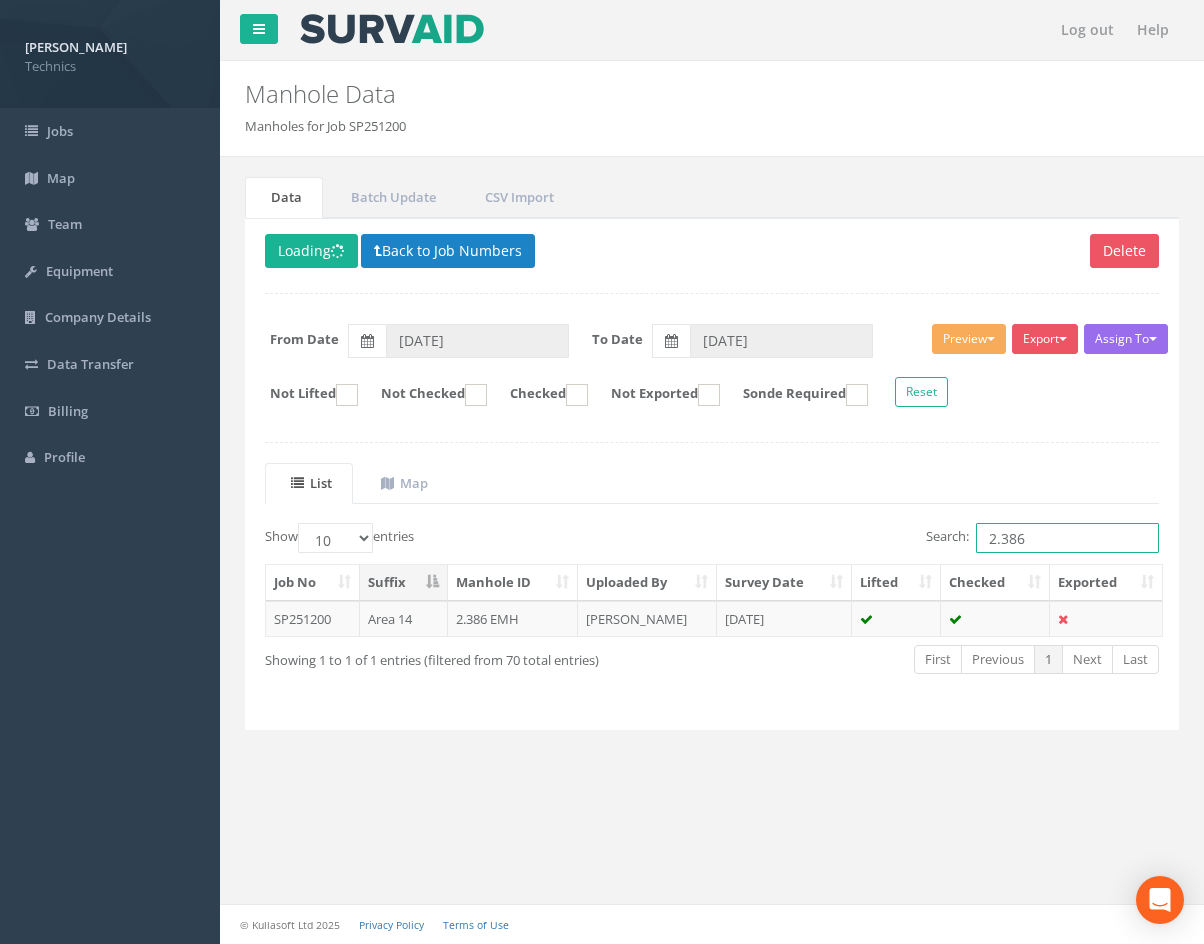 click on "2.386" at bounding box center (1067, 538) 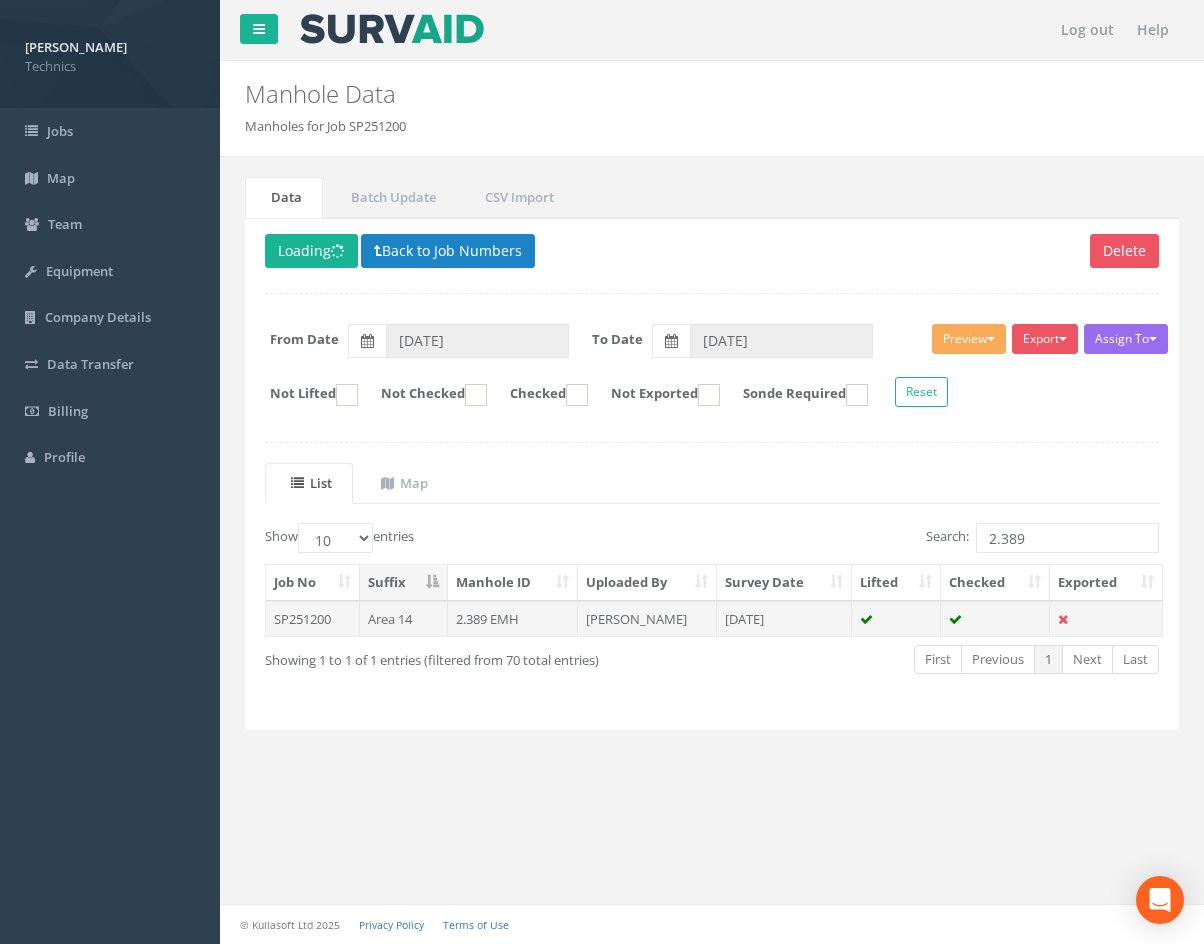 click on "[DATE]" at bounding box center [784, 619] 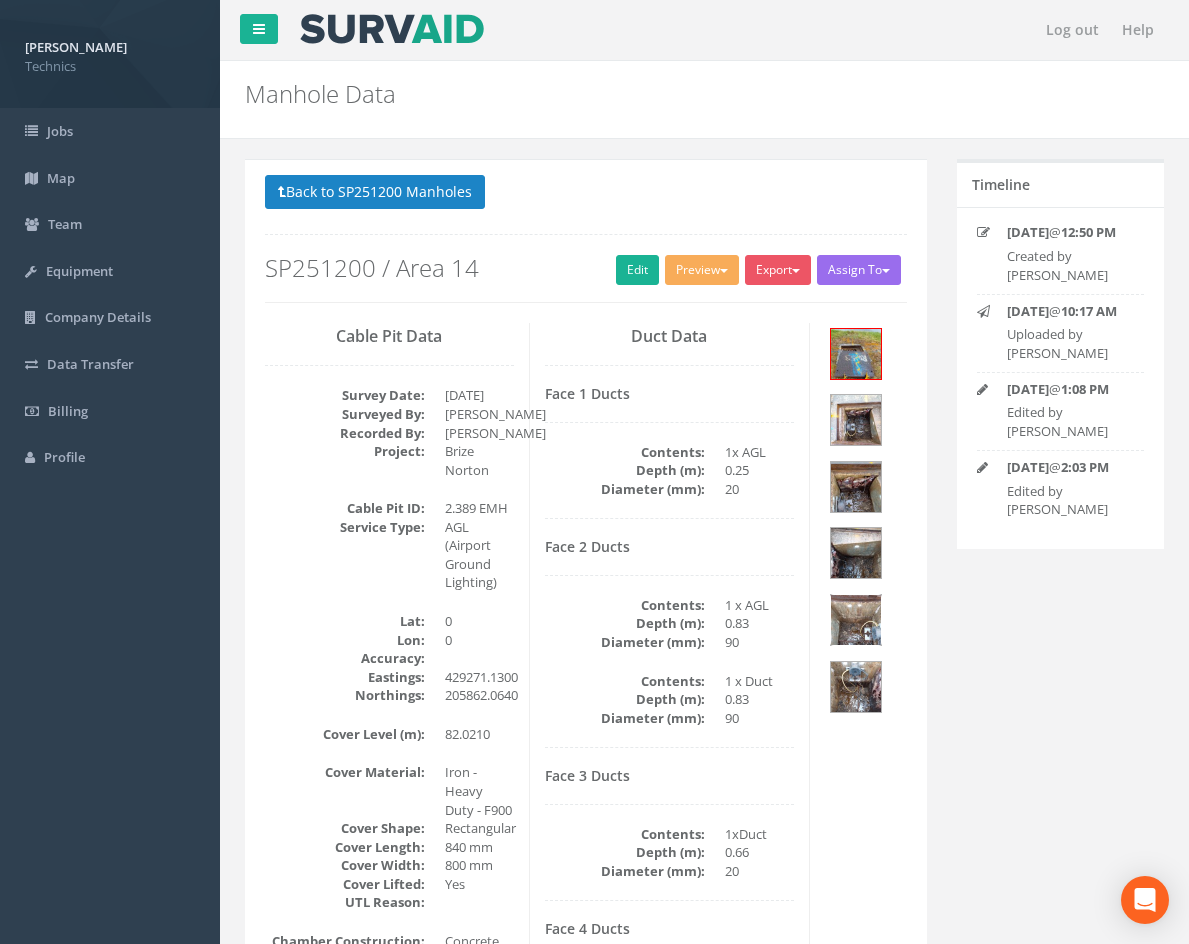 click at bounding box center (856, 620) 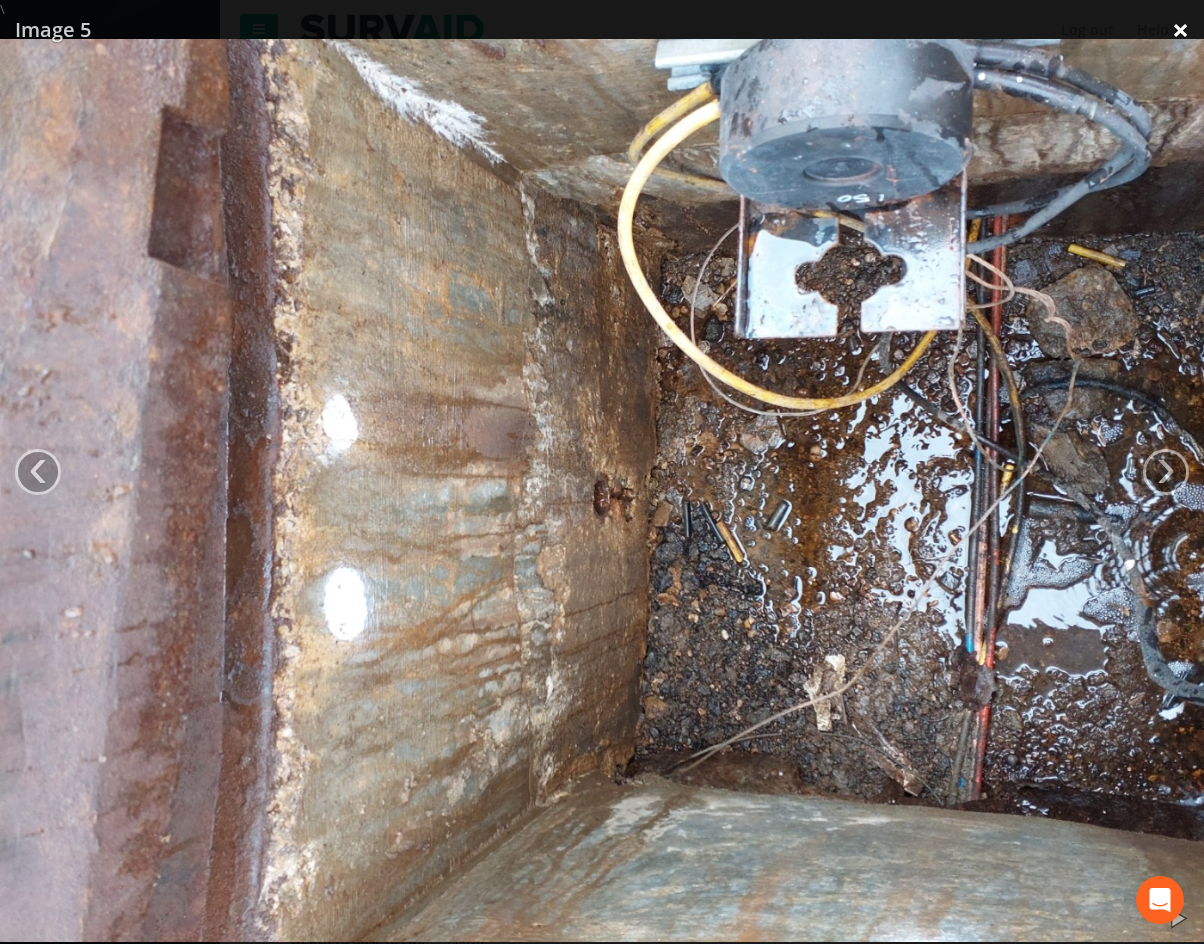 click on "×" at bounding box center (1180, 30) 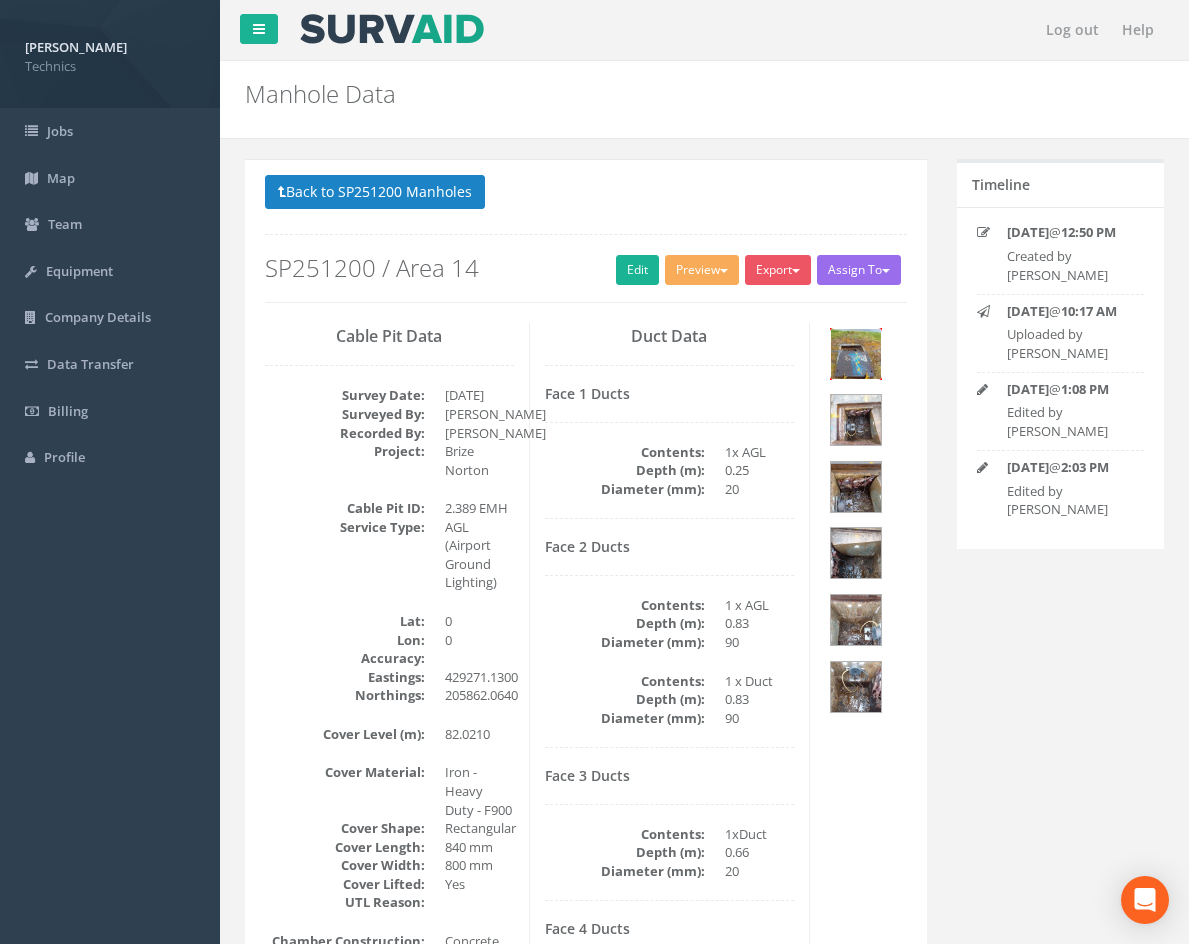 click at bounding box center [856, 354] 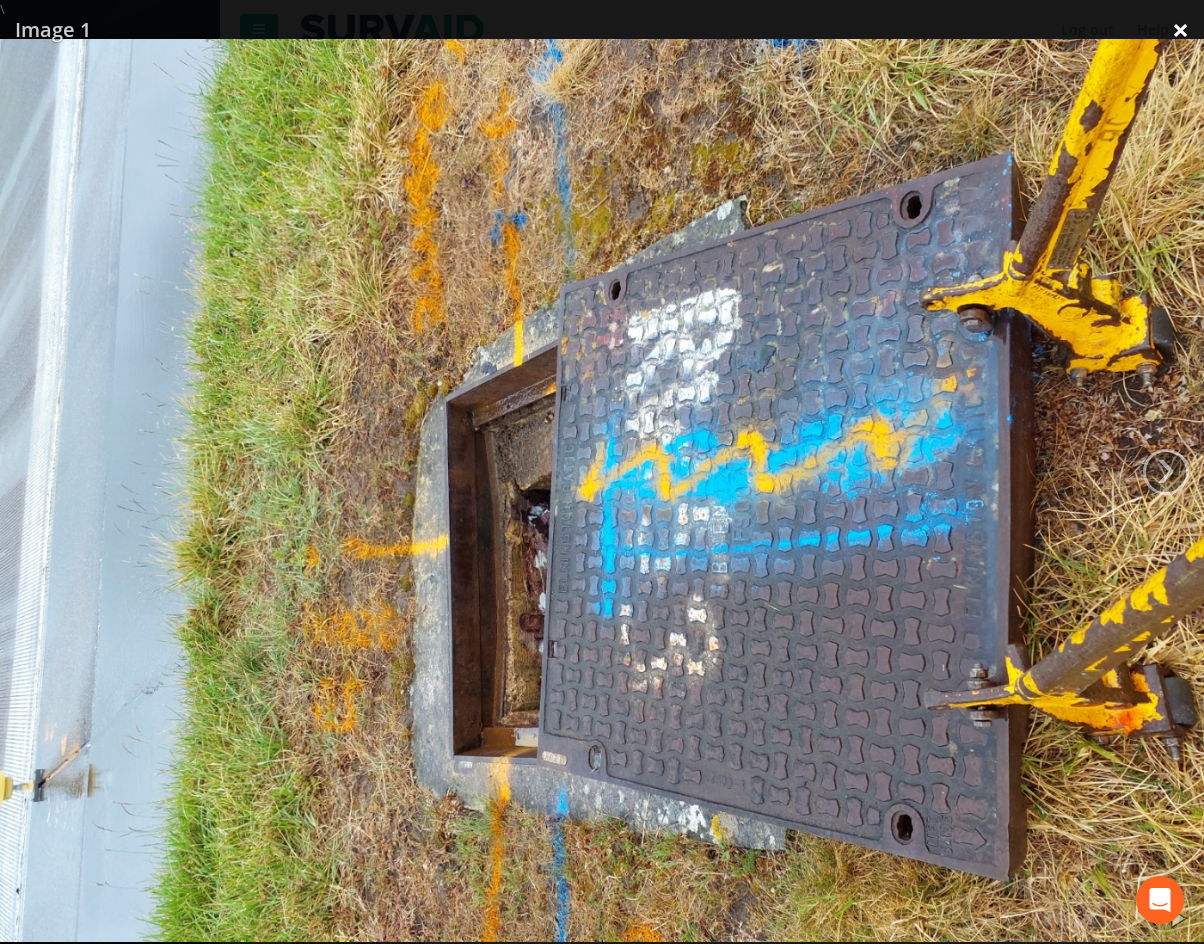 click on "×" at bounding box center [1180, 30] 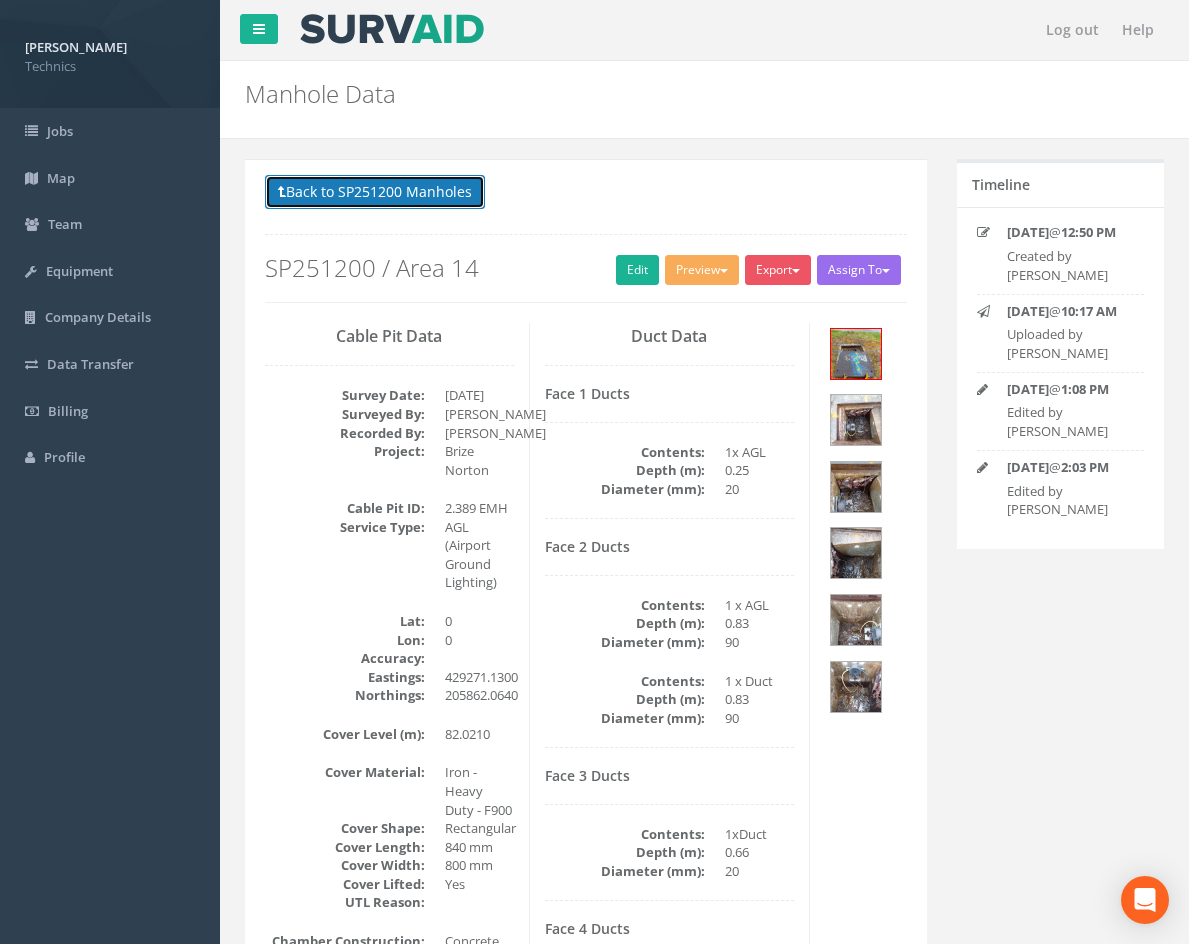 click on "Back to SP251200 Manholes" at bounding box center [375, 192] 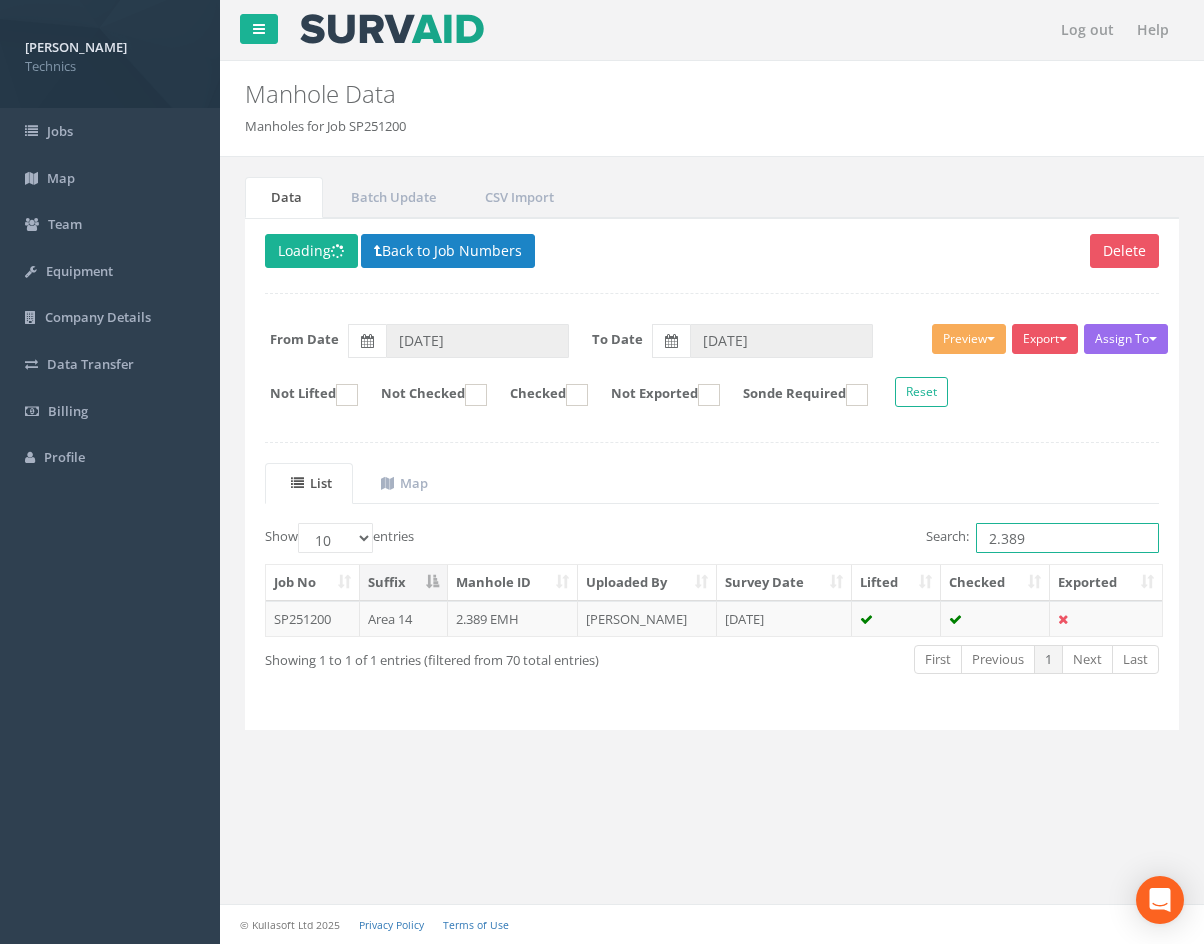 click on "2.389" at bounding box center [1067, 538] 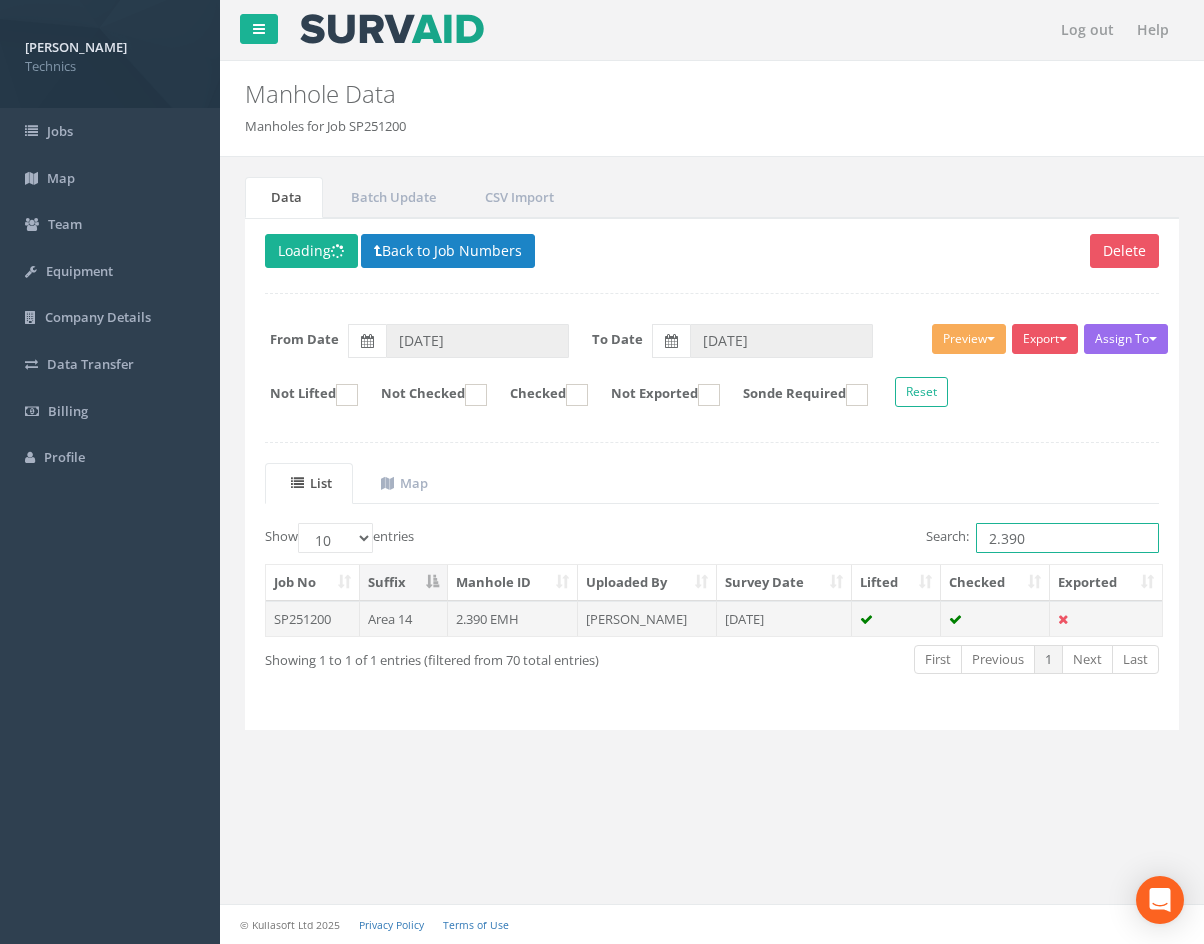 type on "2.390" 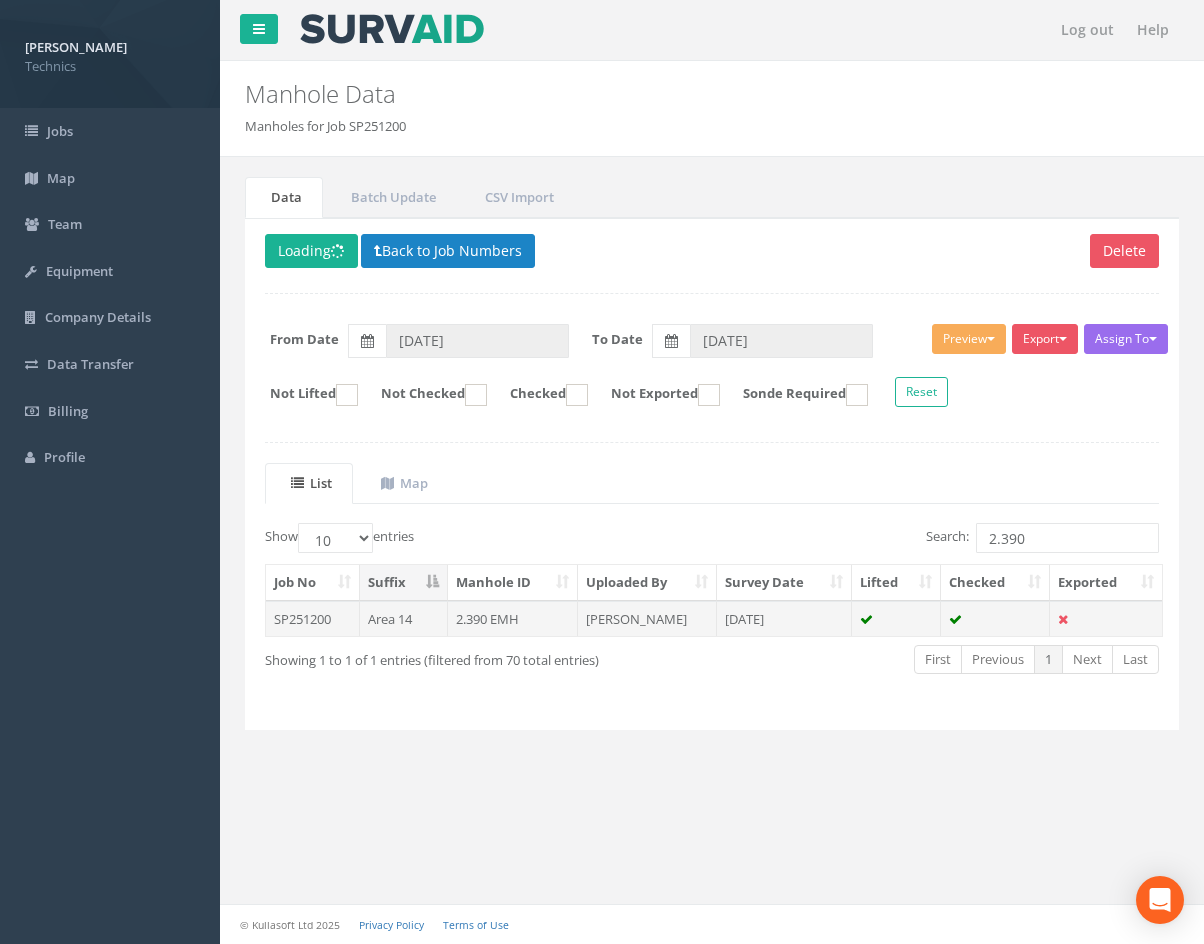 click on "[DATE]" at bounding box center (784, 619) 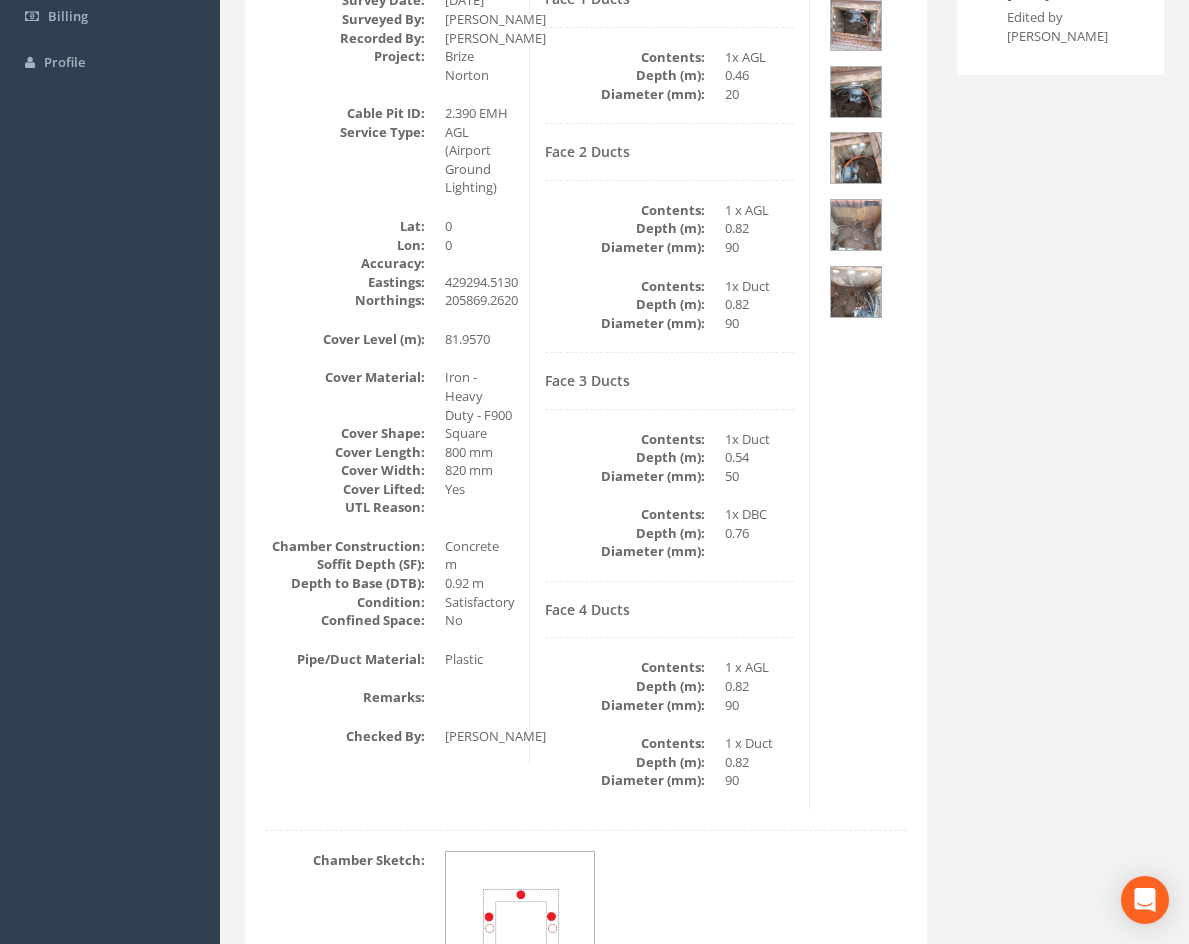 scroll, scrollTop: 288, scrollLeft: 0, axis: vertical 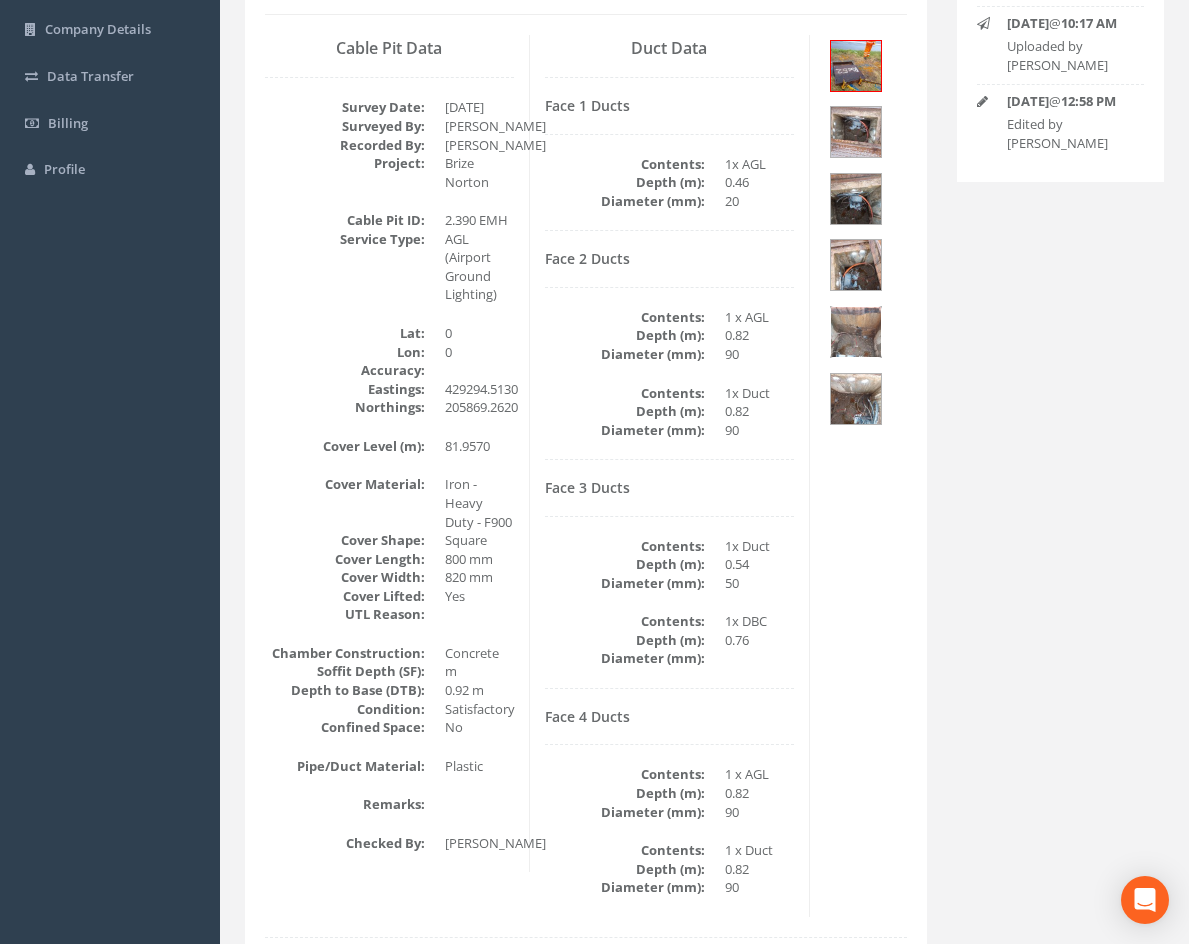 click at bounding box center [856, 332] 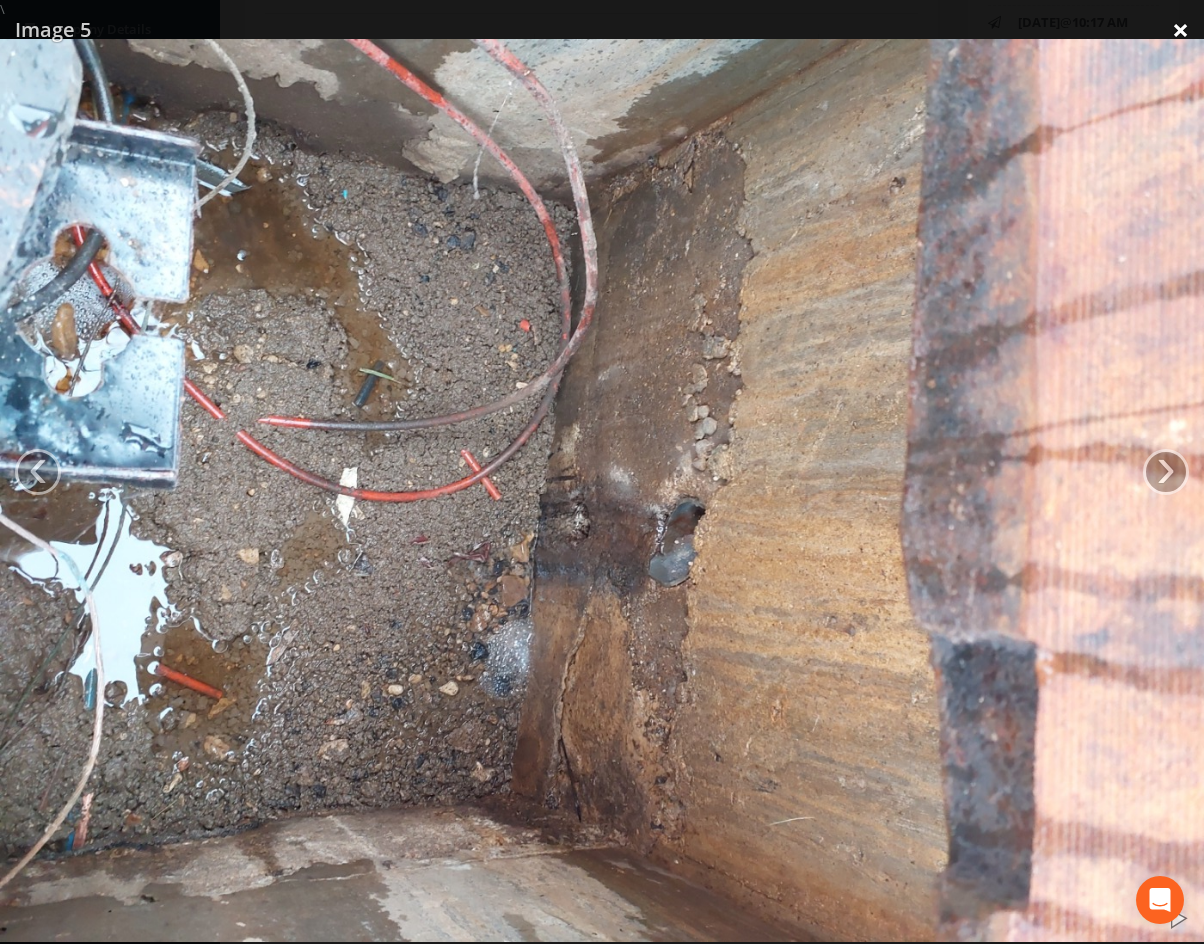 click on "×" at bounding box center (1180, 30) 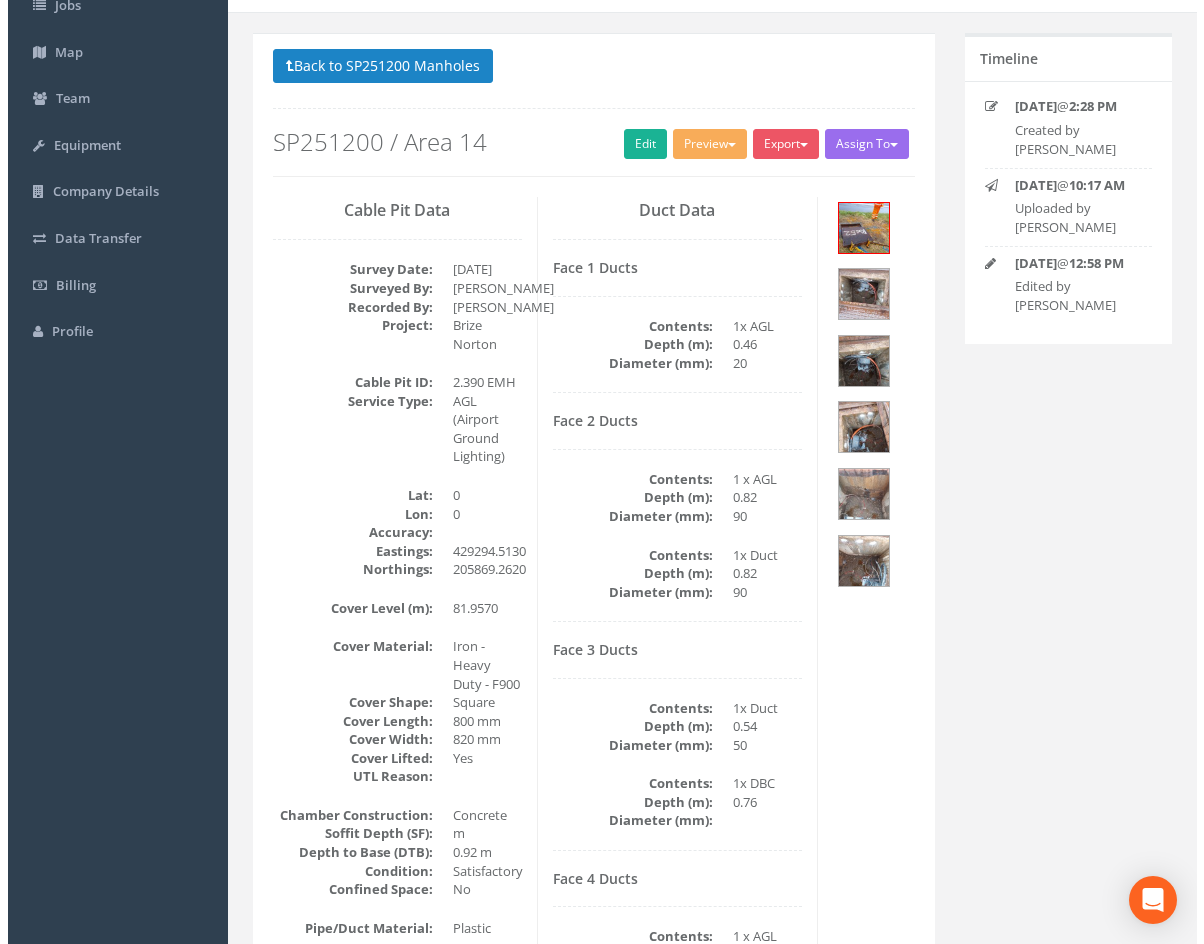 scroll, scrollTop: 0, scrollLeft: 0, axis: both 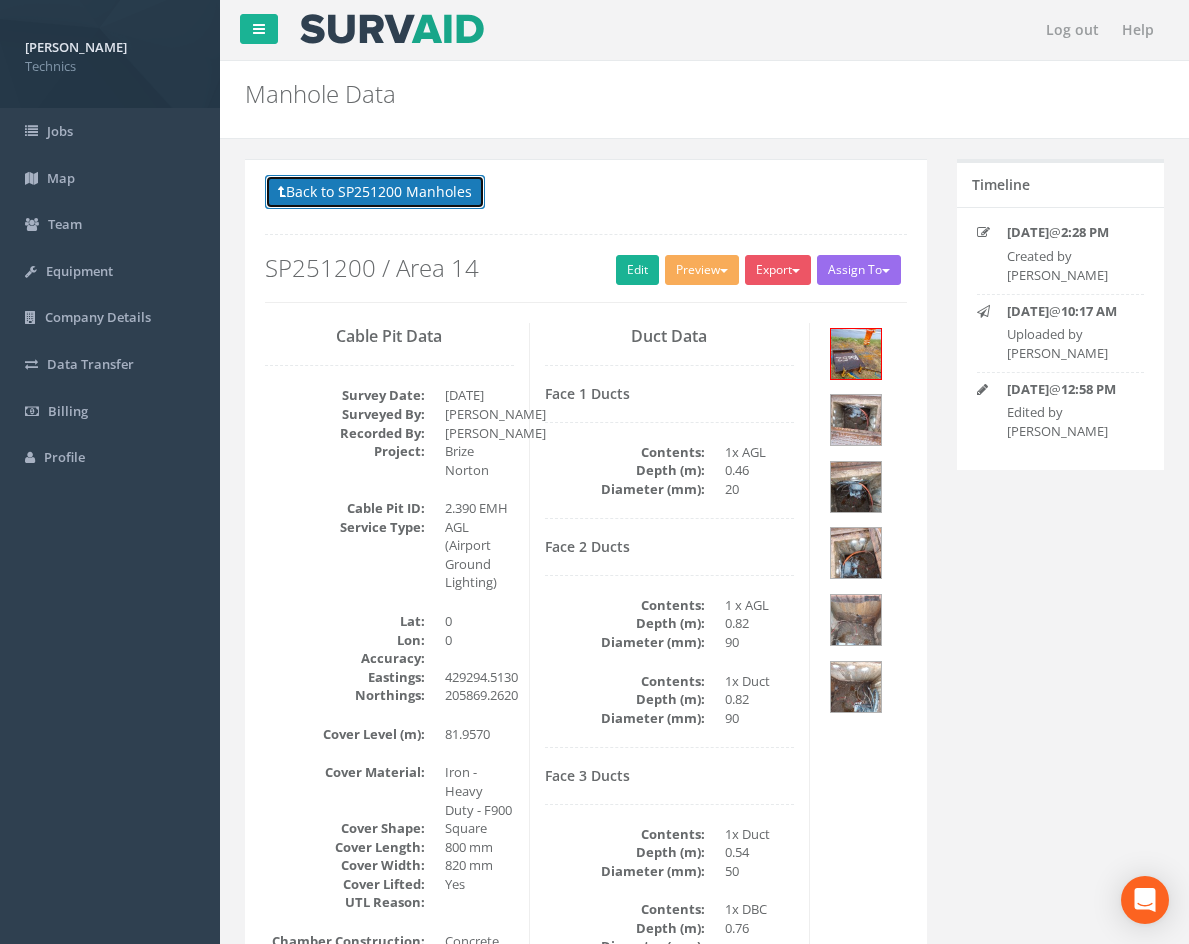 click on "Back to SP251200 Manholes" at bounding box center (375, 192) 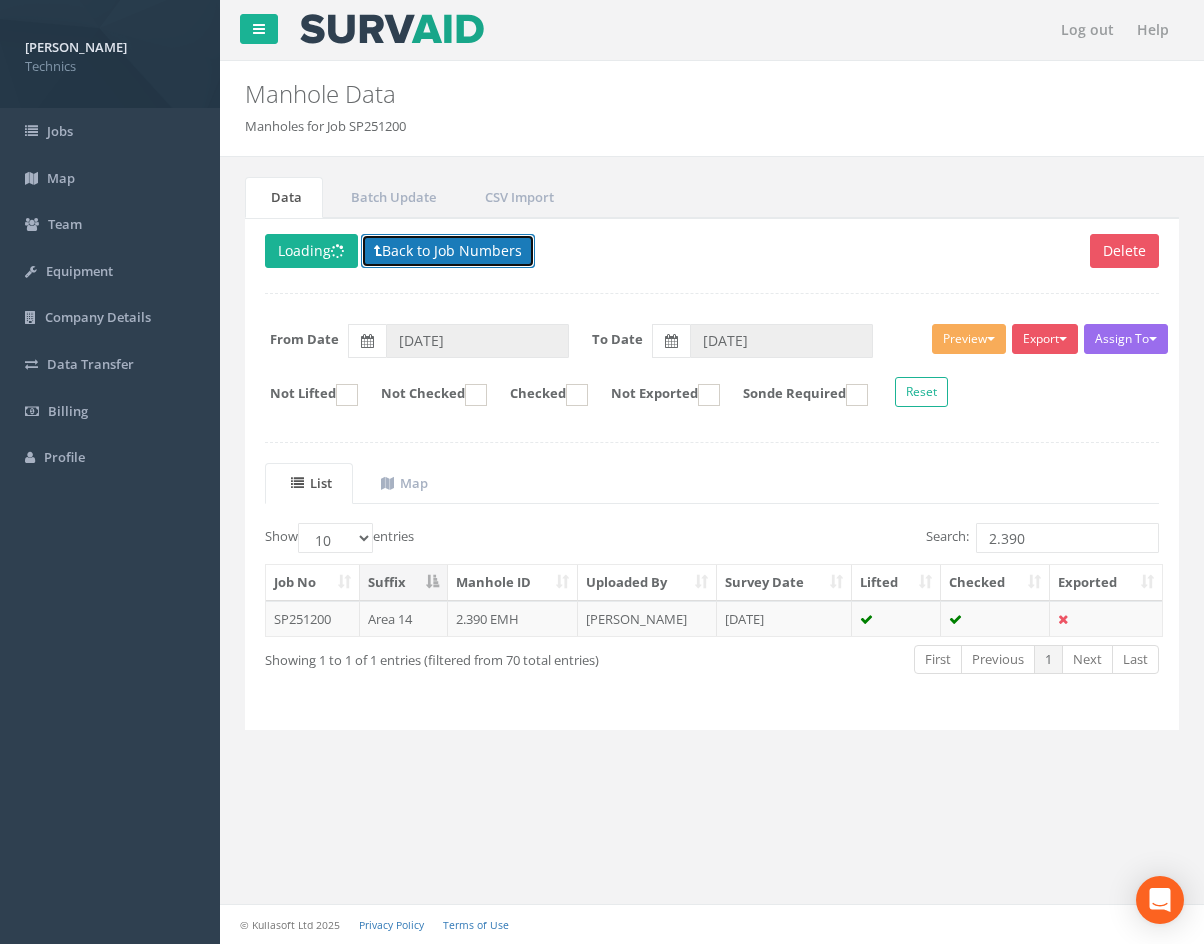 click on "Back to Job Numbers" at bounding box center (448, 251) 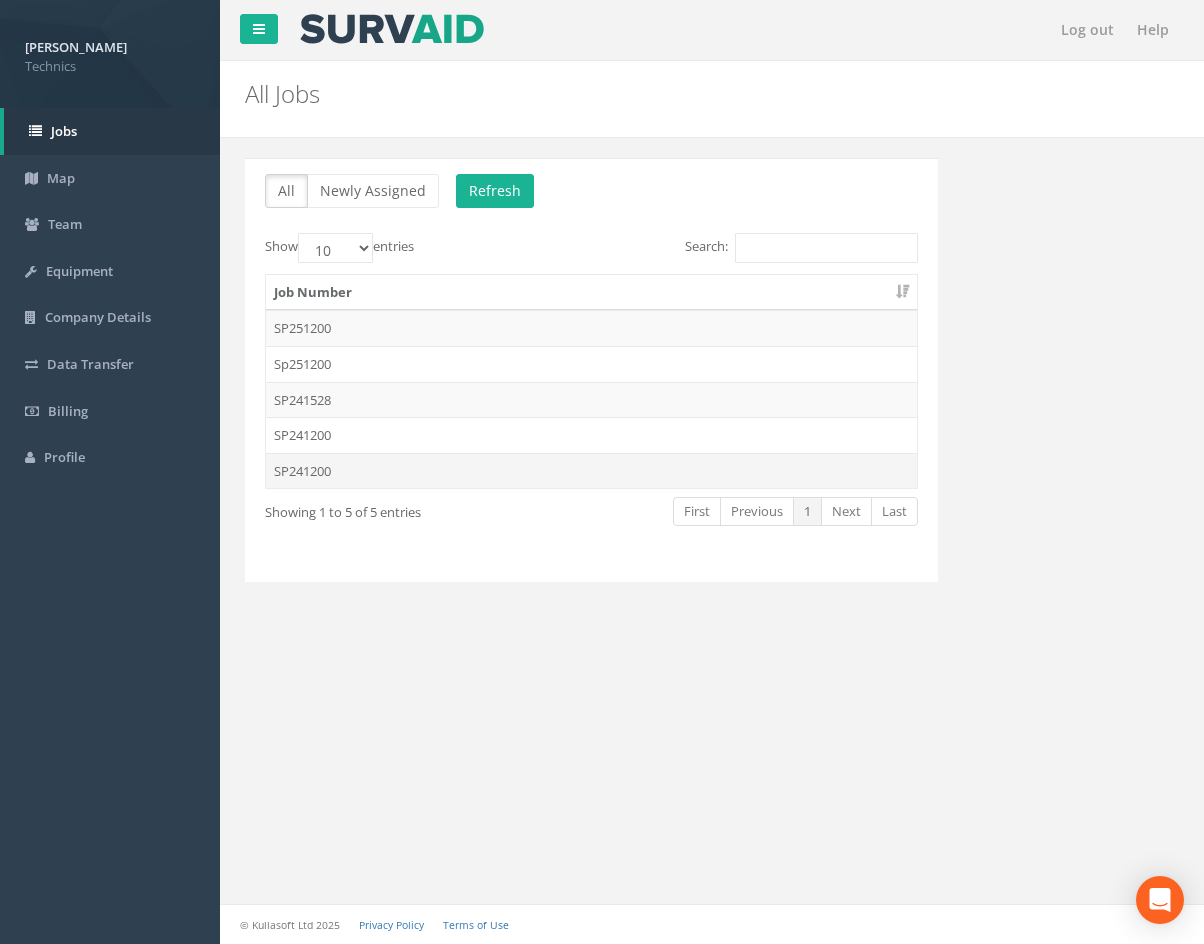 click on "SP241200" at bounding box center (591, 471) 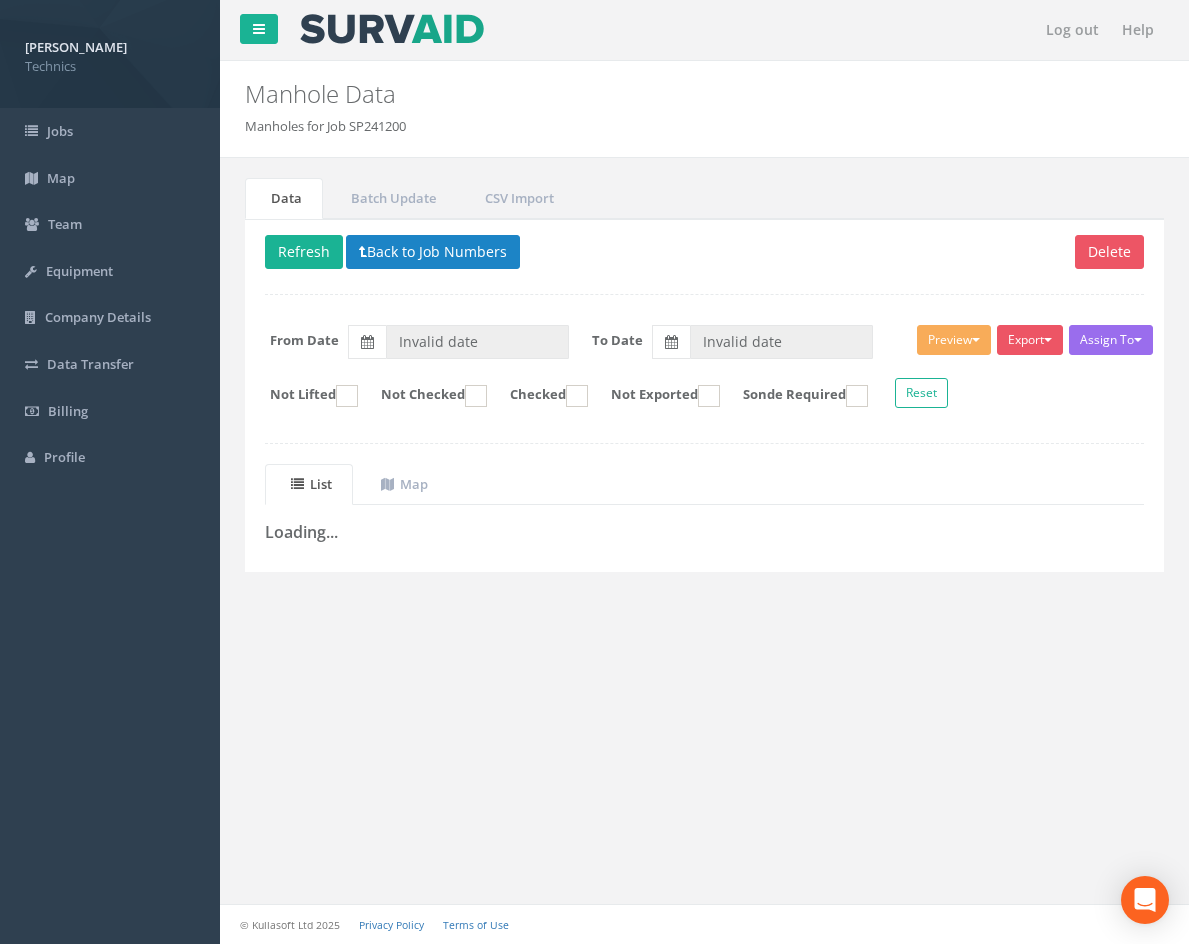 type on "[DATE]" 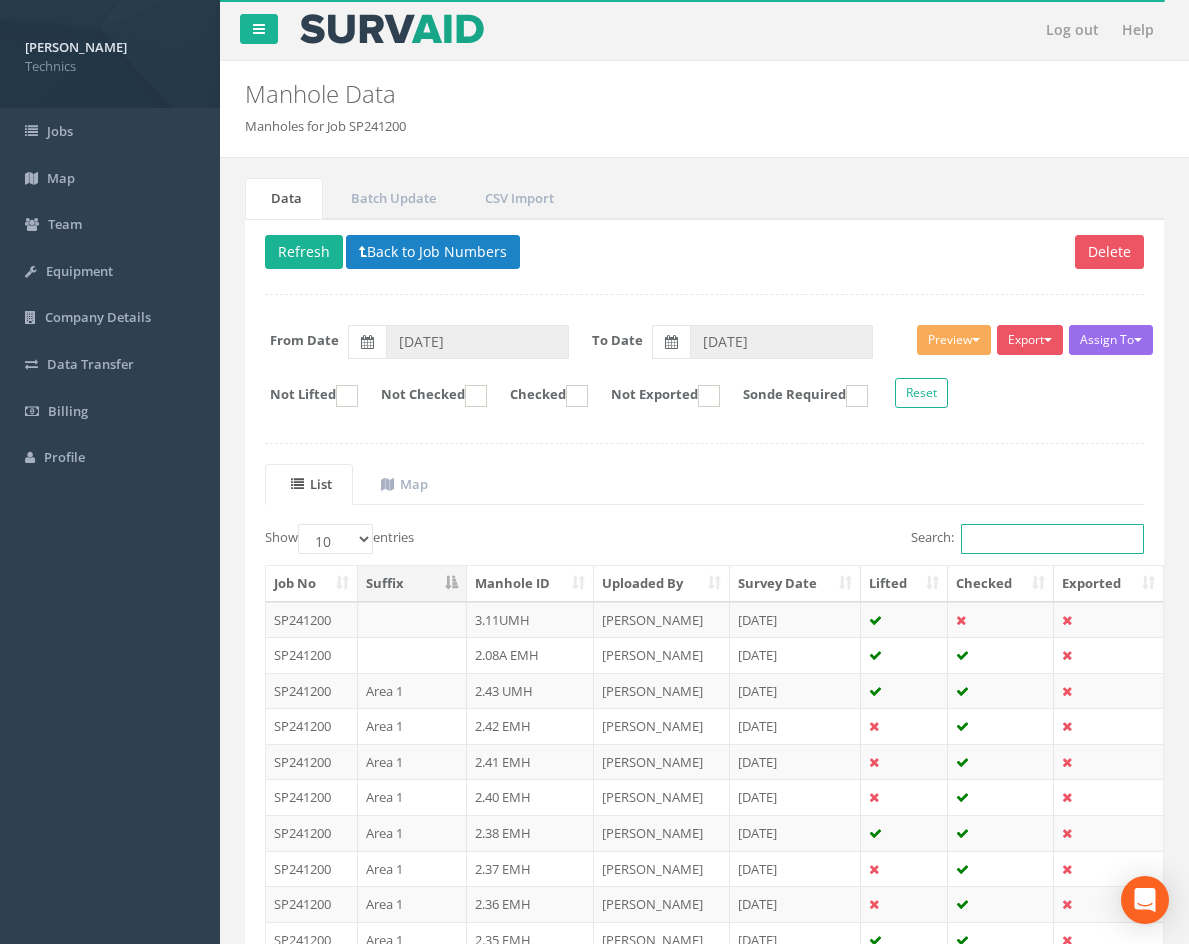 click on "Search:" at bounding box center (1052, 539) 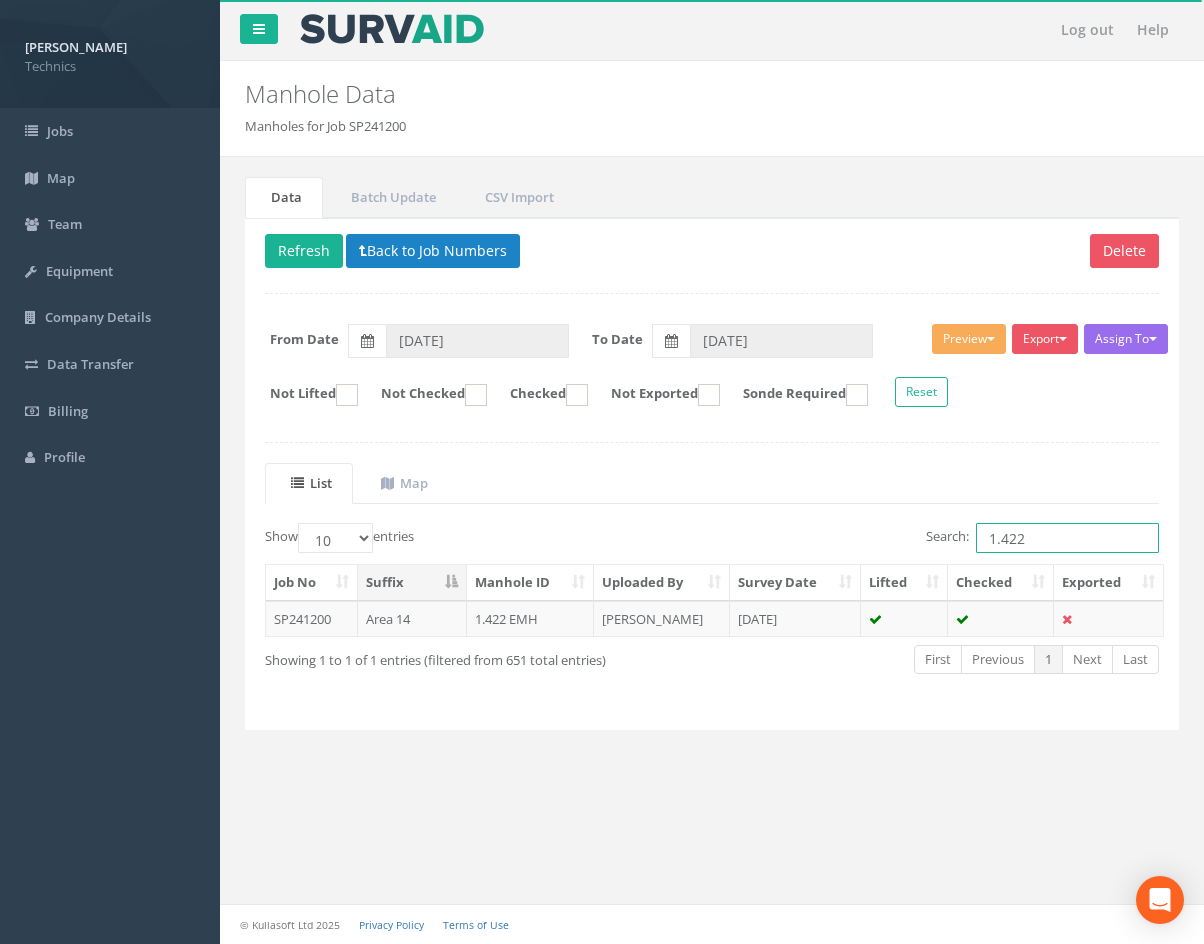 type on "1.422" 